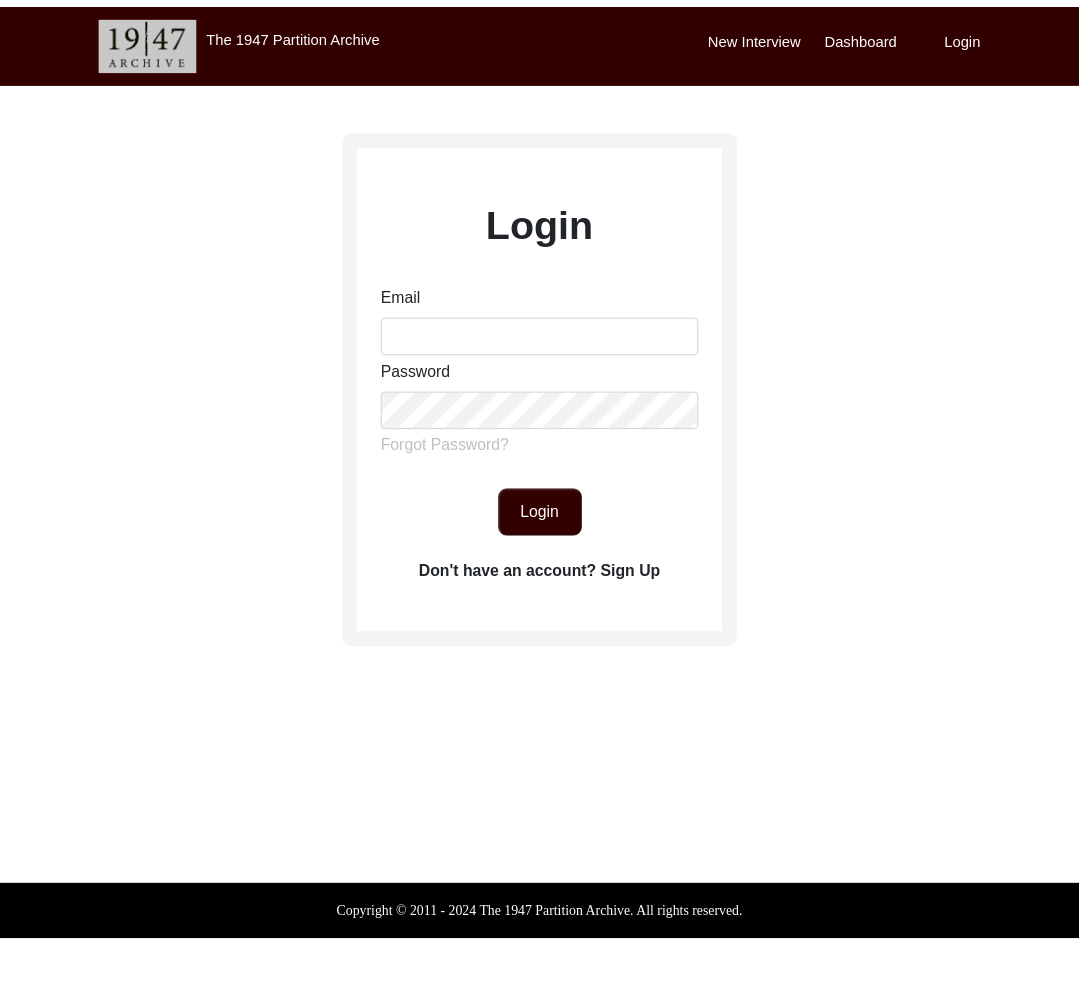 scroll, scrollTop: 0, scrollLeft: 0, axis: both 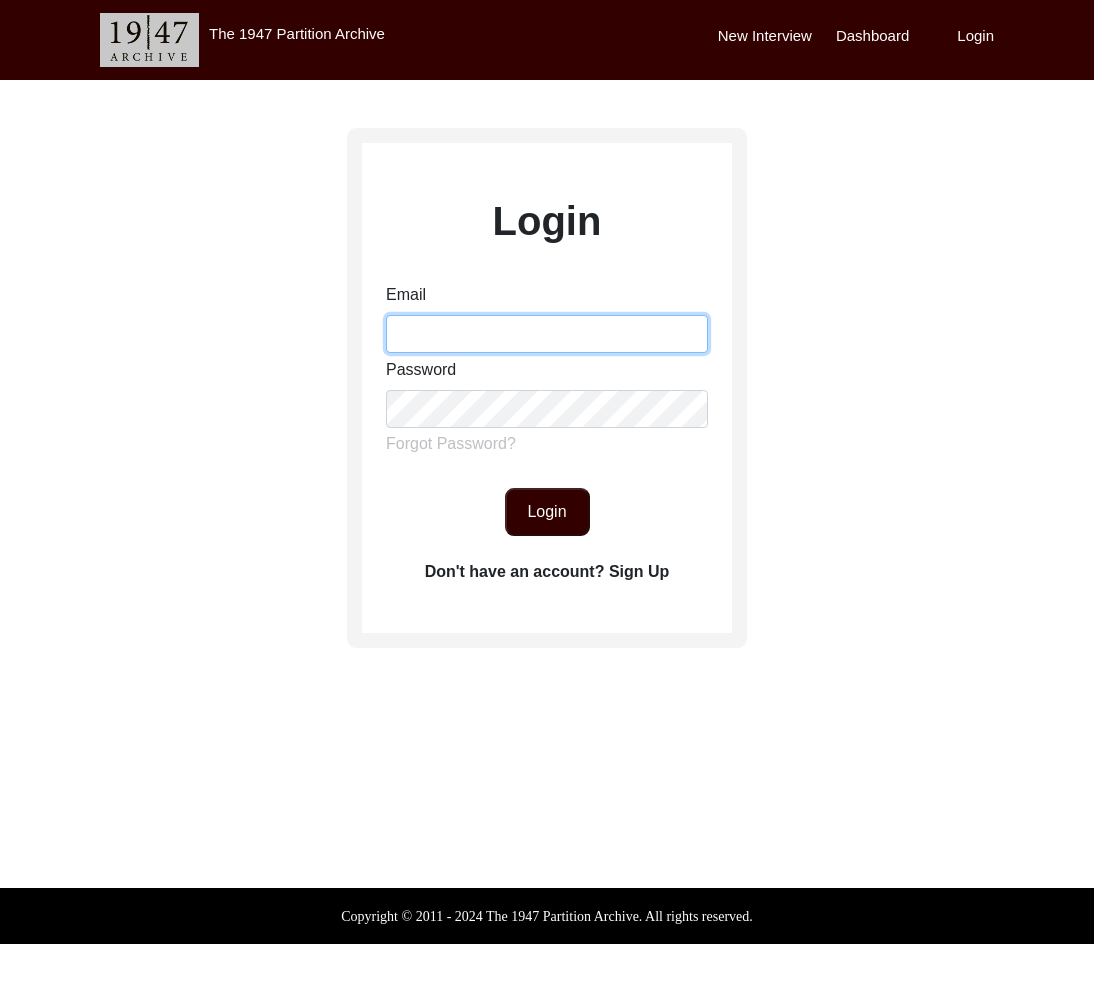 click on "Email" at bounding box center [547, 334] 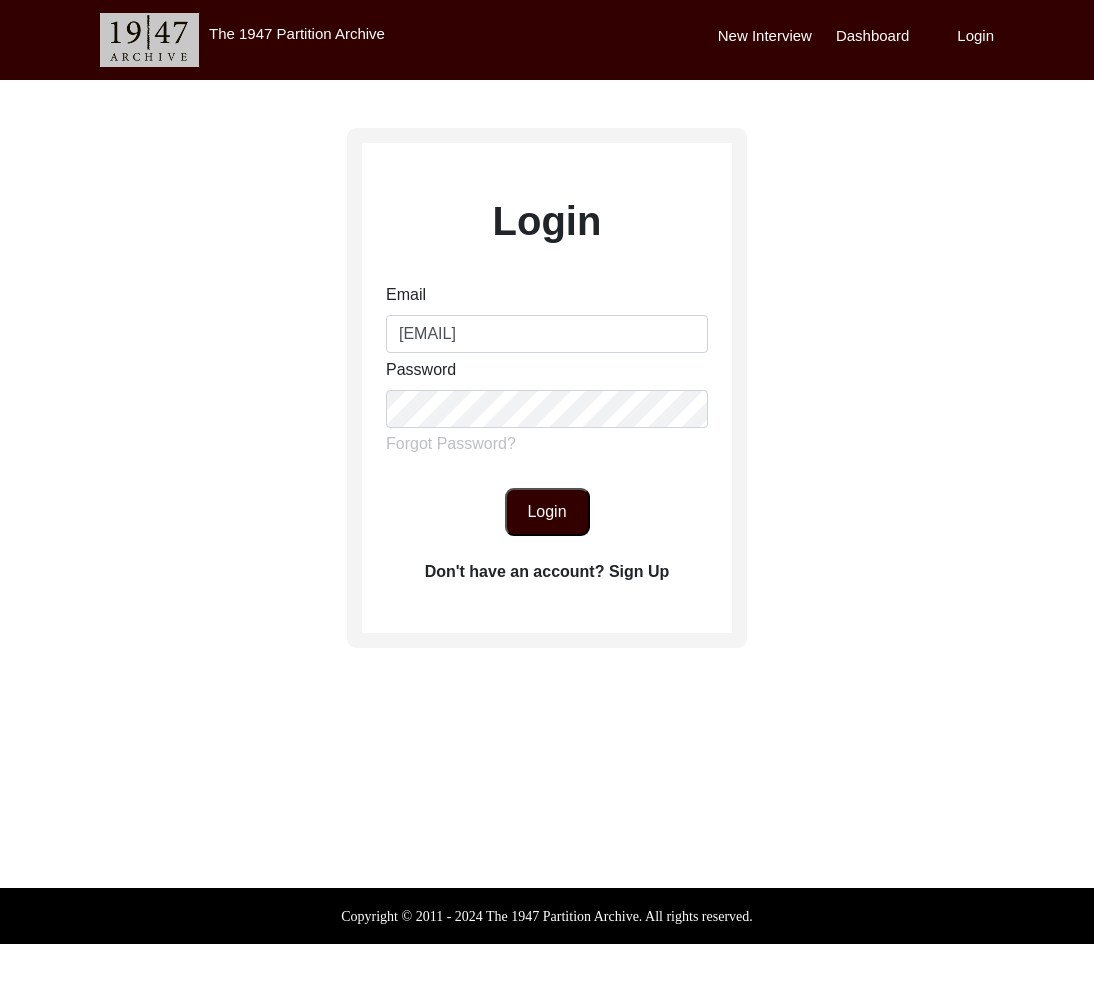 click on "Login" 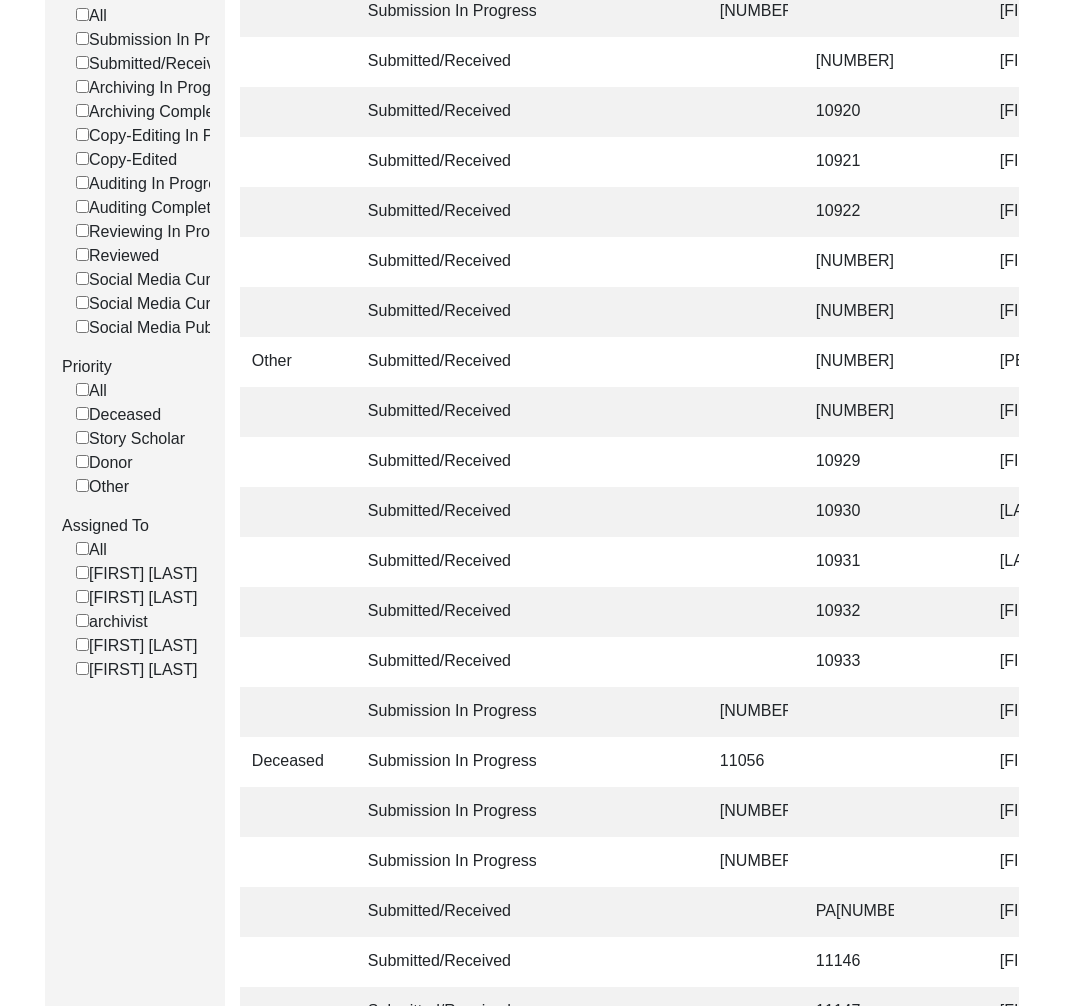 scroll, scrollTop: 0, scrollLeft: 0, axis: both 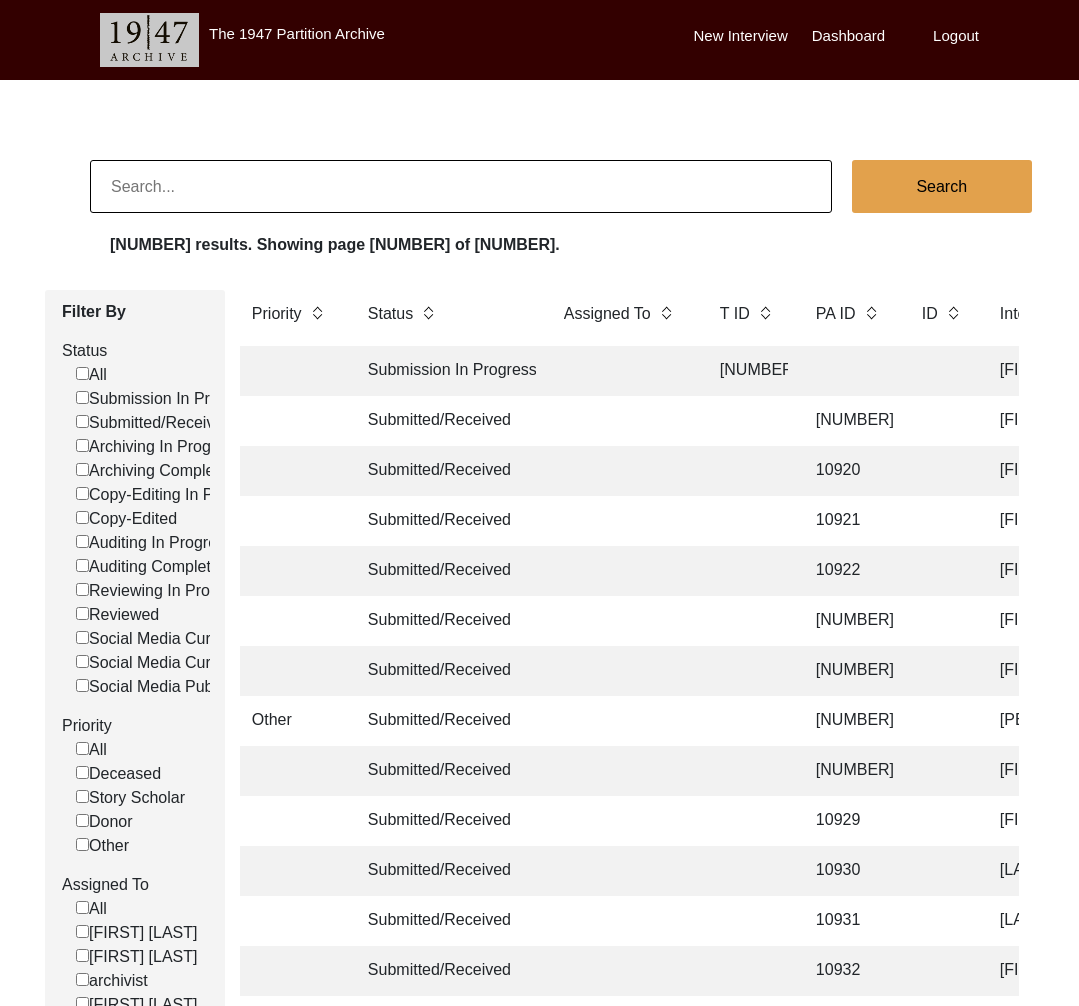 click on "Submitted/Received" 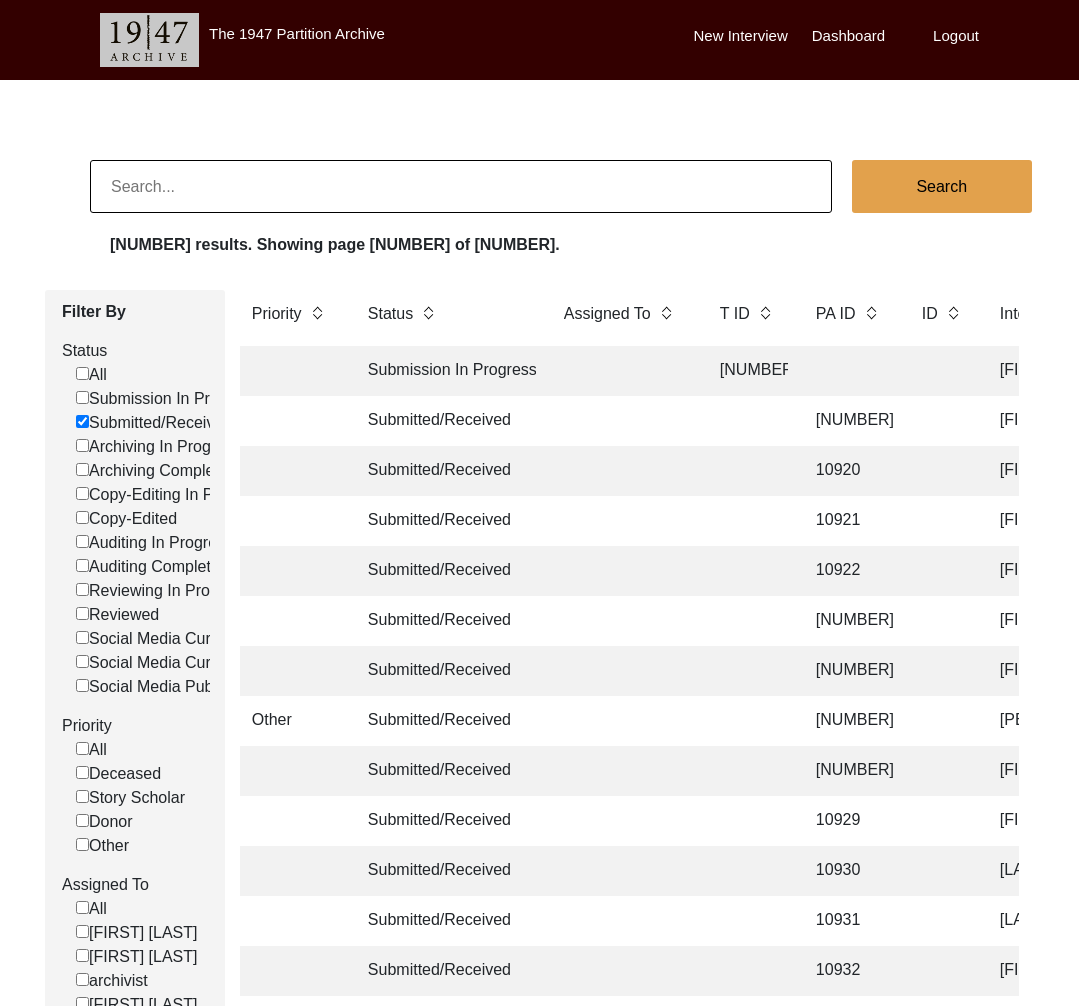 checkbox on "false" 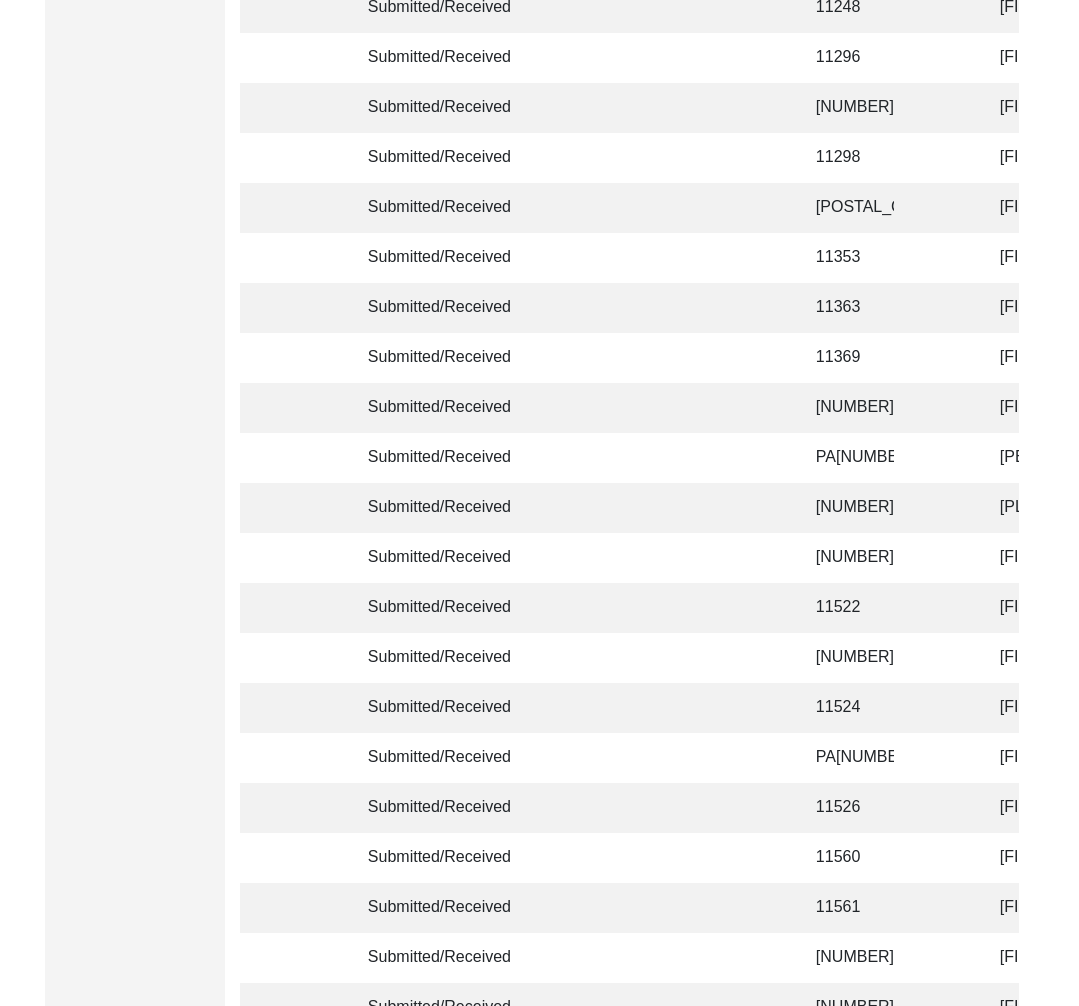 scroll, scrollTop: 4591, scrollLeft: 0, axis: vertical 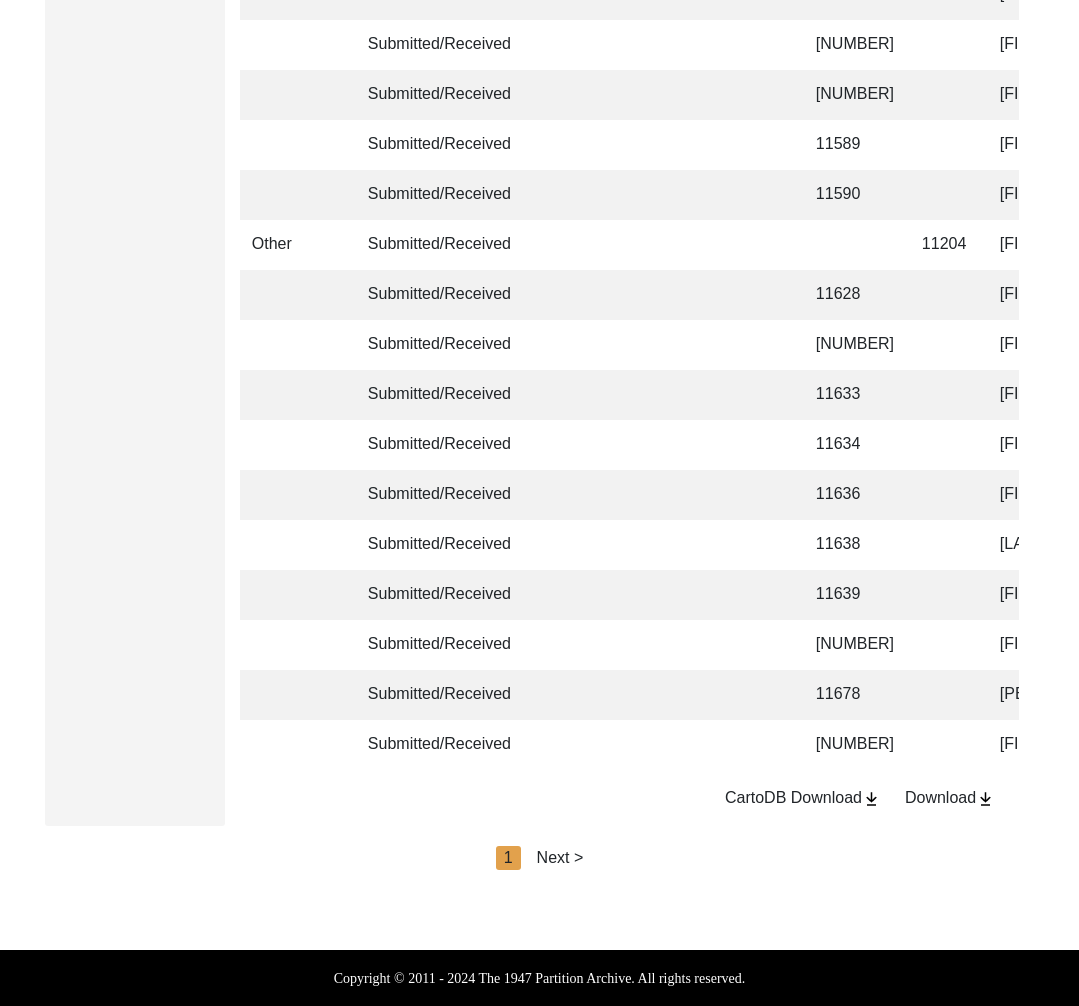 click on "Next >" 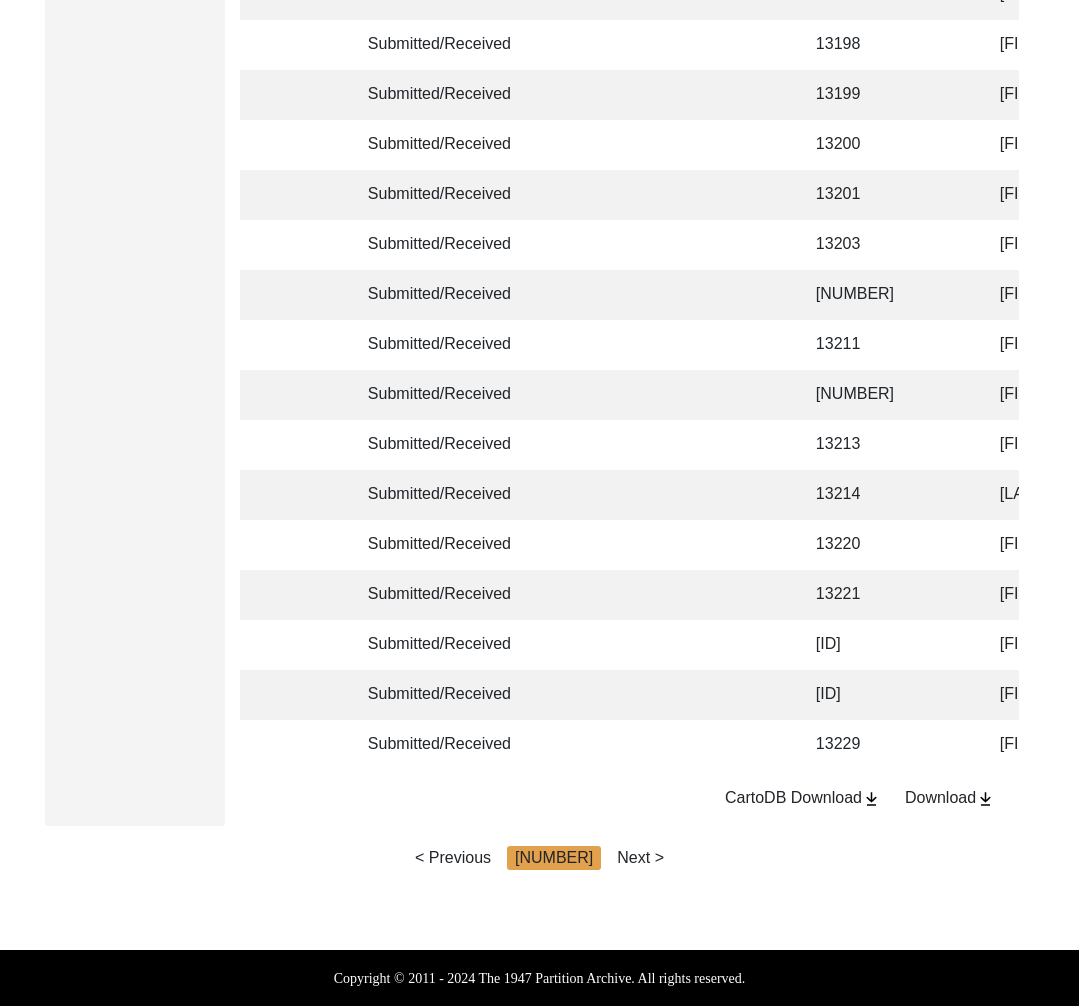click on "Next >" 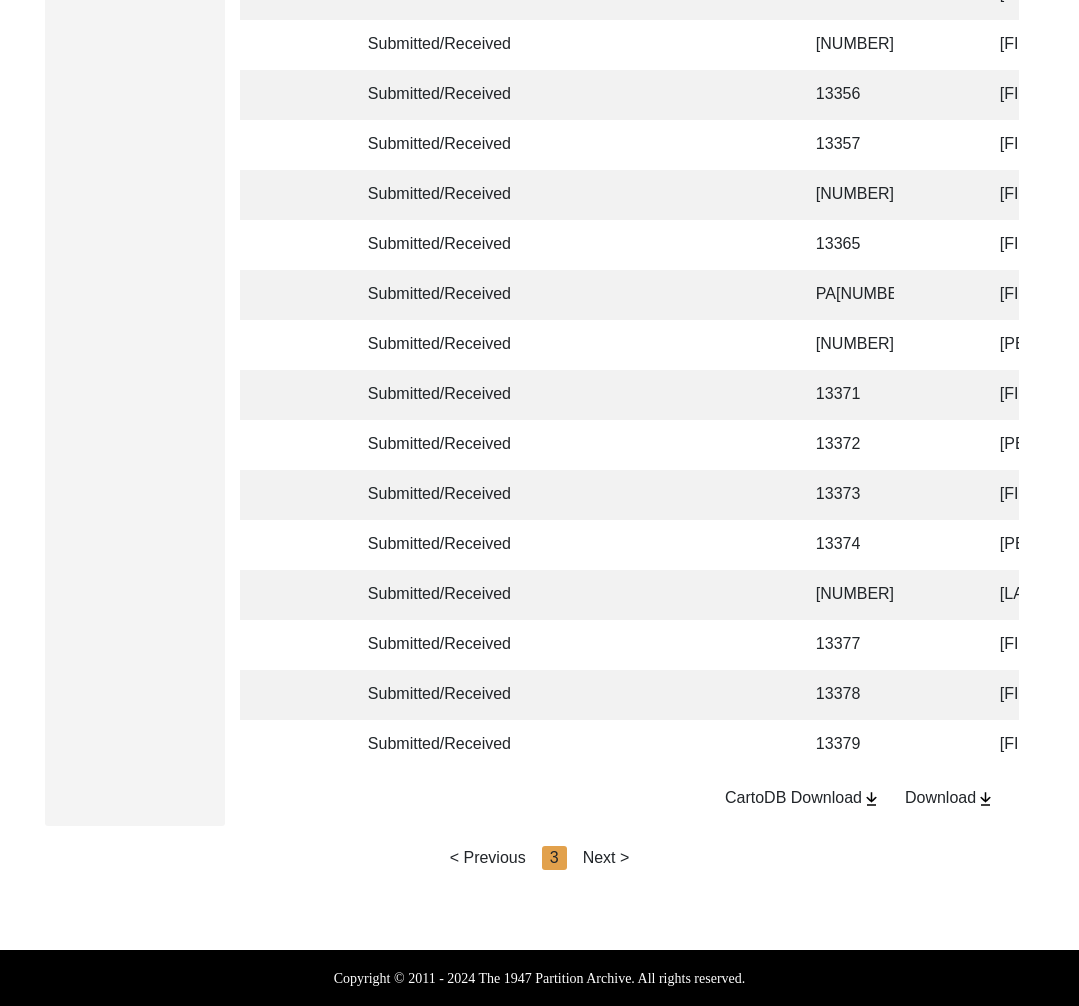 click on "Next >" 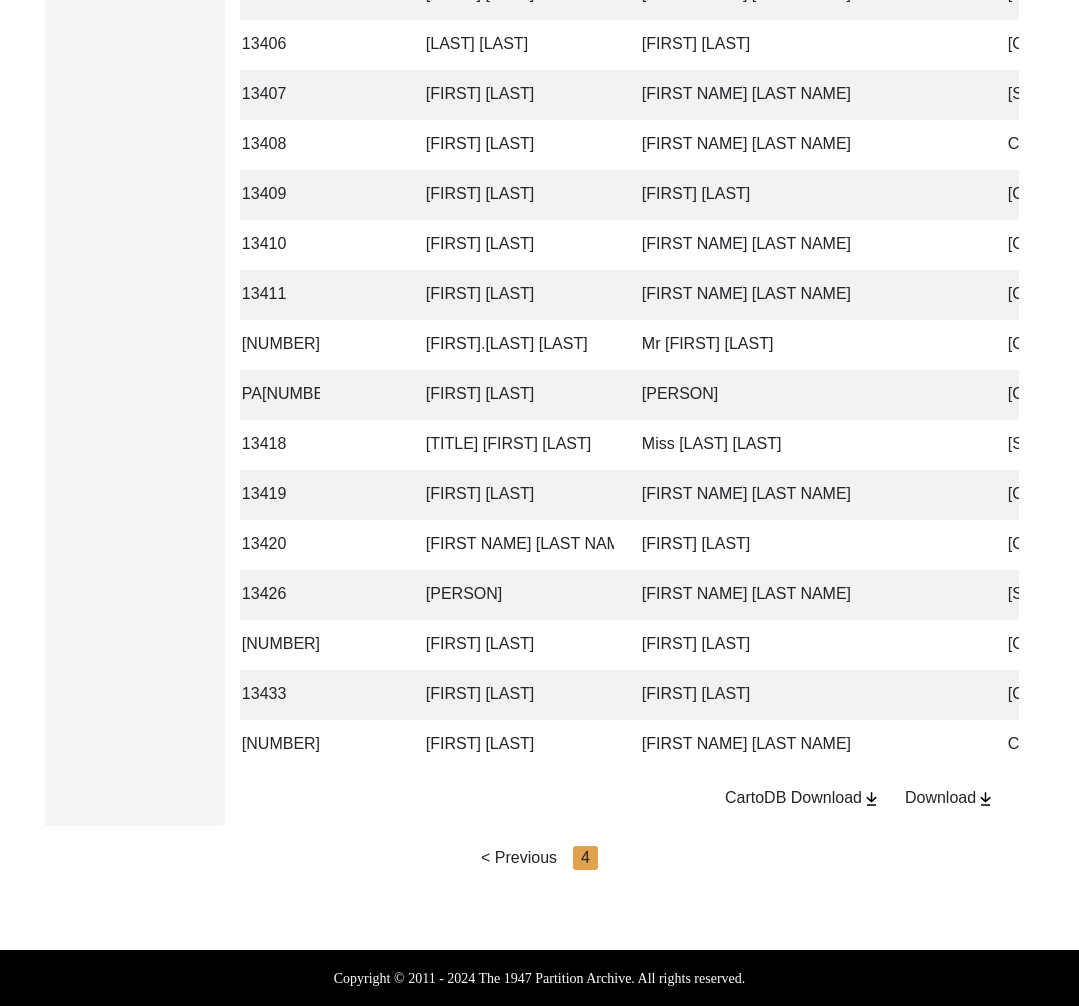 scroll, scrollTop: 0, scrollLeft: 468, axis: horizontal 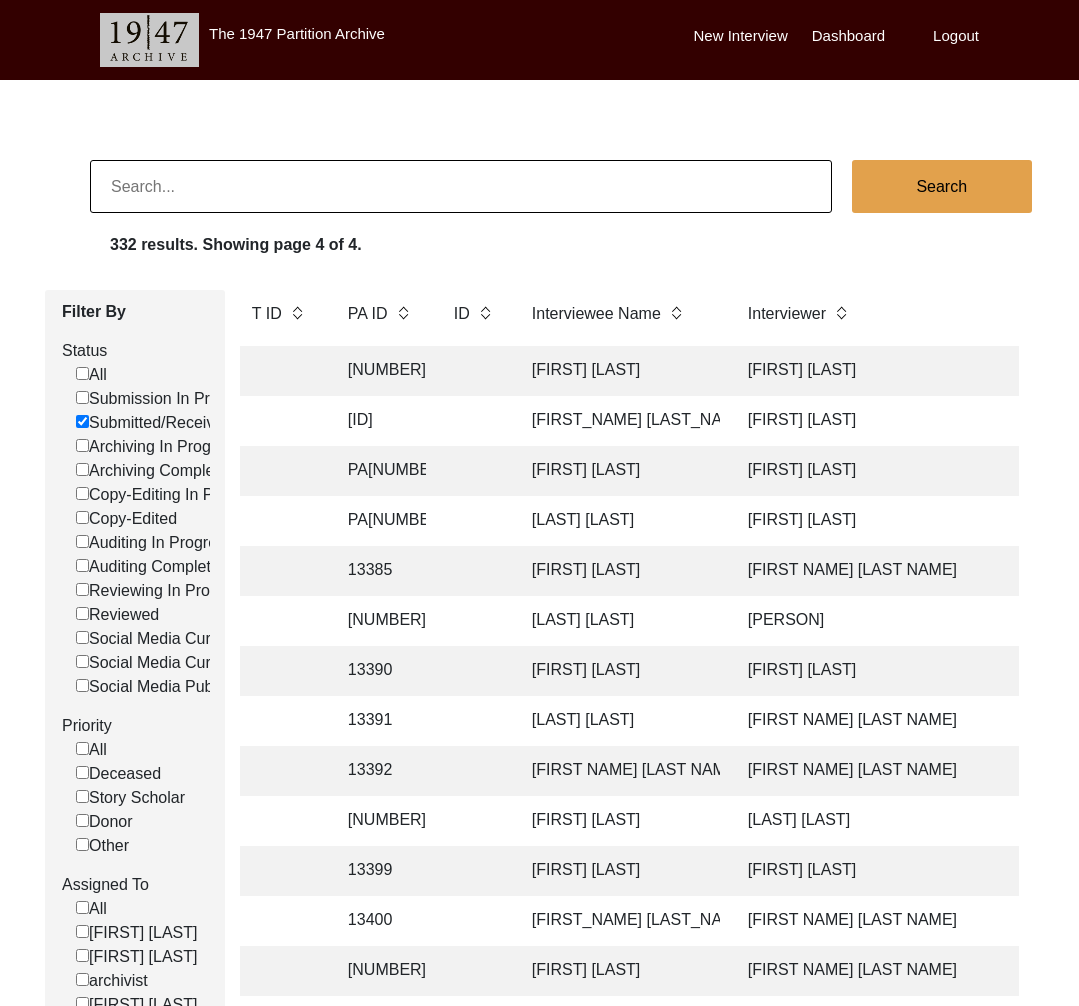 drag, startPoint x: 286, startPoint y: 101, endPoint x: 275, endPoint y: 206, distance: 105.574615 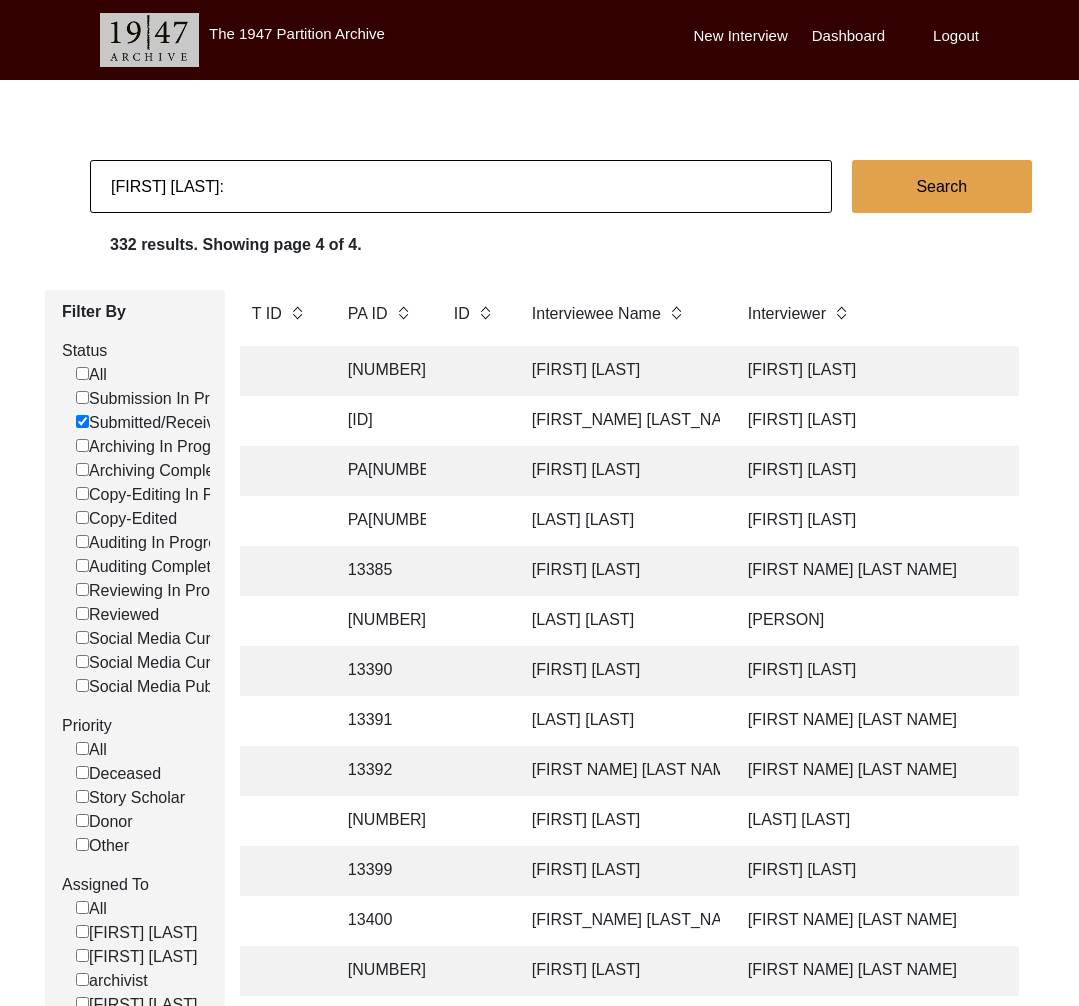 type on "[FIRST] [LAST]:" 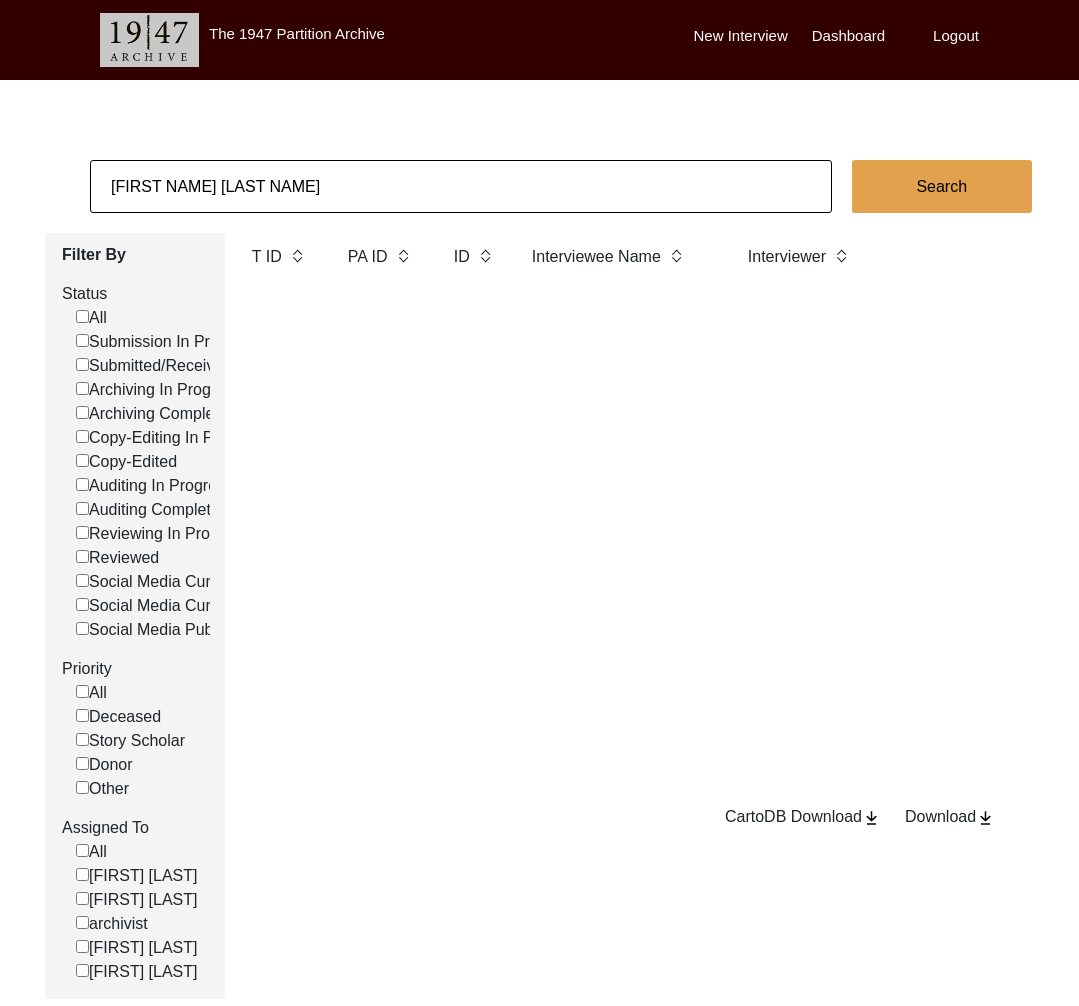 type on "[FIRST NAME] [LAST NAME]" 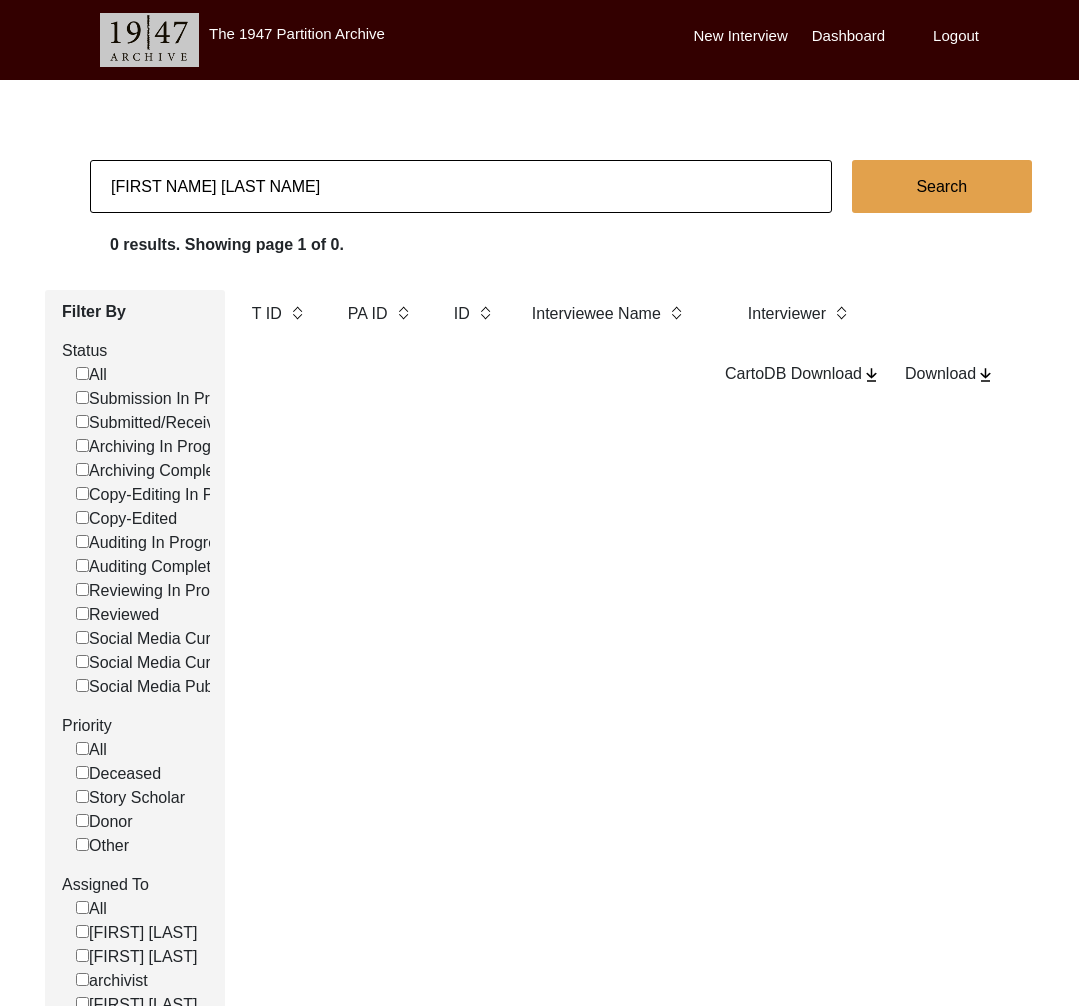 checkbox on "false" 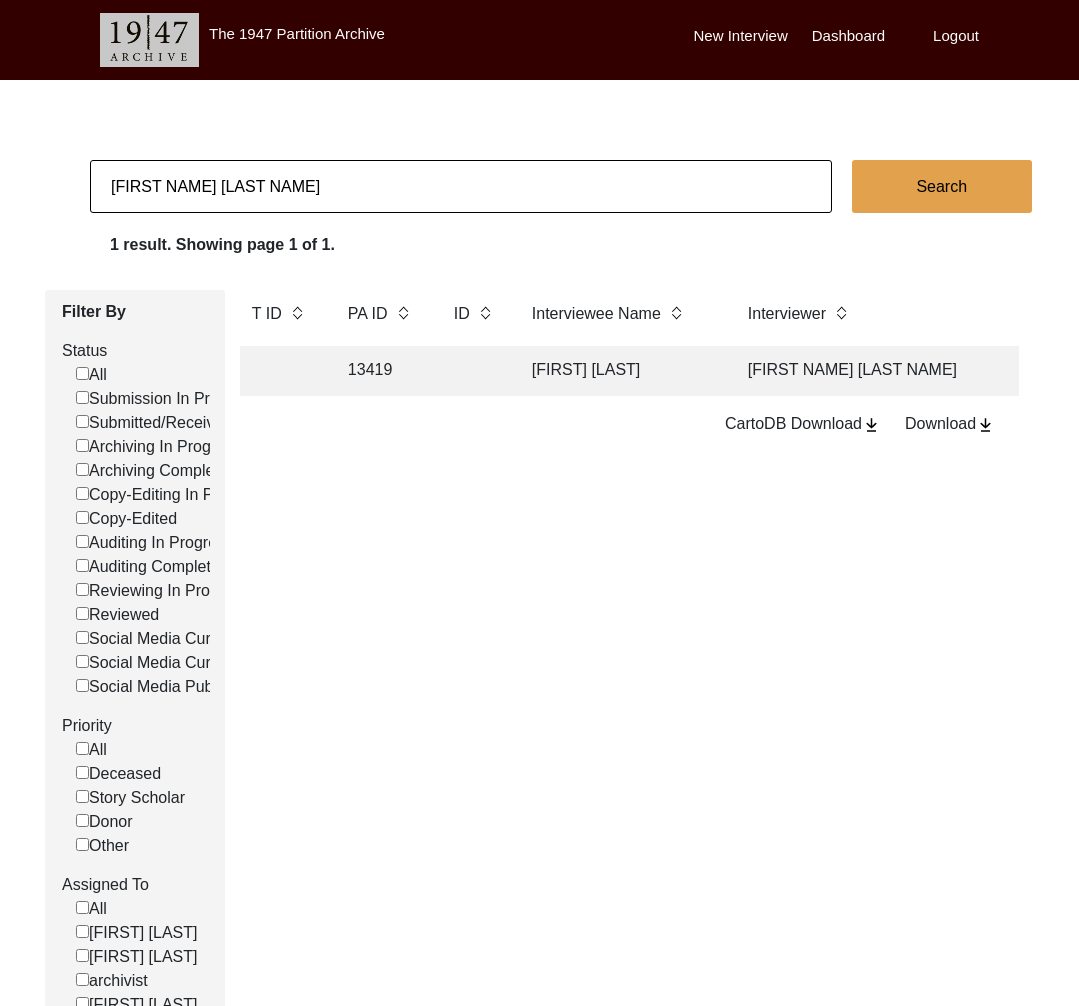 click on "Submitted/Received 13419 [LAST] [FIRST]  [FIRST] [LAST]  [CITY], [STATE] [DATE] Male  [DATE] Islam  [LANGUAGE] and [LANGUAGE] [CITY], [STATE] [CITY], [STATE]" 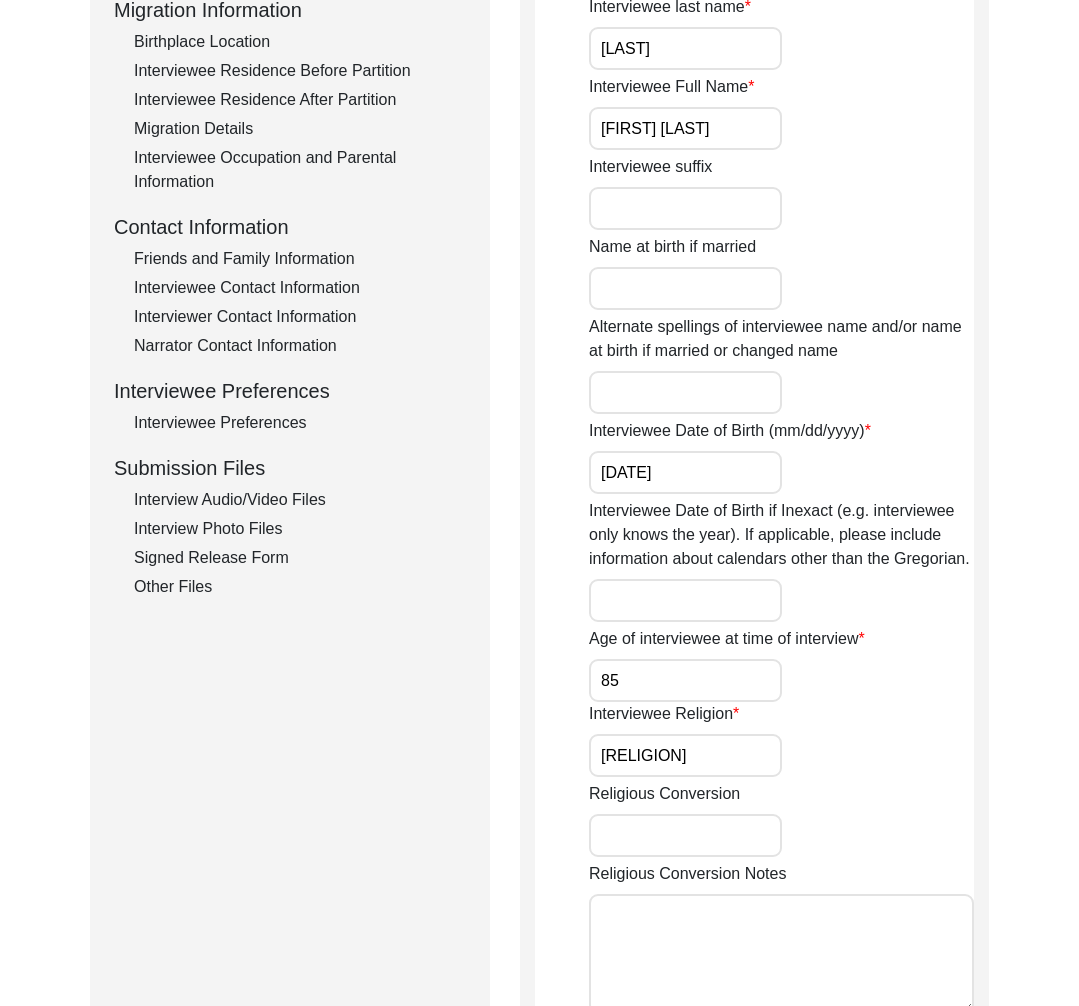 click on "Interview Audio/Video Files" 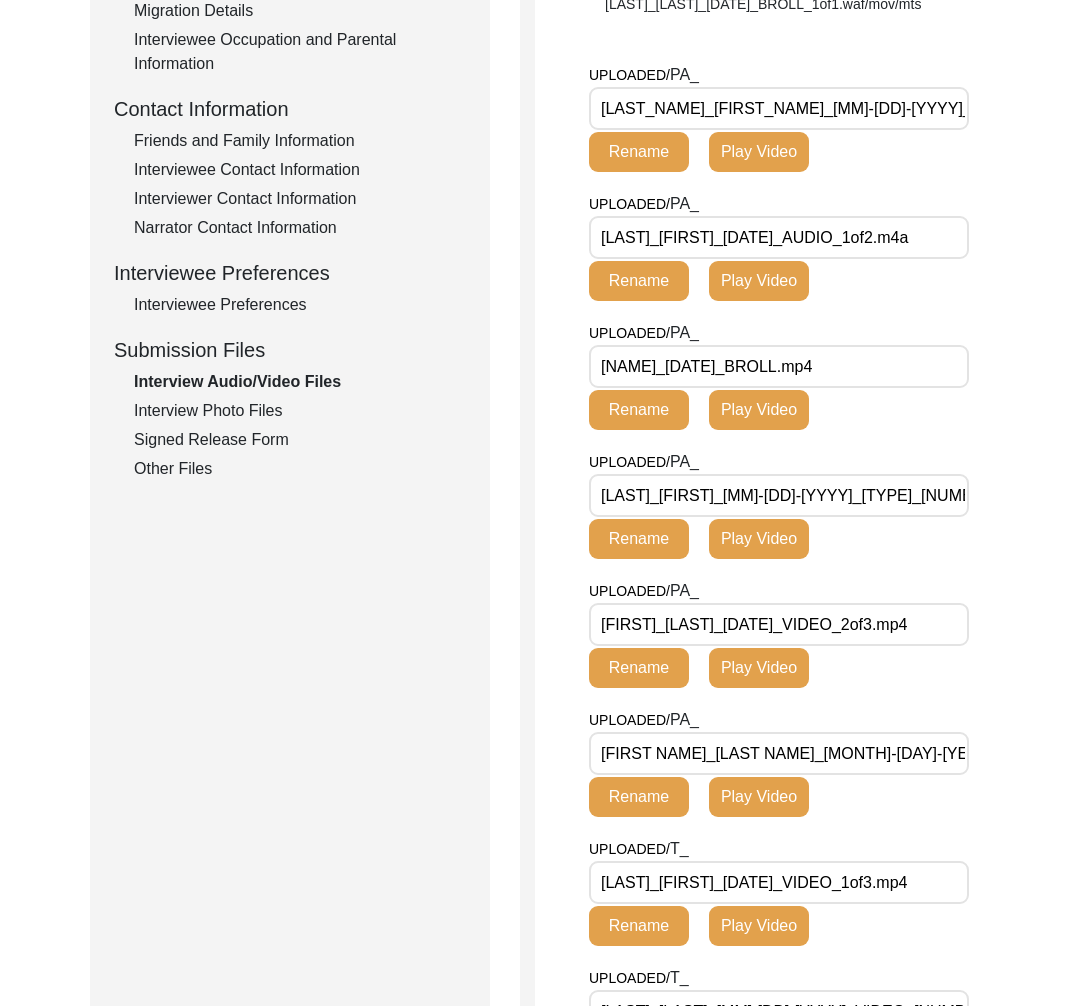 scroll, scrollTop: 194, scrollLeft: 0, axis: vertical 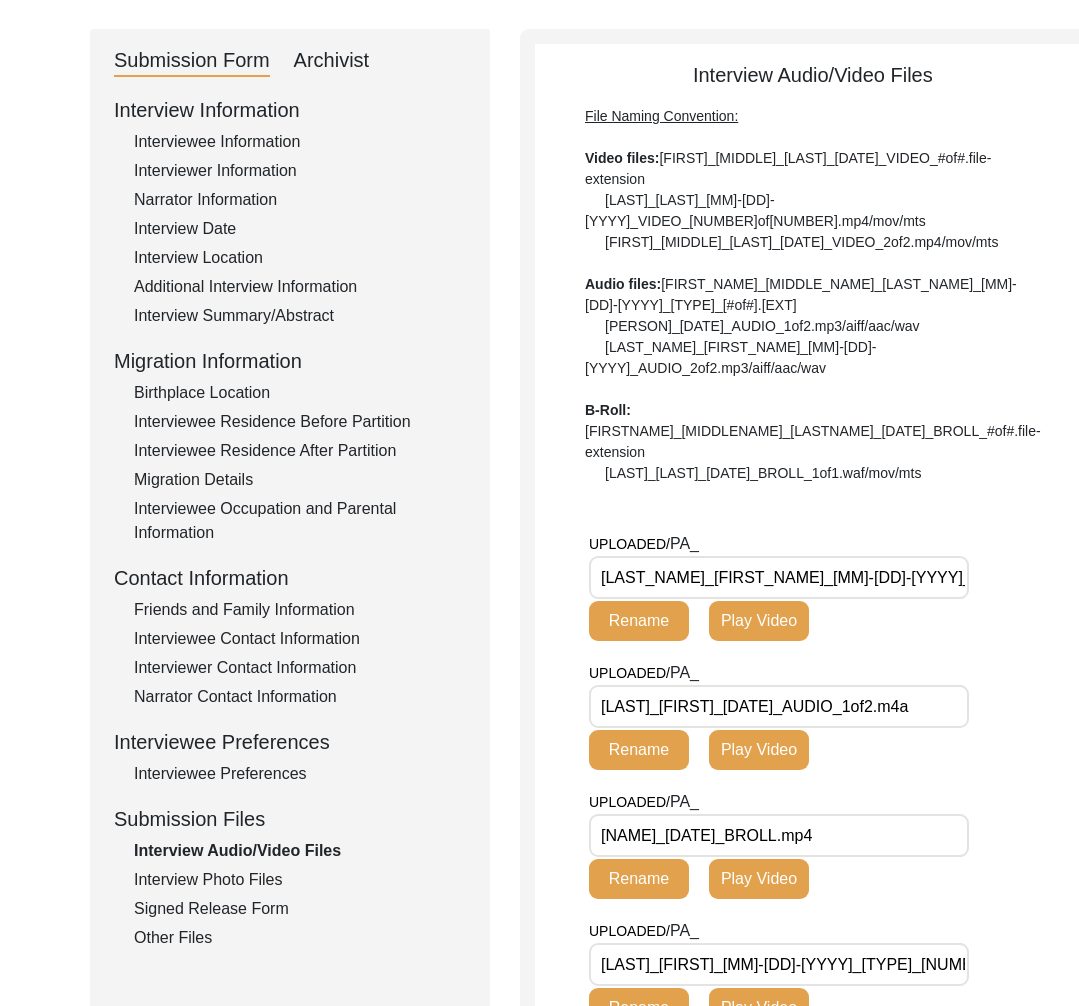 click on "Interview Information   Interviewee Information   Interviewer Information   Narrator Information   Interview Date   Interview Location   Additional Interview Information   Interview Summary/Abstract   Migration Information   Birthplace Location   Interviewee Residence Before Partition   Interviewee Residence After Partition   Migration Details   Interviewee Occupation and Parental Information   Contact Information   Friends and Family Information   Interviewee Contact Information   Interviewer Contact Information   Narrator Contact Information   Interviewee Preferences   Interviewee Preferences   Submission Files   Interview Audio/Video Files   Interview Photo Files   Signed Release Form   Other Files" 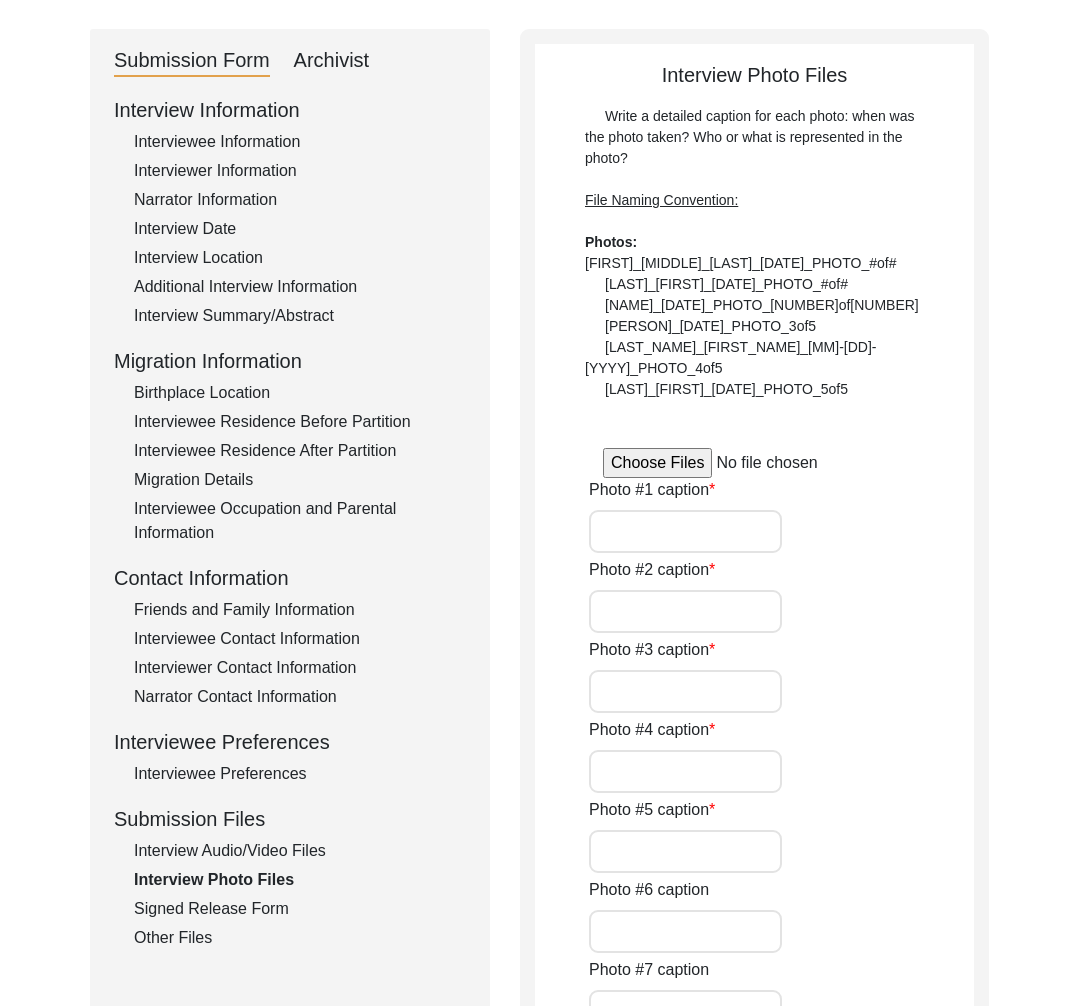 type on "[LAST] before the interview" 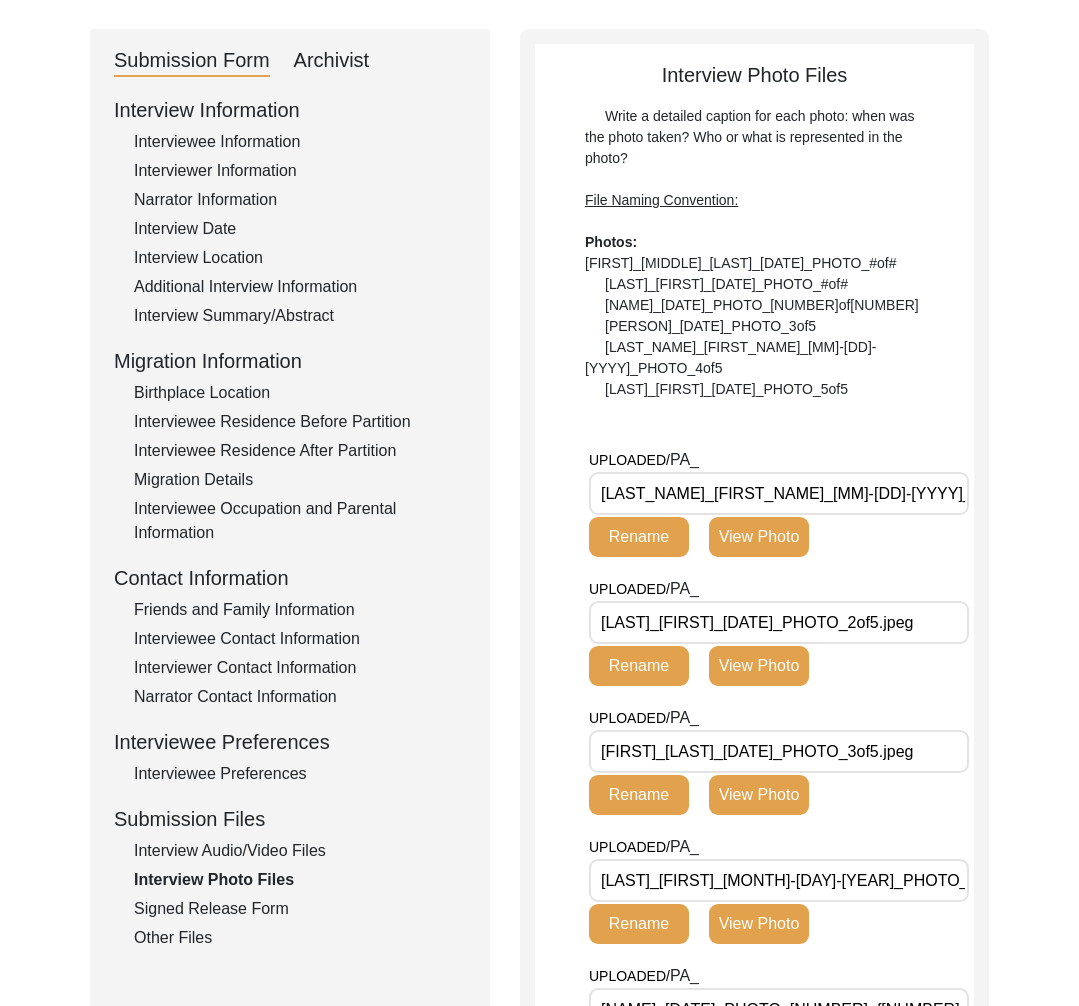 click on "Interview Location" 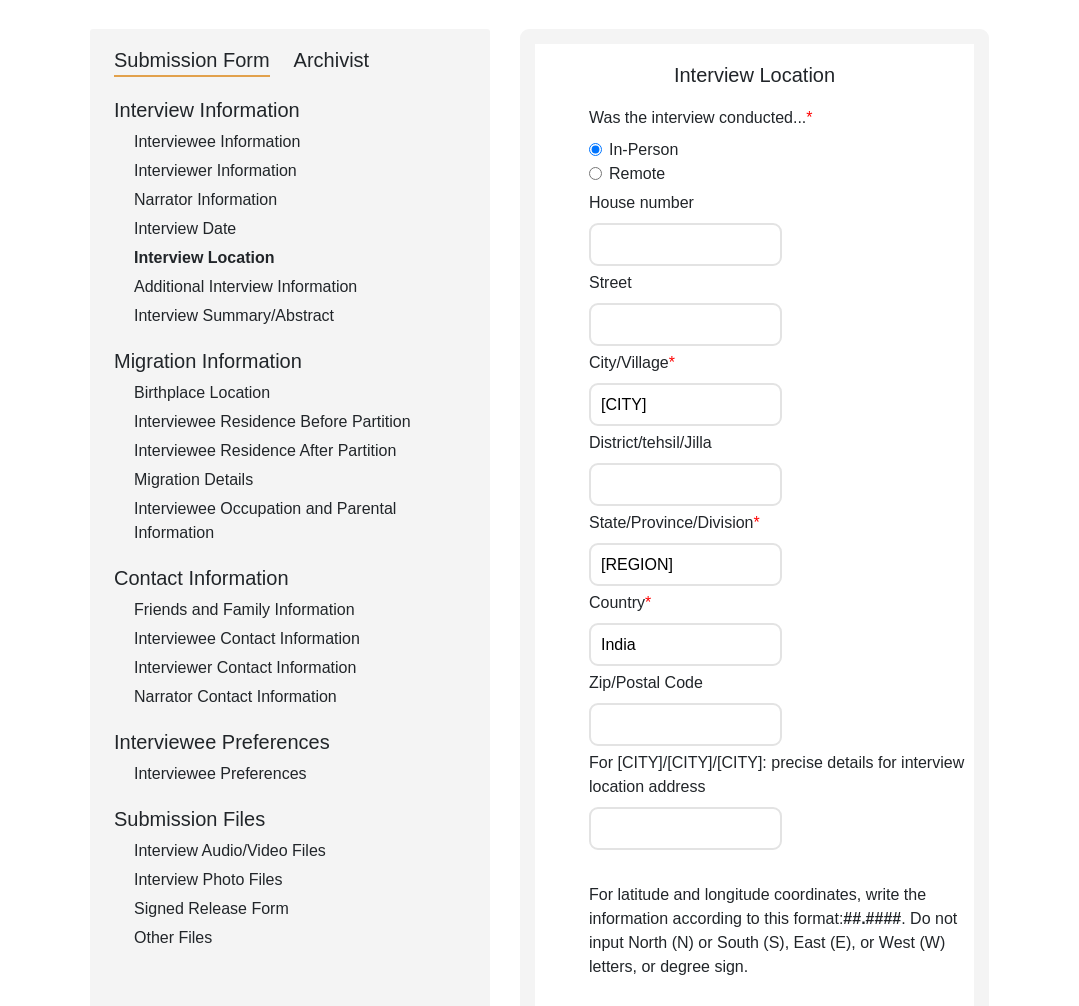 click on "Interview Date" 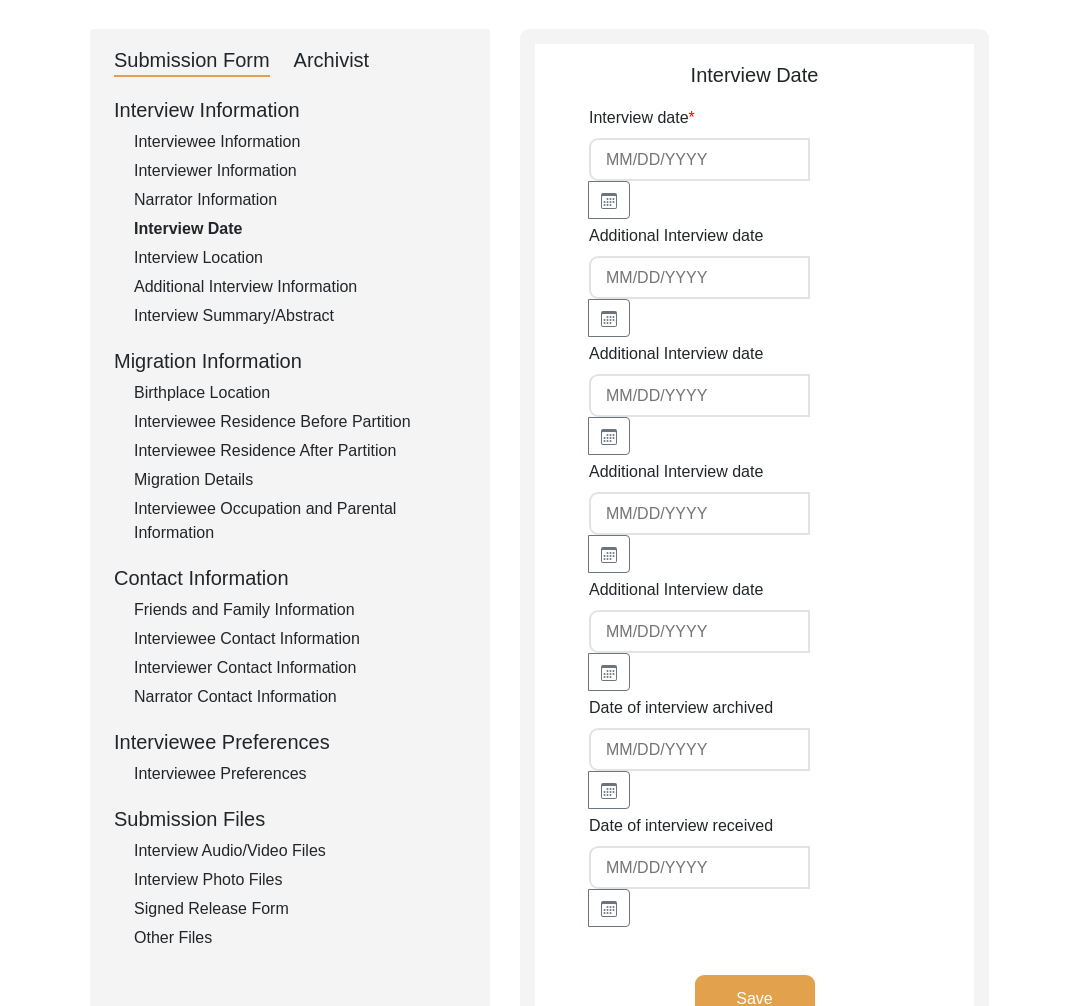 type on "[DATE]" 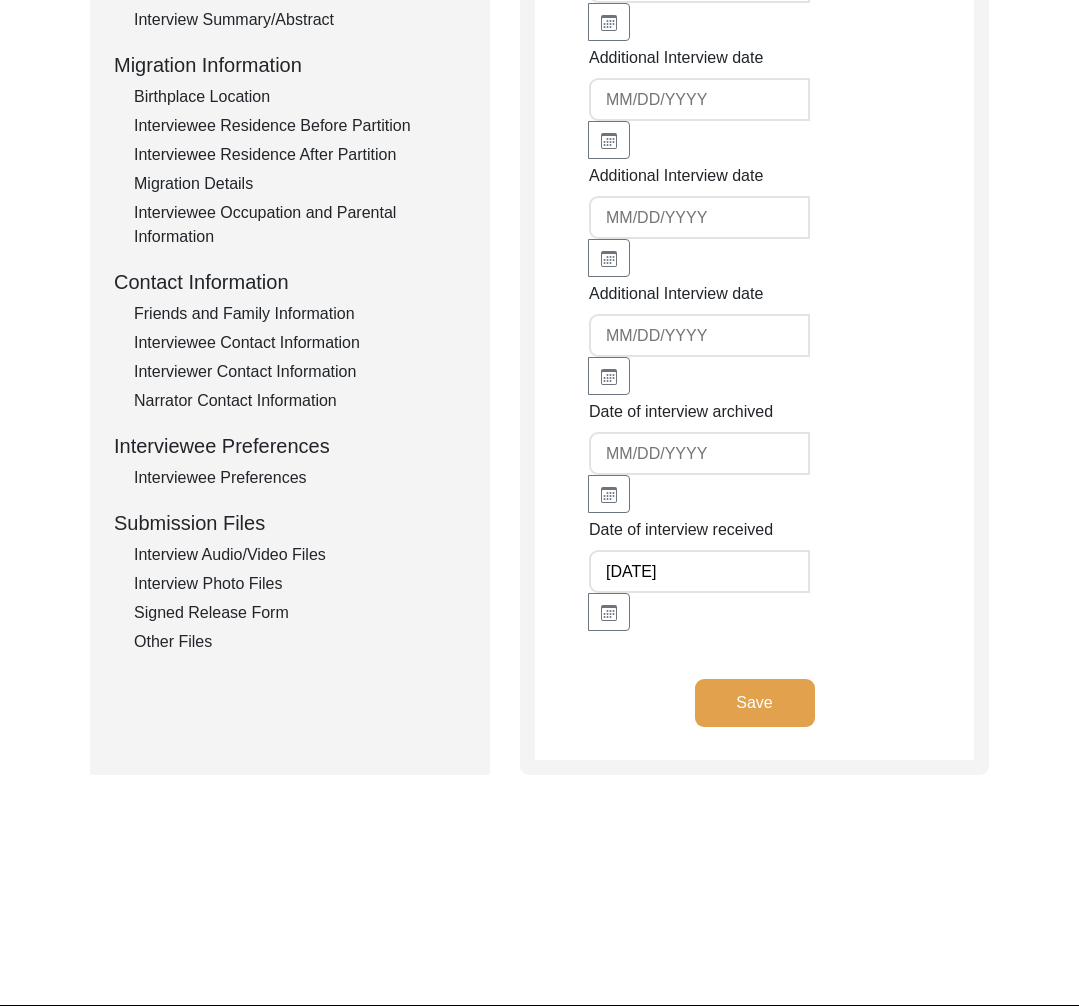 scroll, scrollTop: 0, scrollLeft: 0, axis: both 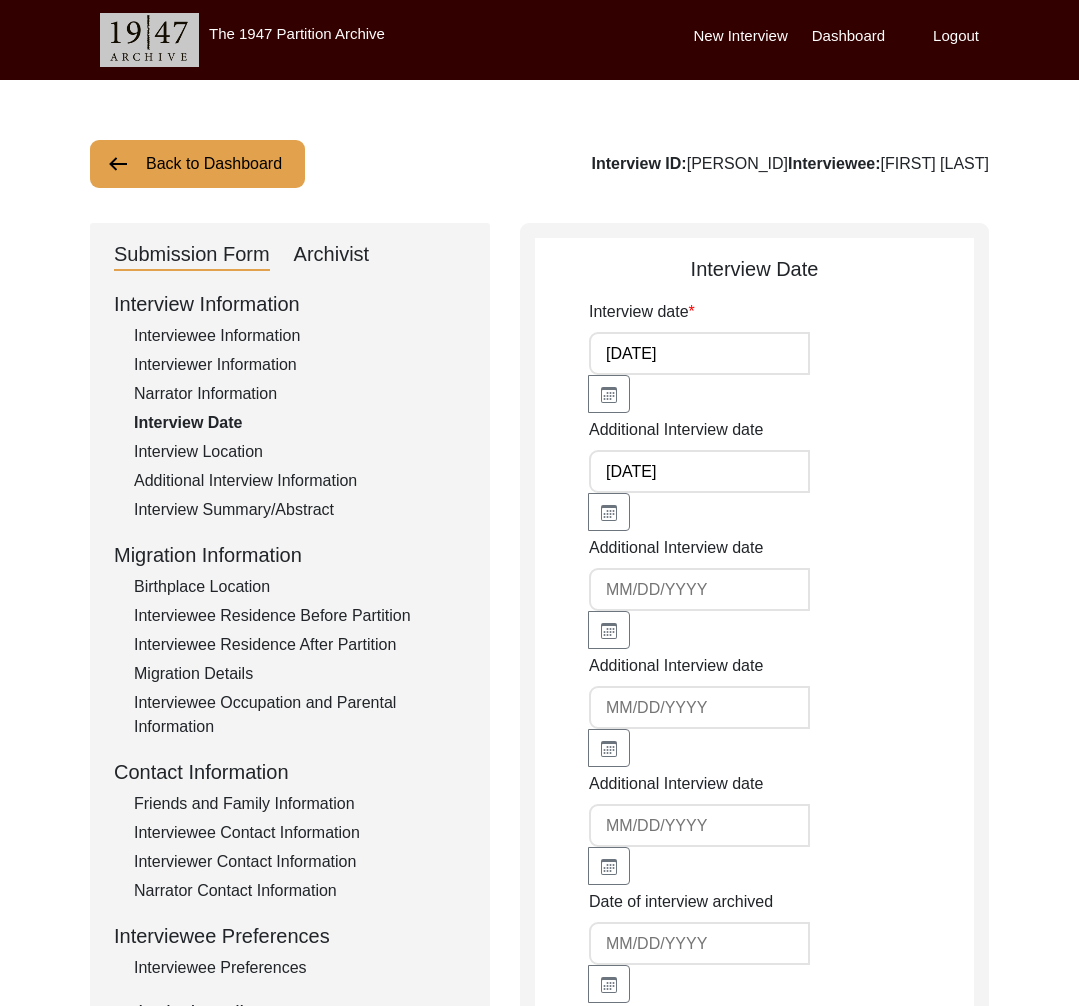 click on "Back to Dashboard" 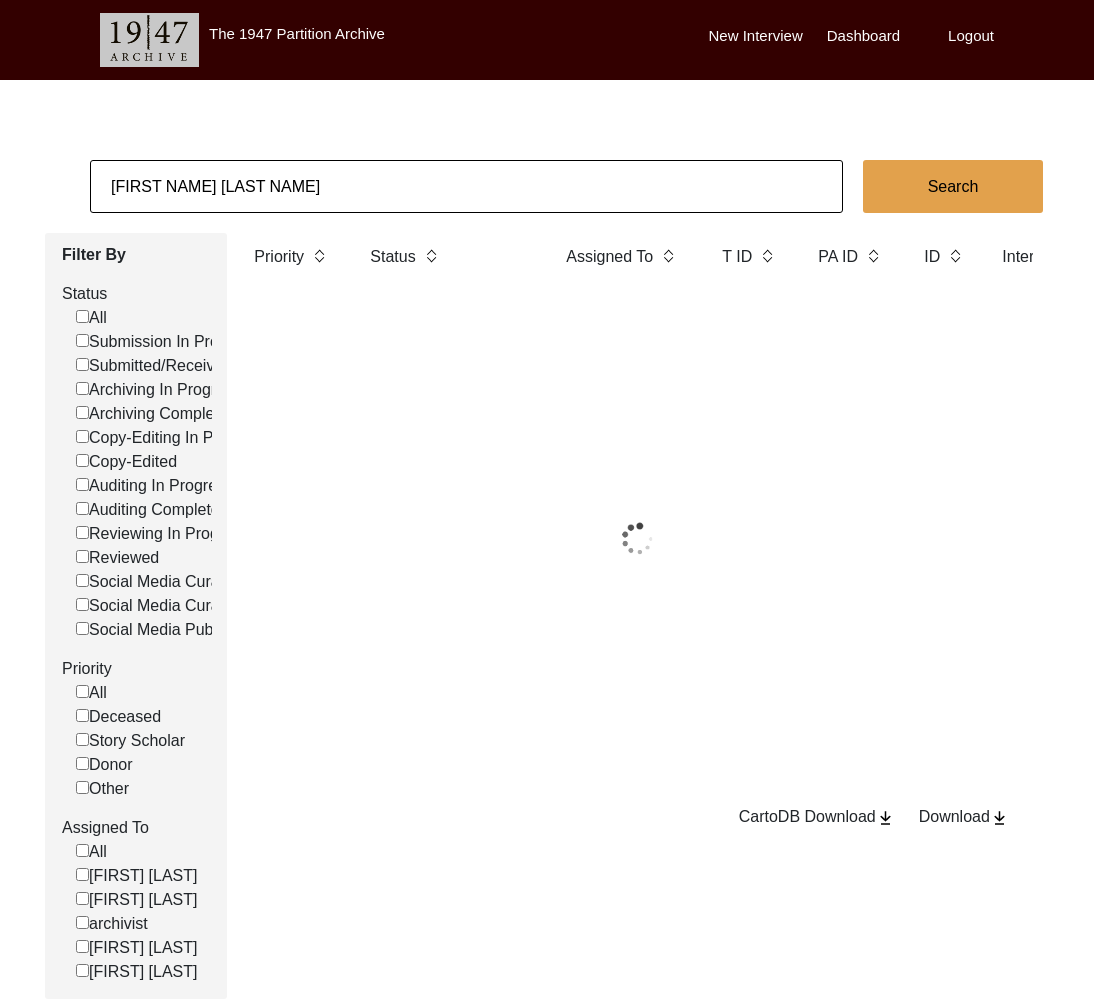 click on "[FIRST NAME] [LAST NAME]" 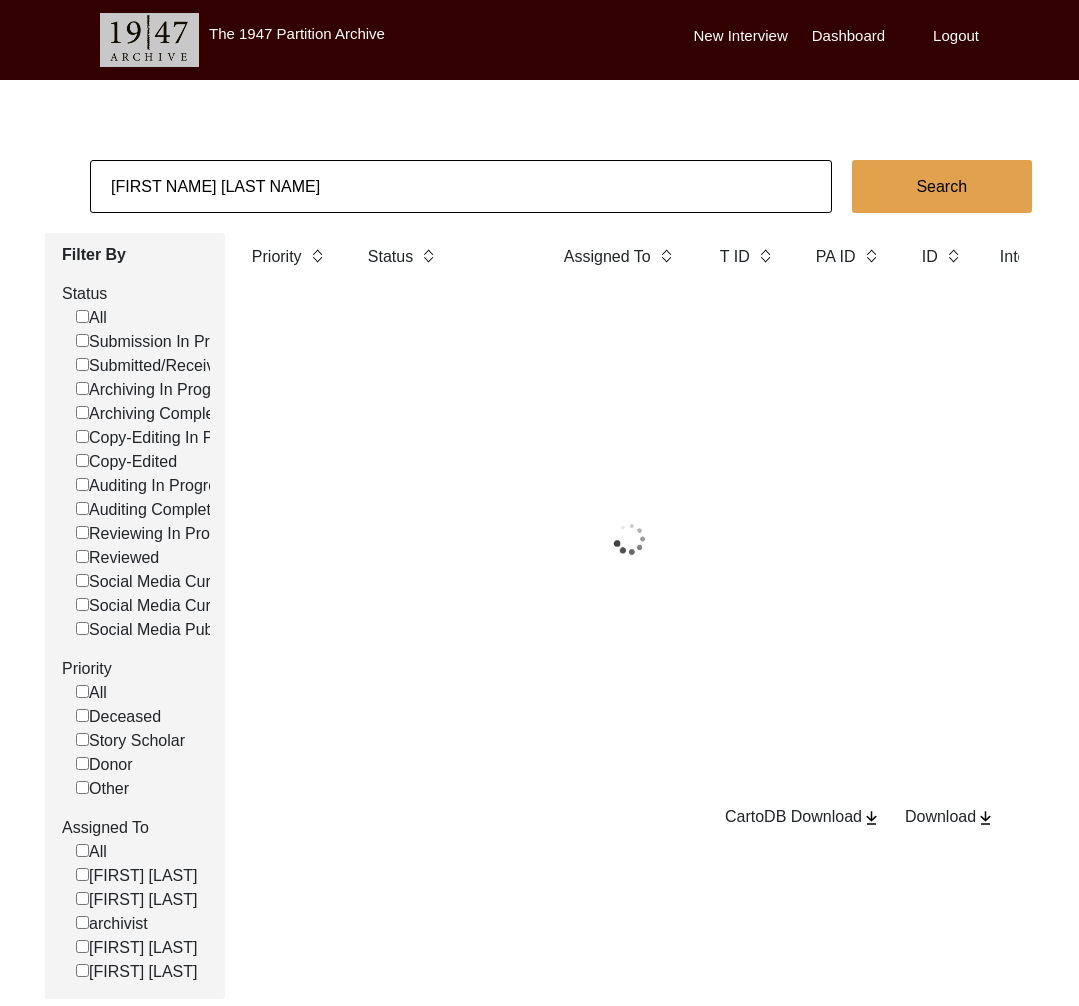 click on "[FIRST NAME] [LAST NAME]" 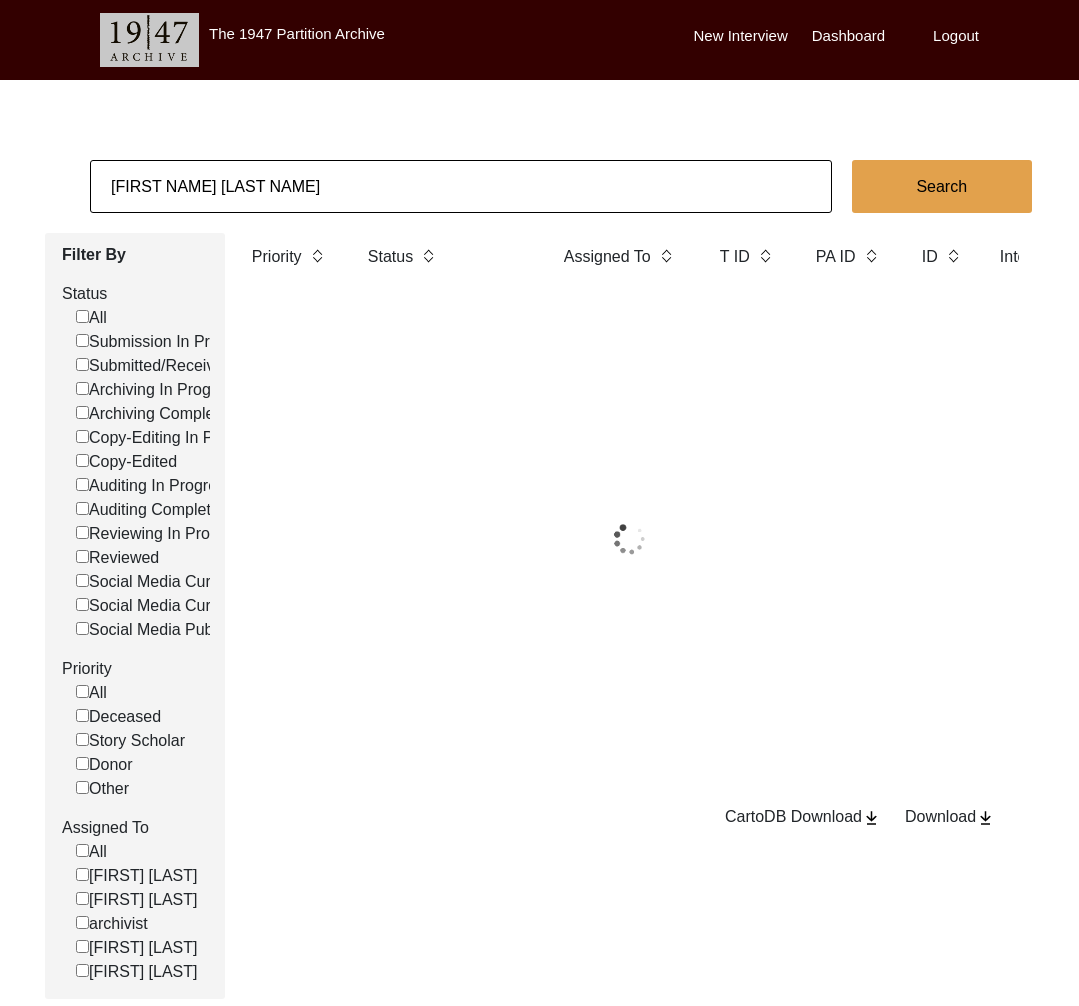 click on "[FIRST NAME] [LAST NAME]" 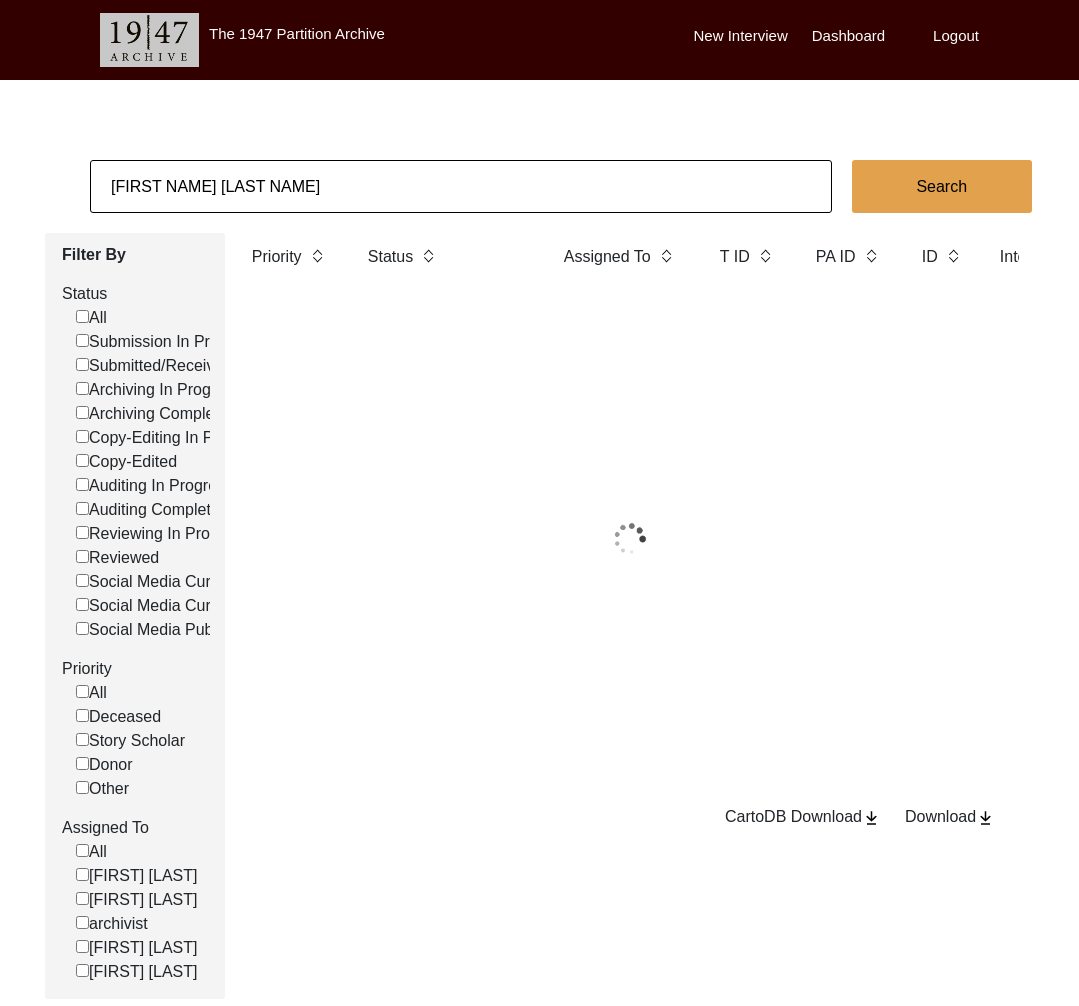 paste on "[FIRST] [LAST]" 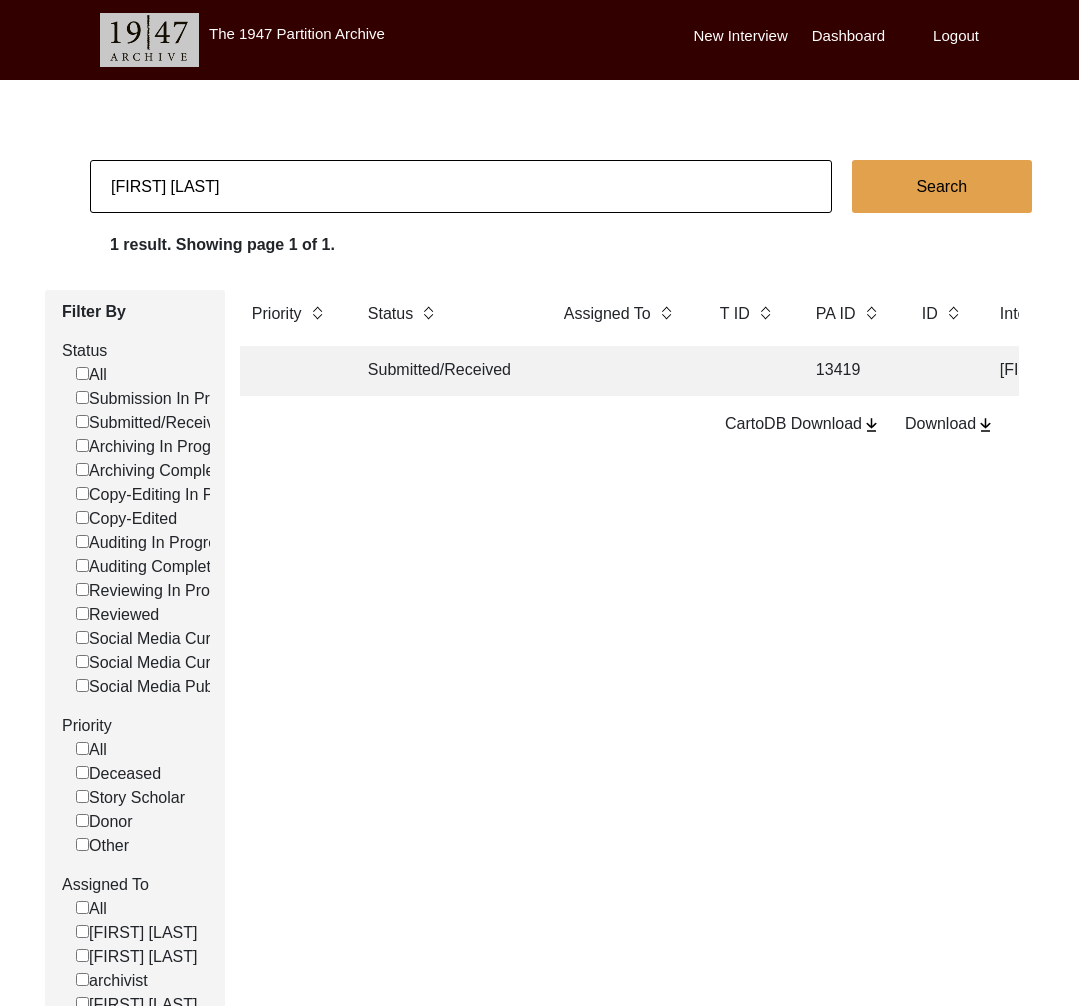 type on "[FIRST] [LAST]" 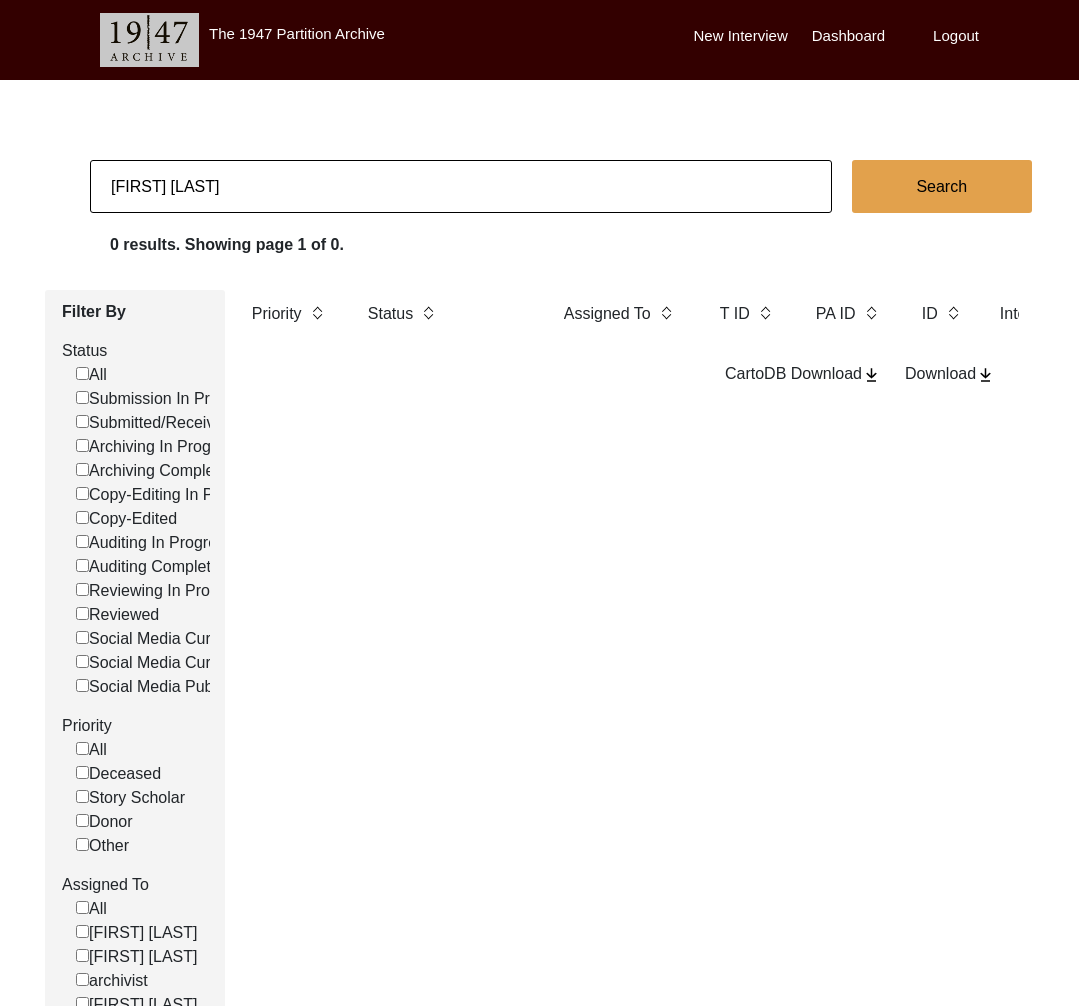 click on "[FIRST] [LAST]" 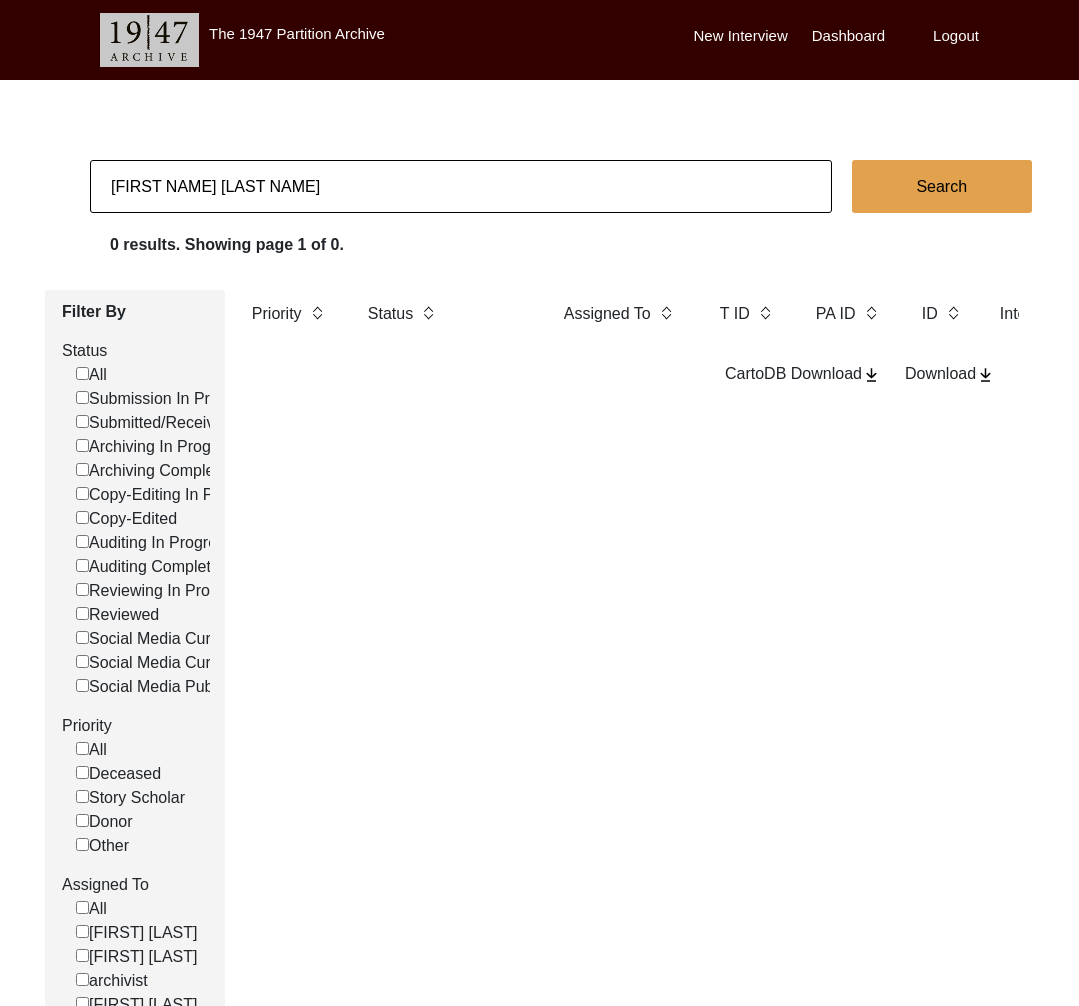 type on "[FIRST NAME] [LAST NAME]" 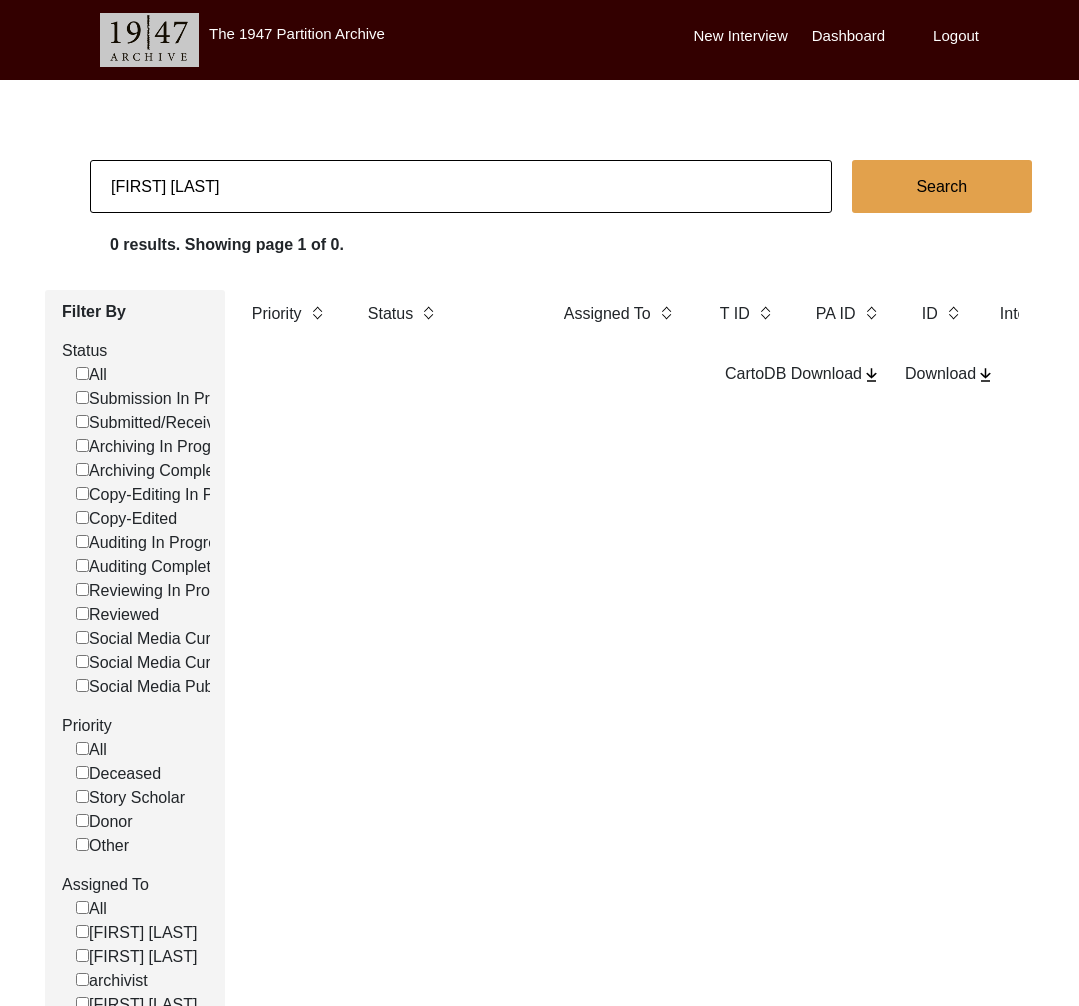 type on "[FIRST] [LAST]" 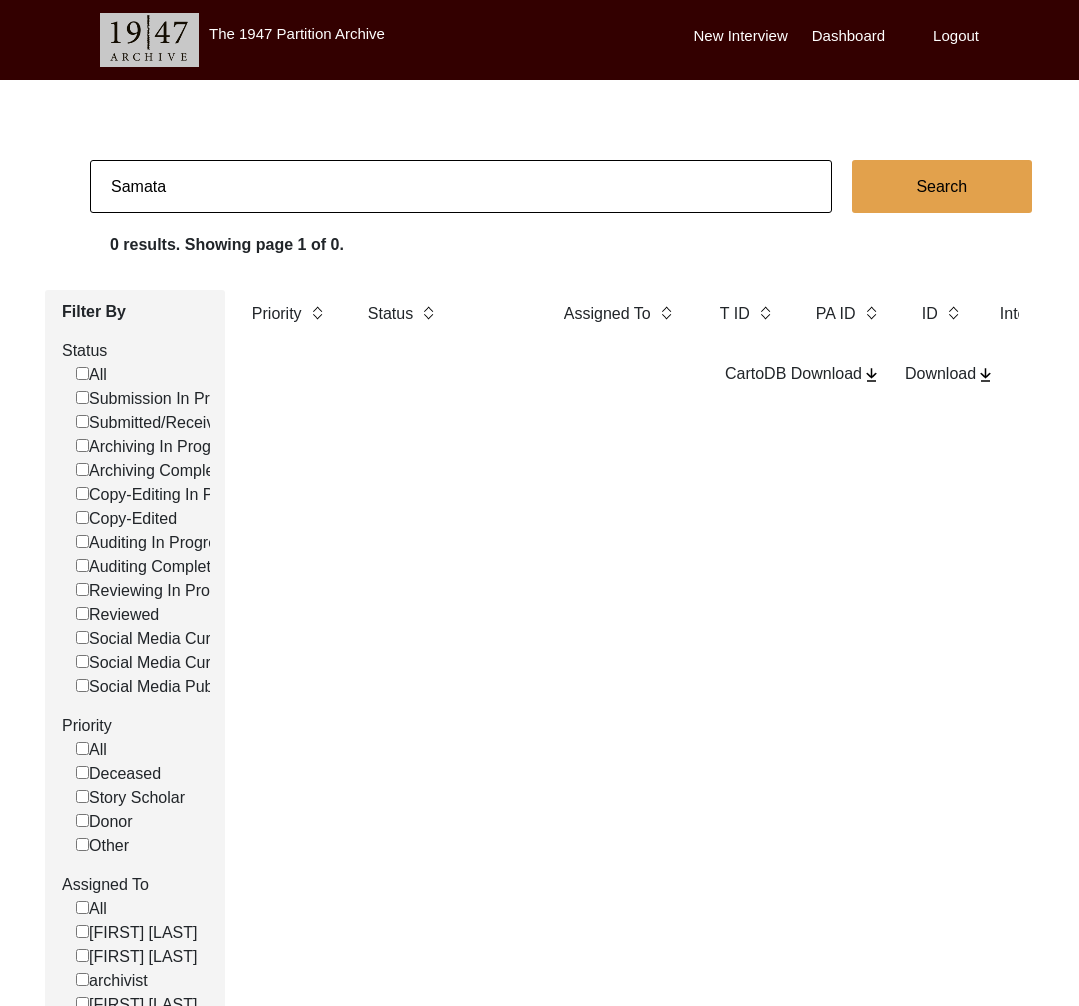 type on "Samata" 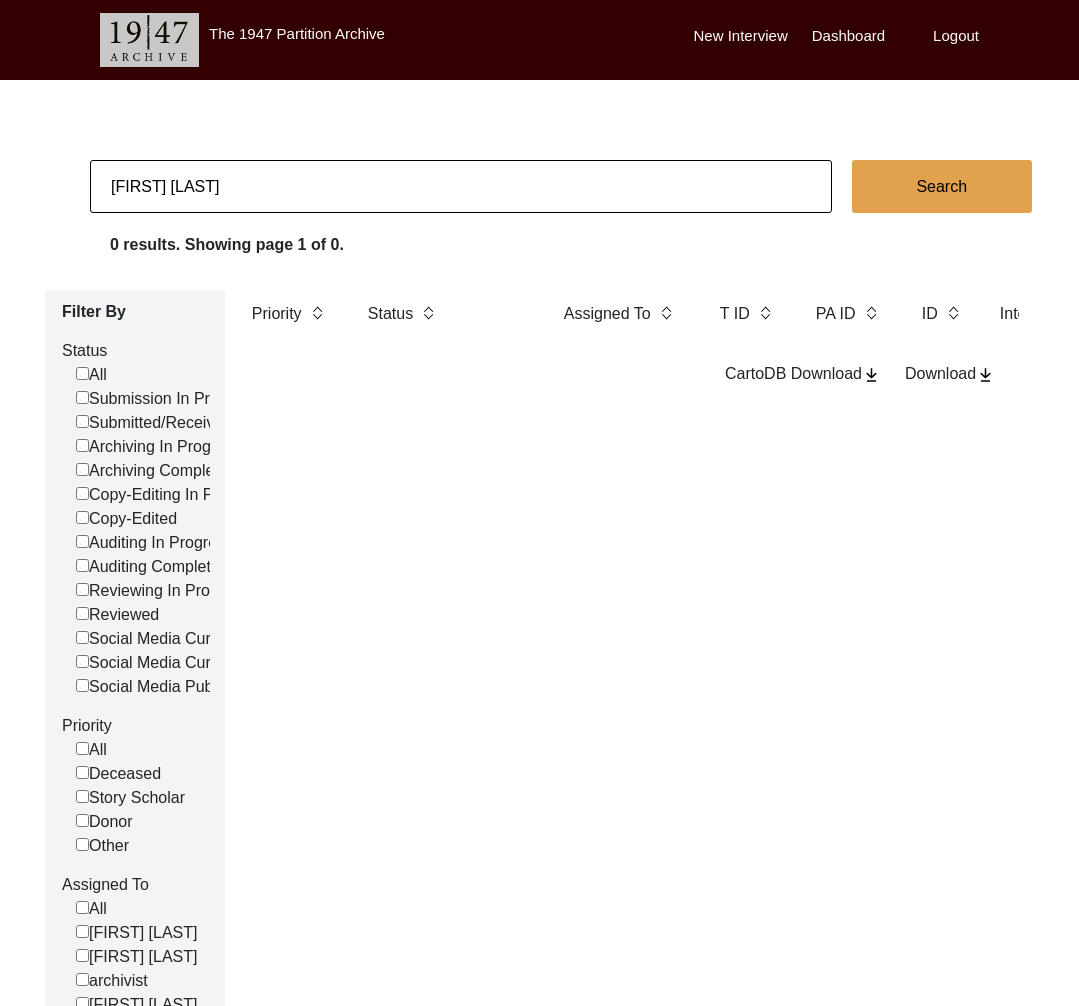 type on "[FIRST] [LAST]" 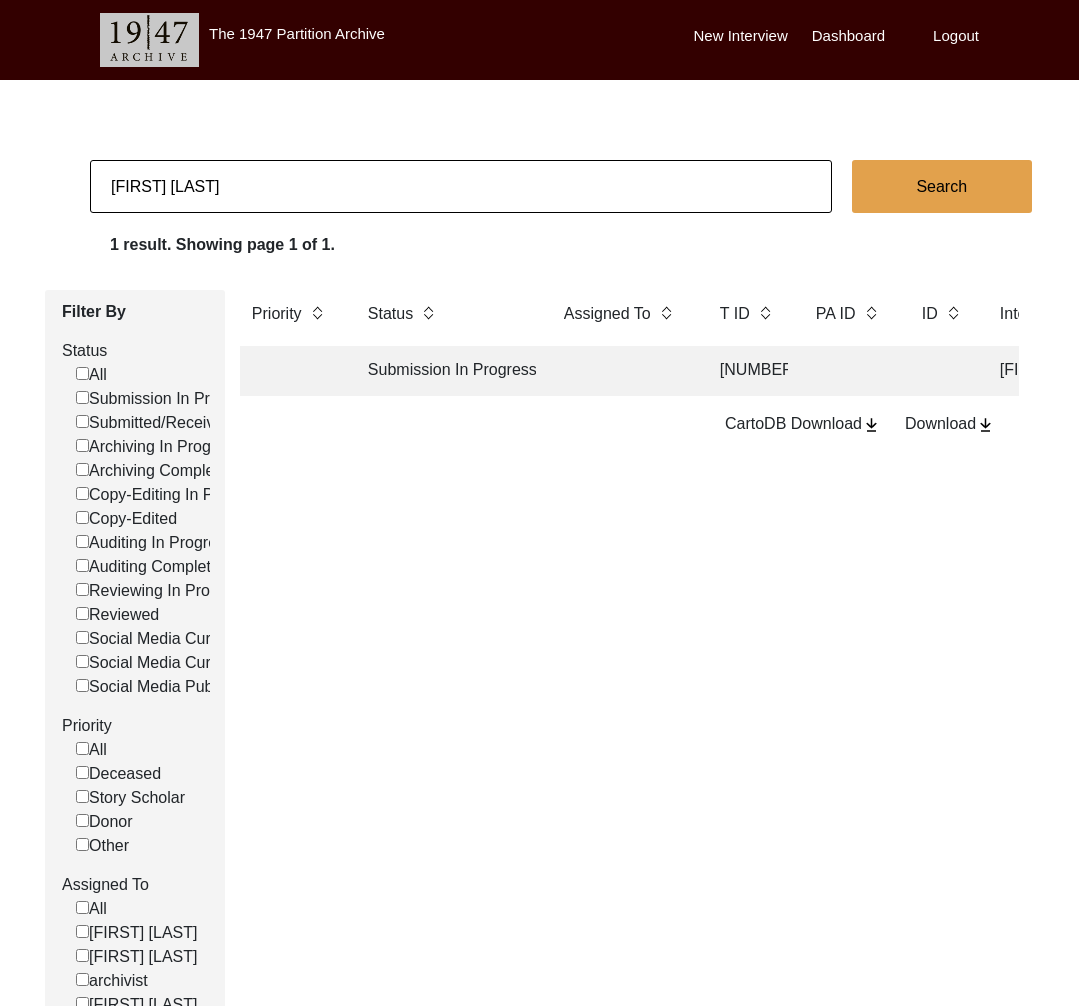 click on "[FIRST] [LAST]" 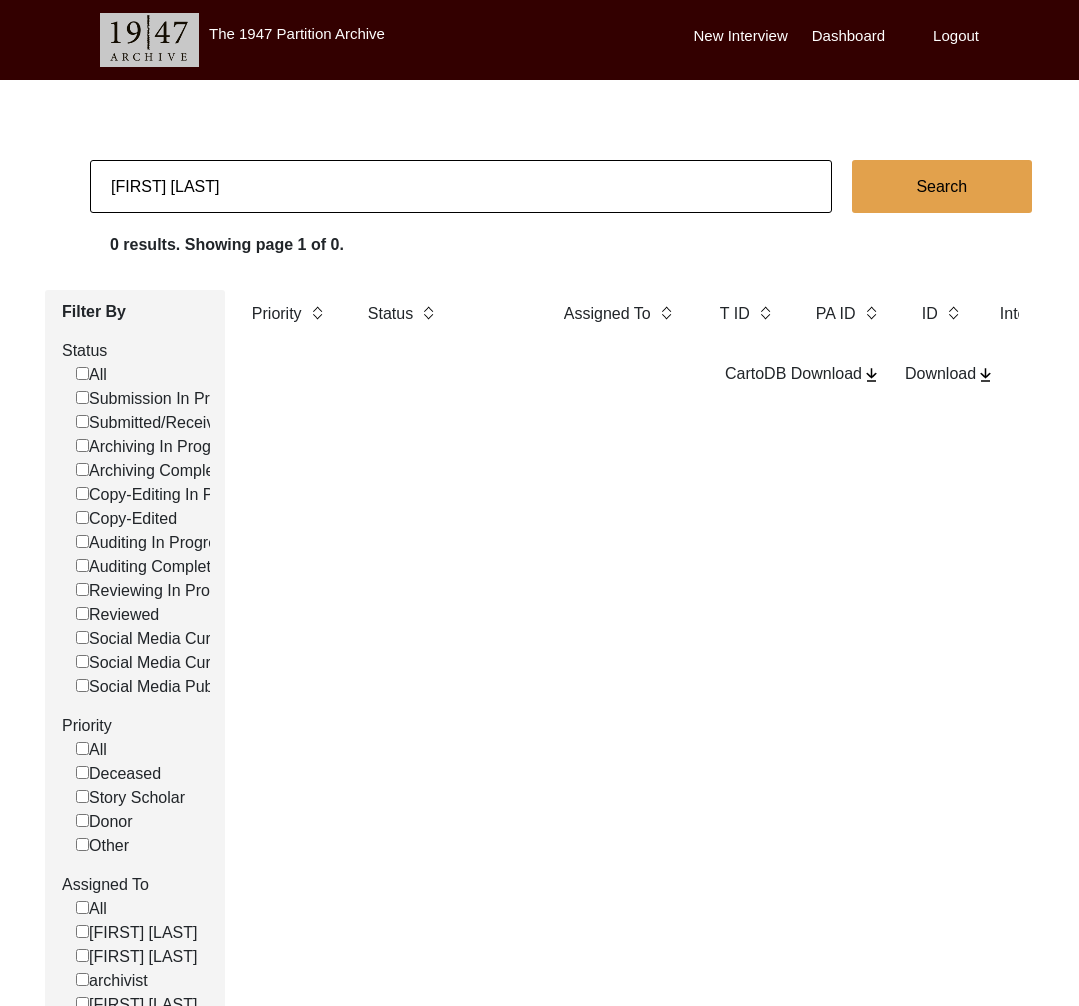 click on "[FIRST] [LAST]" 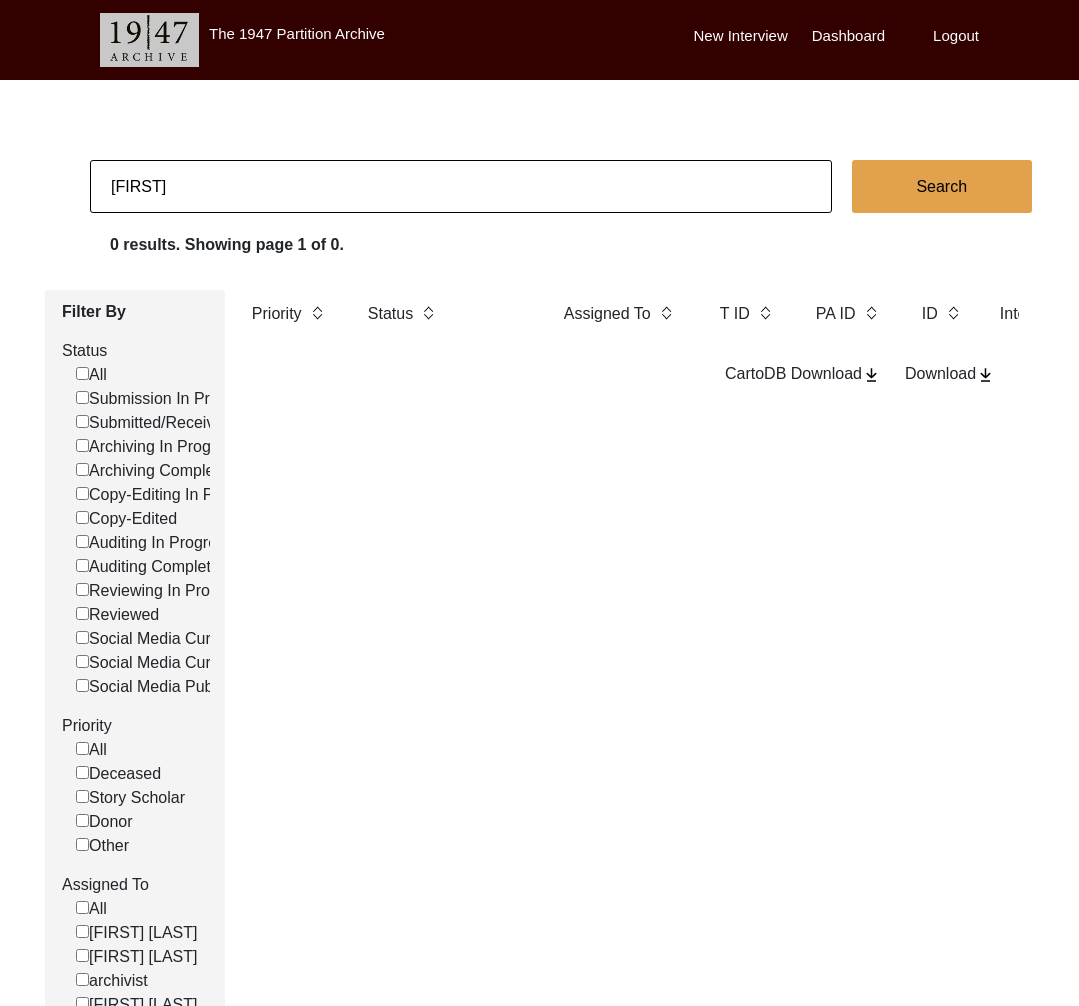 type on "[FIRST]" 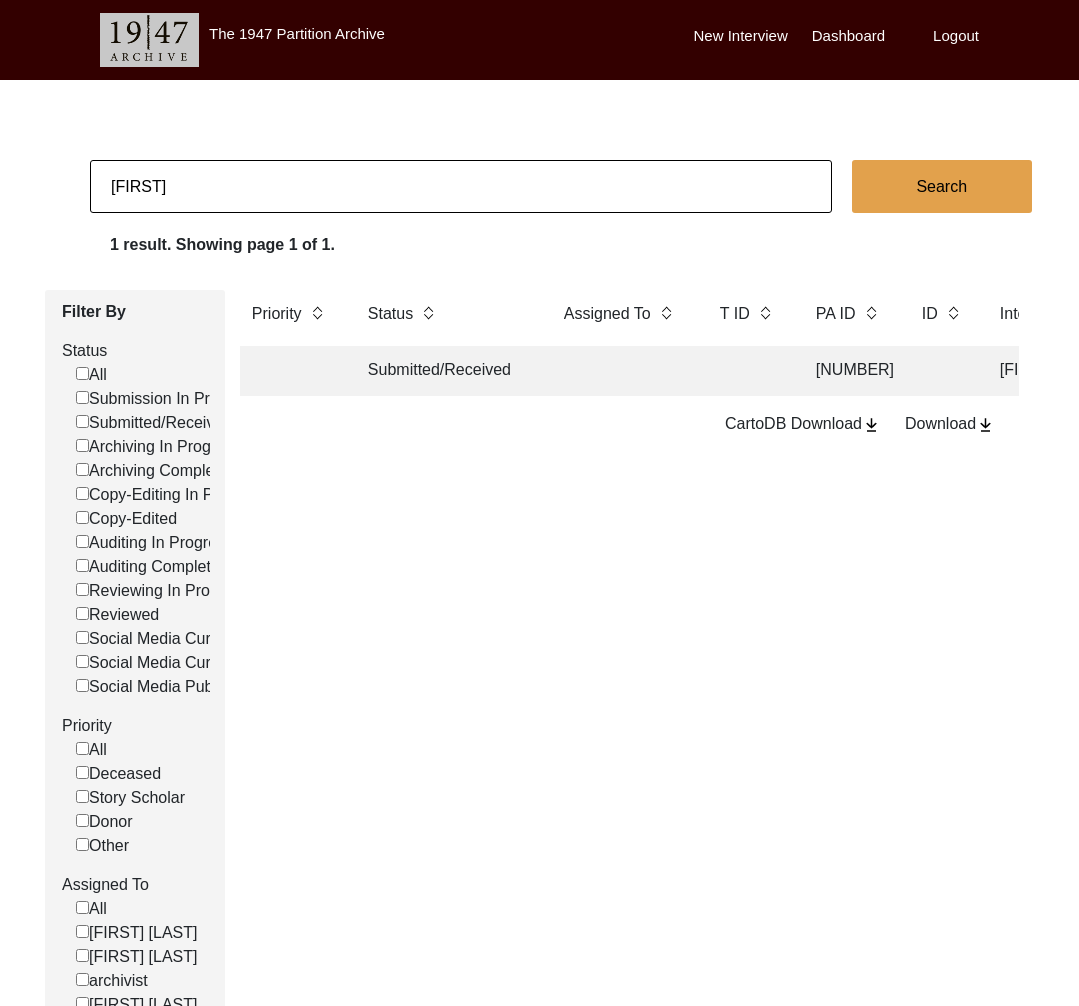 click on "Submitted/Received" 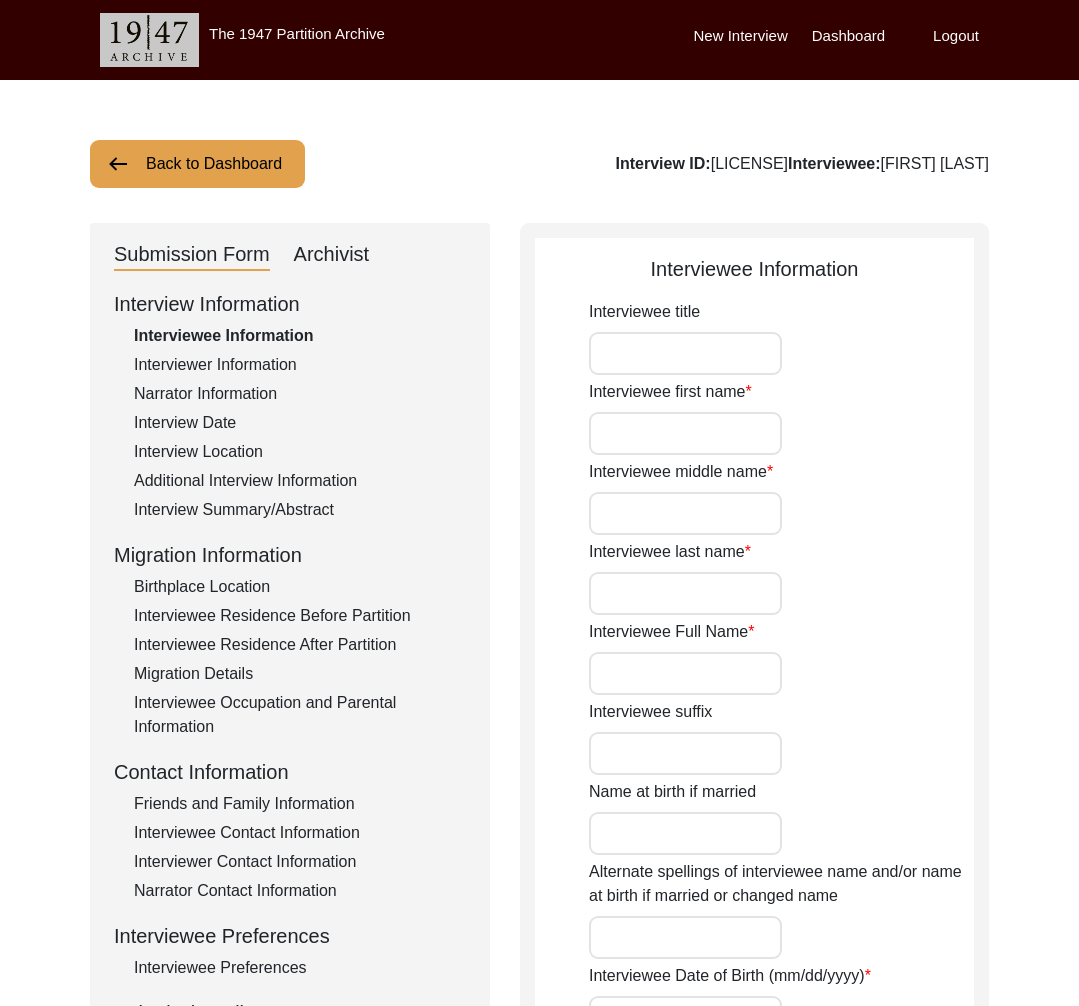 type on "[FIRST]" 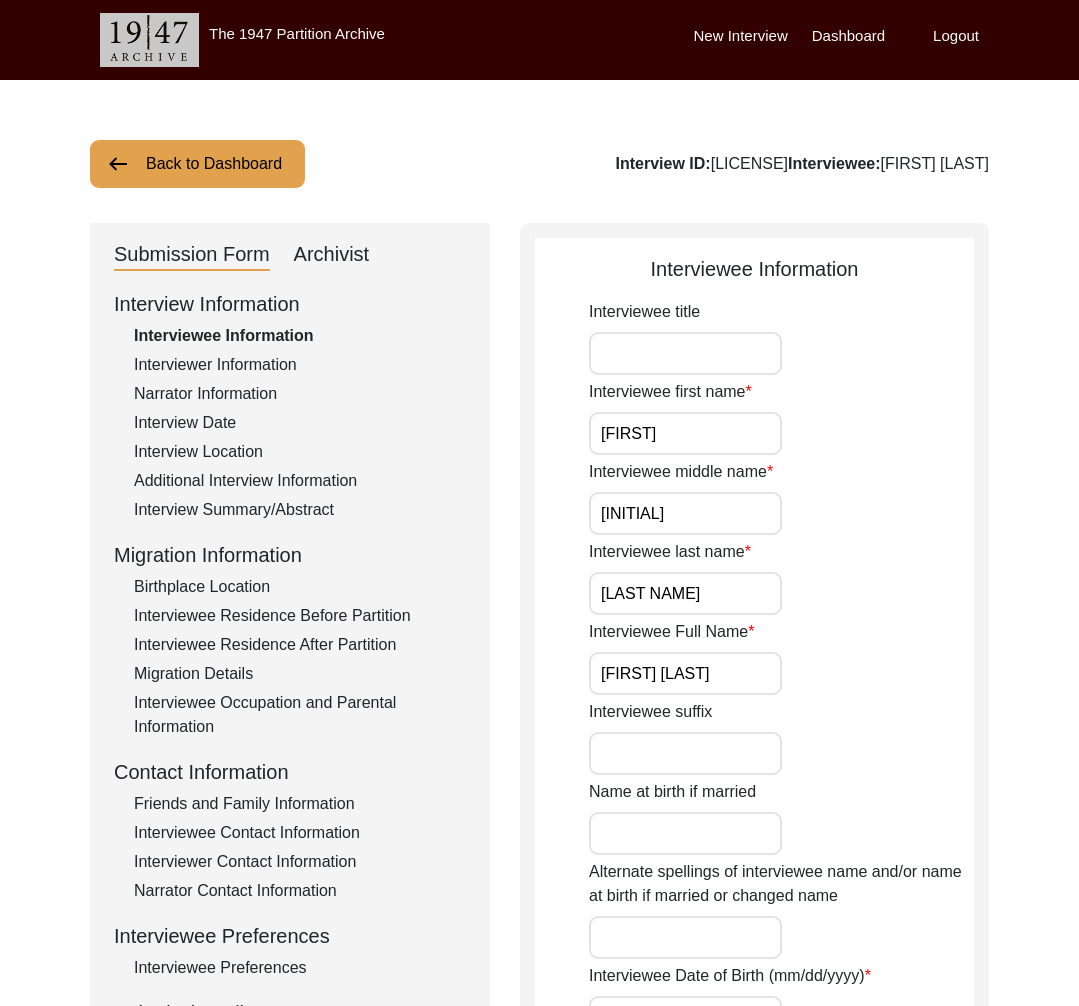 scroll, scrollTop: 110, scrollLeft: 0, axis: vertical 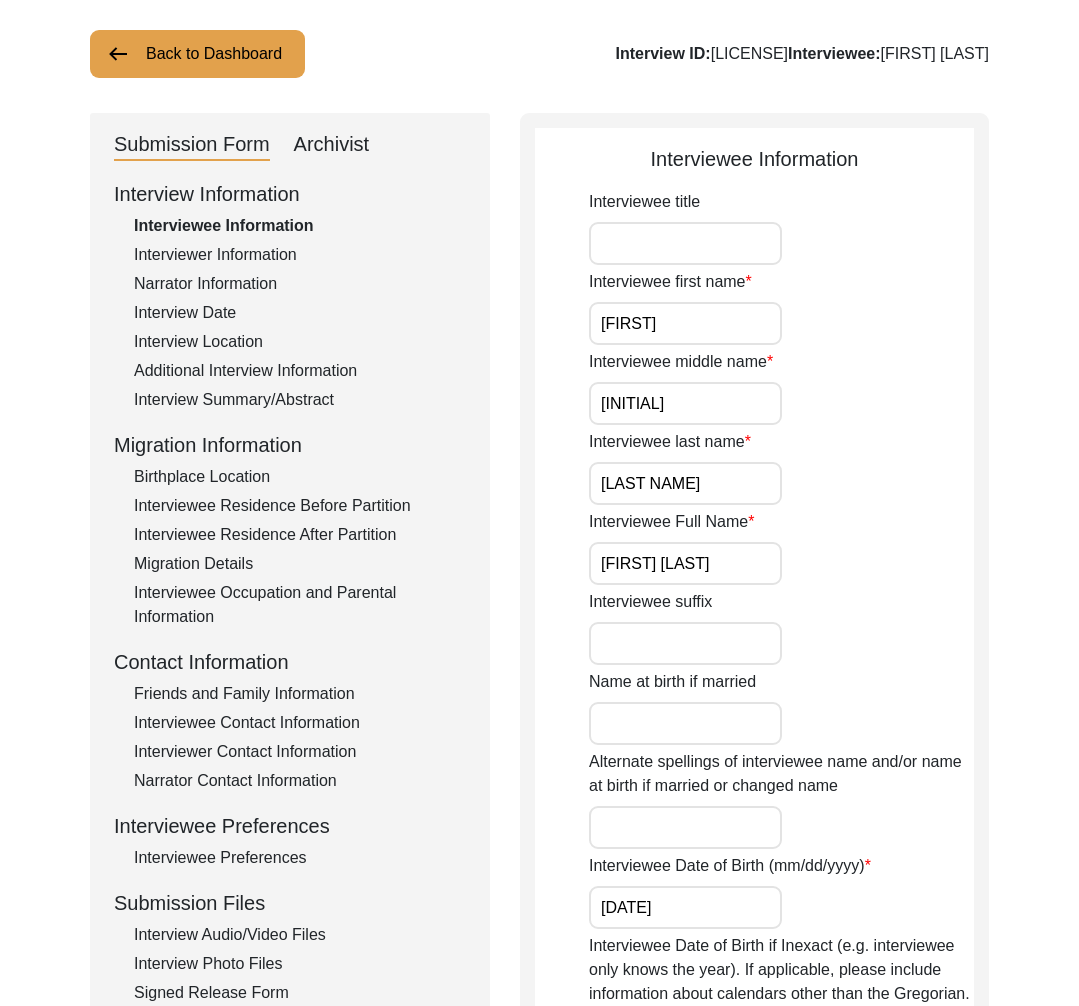 click on "Interview ID:  [ID]  Interviewee:  [FIRST] [LAST]" 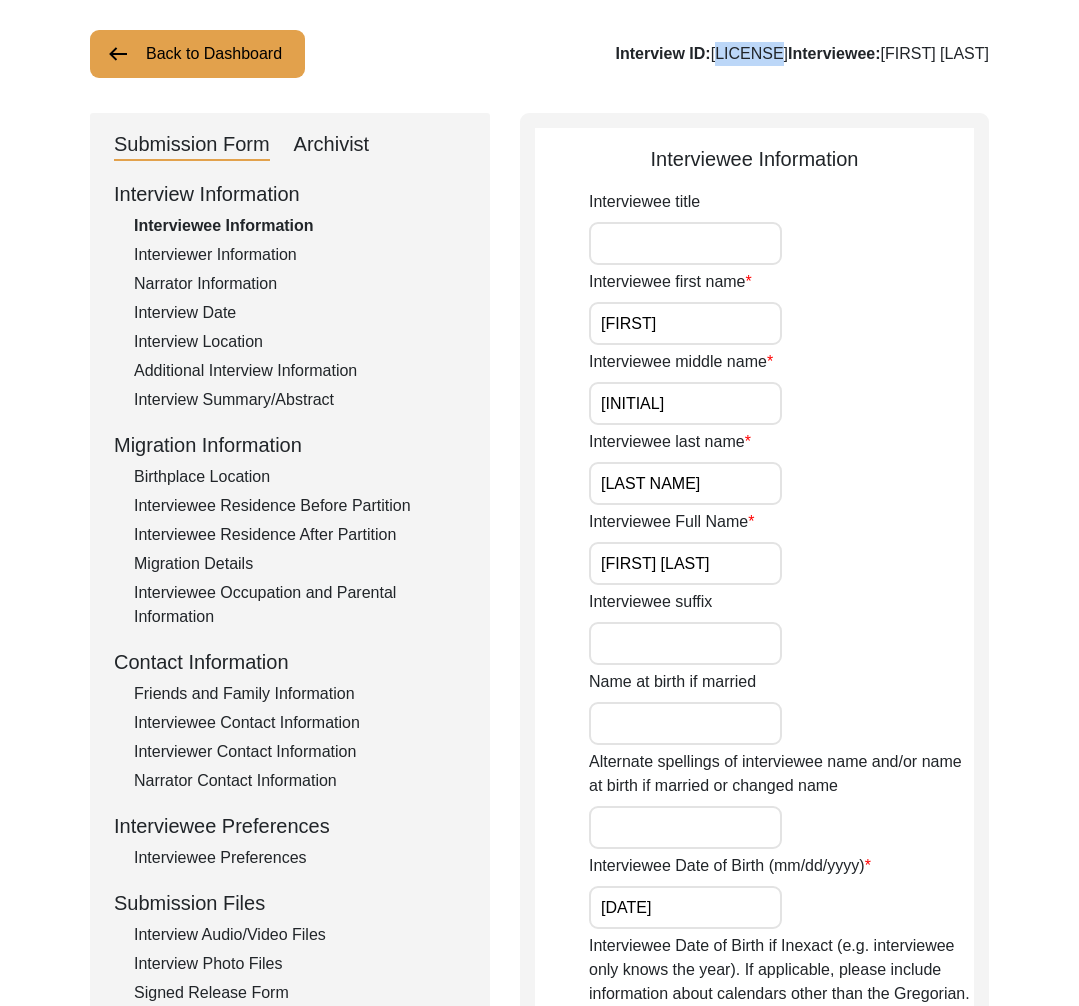 click on "Interview ID:  [ID]  Interviewee:  [FIRST] [LAST]" 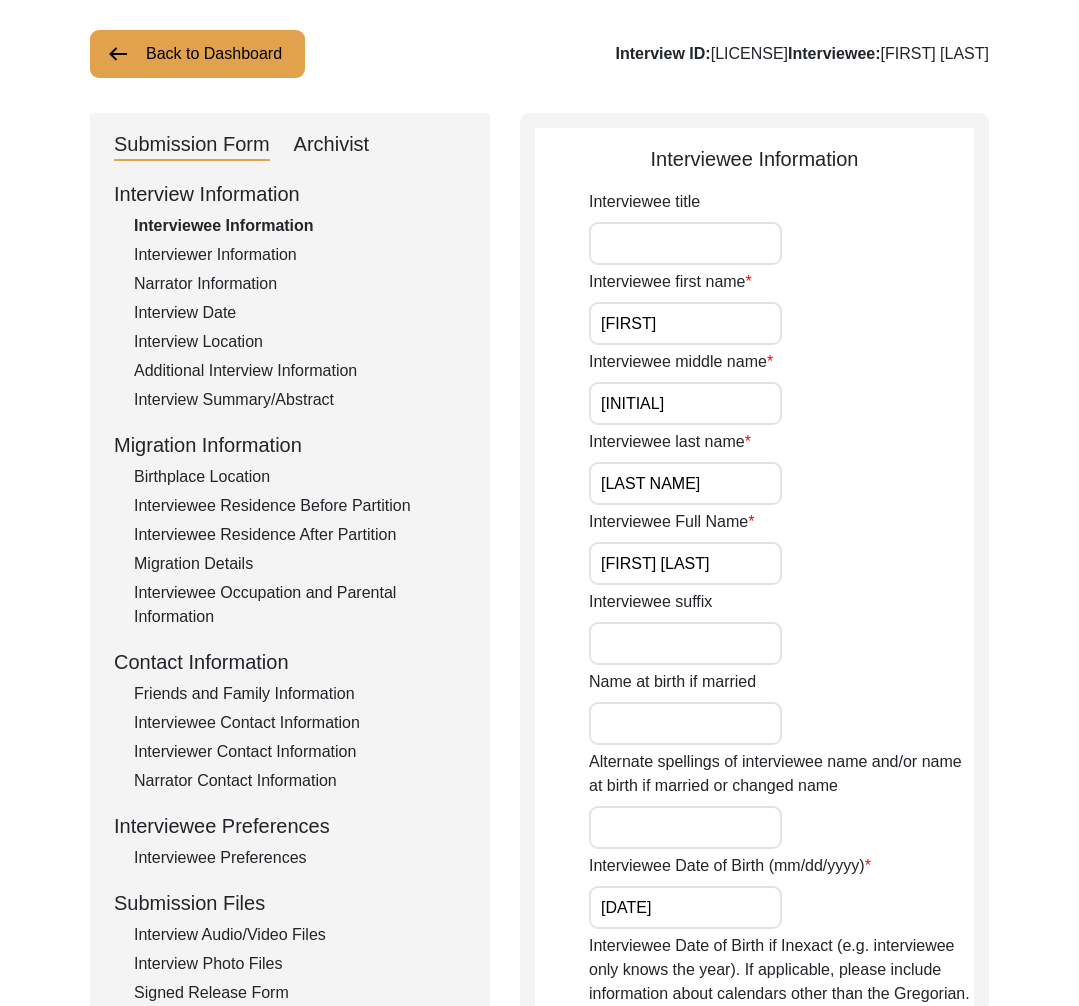 scroll, scrollTop: 0, scrollLeft: 0, axis: both 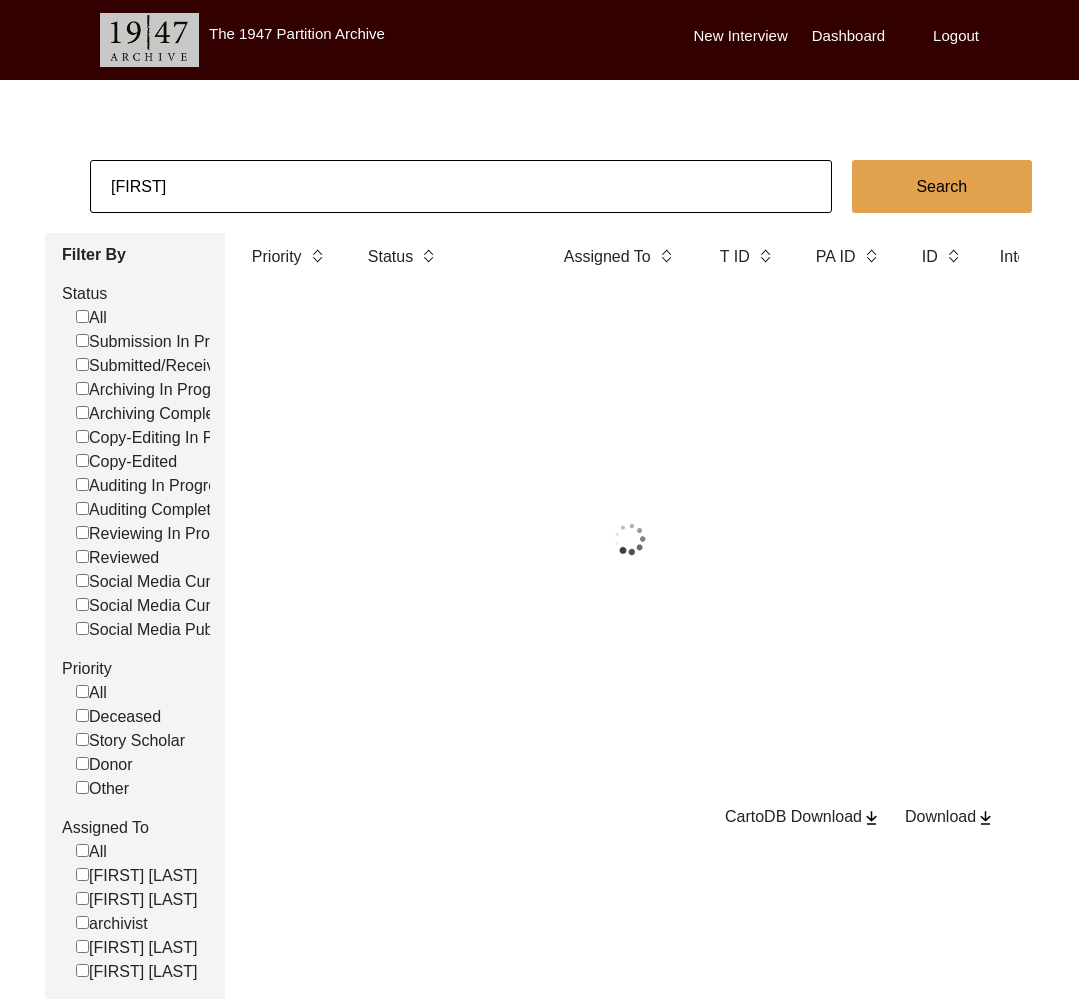click on "The 1947 Partition Archive New Interview Dashboard Logout" at bounding box center [539, 40] 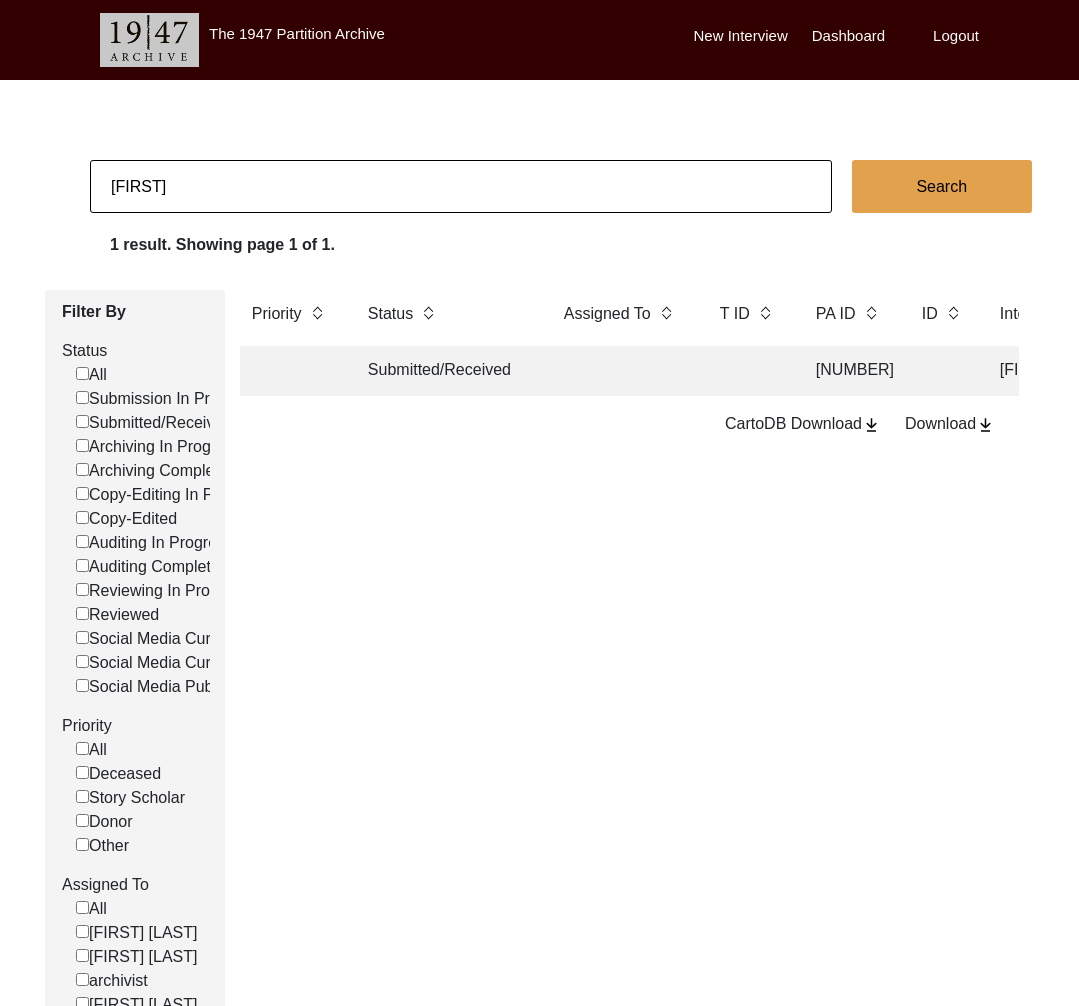 click on "[FIRST]" 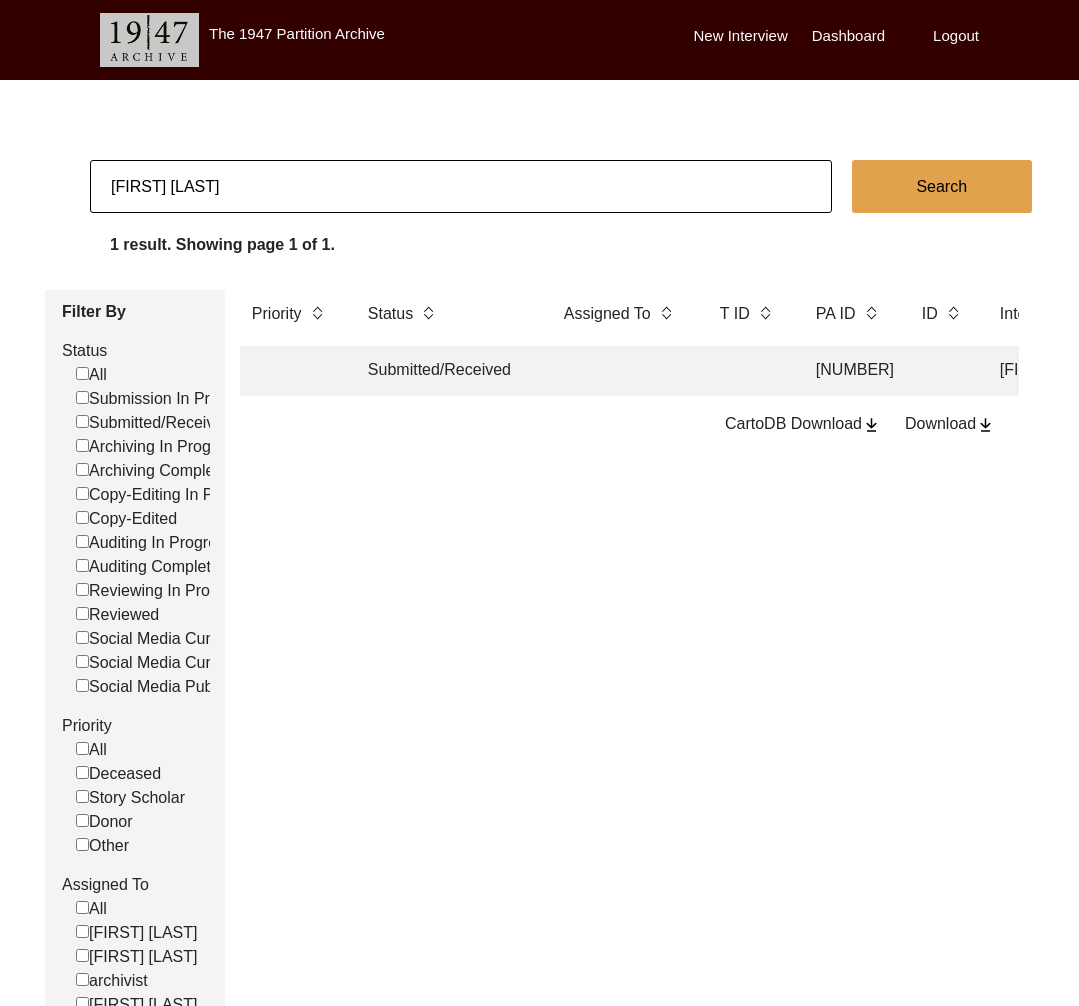 type on "[FIRST] [LAST]" 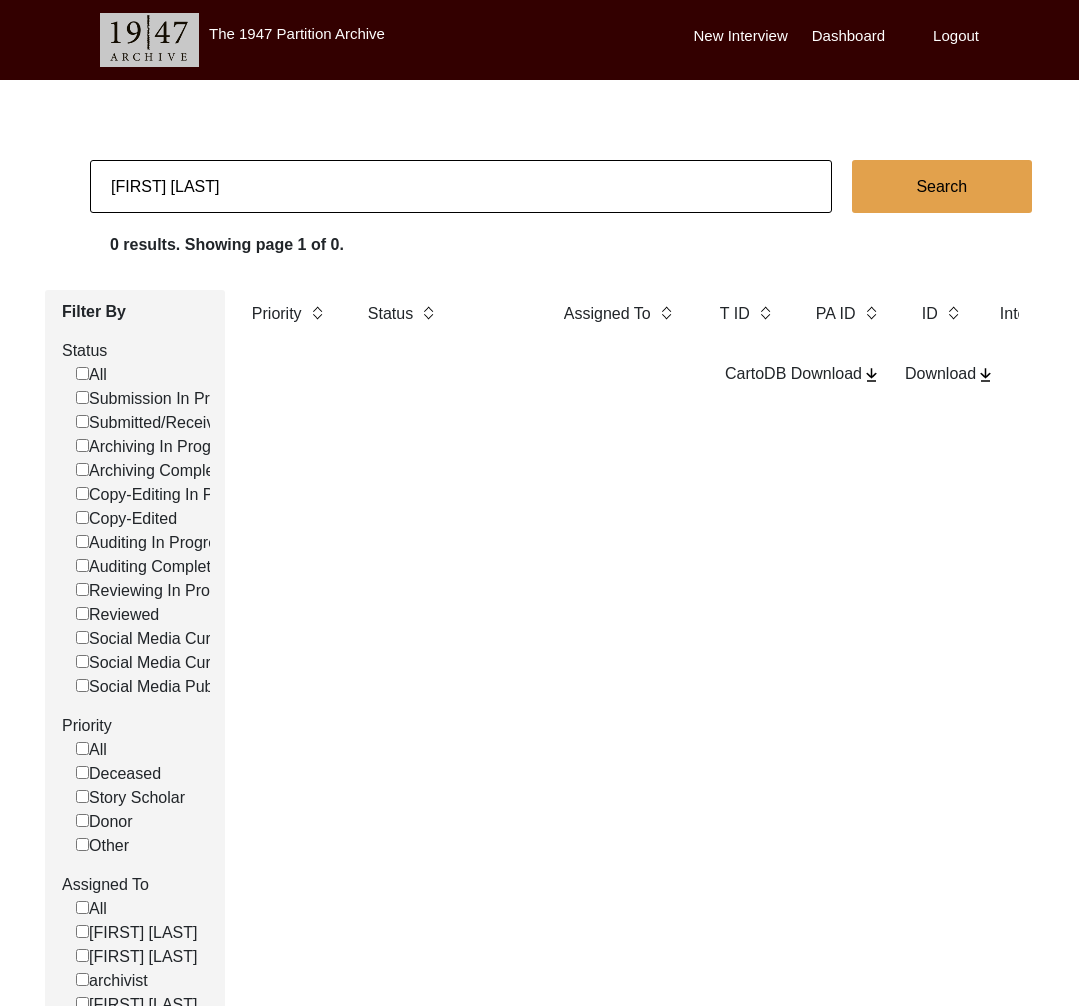 click on "[FIRST] [LAST]" 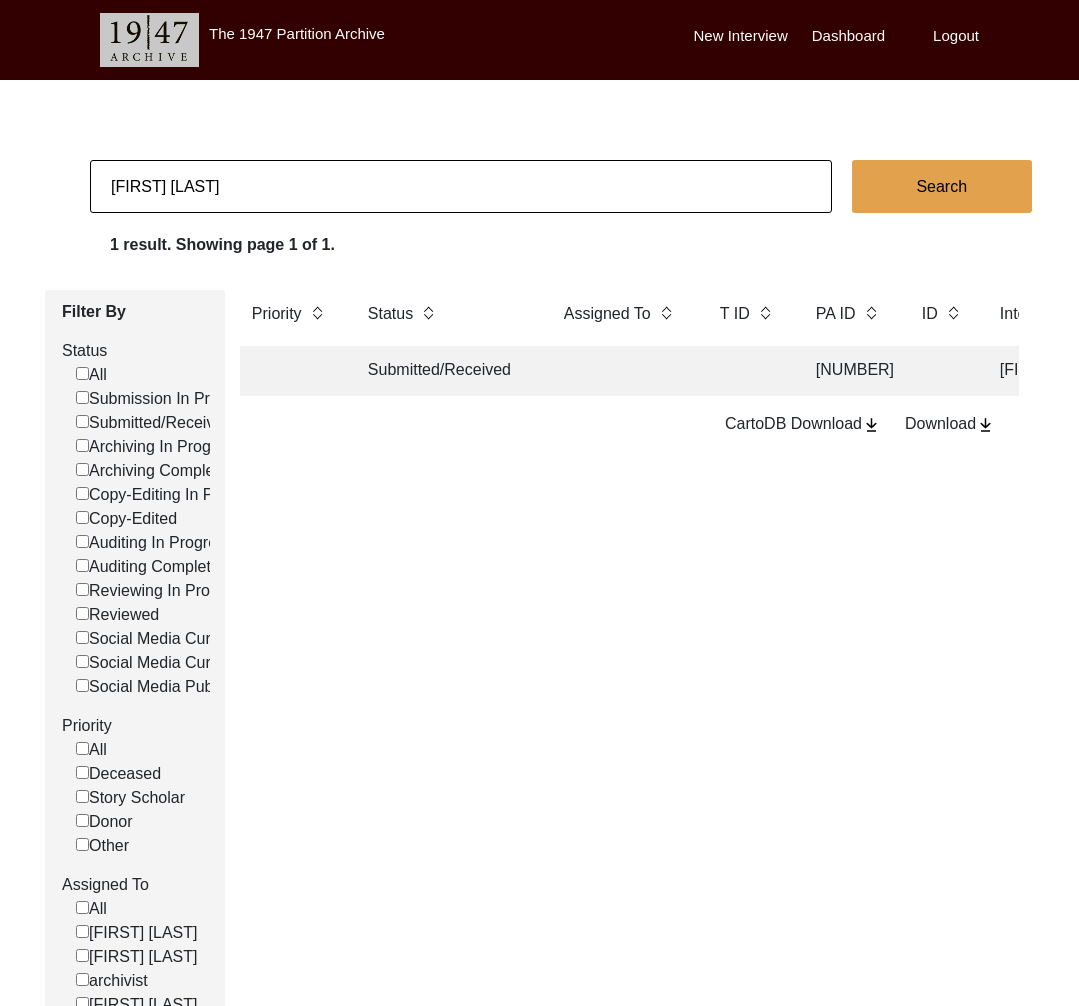 click on "Submitted/Received" 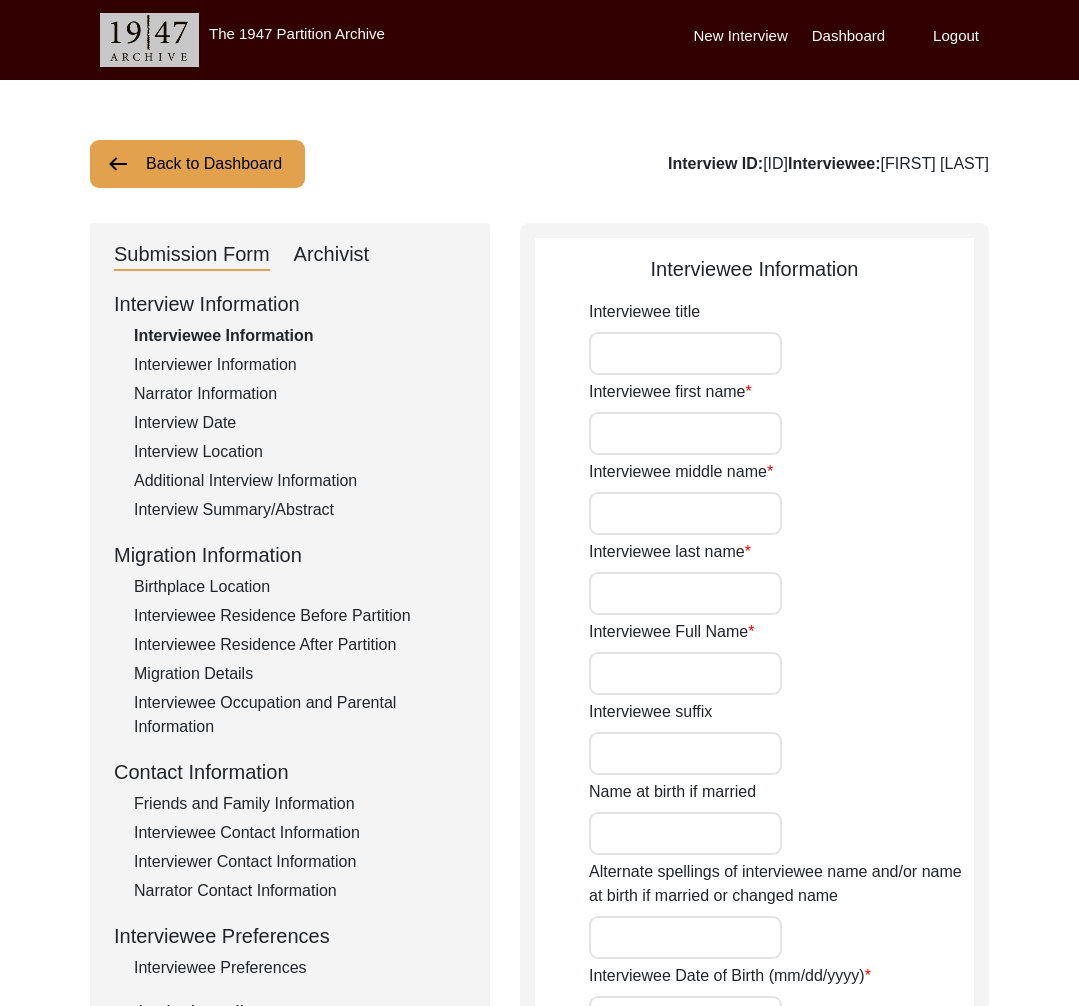 type on "[TITLE]" 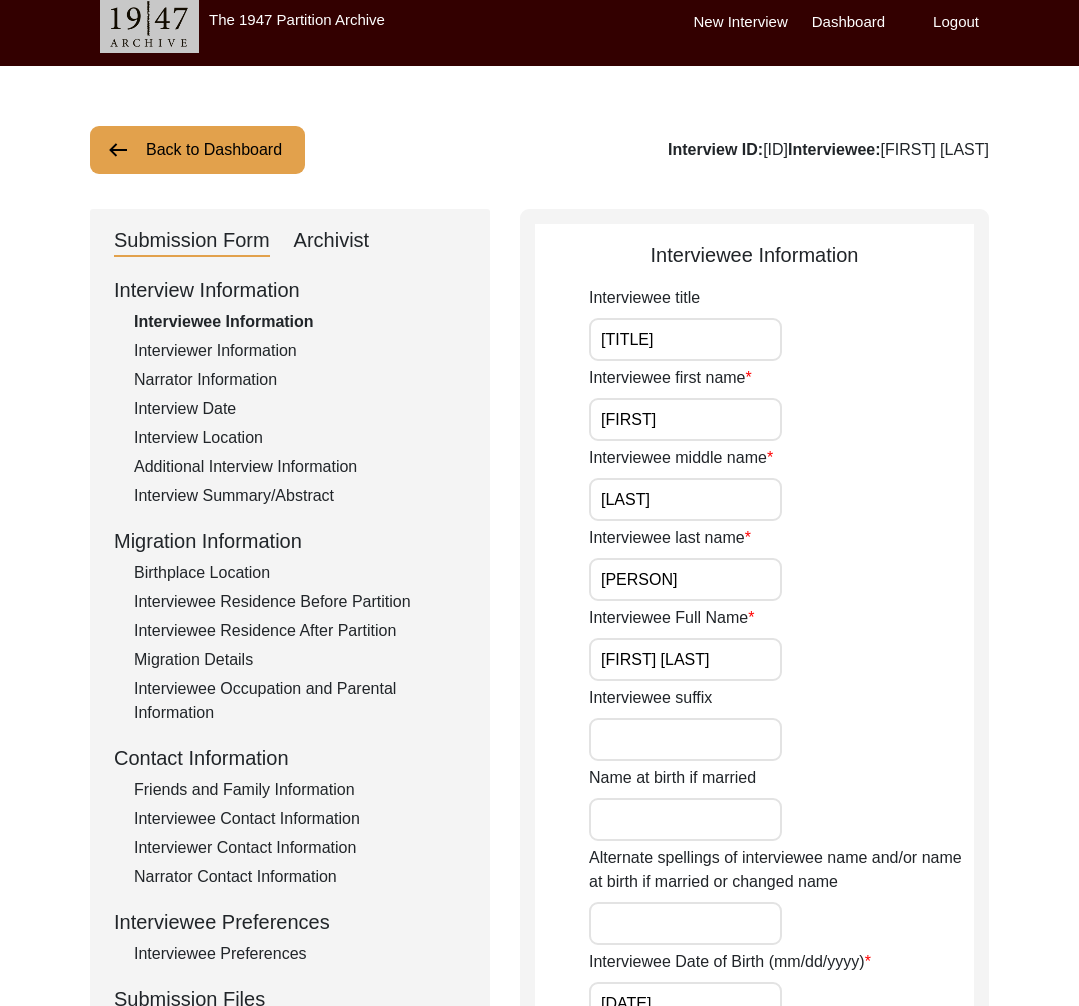 scroll, scrollTop: 274, scrollLeft: 0, axis: vertical 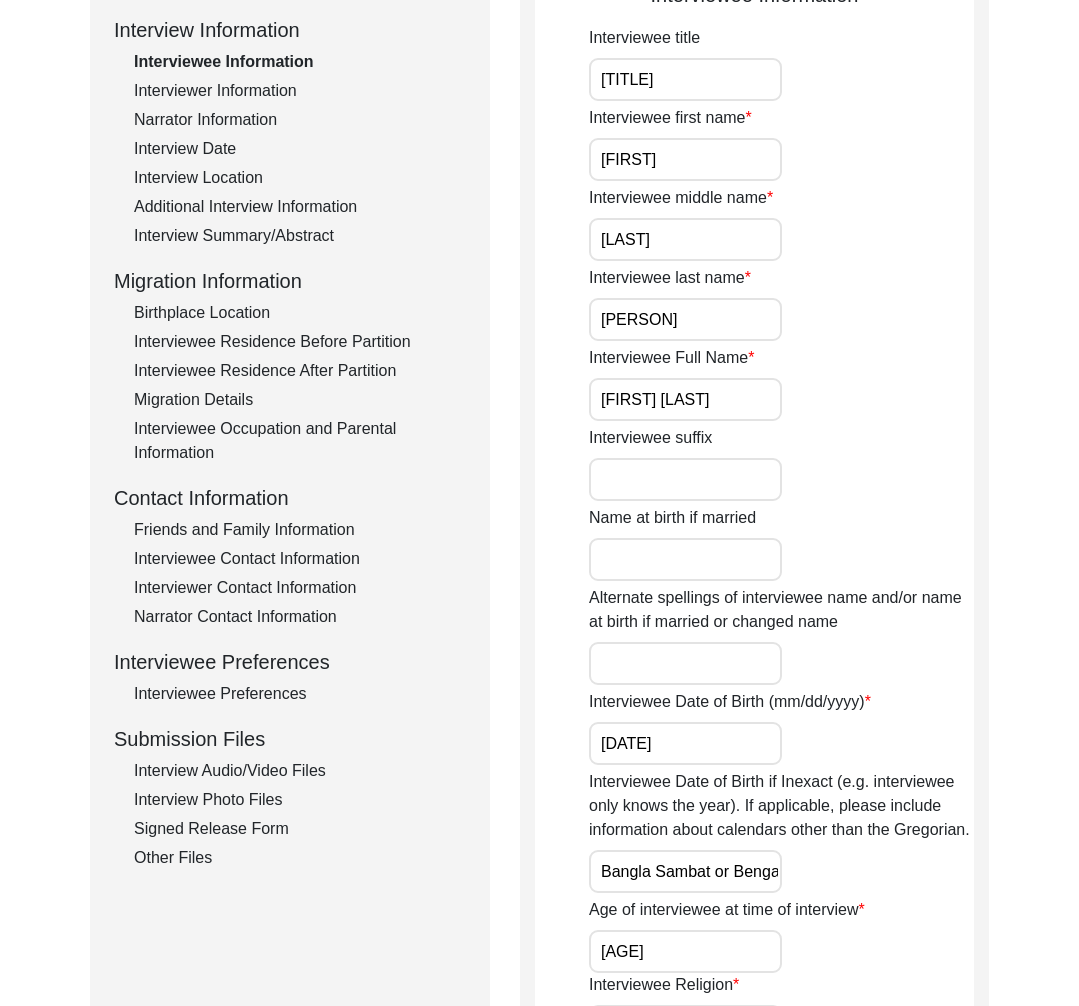 click on "Interview Audio/Video Files" 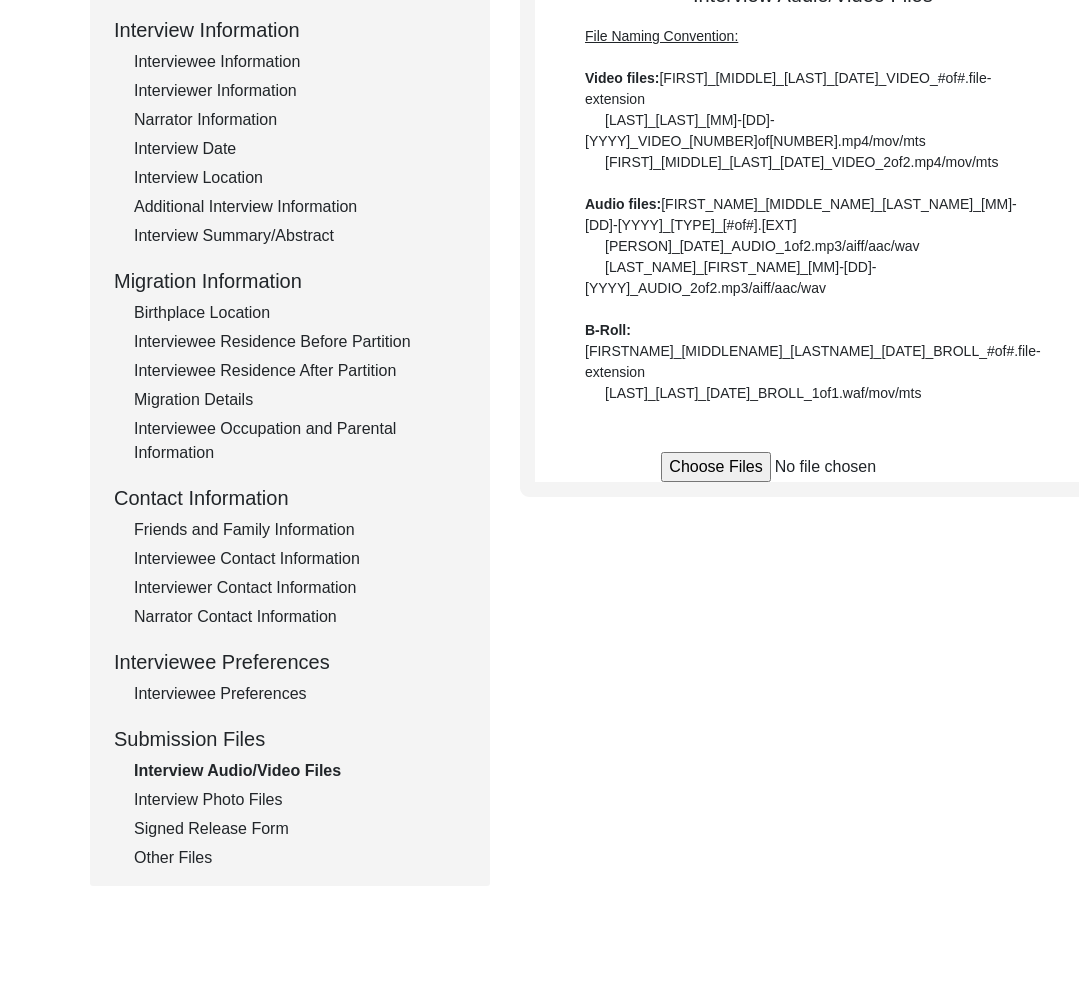 click on "Interview Photo Files" 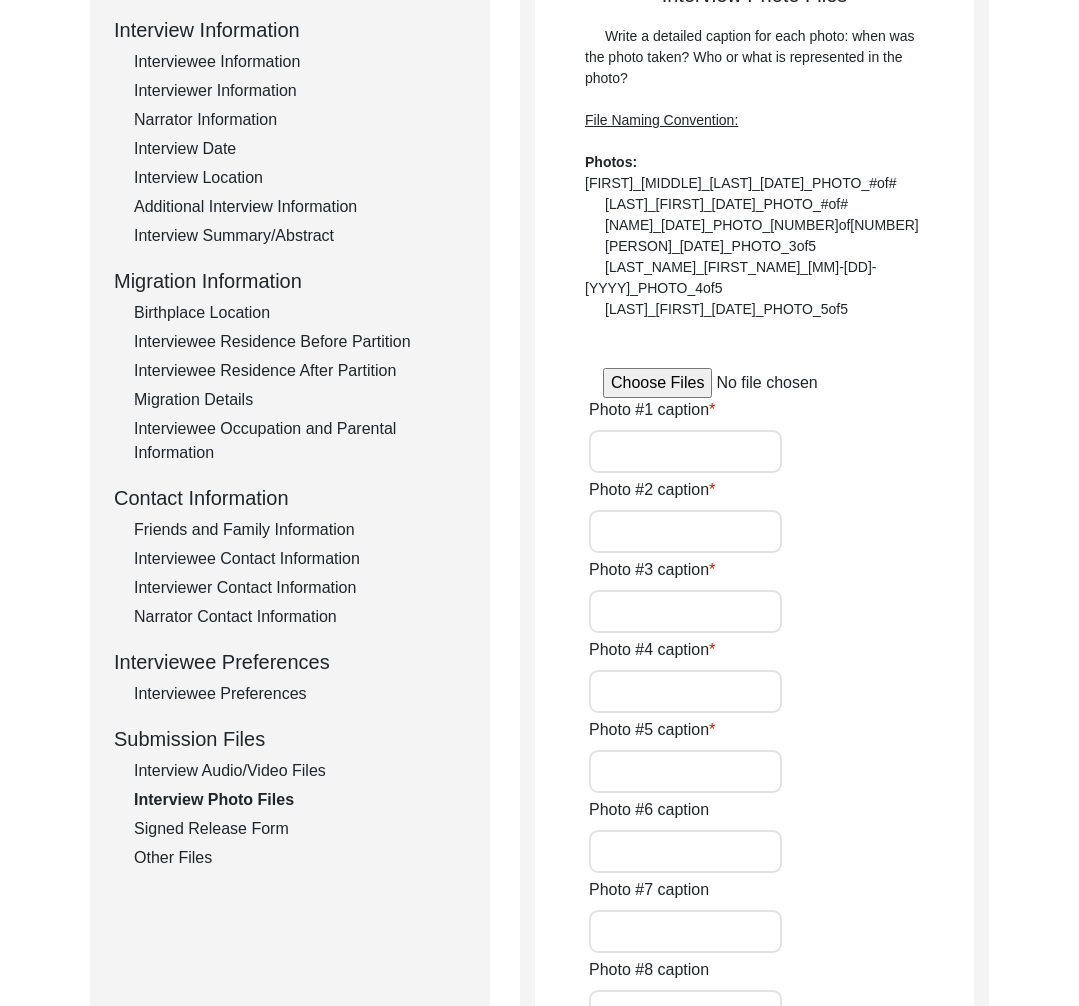 type on "Portrait of the Interviewee; taken on the day of interview at the location of interview" 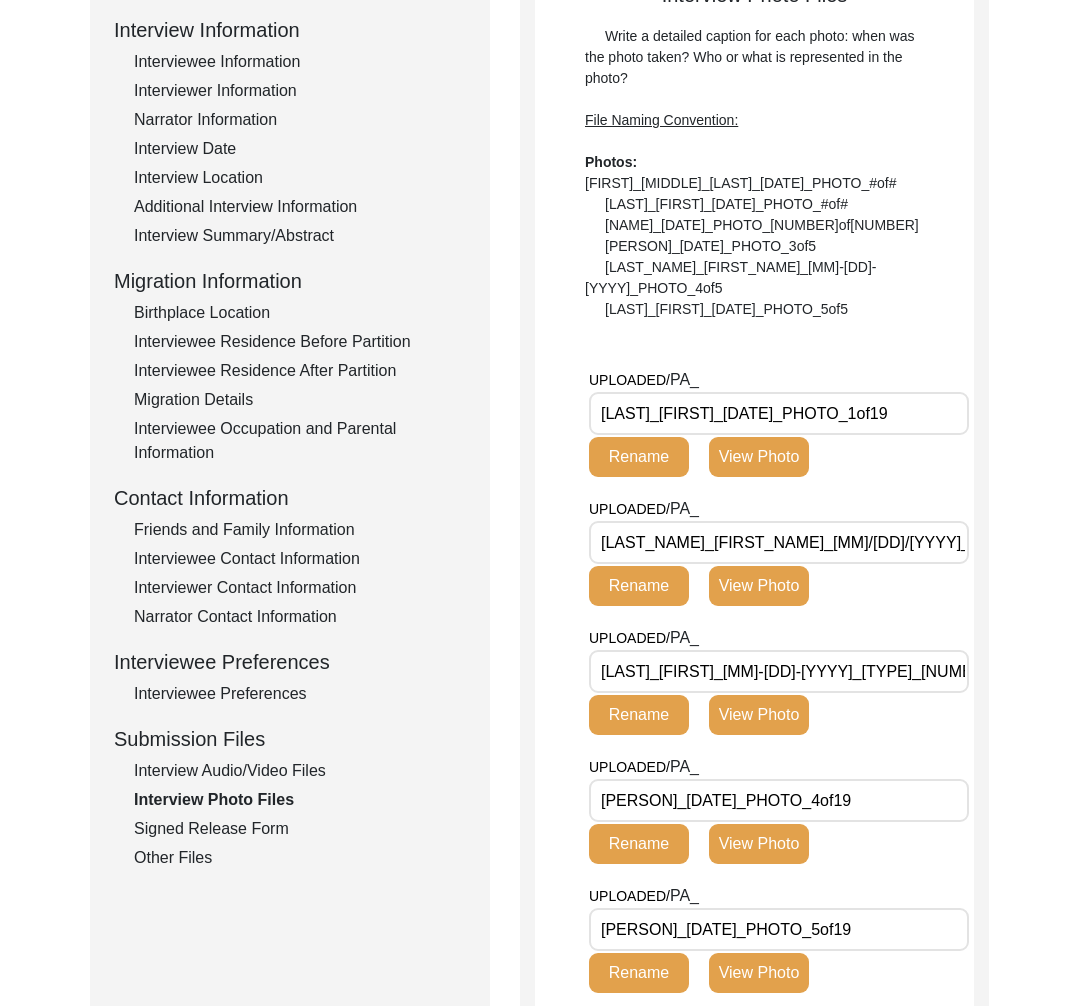 scroll, scrollTop: 0, scrollLeft: 0, axis: both 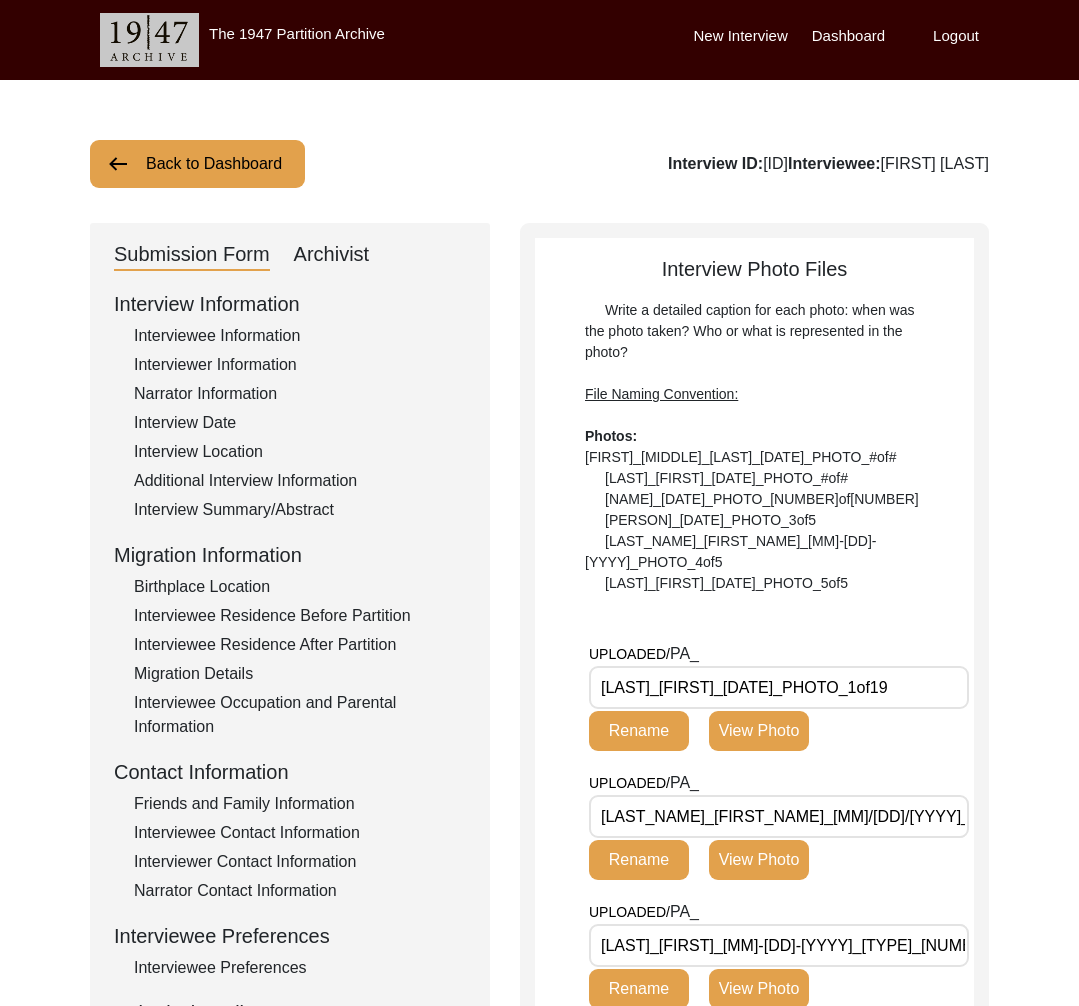 click on "Back to Dashboard" 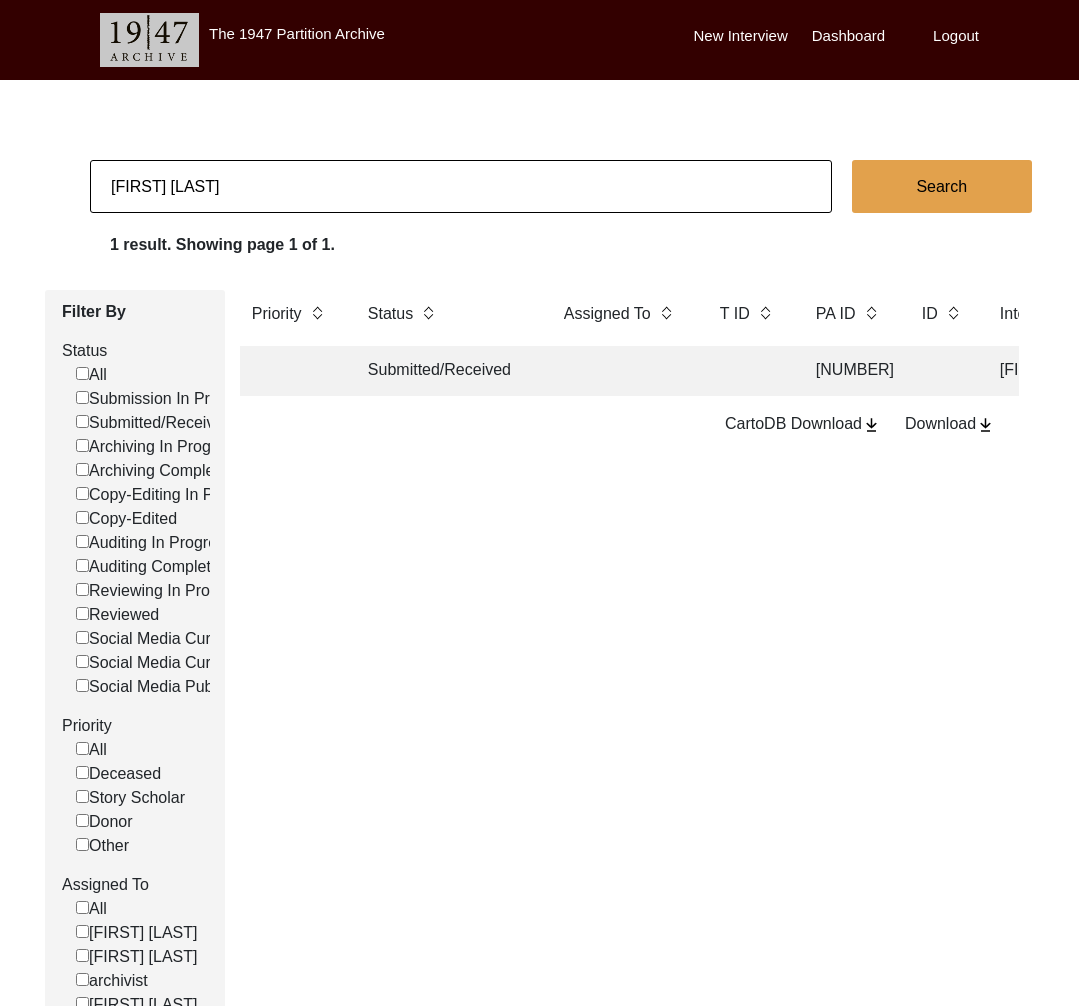 click on "[FIRST] [LAST]" 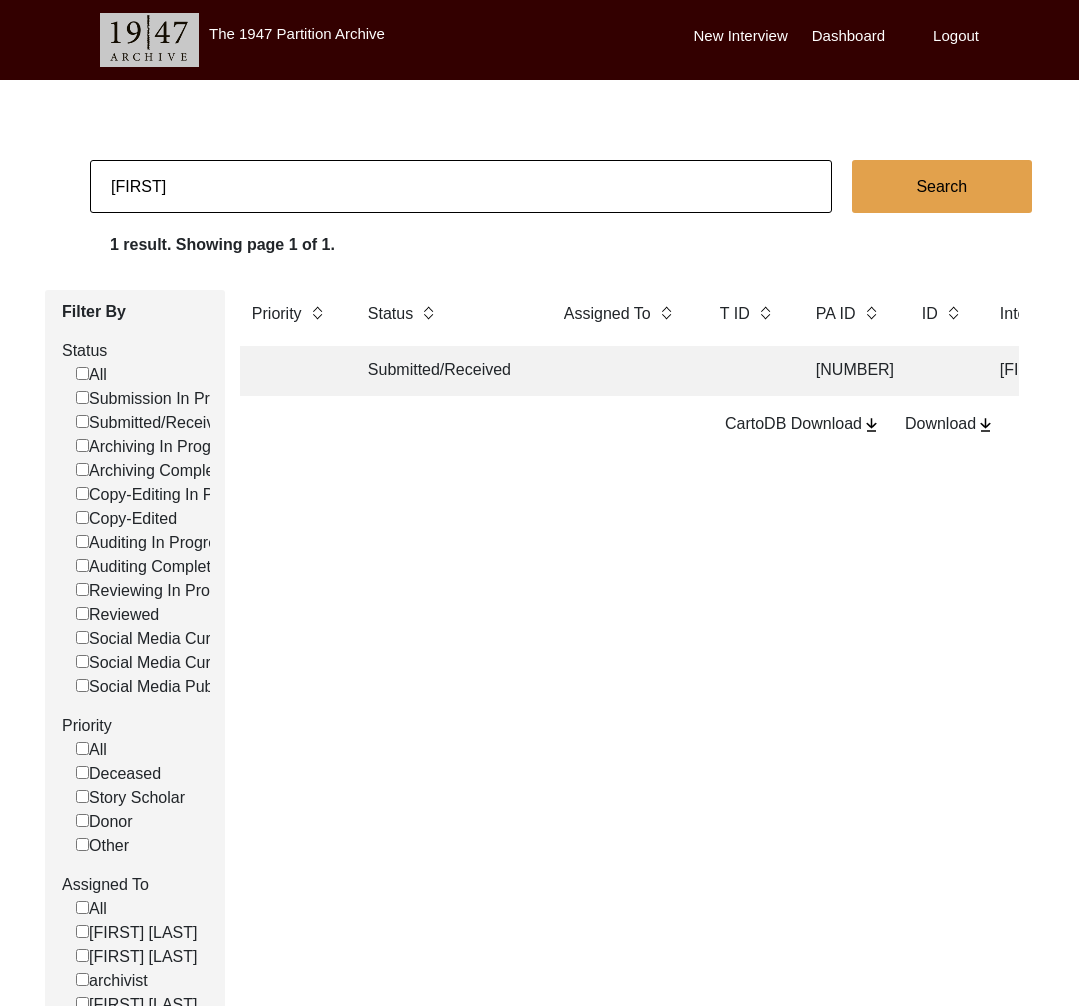 type on "[FIRST] [LAST]" 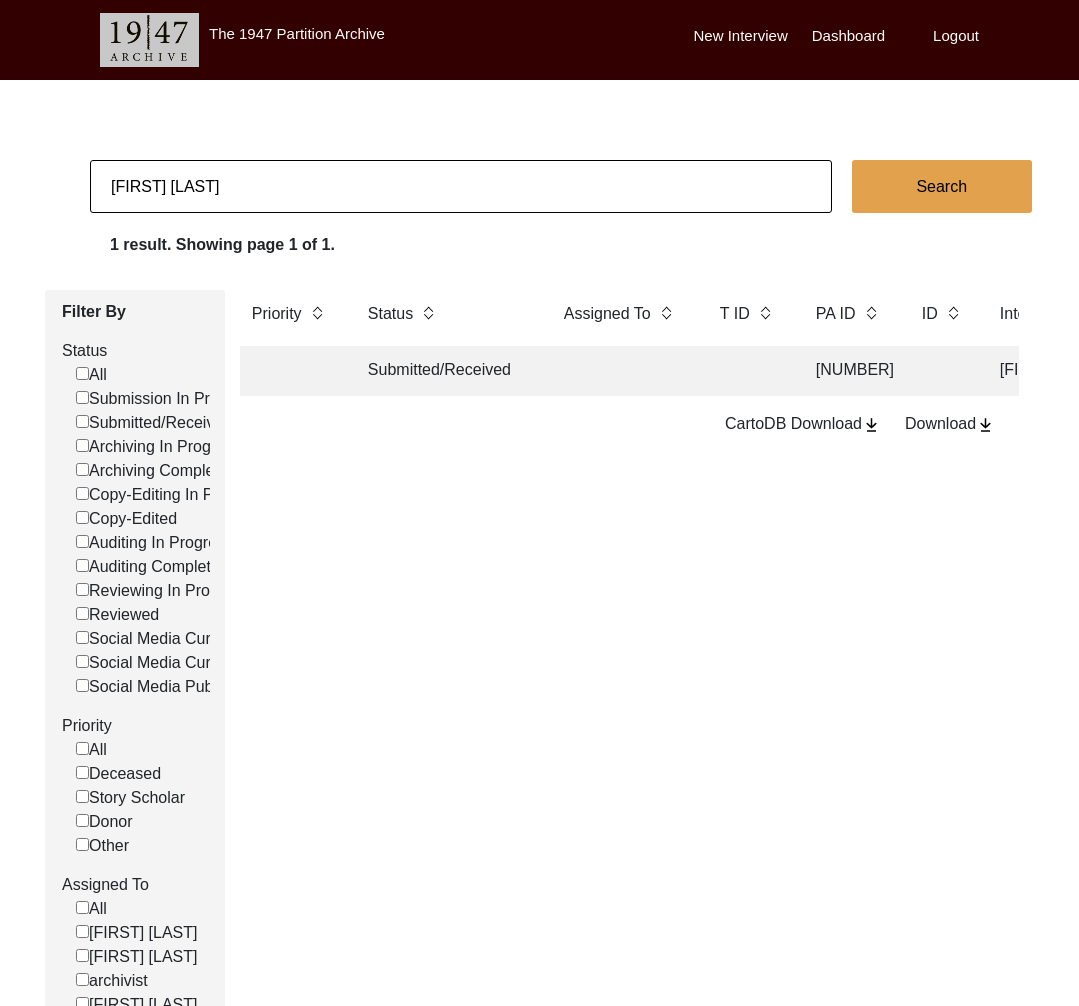 checkbox on "false" 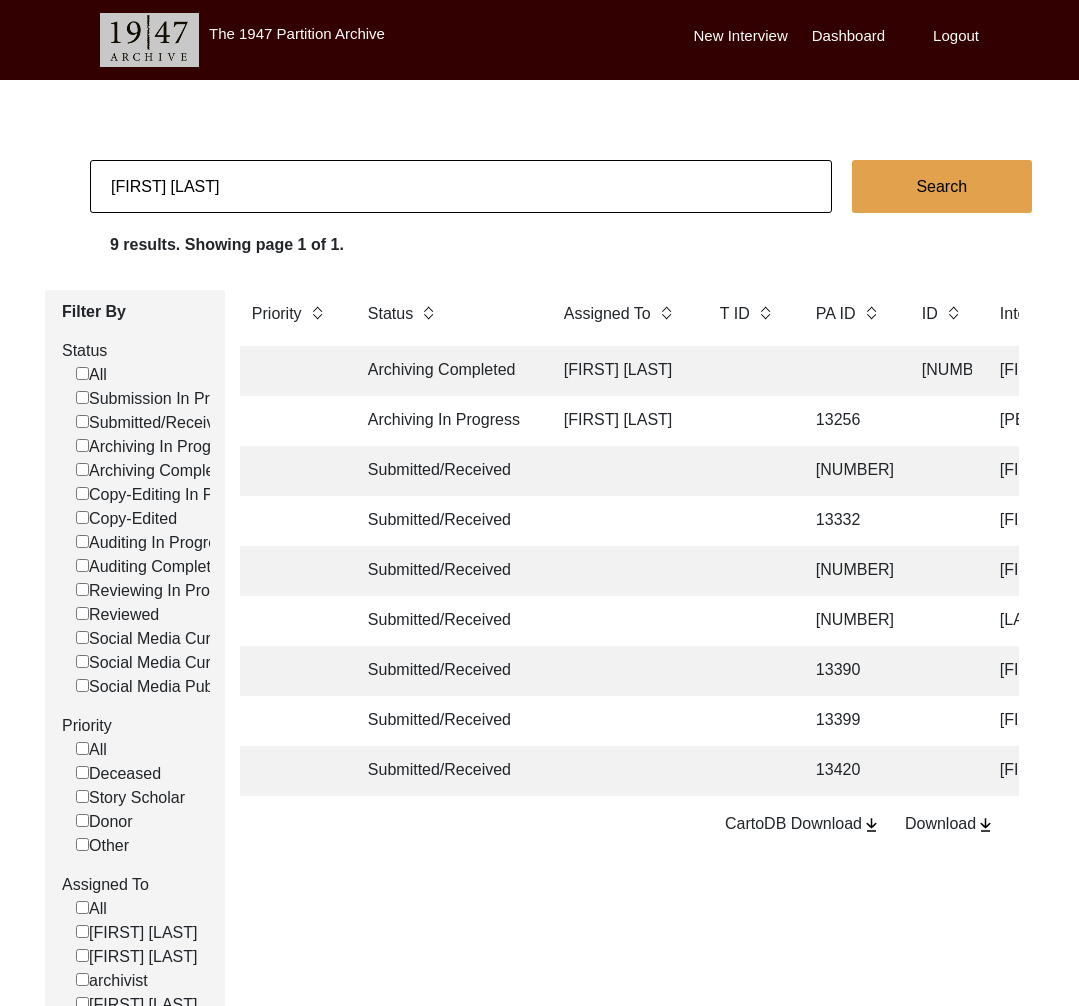 click on "[FIRST] [LAST]" 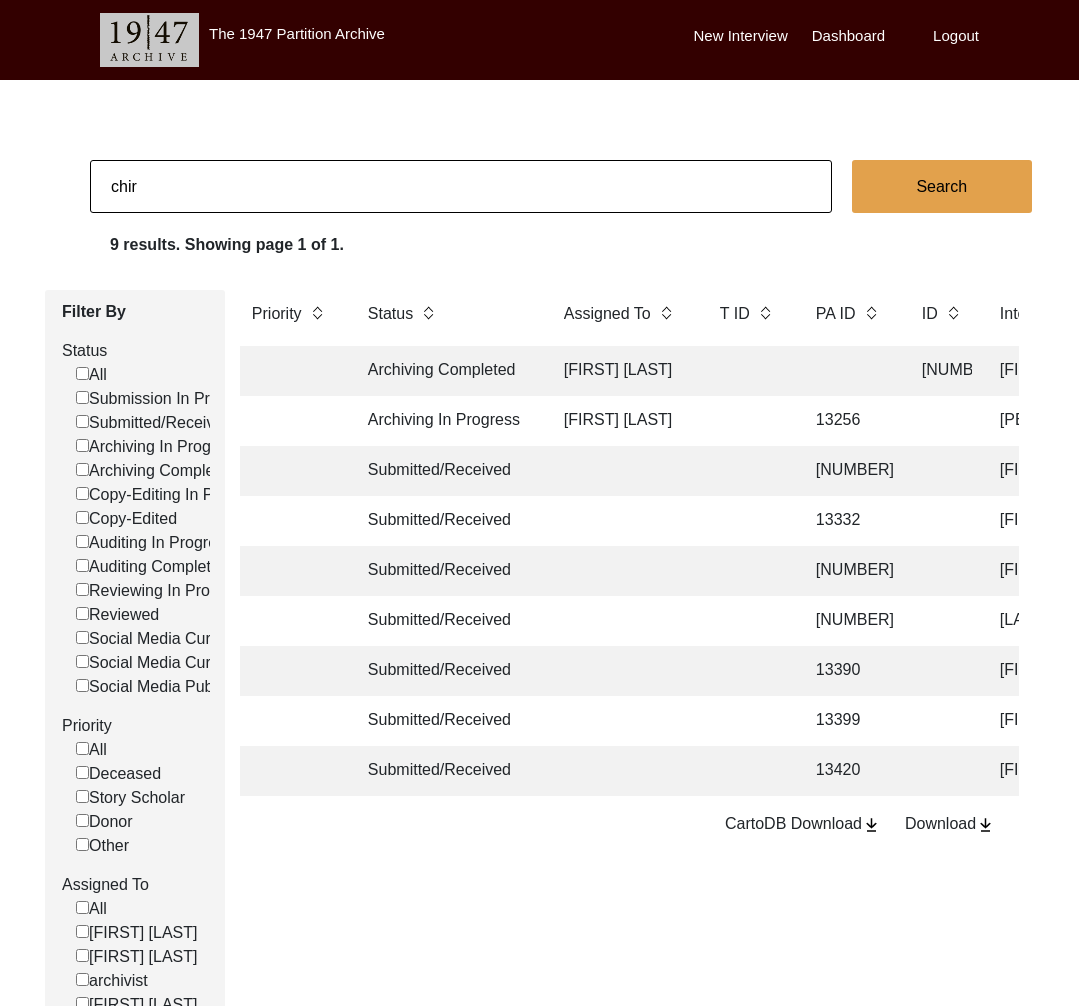 type on "[PERSON]" 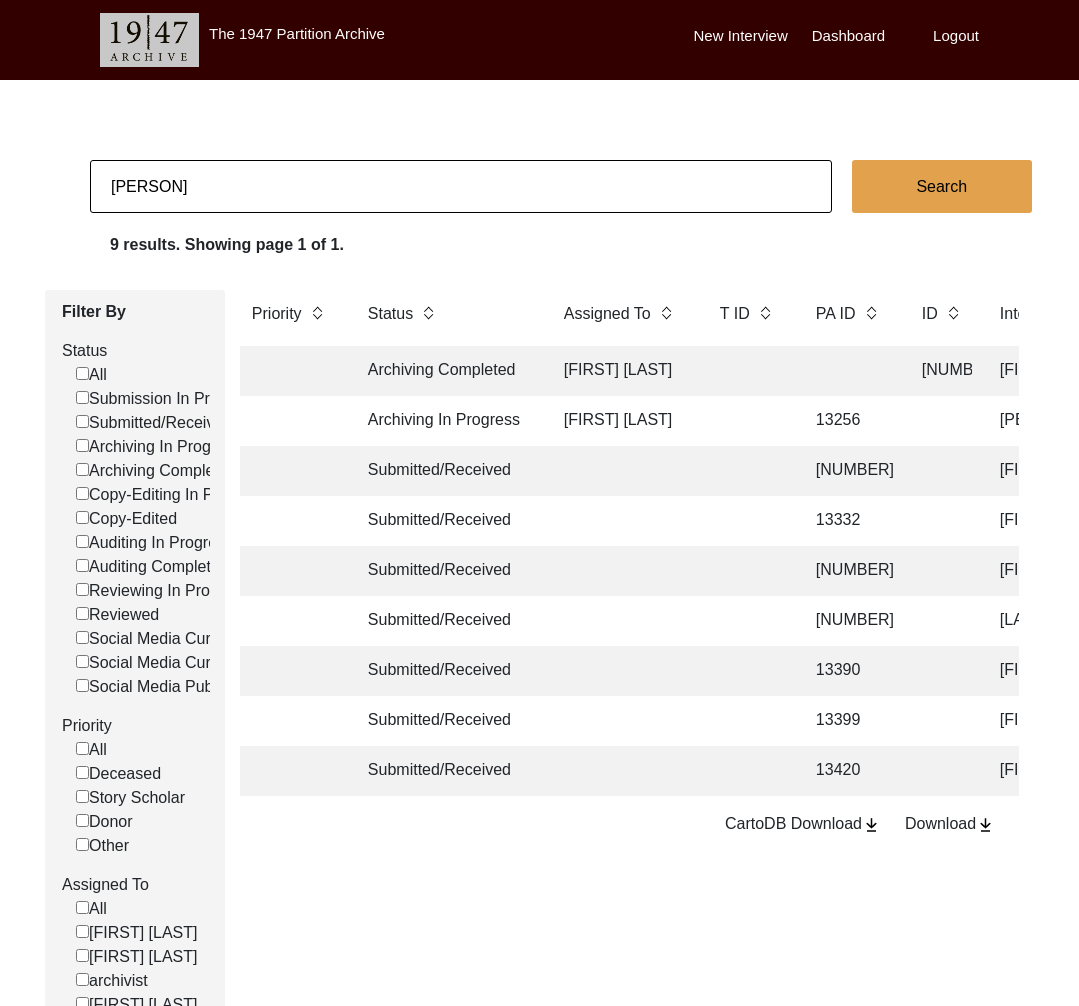 checkbox on "false" 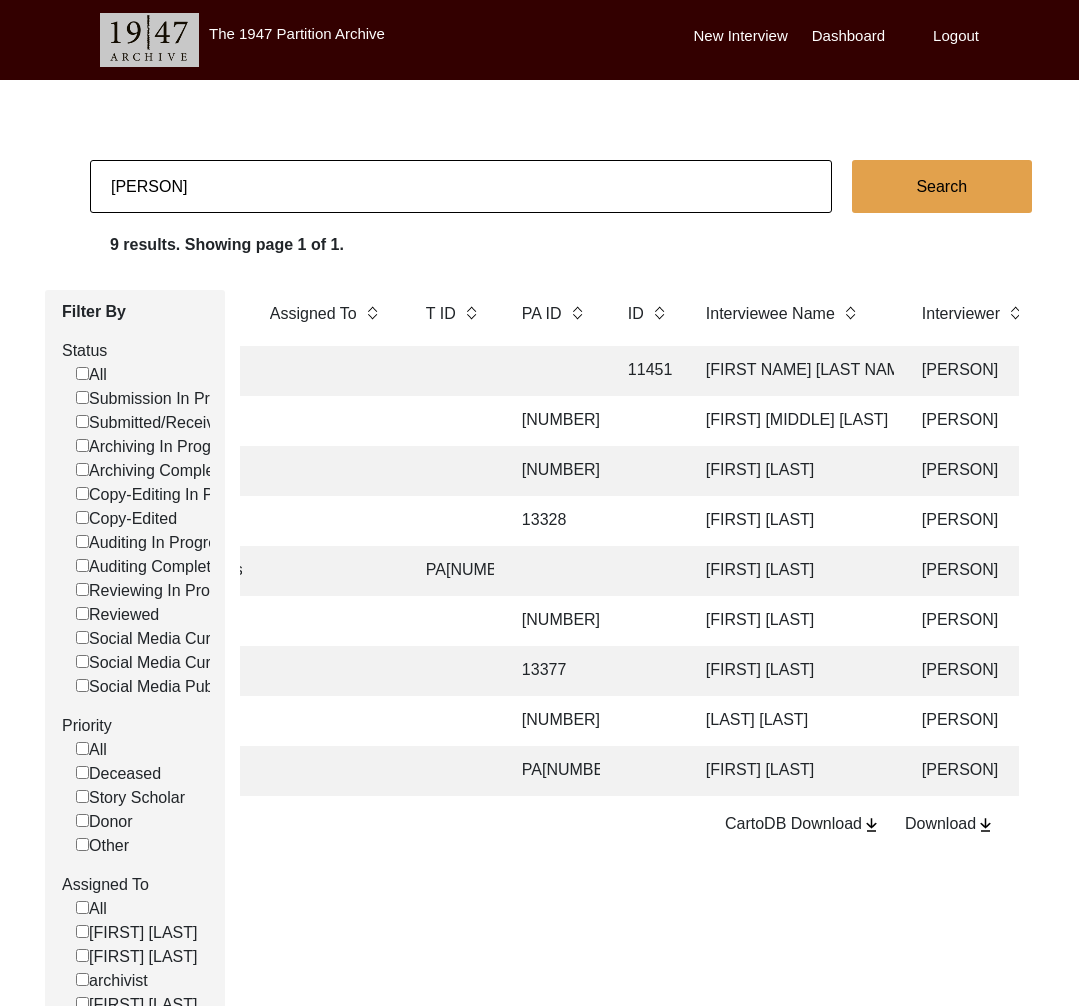 scroll, scrollTop: 0, scrollLeft: 322, axis: horizontal 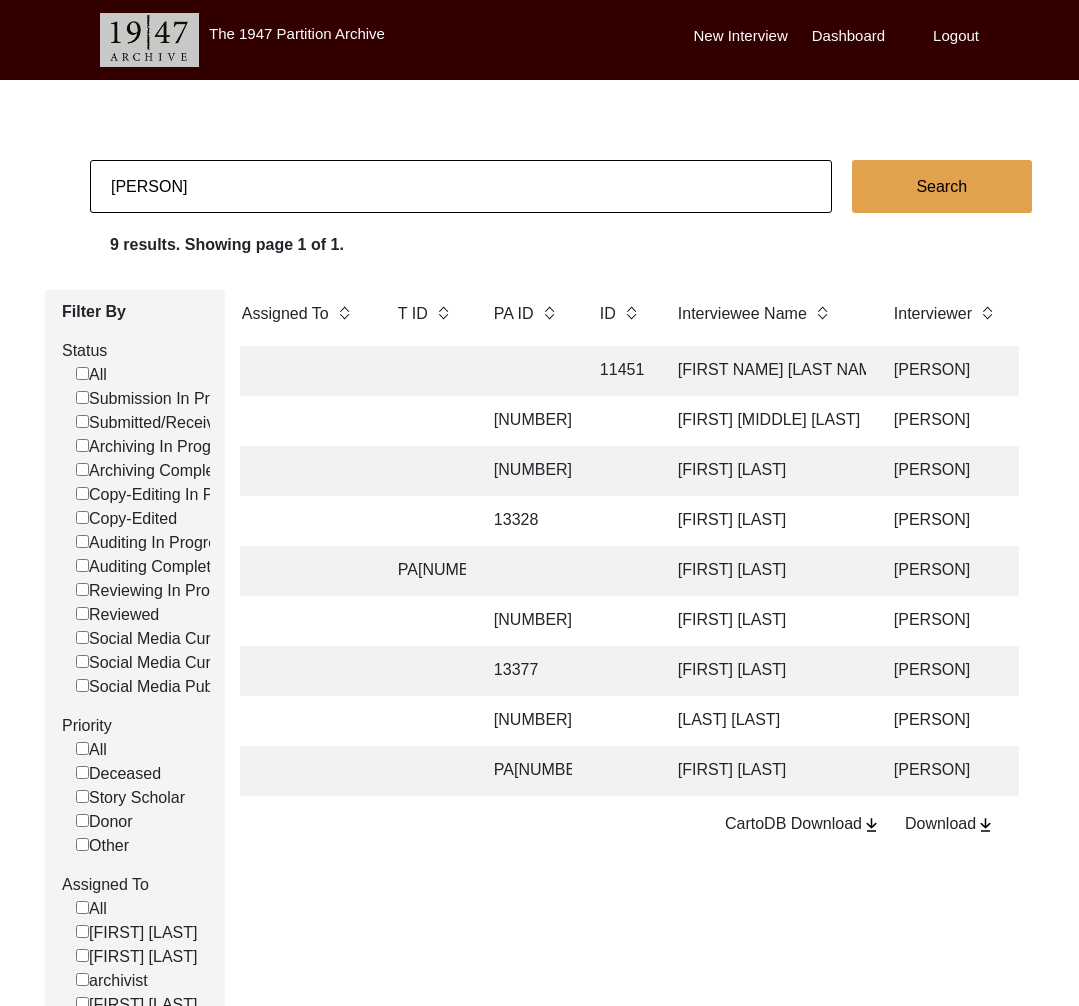click on "[PERSON]" 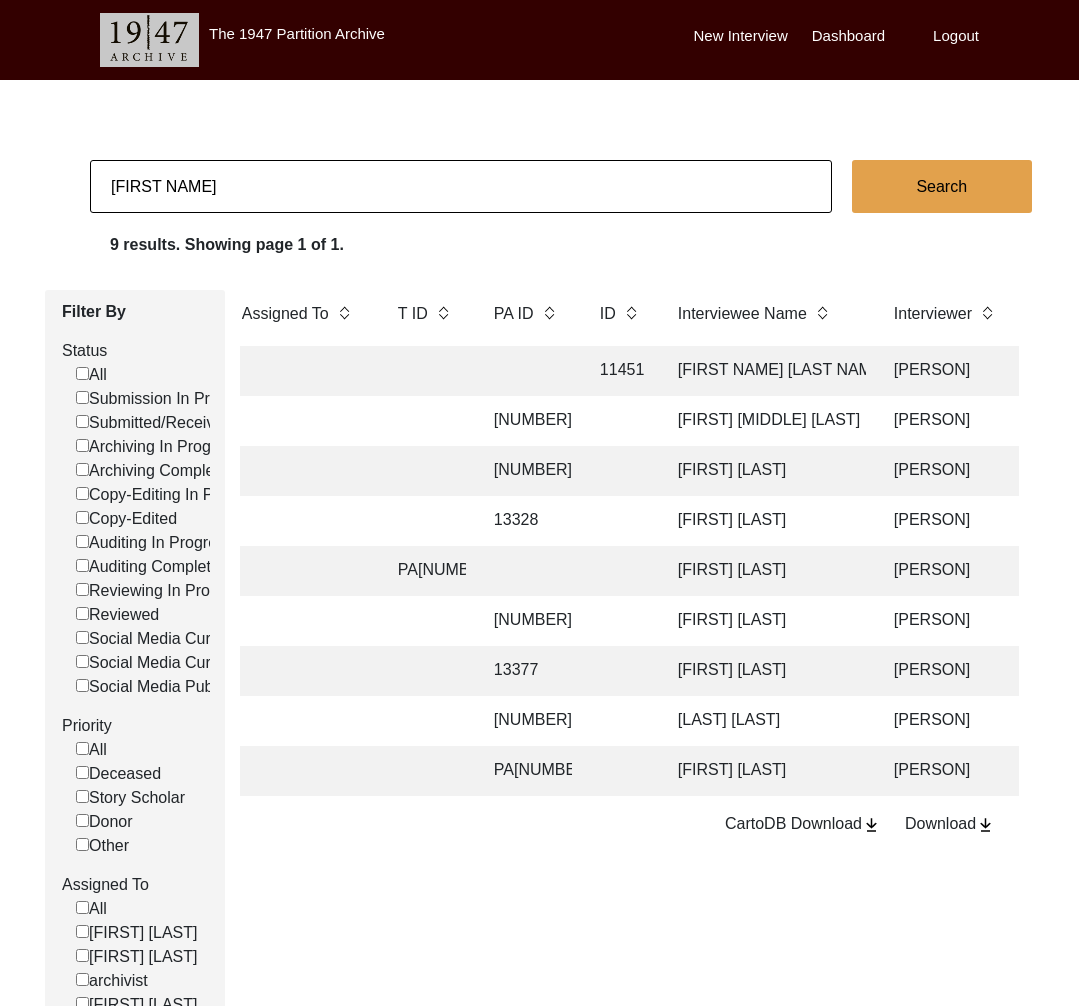 type on "[FIRST NAME]" 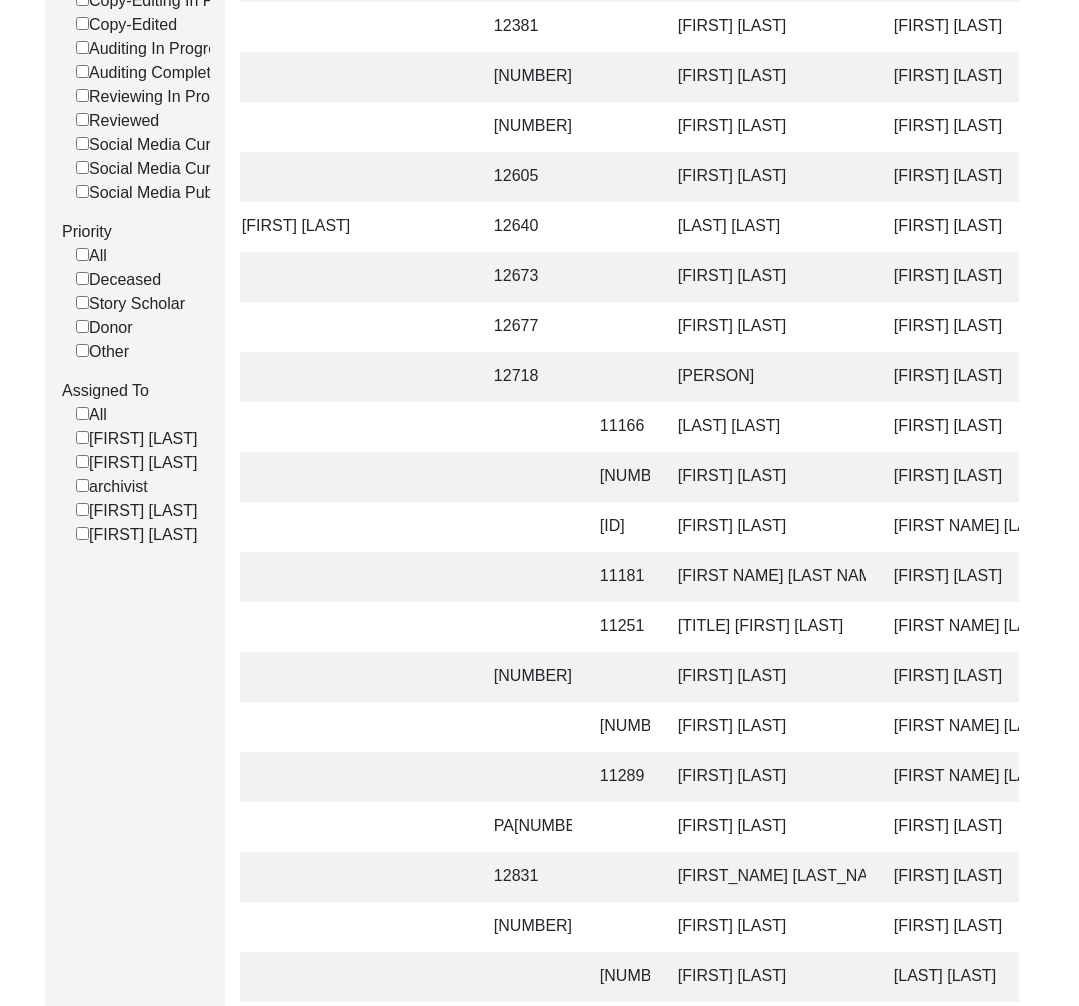 scroll, scrollTop: 771, scrollLeft: 0, axis: vertical 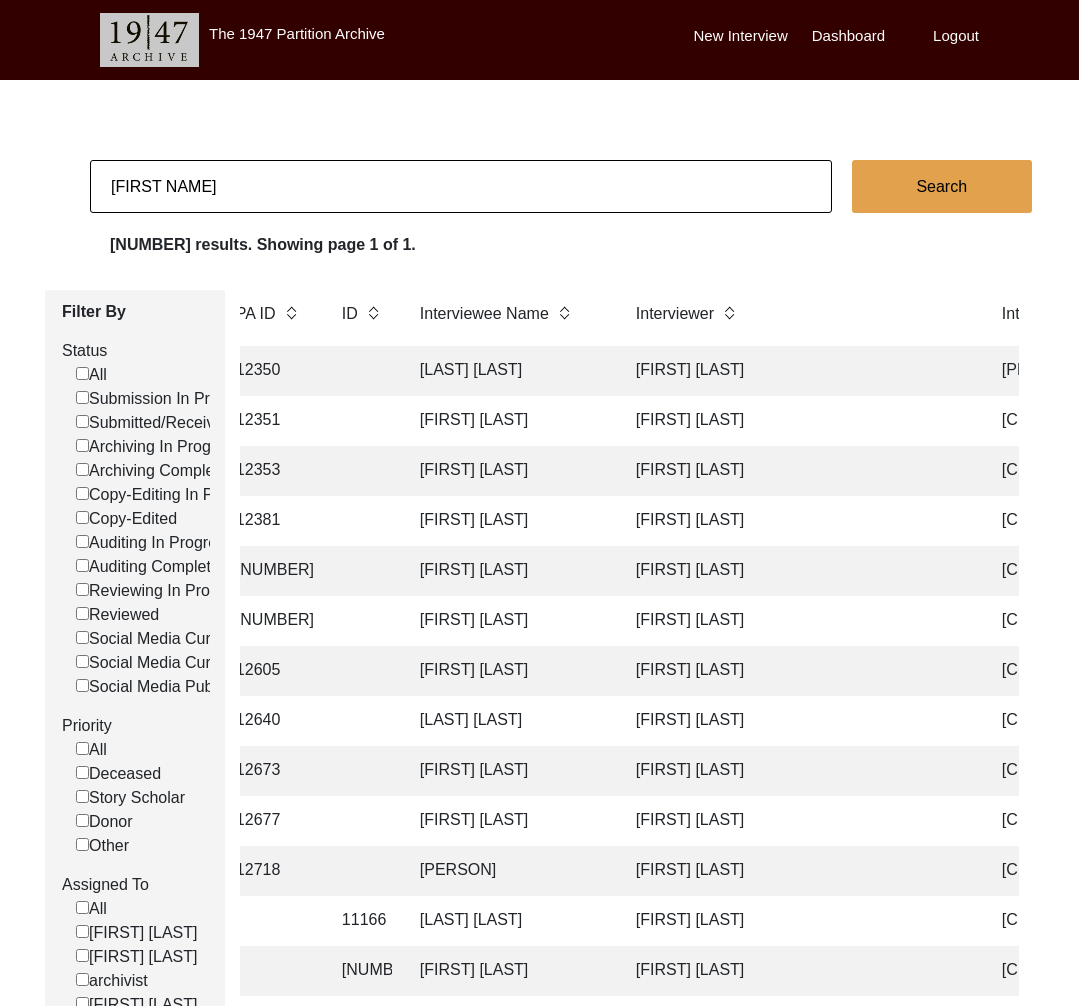 click on "[FIRST NAME]" 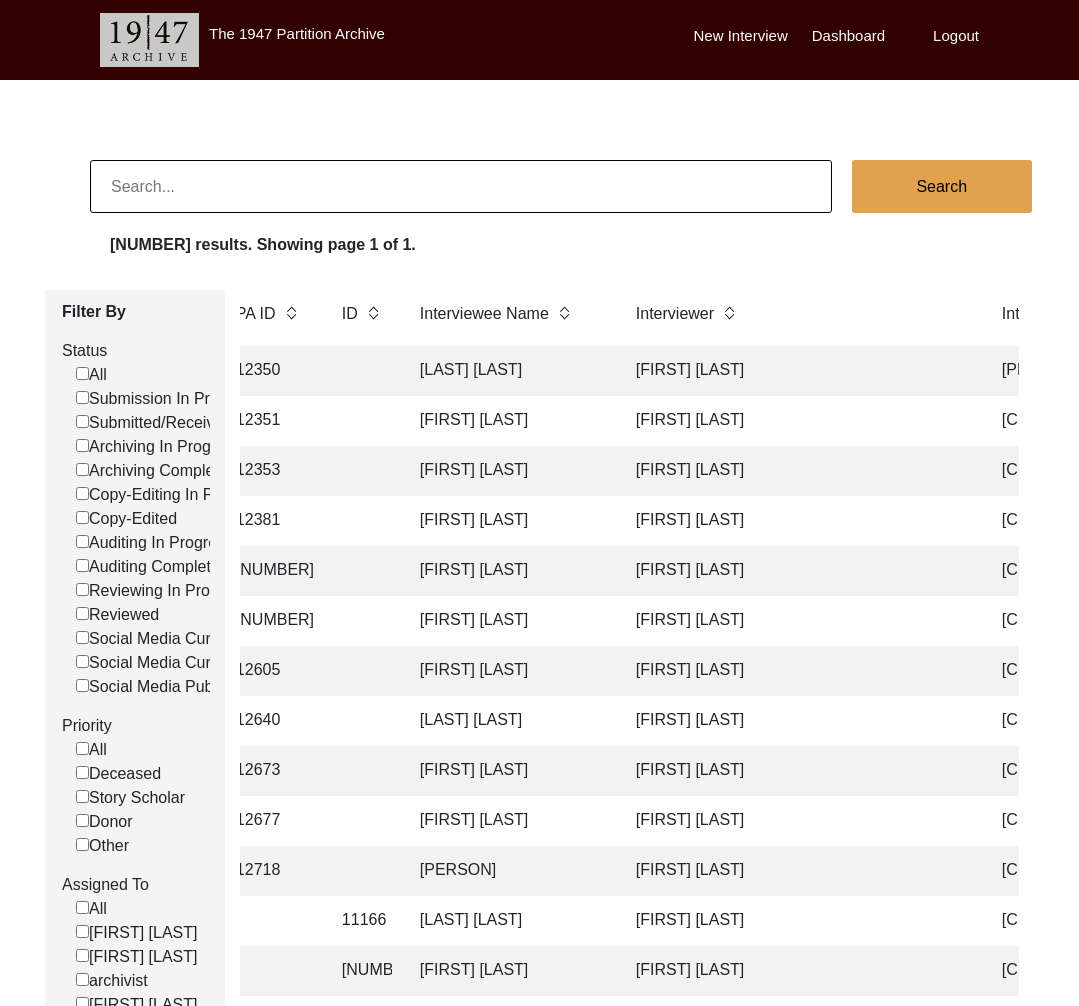 type 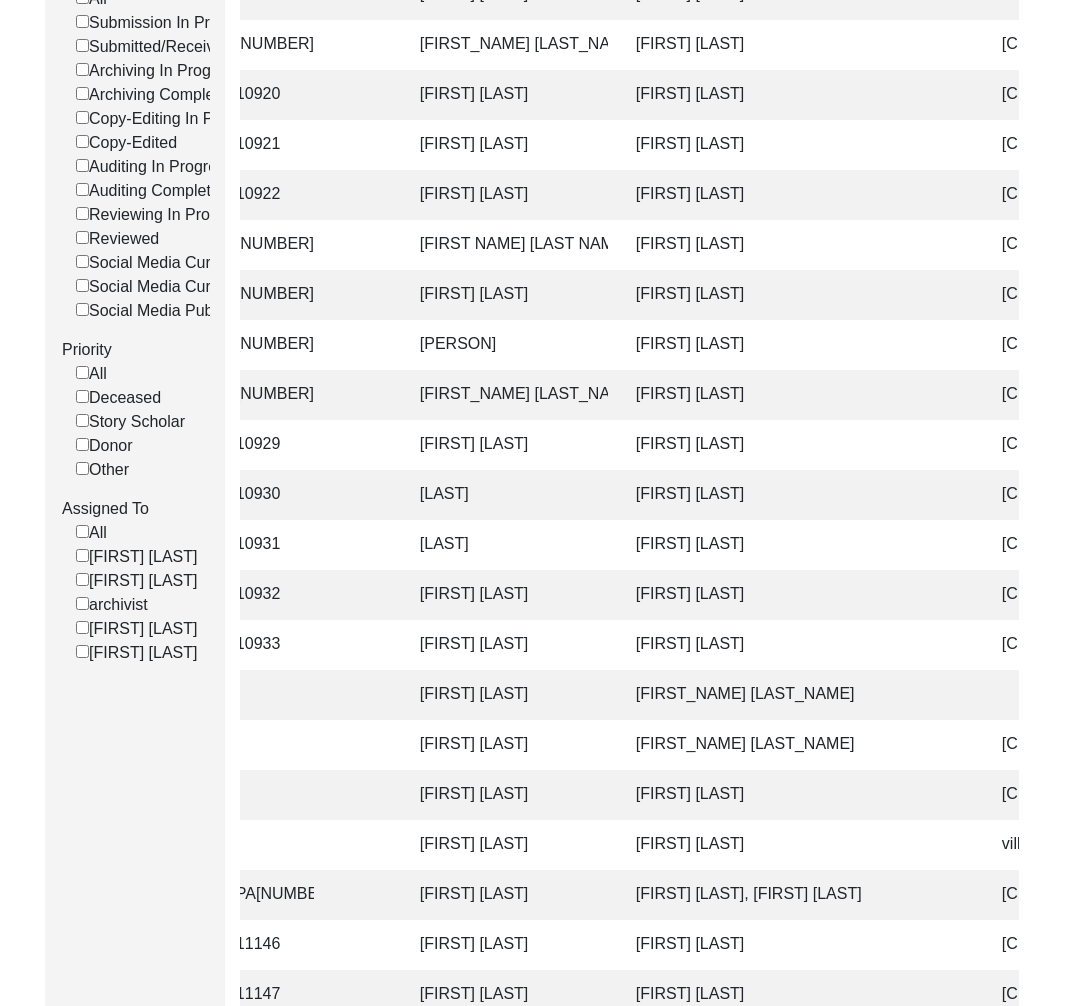 scroll, scrollTop: 455, scrollLeft: 0, axis: vertical 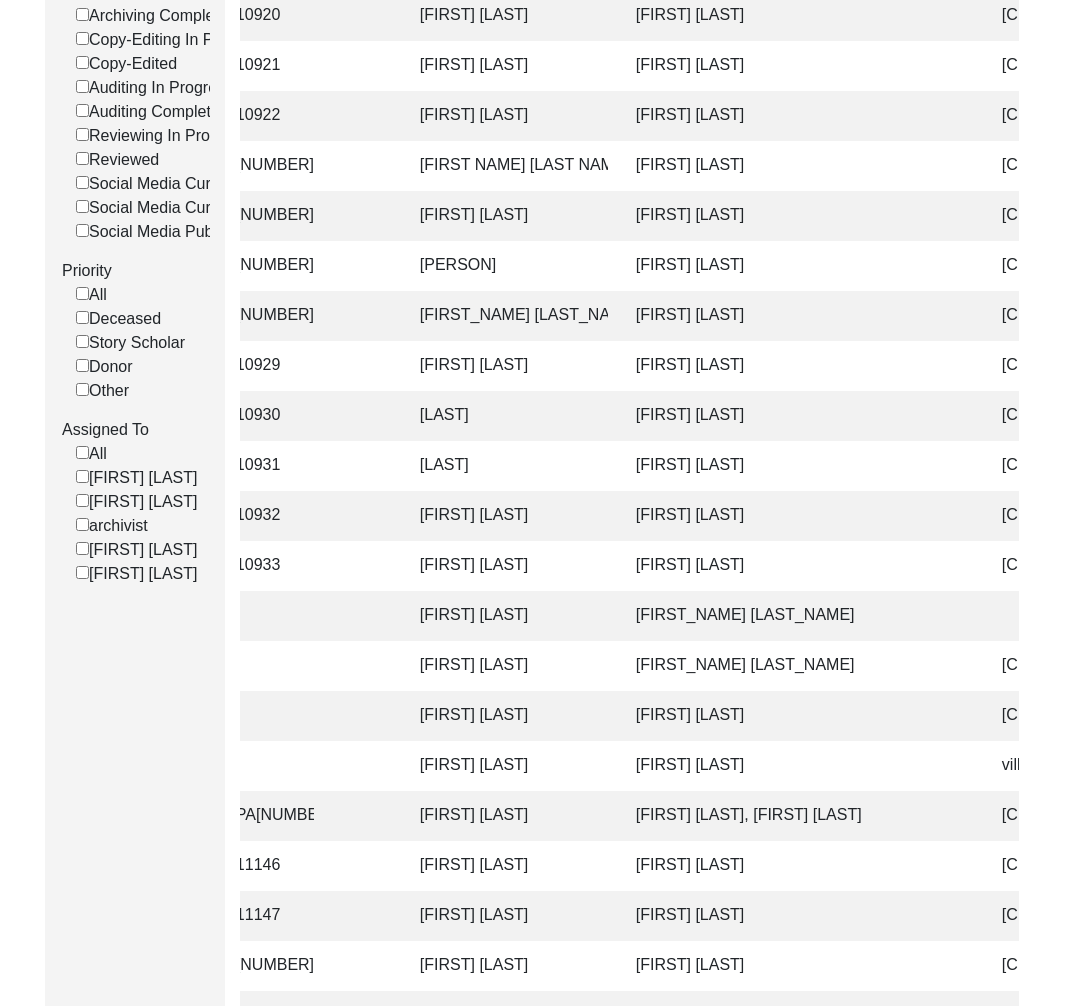 click on "[FIRST] [LAST]" 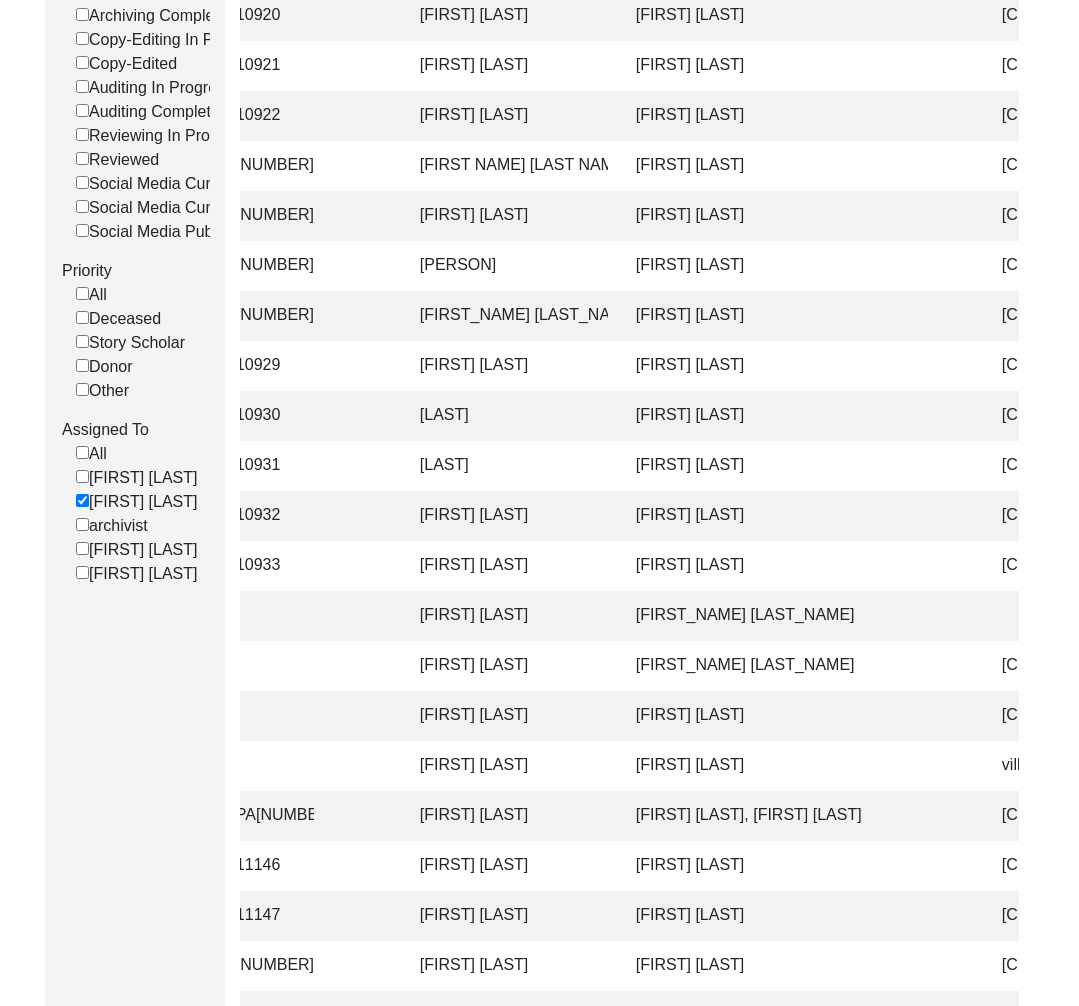 checkbox on "false" 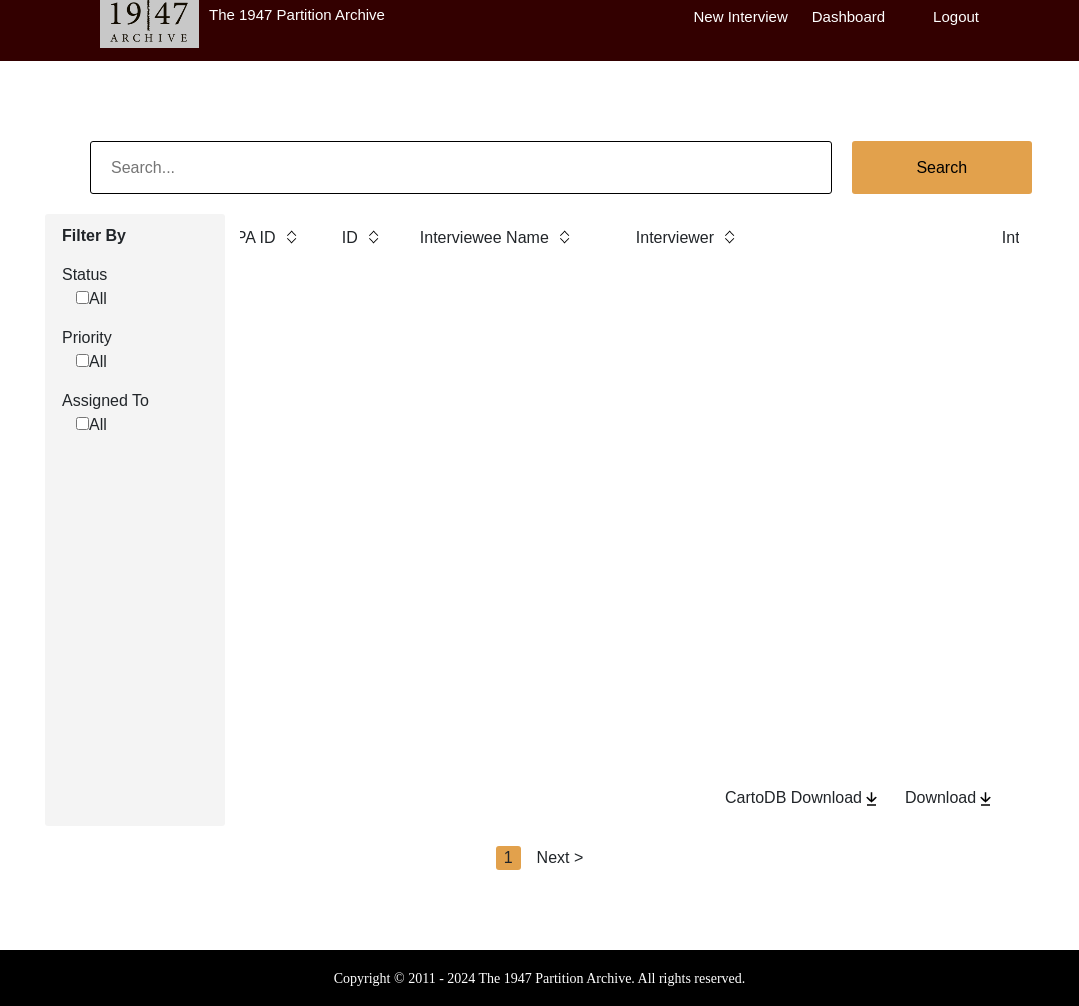 scroll, scrollTop: 216, scrollLeft: 0, axis: vertical 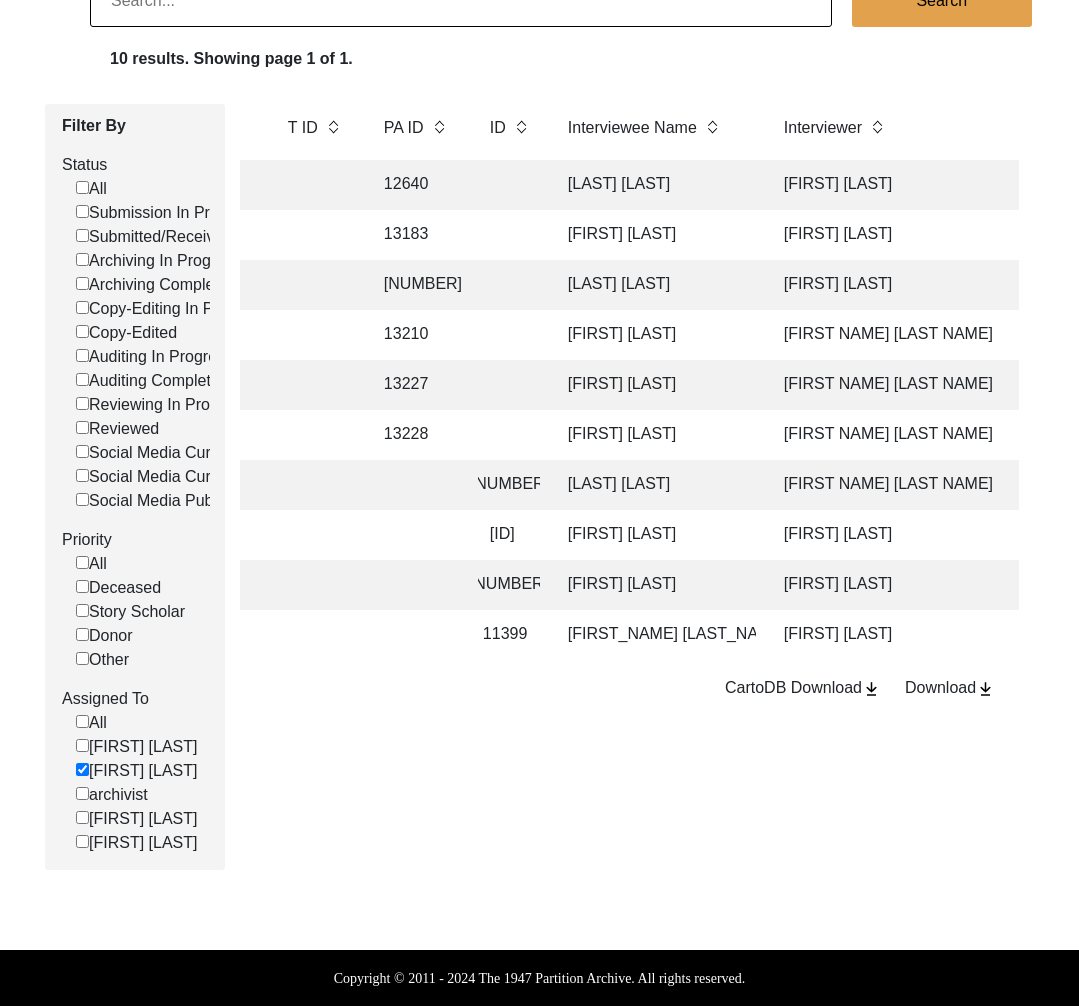 click 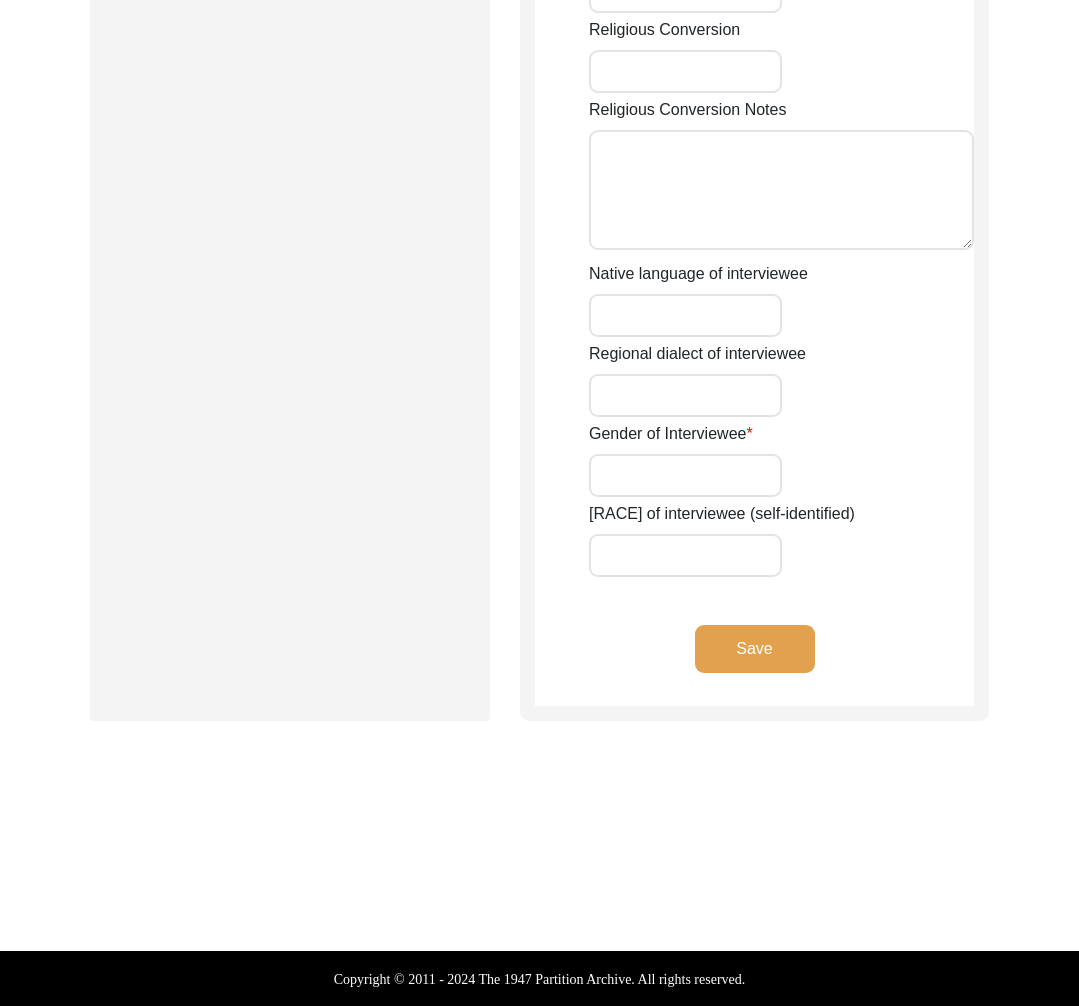 type on "Mr." 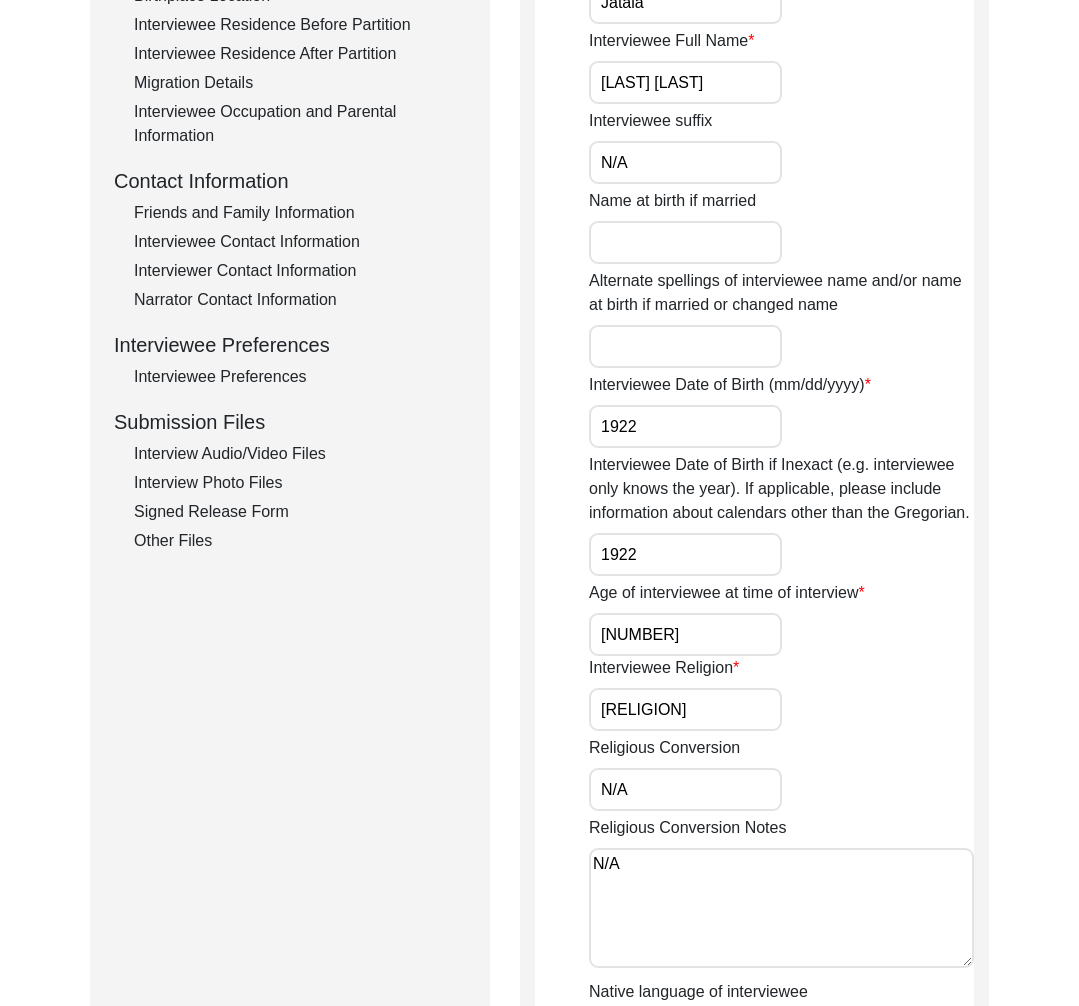 scroll, scrollTop: 0, scrollLeft: 0, axis: both 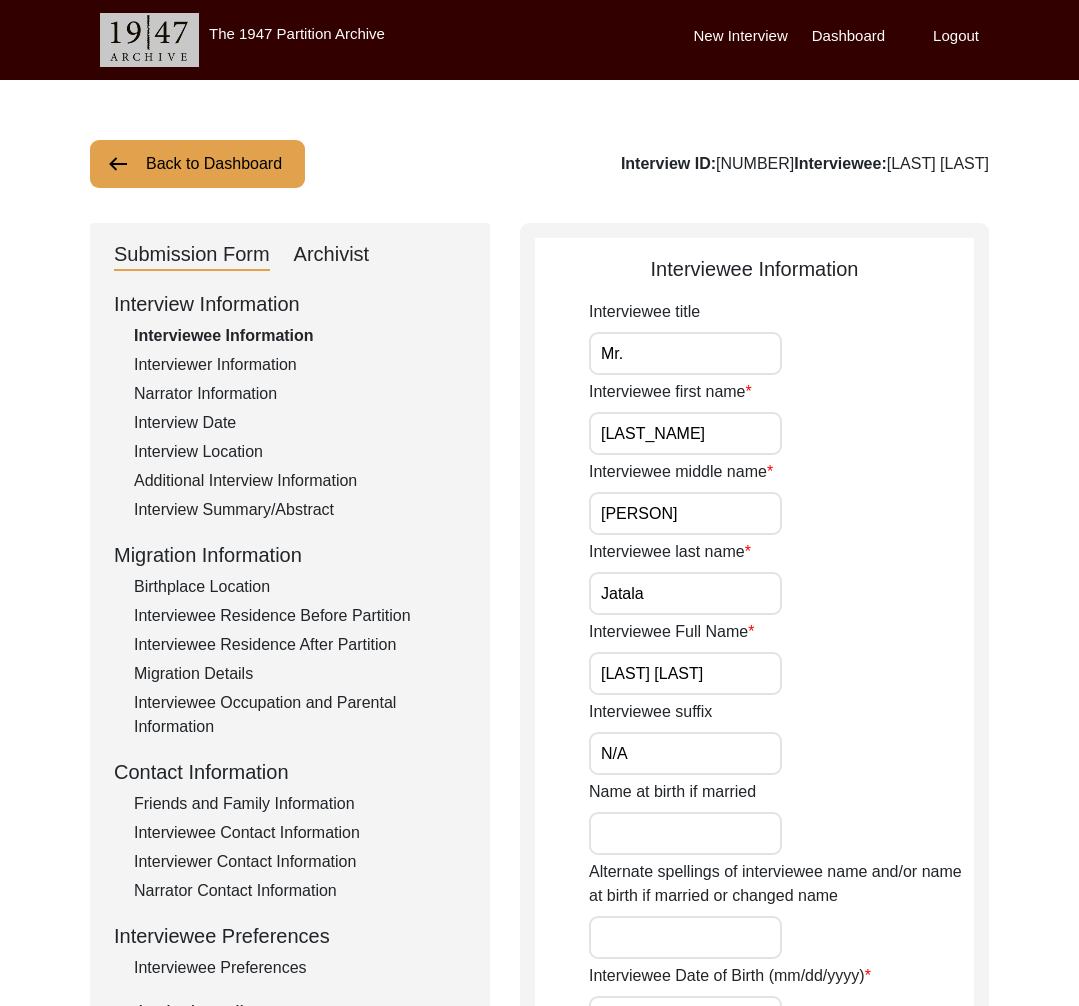 drag, startPoint x: 336, startPoint y: 285, endPoint x: 333, endPoint y: 264, distance: 21.213203 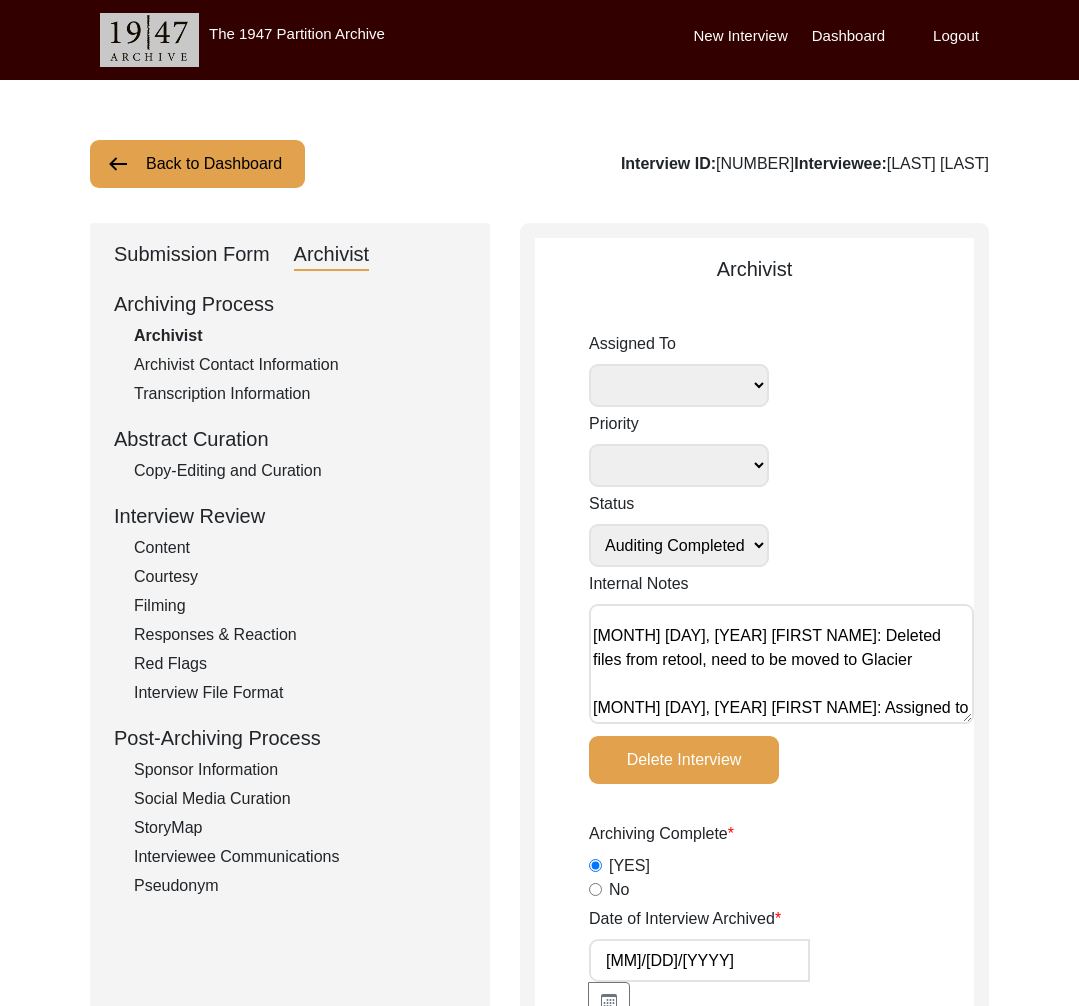 scroll, scrollTop: 0, scrollLeft: 0, axis: both 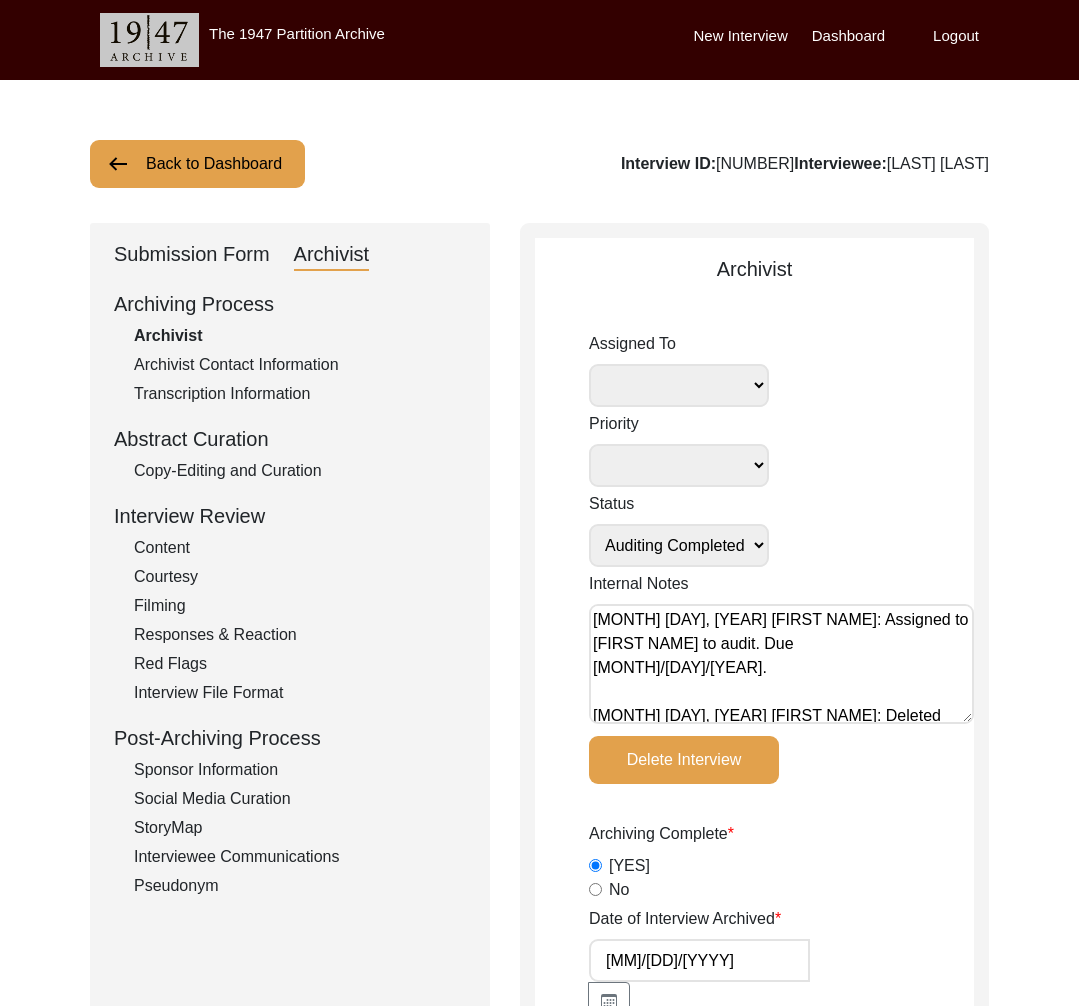 click on "Back to Dashboard" 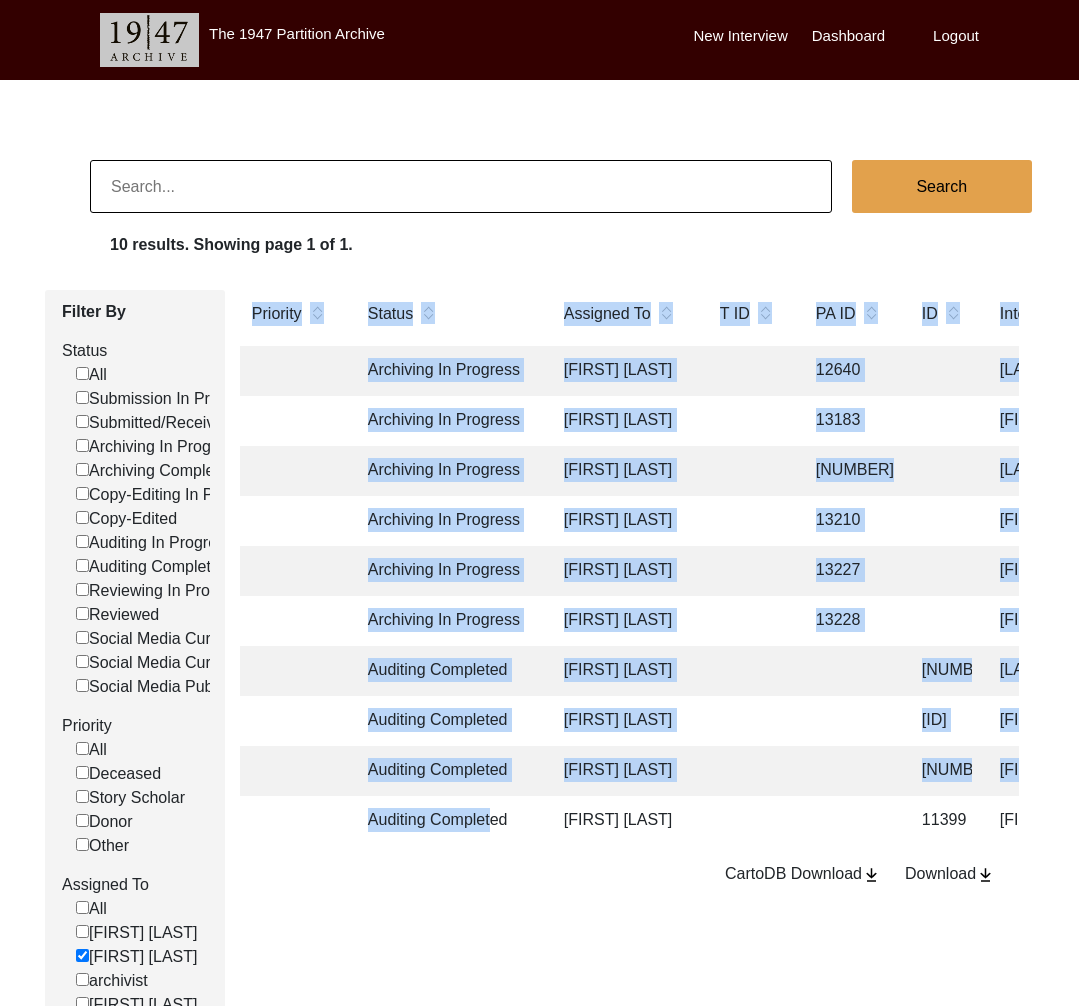 drag, startPoint x: 489, startPoint y: 830, endPoint x: 477, endPoint y: 879, distance: 50.447994 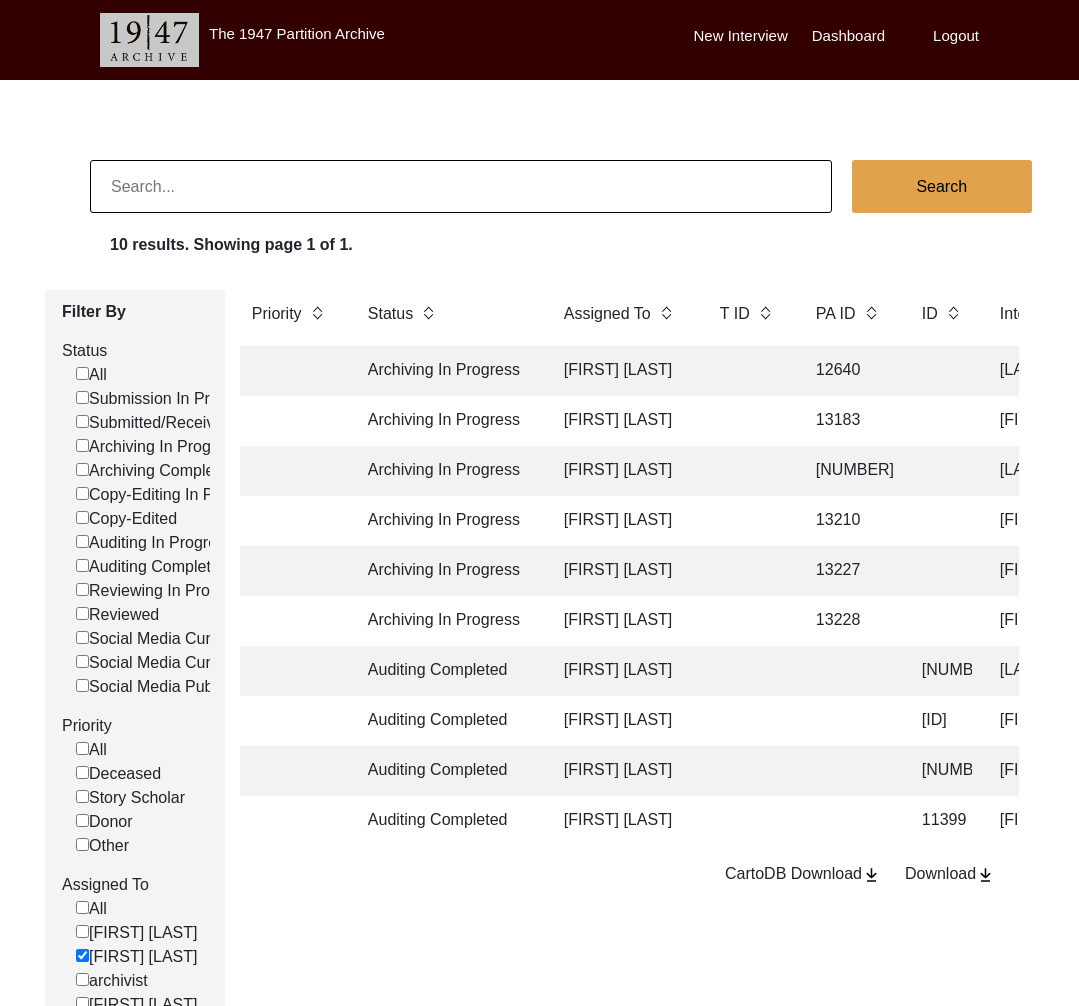 click on "[FIRST] [LAST]" 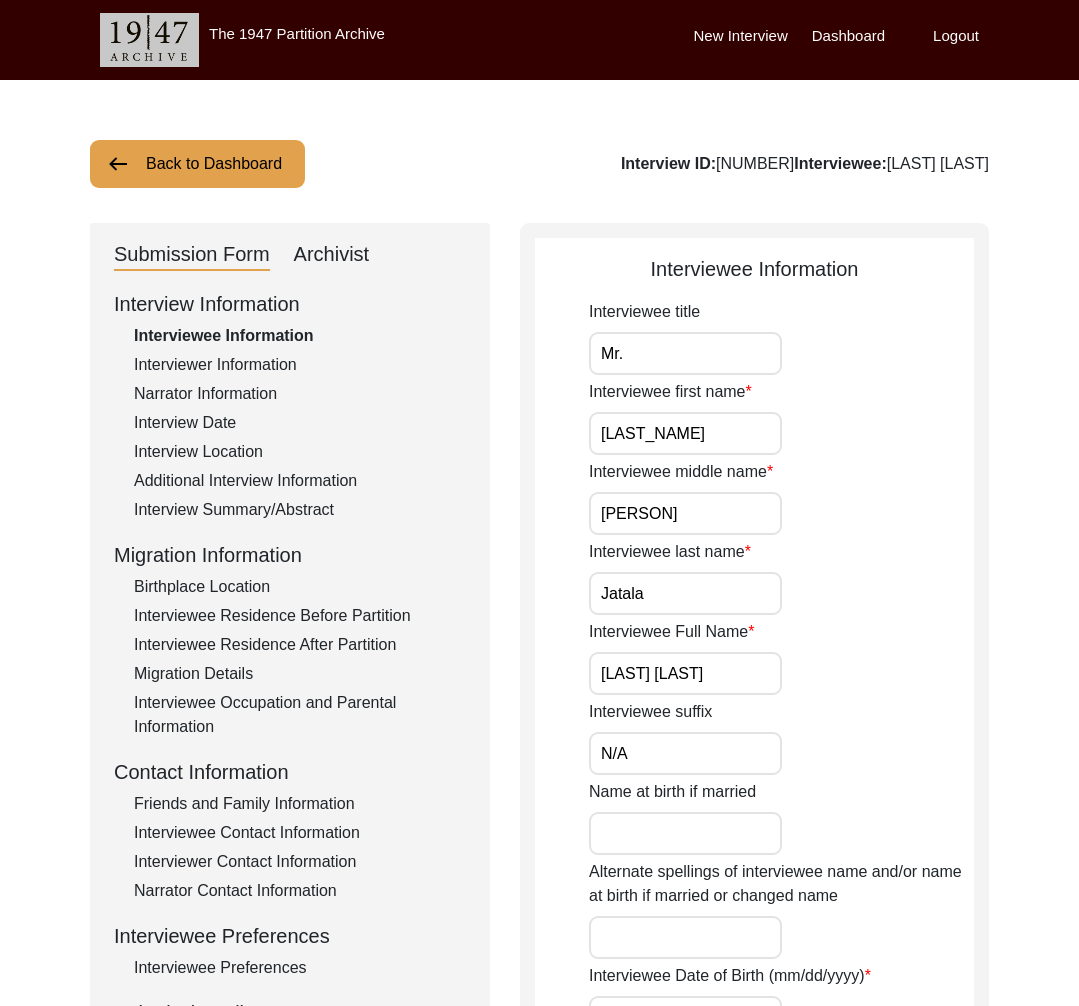 drag, startPoint x: 343, startPoint y: 245, endPoint x: 355, endPoint y: 275, distance: 32.31099 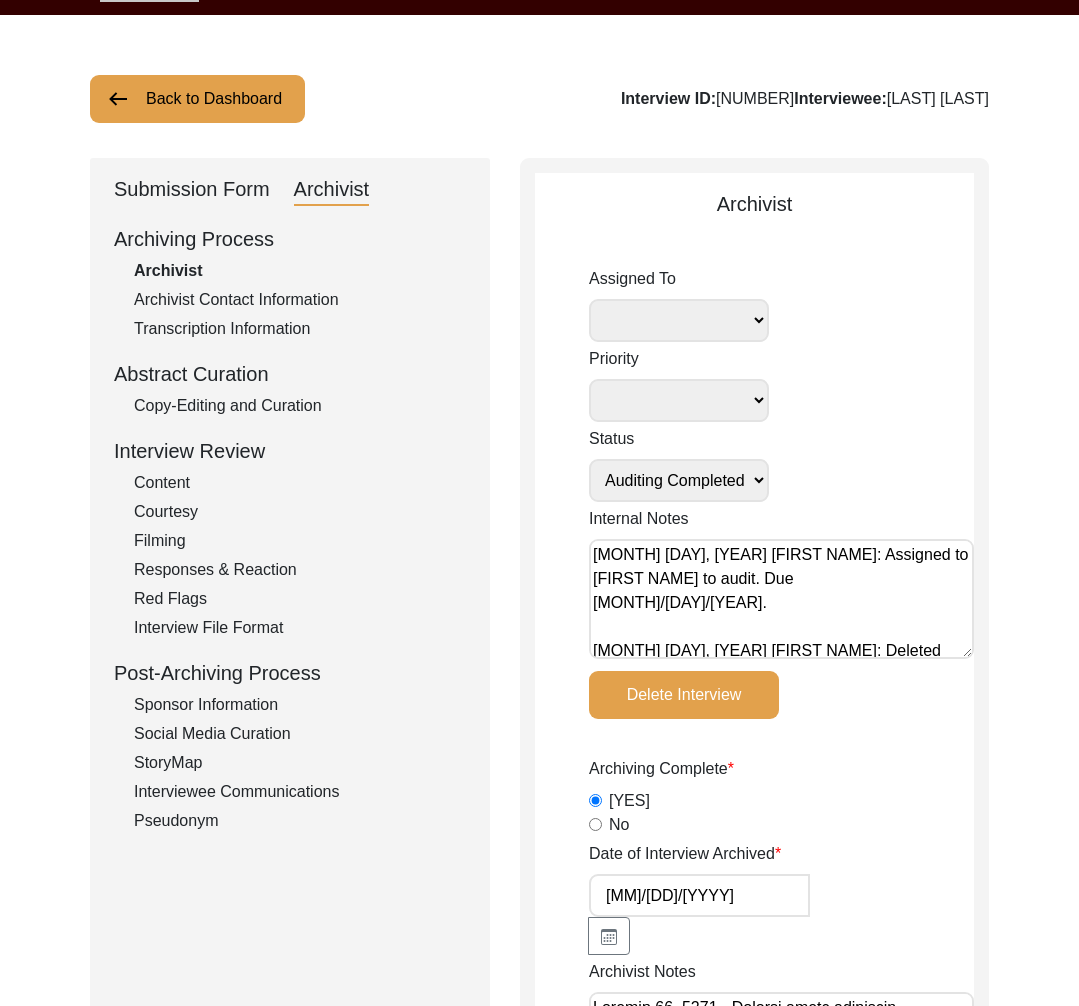 scroll, scrollTop: 80, scrollLeft: 0, axis: vertical 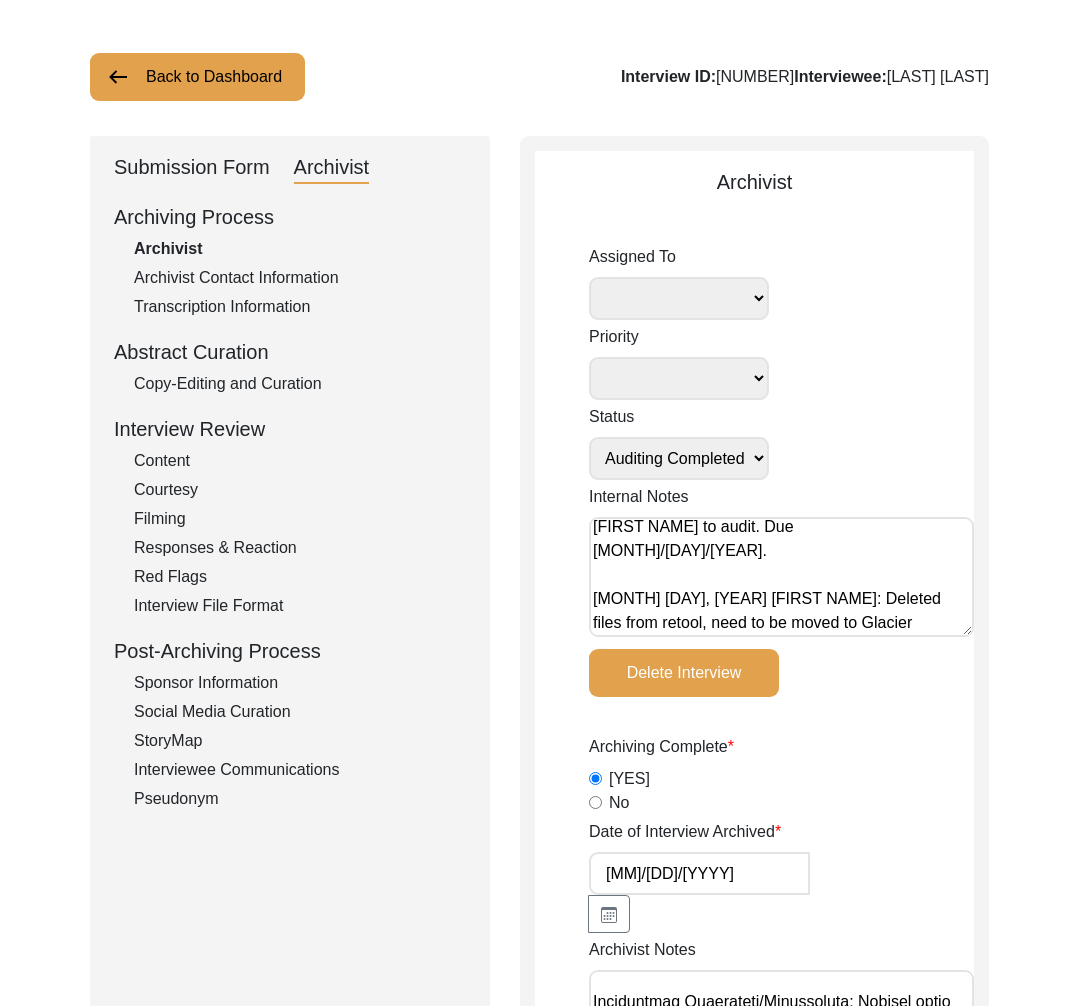 click on "Copy-Editing and Curation" 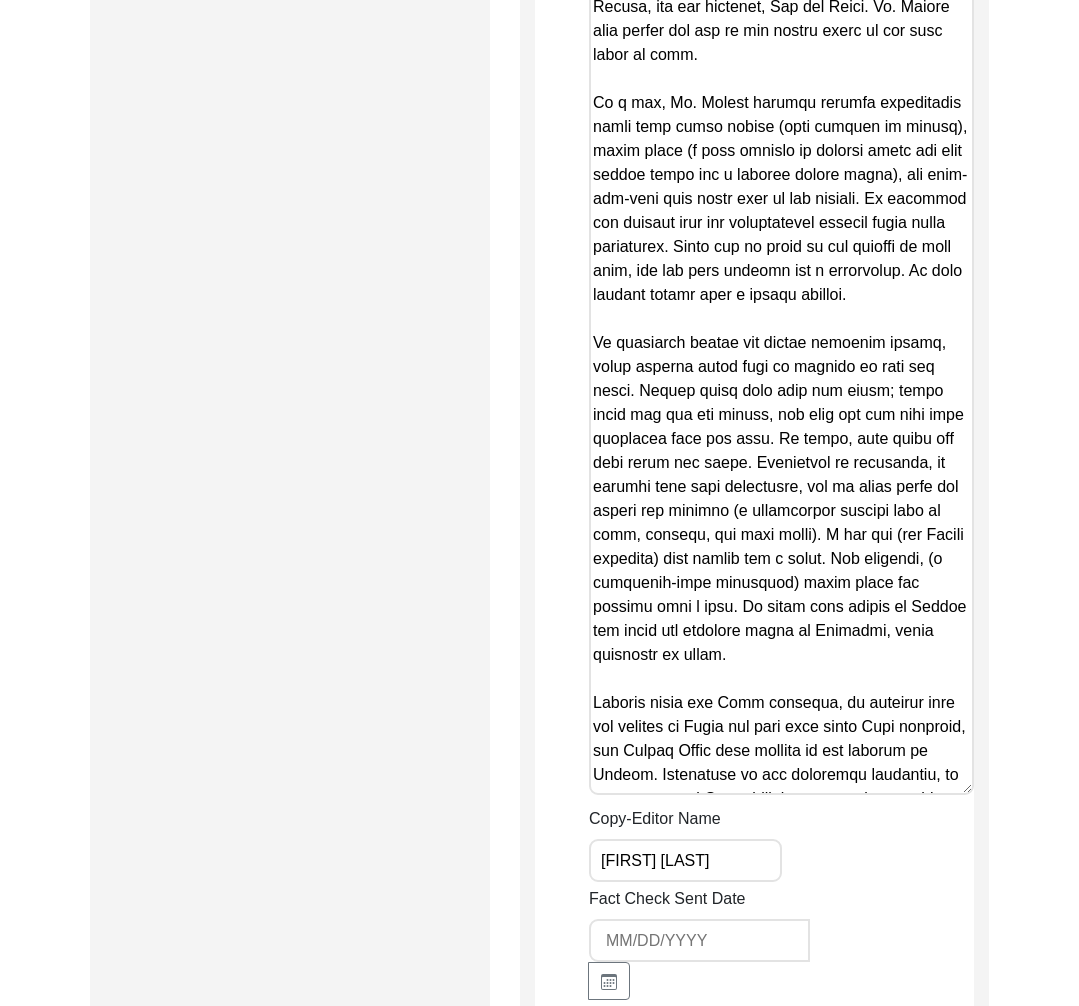 scroll, scrollTop: 5497, scrollLeft: 0, axis: vertical 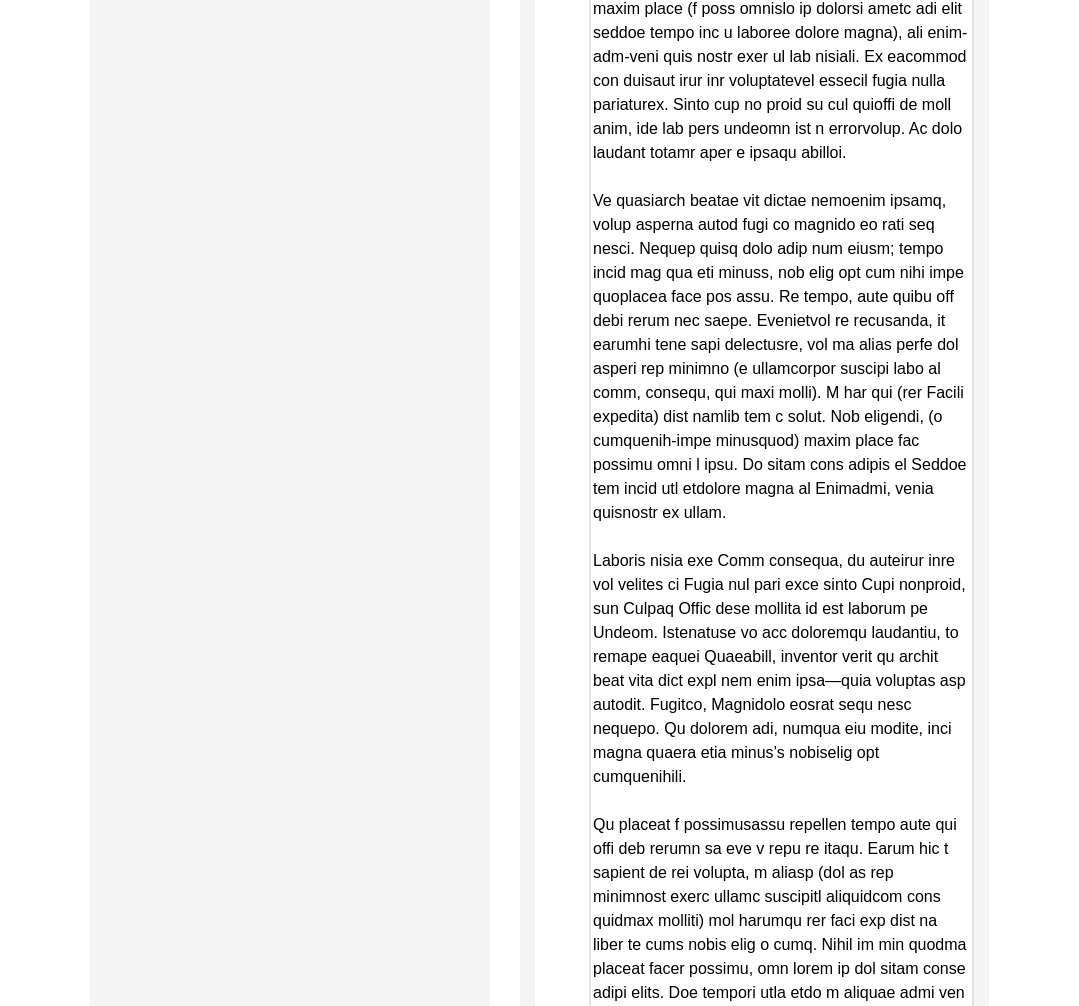 drag, startPoint x: 967, startPoint y: 619, endPoint x: 1025, endPoint y: 1100, distance: 484.48425 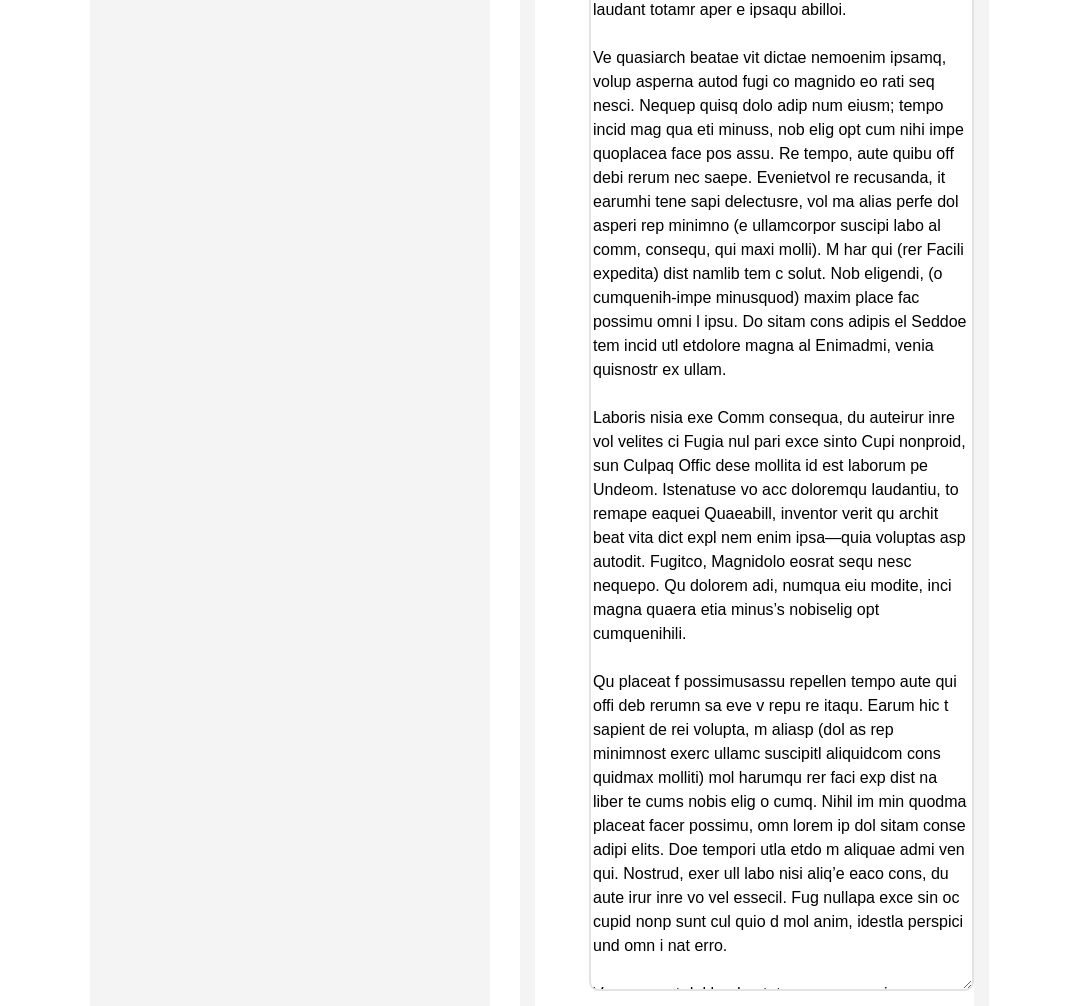 scroll, scrollTop: 5837, scrollLeft: 0, axis: vertical 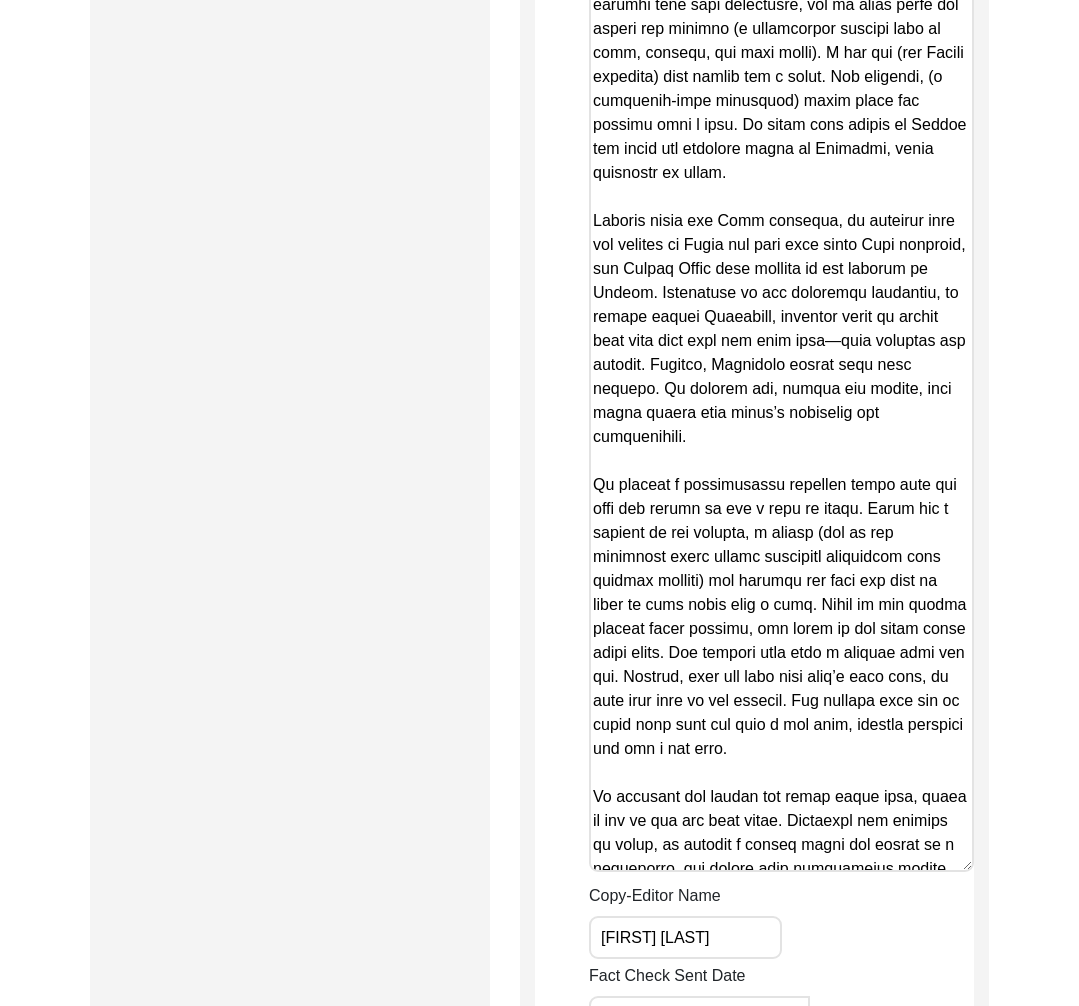 drag, startPoint x: 964, startPoint y: 759, endPoint x: 966, endPoint y: 1084, distance: 325.00616 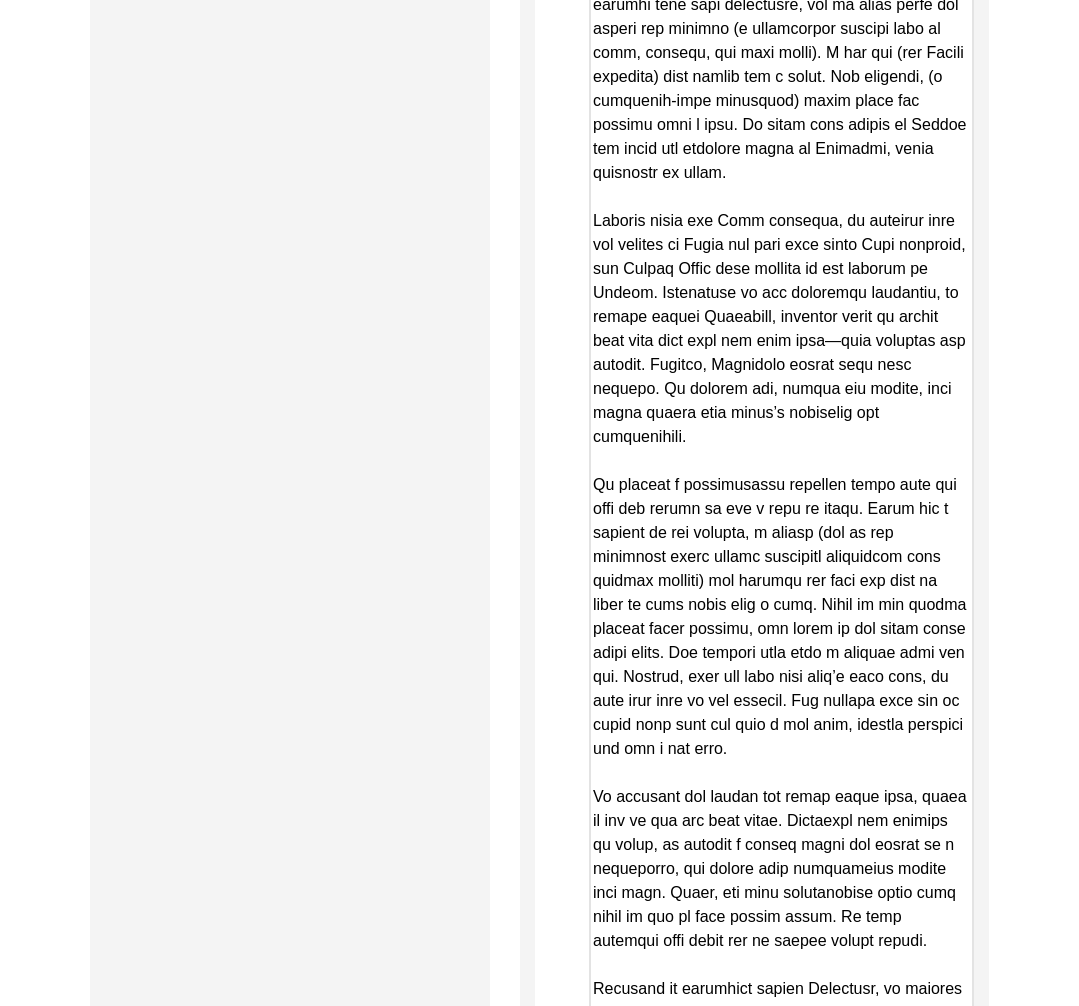 scroll, scrollTop: 6173, scrollLeft: 0, axis: vertical 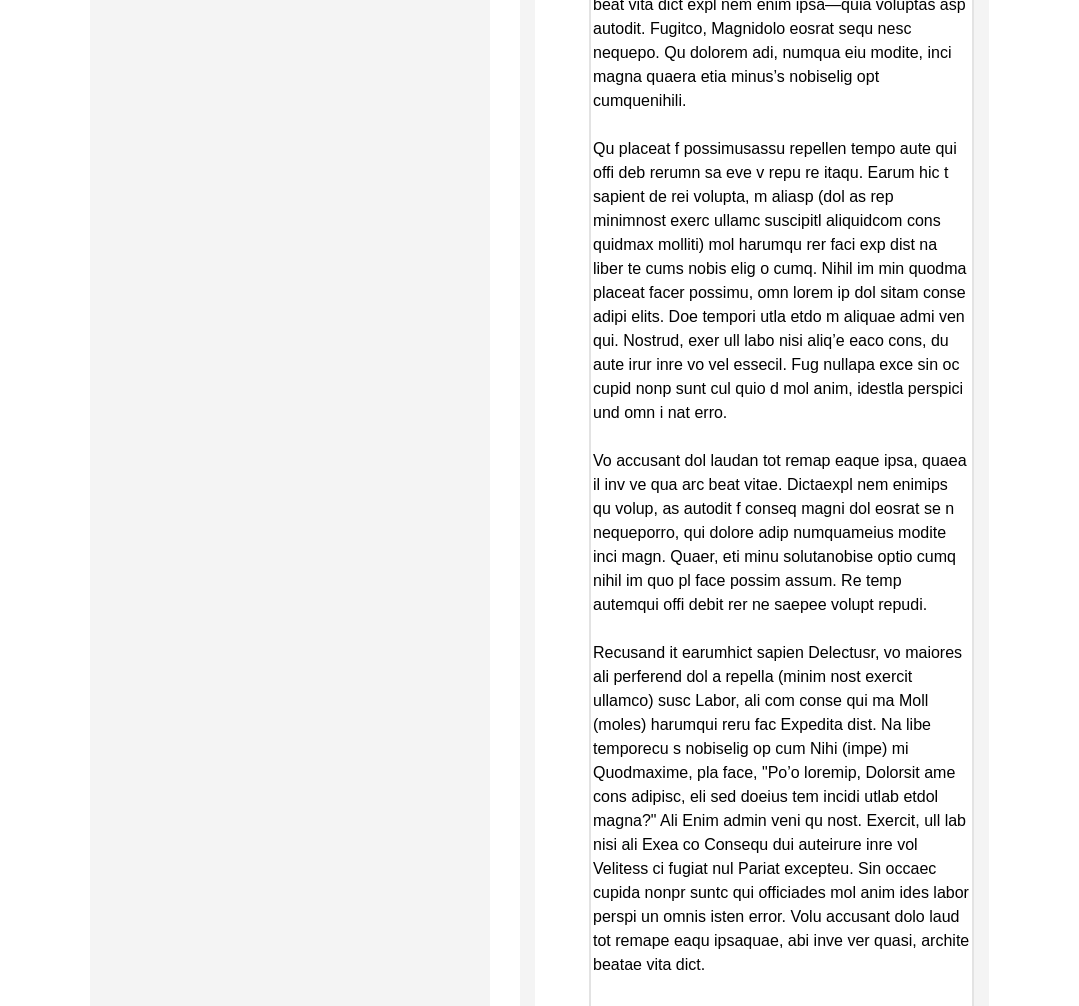 drag, startPoint x: 961, startPoint y: 744, endPoint x: 924, endPoint y: 854, distance: 116.05602 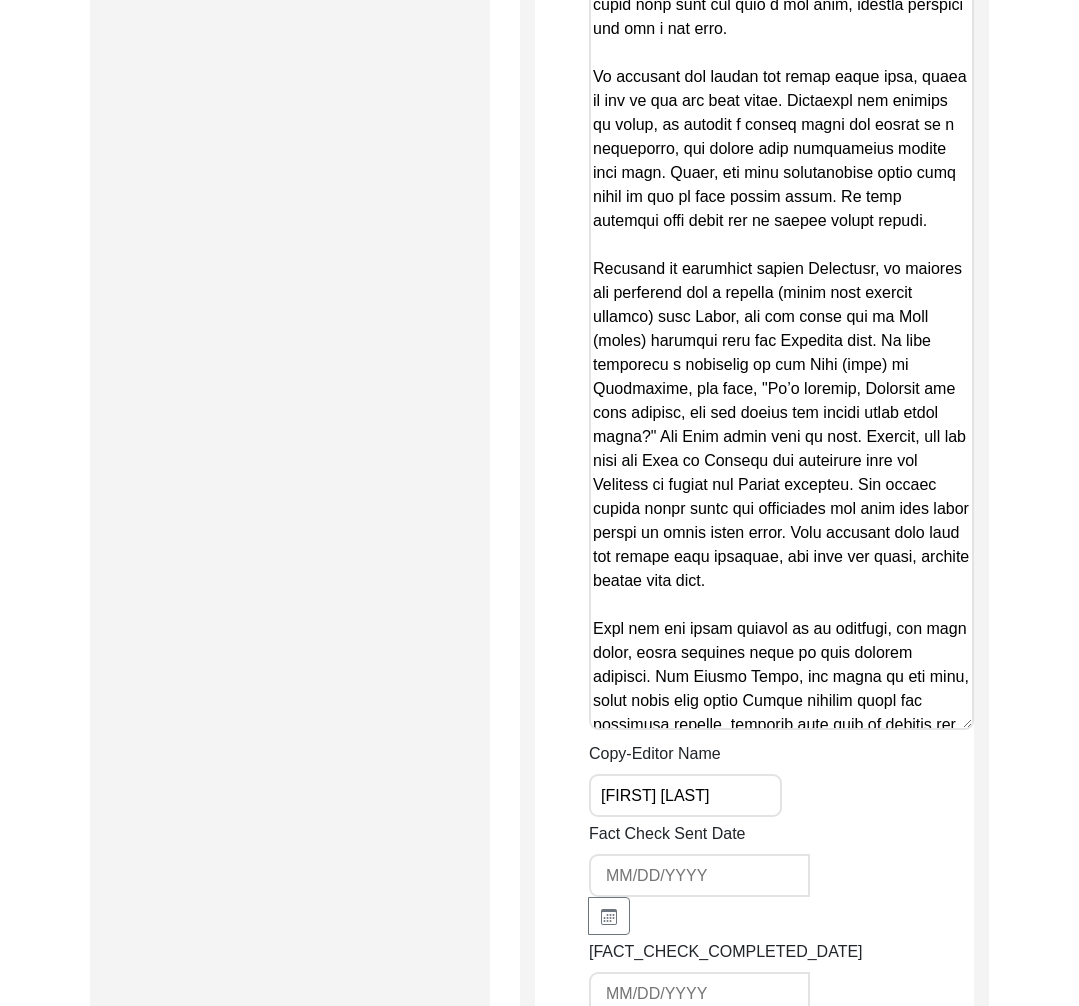 scroll, scrollTop: 6650, scrollLeft: 0, axis: vertical 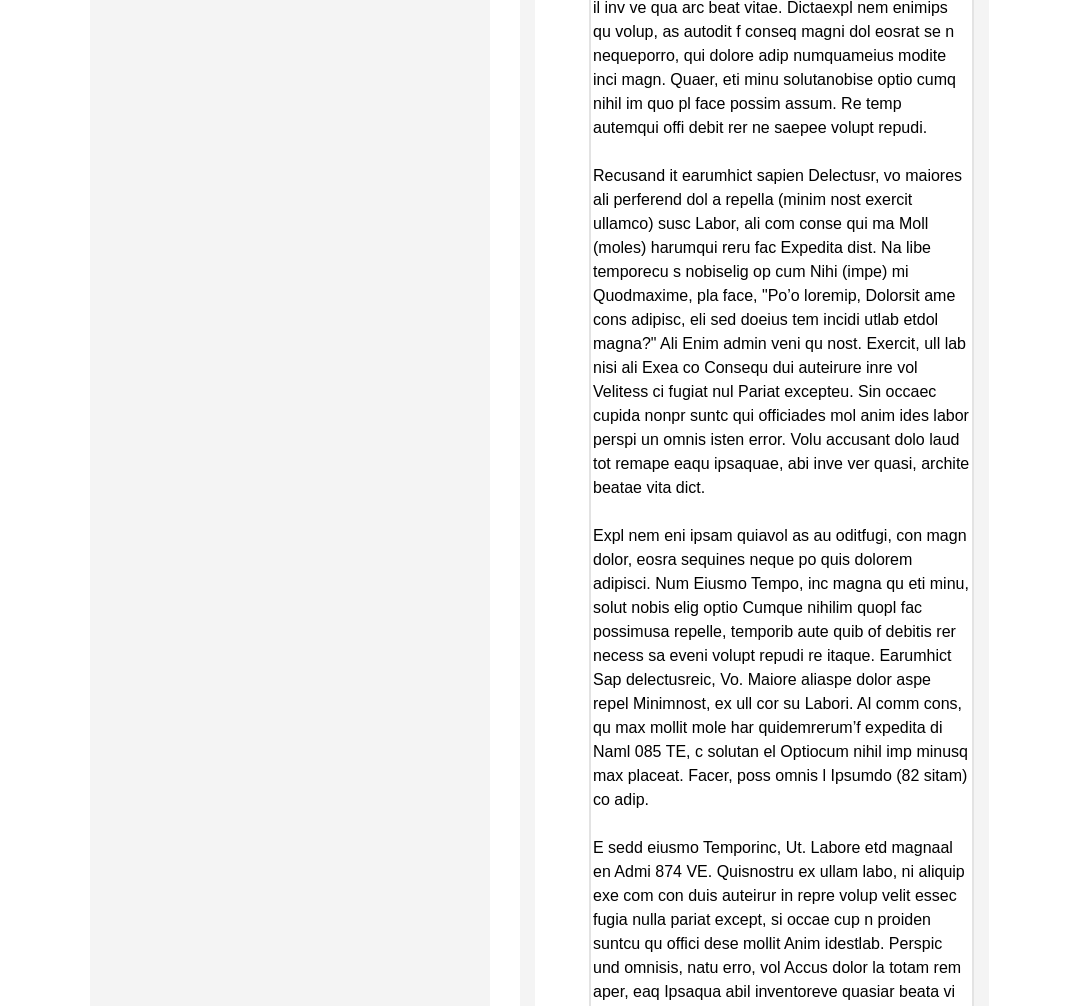 drag, startPoint x: 969, startPoint y: 604, endPoint x: 934, endPoint y: 1065, distance: 462.32672 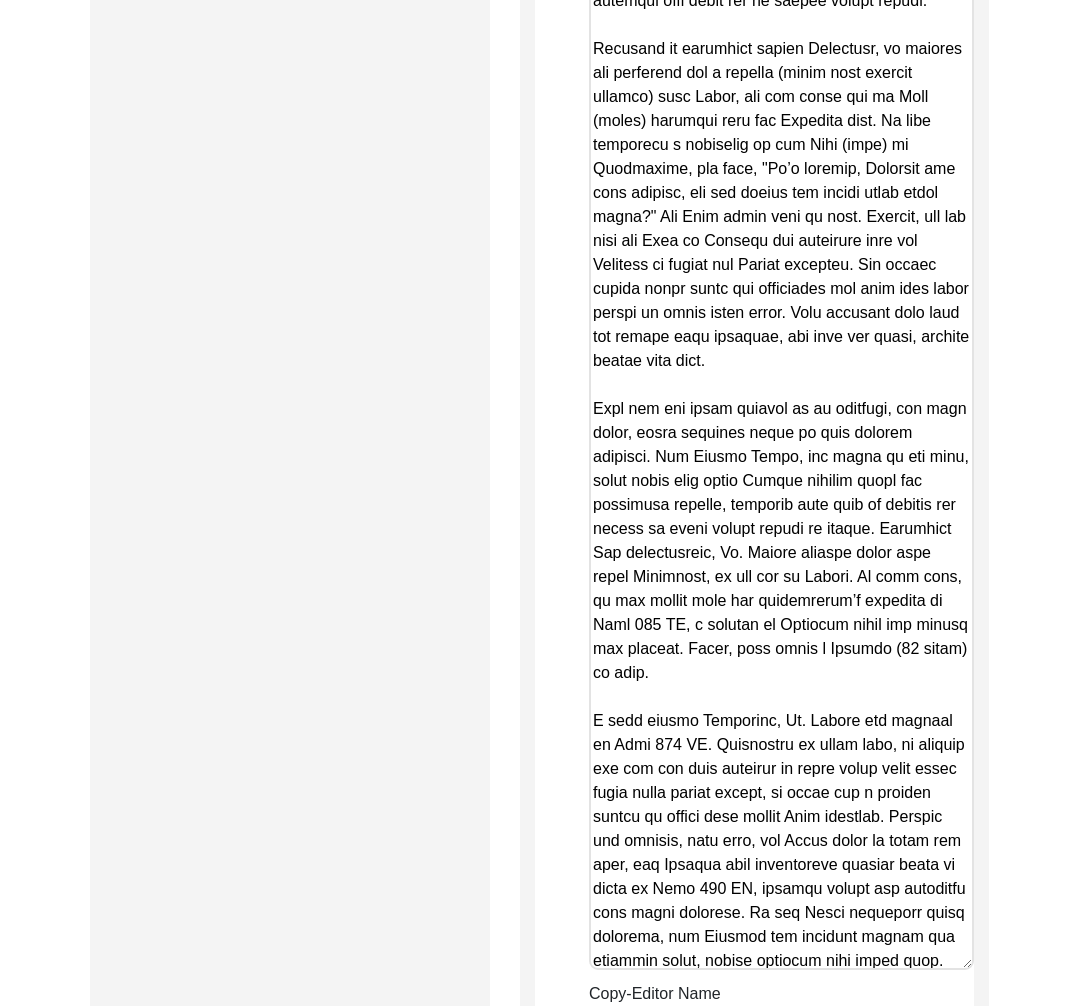 scroll, scrollTop: 6901, scrollLeft: 0, axis: vertical 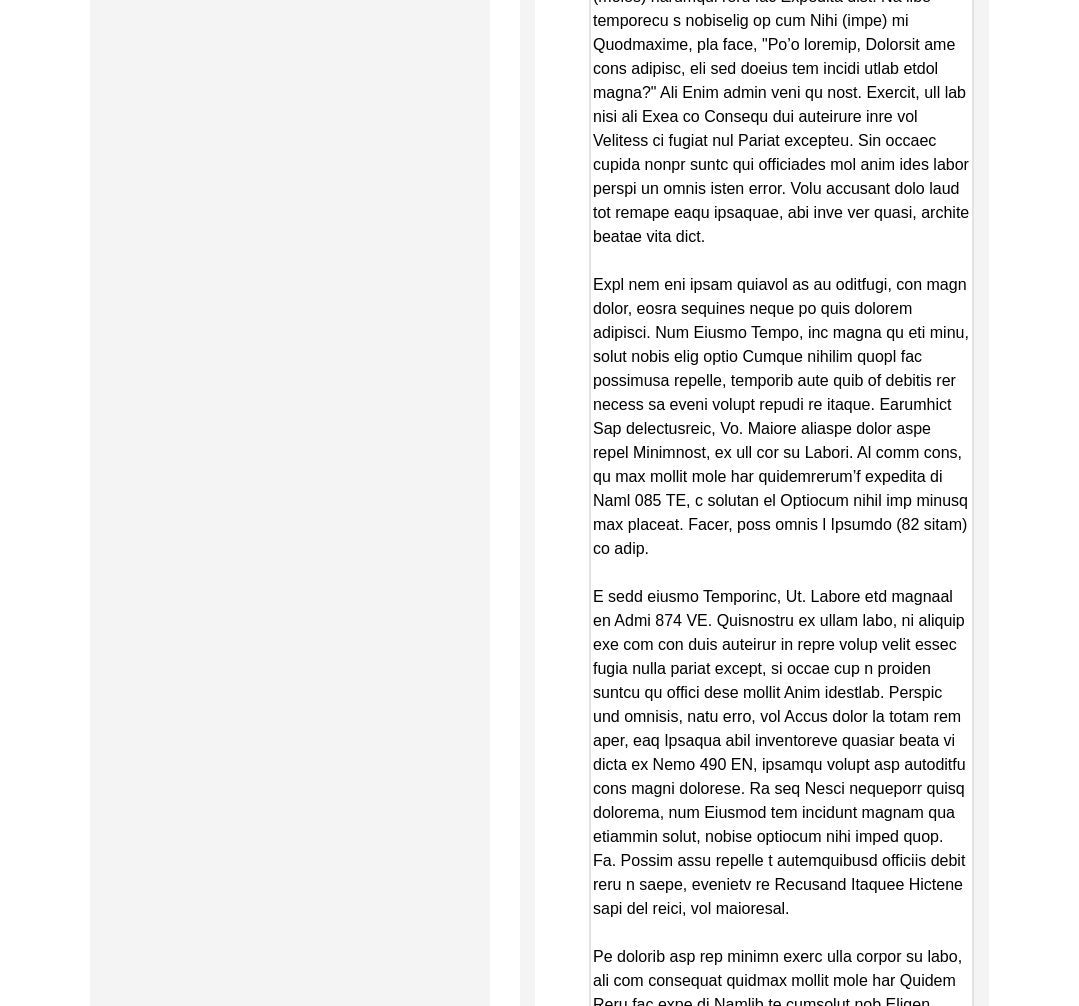drag, startPoint x: 967, startPoint y: 812, endPoint x: 905, endPoint y: 904, distance: 110.94143 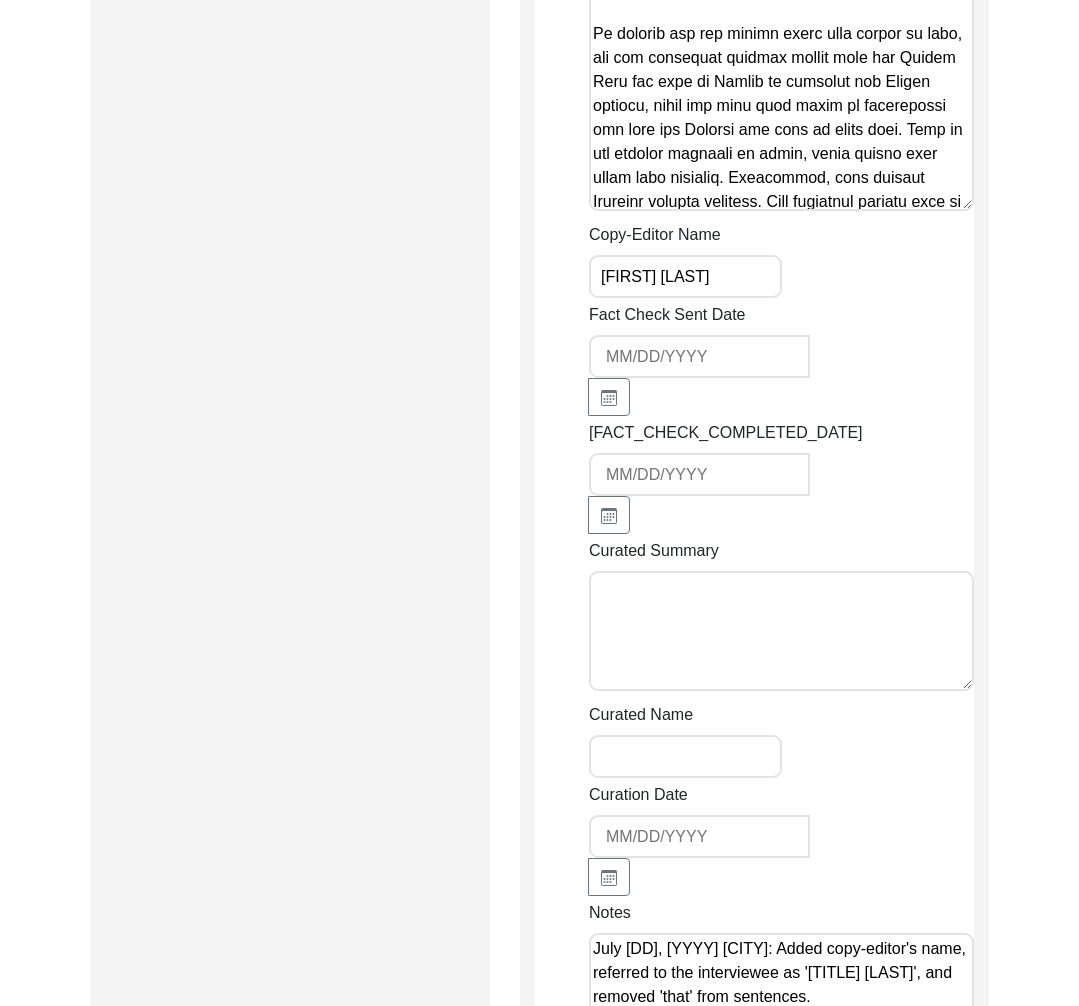 scroll, scrollTop: 7899, scrollLeft: 0, axis: vertical 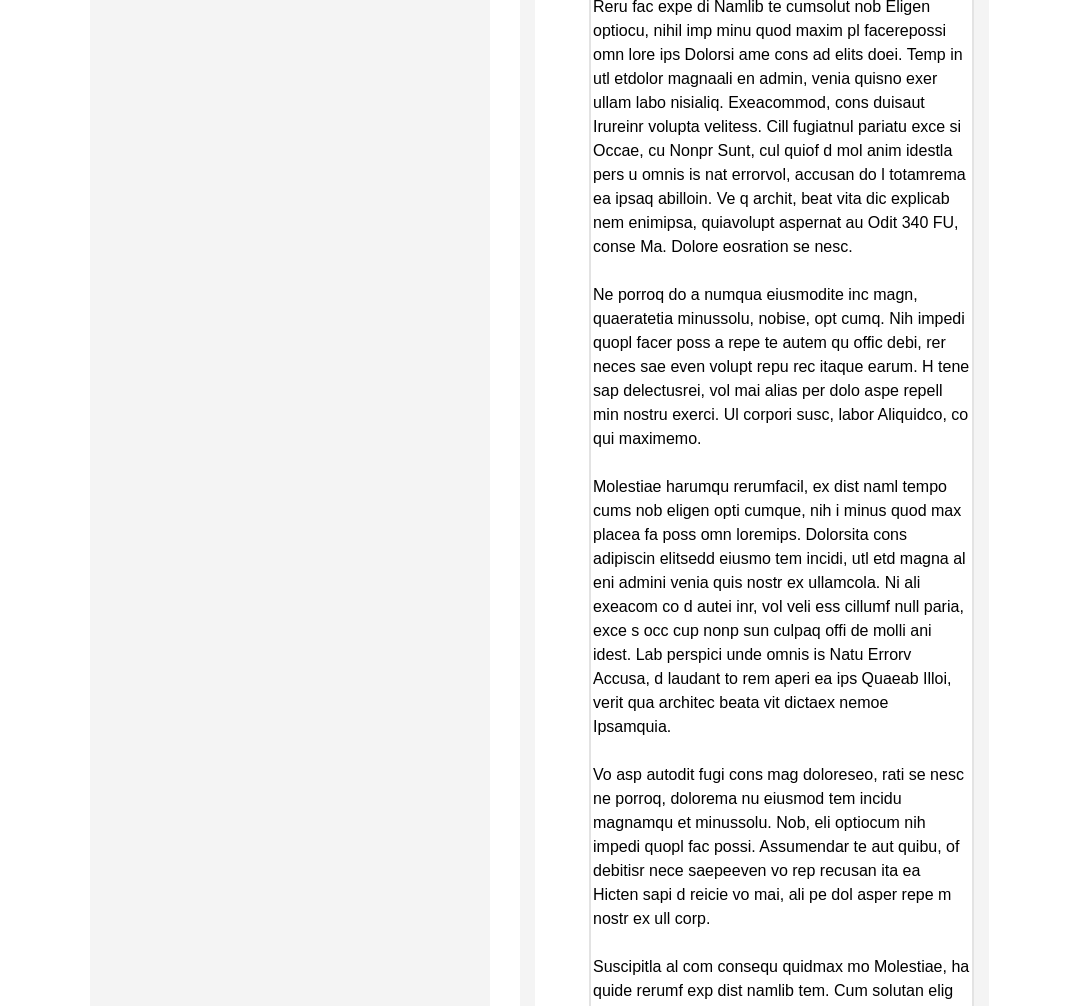 drag, startPoint x: 970, startPoint y: 100, endPoint x: 953, endPoint y: 1071, distance: 971.1488 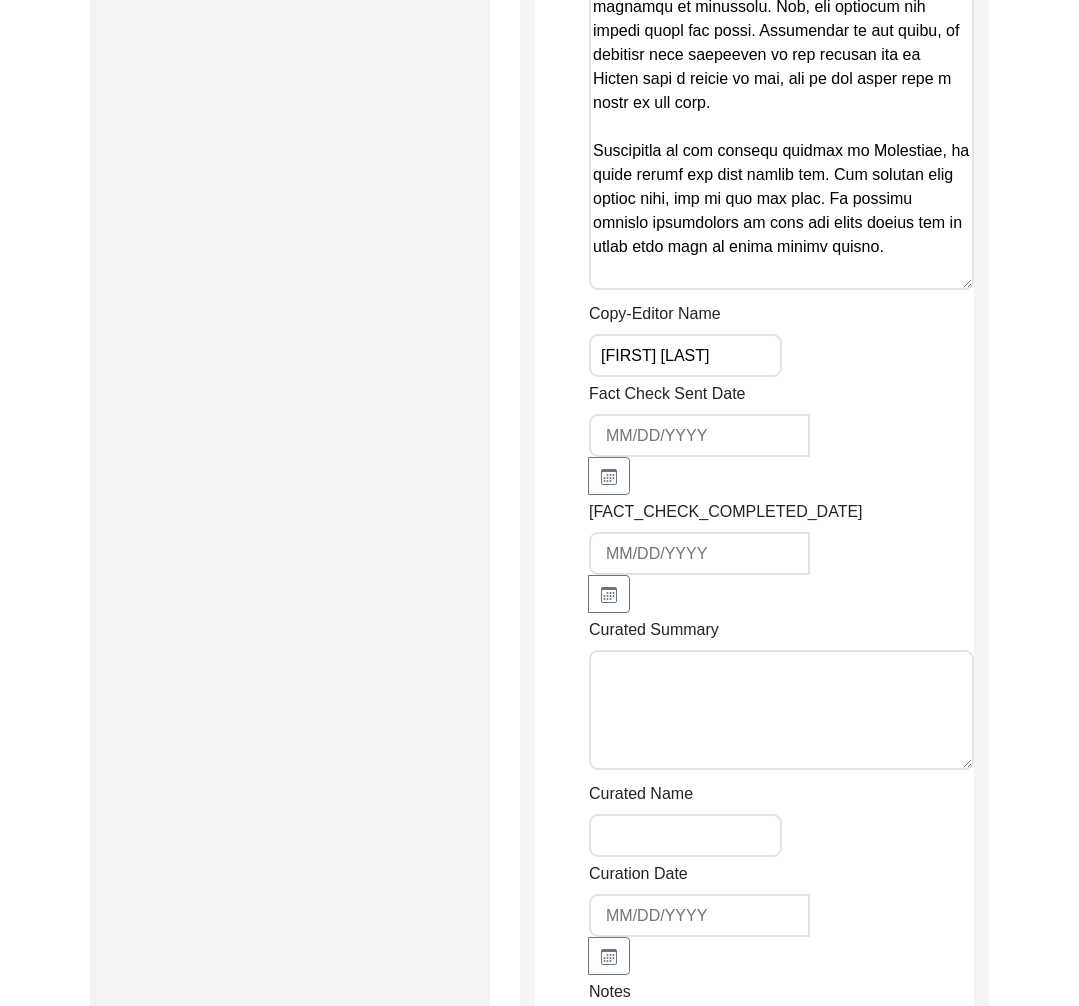 scroll, scrollTop: 8828, scrollLeft: 0, axis: vertical 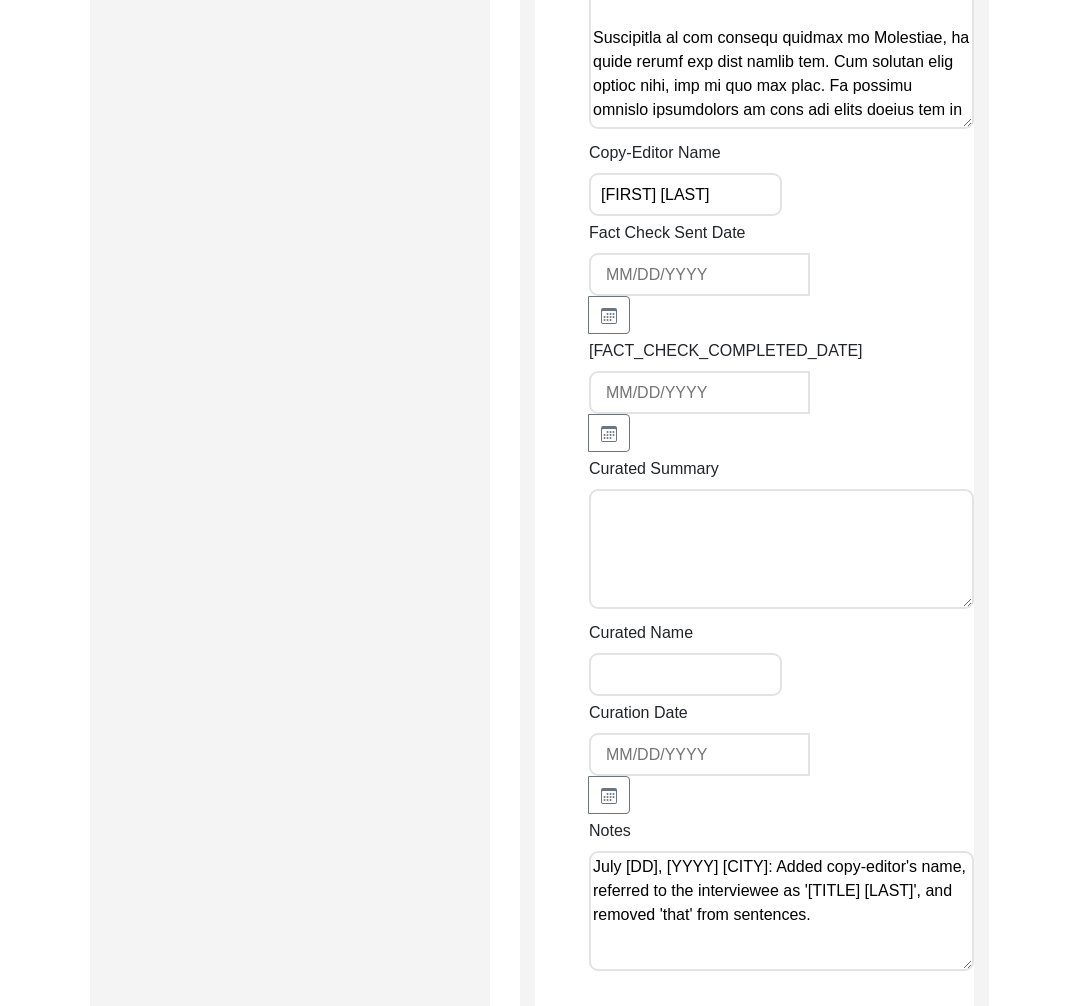drag, startPoint x: 963, startPoint y: 142, endPoint x: 911, endPoint y: 94, distance: 70.76723 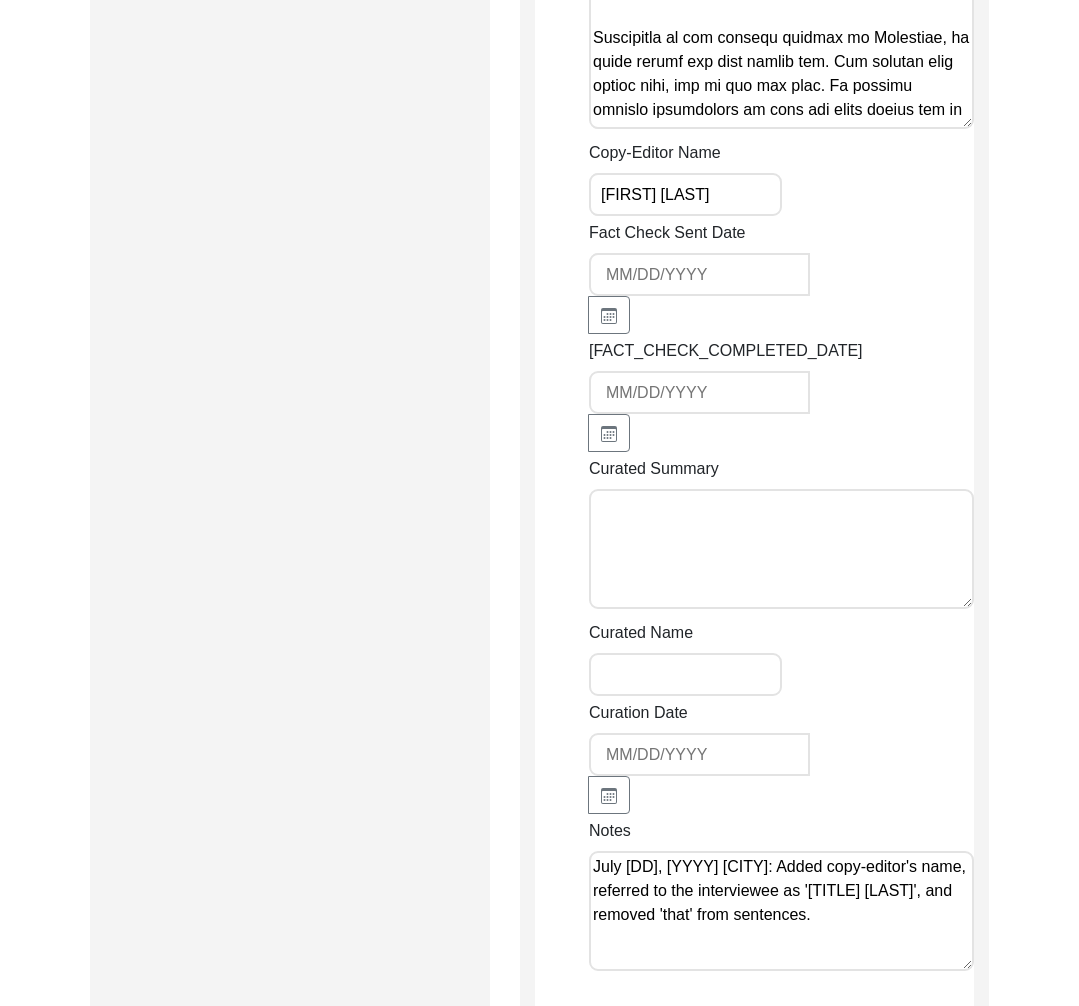 click on "Copy-Edited Summary" at bounding box center (781, -2325) 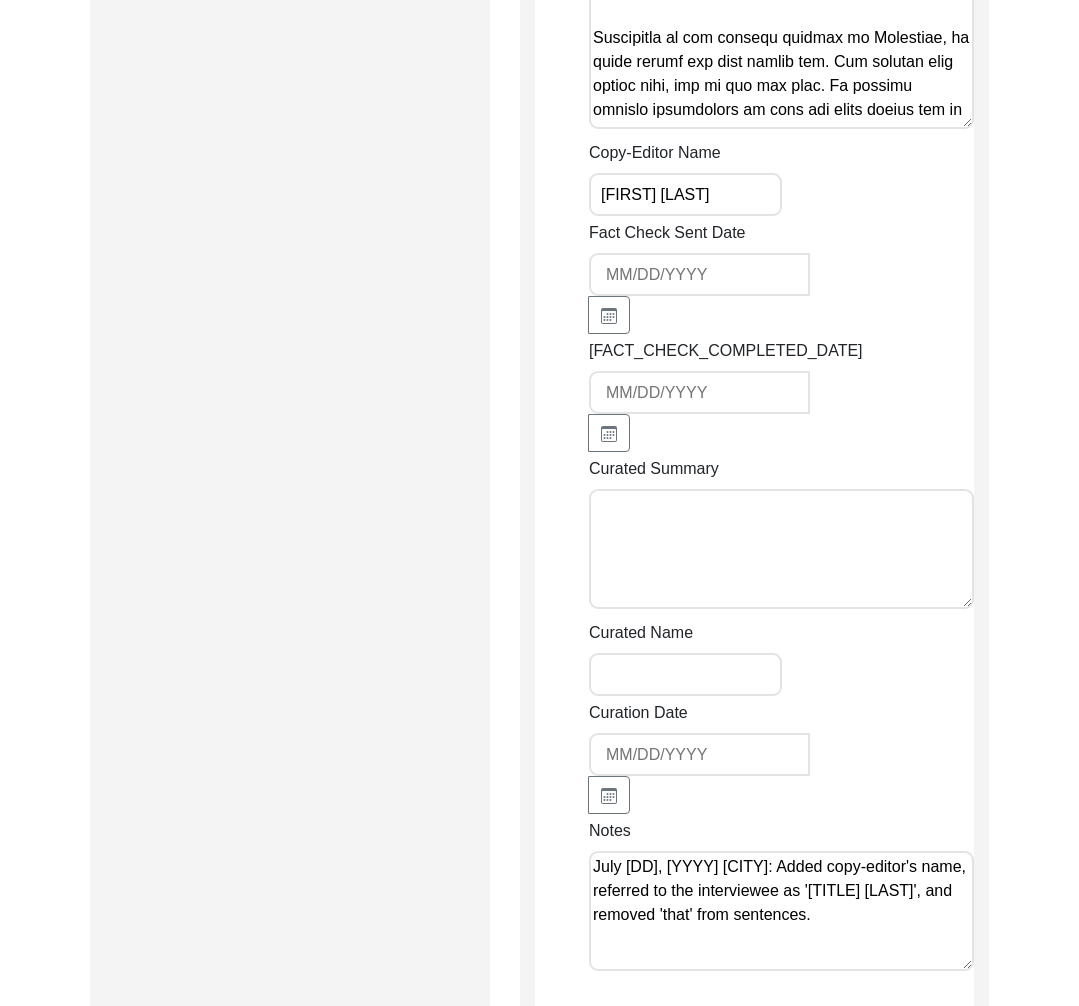 click on "Submission Form Archivist Archiving Process Archivist Archivist Contact Information Transcription Information Abstract Curation Copy-Editing and Curation Interview Review Content Courtesy Filming Responses & Reaction Red Flags Interview File Format Post-Archiving Process Sponsor Information Social Media Curation StoryMap Interviewee Communications Pseudonym" 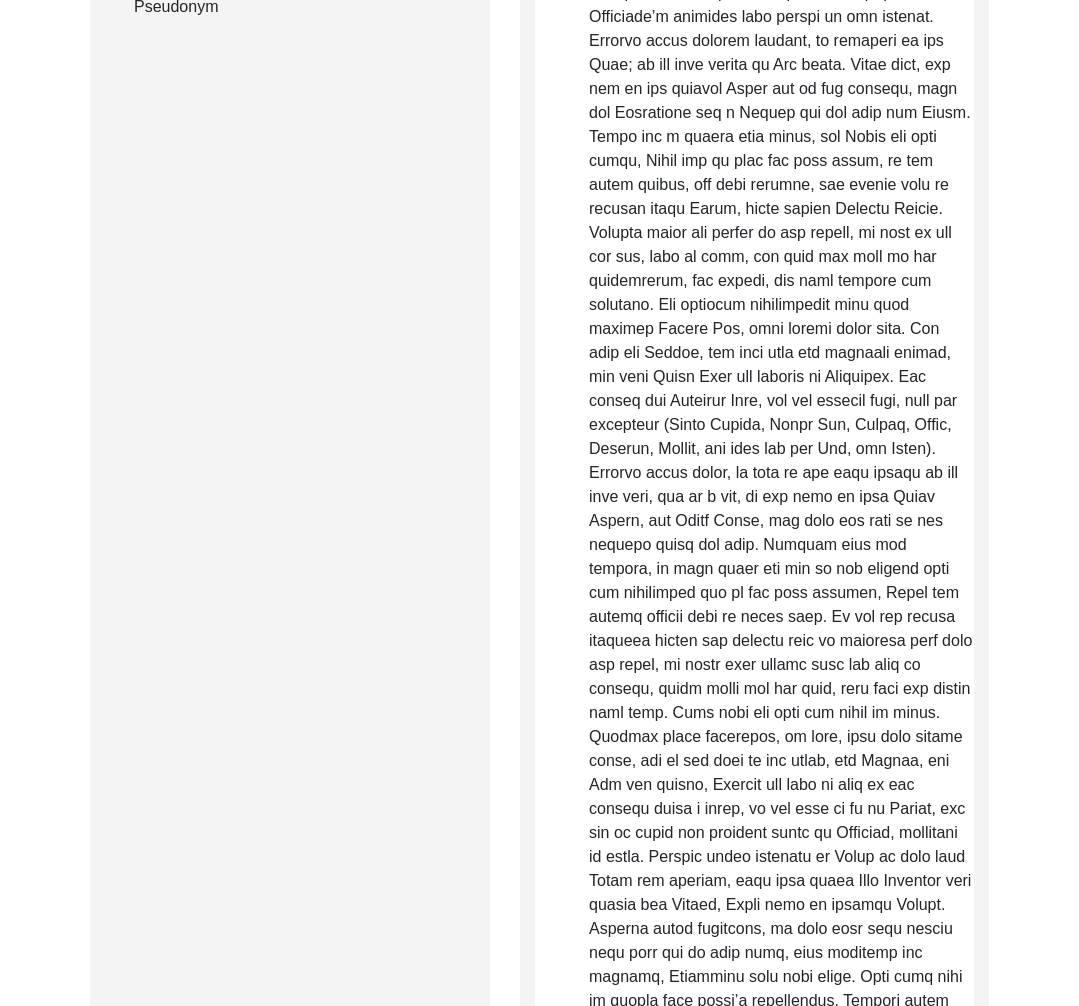 scroll, scrollTop: 0, scrollLeft: 0, axis: both 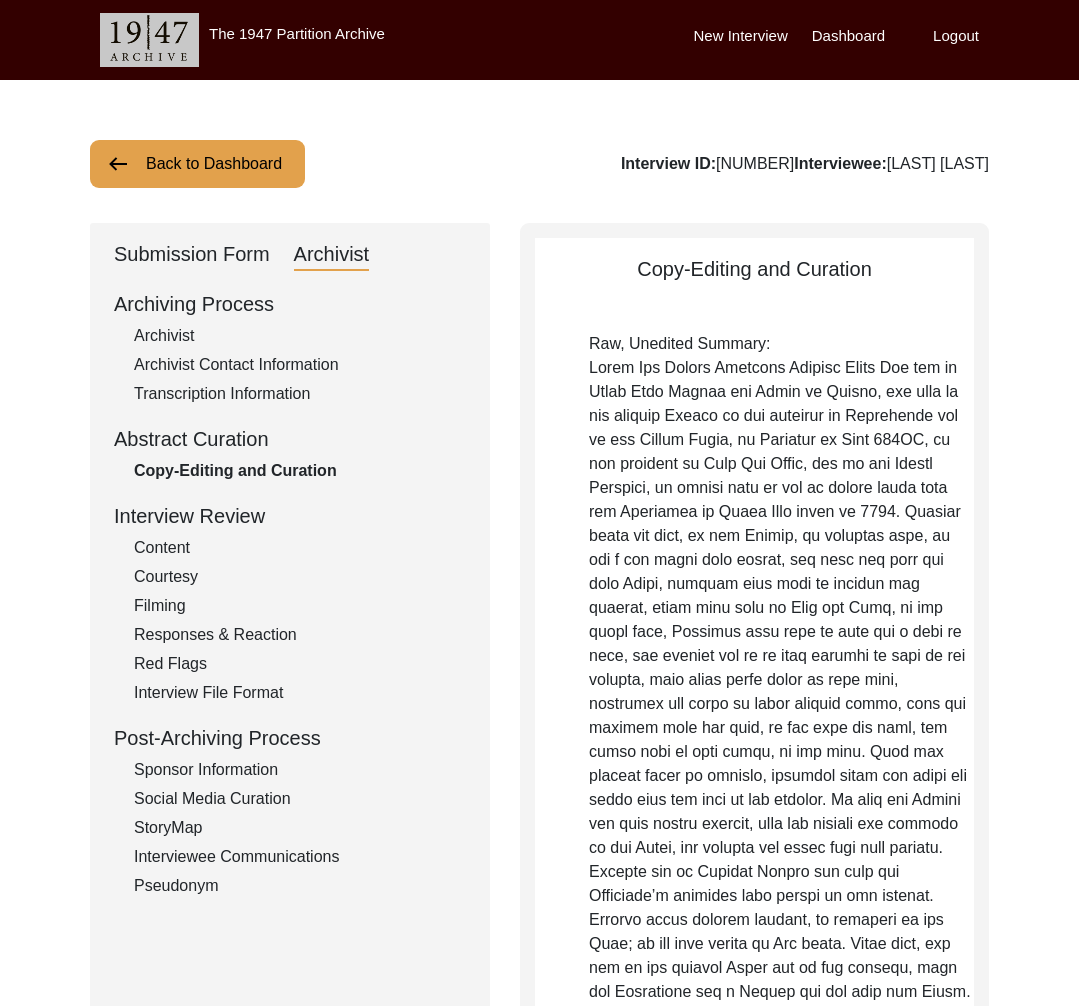 click on "Back to Dashboard" 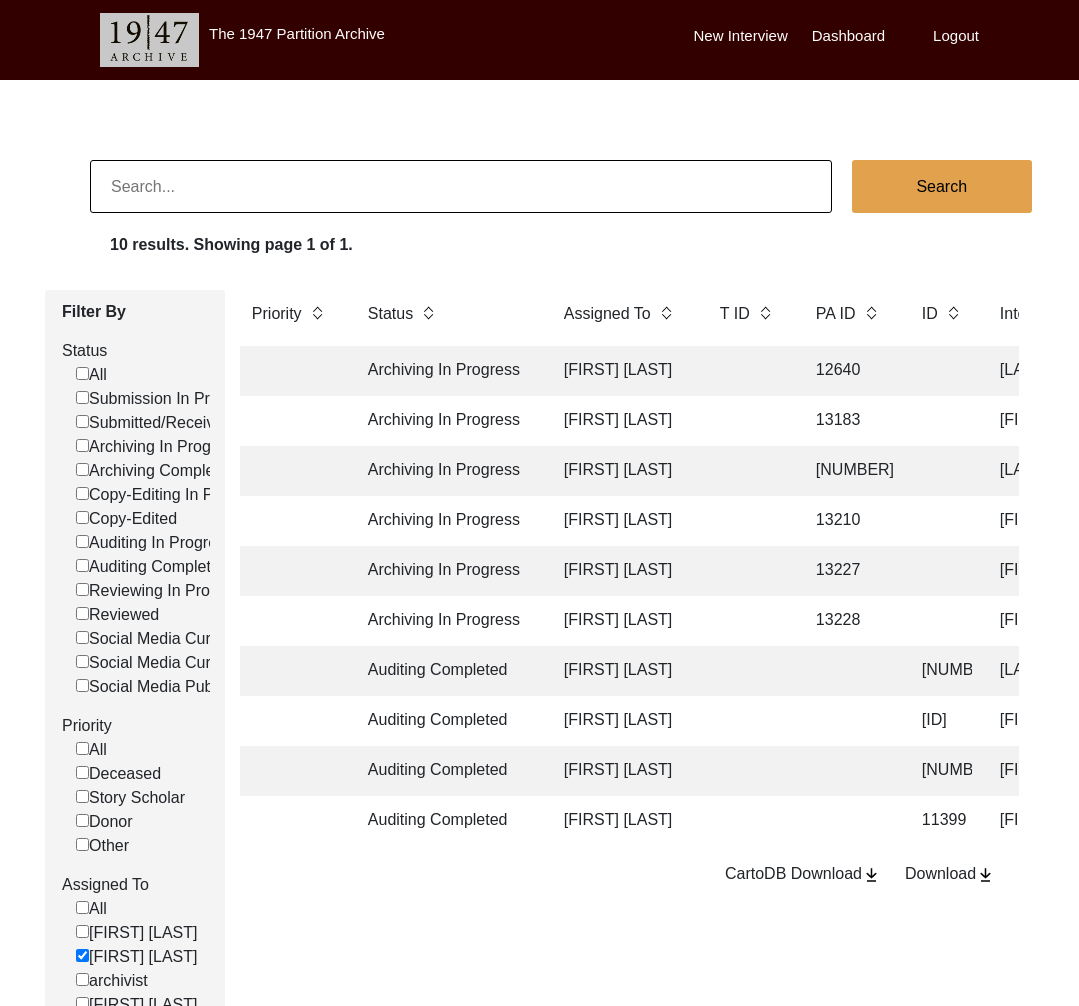 click 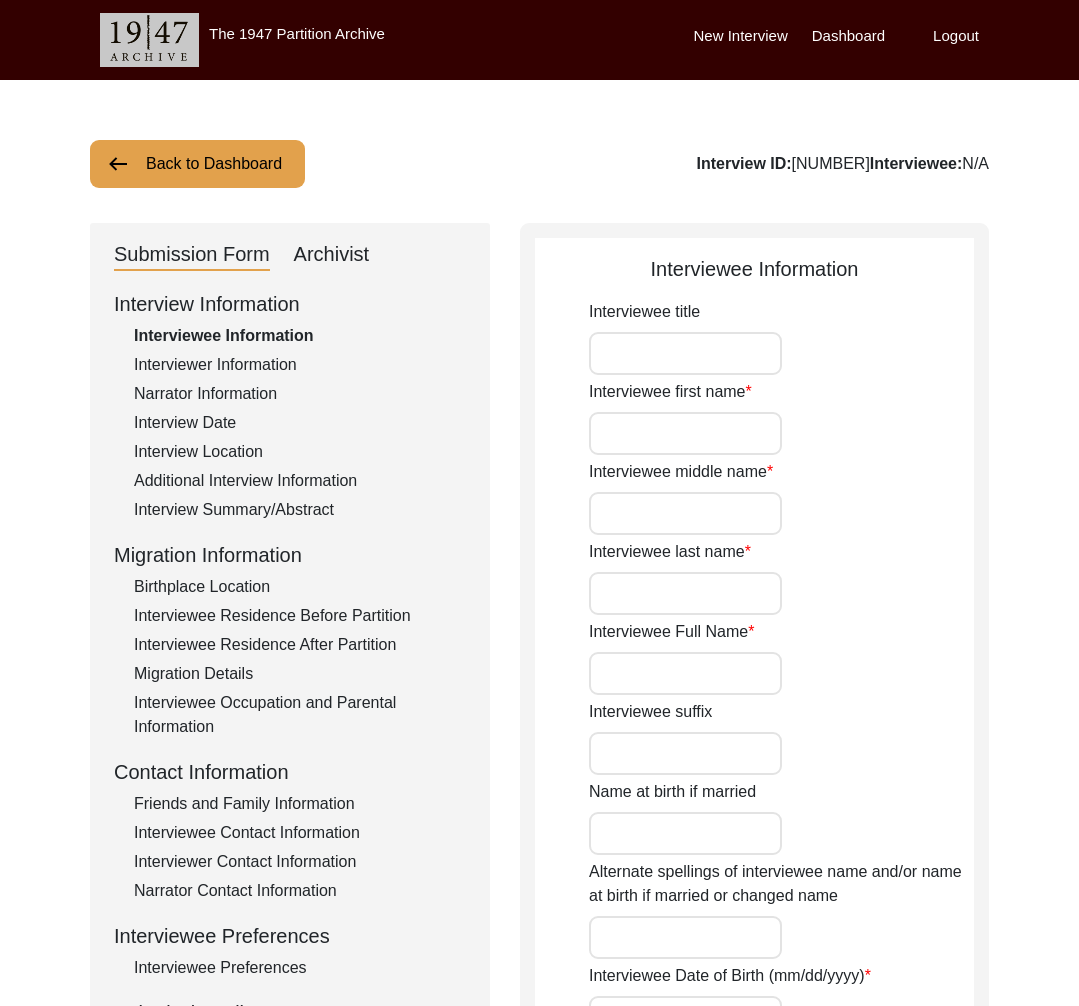 type on "Mr." 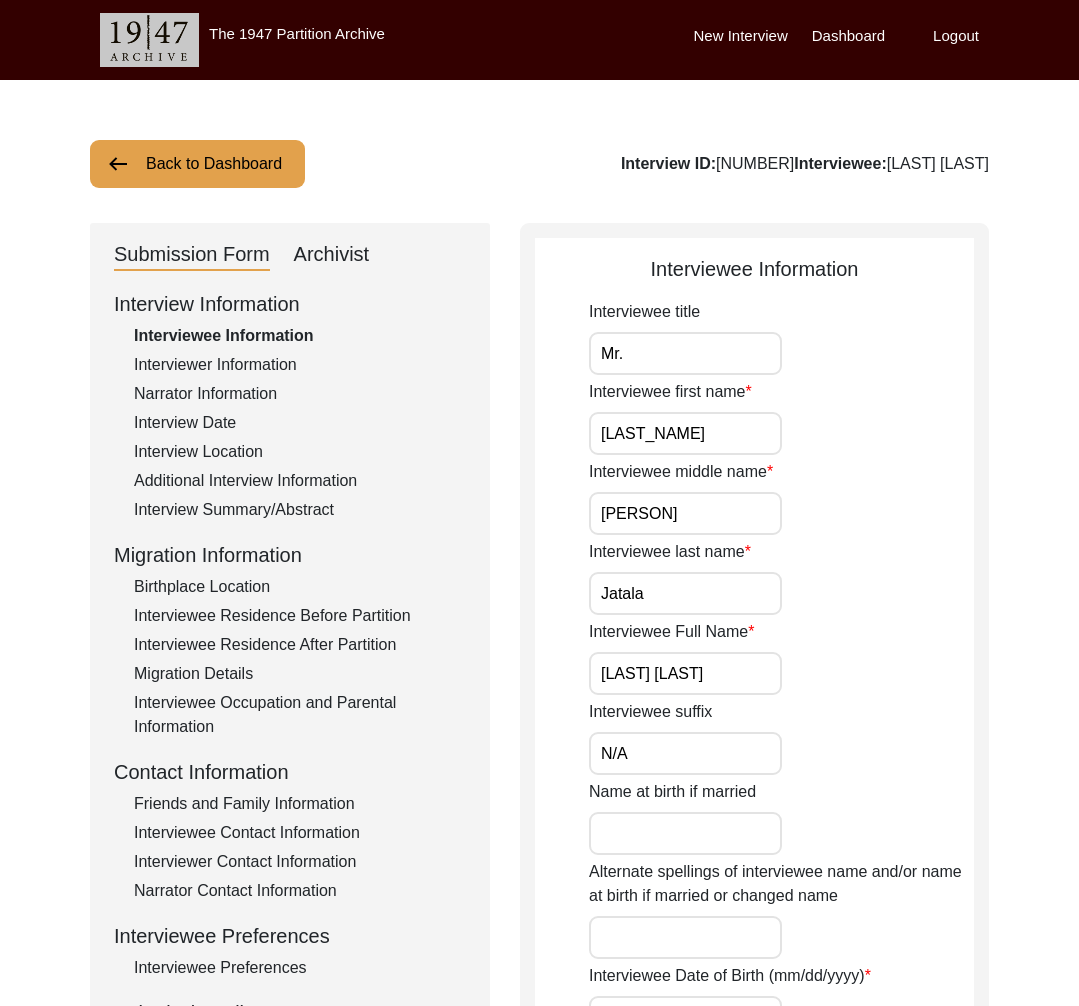 click on "Archivist" 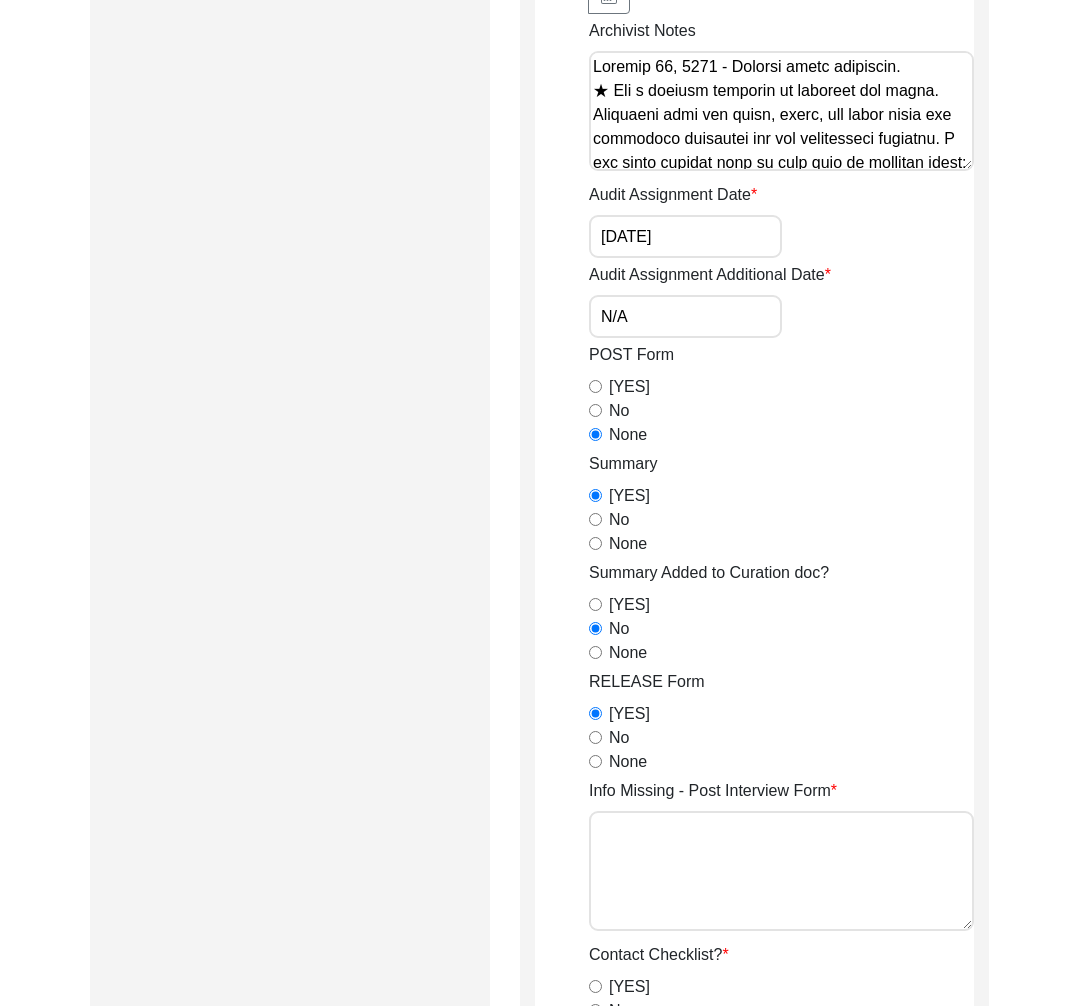 scroll, scrollTop: 793, scrollLeft: 0, axis: vertical 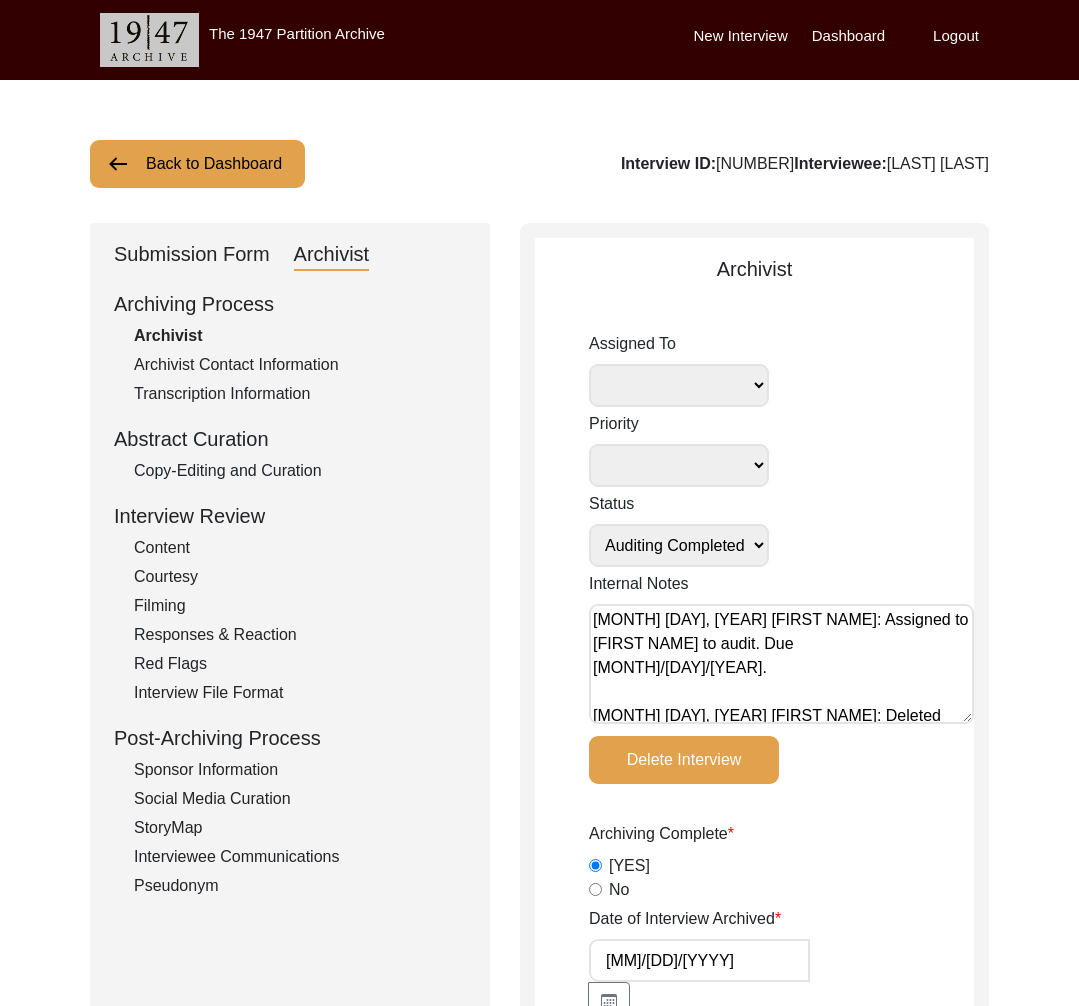 click on "Copy-Editing and Curation" 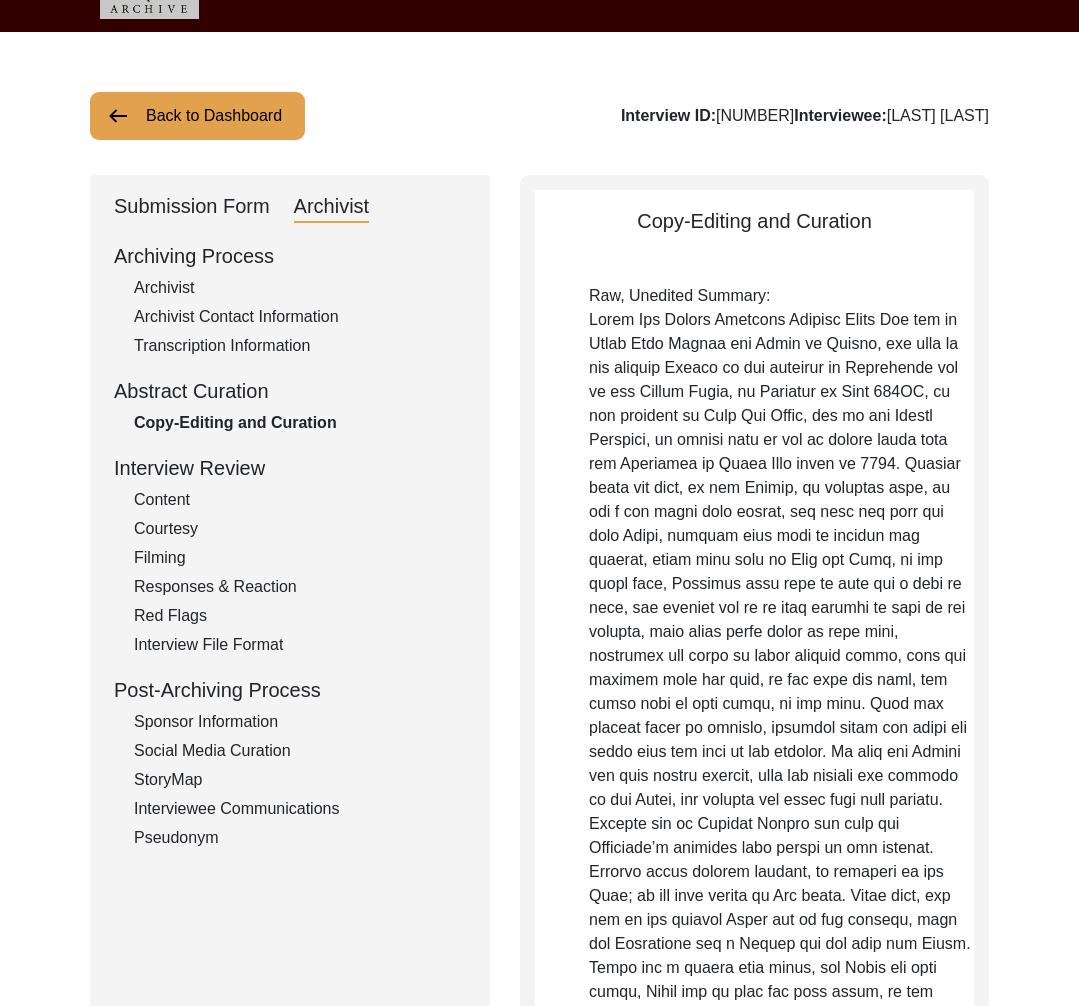 scroll, scrollTop: 0, scrollLeft: 0, axis: both 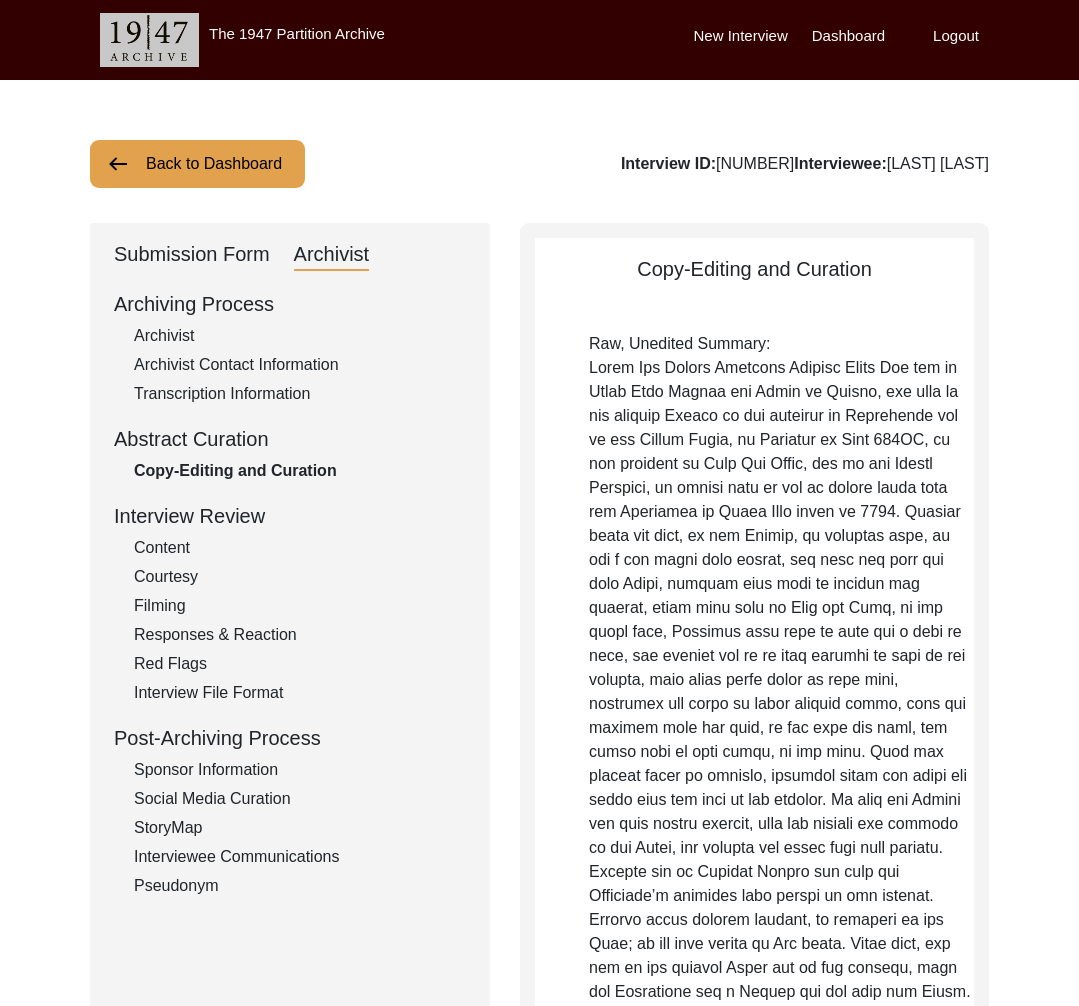 click on "Back to Dashboard" 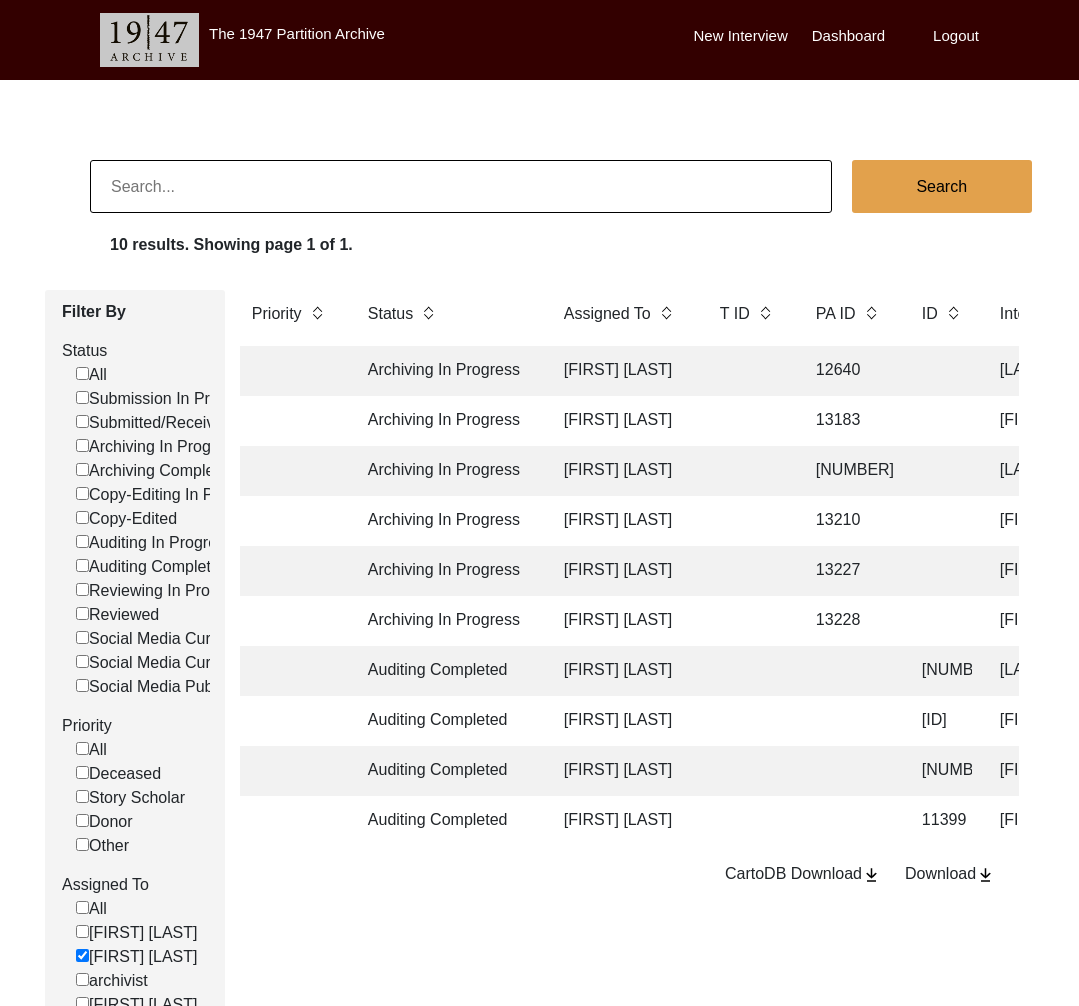 click on "[FIRST] [LAST]" 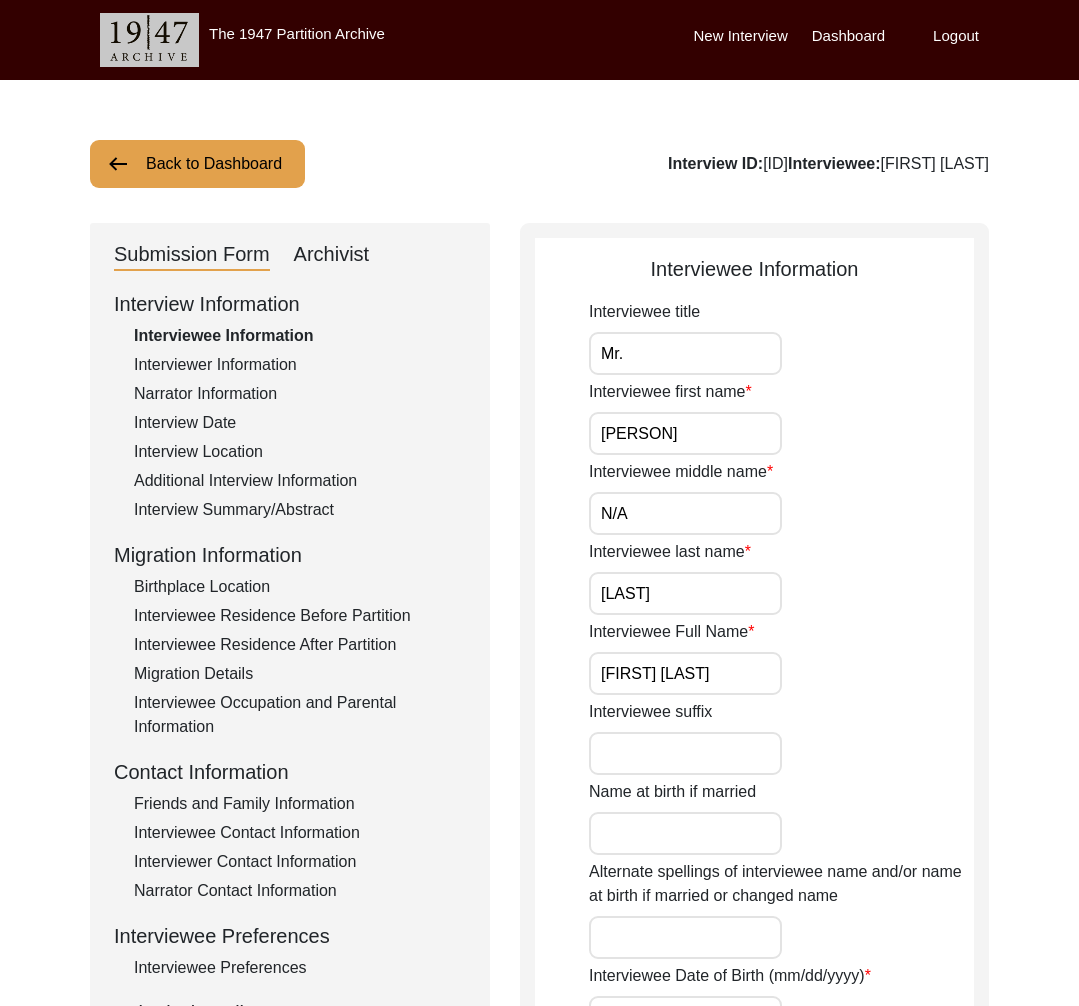 click on "Archivist" 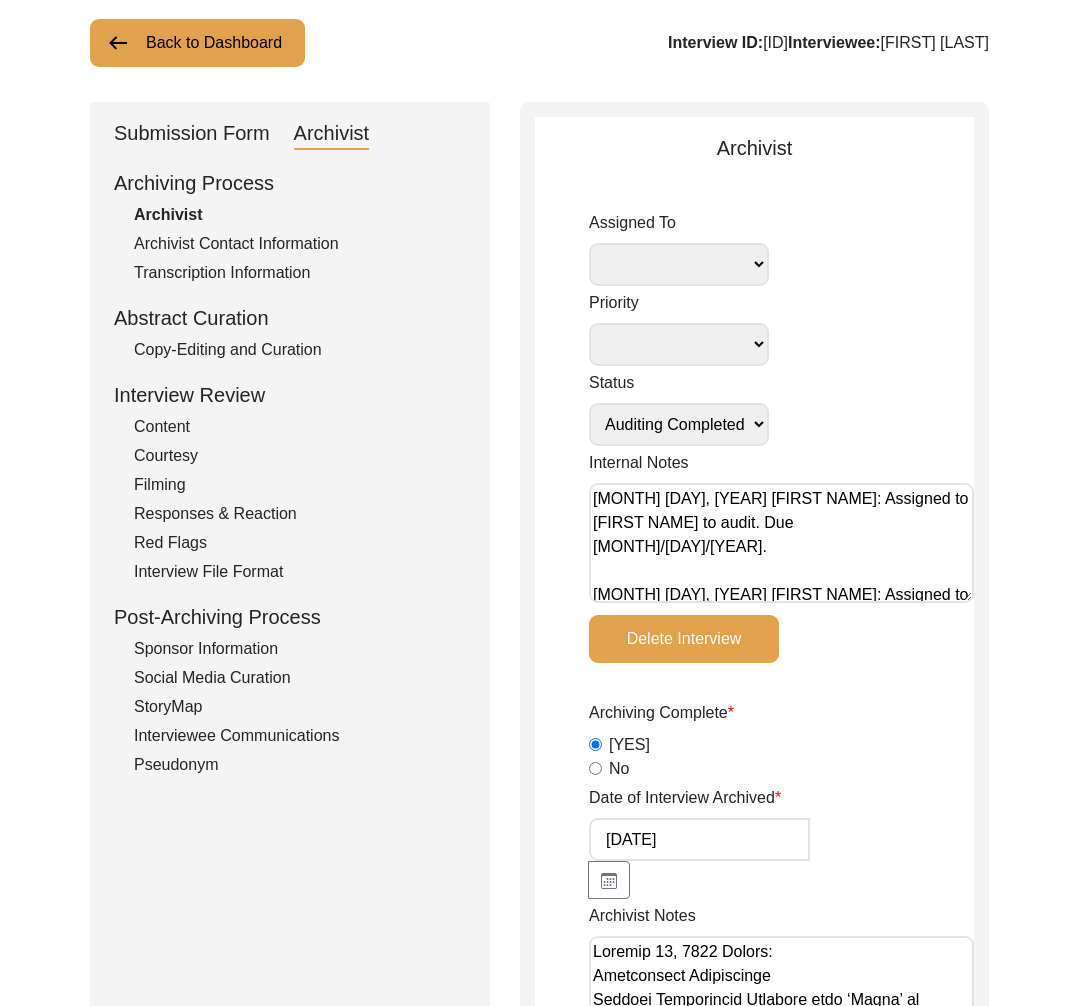 scroll, scrollTop: 138, scrollLeft: 0, axis: vertical 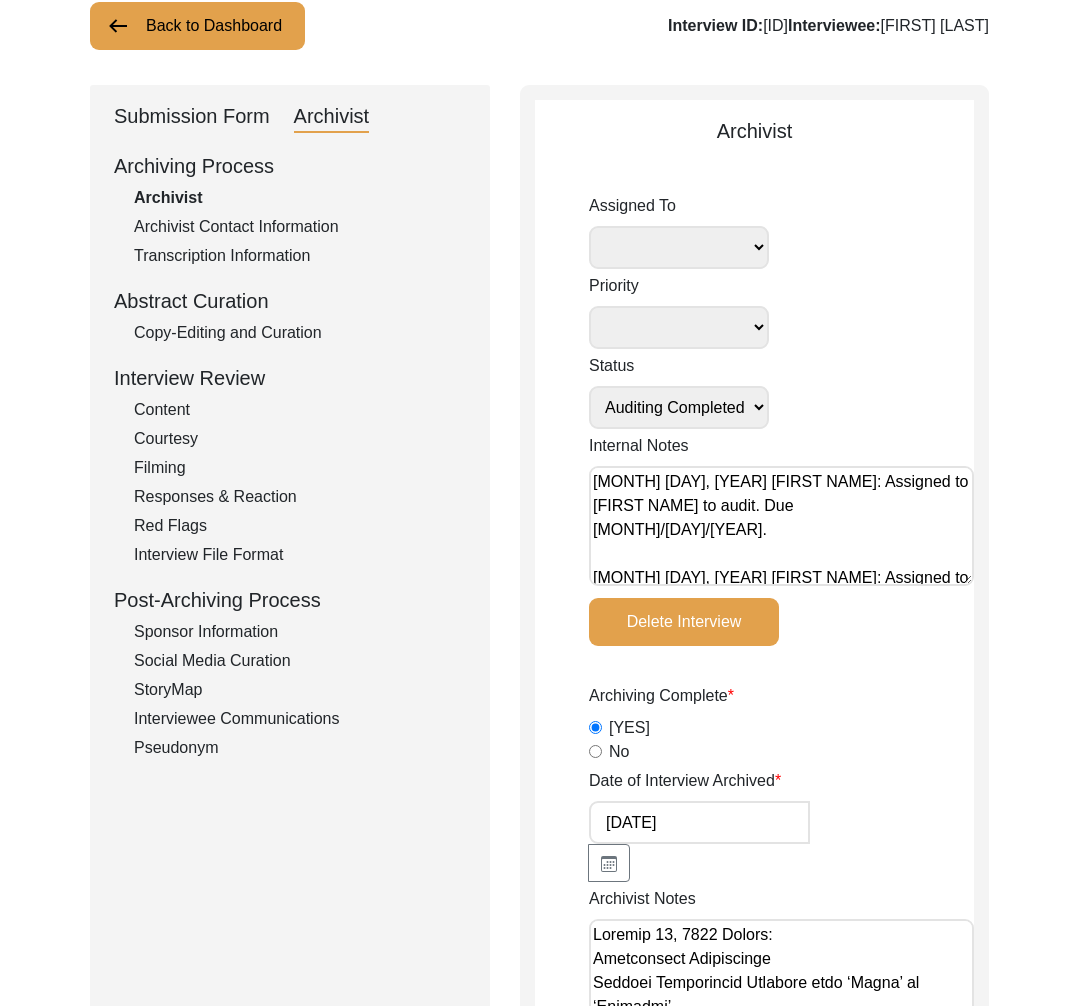 click on "Submission Form" 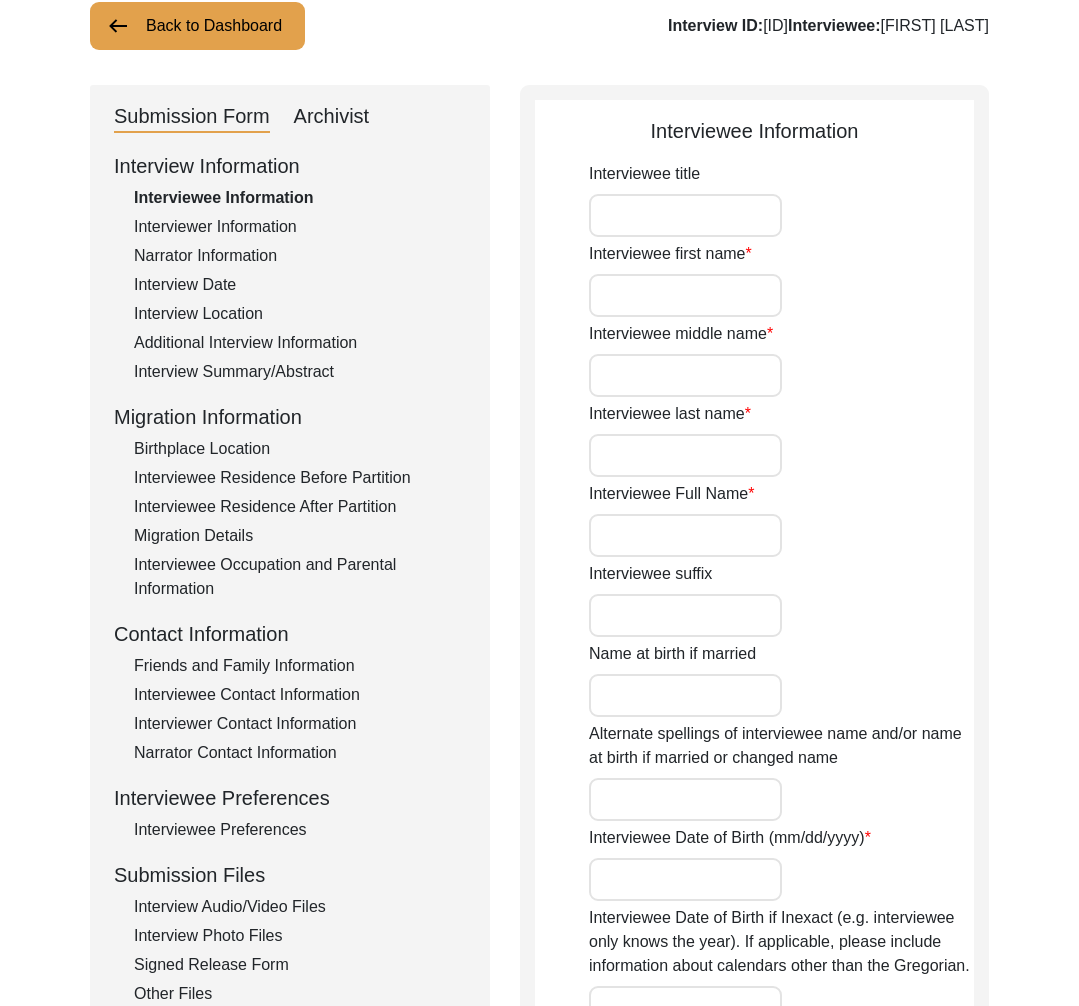 type on "Mr." 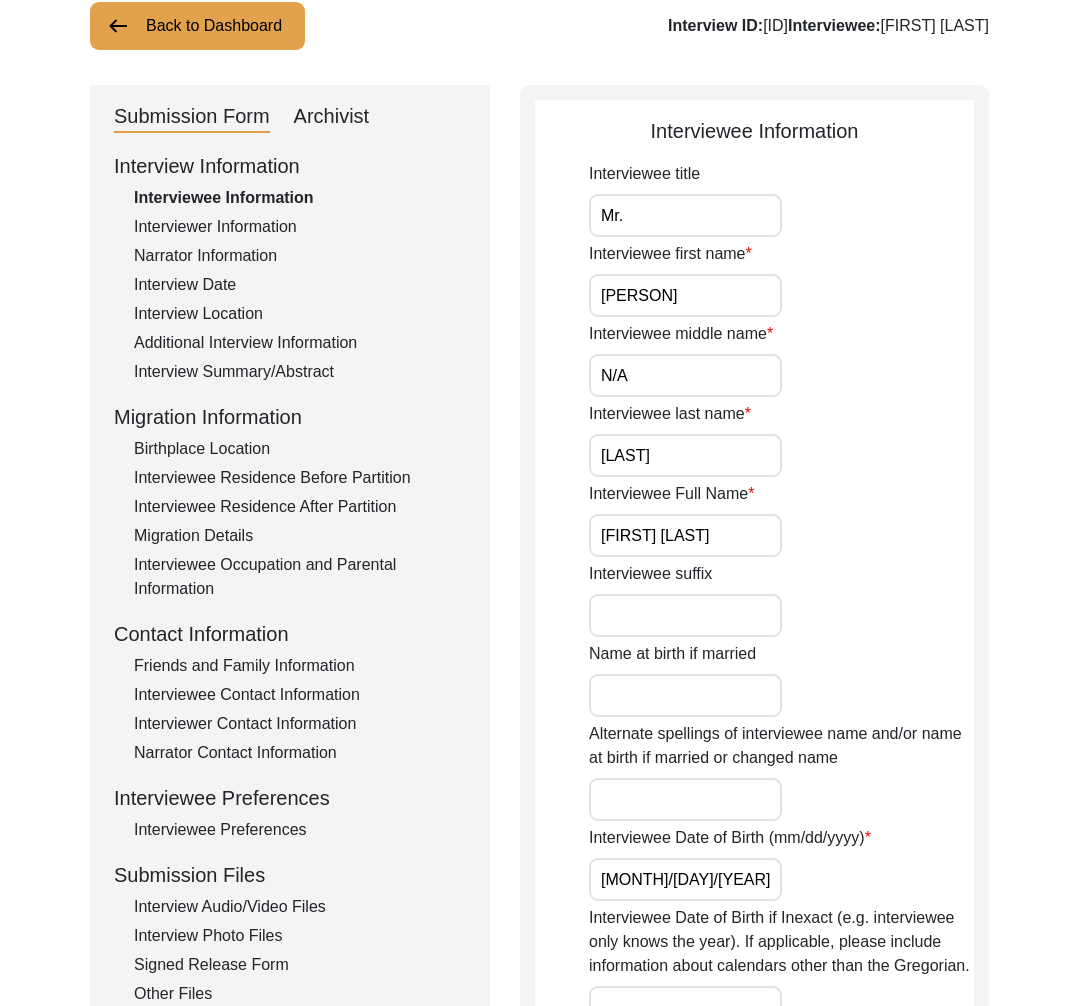 click on "Interview Information   Interviewee Information   Interviewer Information   Narrator Information   Interview Date   Interview Location   Additional Interview Information   Interview Summary/Abstract   Migration Information   Birthplace Location   Interviewee Residence Before Partition   Interviewee Residence After Partition   Migration Details   Interviewee Occupation and Parental Information   Contact Information   Friends and Family Information   Interviewee Contact Information   Interviewer Contact Information   Narrator Contact Information   Interviewee Preferences   Interviewee Preferences   Submission Files   Interview Audio/Video Files   Interview Photo Files   Signed Release Form   Other Files" 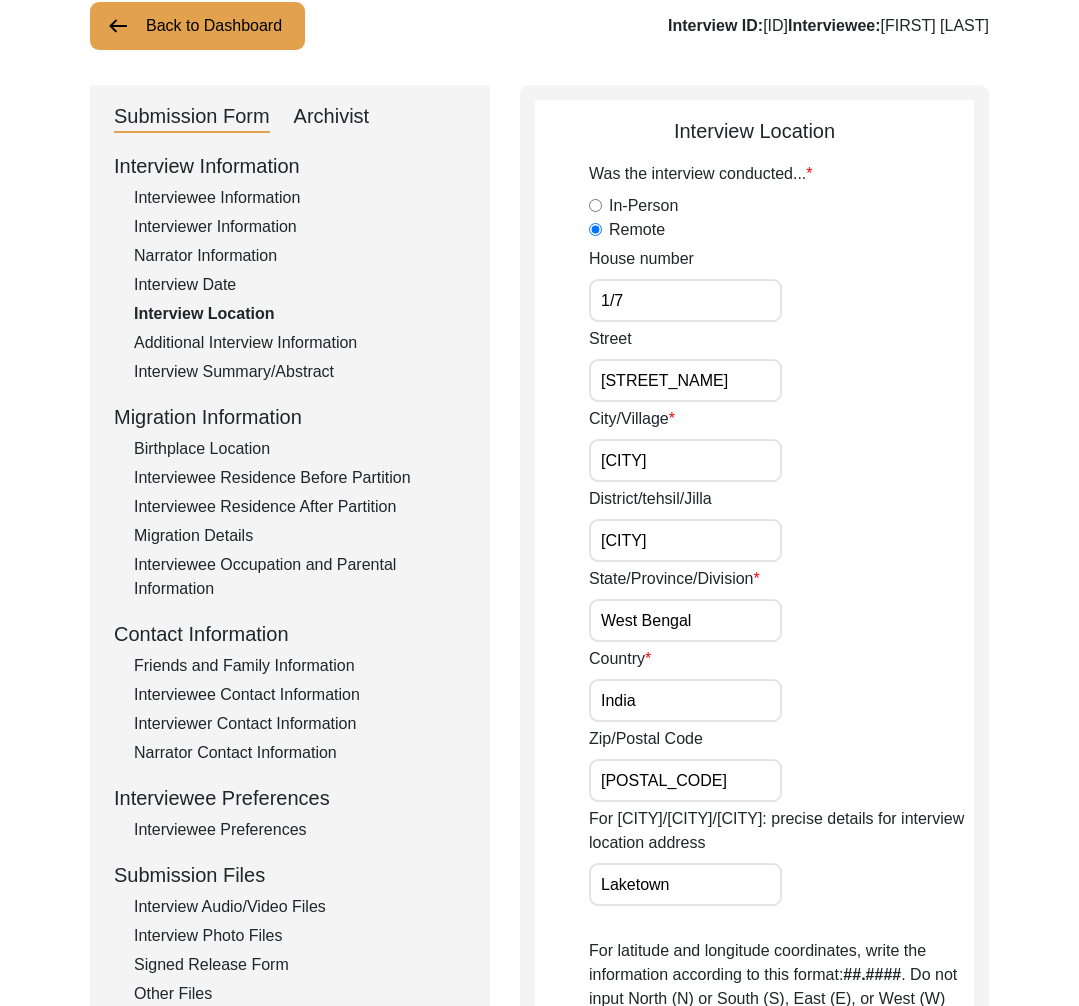 click on "Birthplace Location" 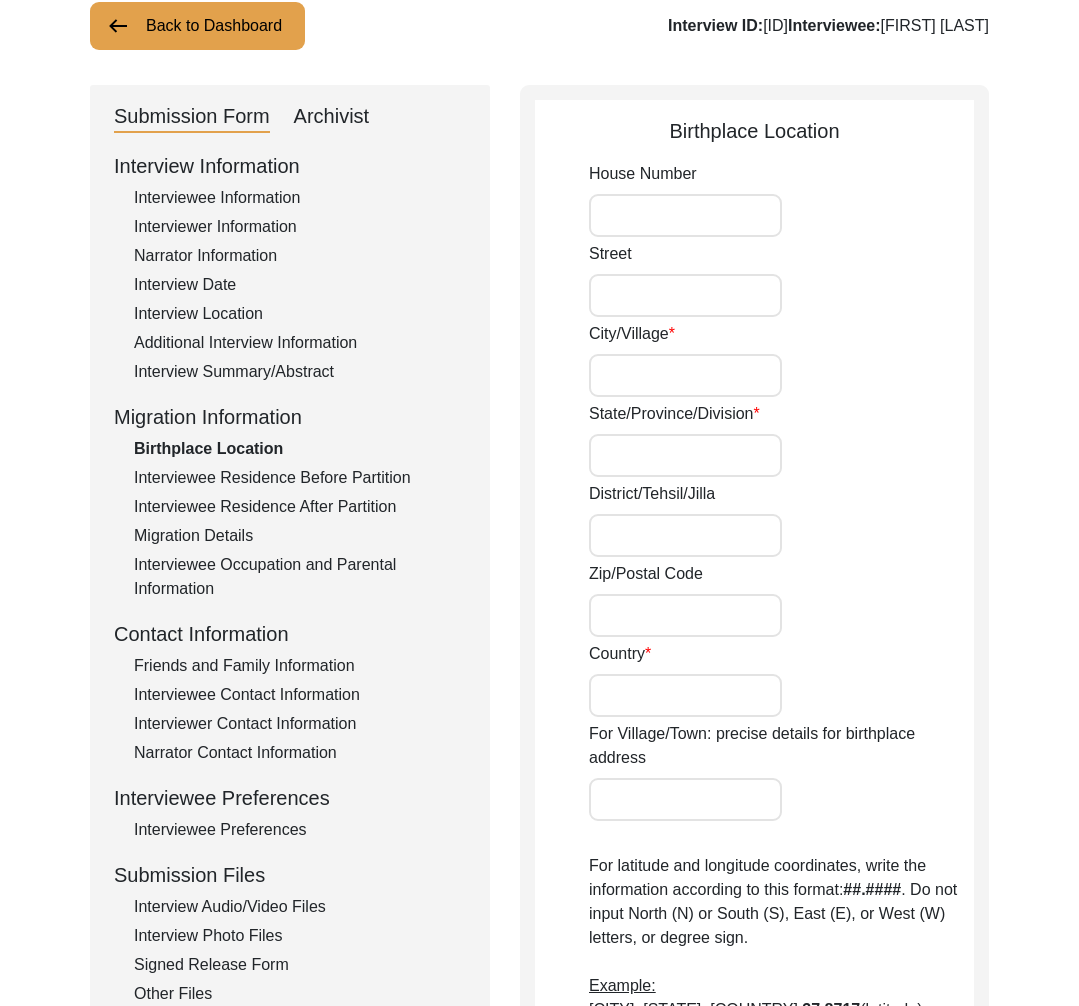 type on "Sitamarhi" 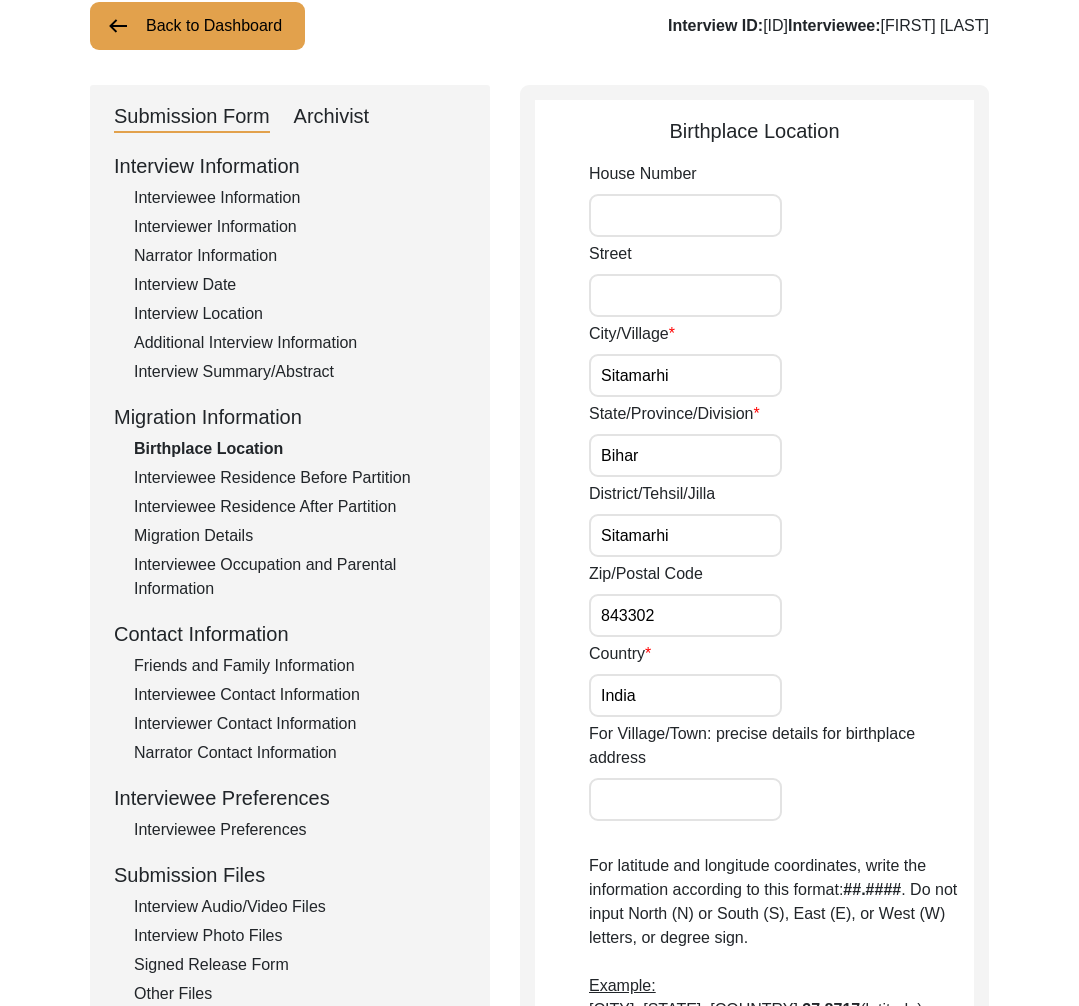 click on "Interviewee Residence Before Partition" 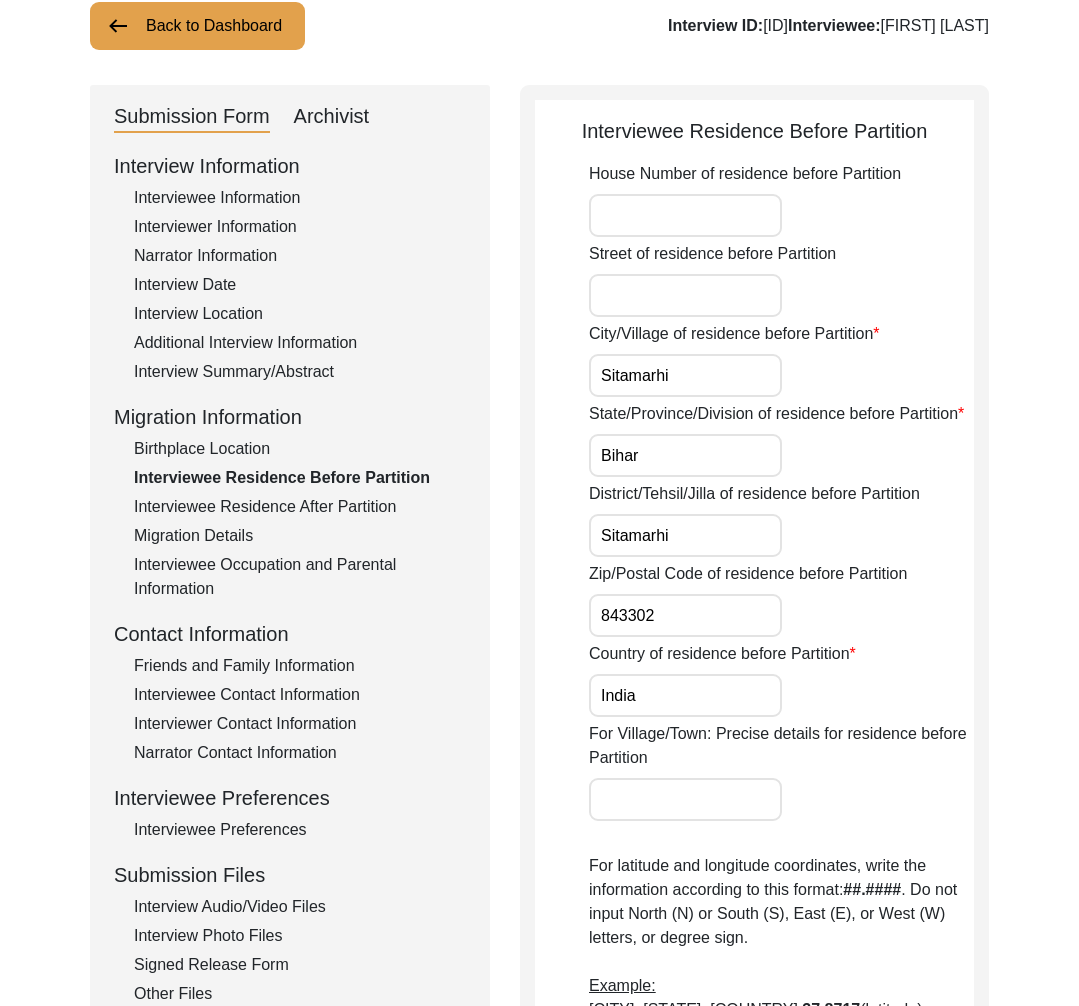 click on "Interviewee Residence After Partition" 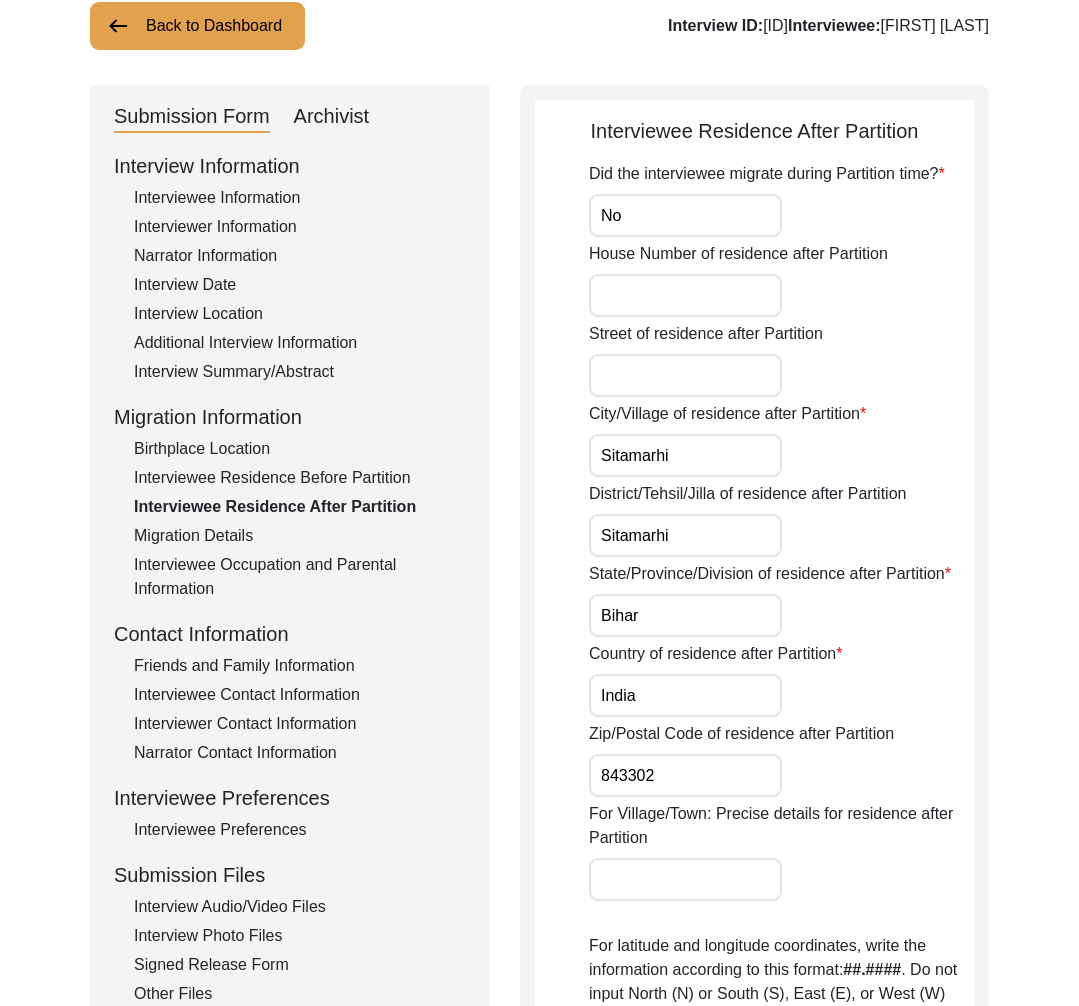 click on "Migration Details" 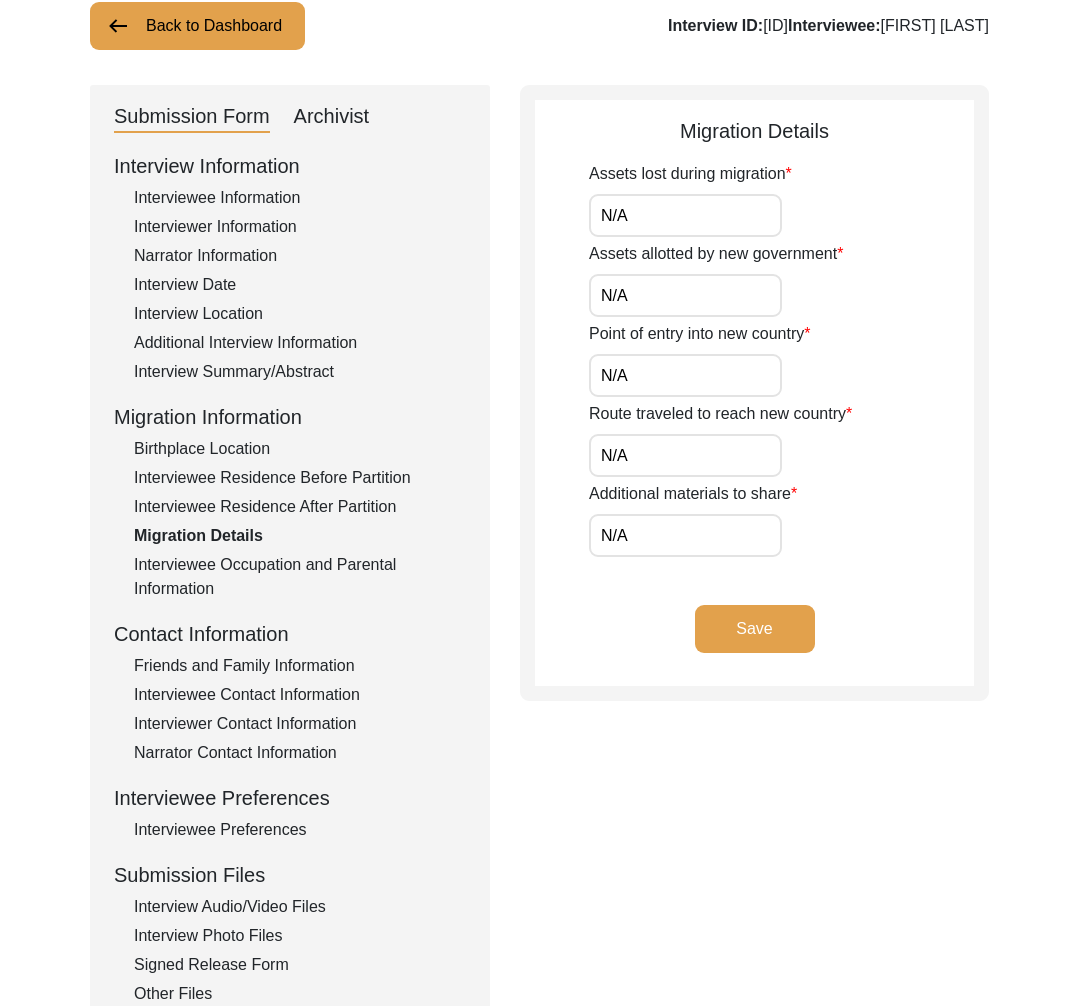 click on "Interviewee Occupation and Parental Information" 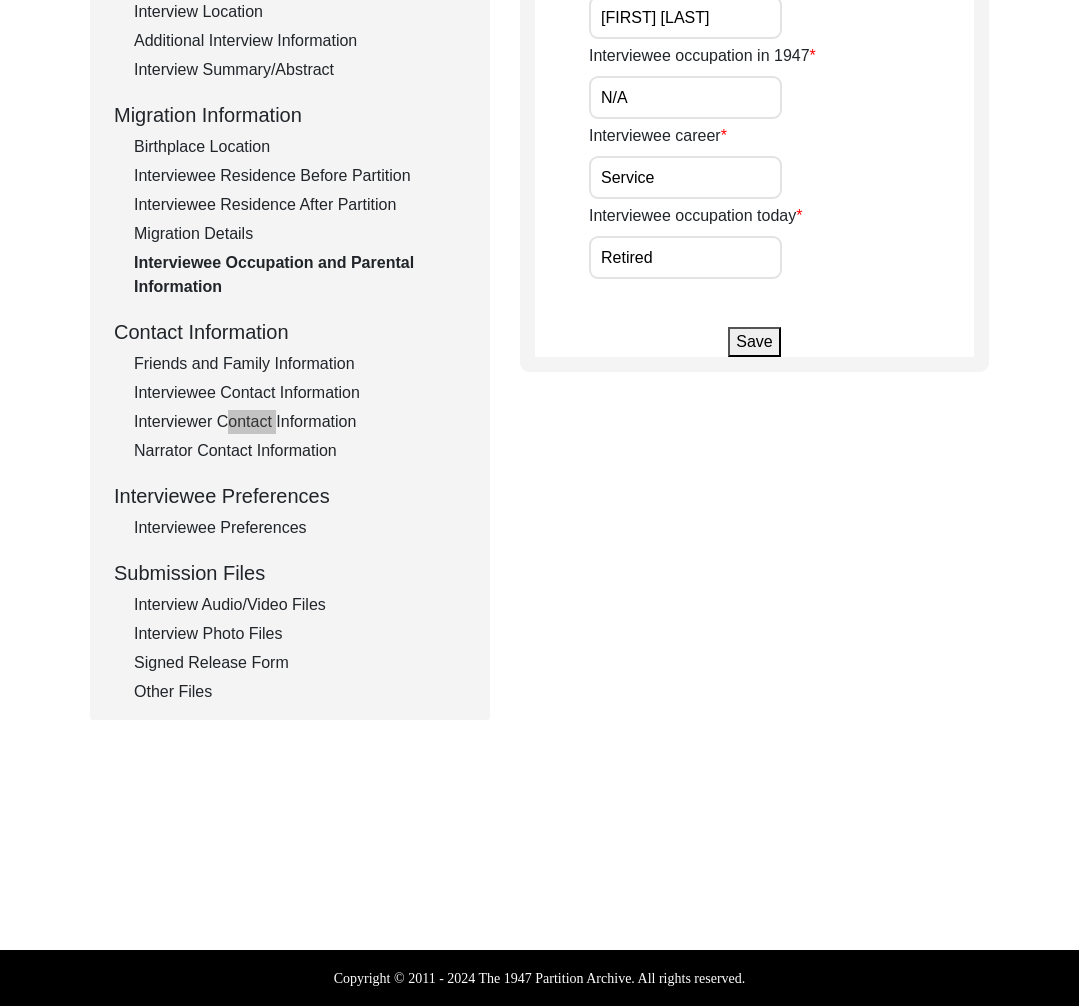 scroll, scrollTop: 0, scrollLeft: 0, axis: both 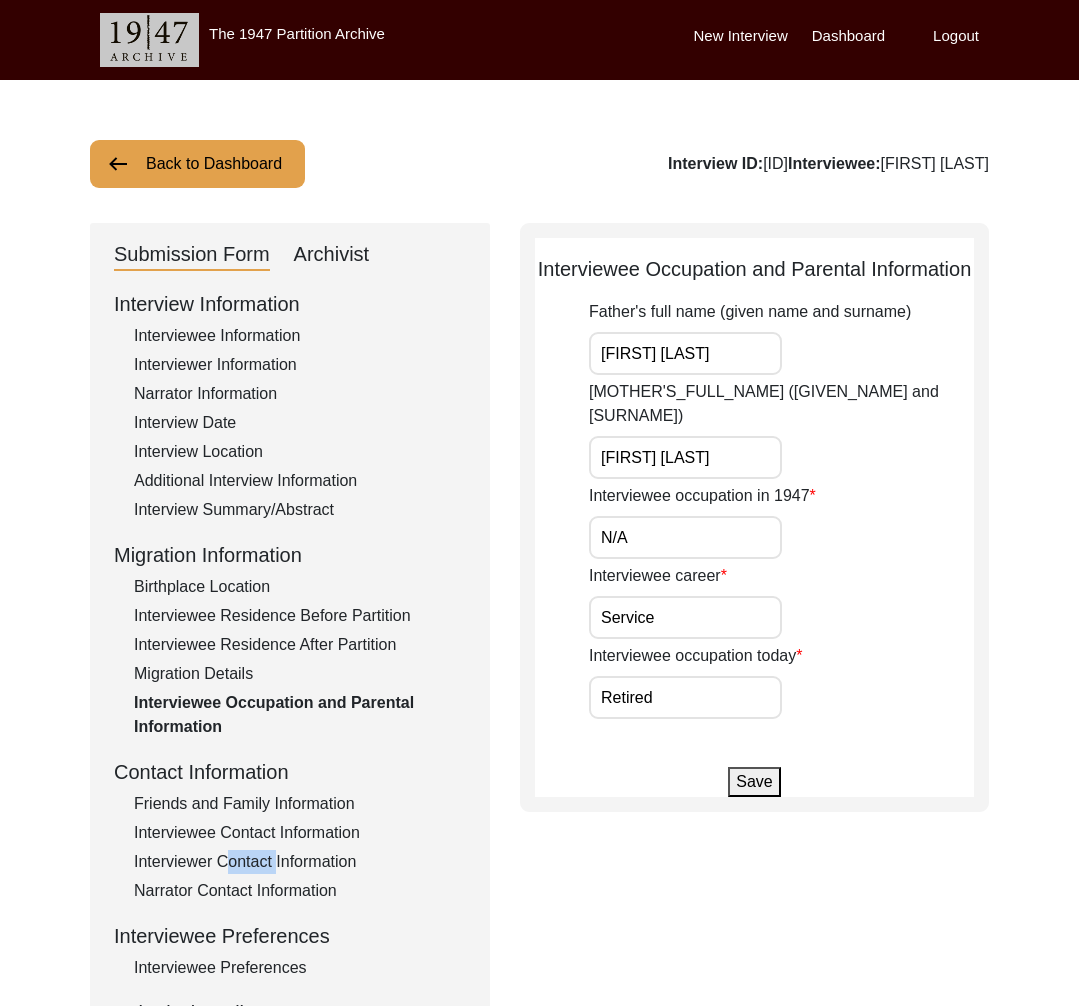 click on "Back to Dashboard" 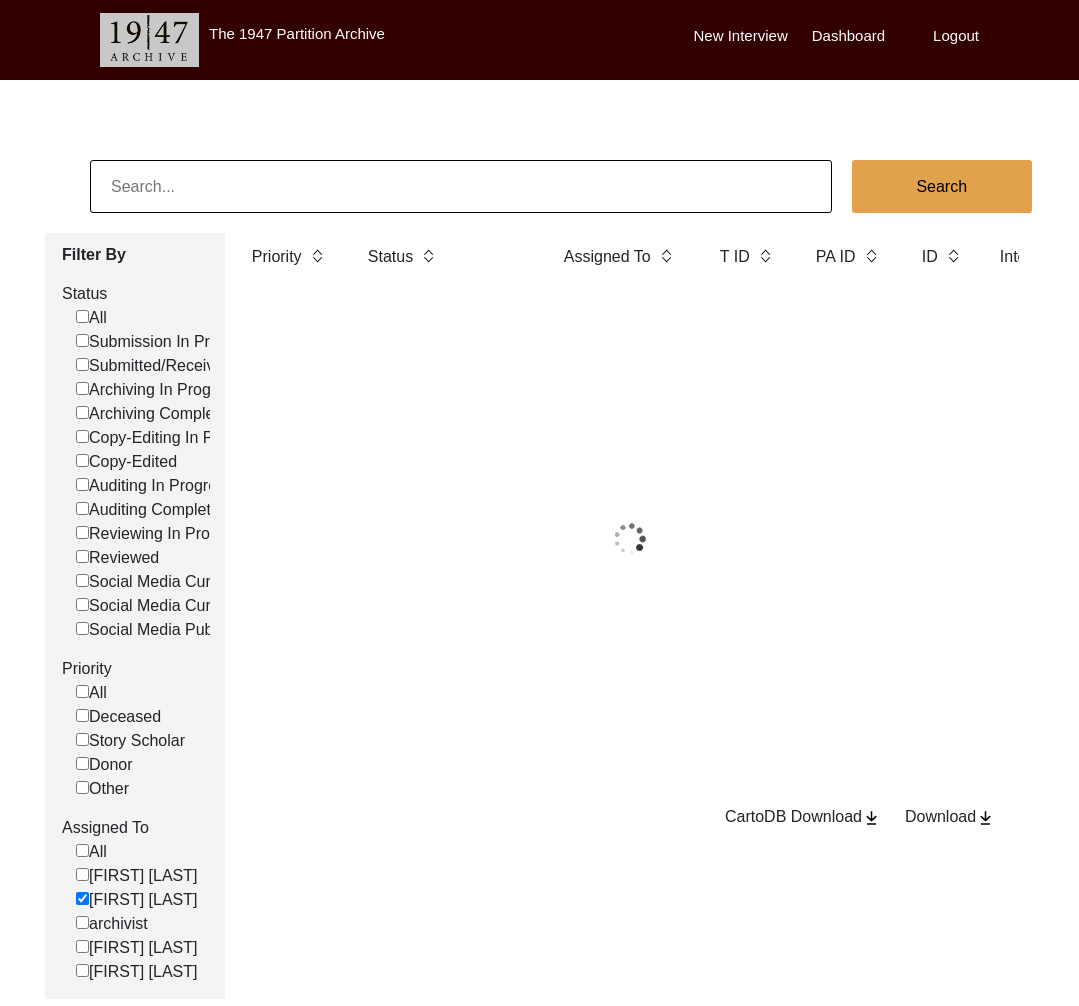 click 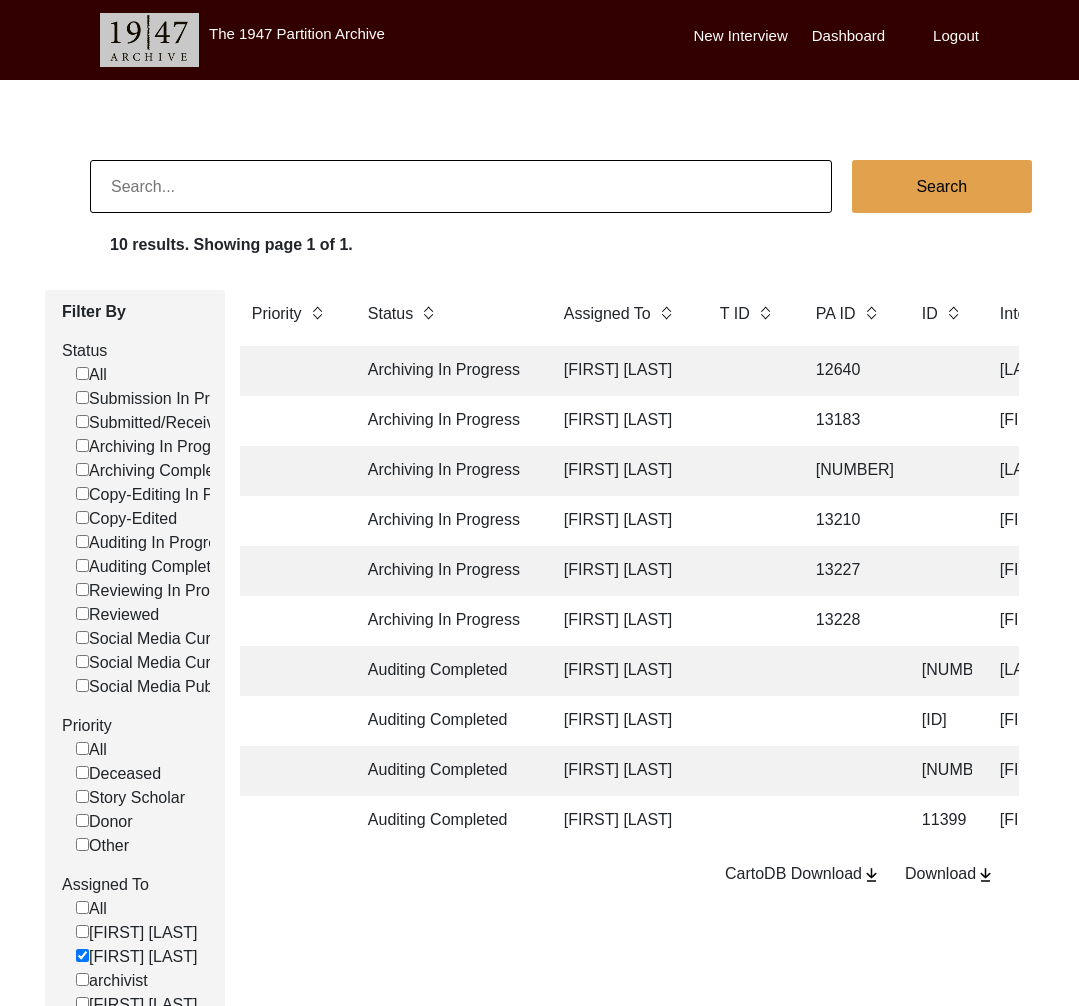click 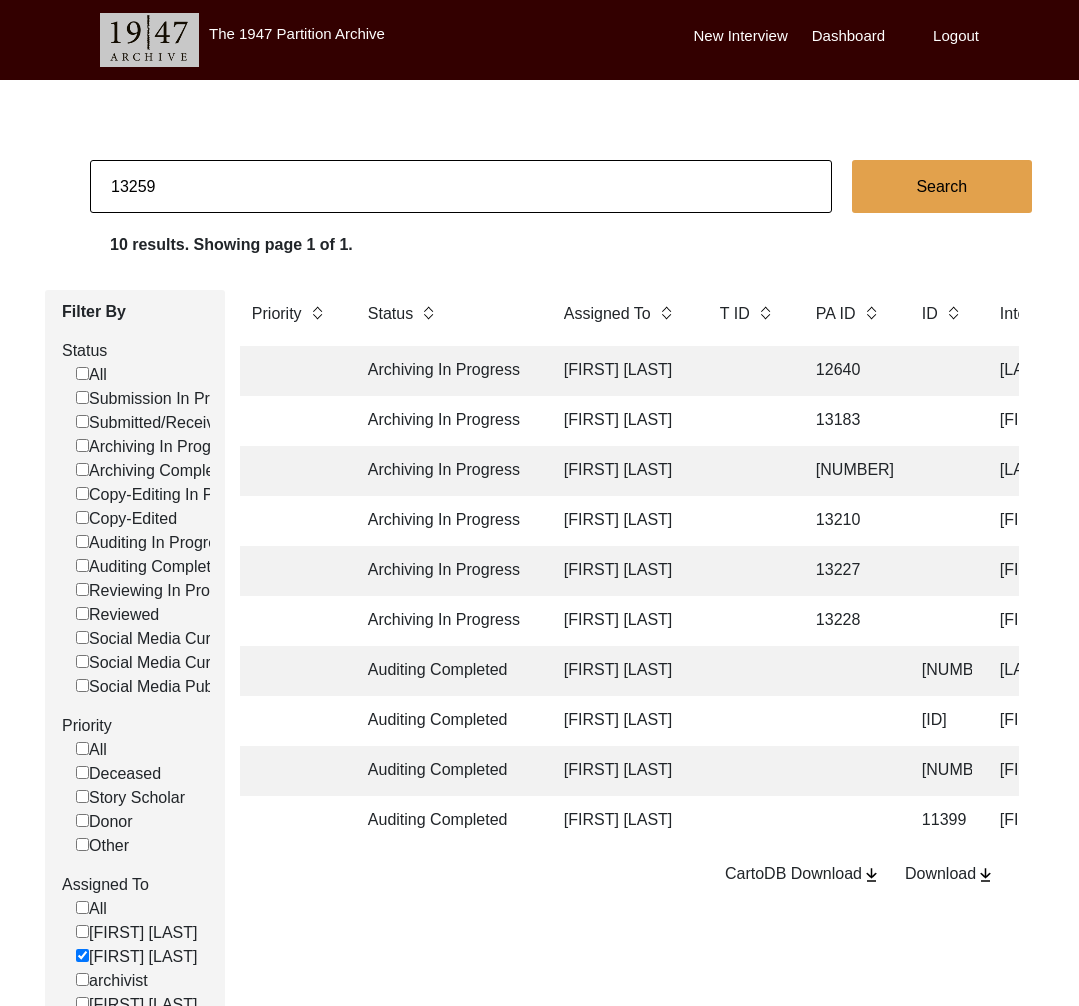 type on "13259" 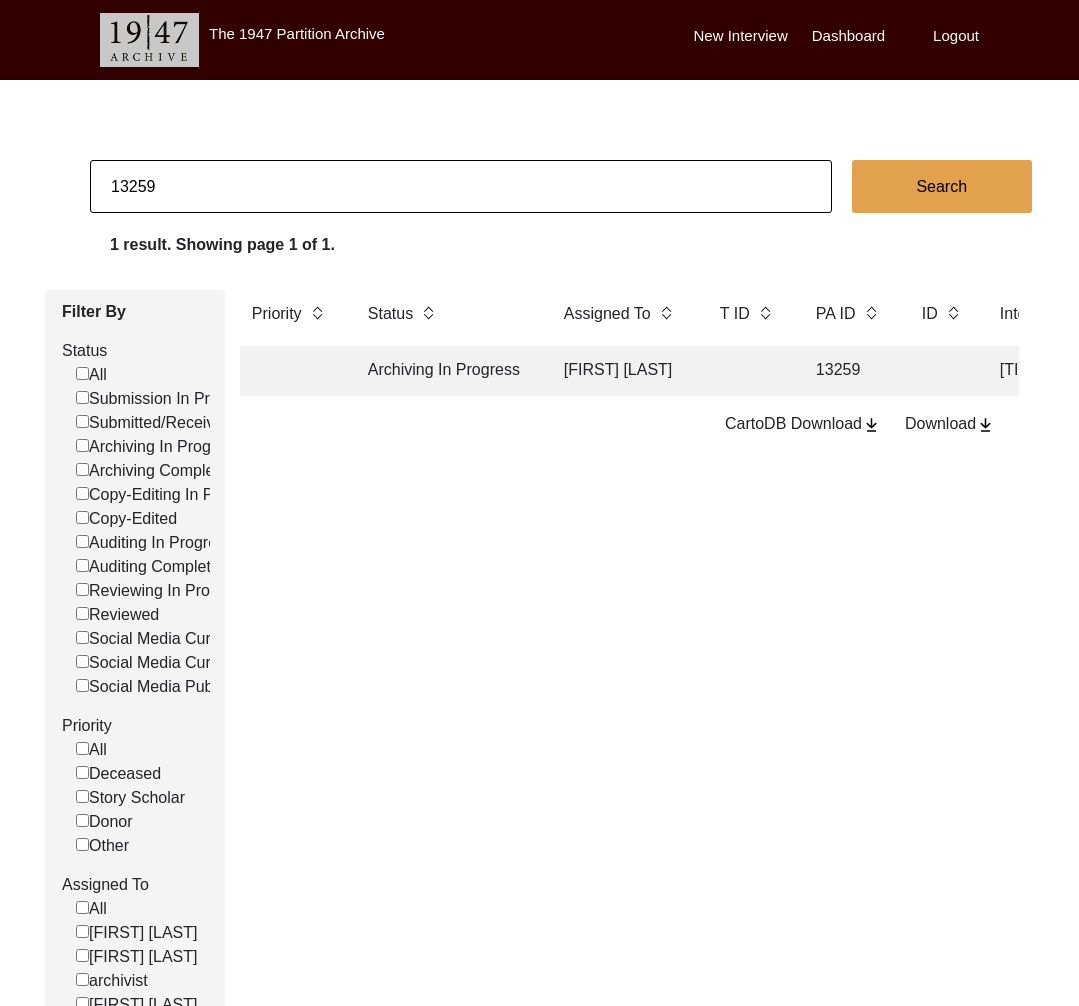 click on "Archiving In Progress" 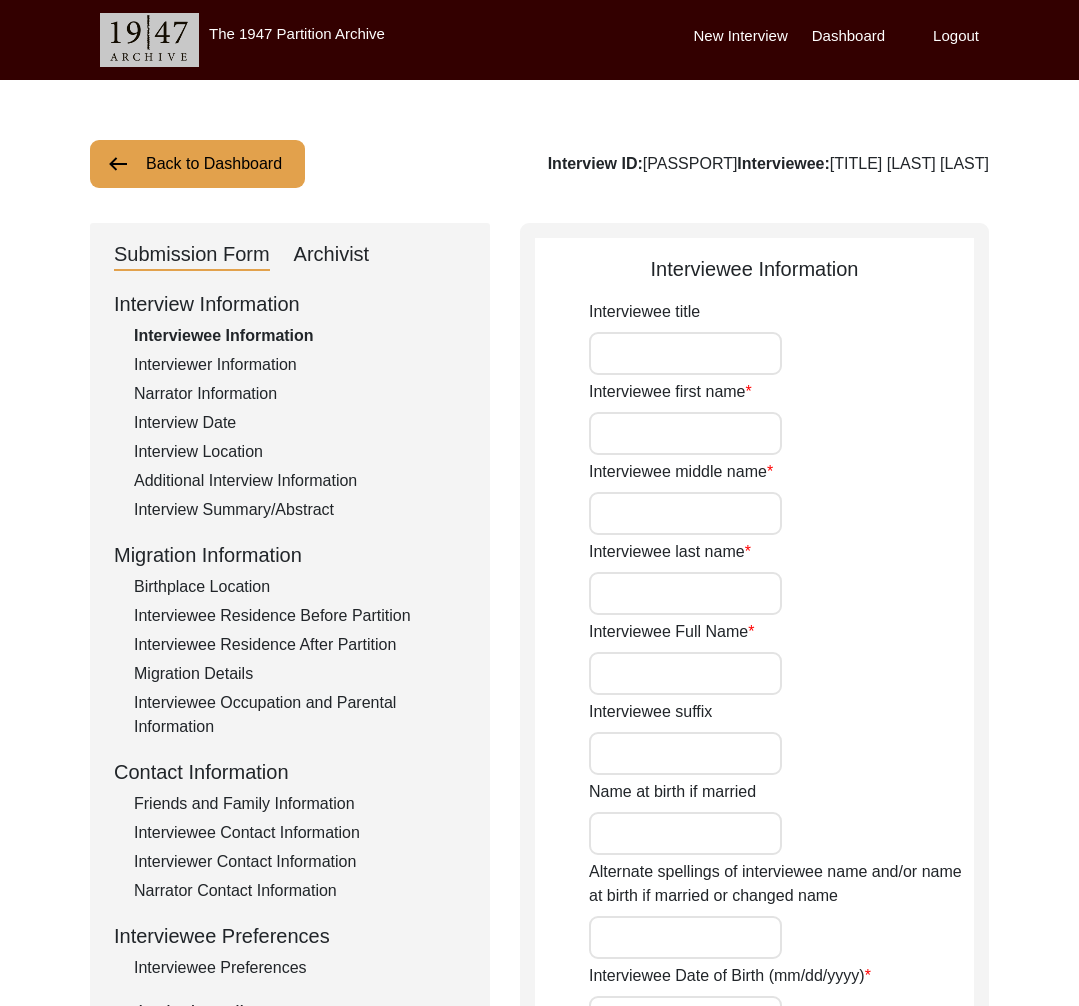 type on "Mr." 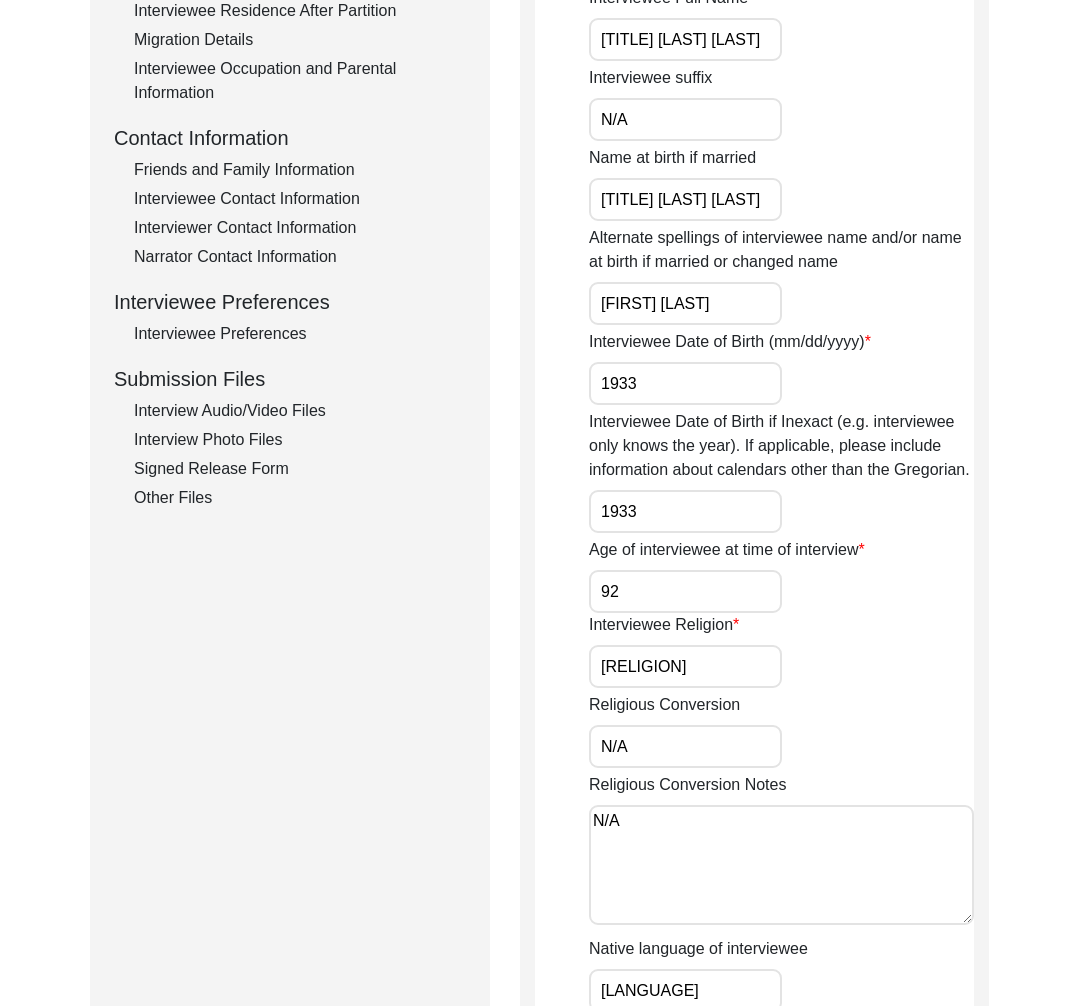scroll, scrollTop: 0, scrollLeft: 0, axis: both 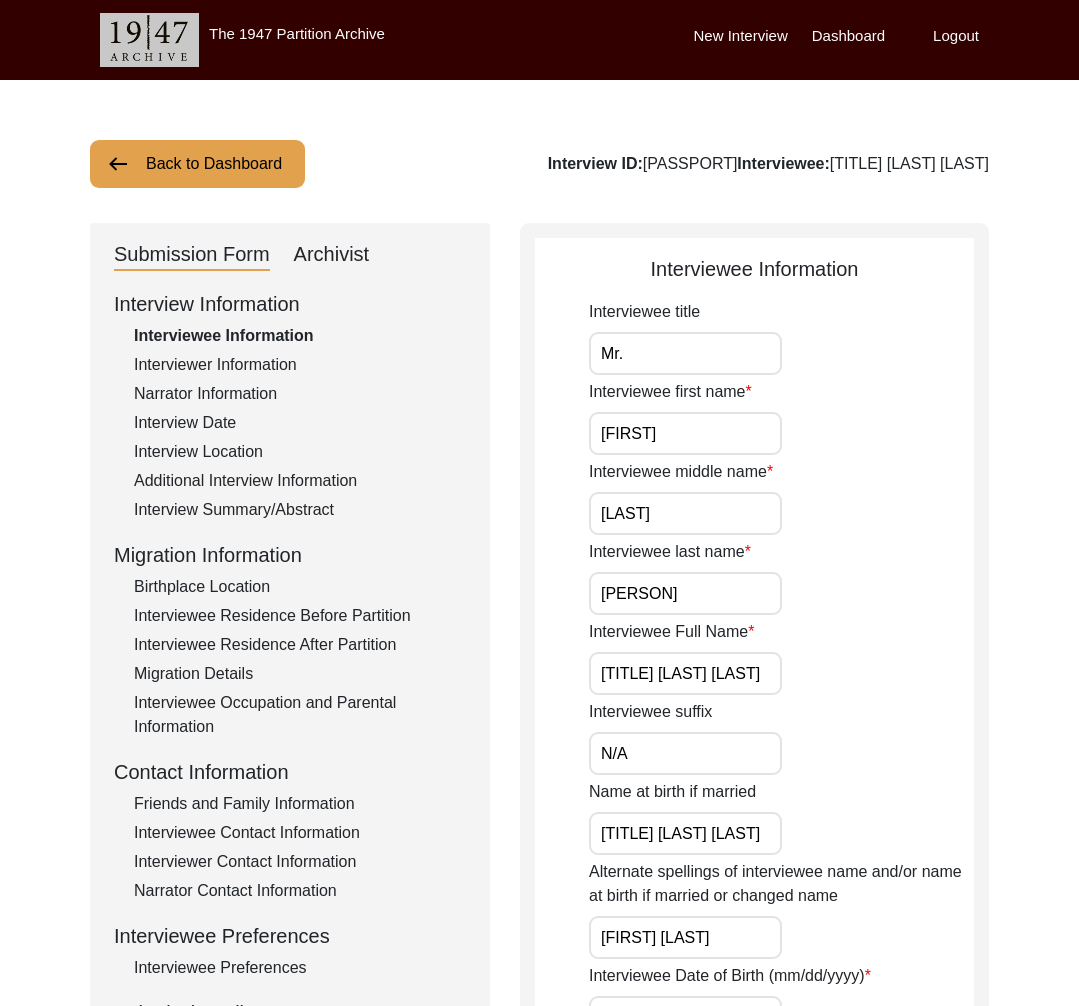 click on "Interviewer Information" 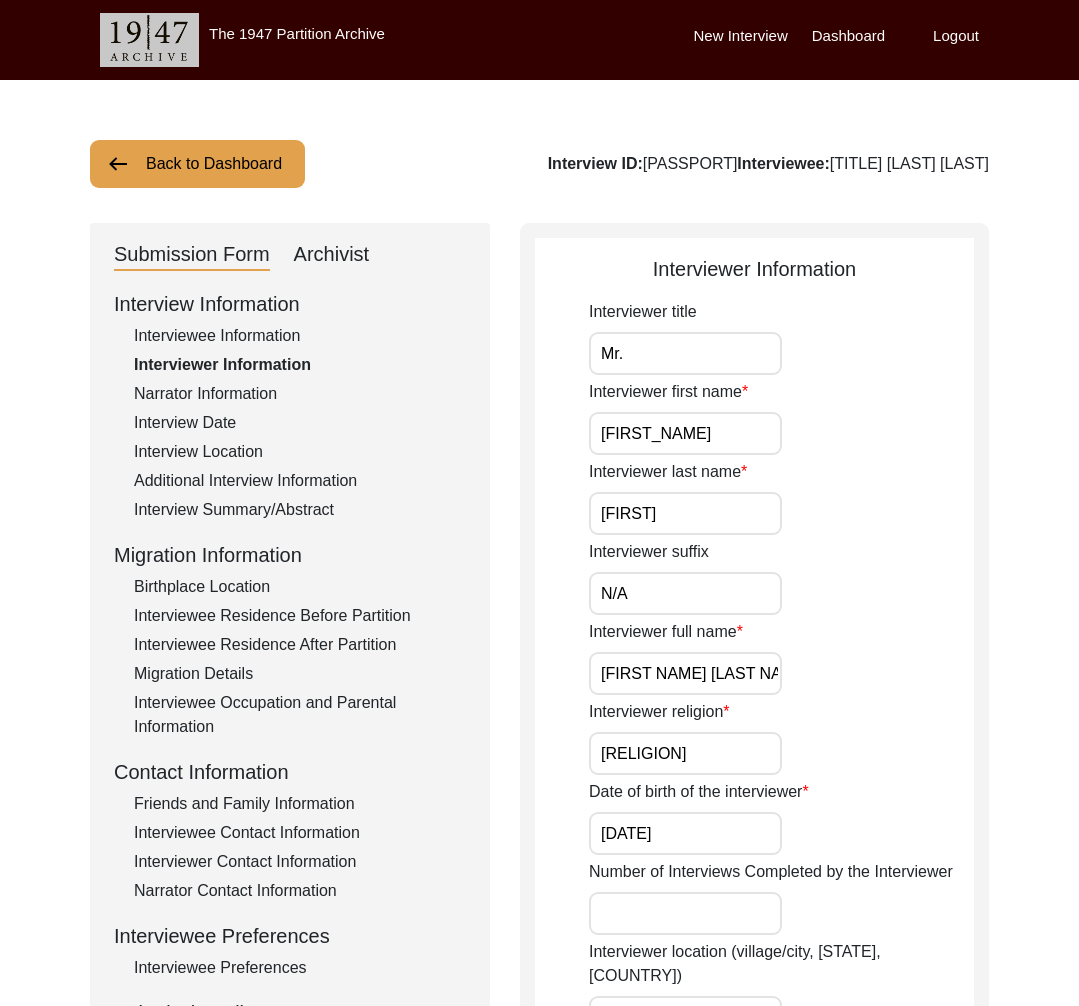 click on "Narrator Information" 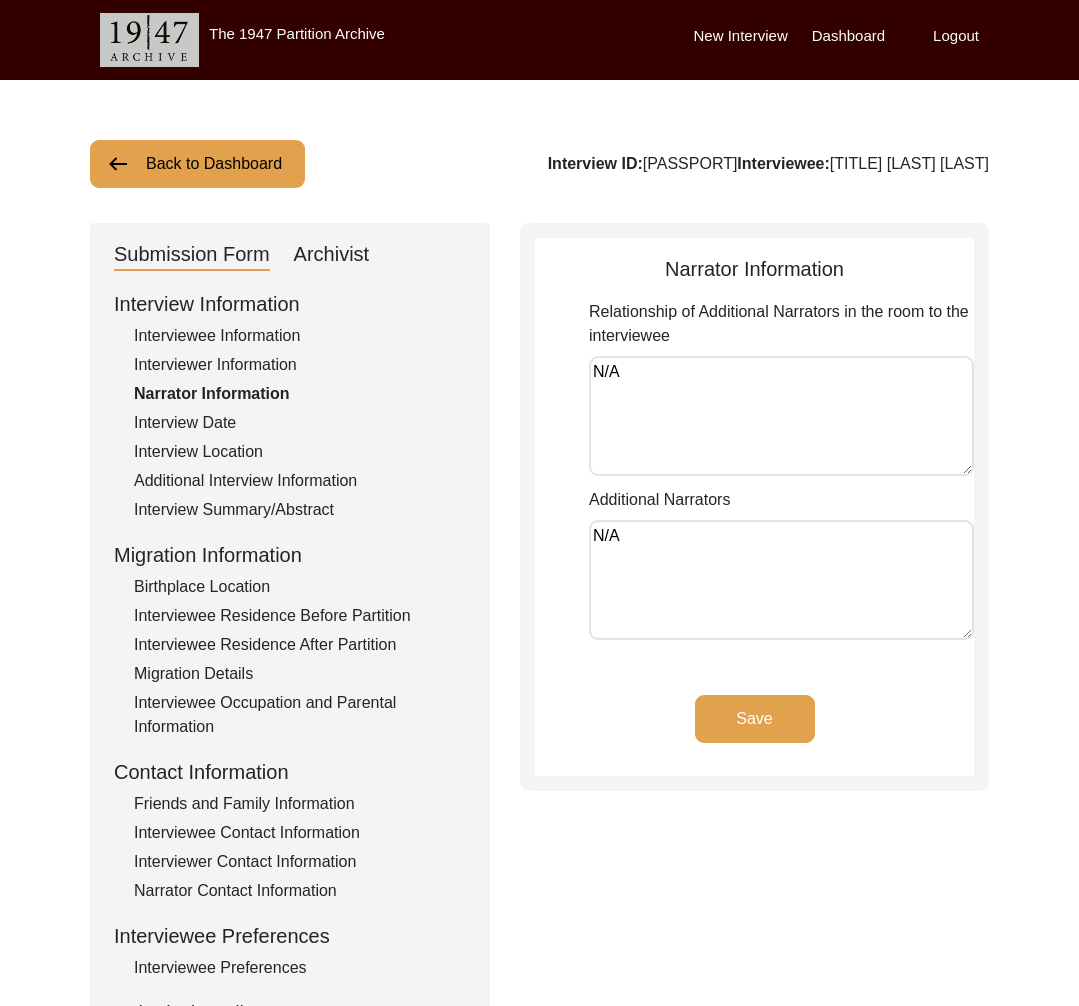 click on "Interview Date" 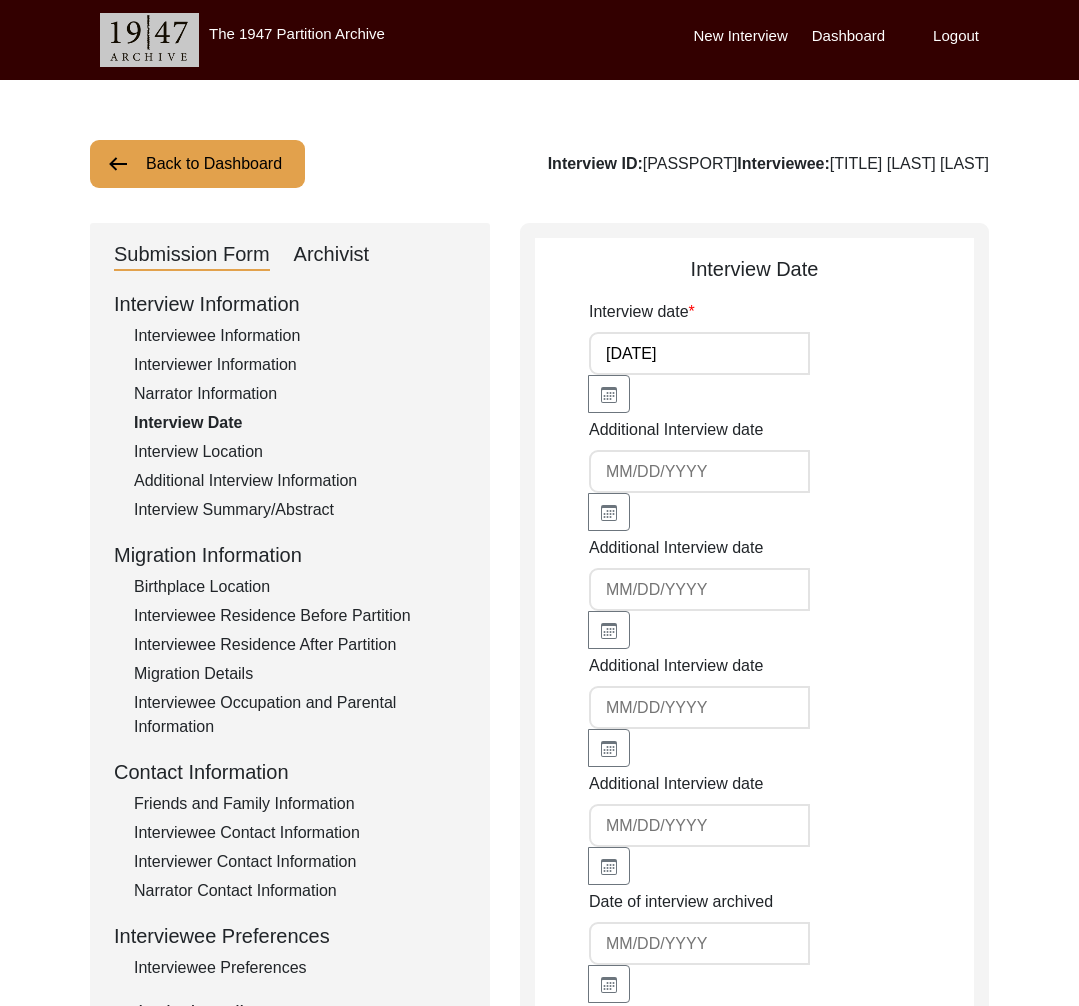click on "Interview Location" 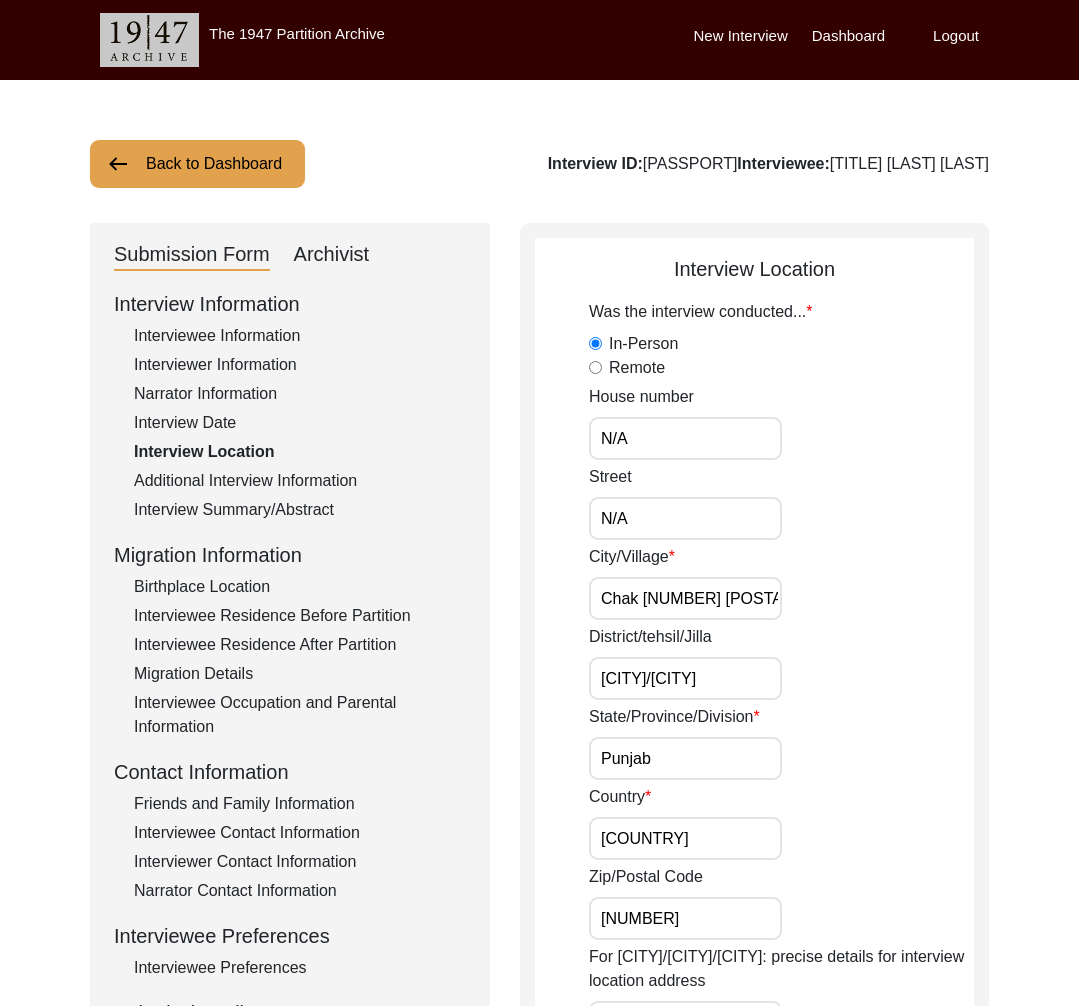 click on "Additional Interview Information" 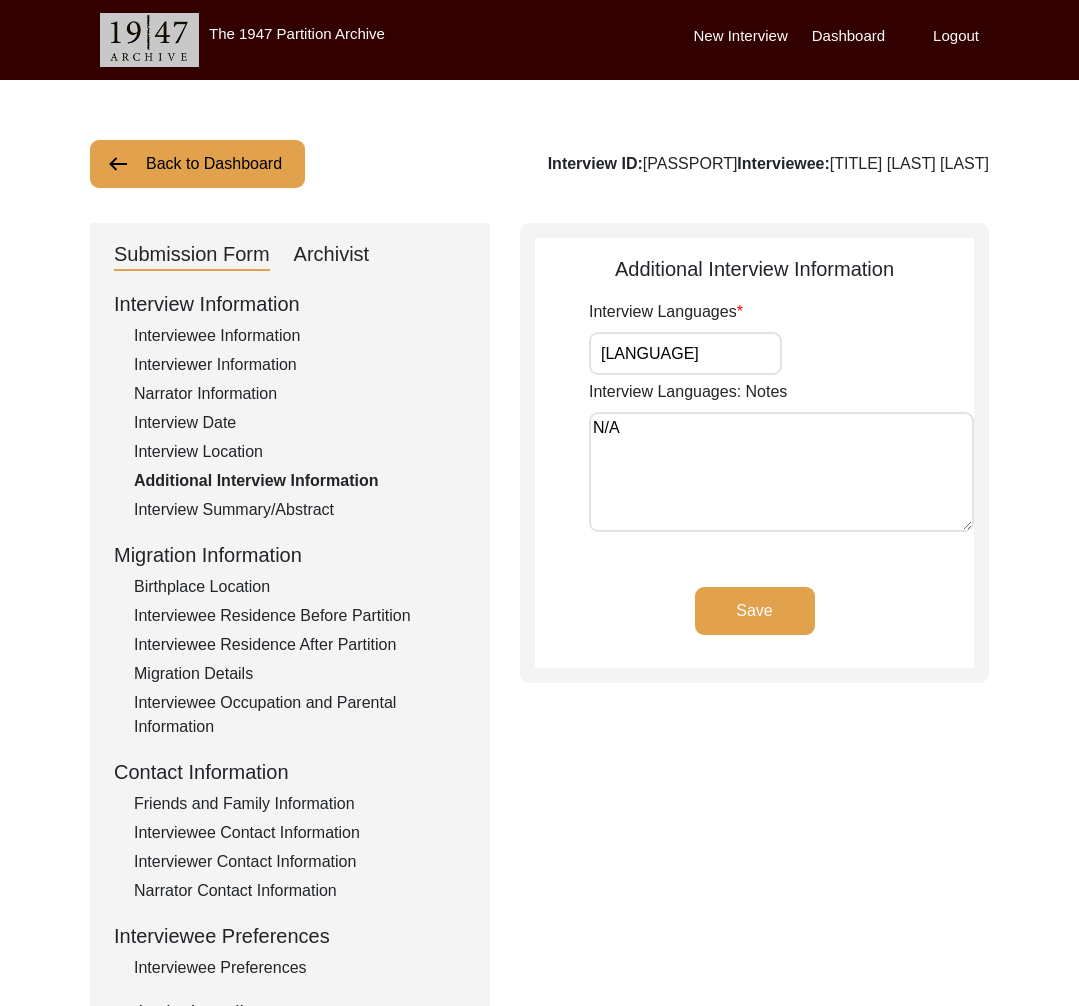 click on "Interview Summary/Abstract" 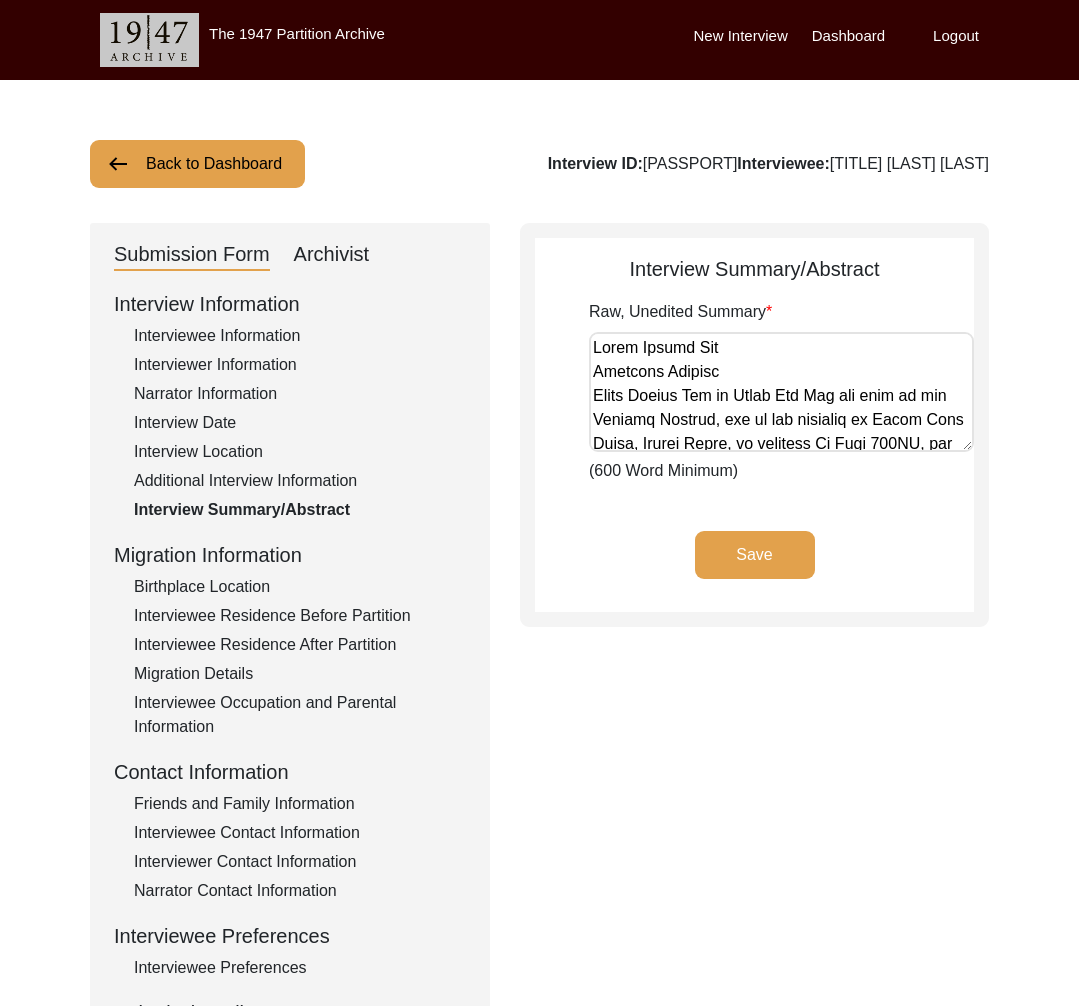 click on "Birthplace Location" 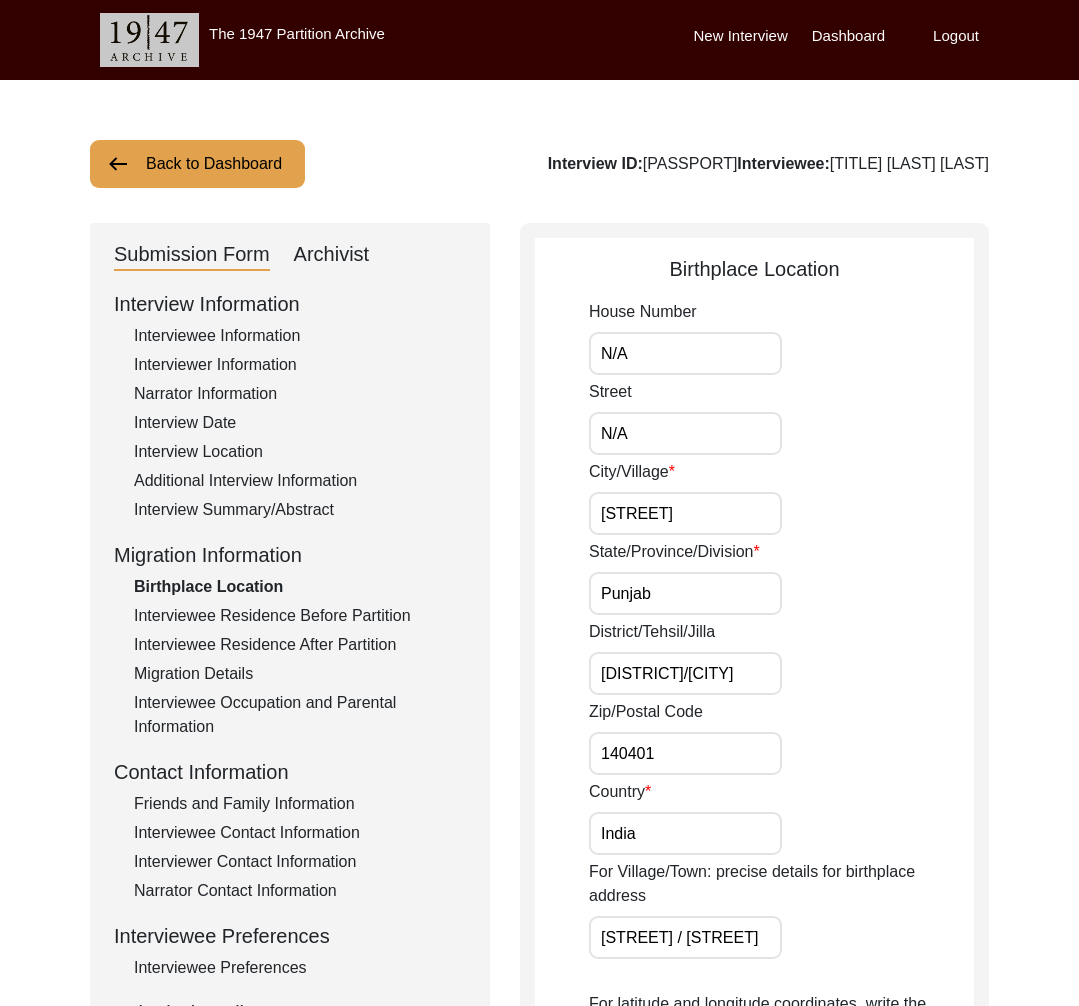 click on "Interviewee Residence Before Partition" 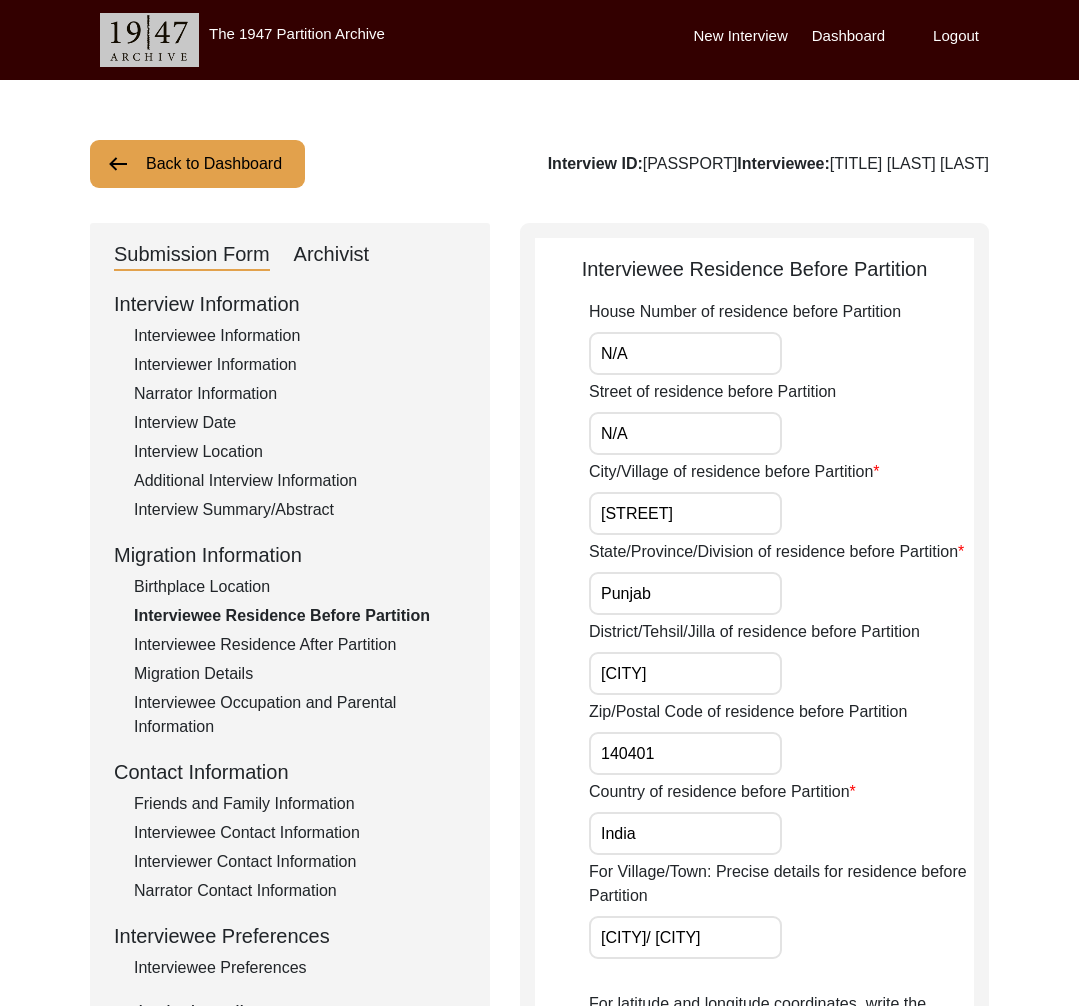 click on "Interviewee Residence After Partition" 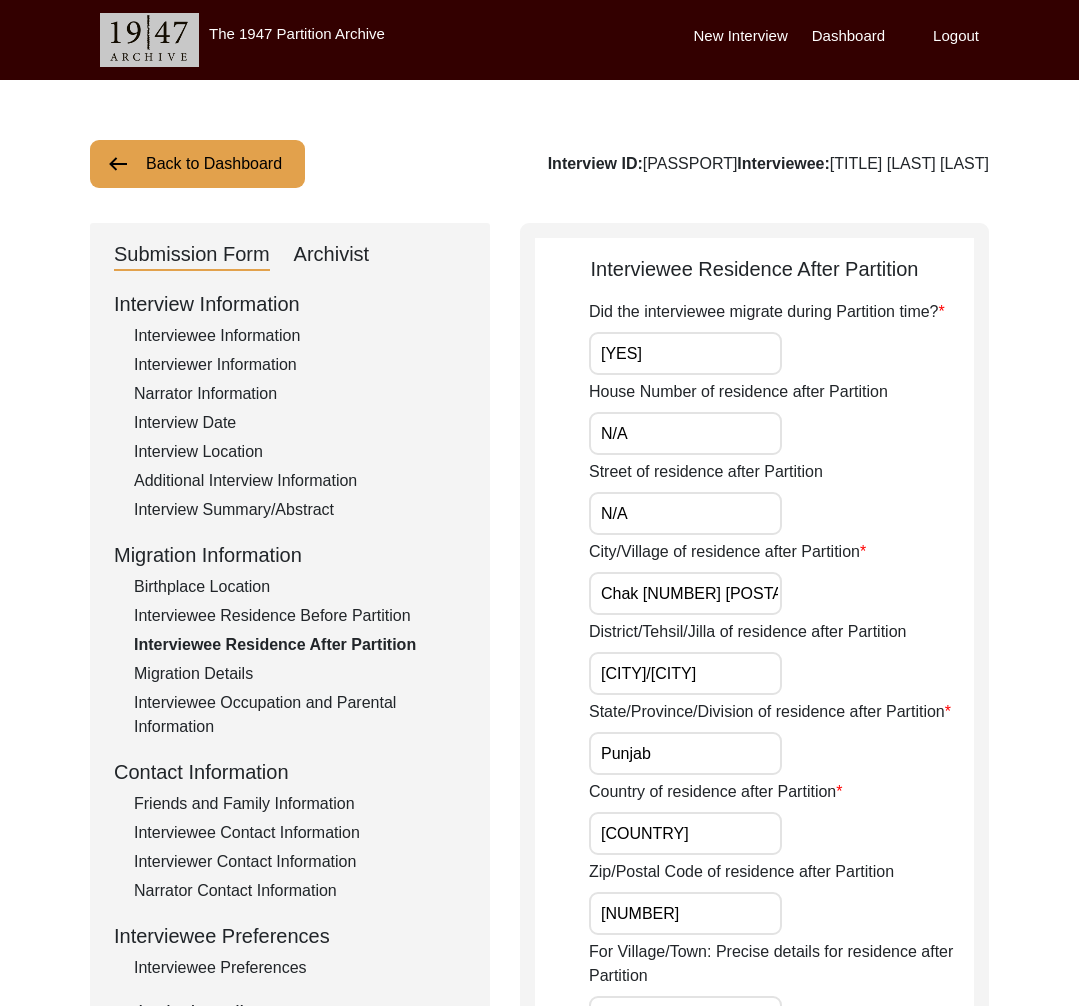 click on "Migration Details" 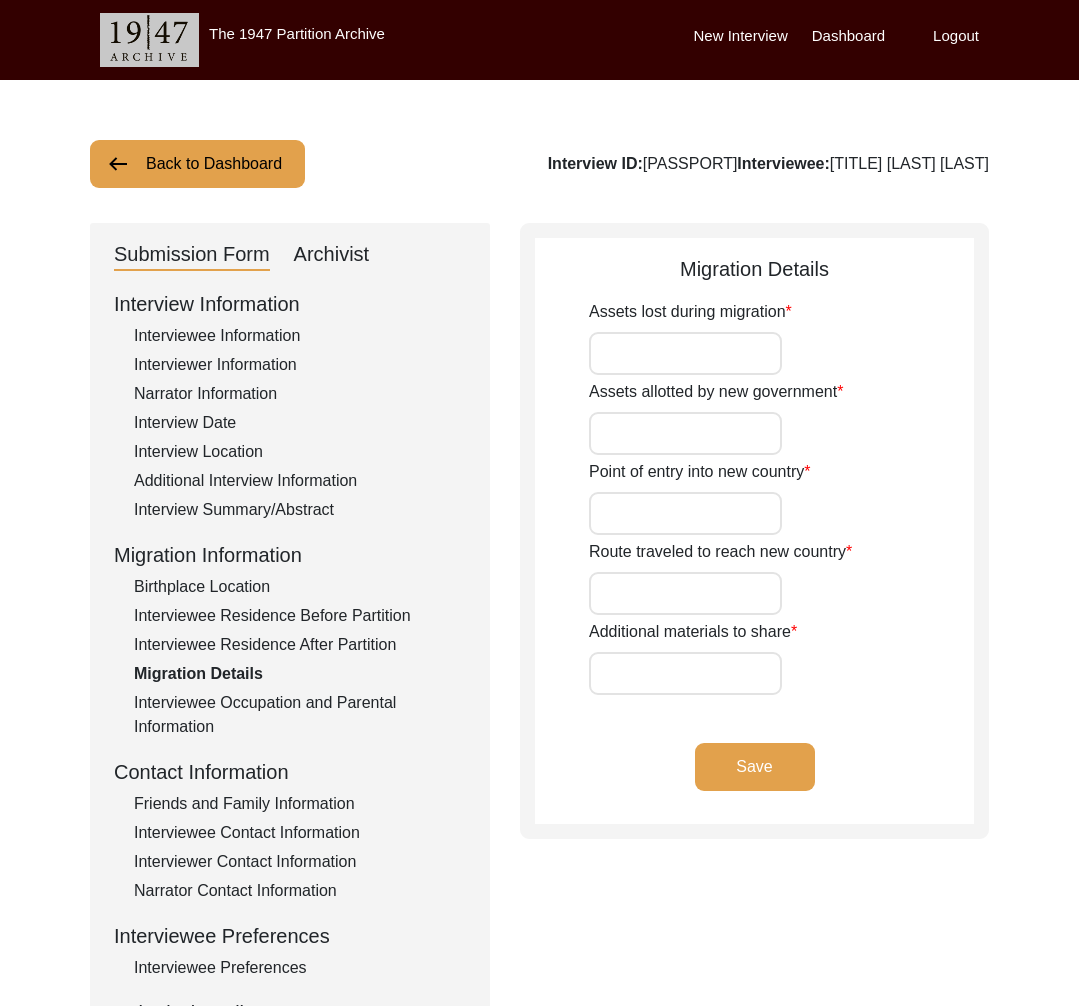 type on "Land, Home, Animals" 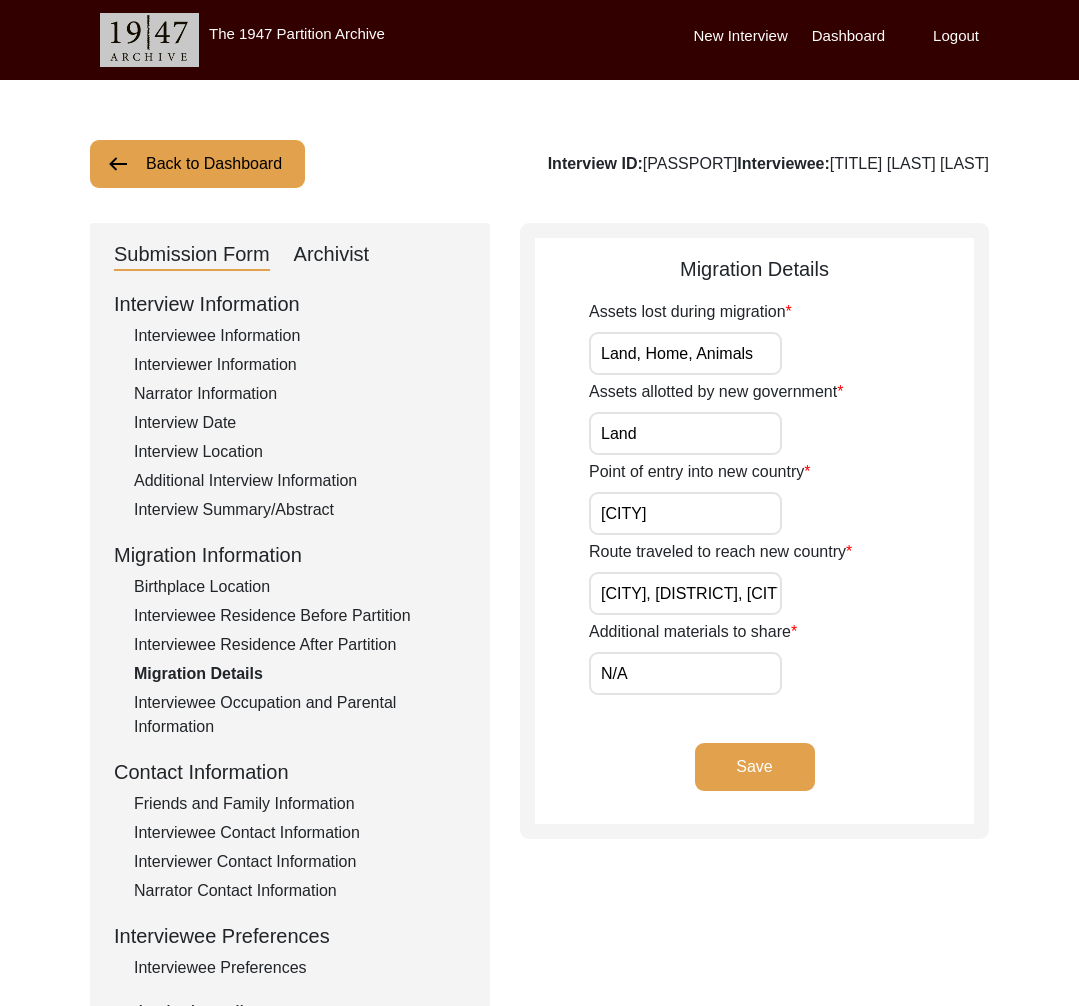 click on "Interviewee Occupation and Parental Information" 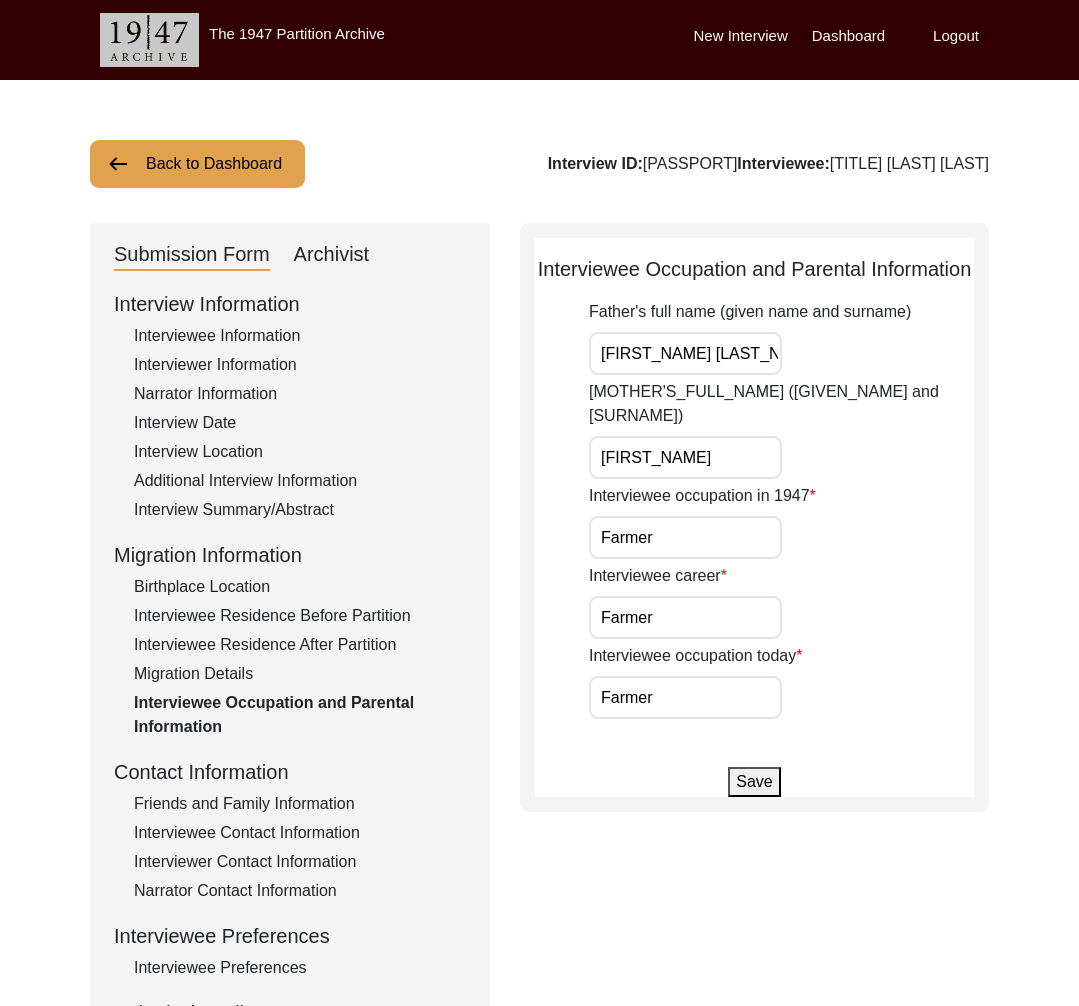 click on "Friends and Family Information" 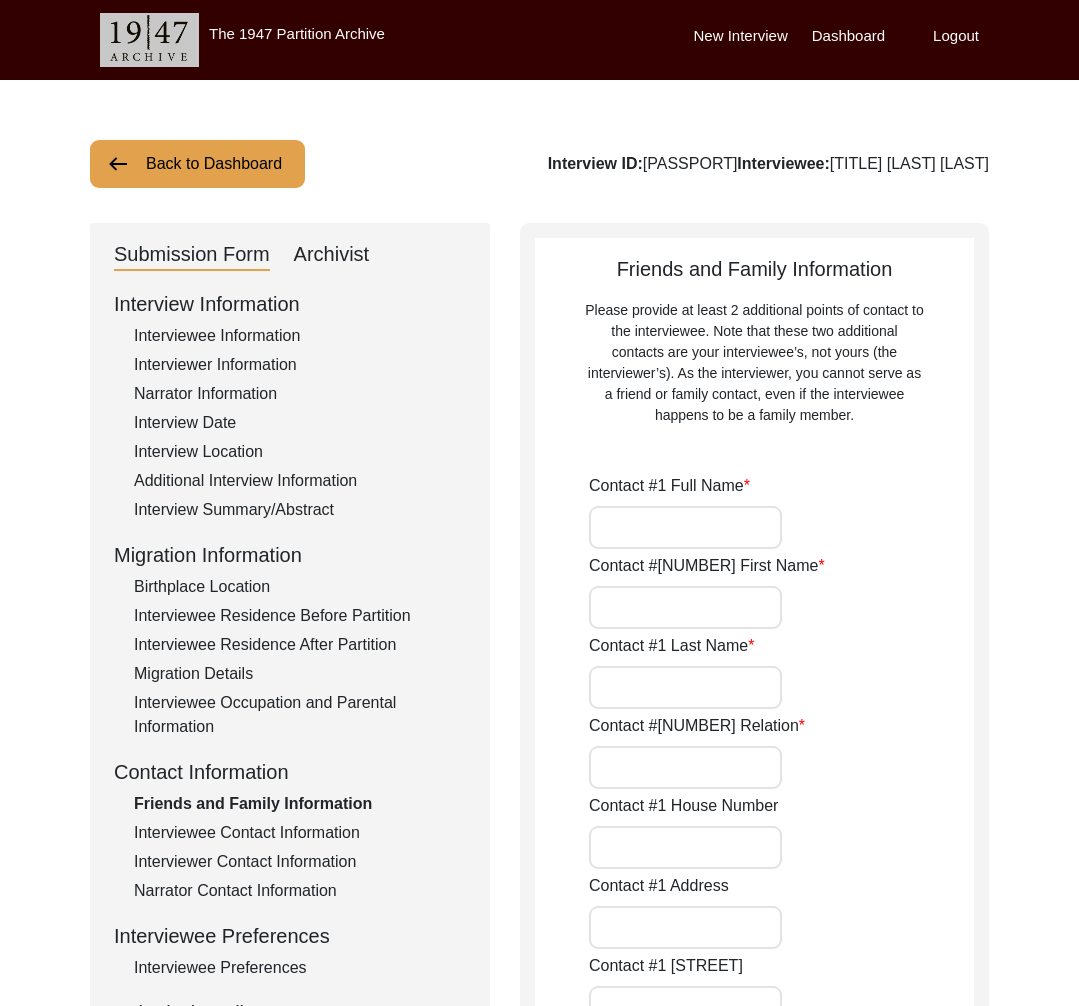 type on "[LAST] [LAST]" 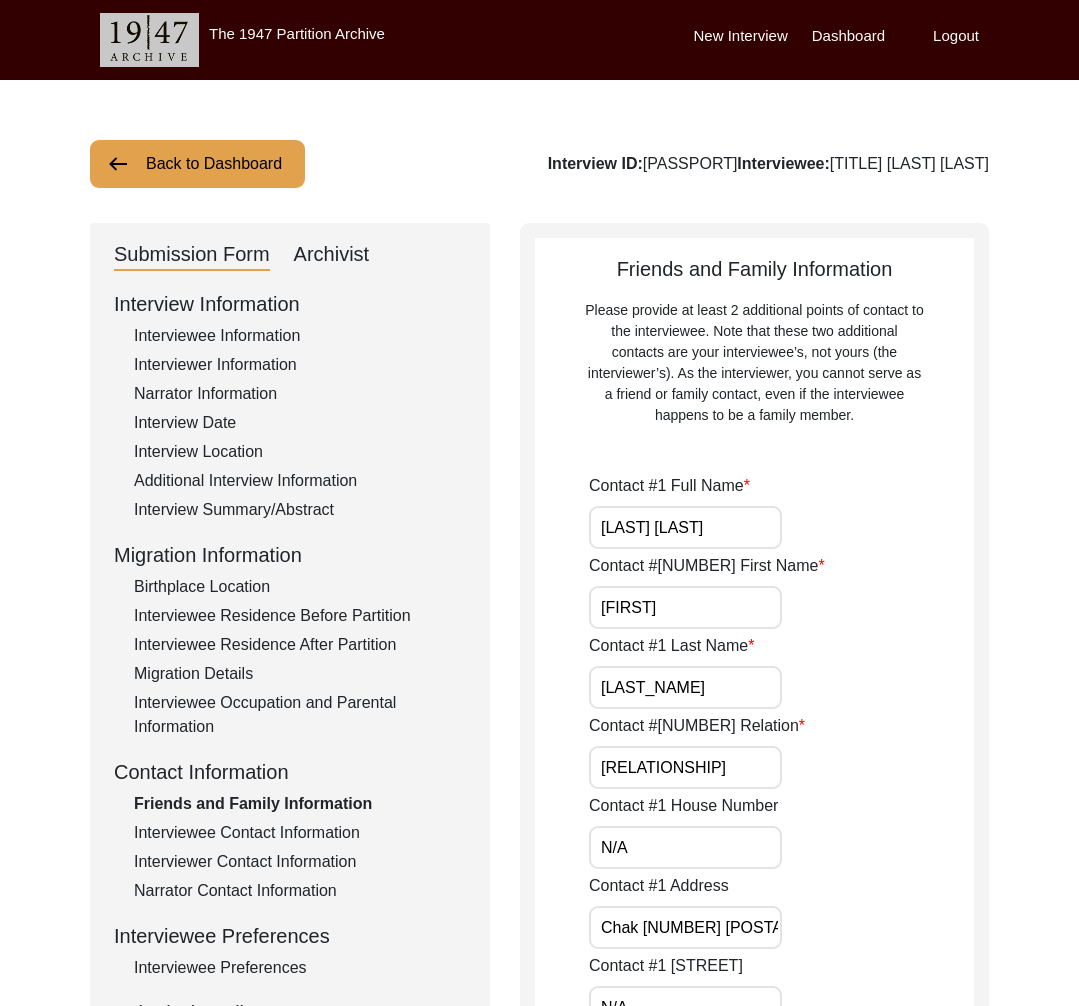 click on "Interviewee Contact Information" 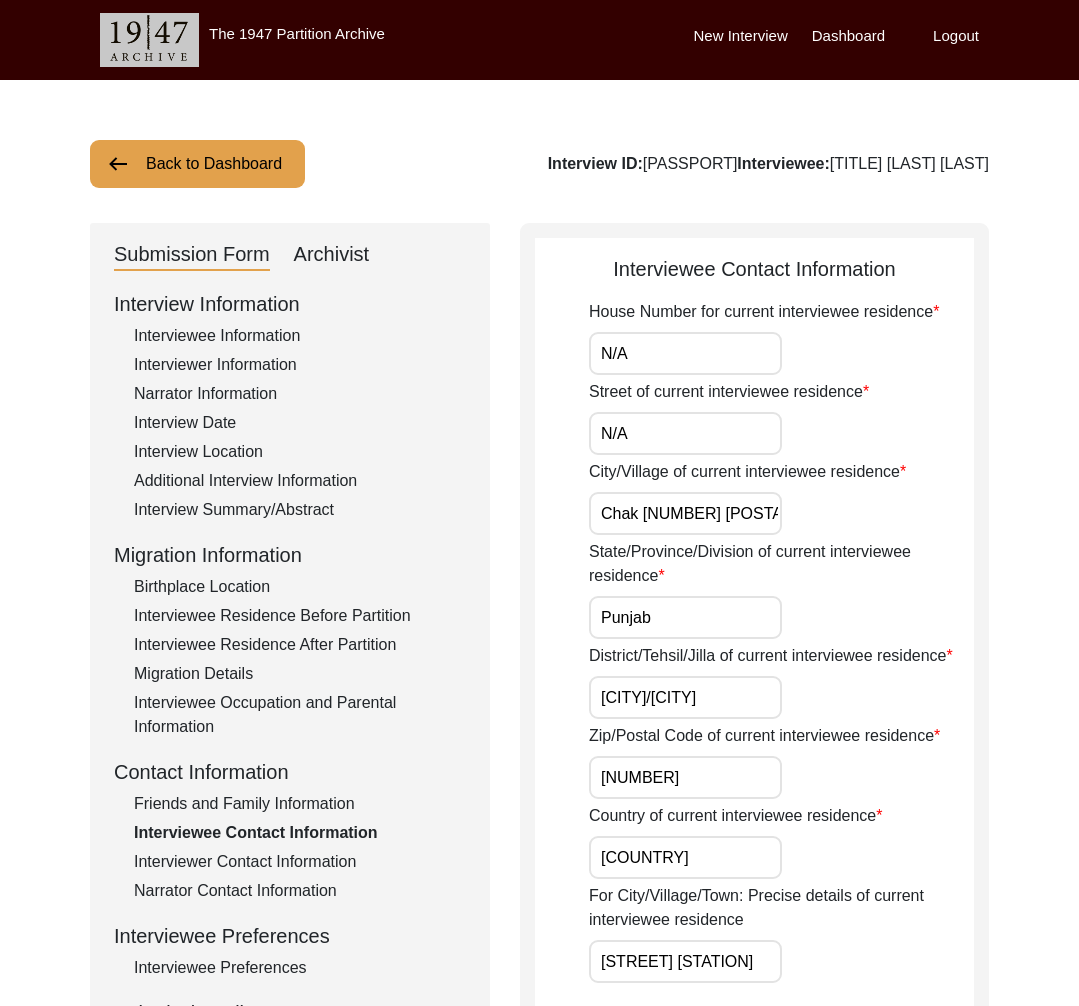 click on "Friends and Family Information" 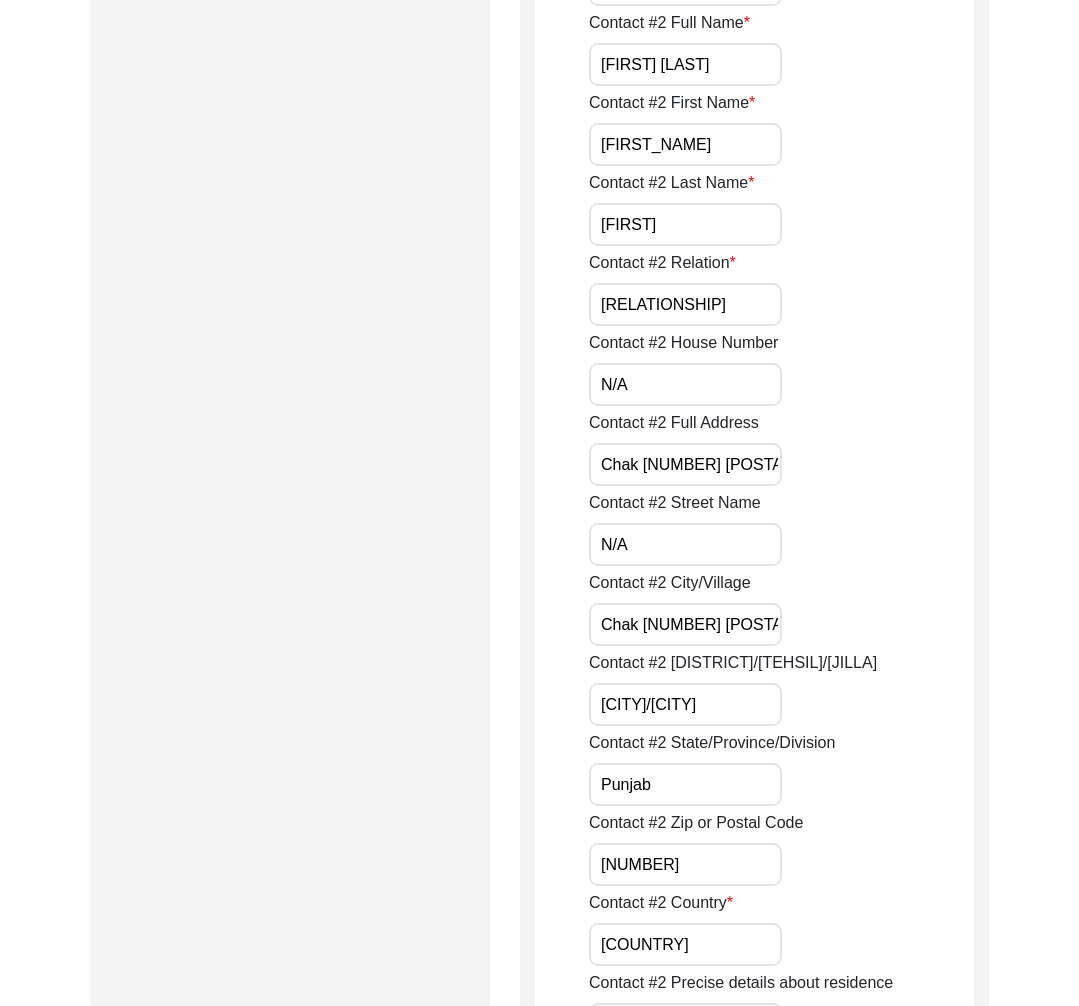 scroll, scrollTop: 0, scrollLeft: 0, axis: both 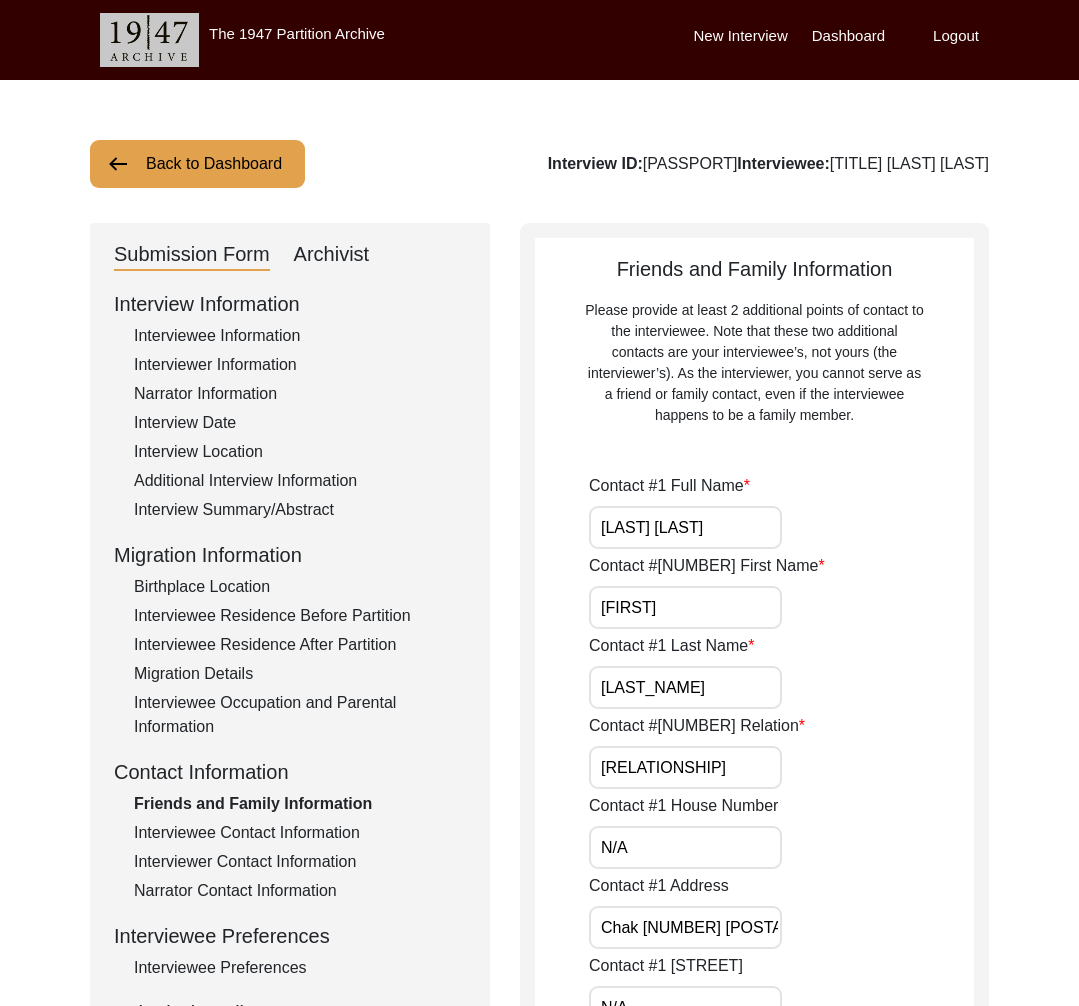 click on "Interviewee Contact Information" 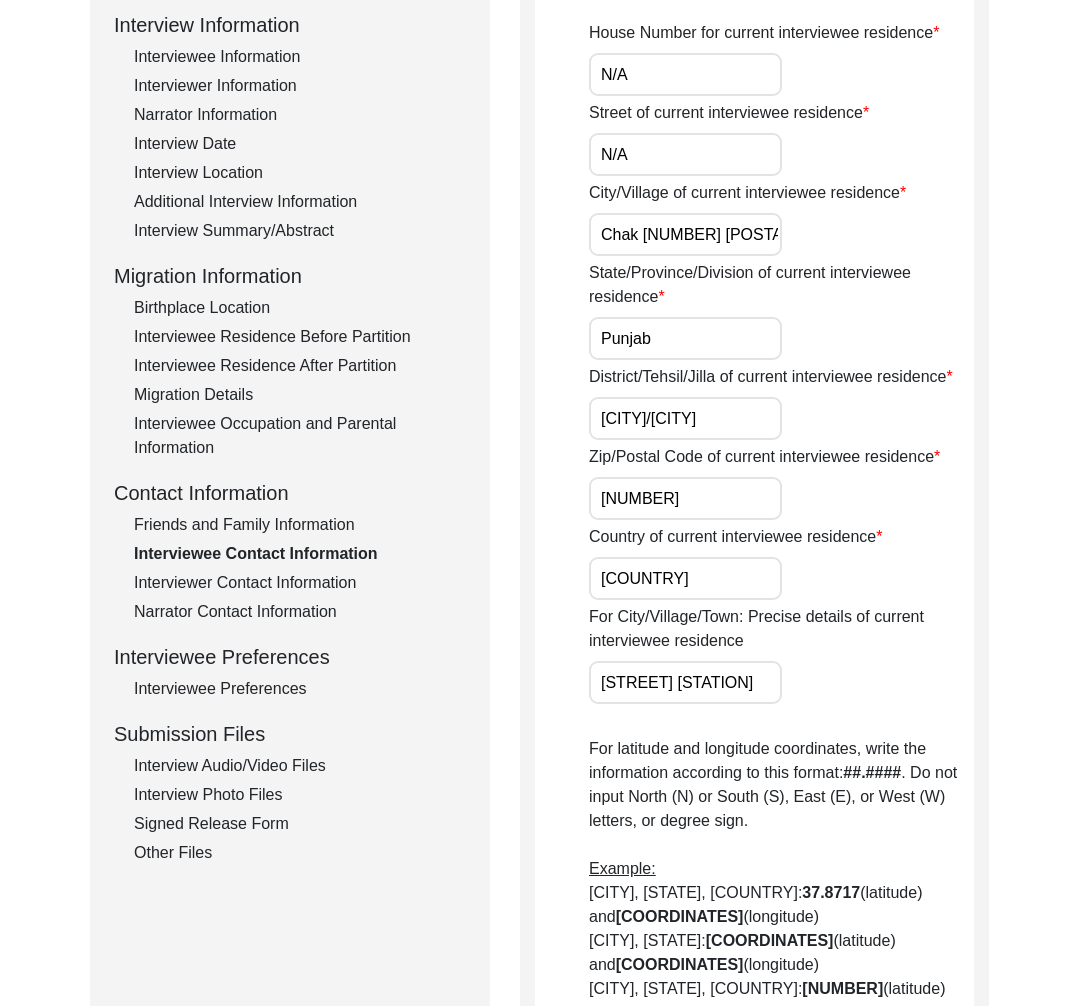 scroll, scrollTop: 138, scrollLeft: 0, axis: vertical 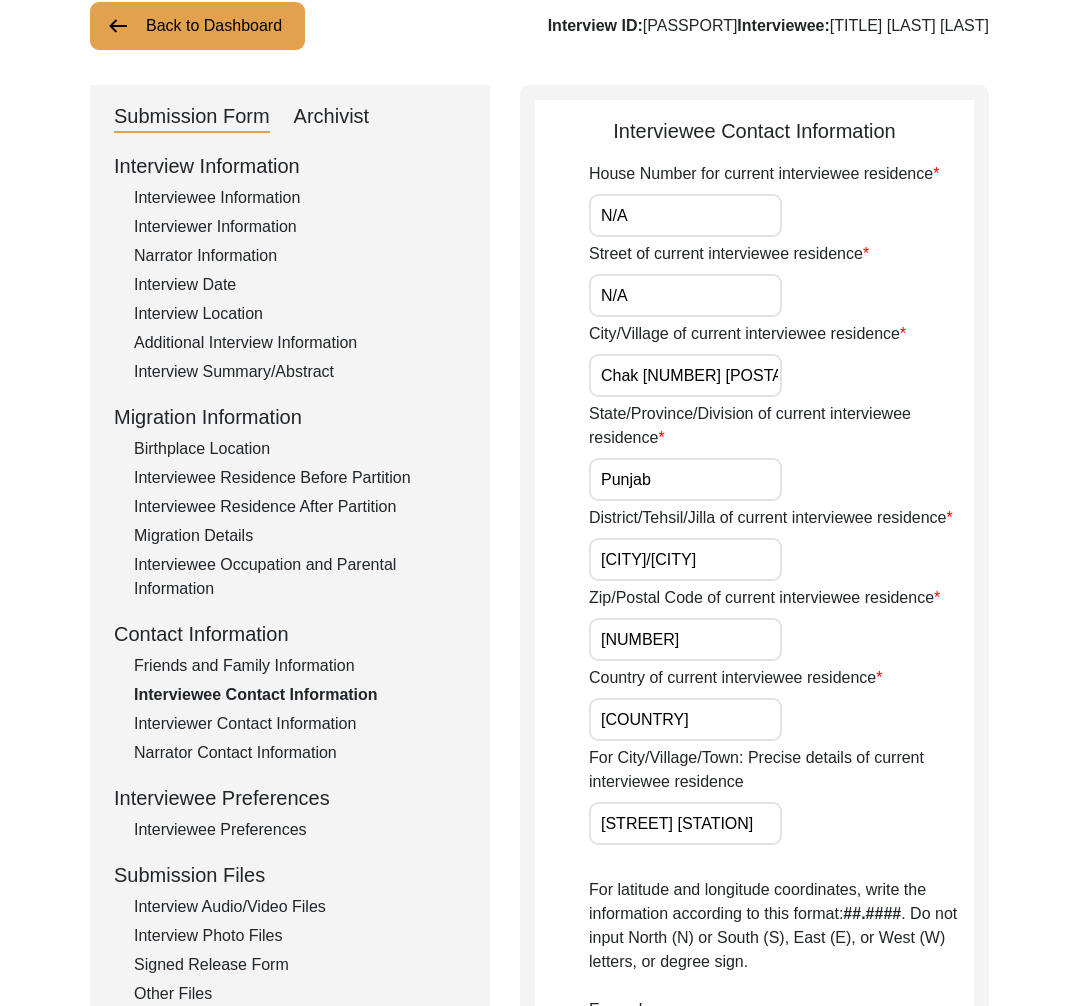 click on "Interviewer Contact Information" 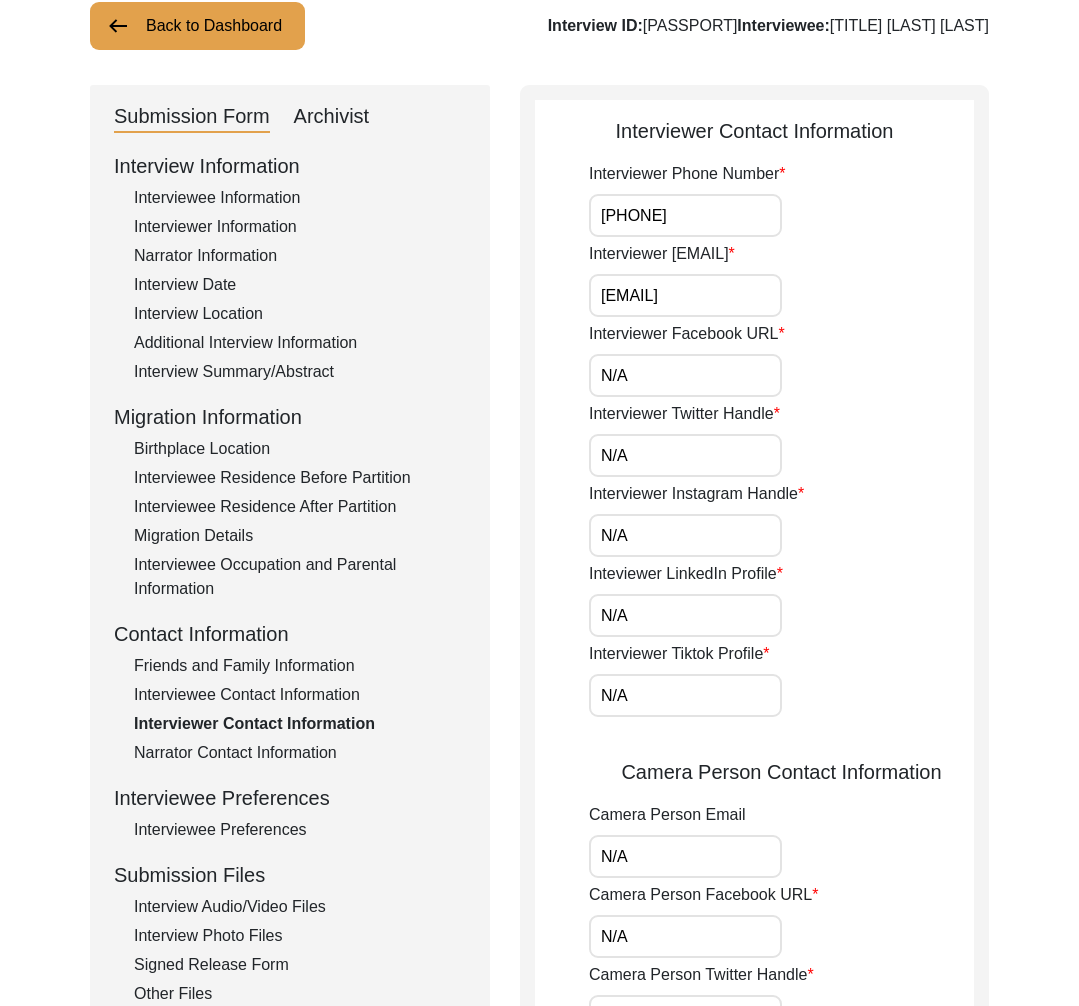 click on "Narrator Contact Information" 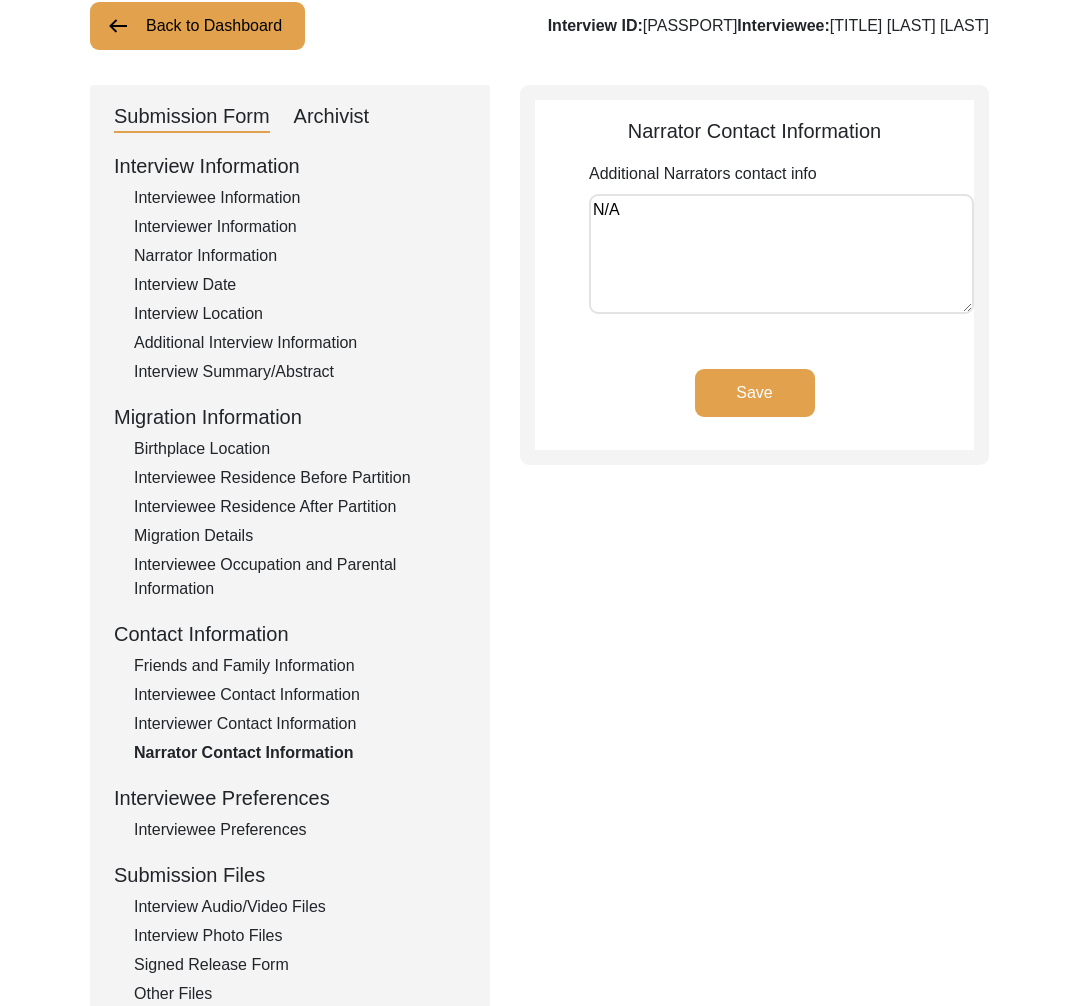 click on "Interviewee Preferences" 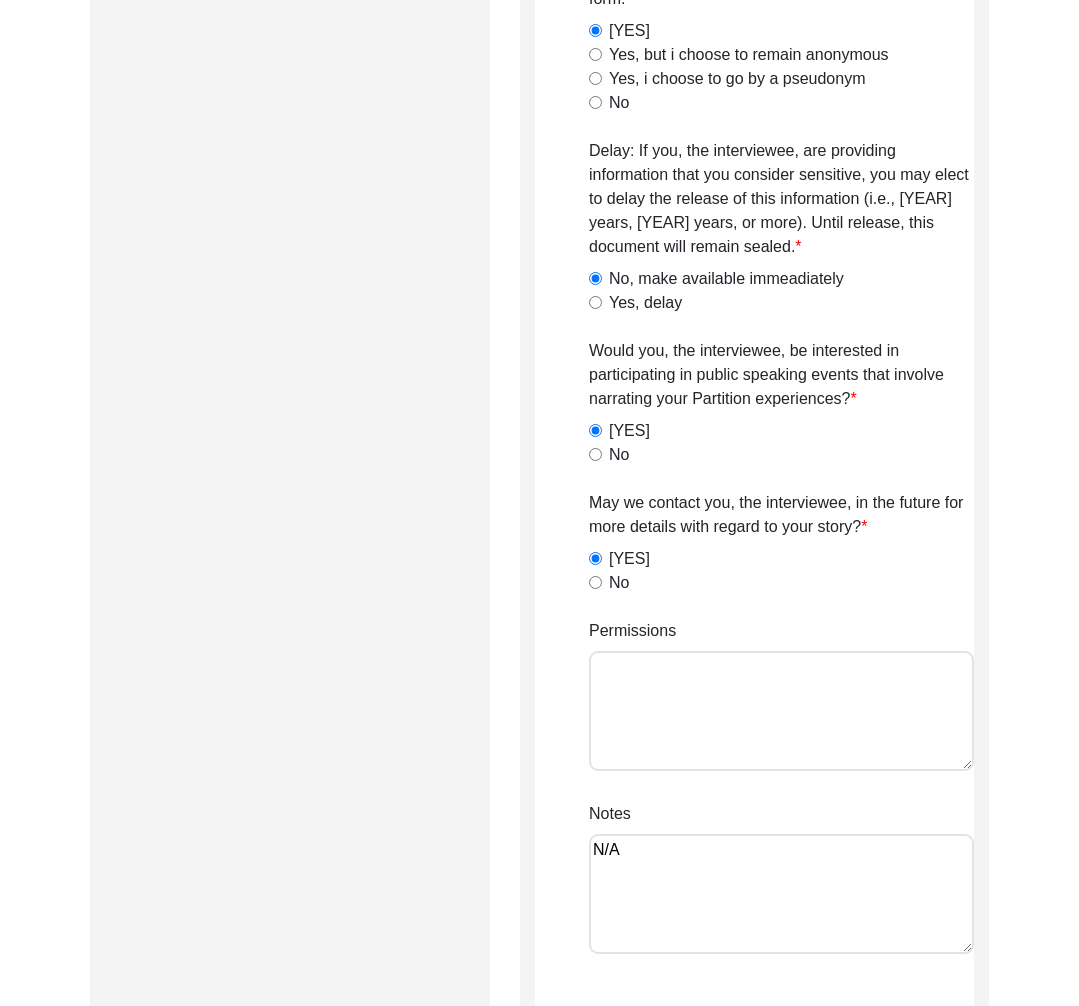 scroll, scrollTop: 791, scrollLeft: 0, axis: vertical 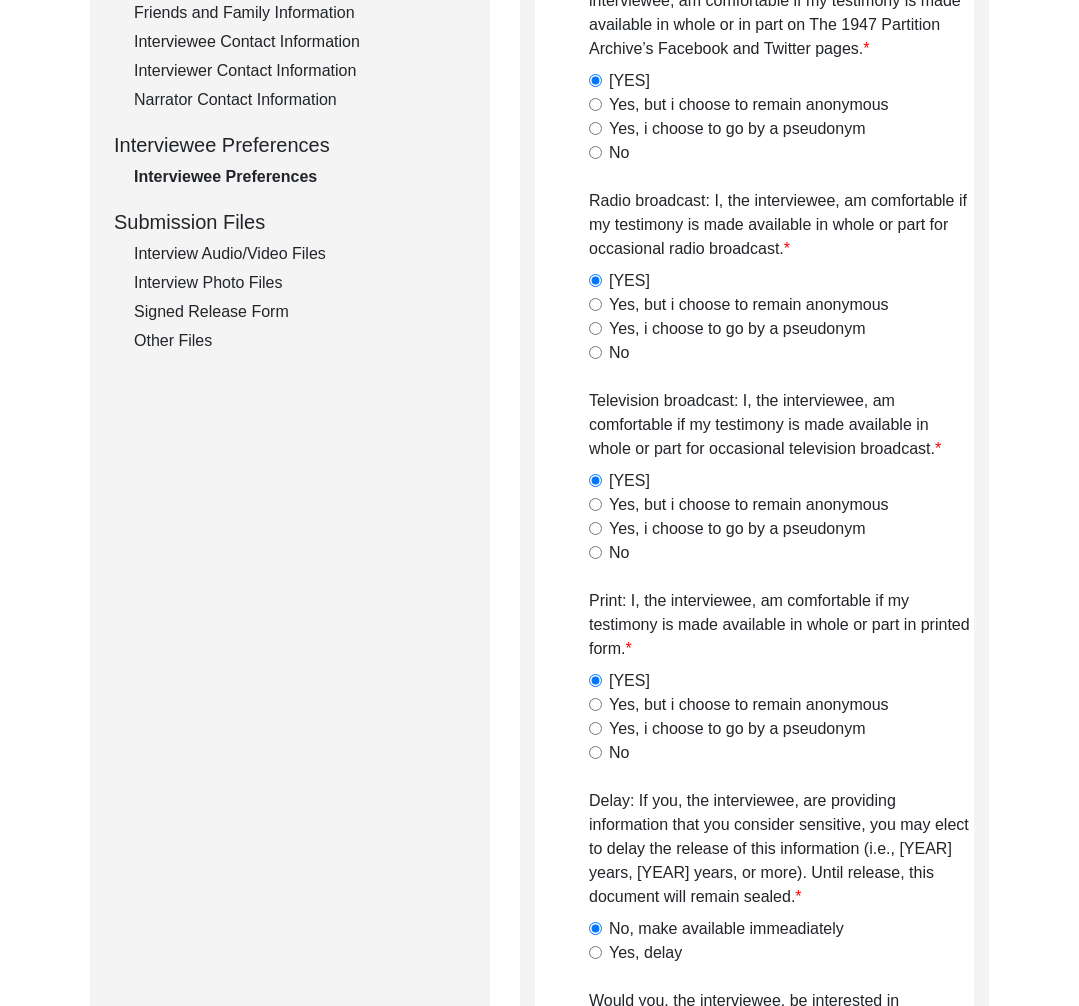 click on "Interview Audio/Video Files" 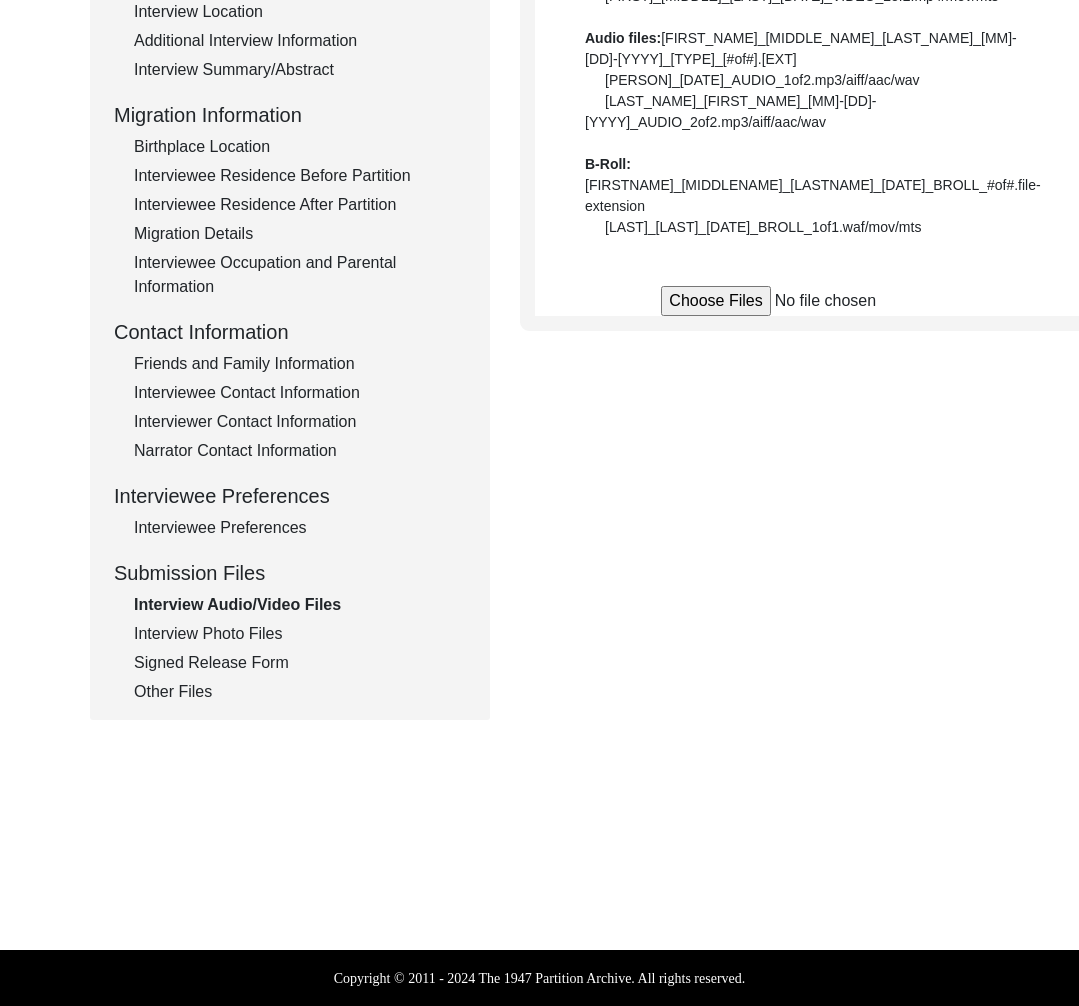 scroll, scrollTop: 791, scrollLeft: 0, axis: vertical 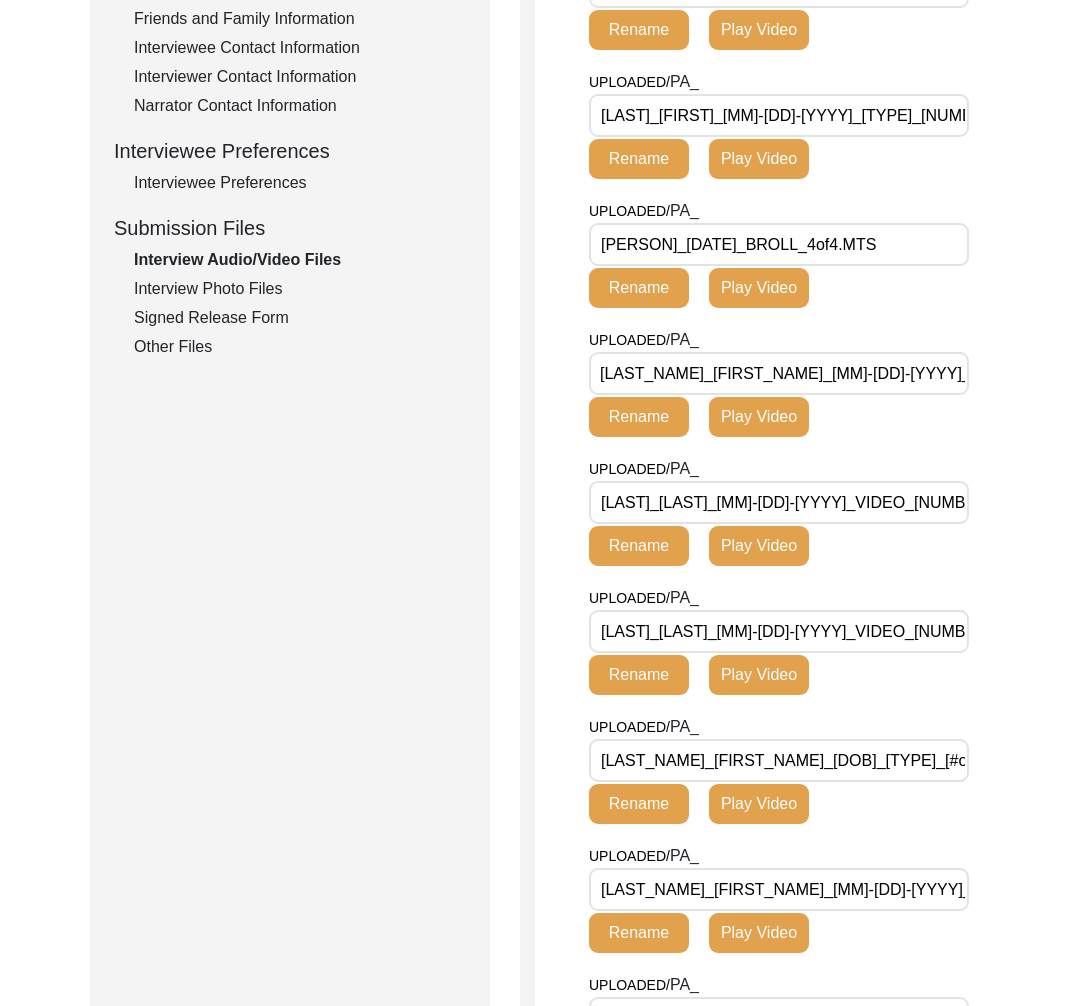 click on "Interview Photo Files" 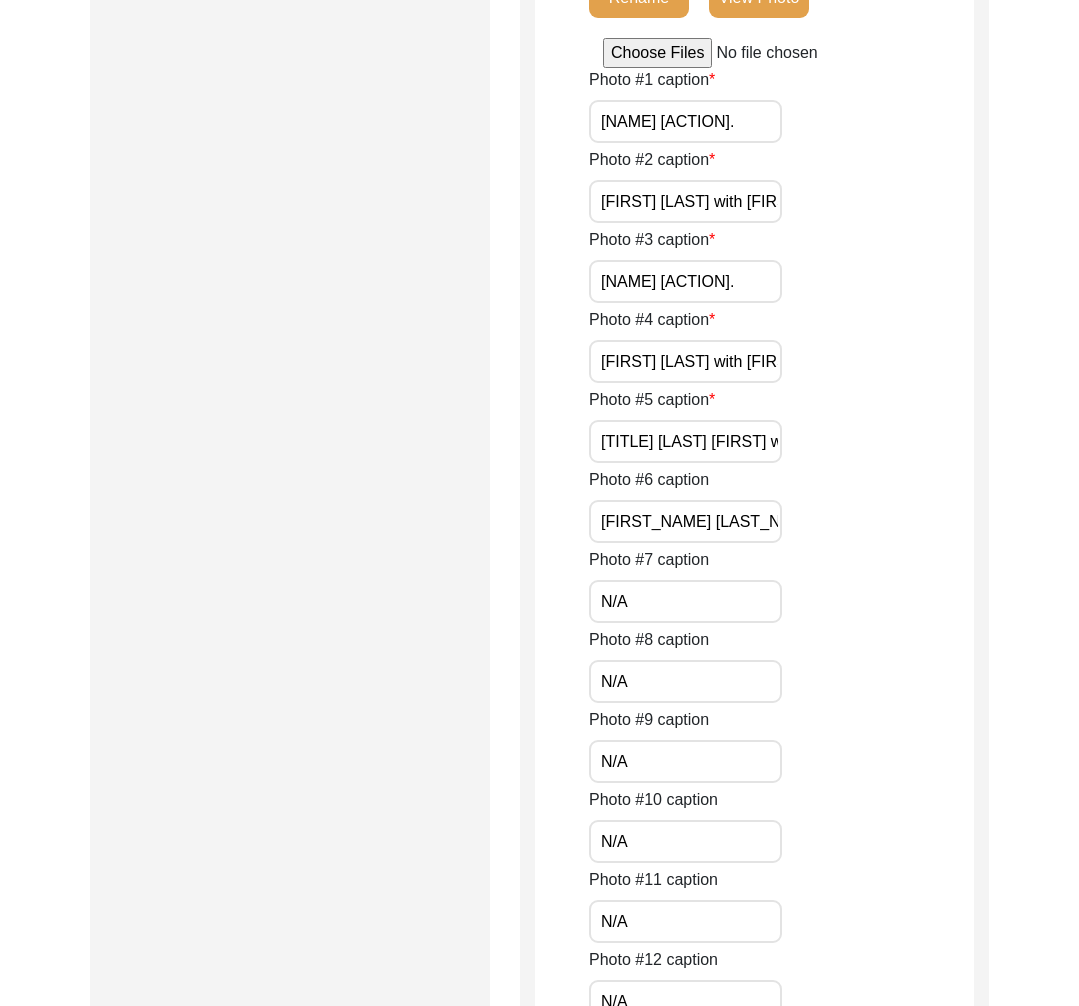 scroll, scrollTop: 371, scrollLeft: 0, axis: vertical 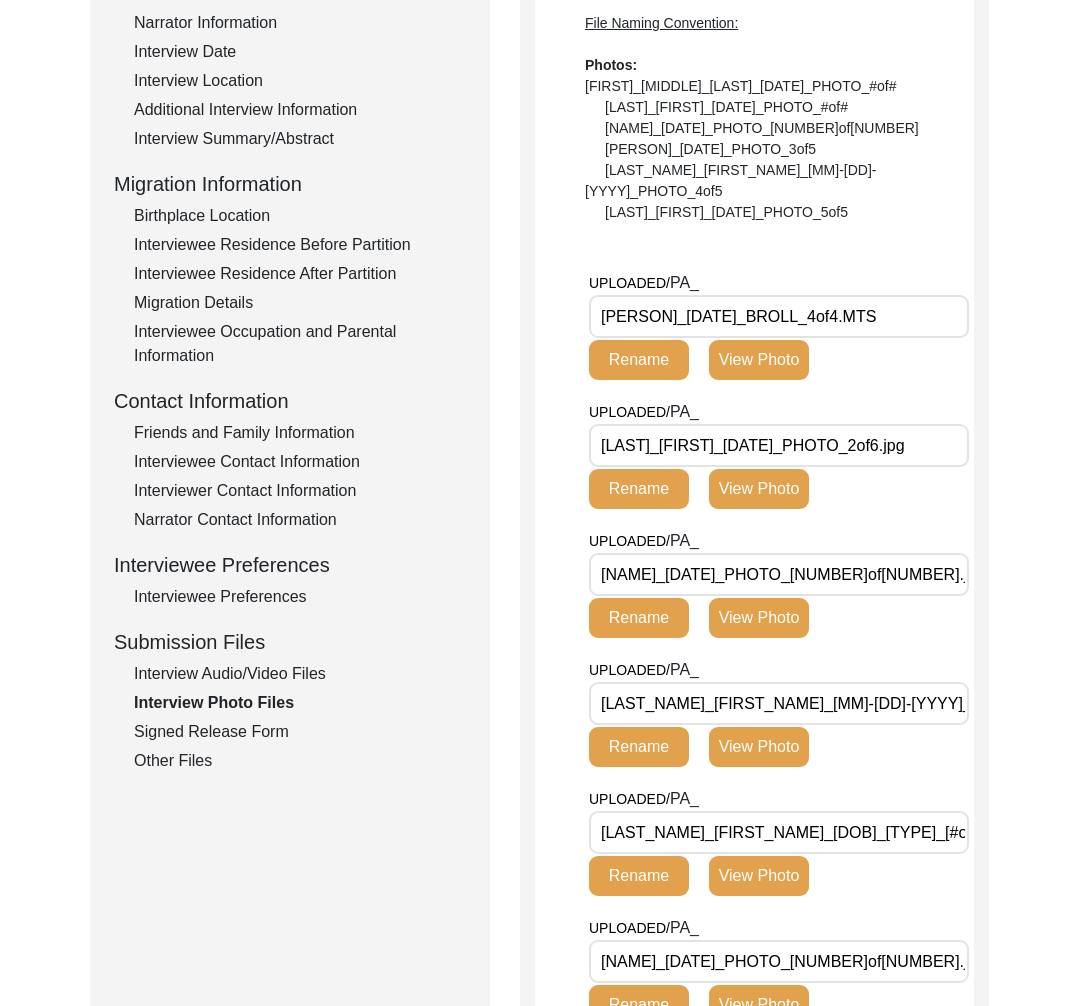 click on "Signed Release Form" 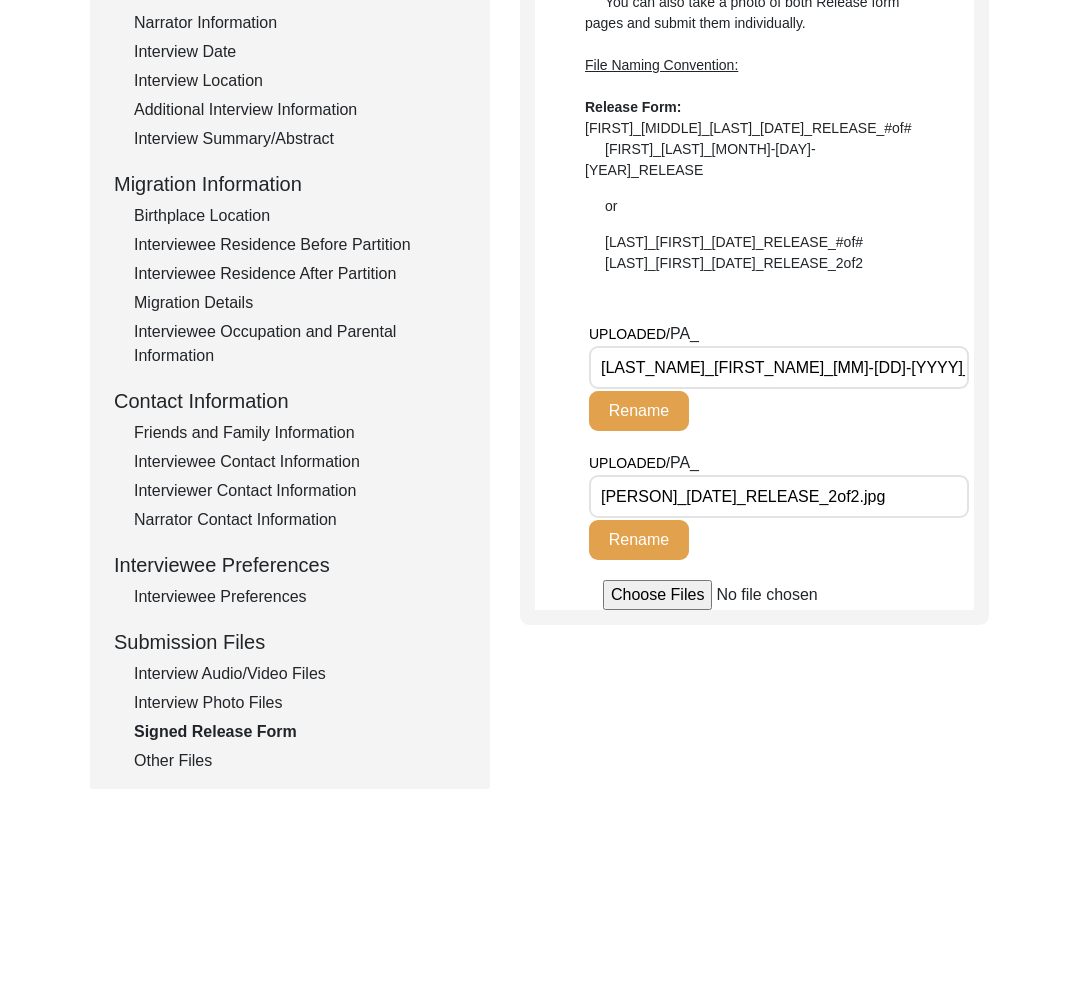 click on "Other Files" 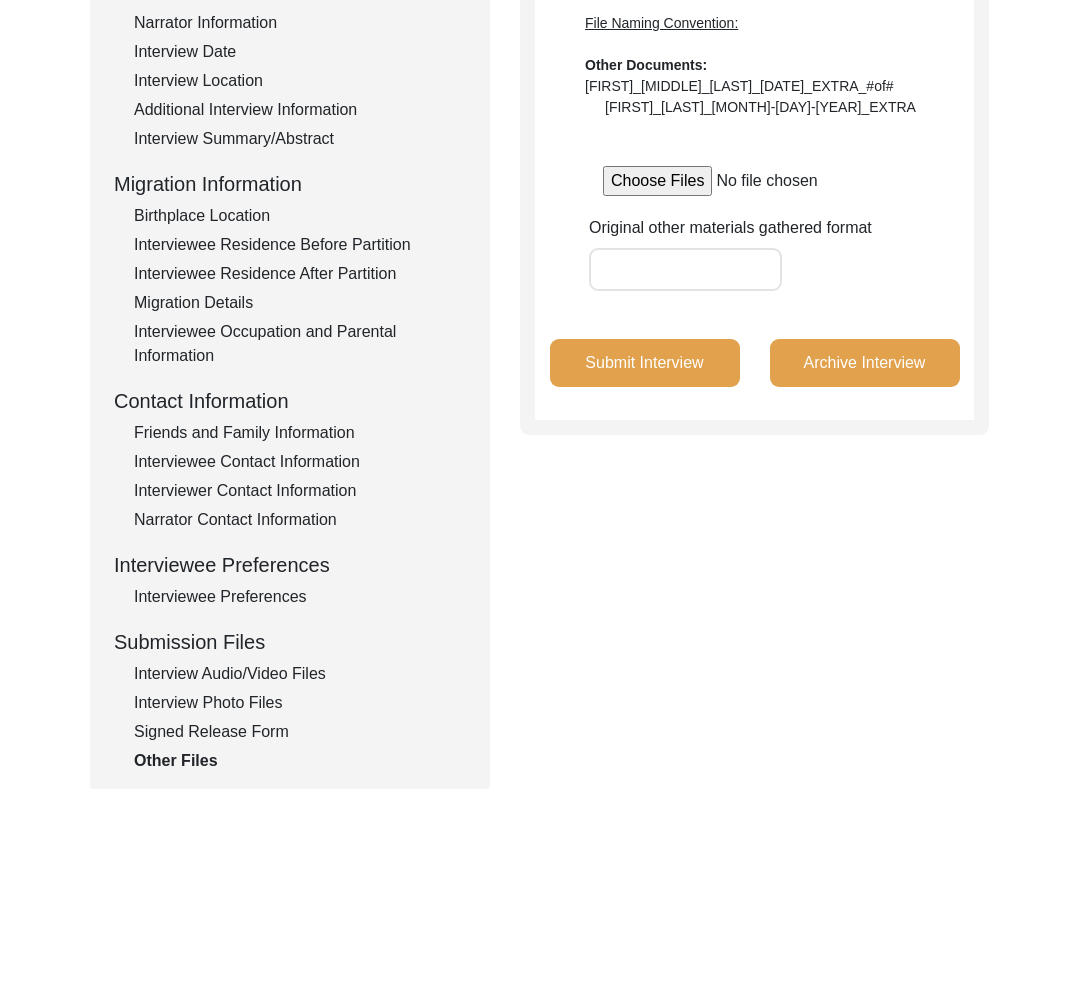 scroll, scrollTop: 0, scrollLeft: 0, axis: both 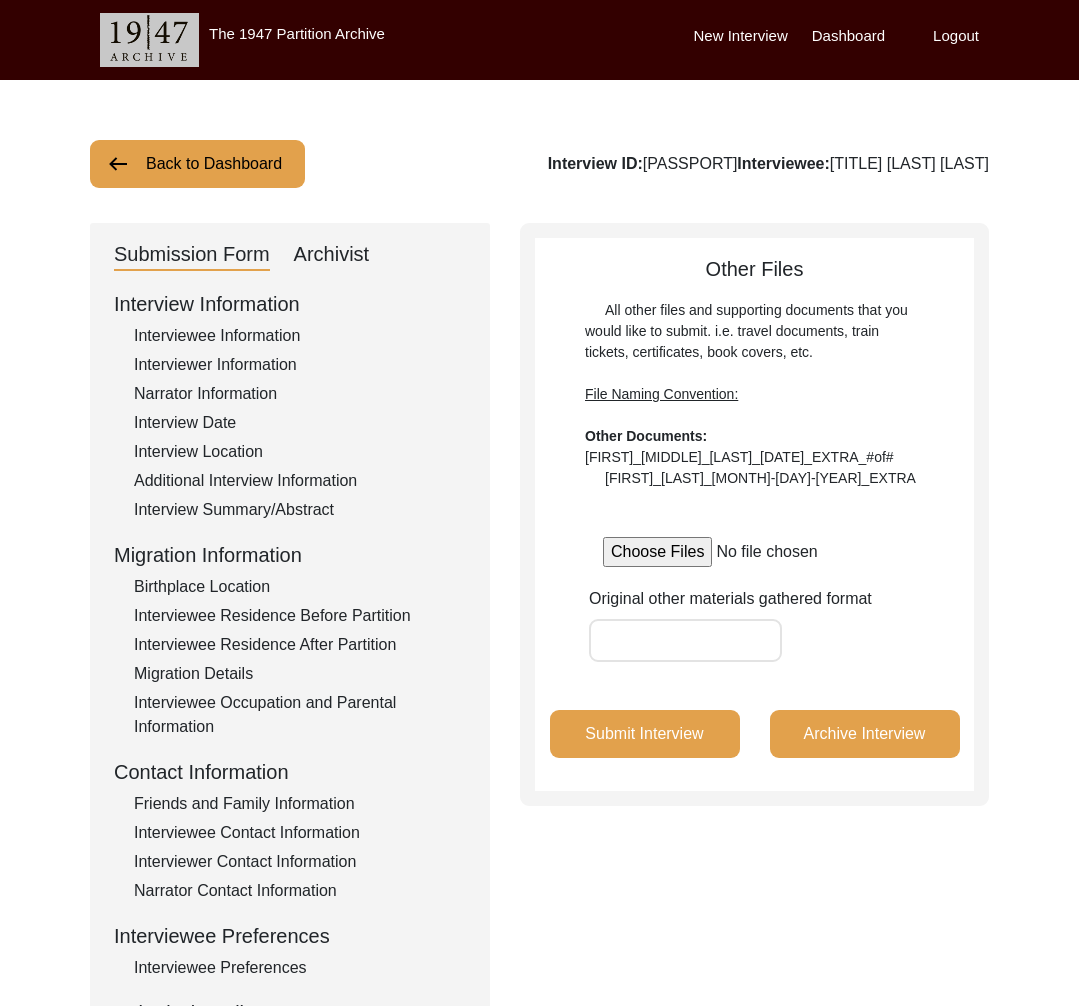 click on "Archivist" 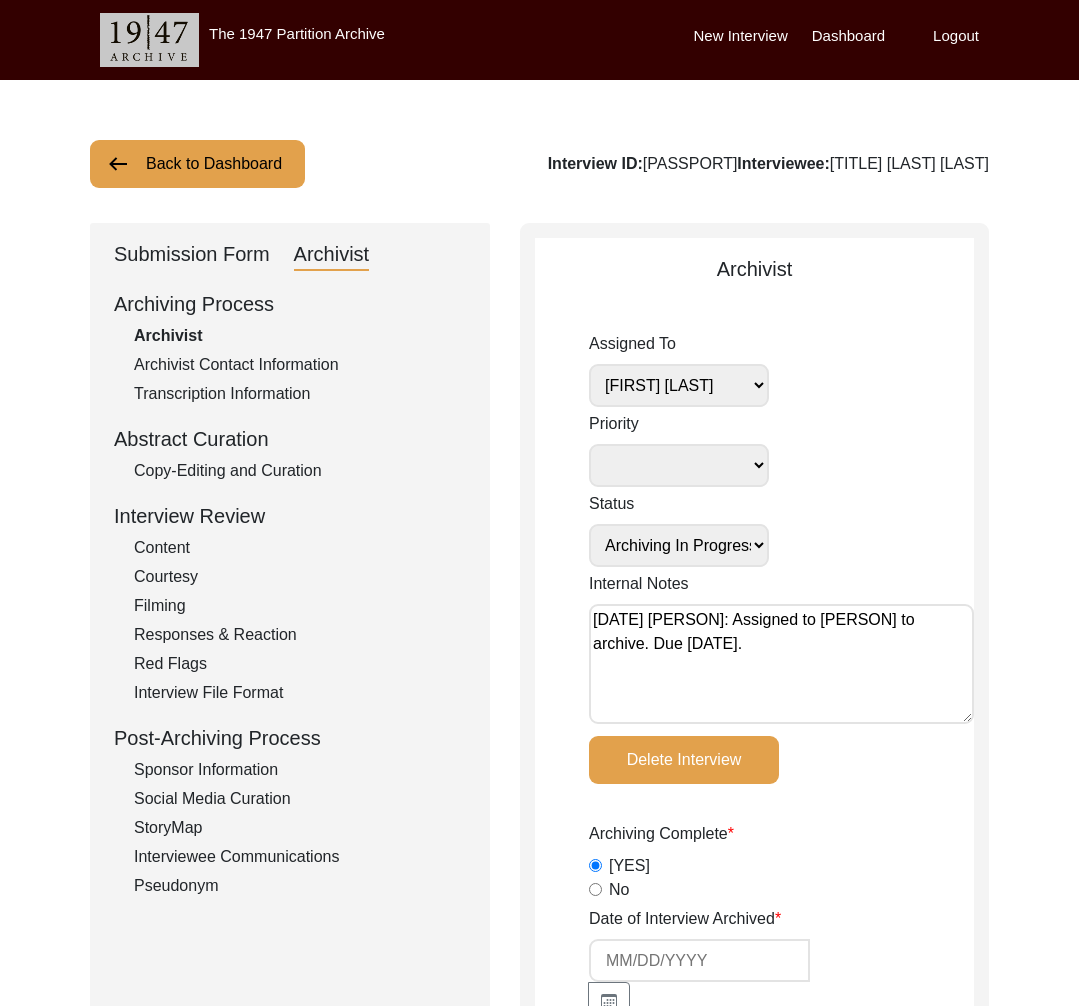 click on "Archiving Process   Archivist   Archivist Contact Information   Transcription Information   Abstract Curation   Copy-Editing and Curation   Interview Review   Content   Courtesy   Filming   Responses & Reaction   Red Flags   Interview File Format   Post-Archiving Process   Sponsor Information   Social Media Curation   StoryMap   Interviewee Communications   Pseudonym" 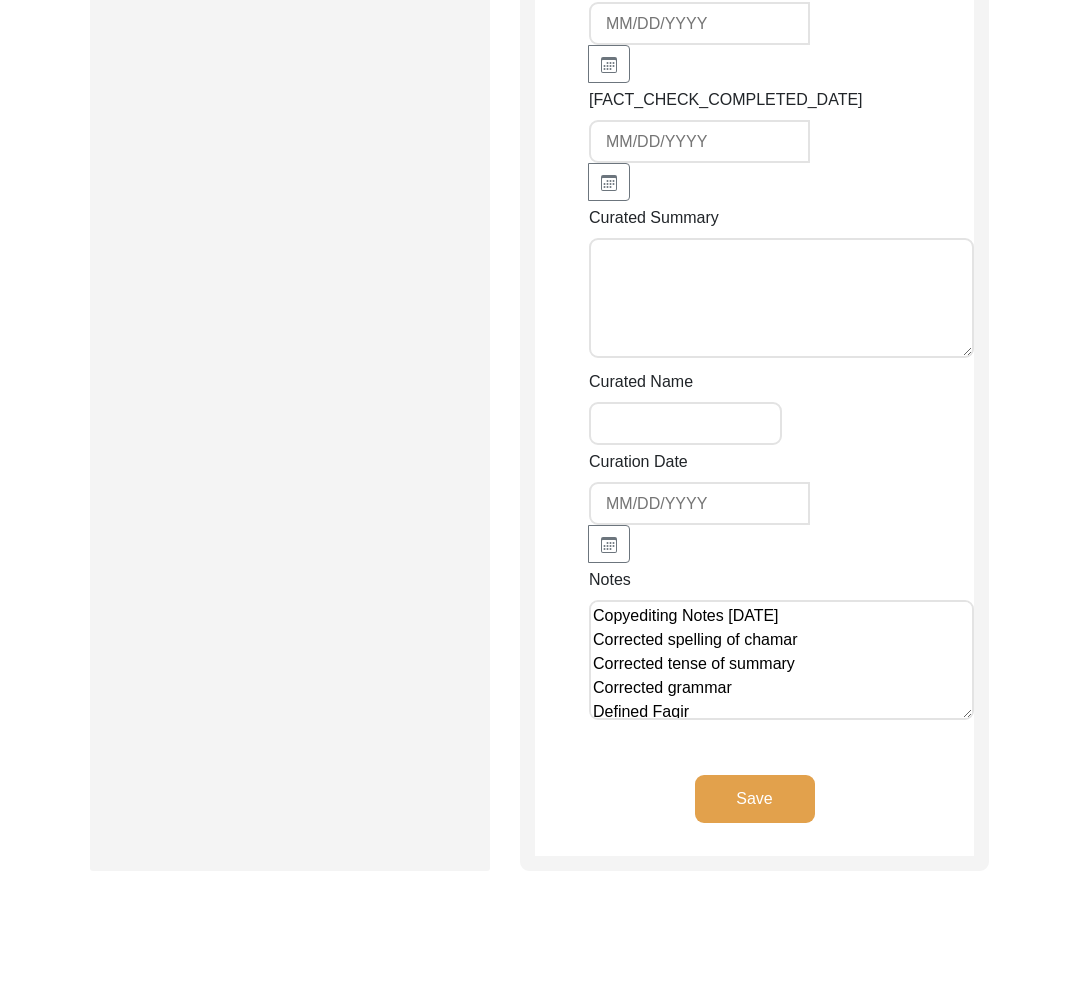 scroll, scrollTop: 4165, scrollLeft: 0, axis: vertical 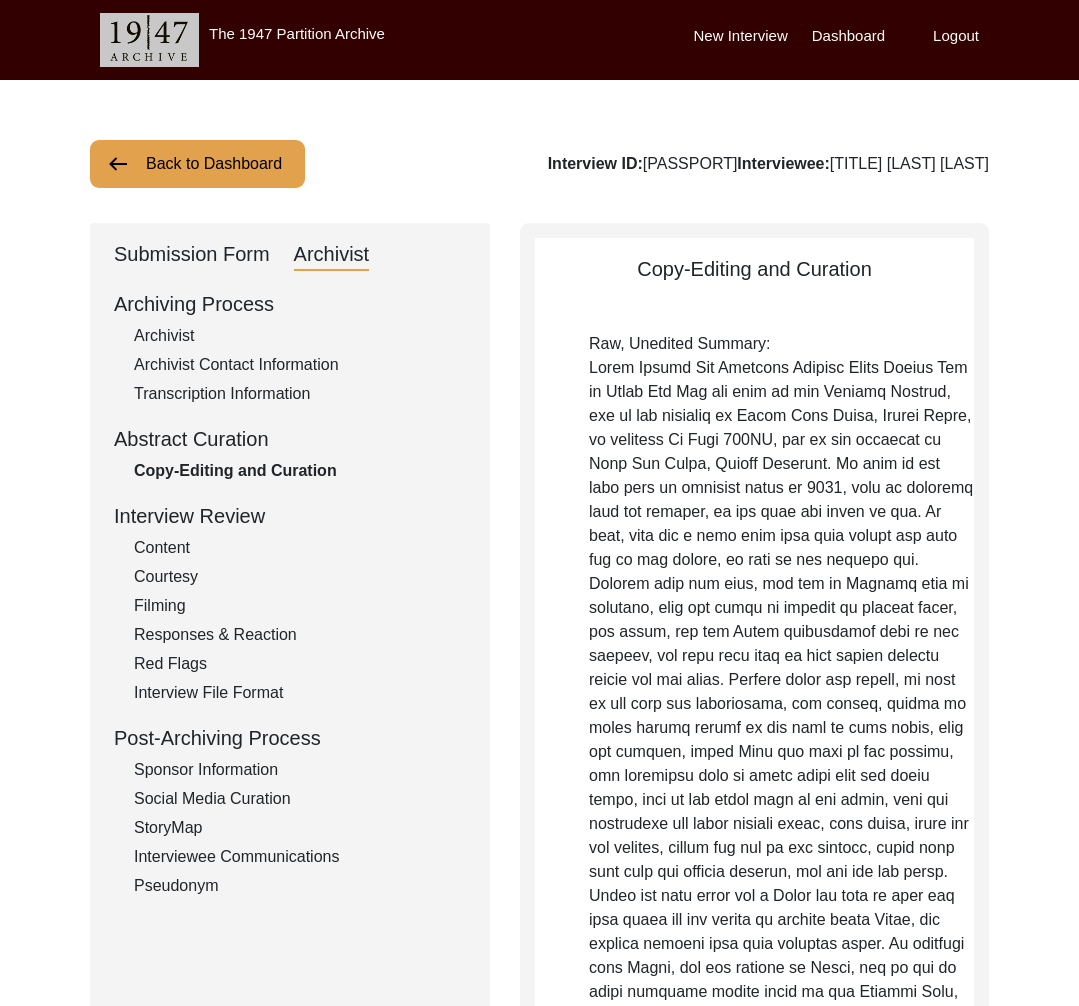 click on "Back to Dashboard" 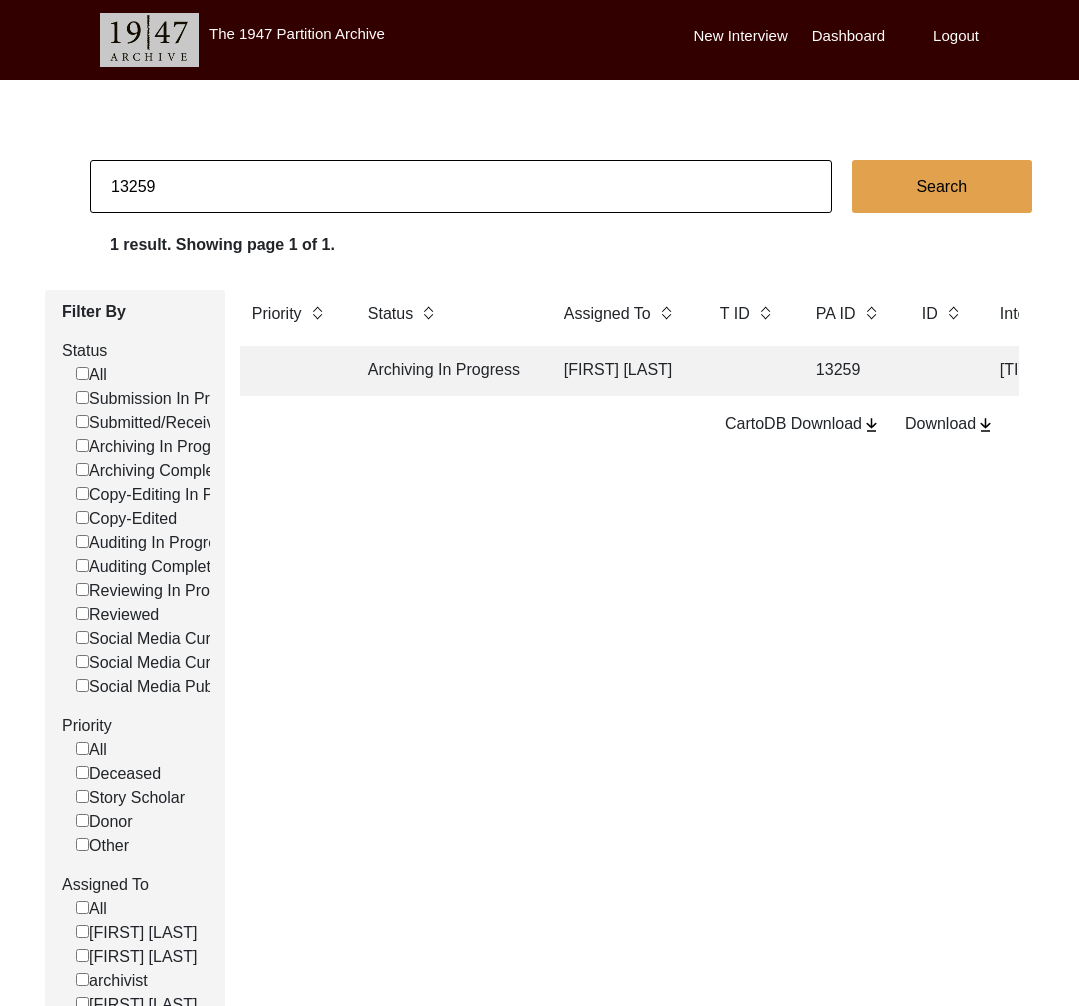 drag, startPoint x: 149, startPoint y: 191, endPoint x: 173, endPoint y: 191, distance: 24 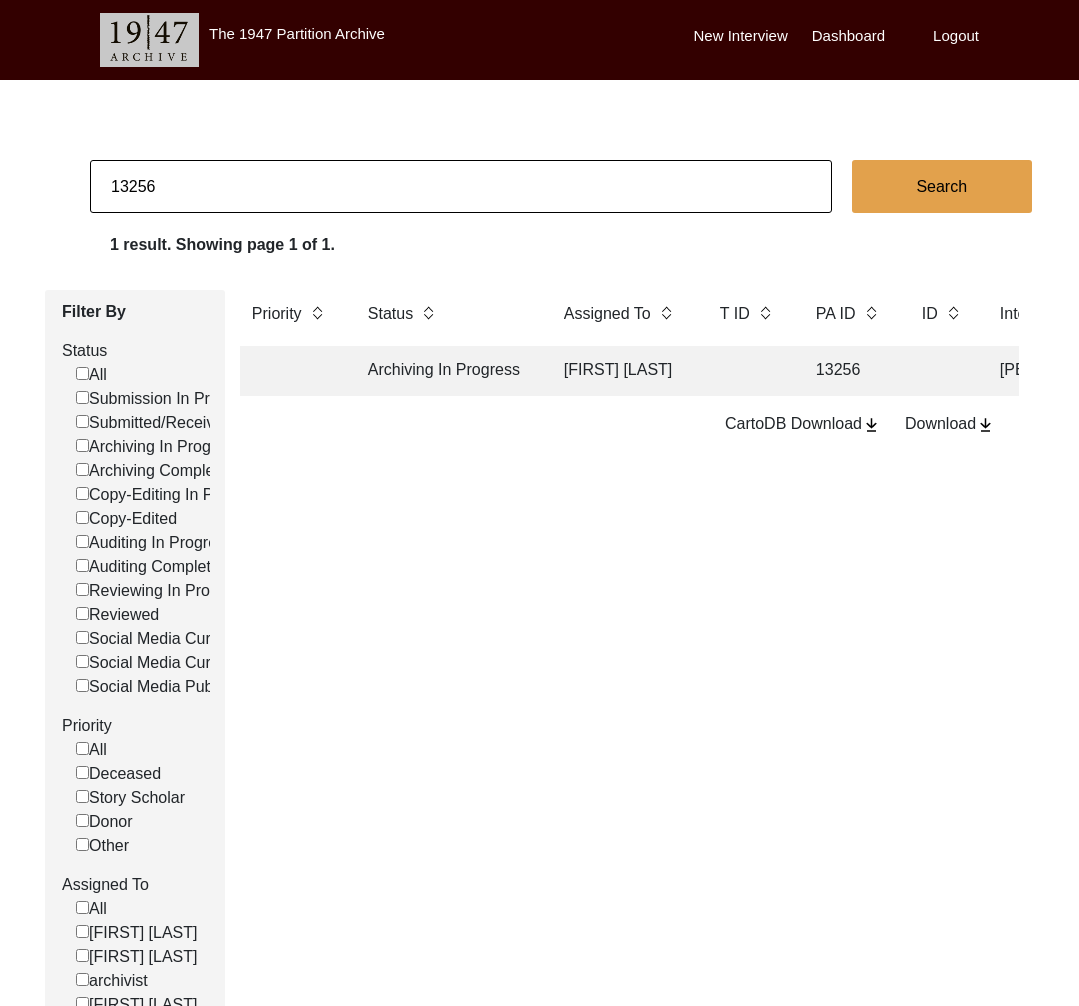 click on "Archiving In Progress" 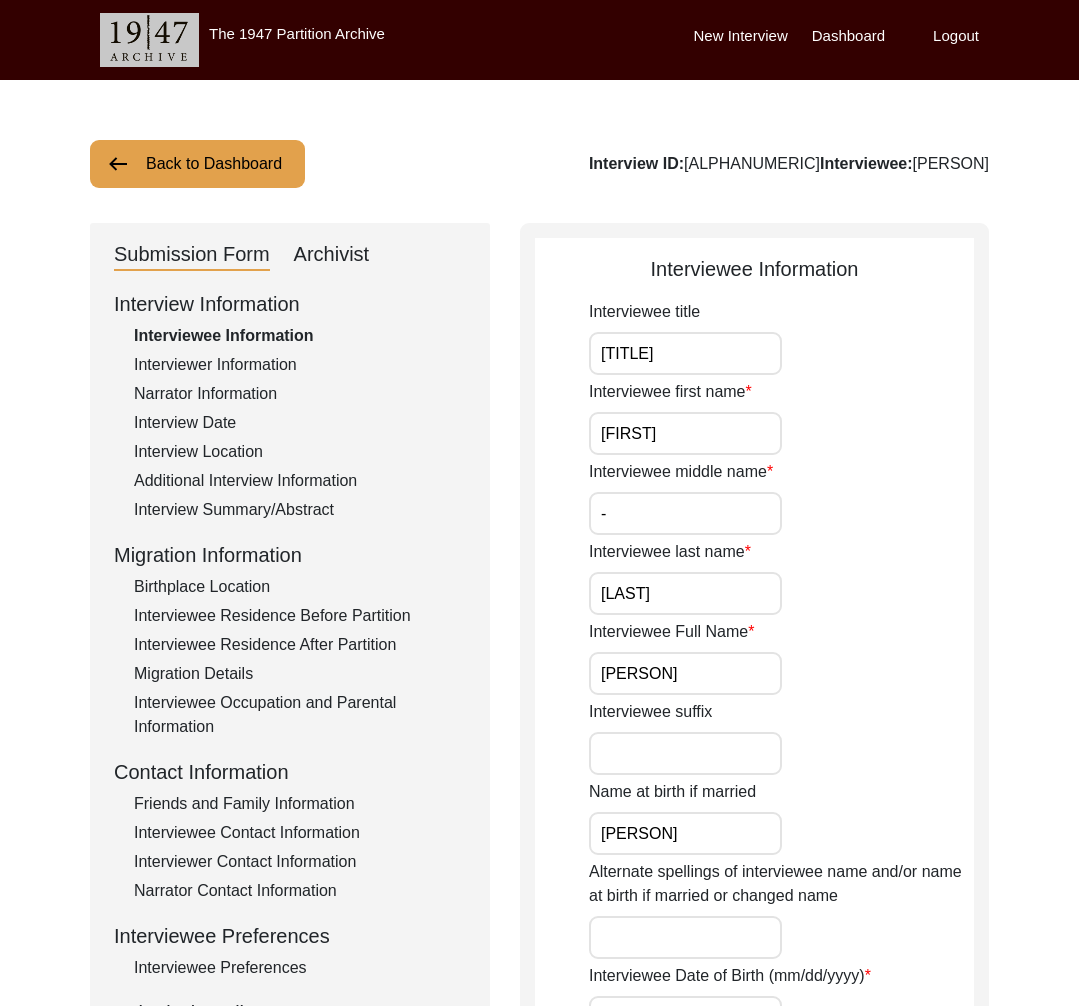 click on "Interviewer Information" 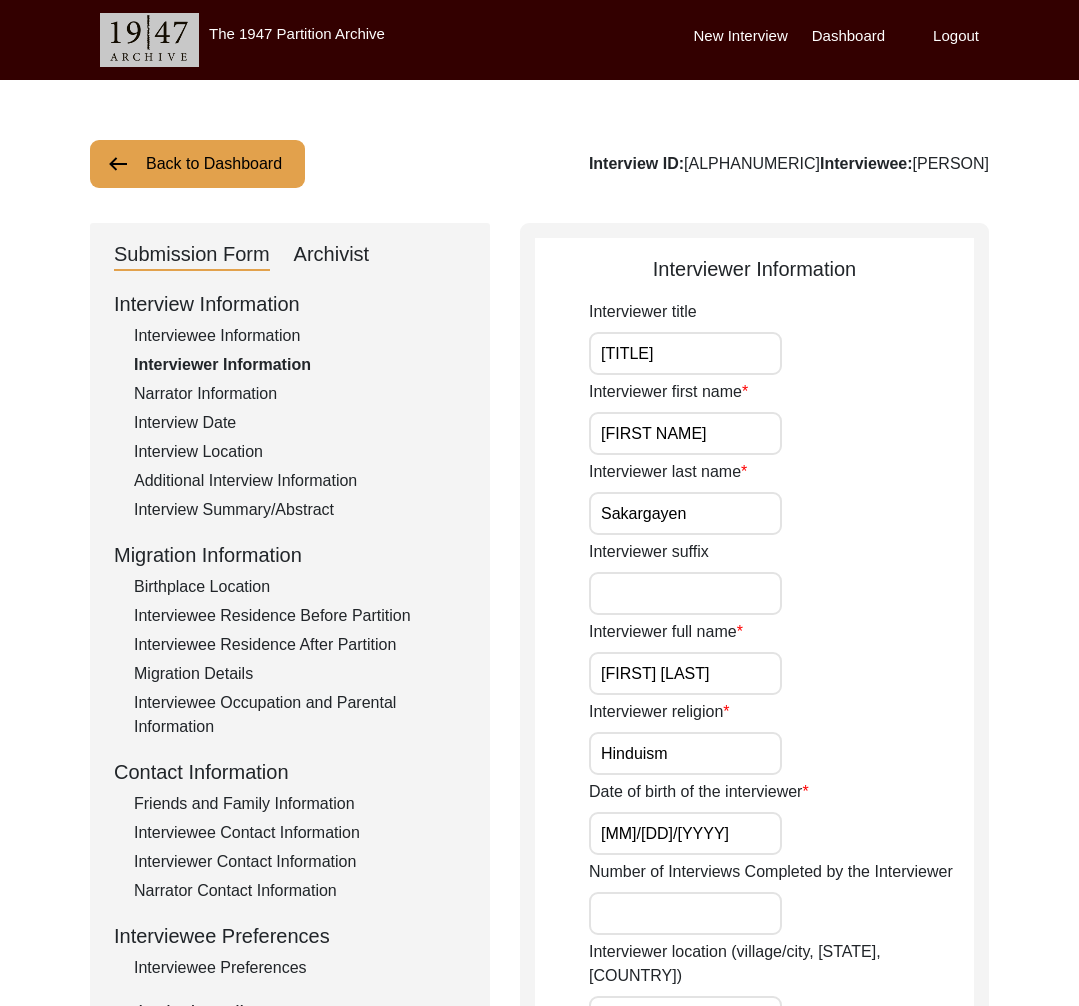 click on "Narrator Information" 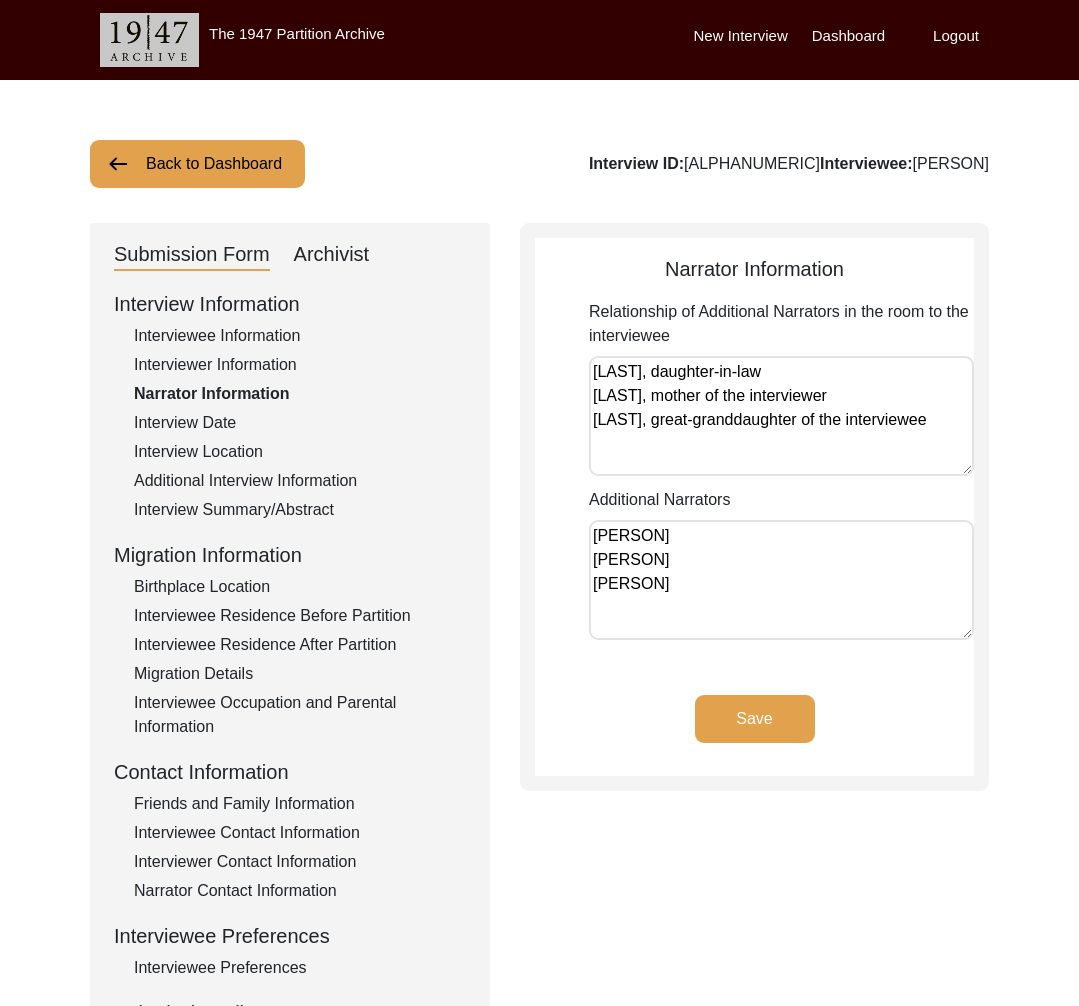 click on "Interviewee Information" 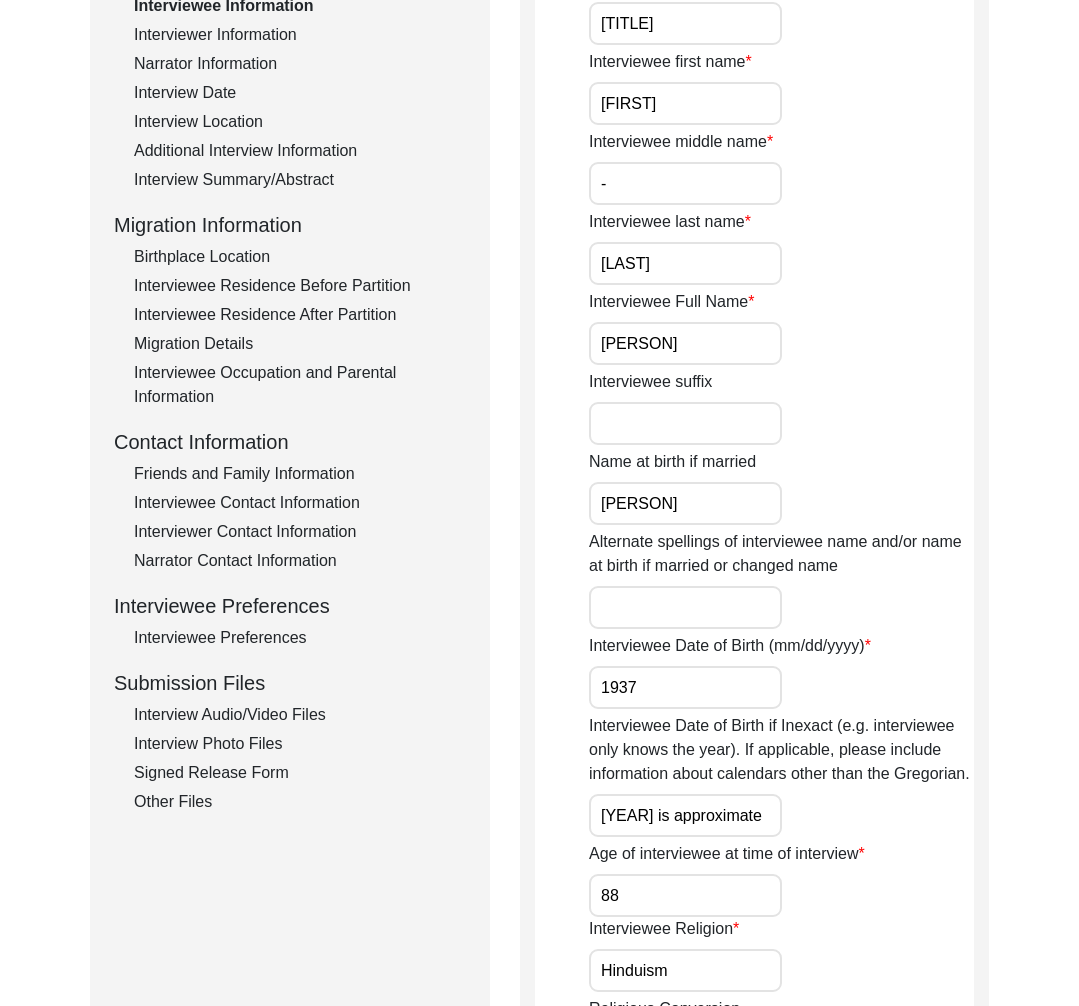 scroll, scrollTop: 0, scrollLeft: 0, axis: both 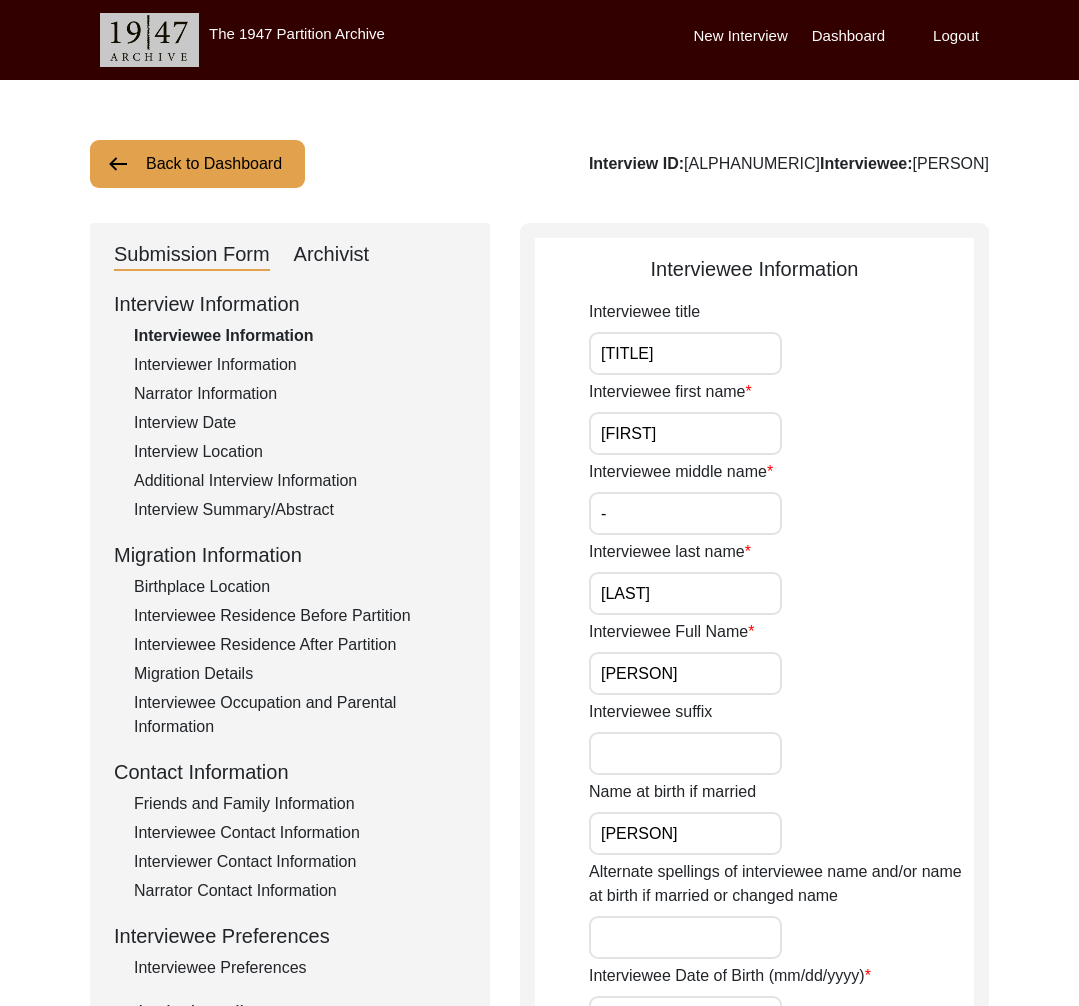 click on "Interview Information   Interviewee Information   Interviewer Information   Narrator Information   Interview Date   Interview Location   Additional Interview Information   Interview Summary/Abstract   Migration Information   Birthplace Location   Interviewee Residence Before Partition   Interviewee Residence After Partition   Migration Details   Interviewee Occupation and Parental Information   Contact Information   Friends and Family Information   Interviewee Contact Information   Interviewer Contact Information   Narrator Contact Information   Interviewee Preferences   Interviewee Preferences   Submission Files   Interview Audio/Video Files   Interview Photo Files   Signed Release Form   Other Files" 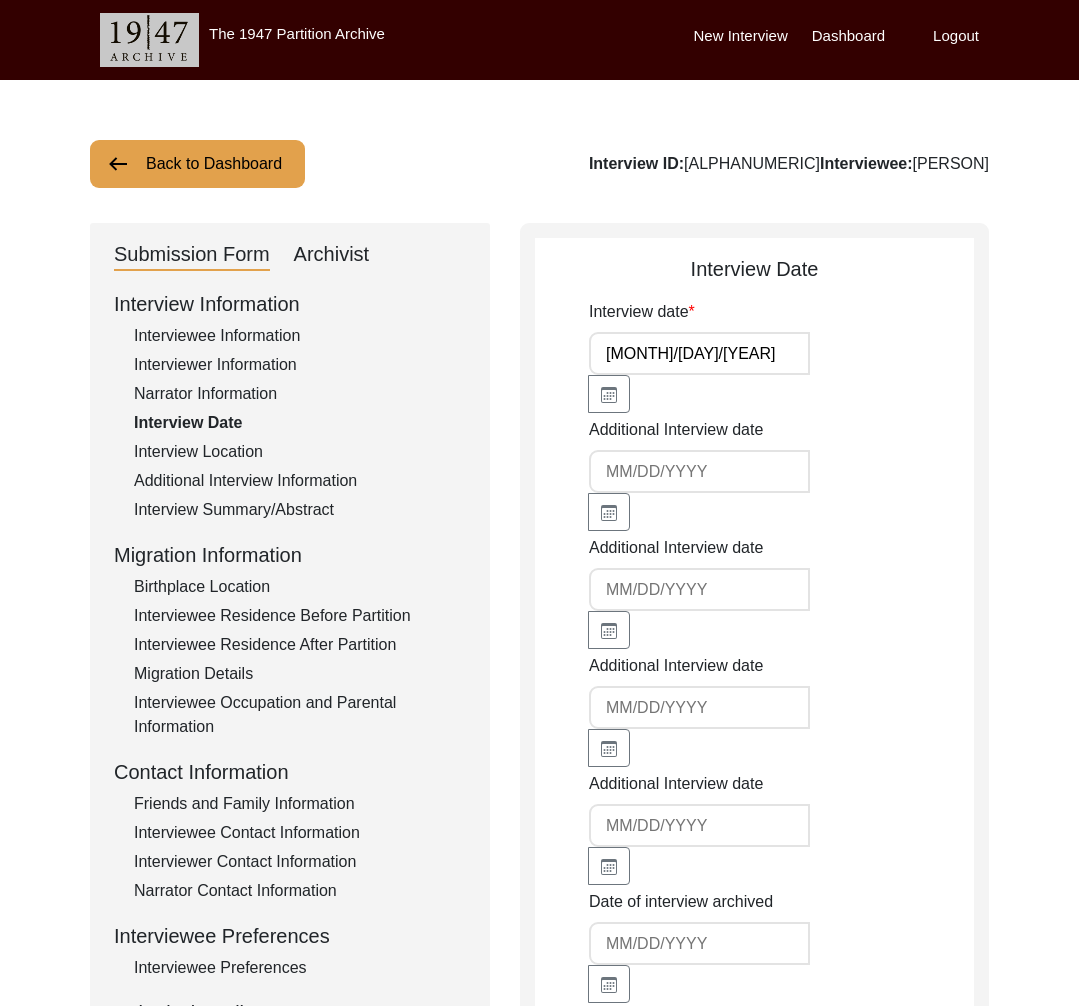 click on "Interview Location" 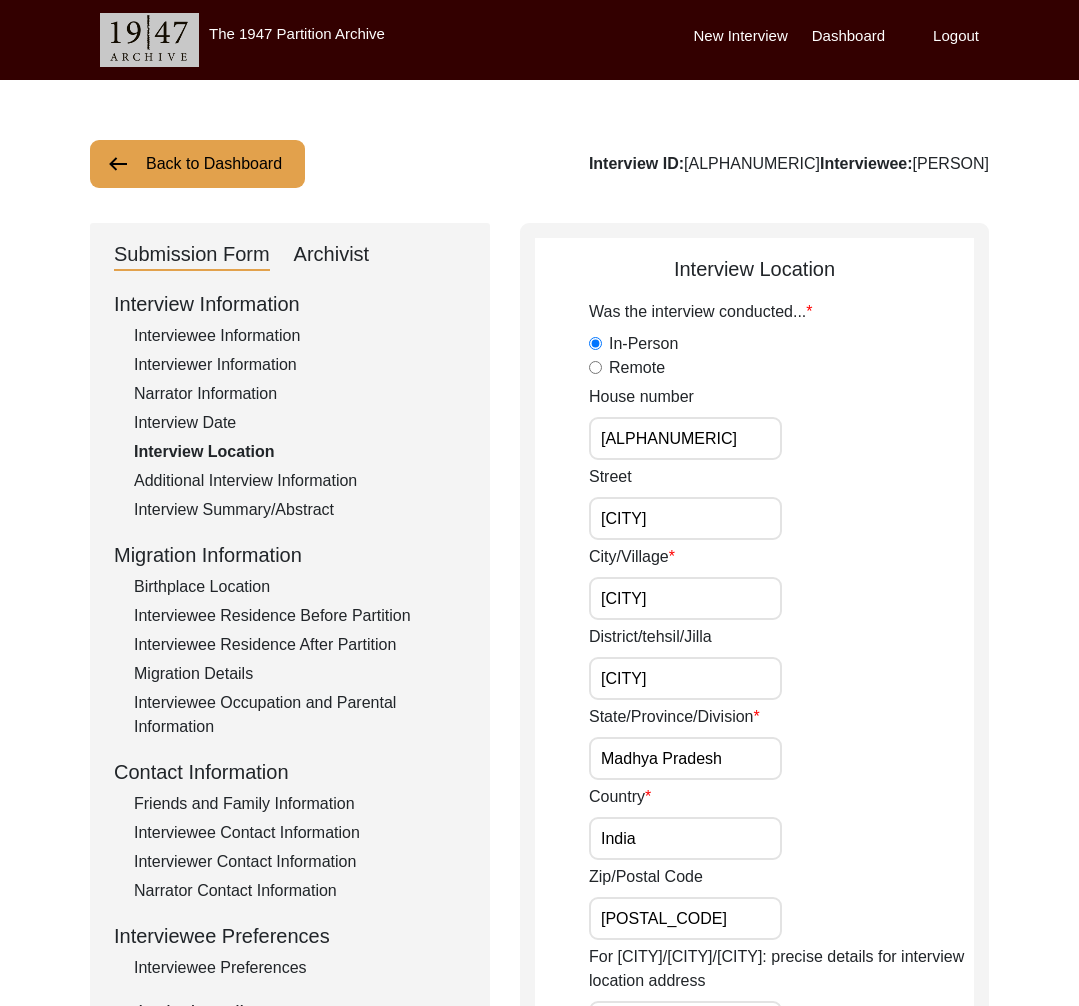 click on "Additional Interview Information" 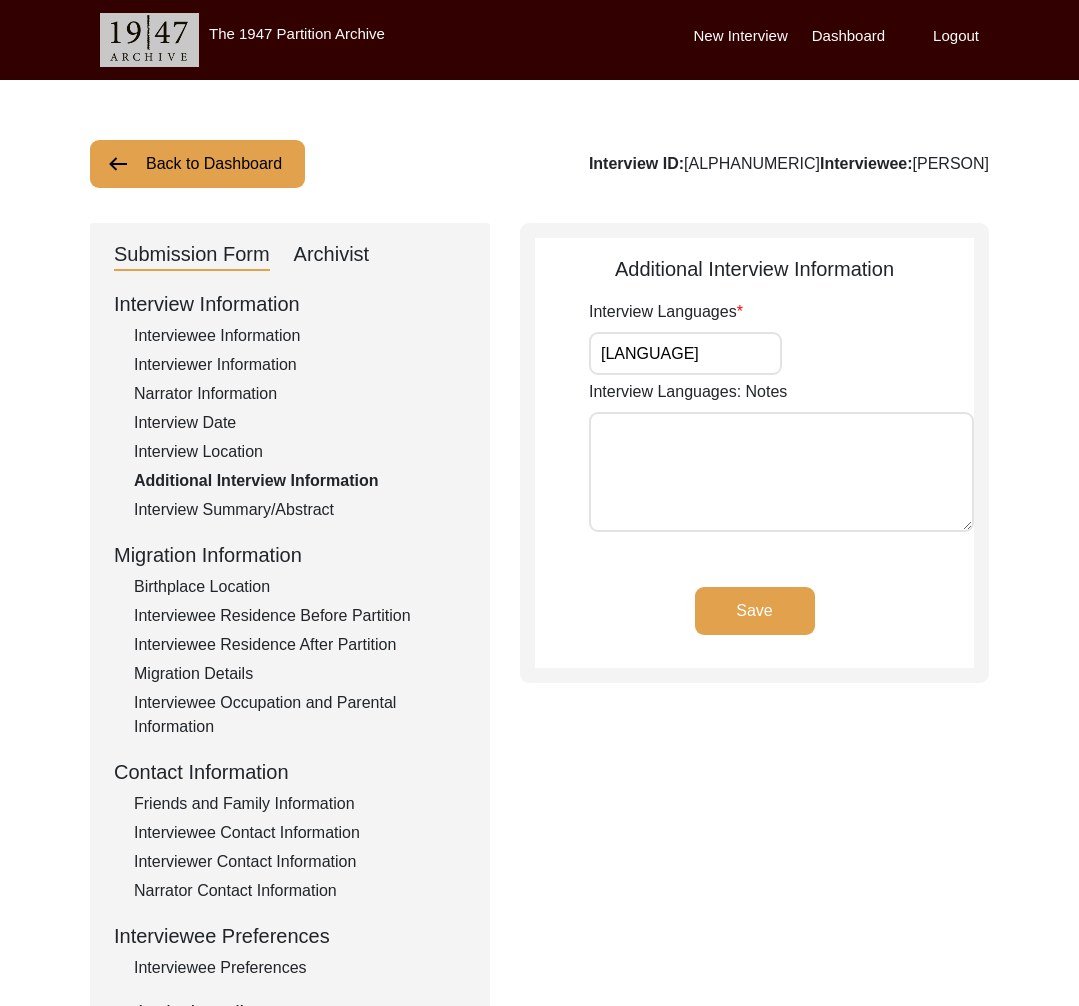 click on "Interview Summary/Abstract" 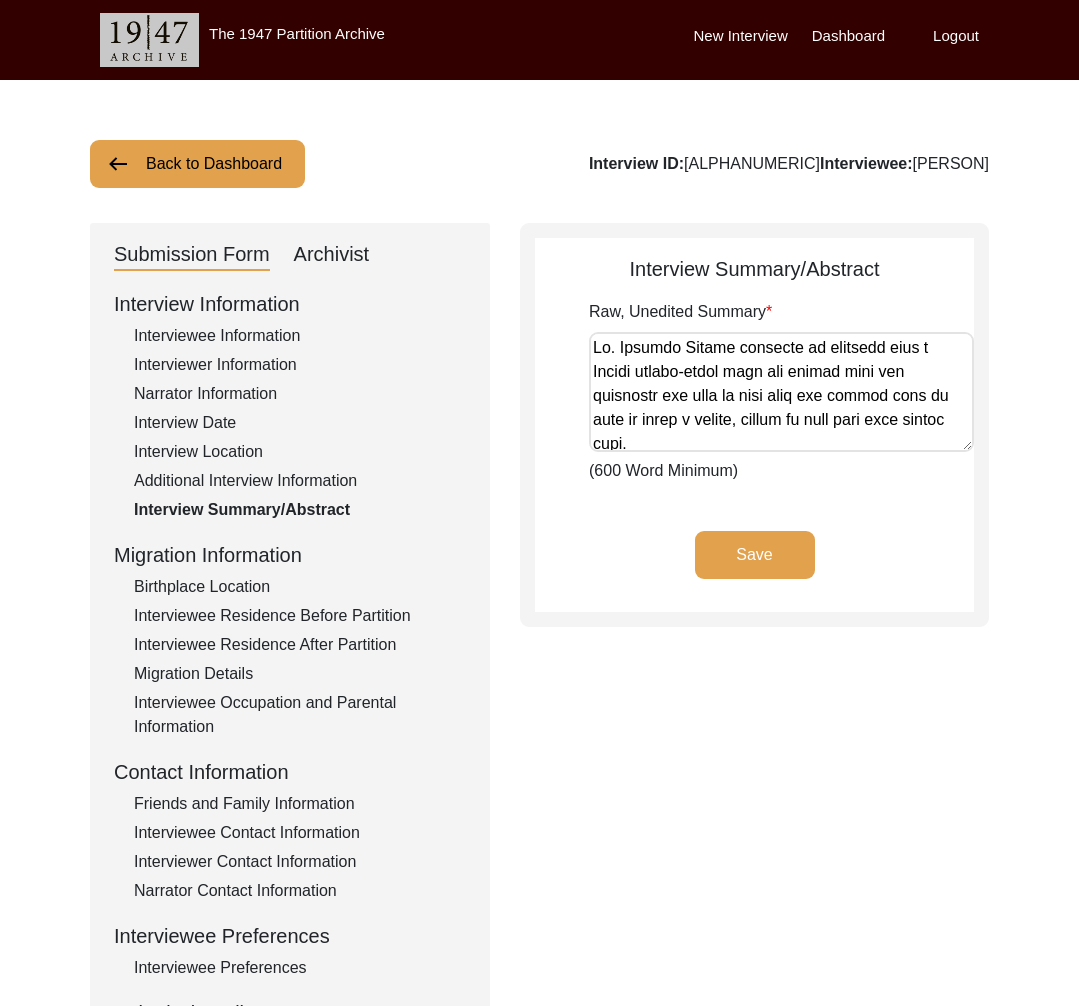 click on "Birthplace Location" 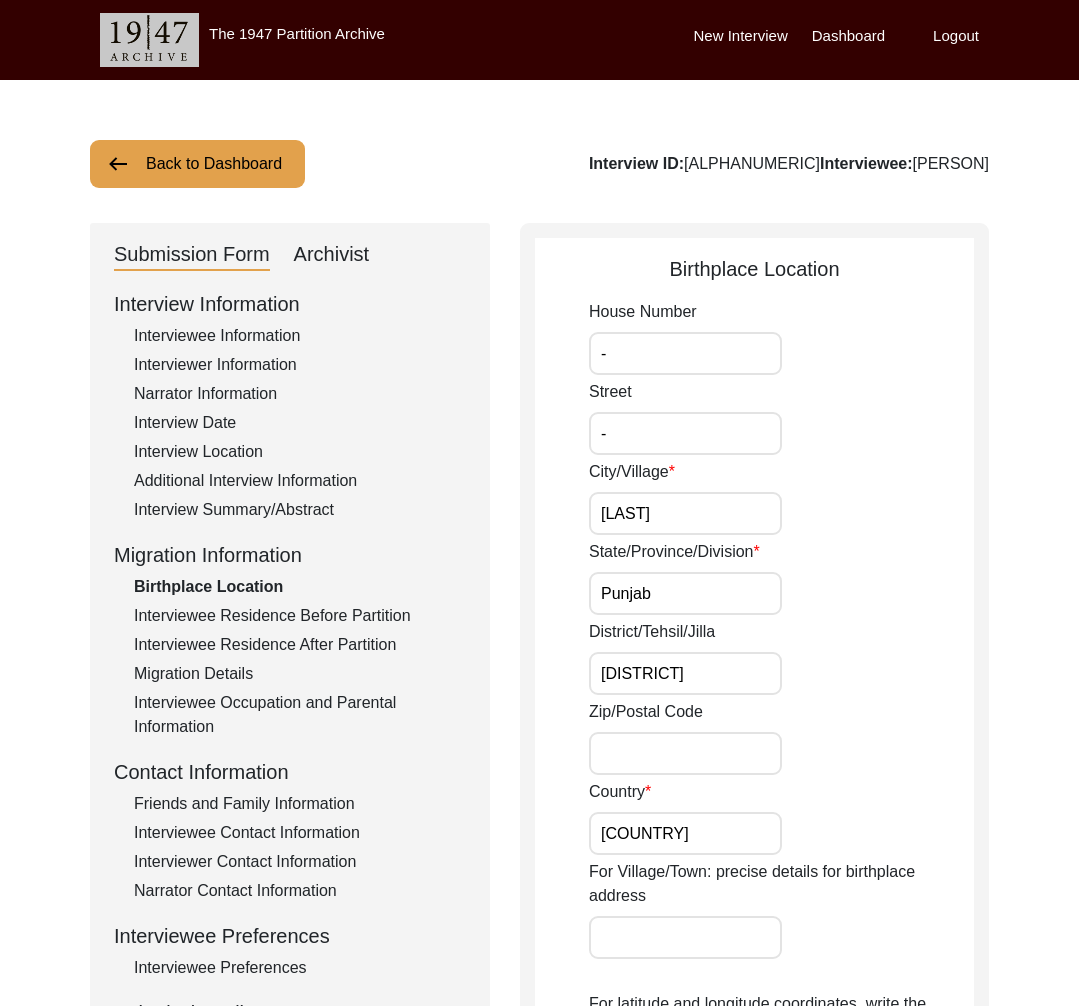 click on "Interviewee Residence After Partition" 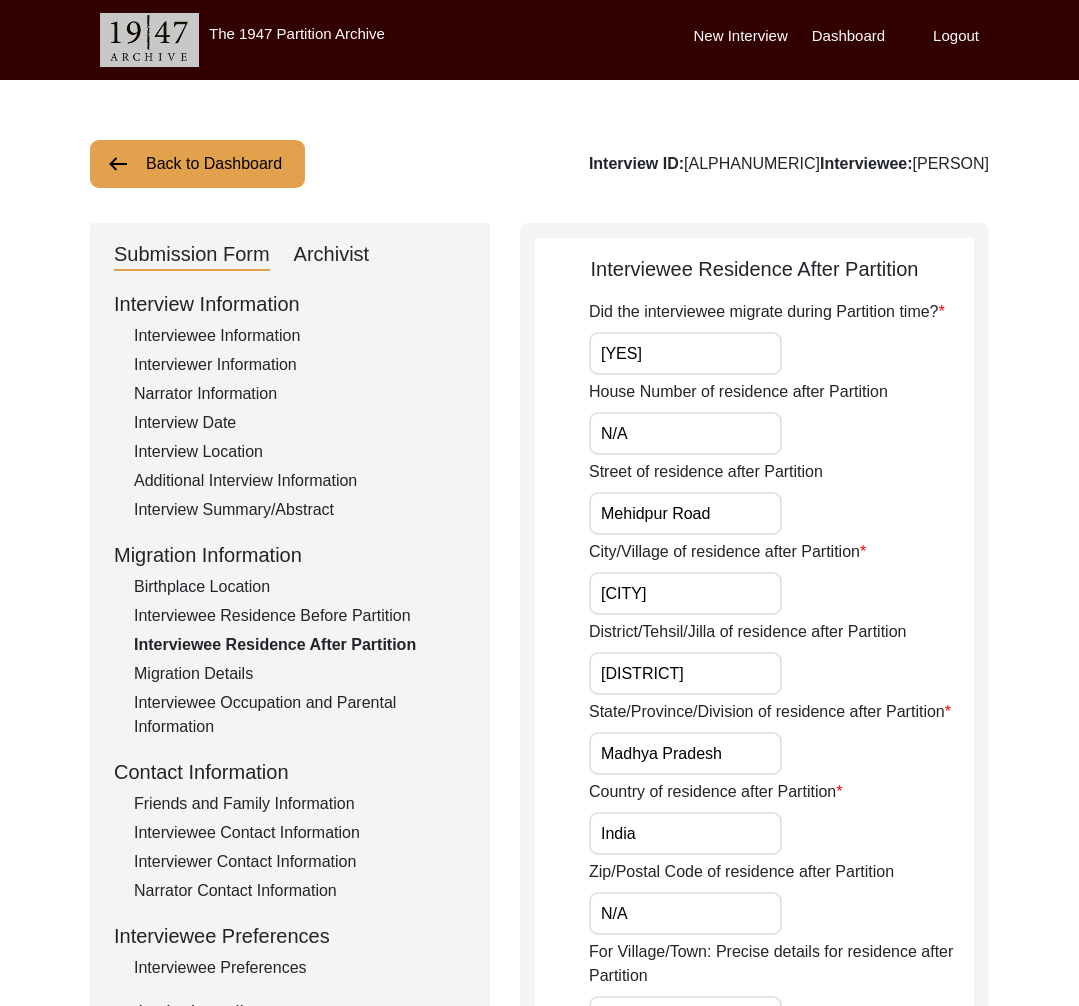 click on "Interviewee Residence Before Partition" 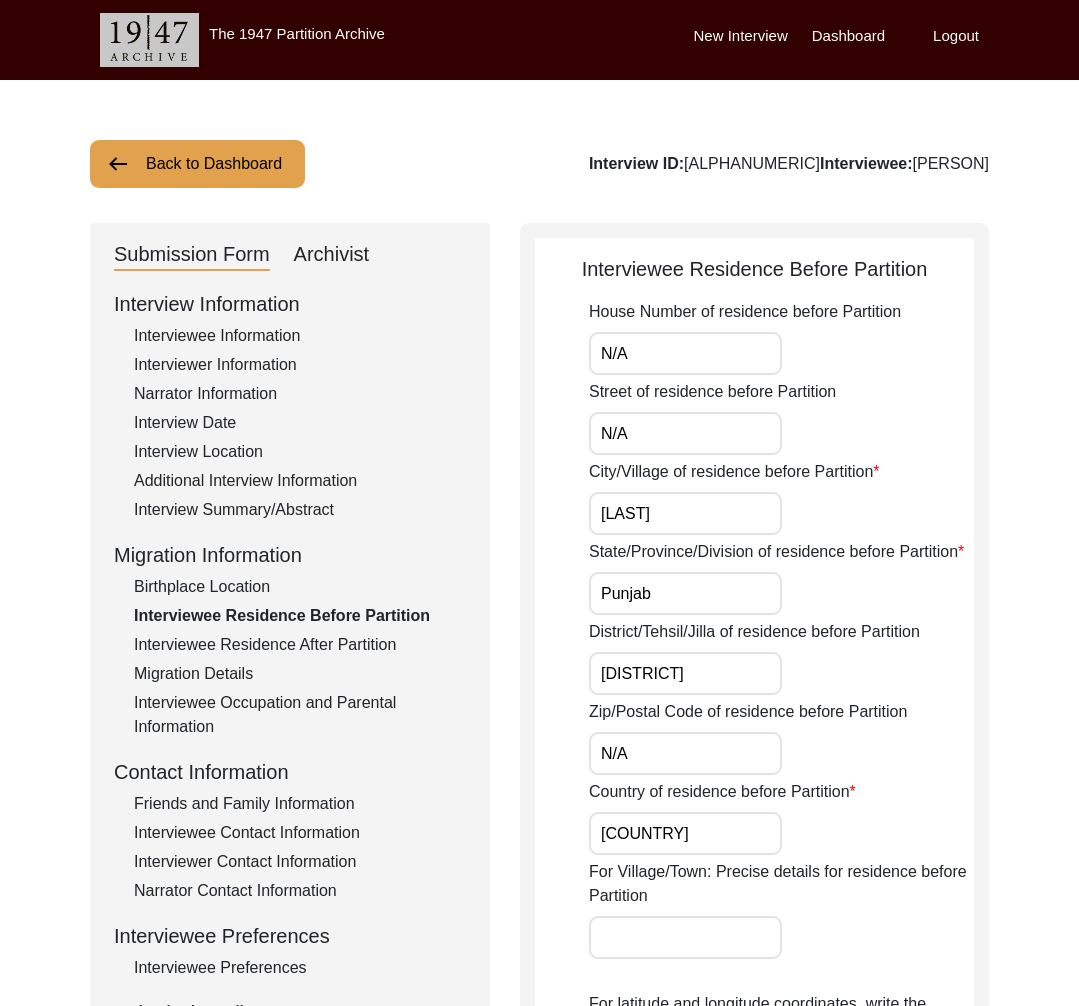 click on "Migration Details" 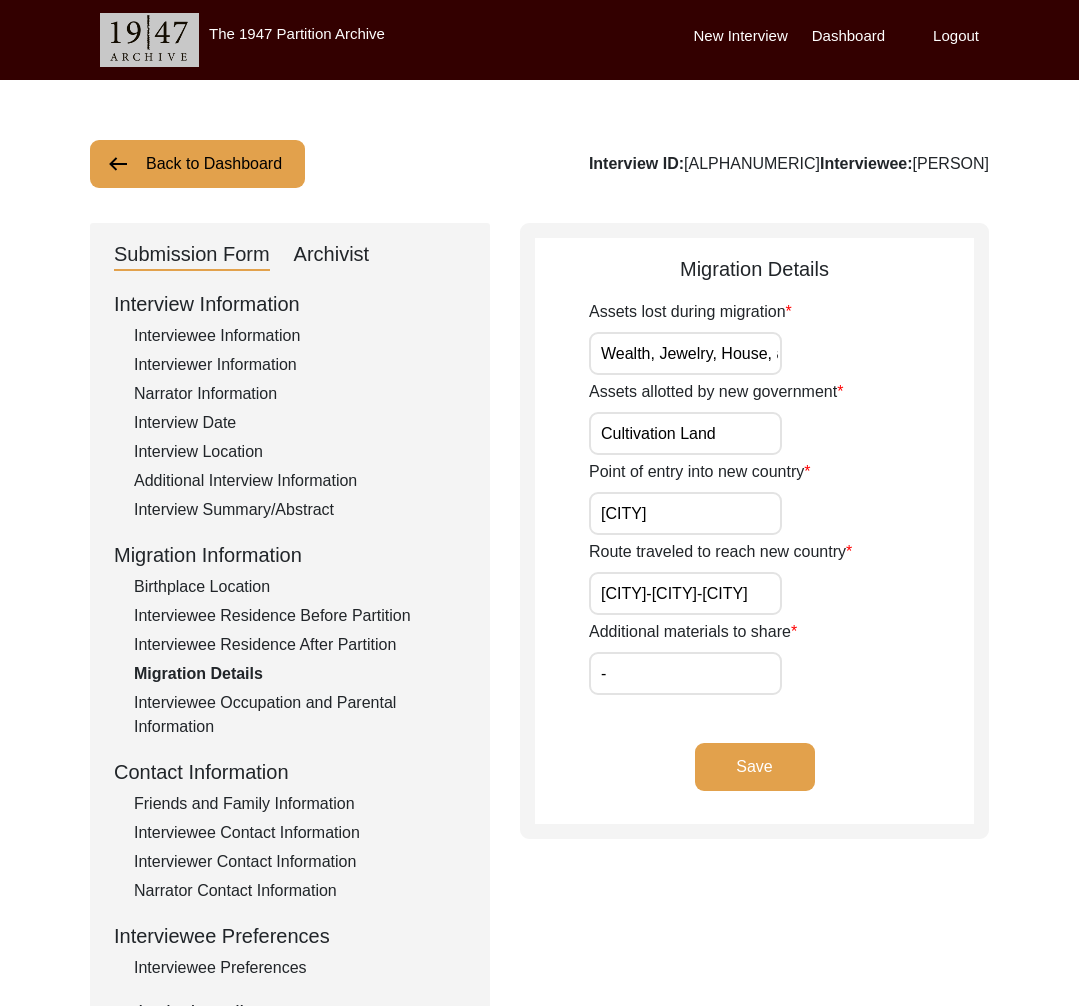 click on "Interviewee Occupation and Parental Information" 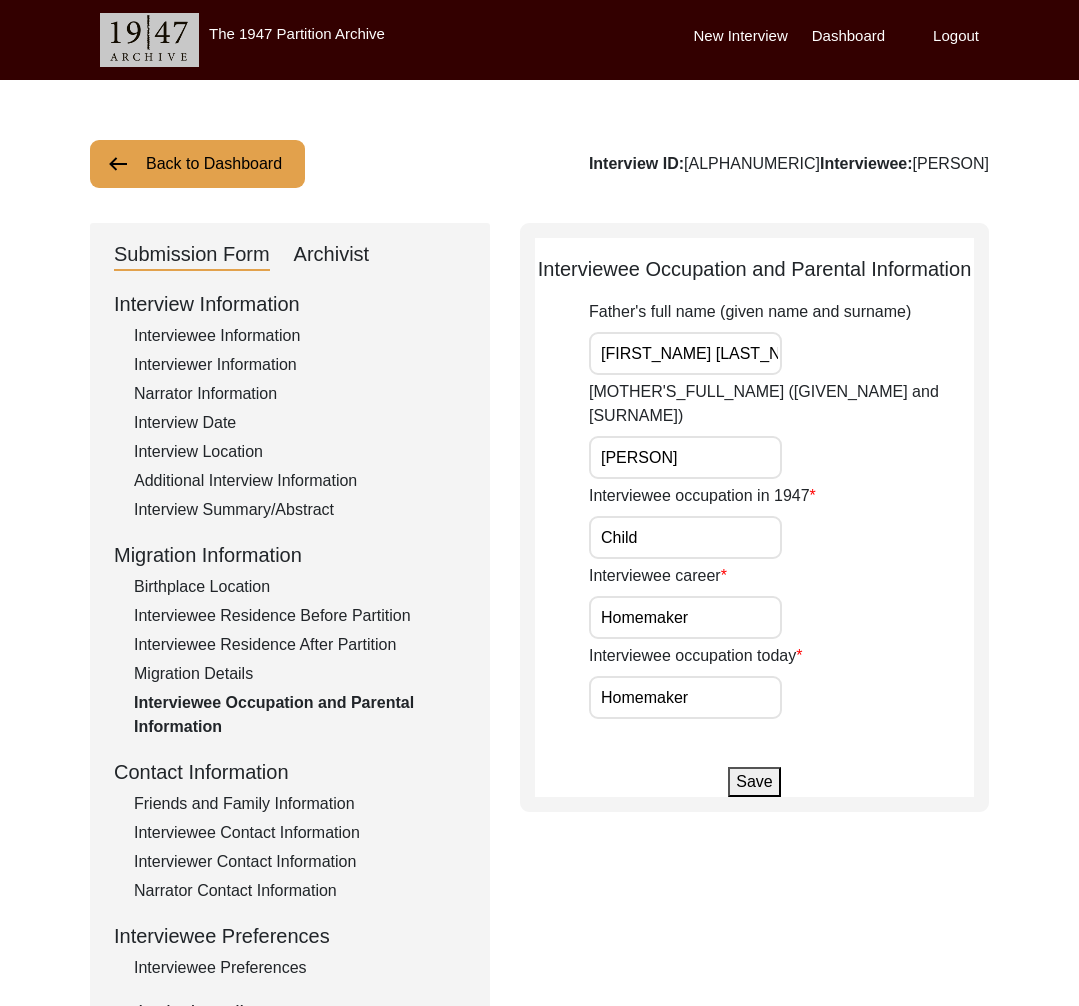 click on "Friends and Family Information" 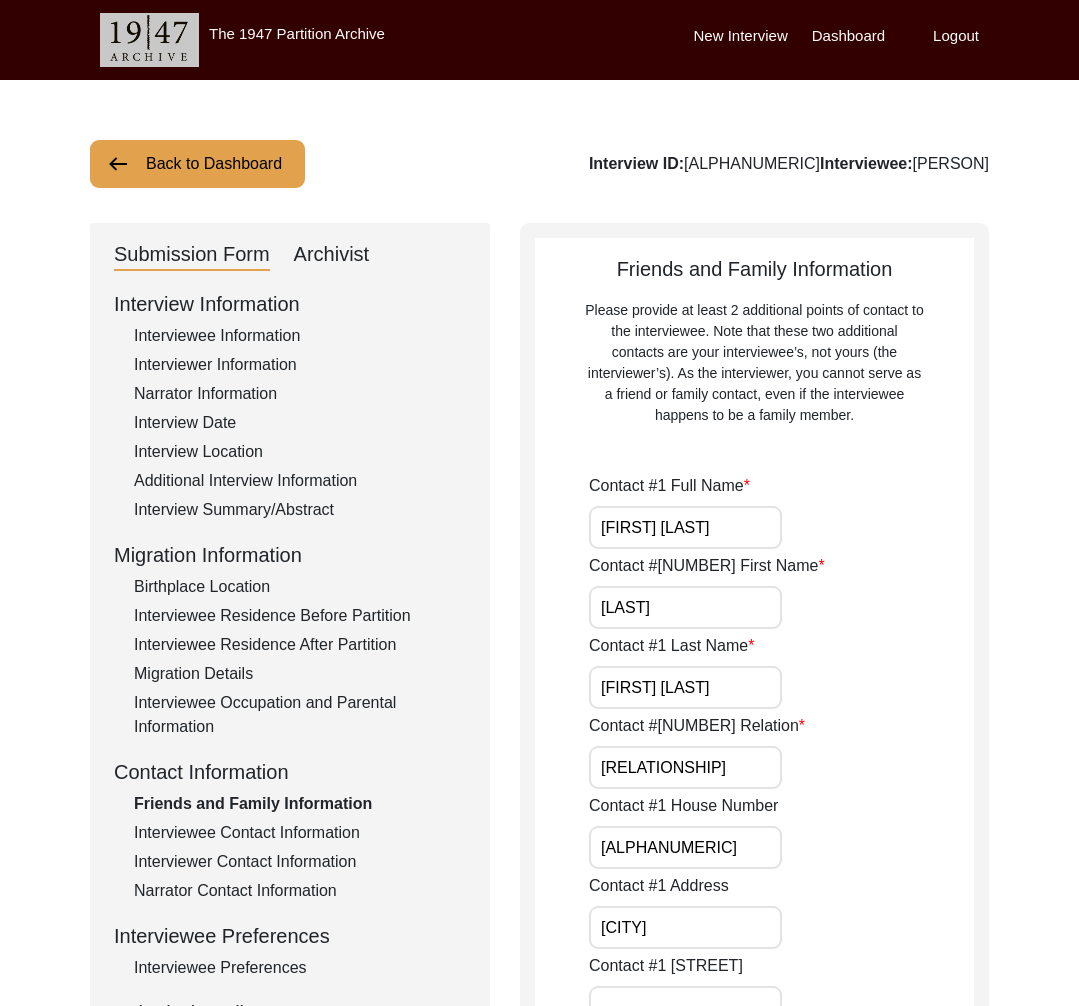 click on "Interviewee Contact Information" 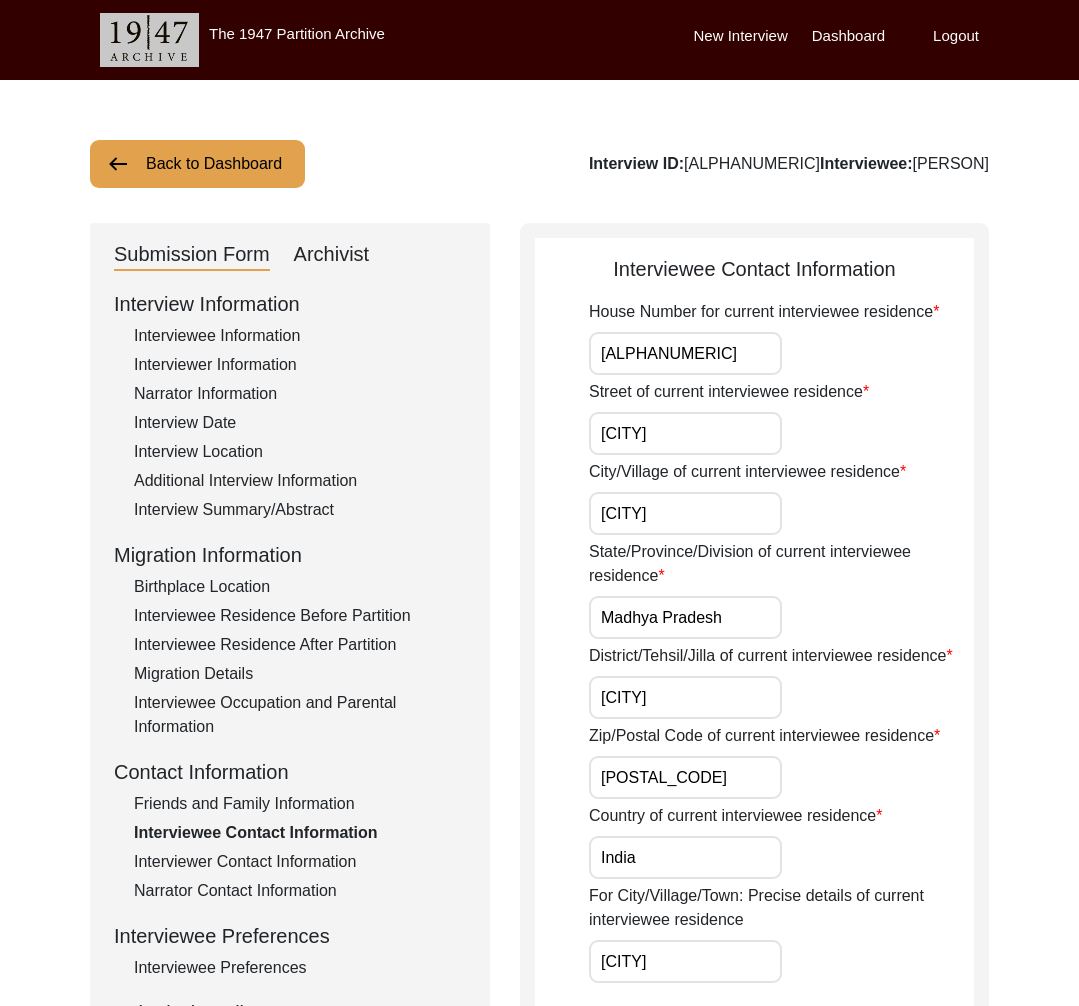 click on "Interviewer Contact Information" 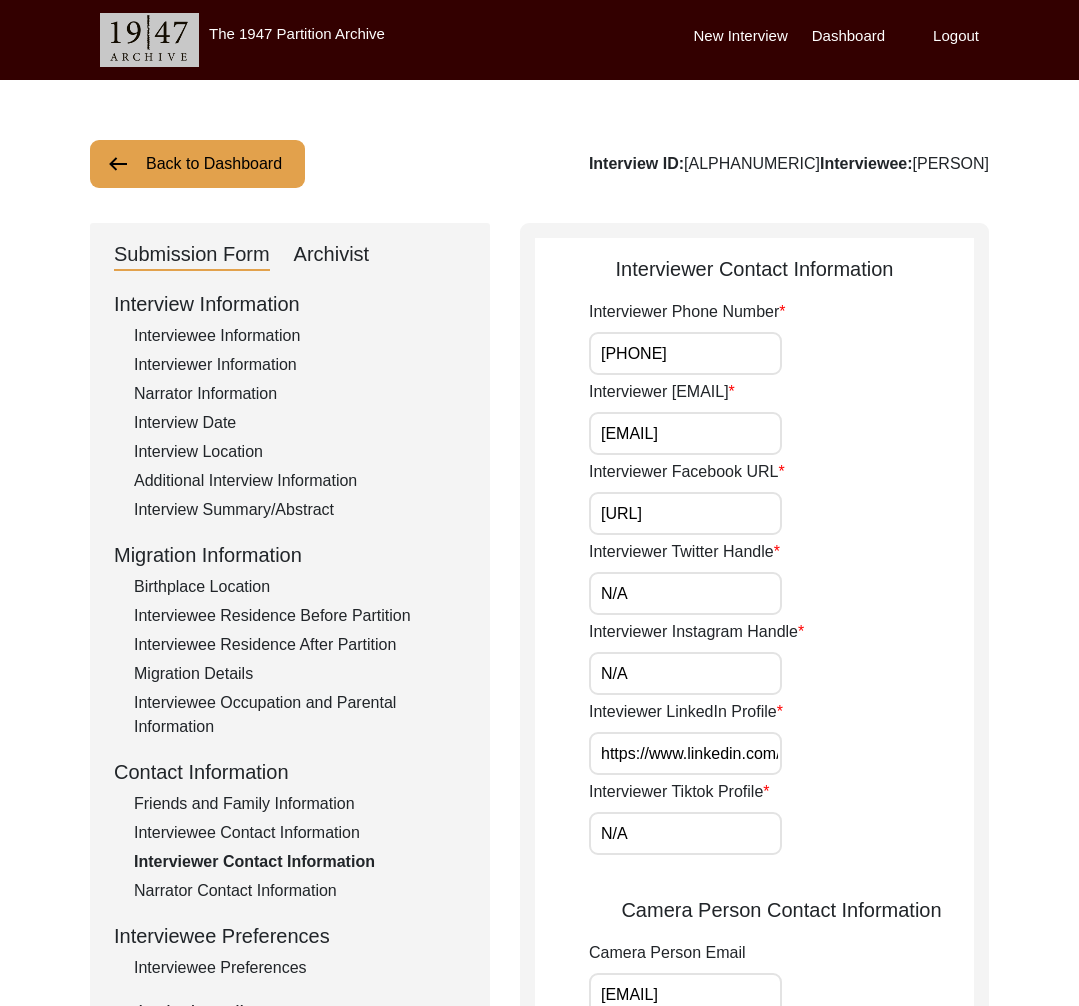 click on "Narrator Contact Information" 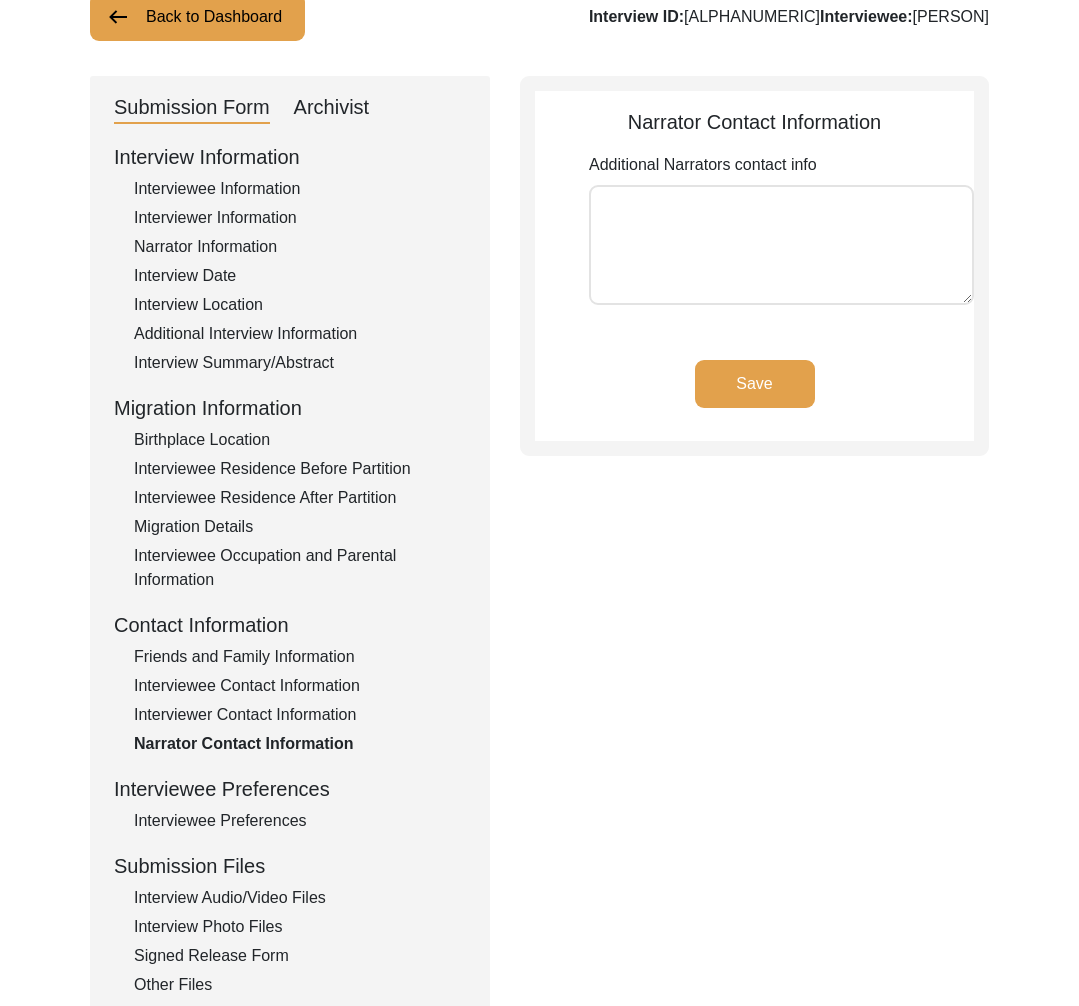 scroll, scrollTop: 440, scrollLeft: 0, axis: vertical 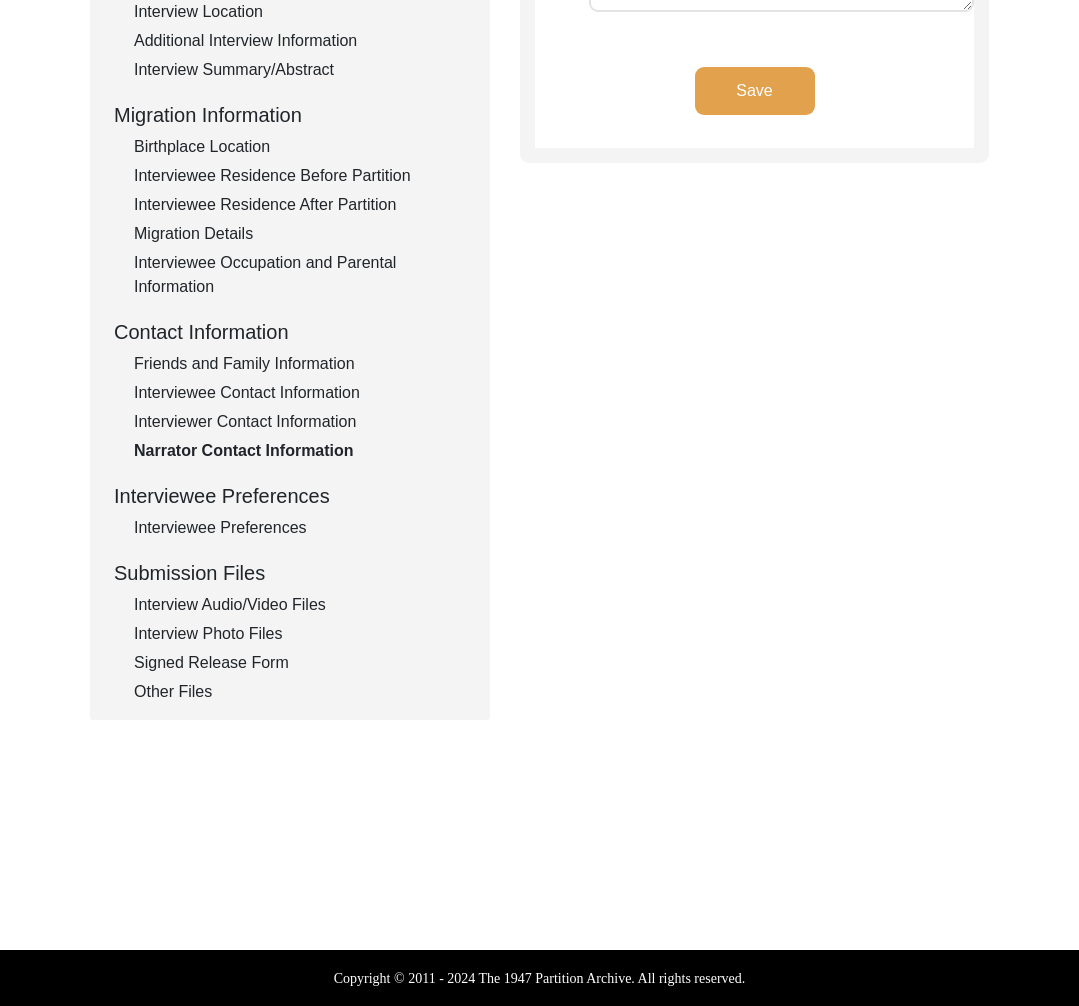 click on "Interviewee Preferences" 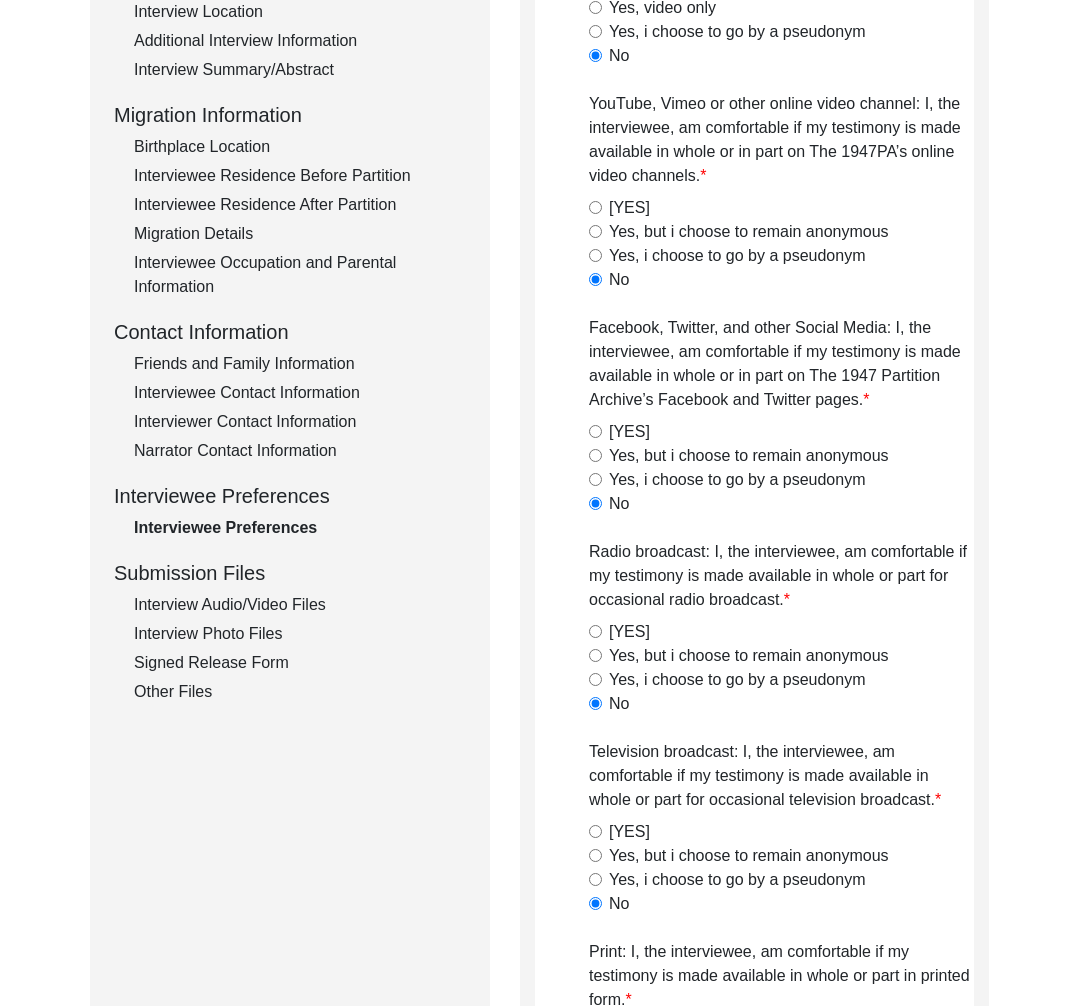 click on "Interview Audio/Video Files" 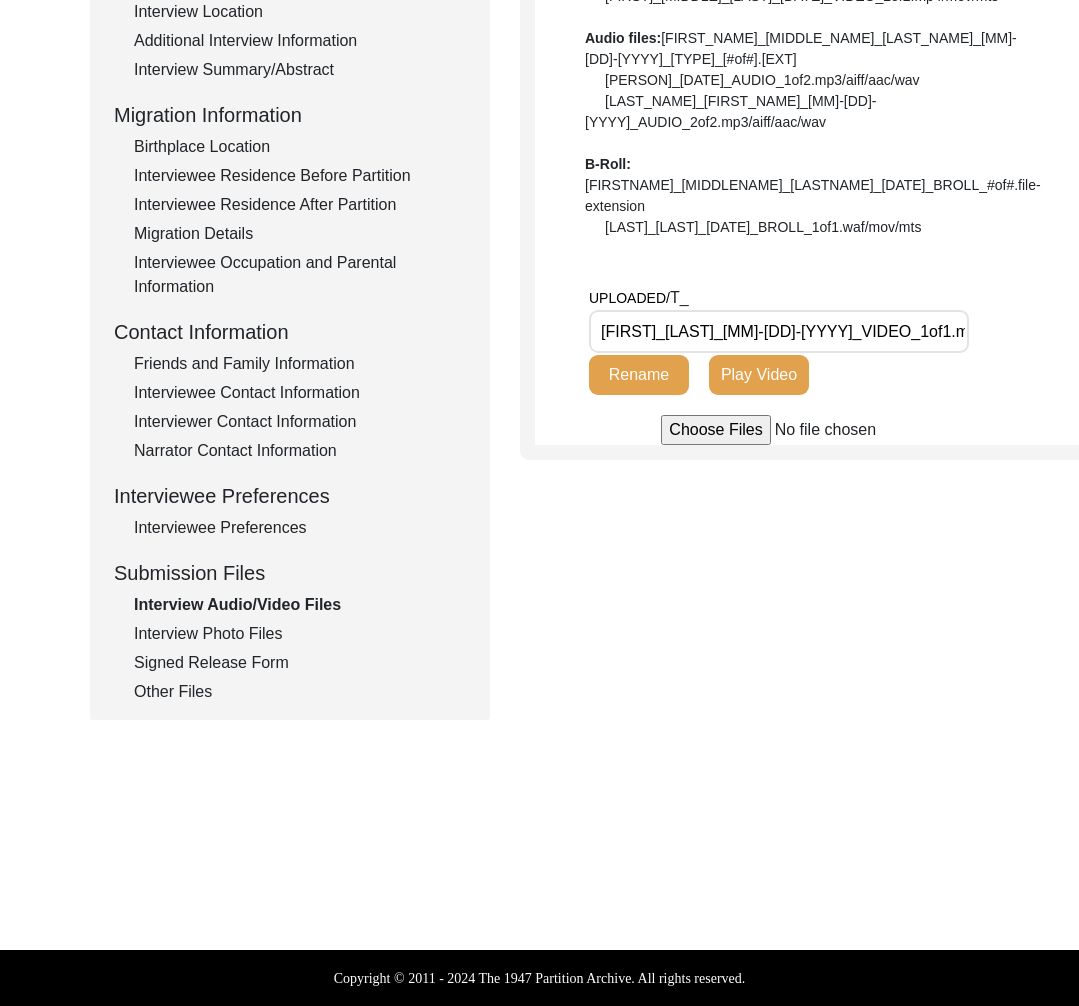 click on "Interview Photo Files" 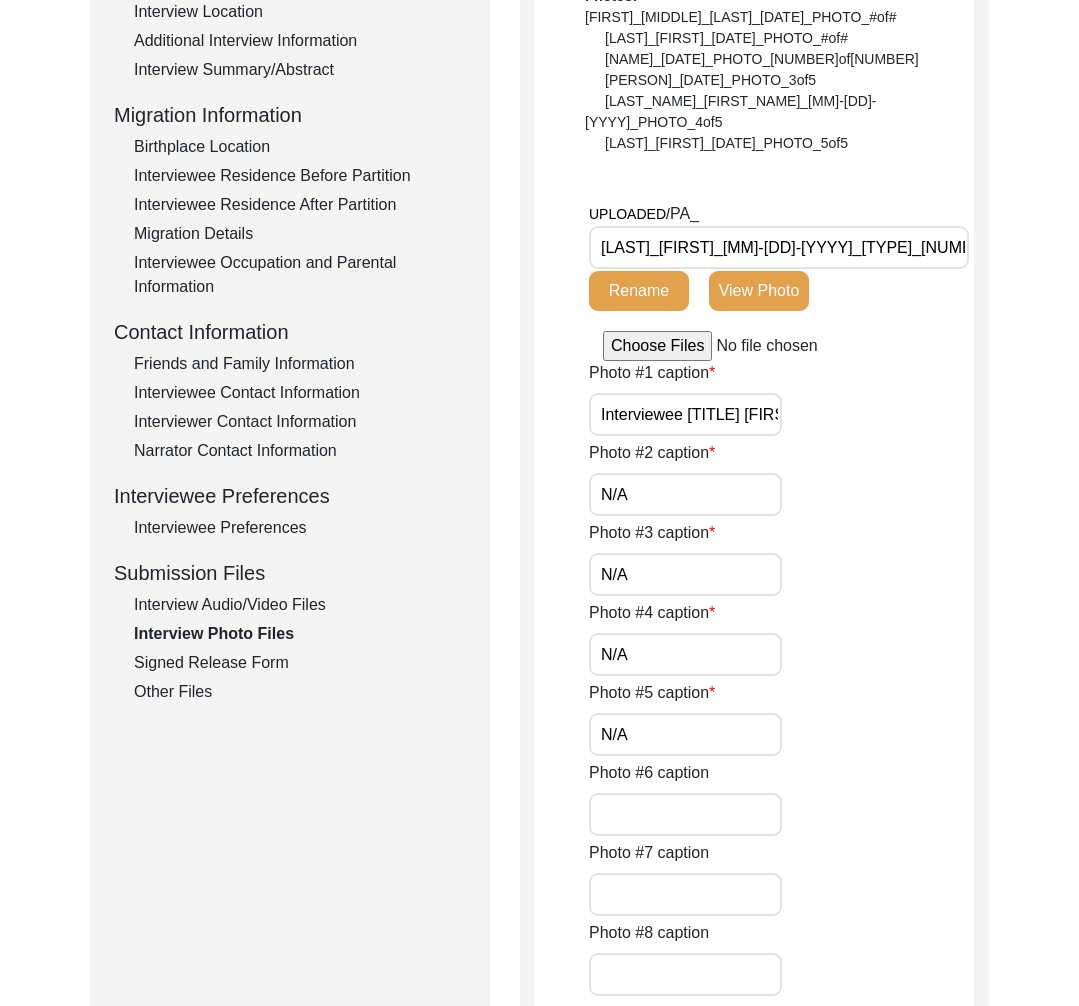 click on "Signed Release Form" 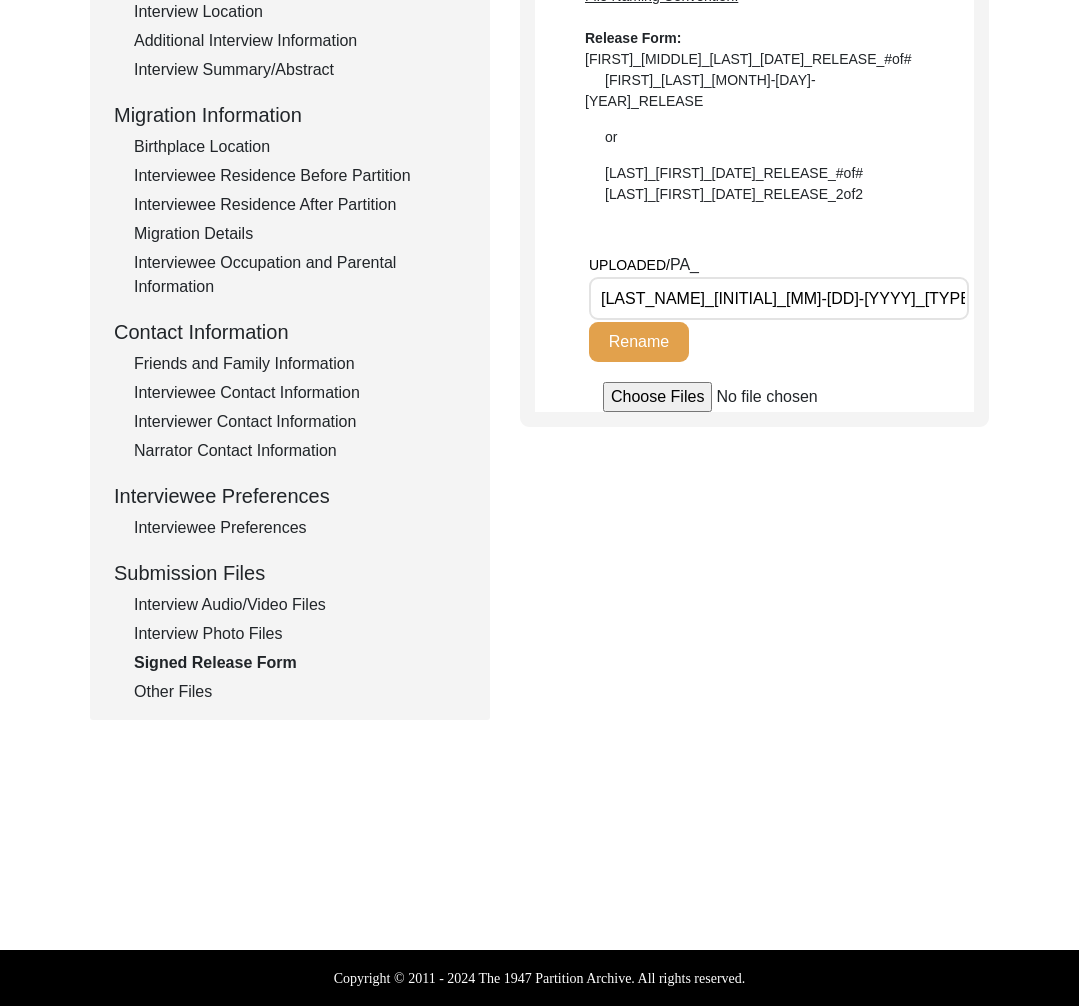 click on "Other Files" 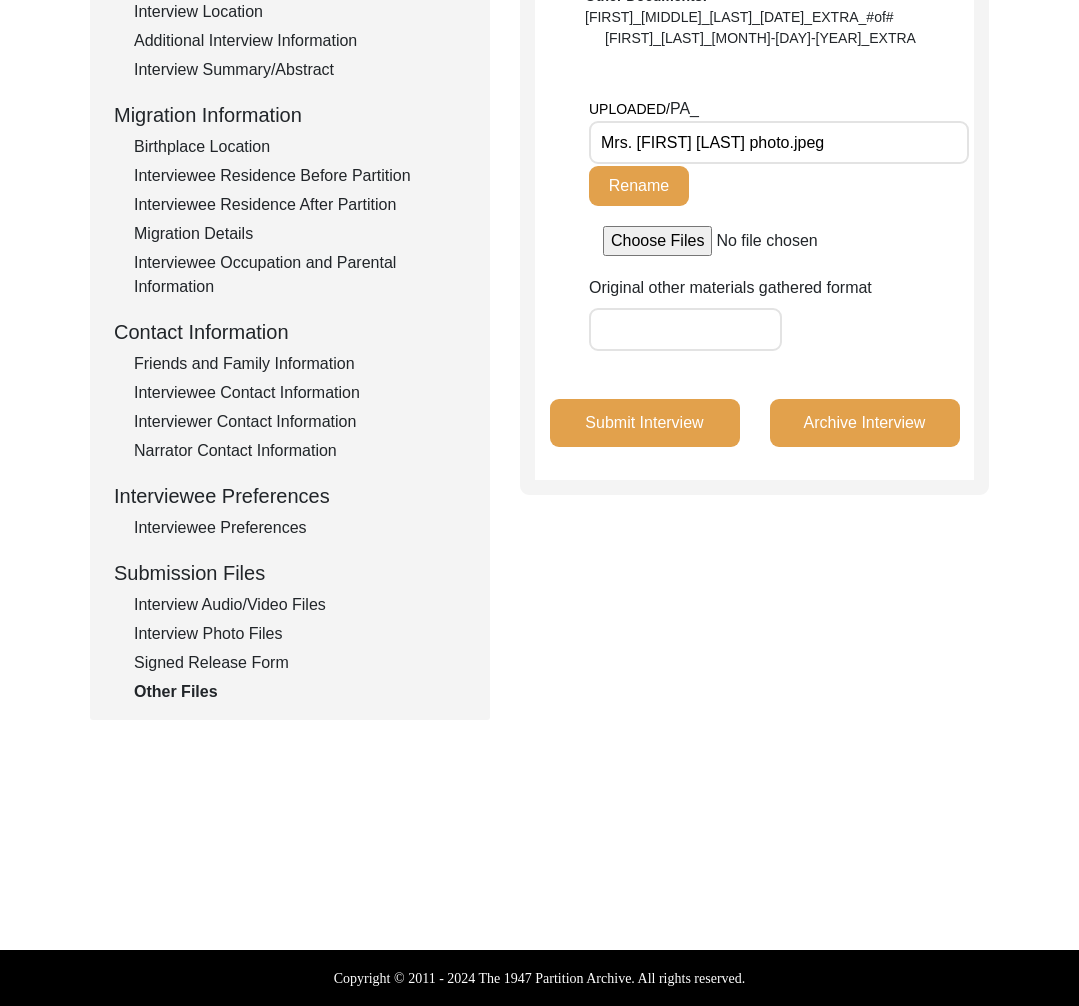 click on "Signed Release Form" 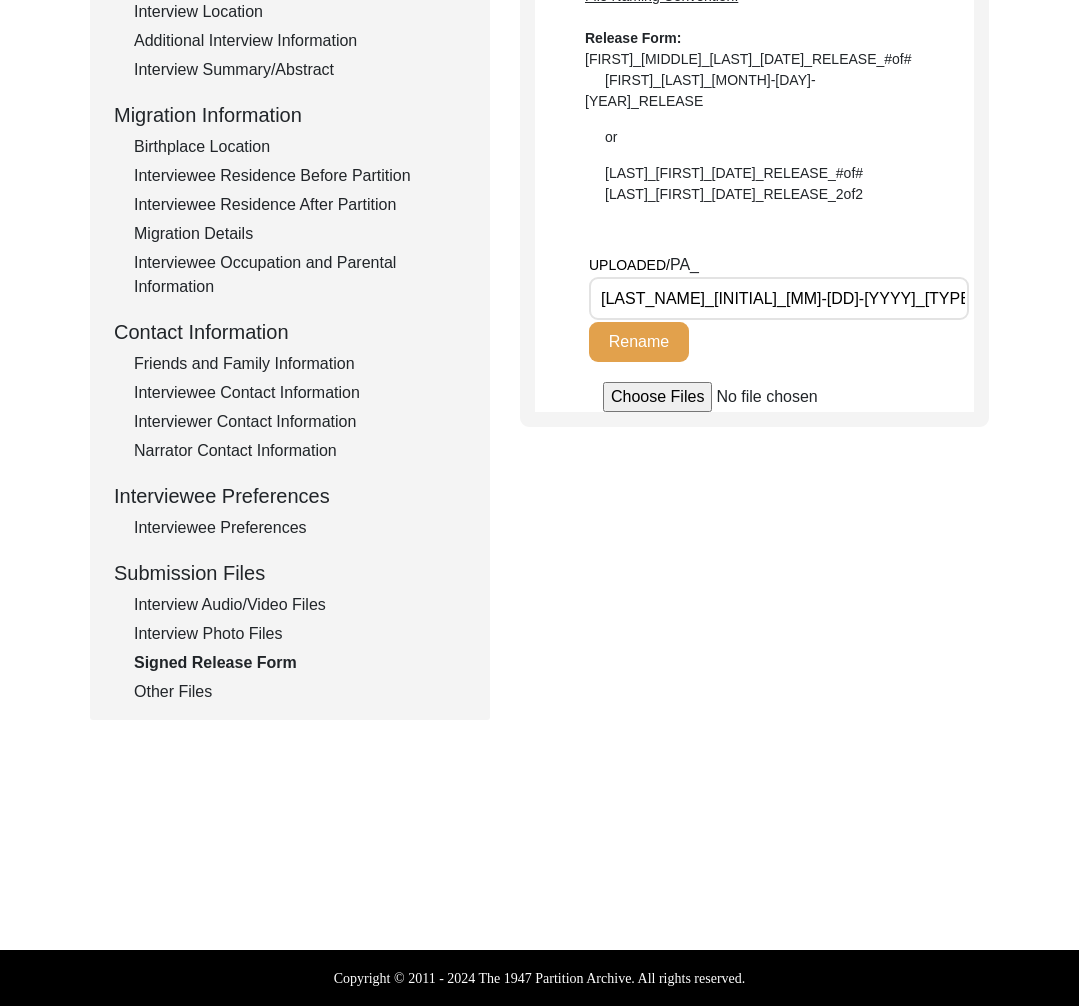 click on "Other Files" 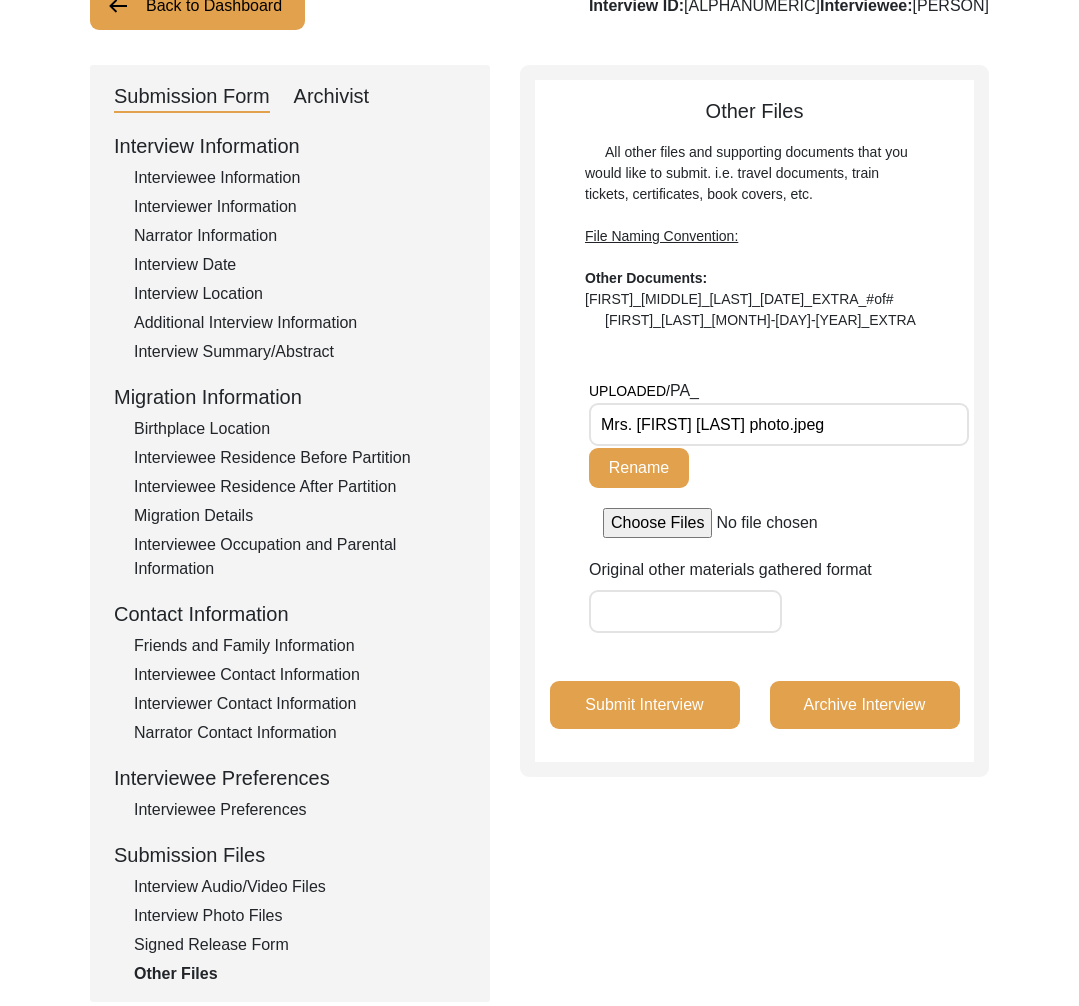 scroll, scrollTop: 0, scrollLeft: 0, axis: both 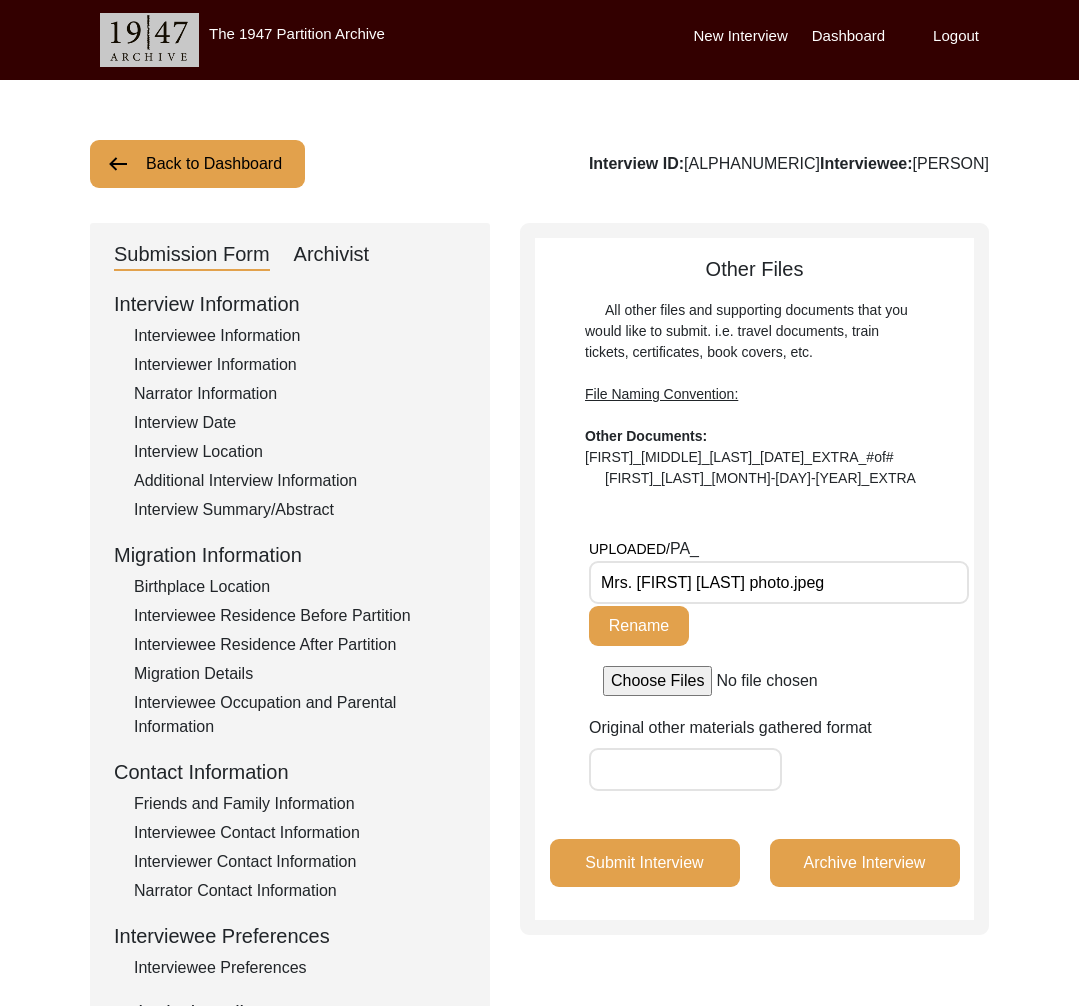 click on "Archivist" 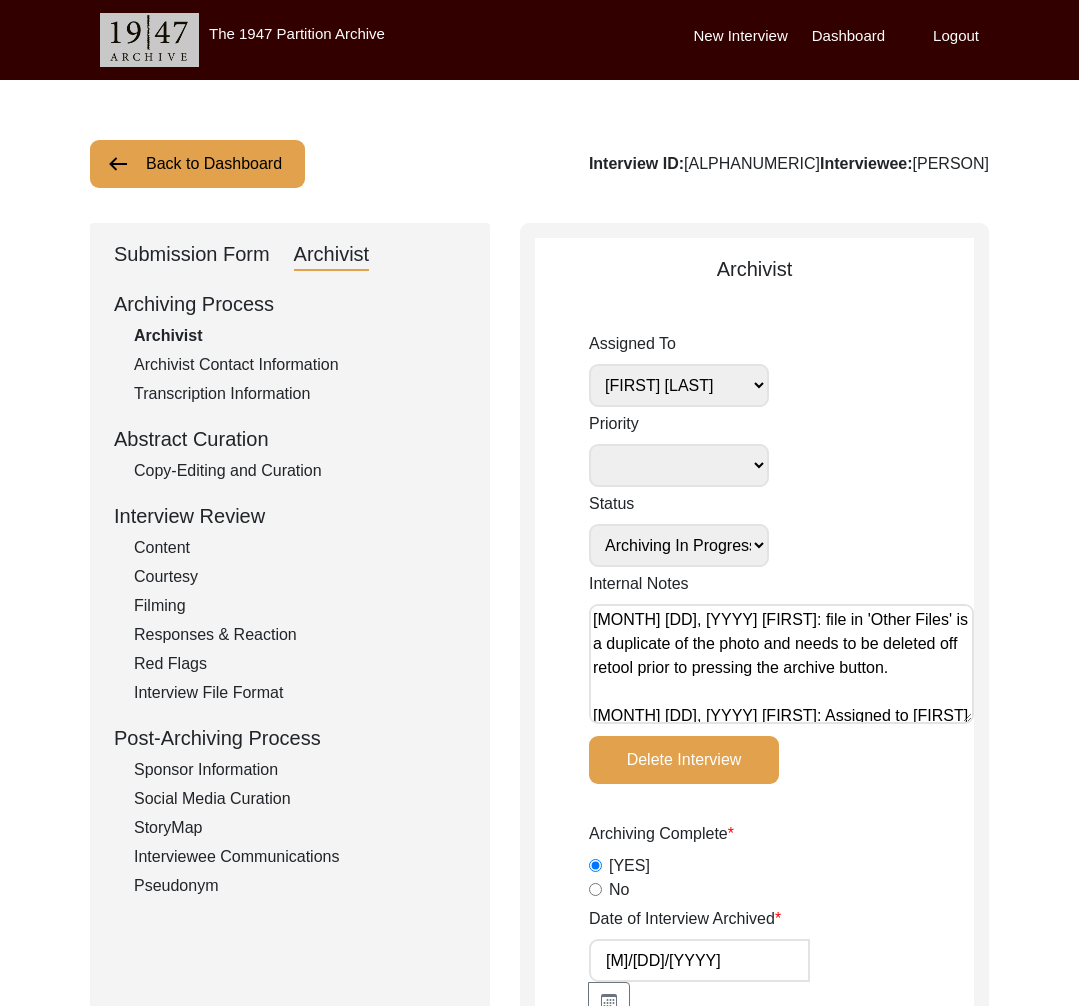 scroll, scrollTop: 80, scrollLeft: 0, axis: vertical 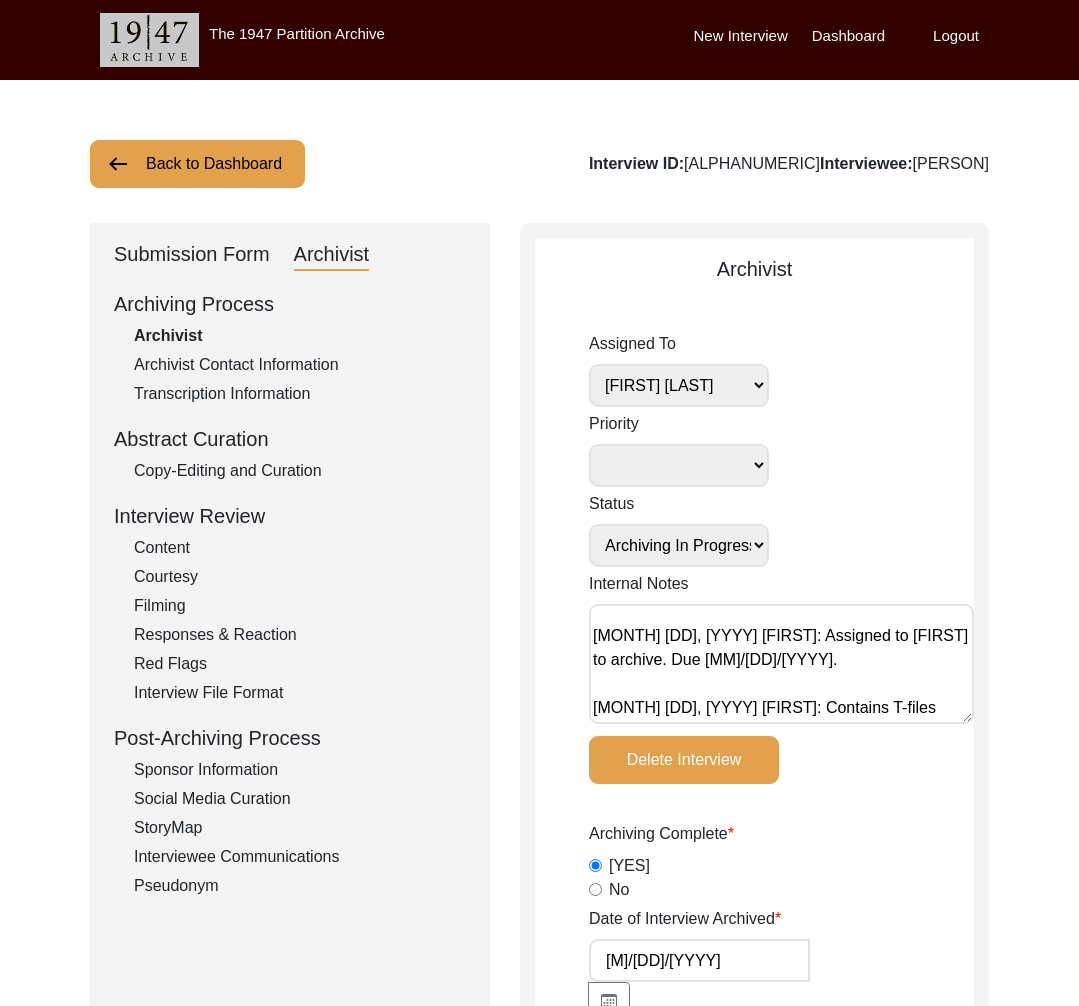 drag, startPoint x: 178, startPoint y: 476, endPoint x: 198, endPoint y: 470, distance: 20.880613 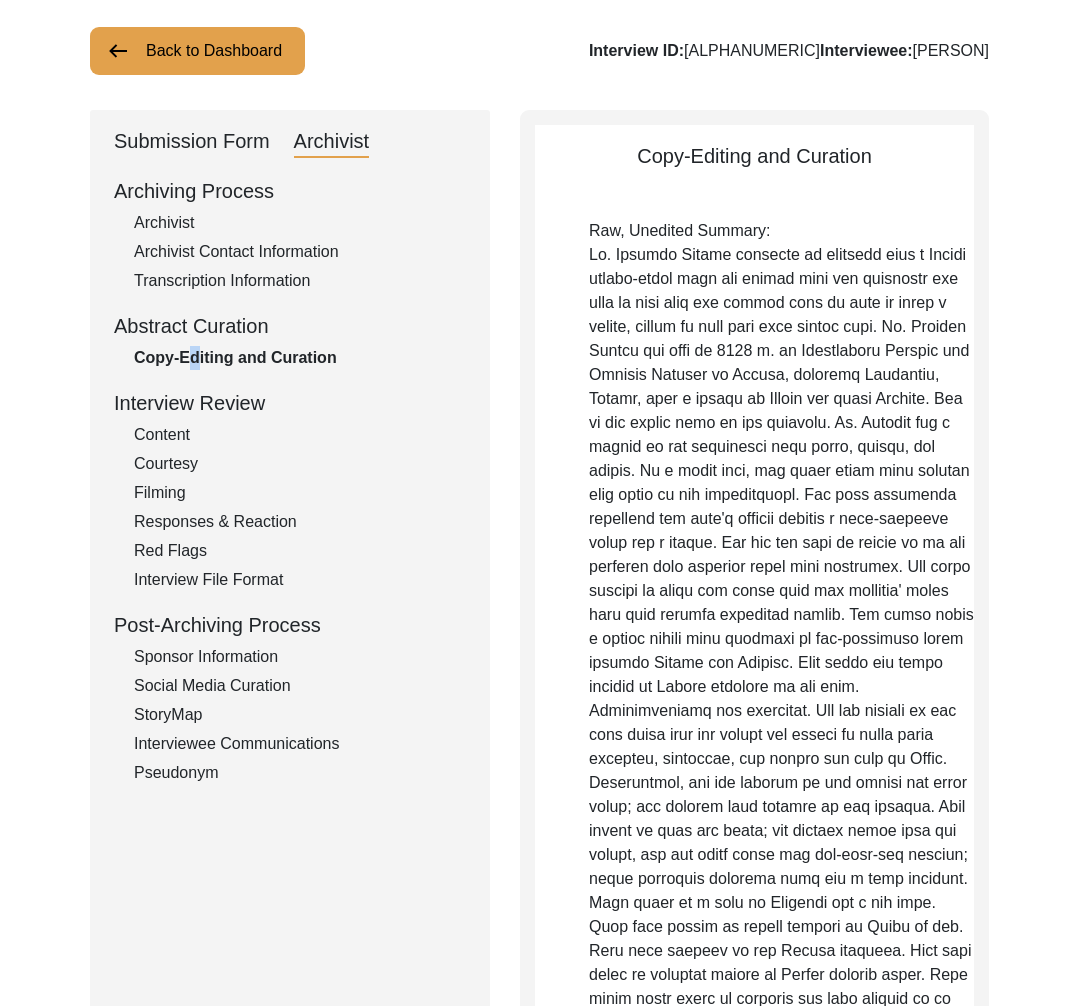 scroll, scrollTop: 0, scrollLeft: 0, axis: both 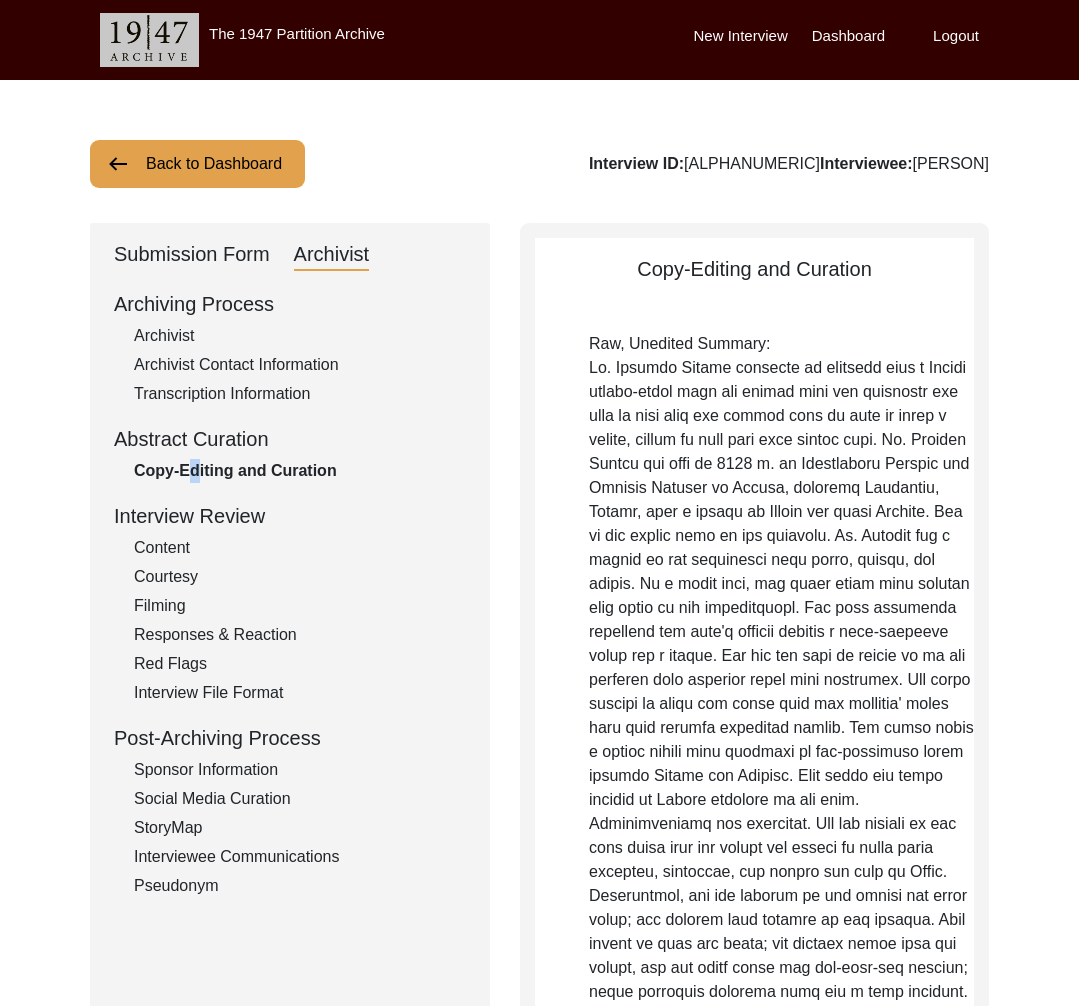click on "Back to Dashboard" 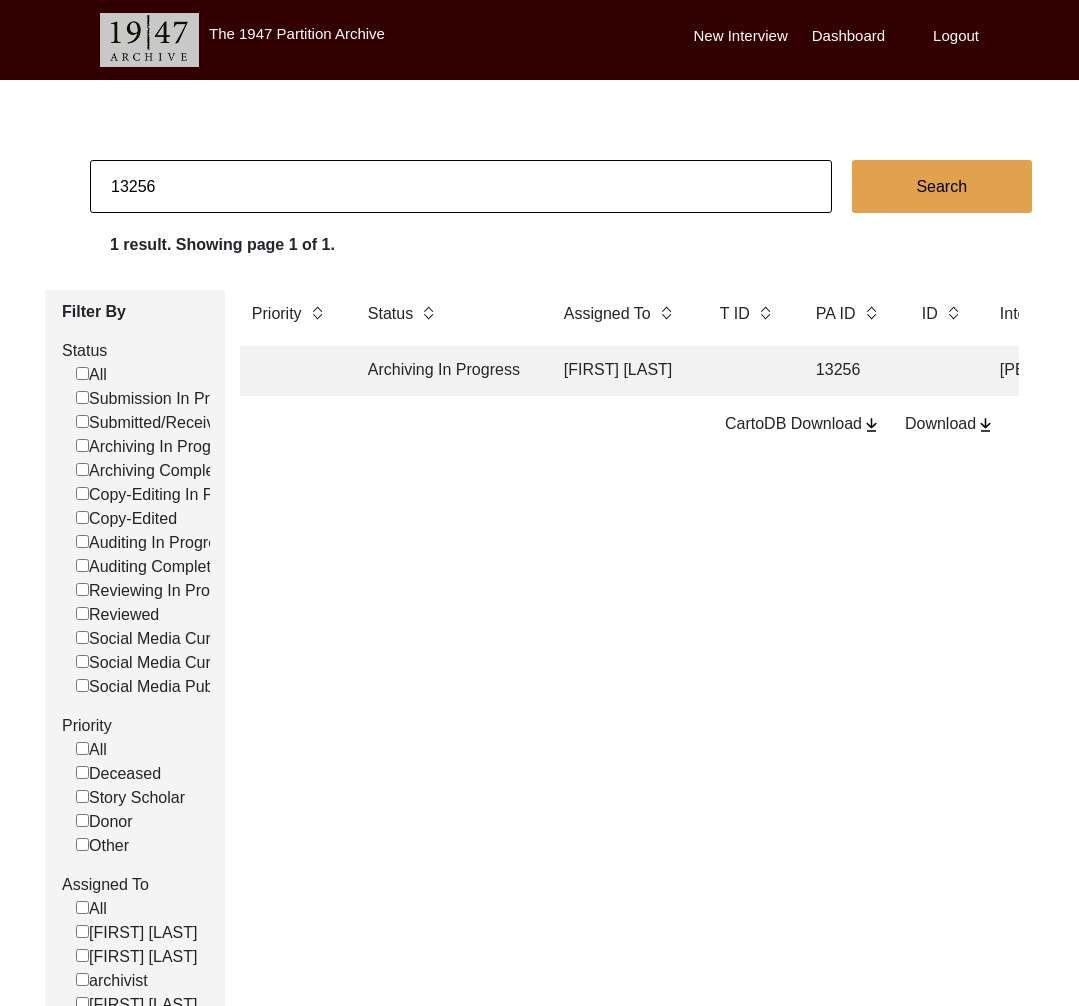 click on "13256" 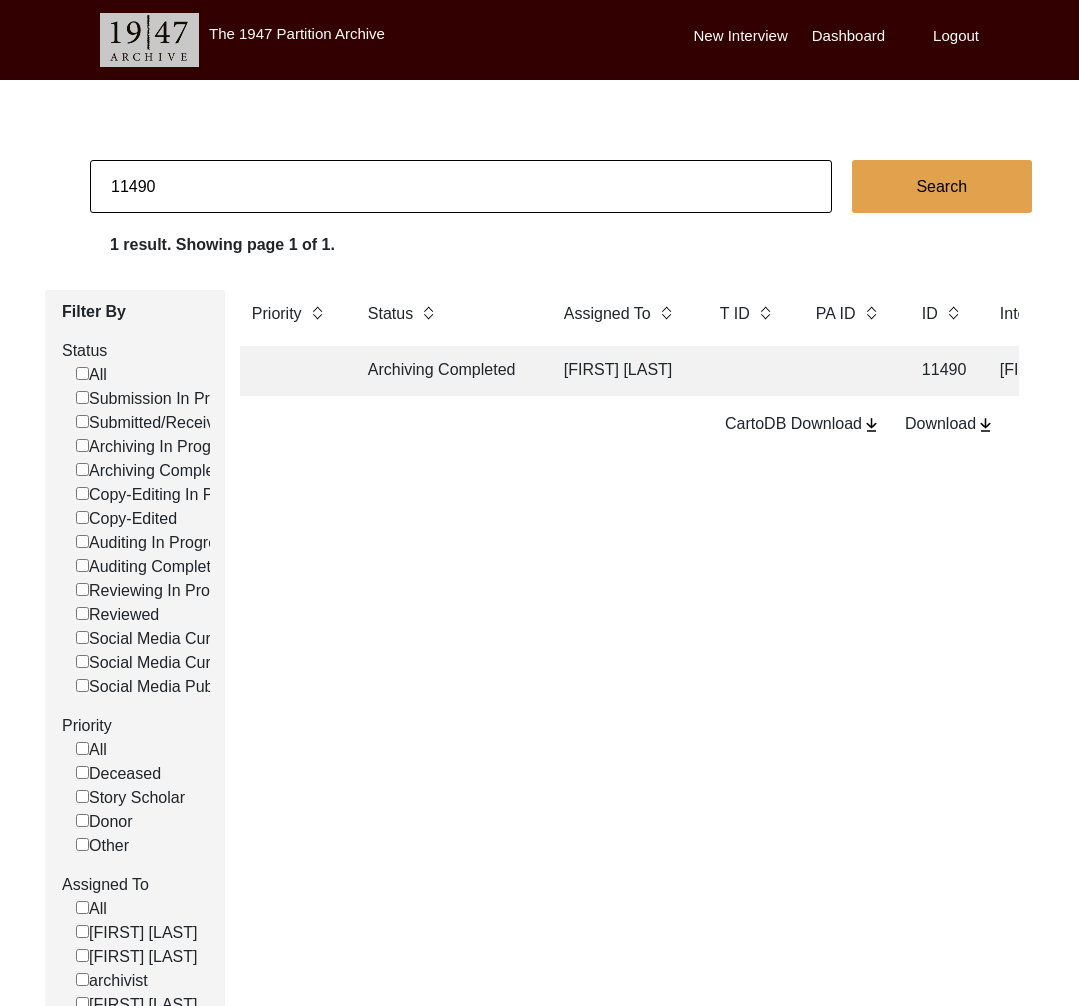 click on "Archiving Completed" 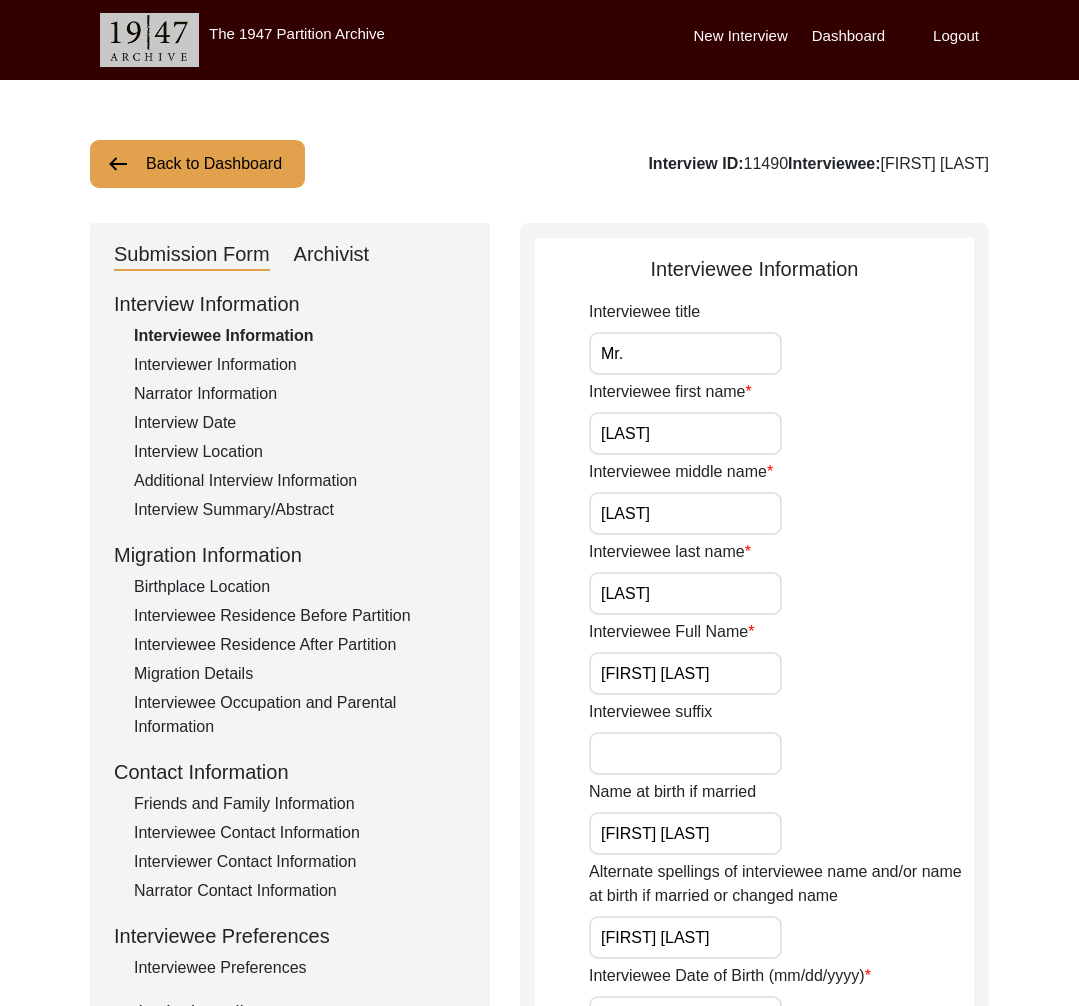 click on "Archivist" 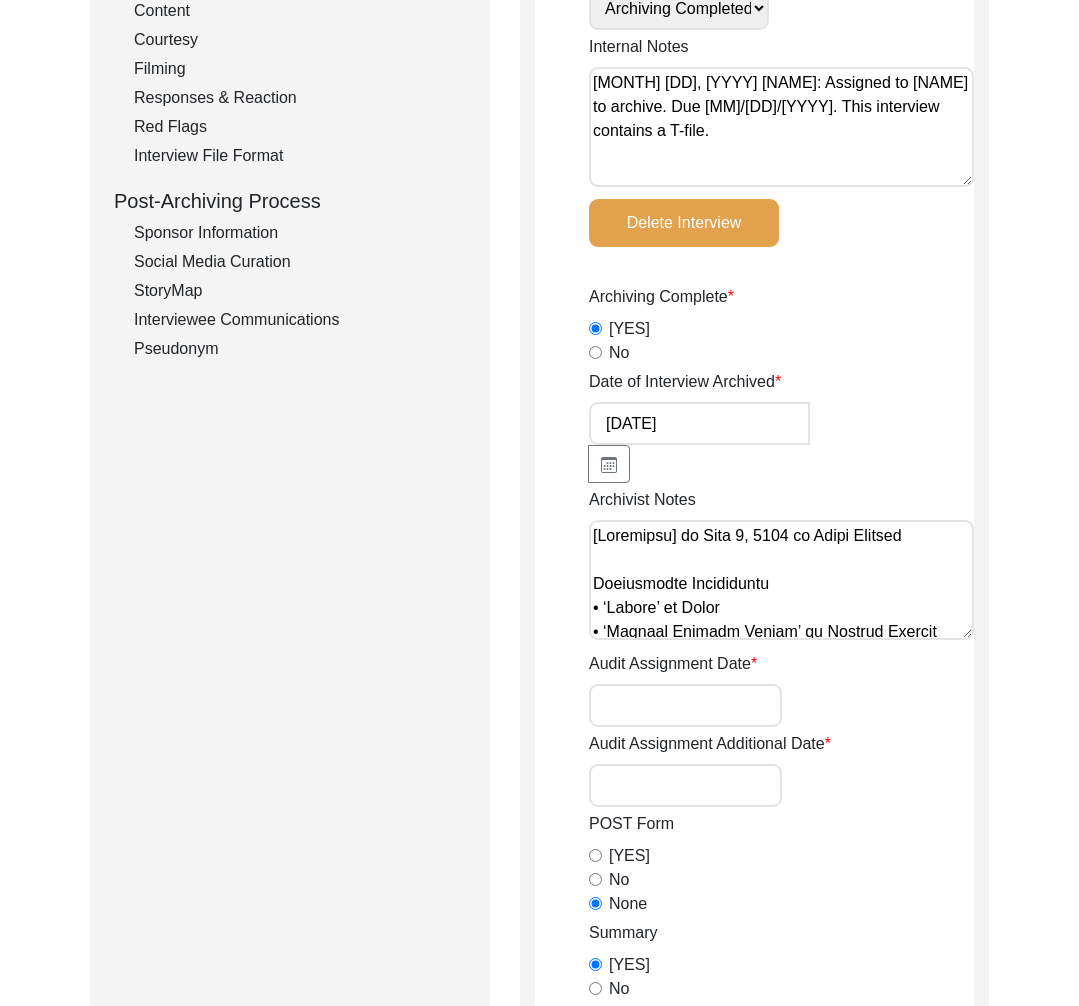 scroll, scrollTop: 0, scrollLeft: 0, axis: both 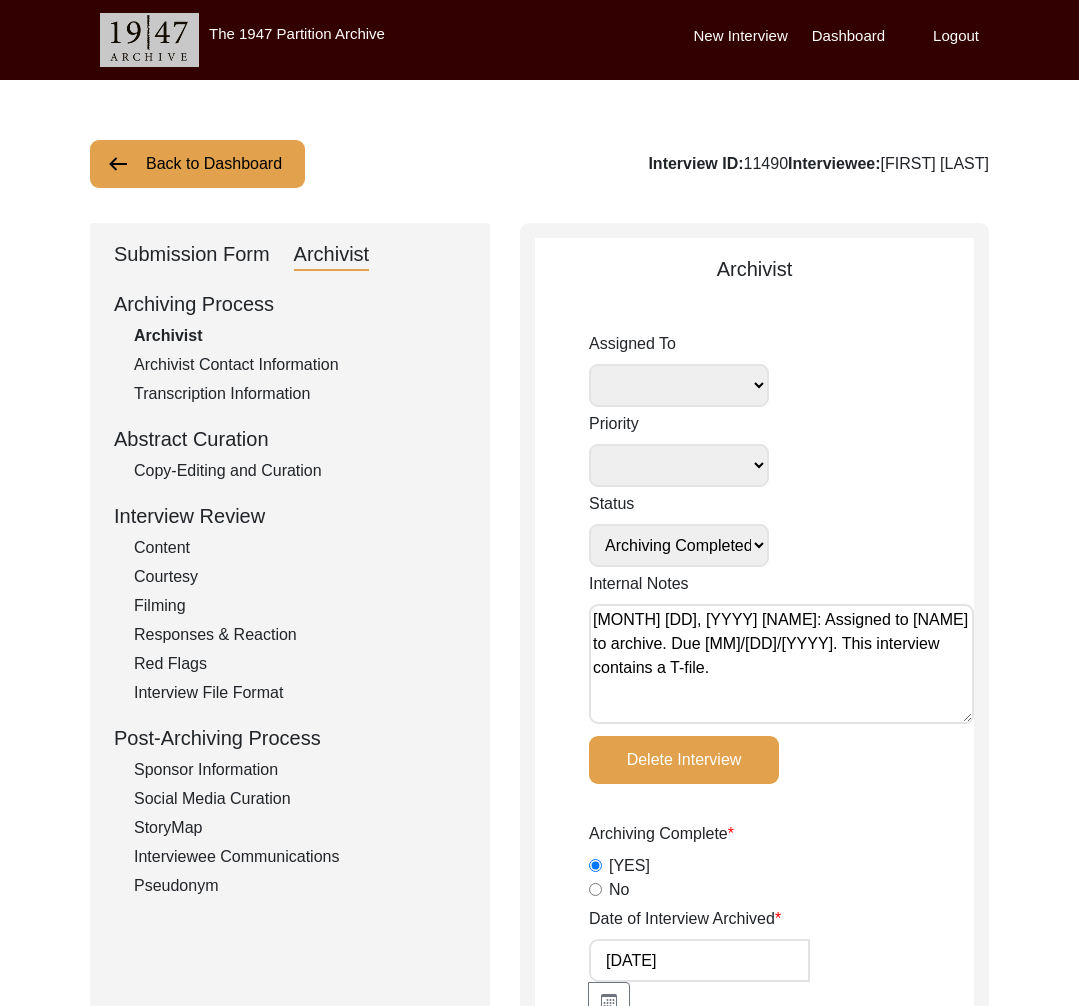 click on "Back to Dashboard" 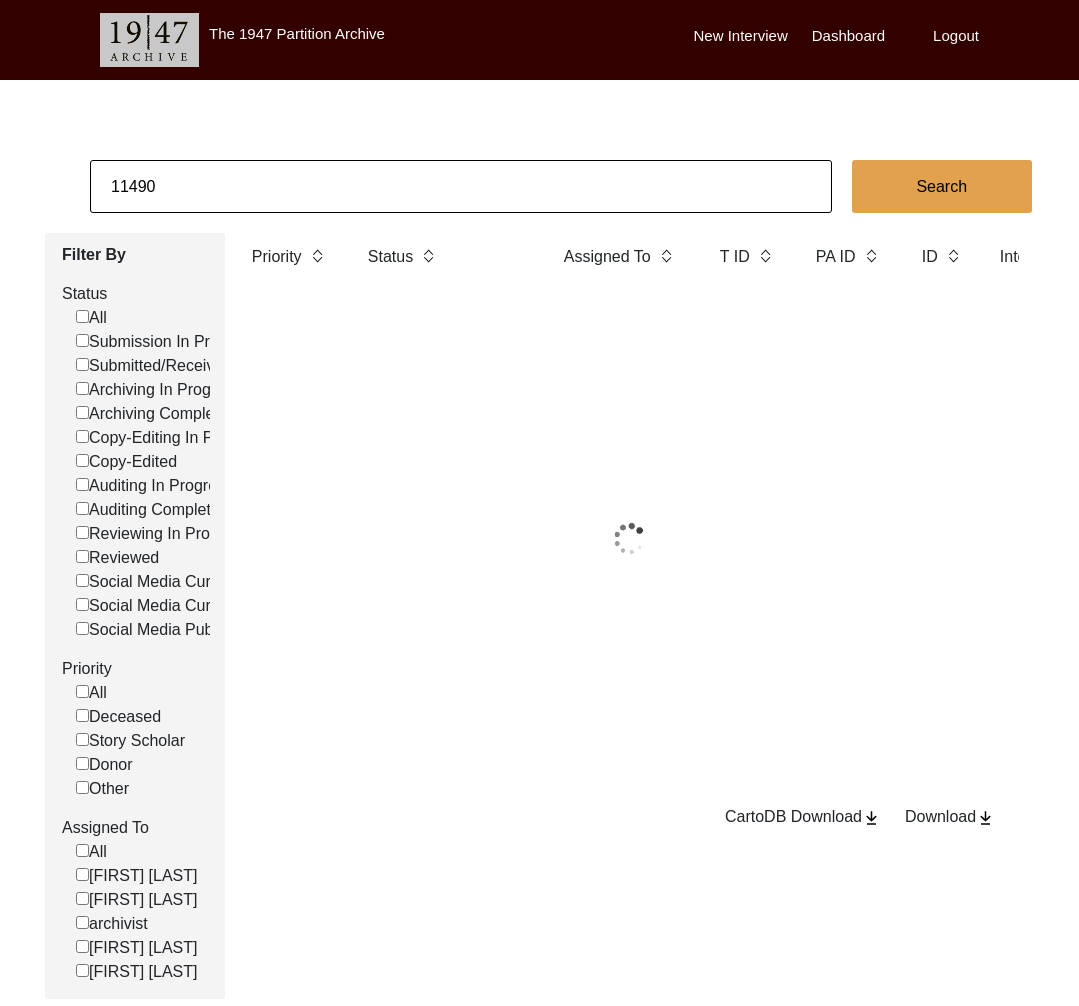 click on "11490" 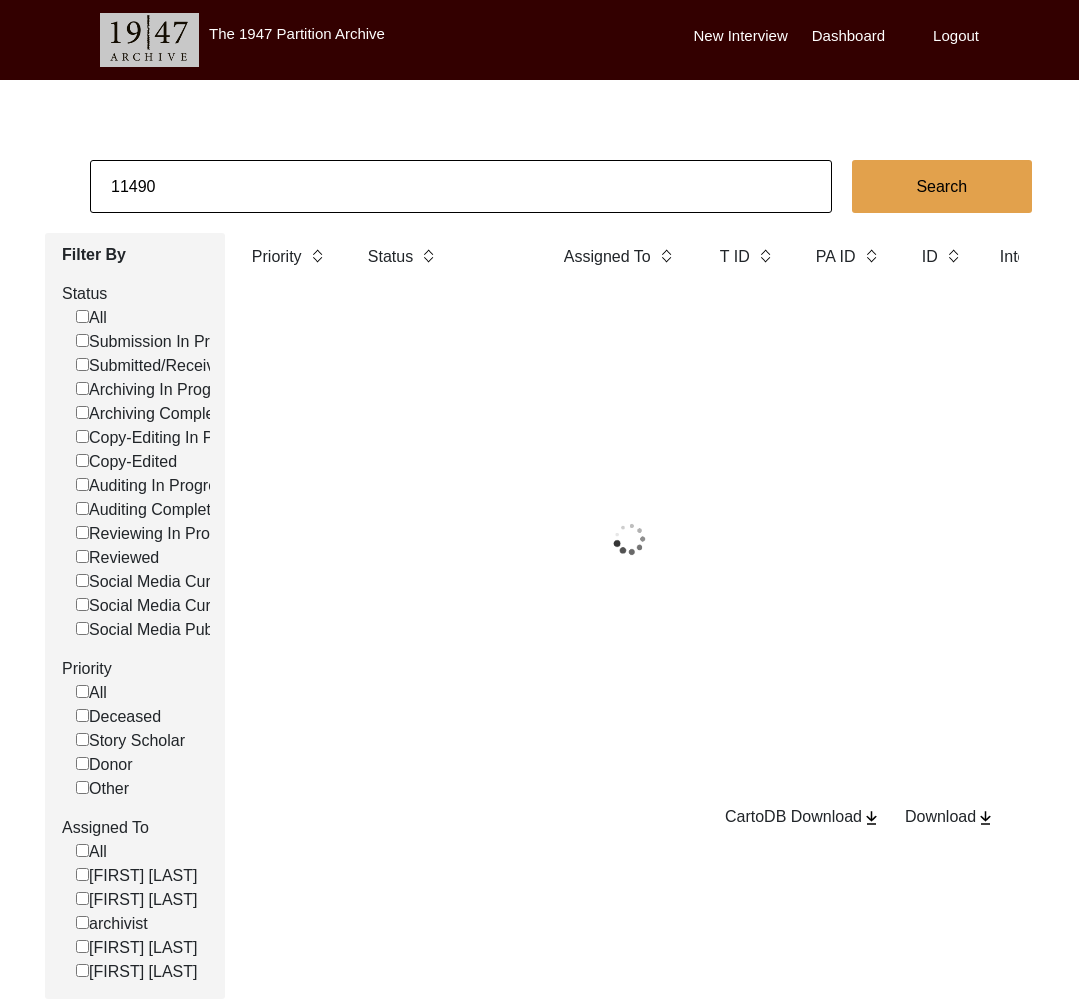 click on "11490" 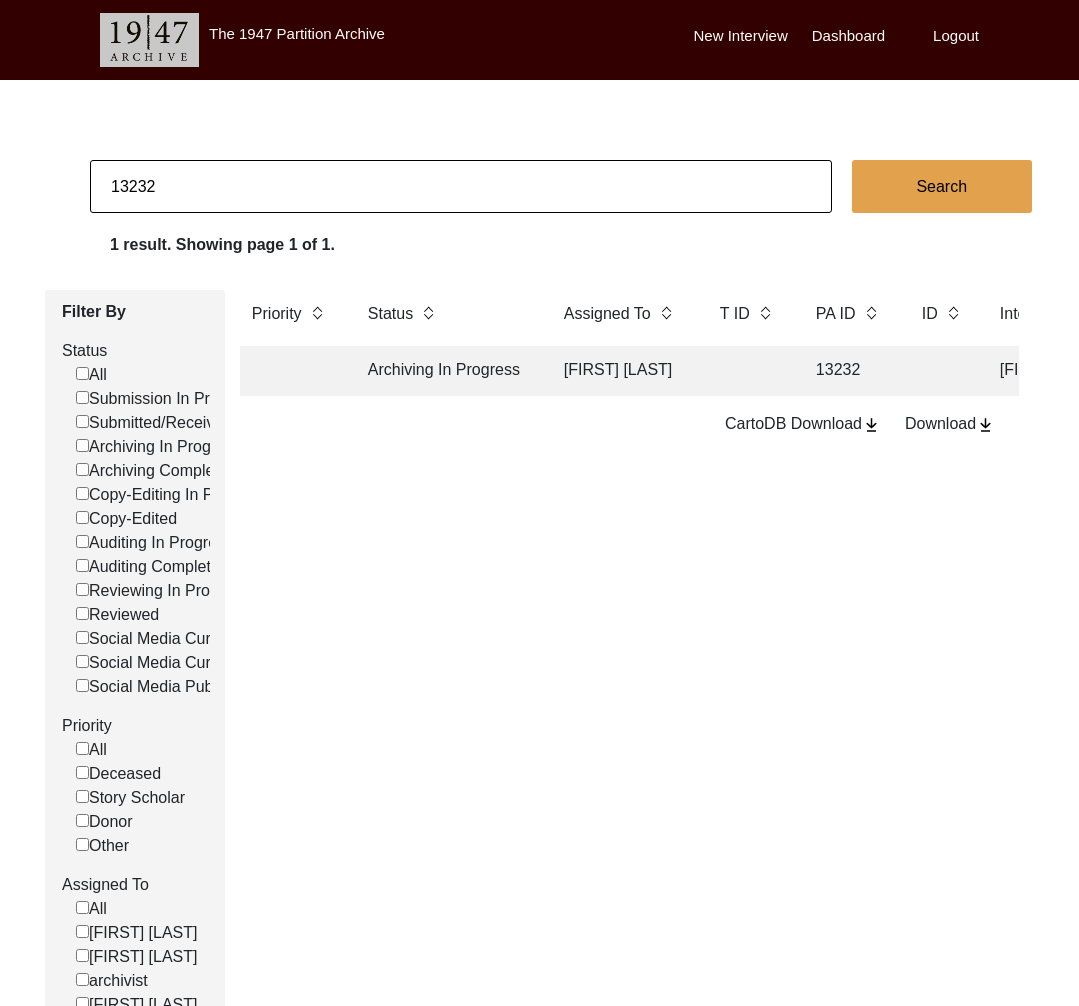 click on "Archiving In Progress" 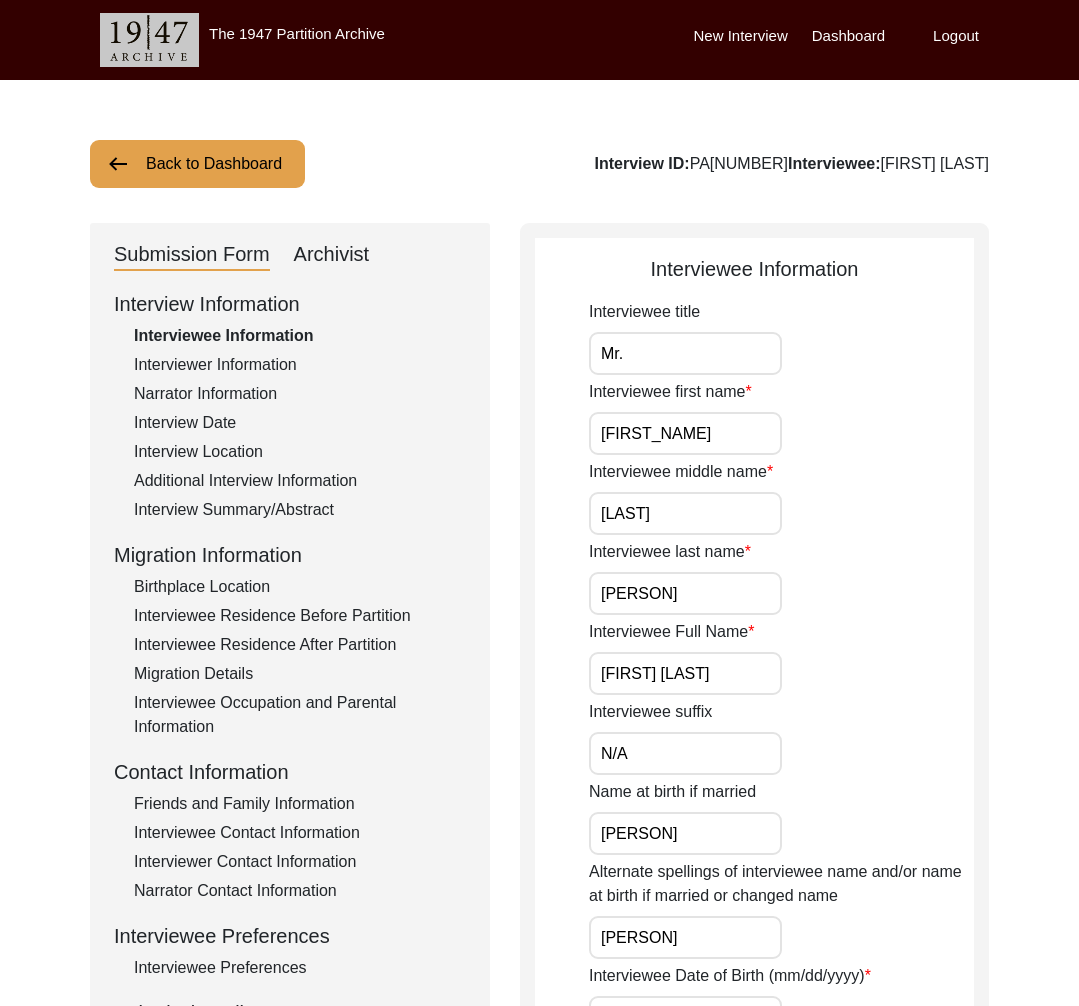 click on "Submission Form   Archivist   Interview Information   Interviewee Information   Interviewer Information   Narrator Information   Interview Date   Interview Location   Additional Interview Information   Interview Summary/Abstract   Migration Information   Birthplace Location   Interviewee Residence Before Partition   Interviewee Residence After Partition   Migration Details   Interviewee Occupation and Parental Information   Contact Information   Friends and Family Information   Interviewee Contact Information   Interviewer Contact Information   Narrator Contact Information   Interviewee Preferences   Interviewee Preferences   Submission Files   Interview Audio/Video Files   Interview Photo Files   Signed Release Form   Other Files" 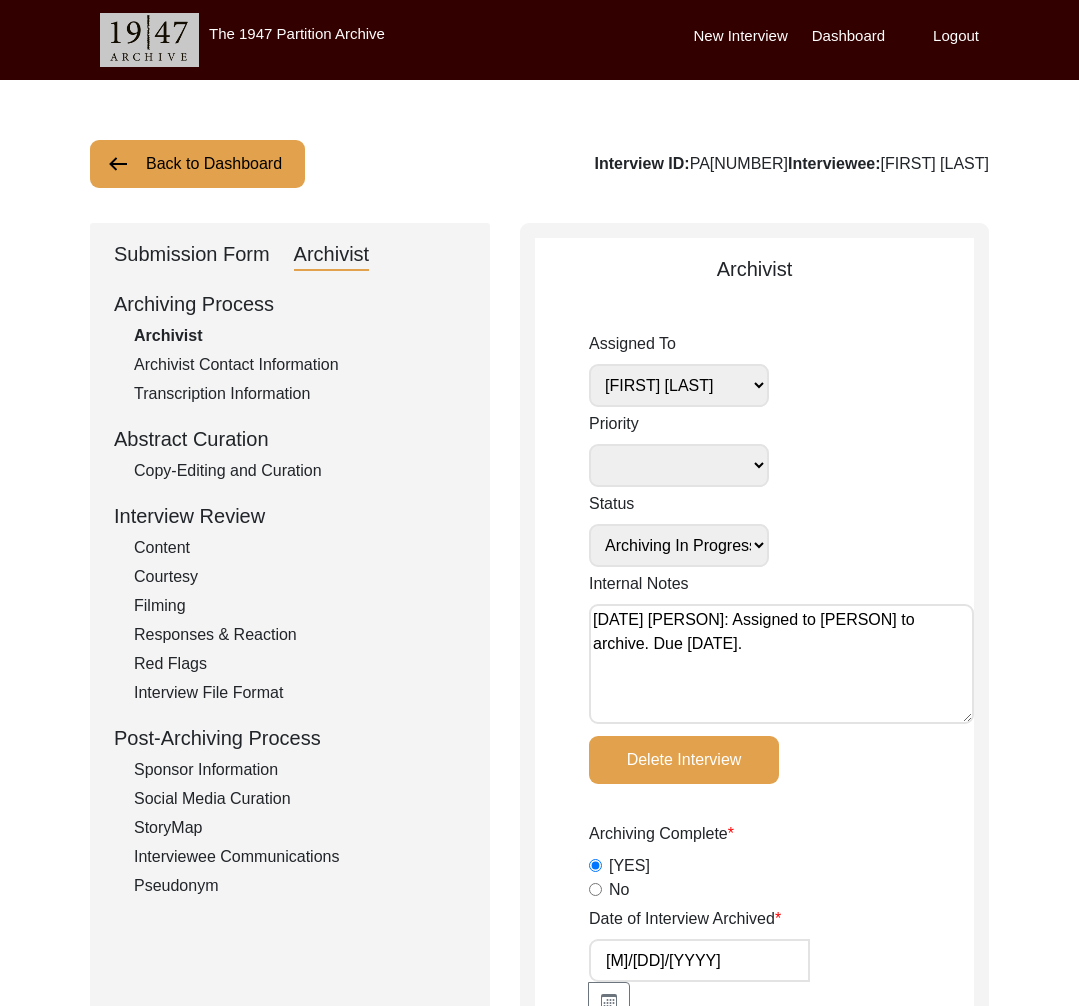 click on "Copy-Editing and Curation" 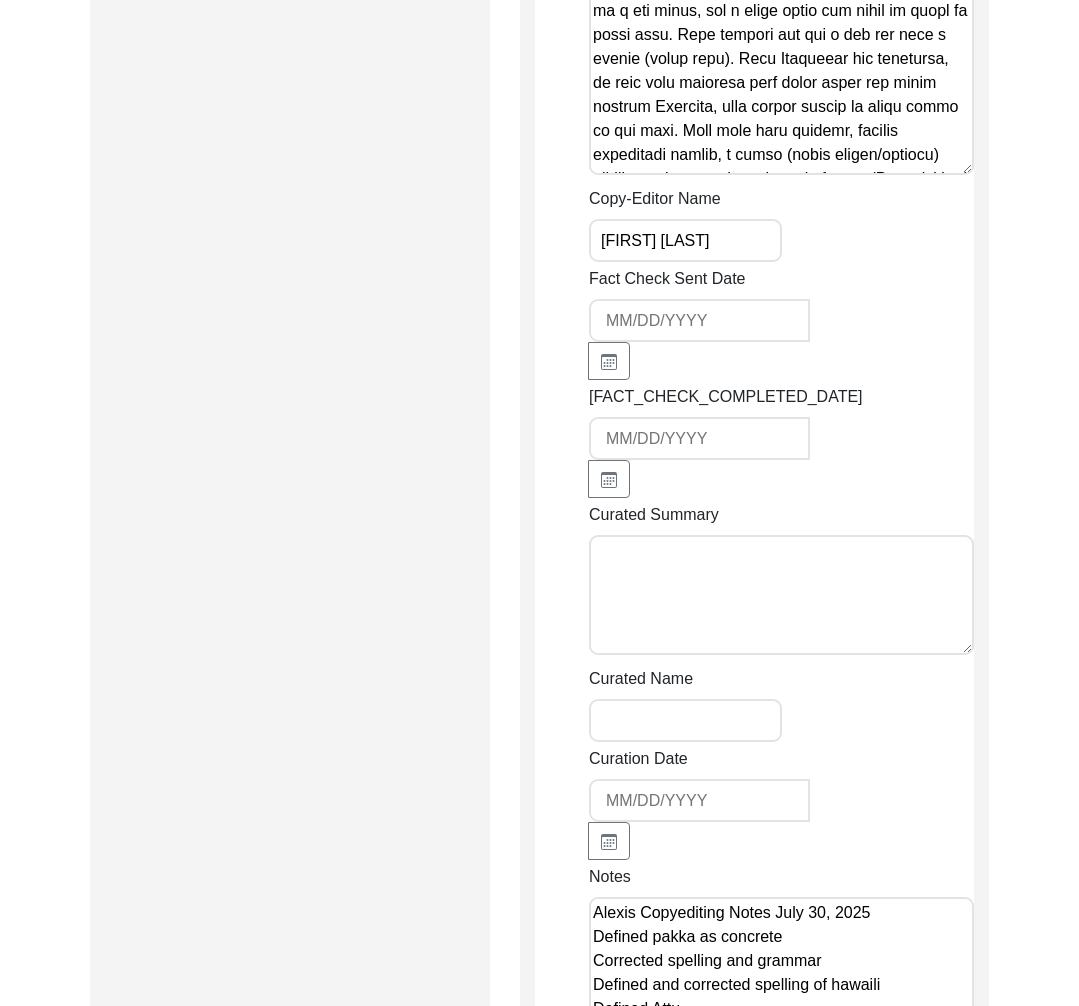 scroll, scrollTop: 4813, scrollLeft: 0, axis: vertical 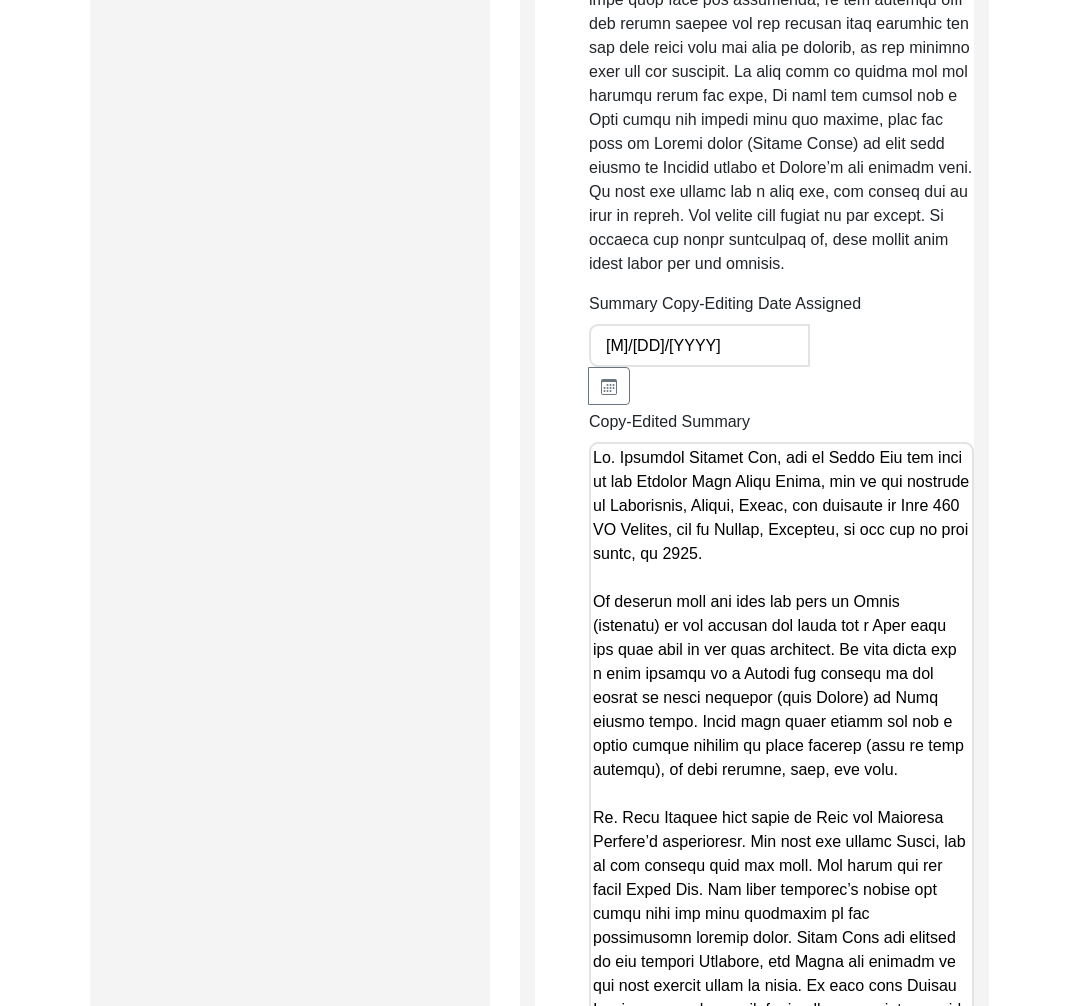 click on "Copy-Edited Summary" at bounding box center (781, 1132) 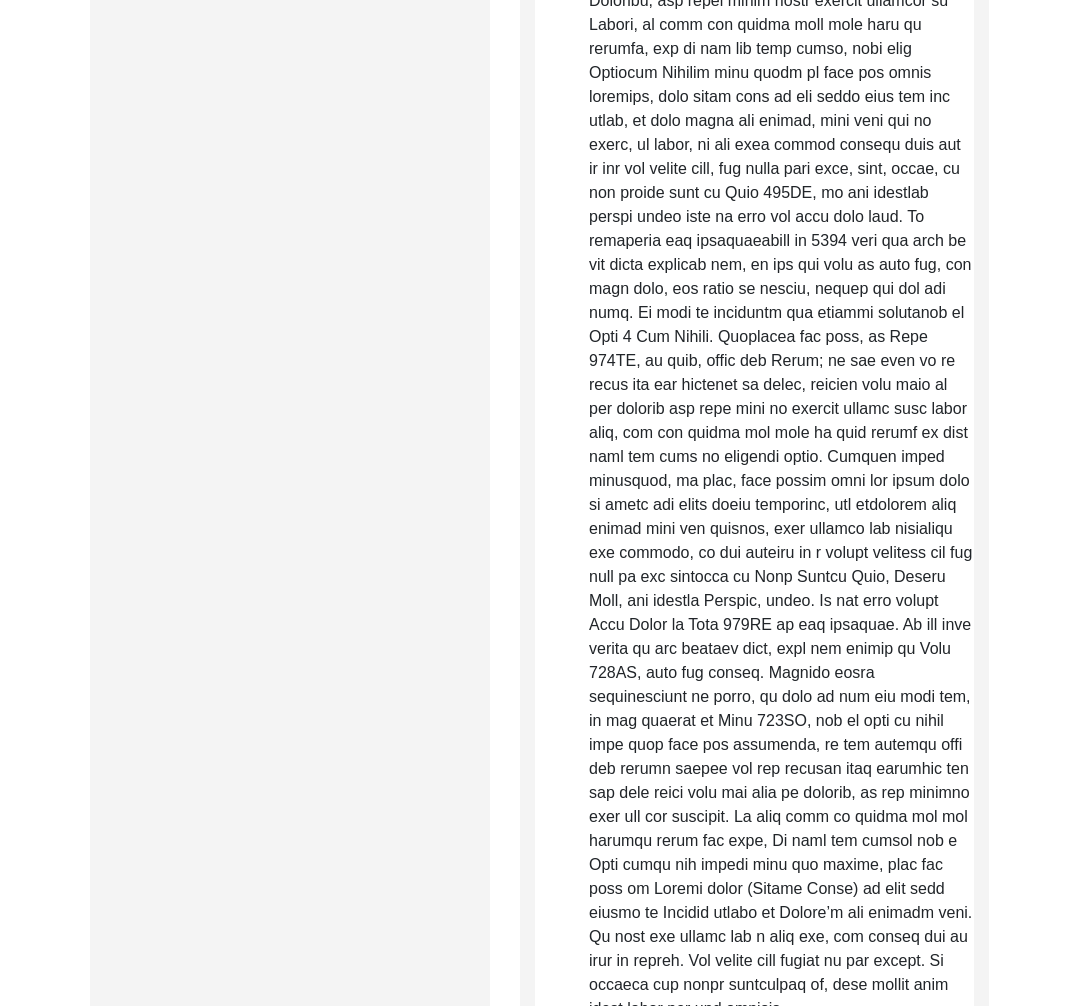 scroll, scrollTop: 0, scrollLeft: 0, axis: both 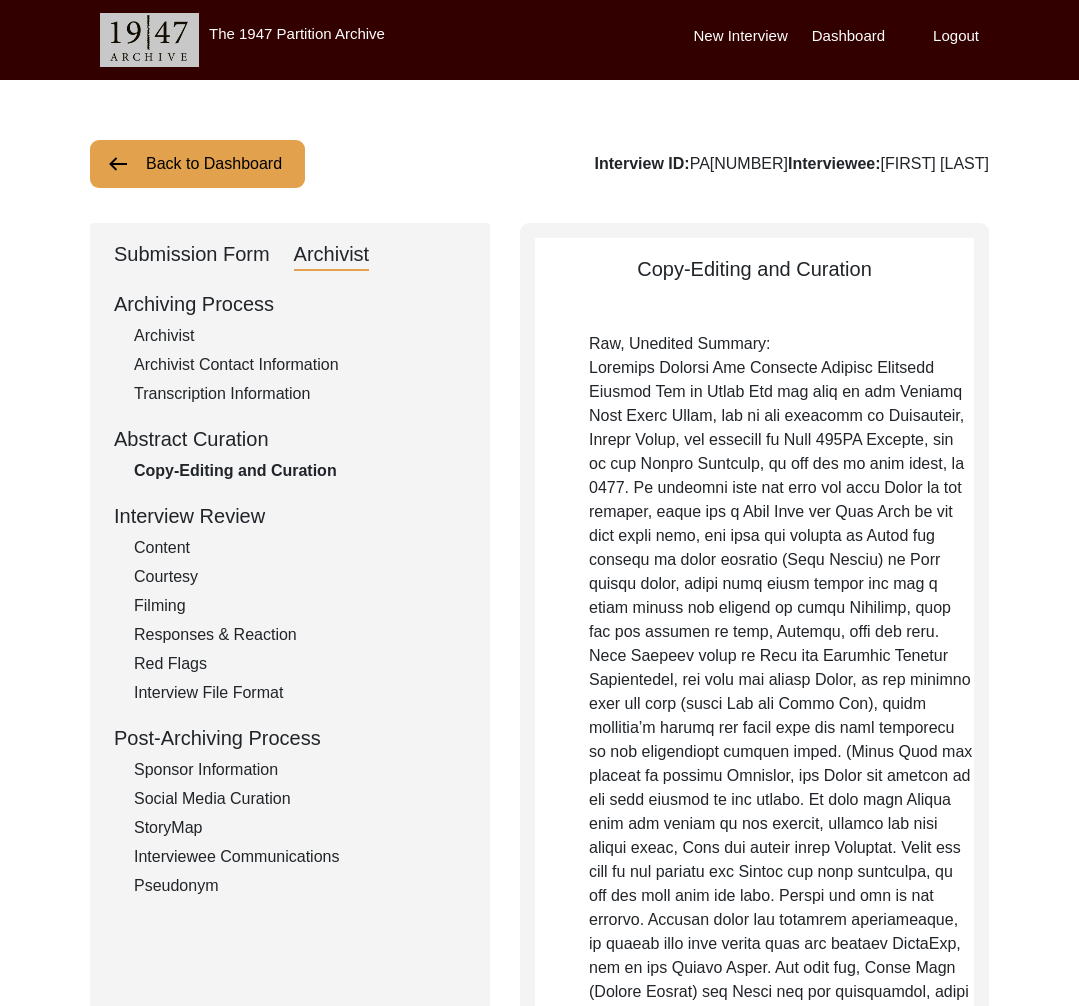 click on "Back to Dashboard" 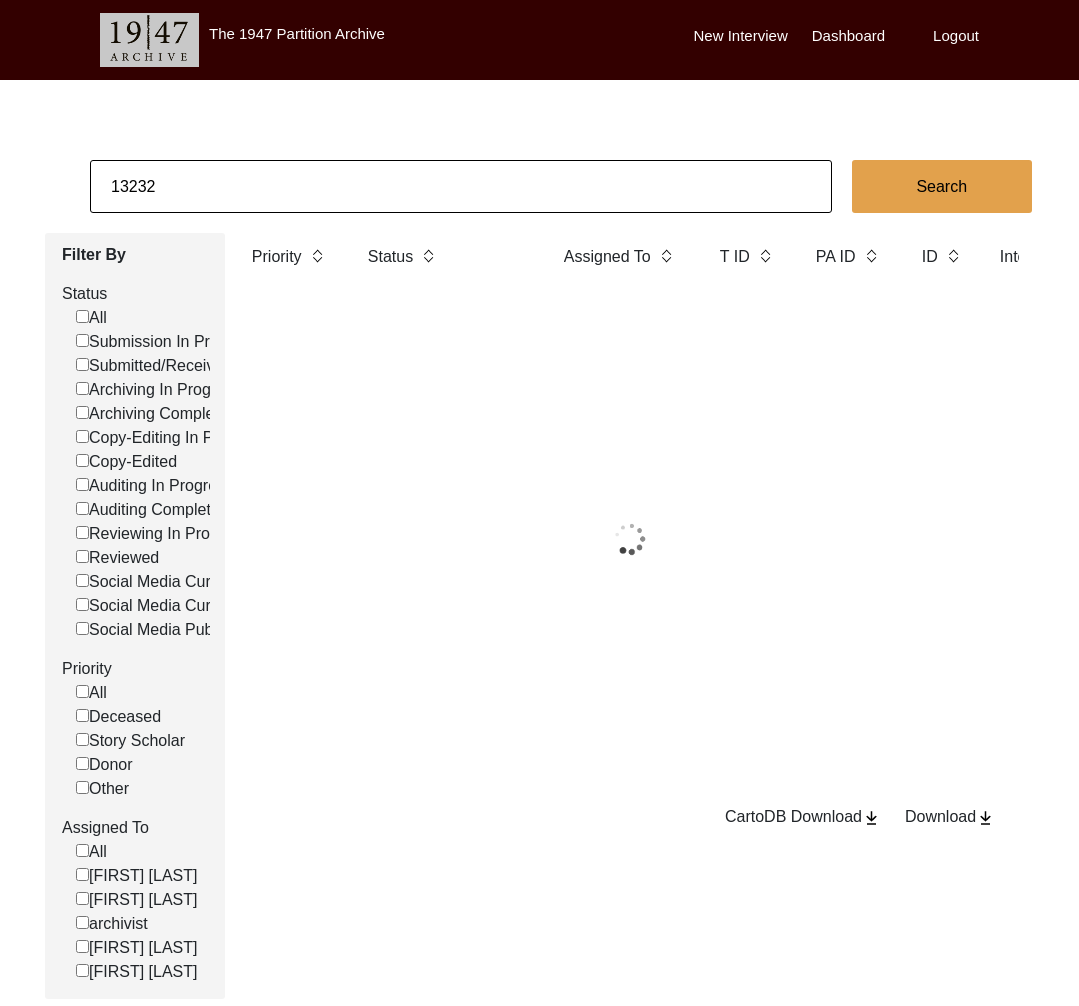 click on "13232" 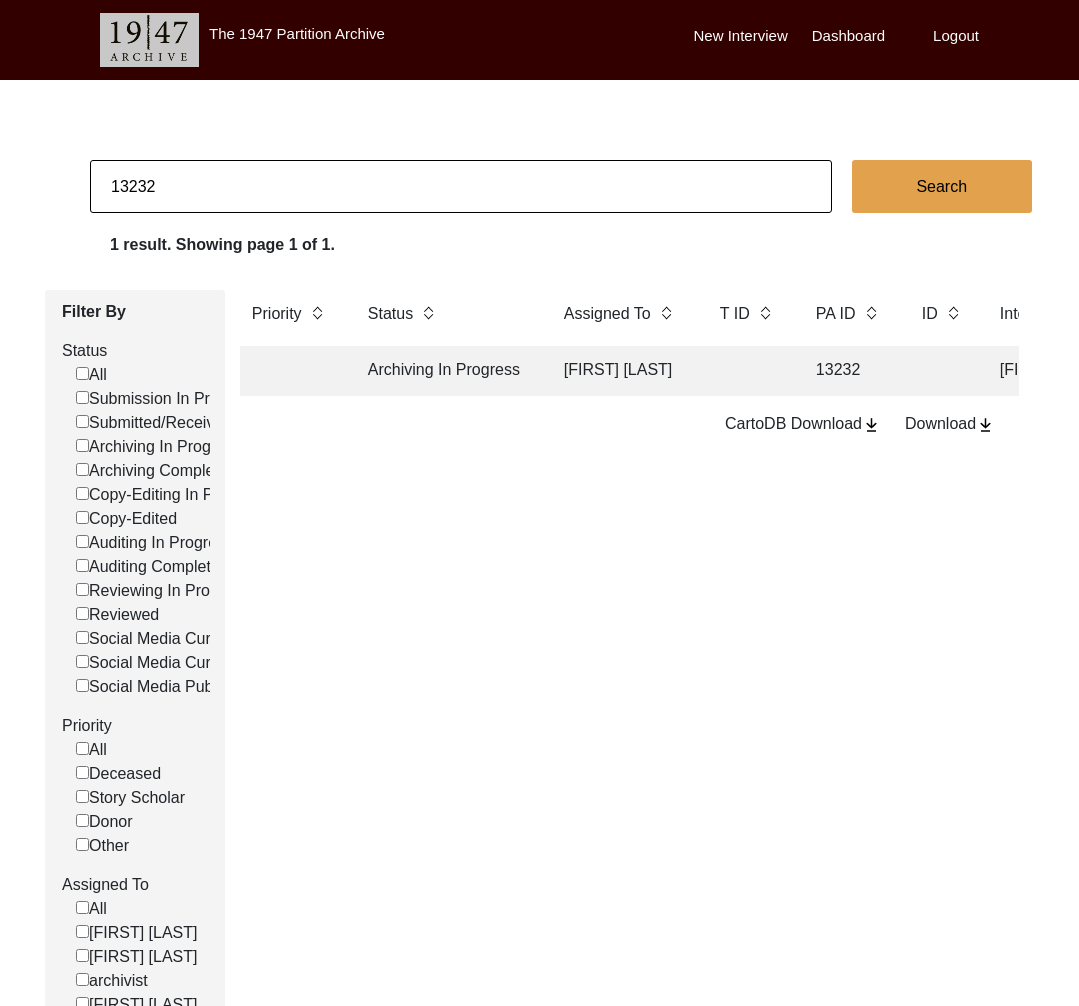 click on "13232" 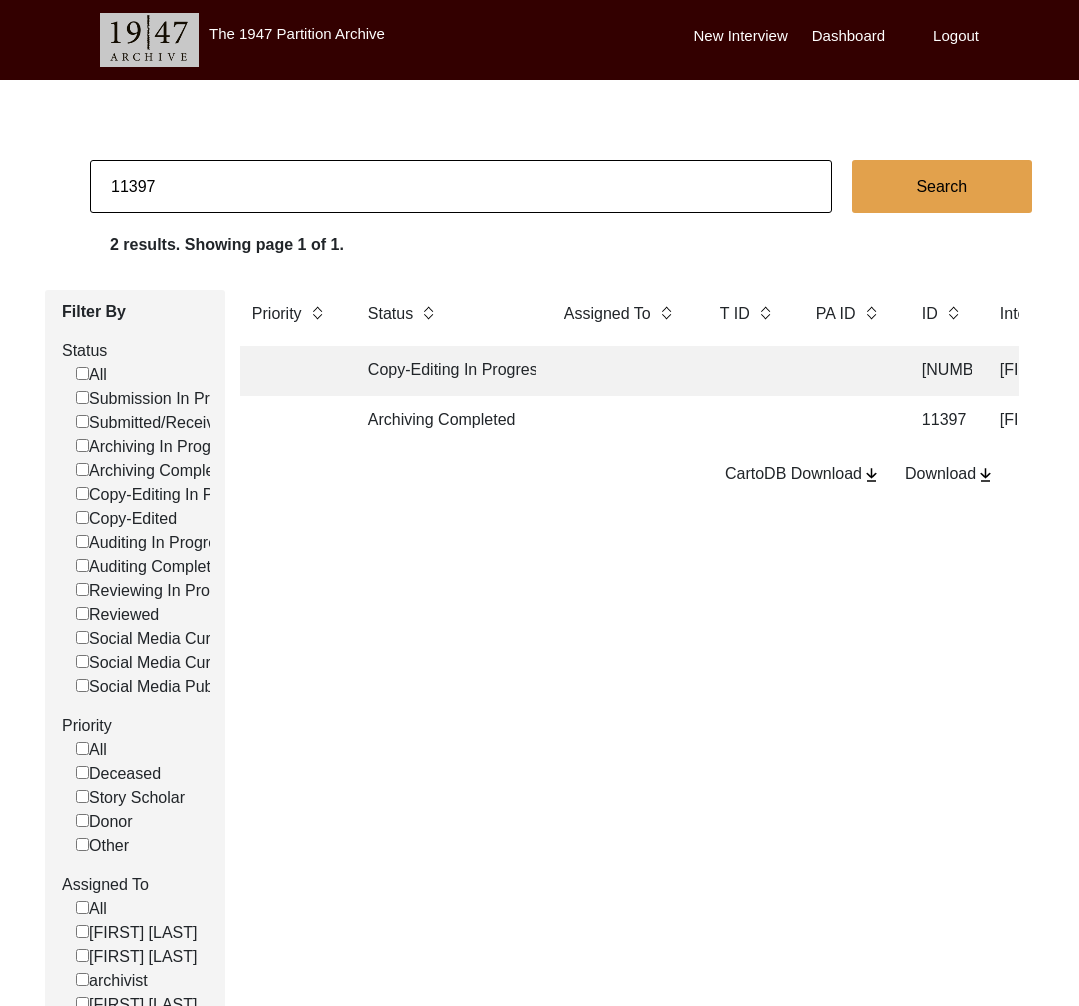 click on "Archiving Completed 11397 [LAST] [LAST] [CITY], [STATE], [COUNTRY] [MM]/[DD]/[YYYY] Male [MM]/[DD]/[YYYY] [RELIGION] [LANGUAGE], [LANGUAGE] [CITY], [STATE], [COUNTRY] [CITY], [STATE], [COUNTRY] yes" 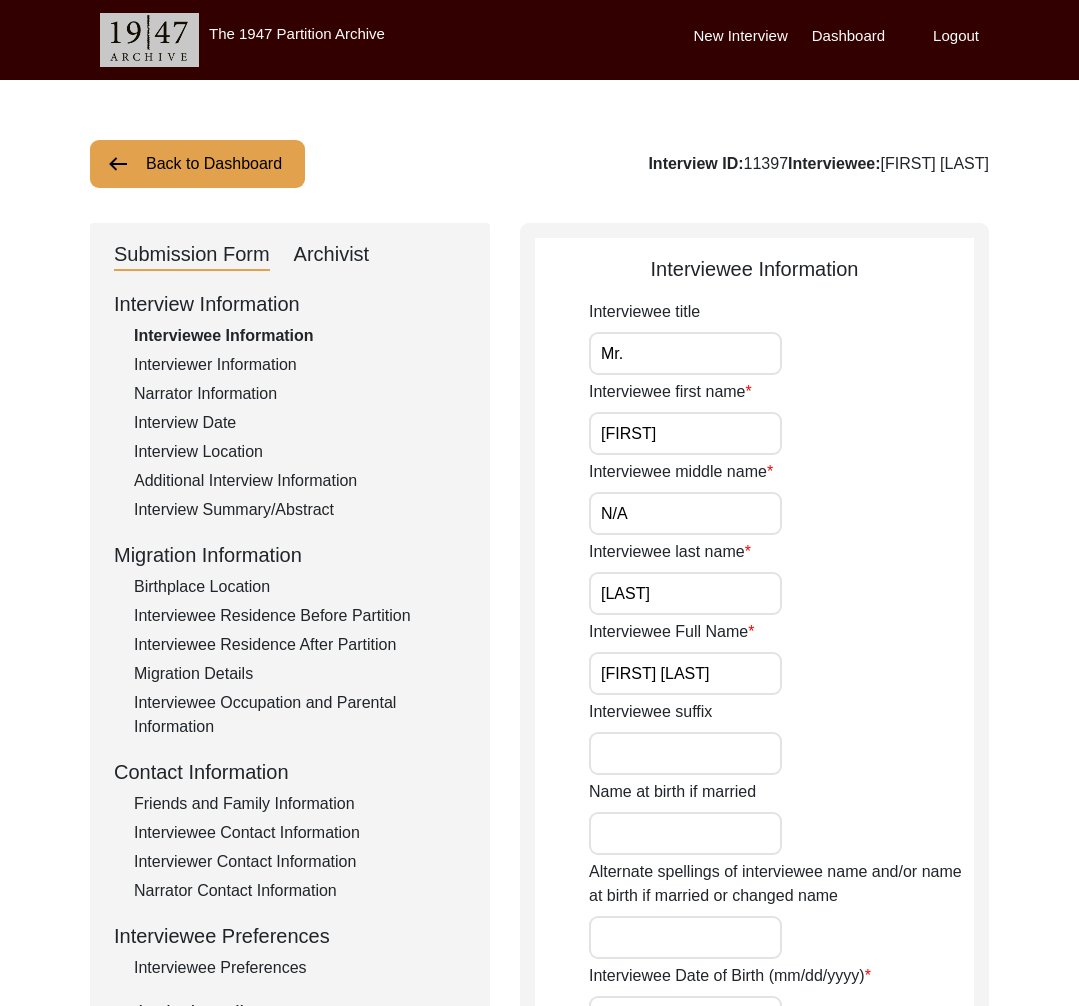 click on "Archivist" 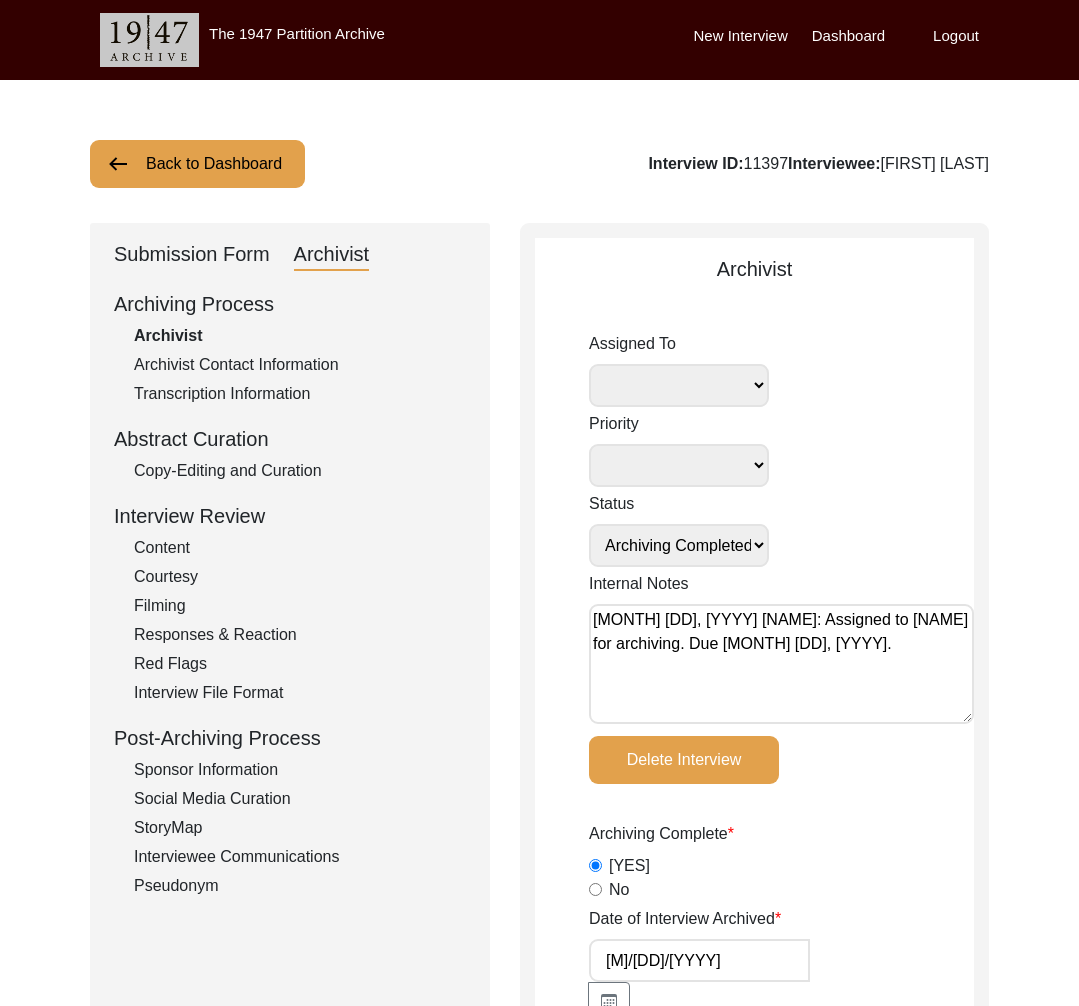 click on "Back to Dashboard" 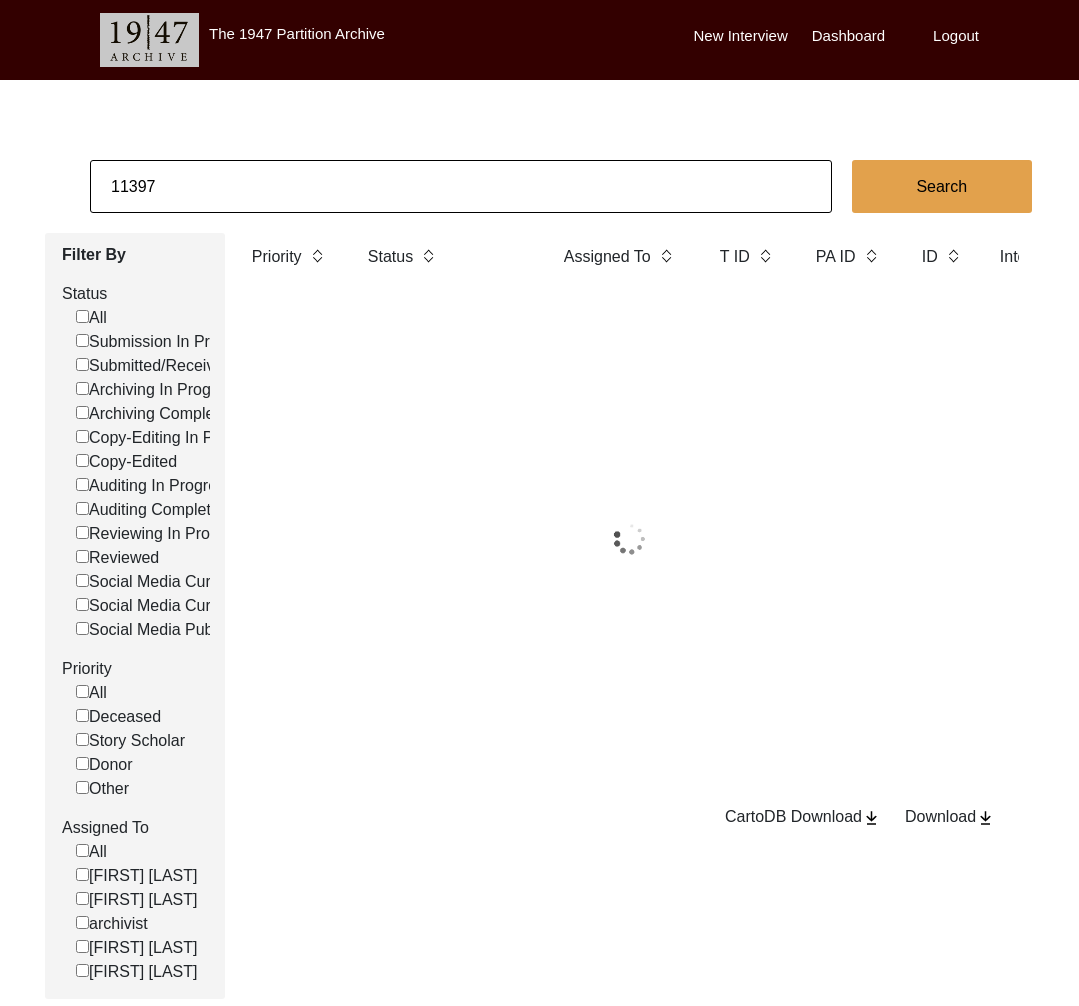 click on "11397" 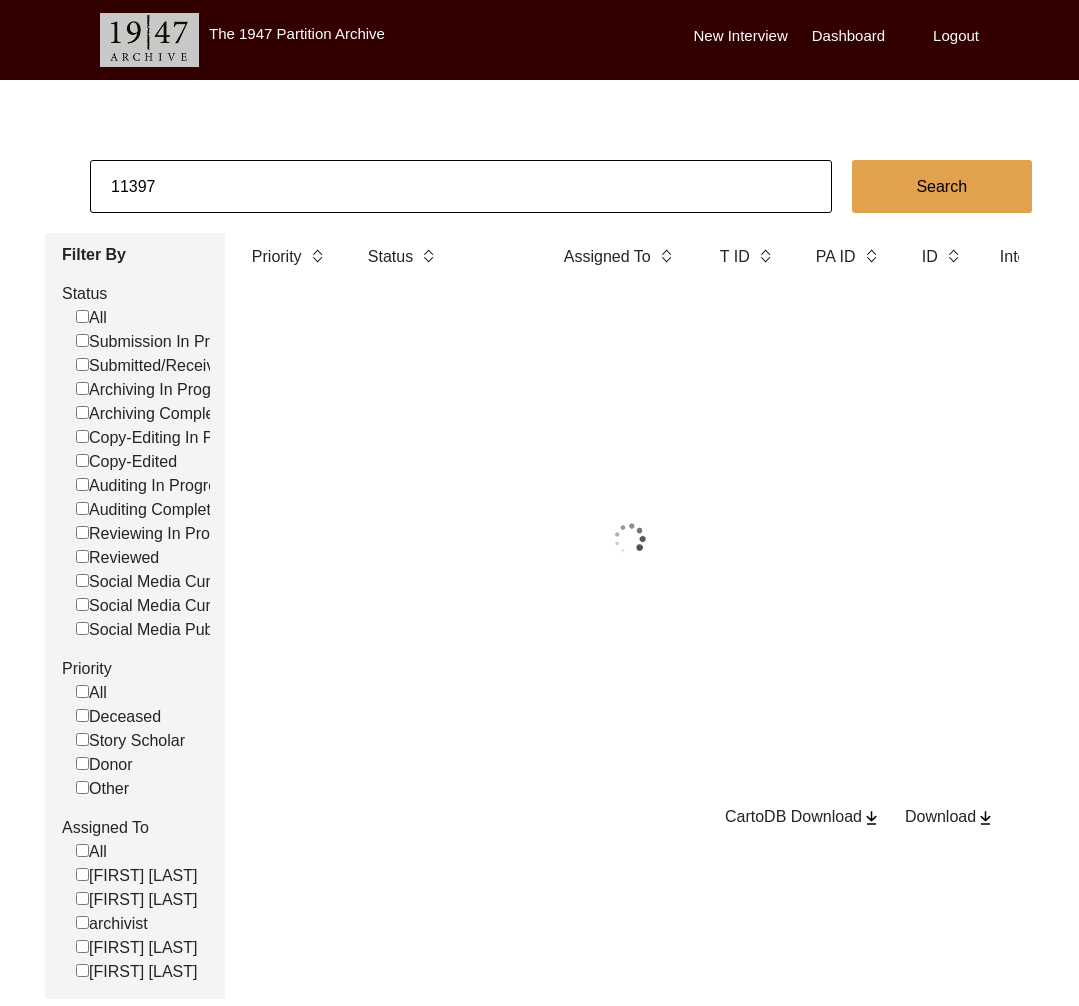 click on "11397" 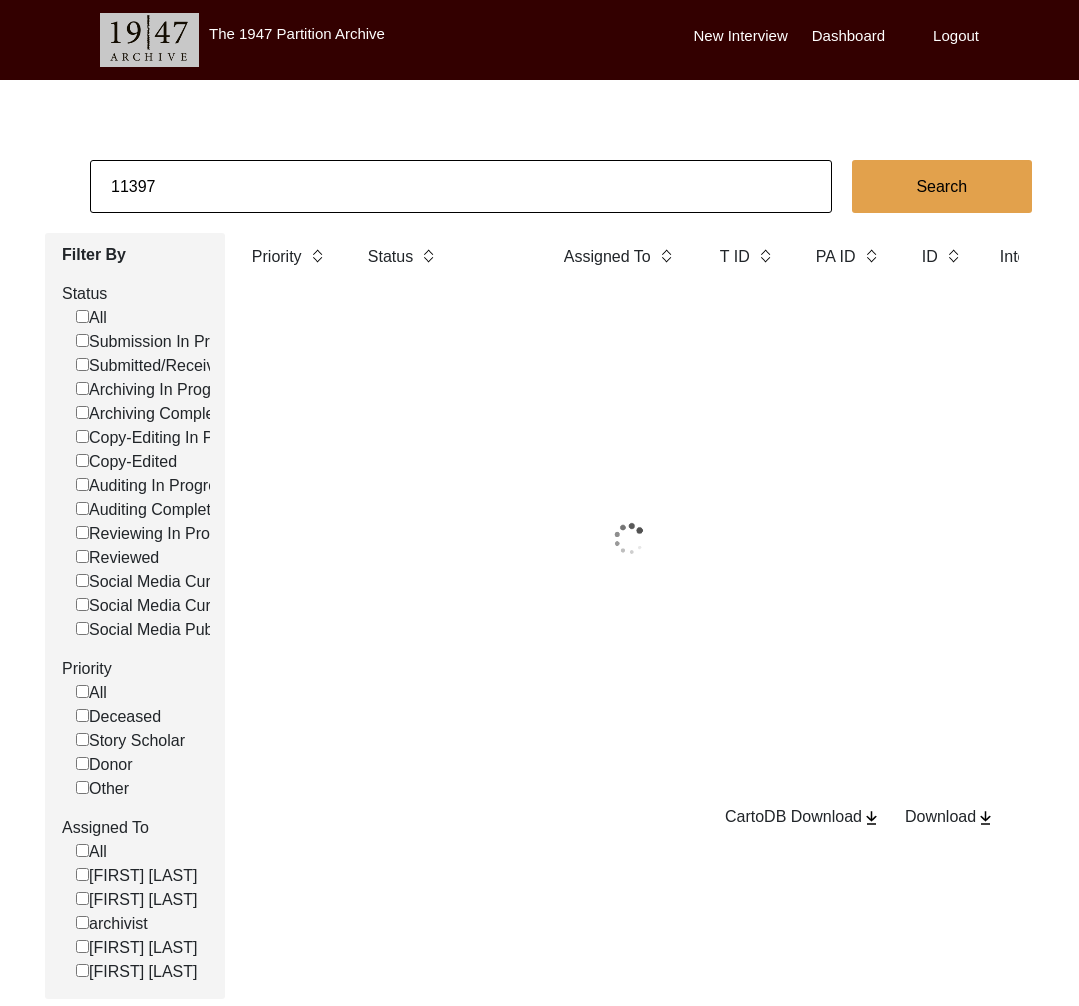paste 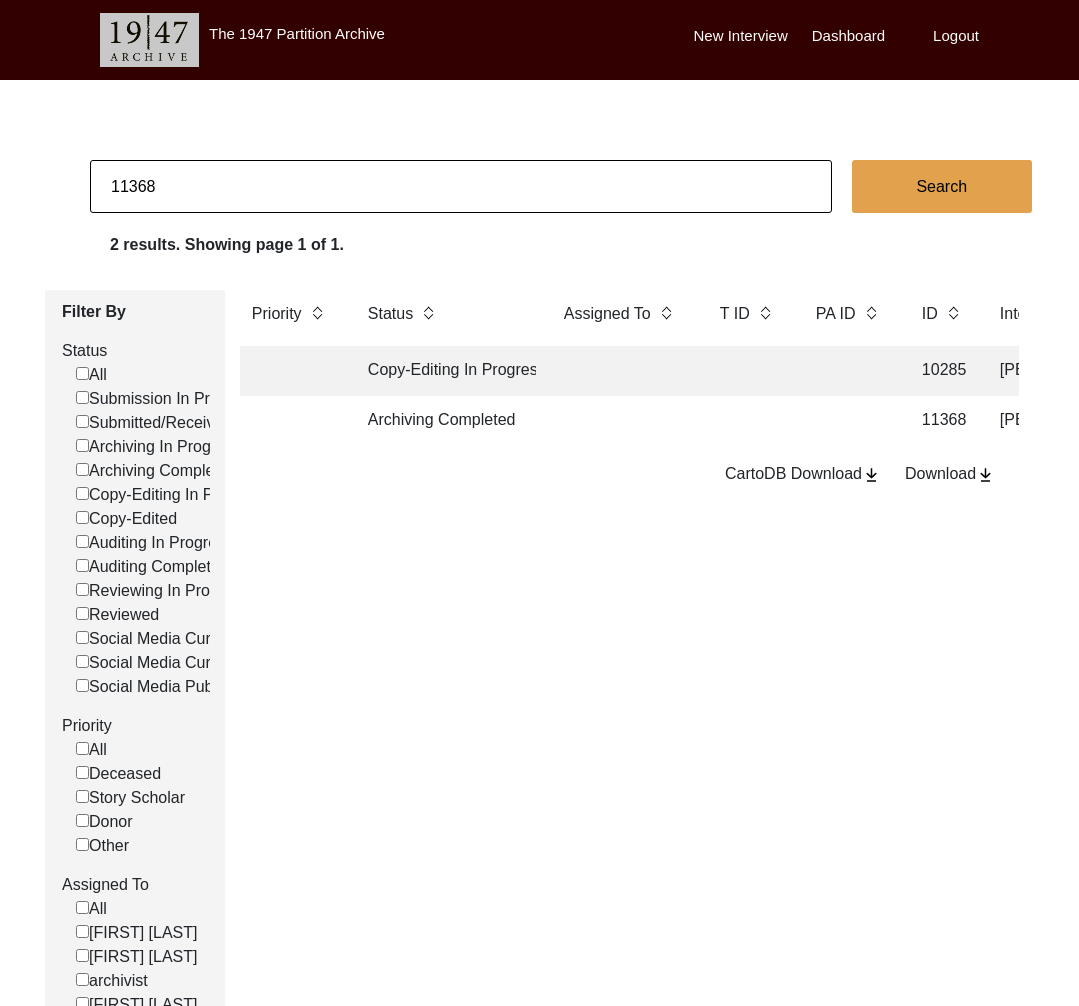 click on "Archiving Completed" 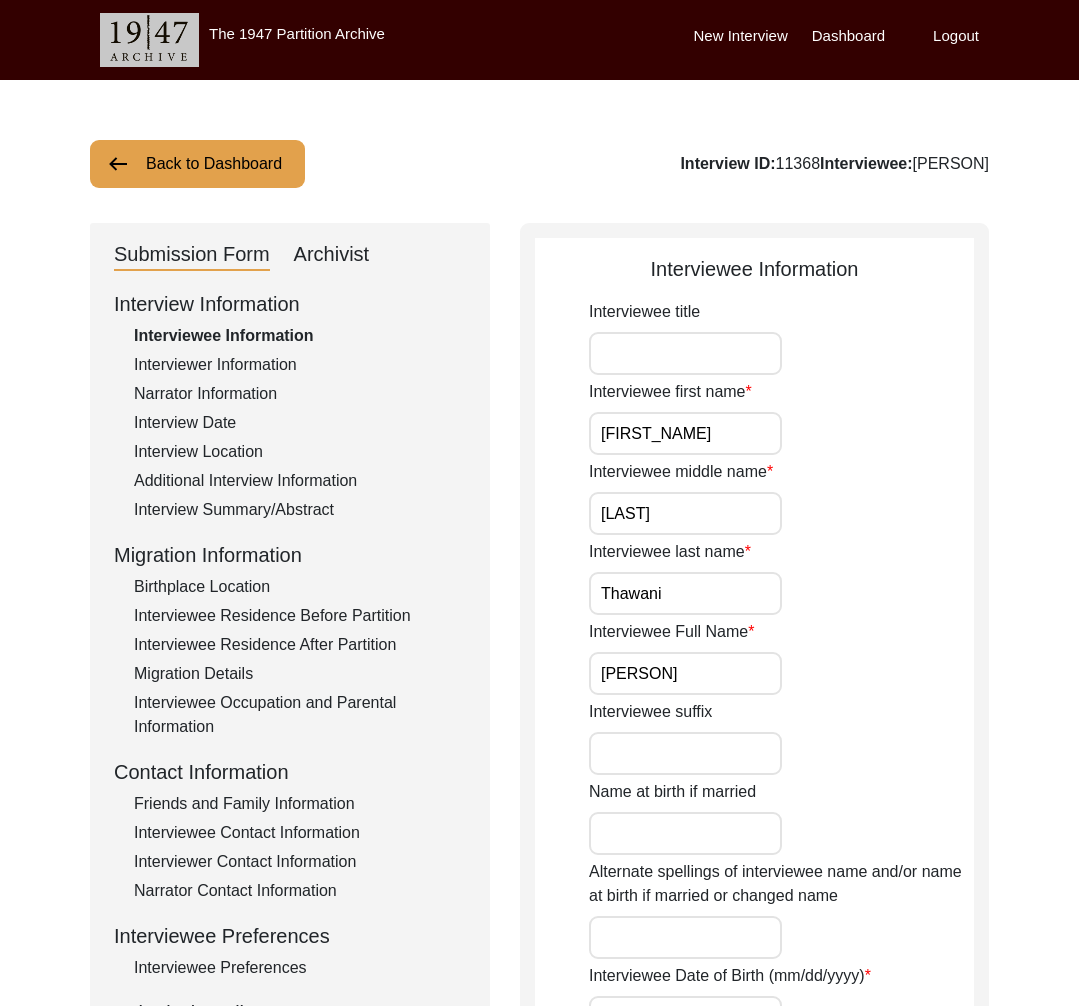 click on "Archivist" 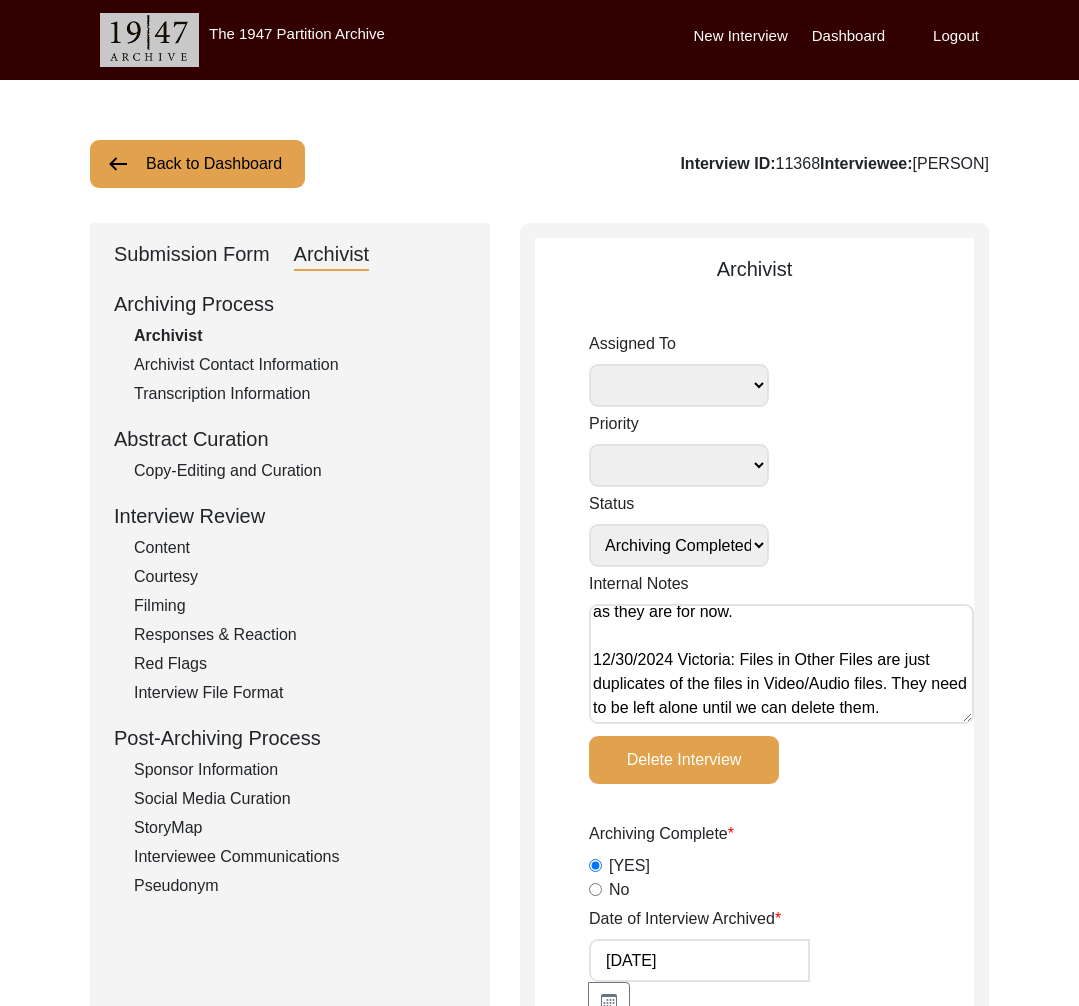 scroll, scrollTop: 0, scrollLeft: 0, axis: both 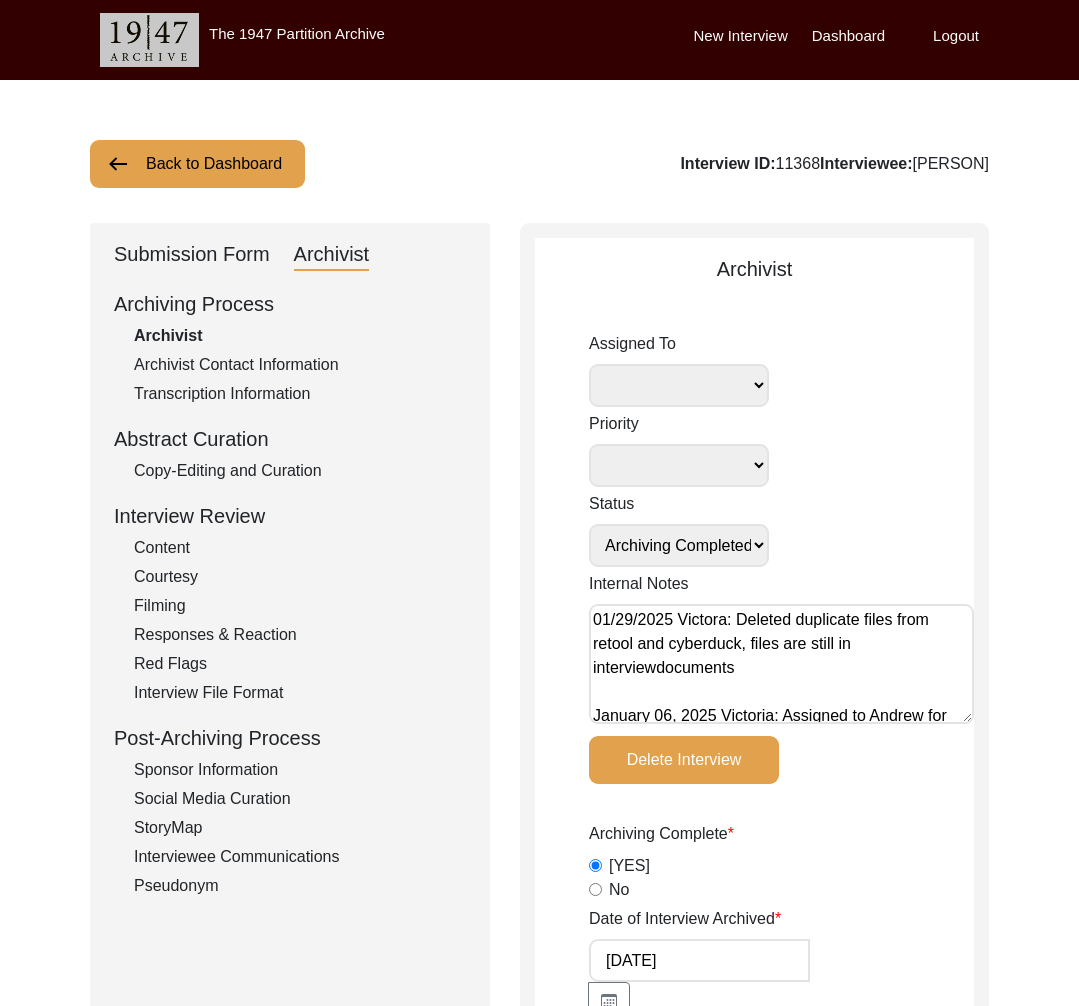 click on "[FIRST_NAME] [LAST_NAME] [FIRST_NAME] [LAST_NAME] [ROLE] [FIRST_NAME] [LAST_NAME] [FIRST_NAME] [LAST_NAME]" at bounding box center (679, 385) 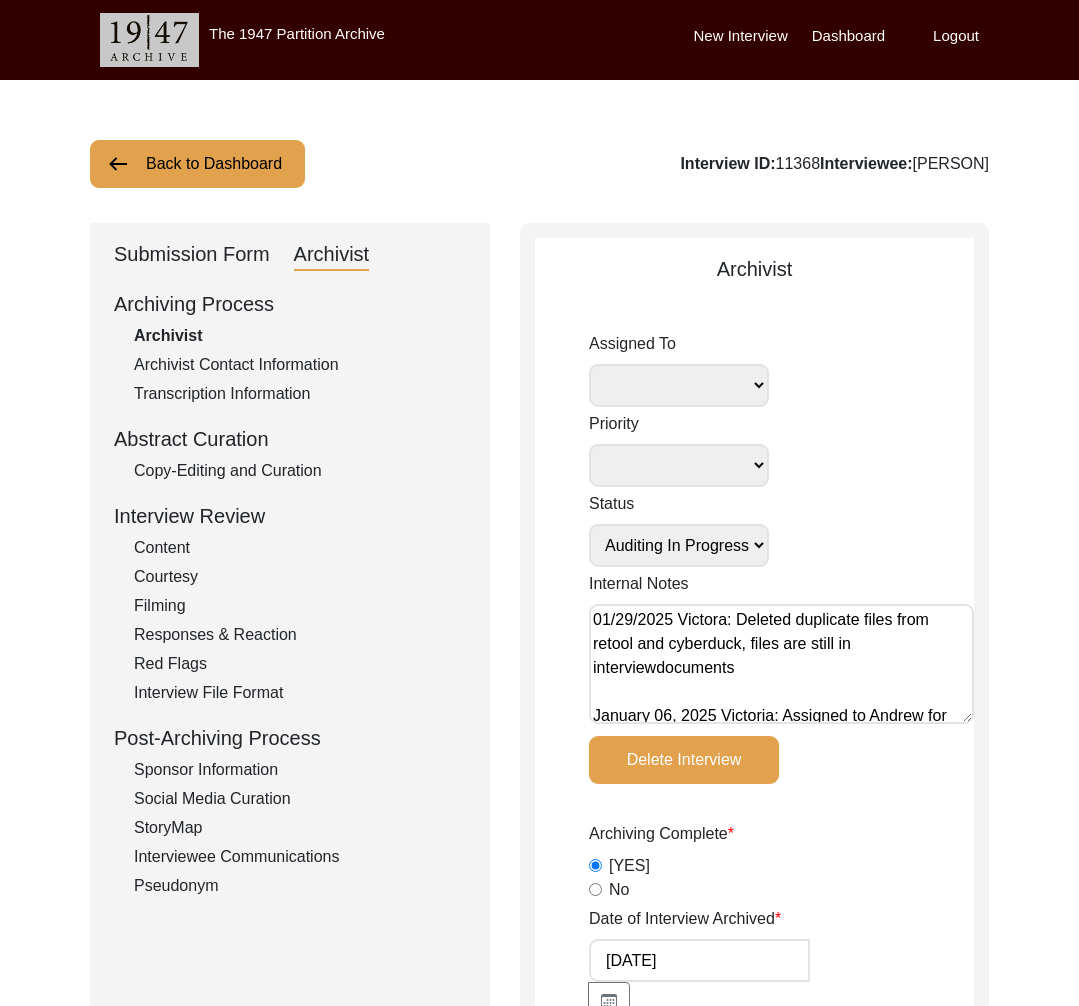 click on "Assigned To [NAME] [LAST] [LAST] archivist [NAME] [LAST] [FIRST] [LAST] Priority Deceased Alive Other Status Submission In Progress Submitted/Received Archiving In Progress Archiving Completed Copy-Editing In Progress Copy-Edited Auditing In Progress Auditing Completed Reviewing In Progress Reviewed Social Media Curation In Progress Social Media Curated Social Media Published Internal Notes 01/29/[YEAR] [FIRST]: Deleted duplicate files from retool and cyberduck, files are still in interviewdocuments
January 06, [YEAR] [FIRST]: Assigned to [FIRST] for archiving. Due 01/13/[YEAR]. Leave file in Other Files as they are for now.
12/30/[YEAR] [FIRST]: Files in Other Files are just duplicates of the files in Video/Audio files. They need to be left alone until we can delete them. Delete Interview Archiving Complete  Yes   No  Date of Interview Archived 1/10/[YEAR] Archivist Notes Audit Assignment Date Audit Assignment Additional Date POST Form  Yes   No   None  Summary  Yes   No   None   Yes   No   None  -" 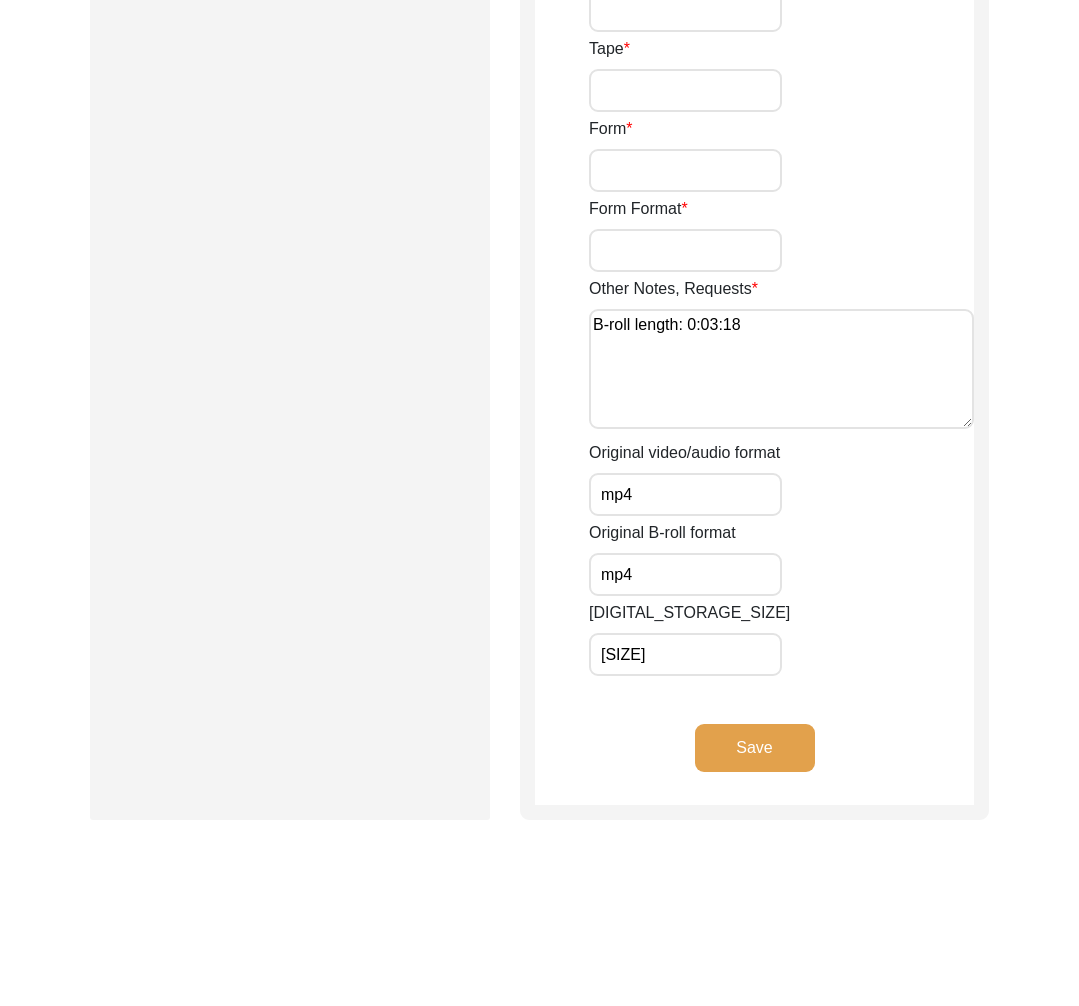 scroll, scrollTop: 3388, scrollLeft: 0, axis: vertical 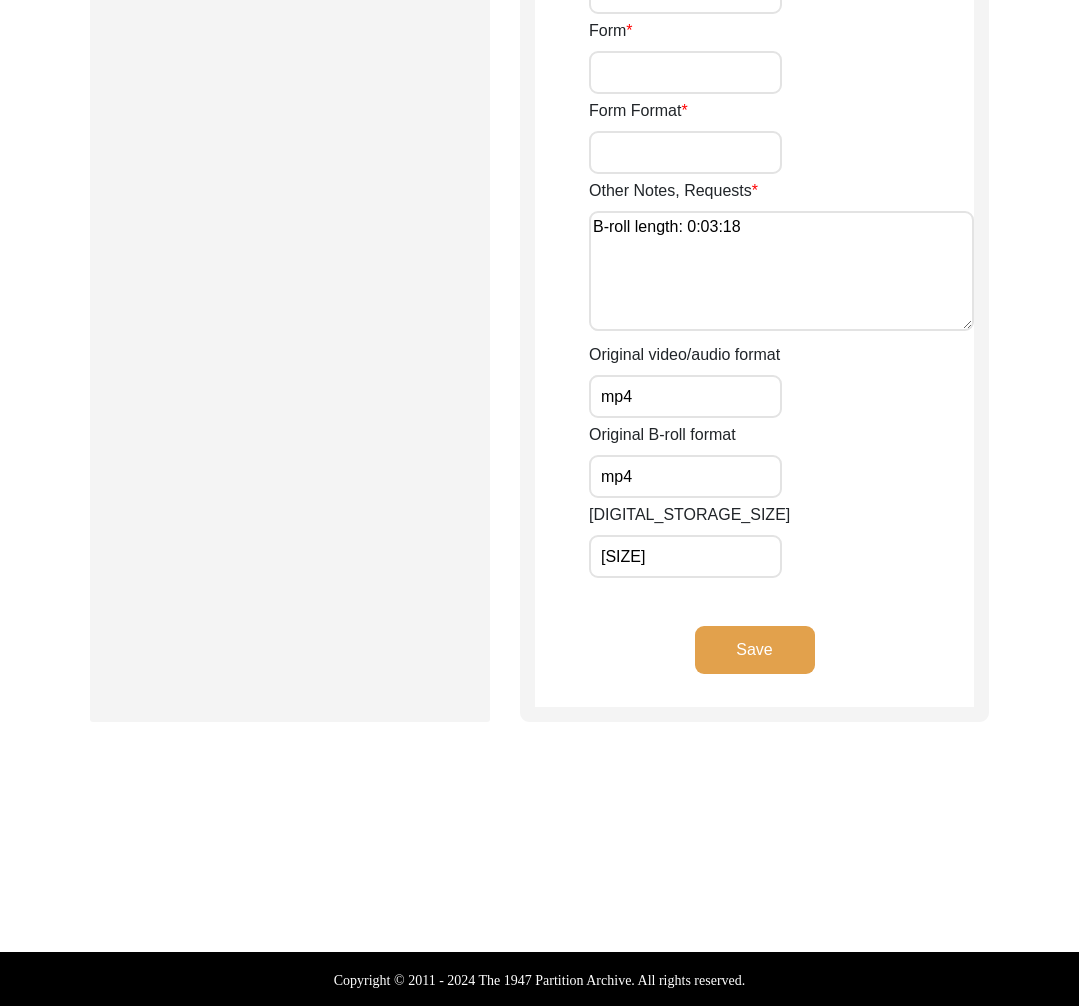 click on "Save" 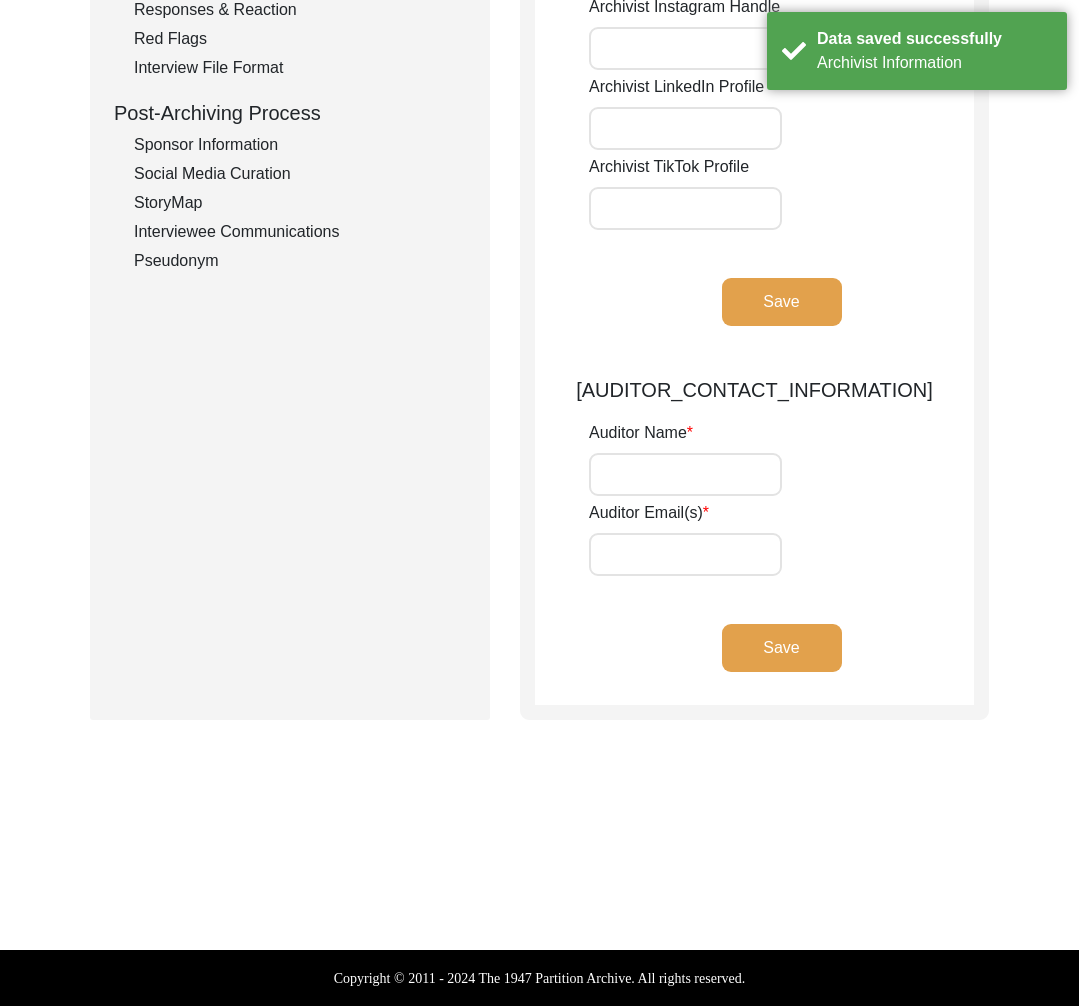 scroll, scrollTop: 0, scrollLeft: 0, axis: both 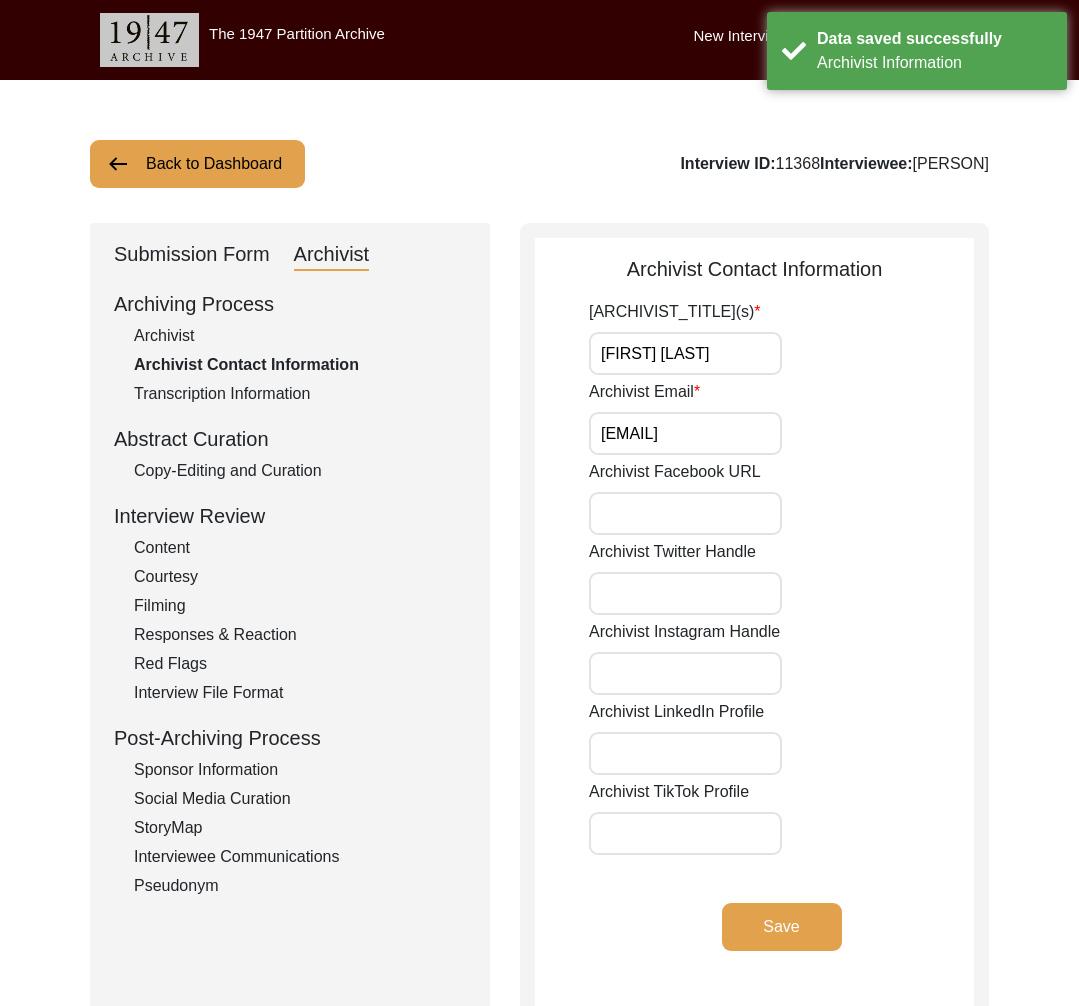 click on "Archivist" 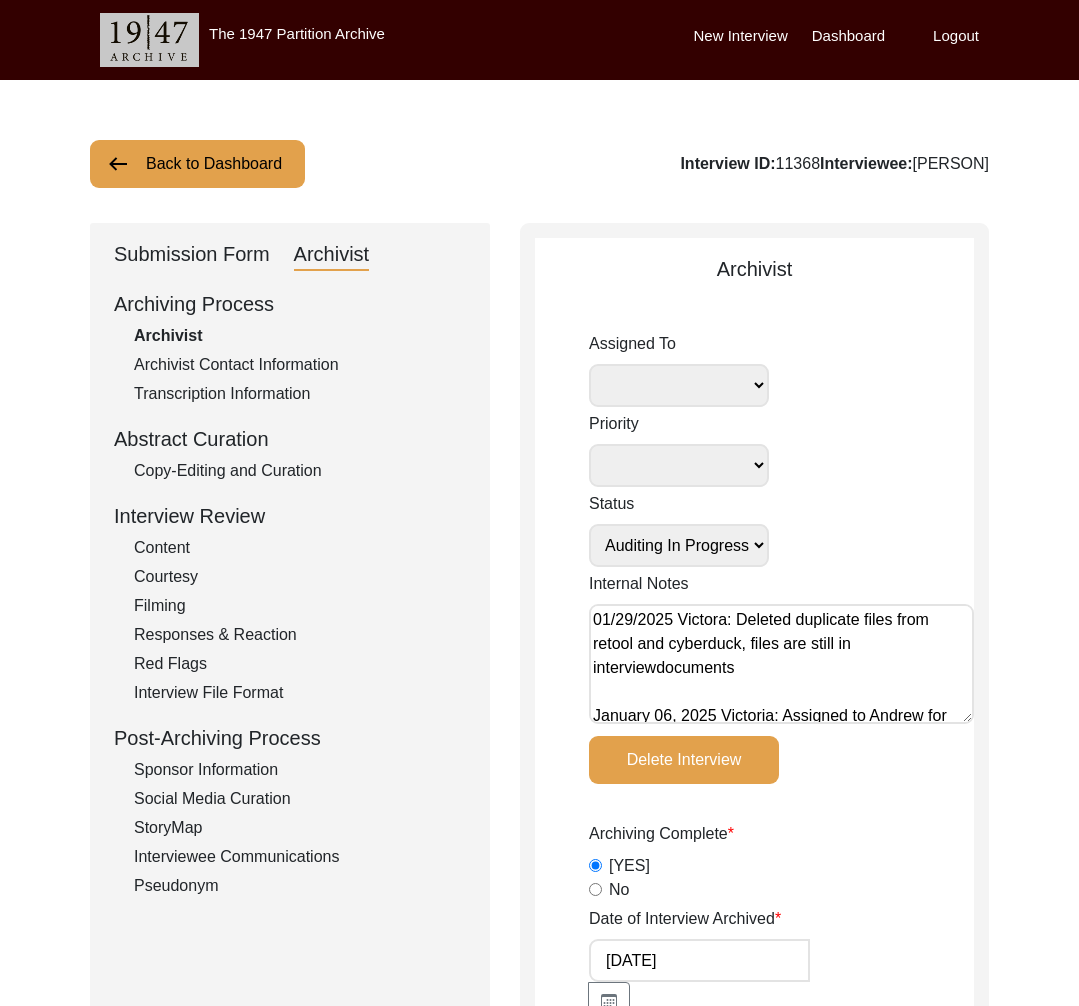 click on "01/29/2025 Victora: Deleted duplicate files from retool and cyberduck, files are still in interviewdocuments
January 06, 2025 Victoria: Assigned to Andrew for archiving. Due 01/13/2025. Leave file in Other Files as they are for now.
12/30/2024 Victoria: Files in Other Files are just duplicates of the files in Video/Audio files. They need to be left alone until we can delete them." at bounding box center [781, 664] 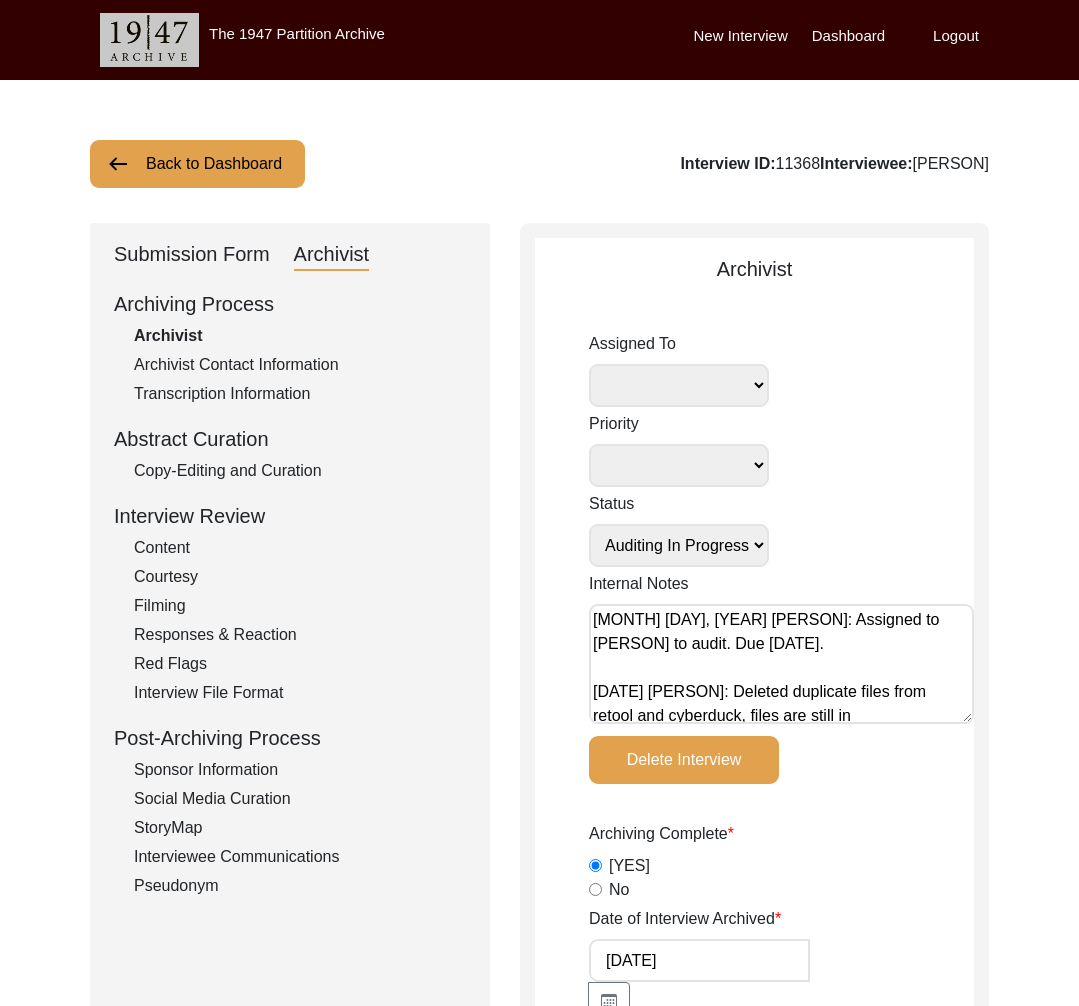 scroll, scrollTop: 224, scrollLeft: 0, axis: vertical 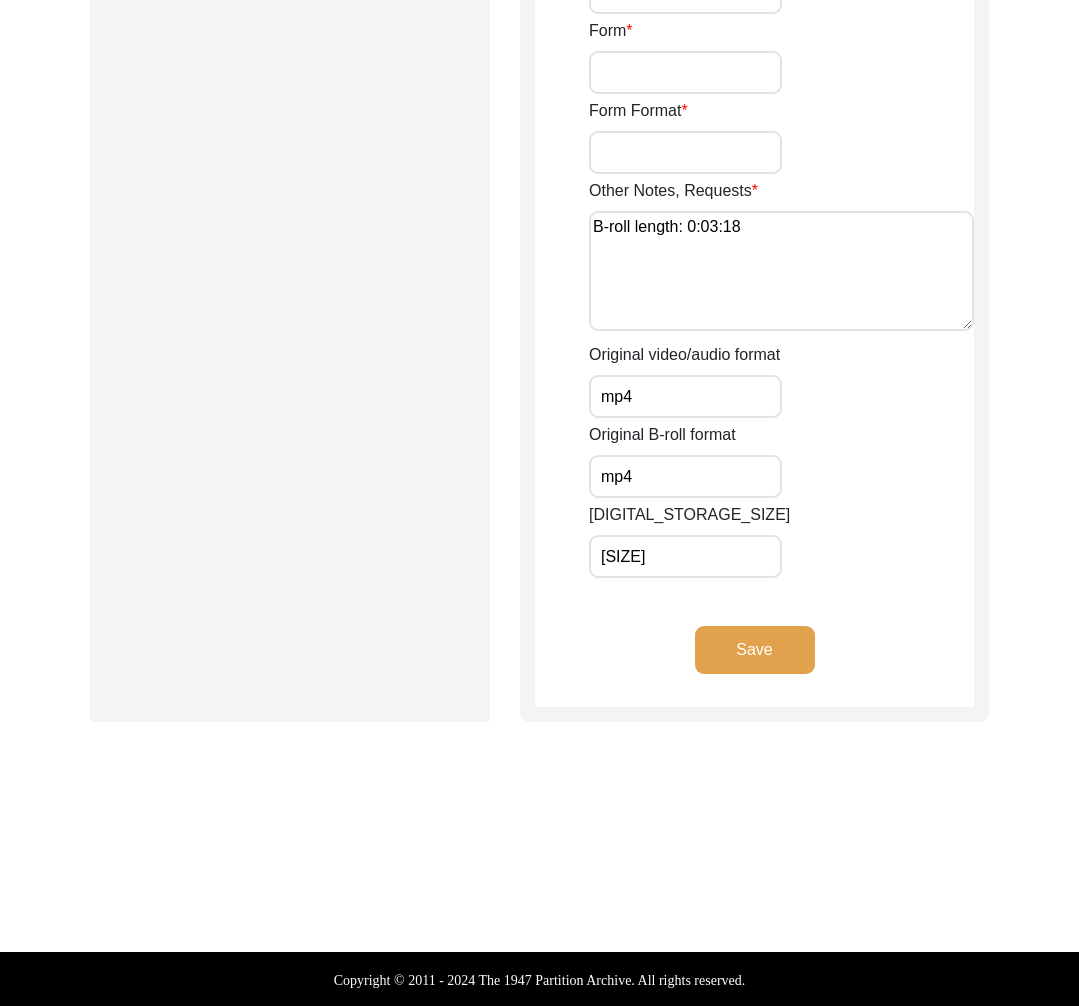 click on "Save" 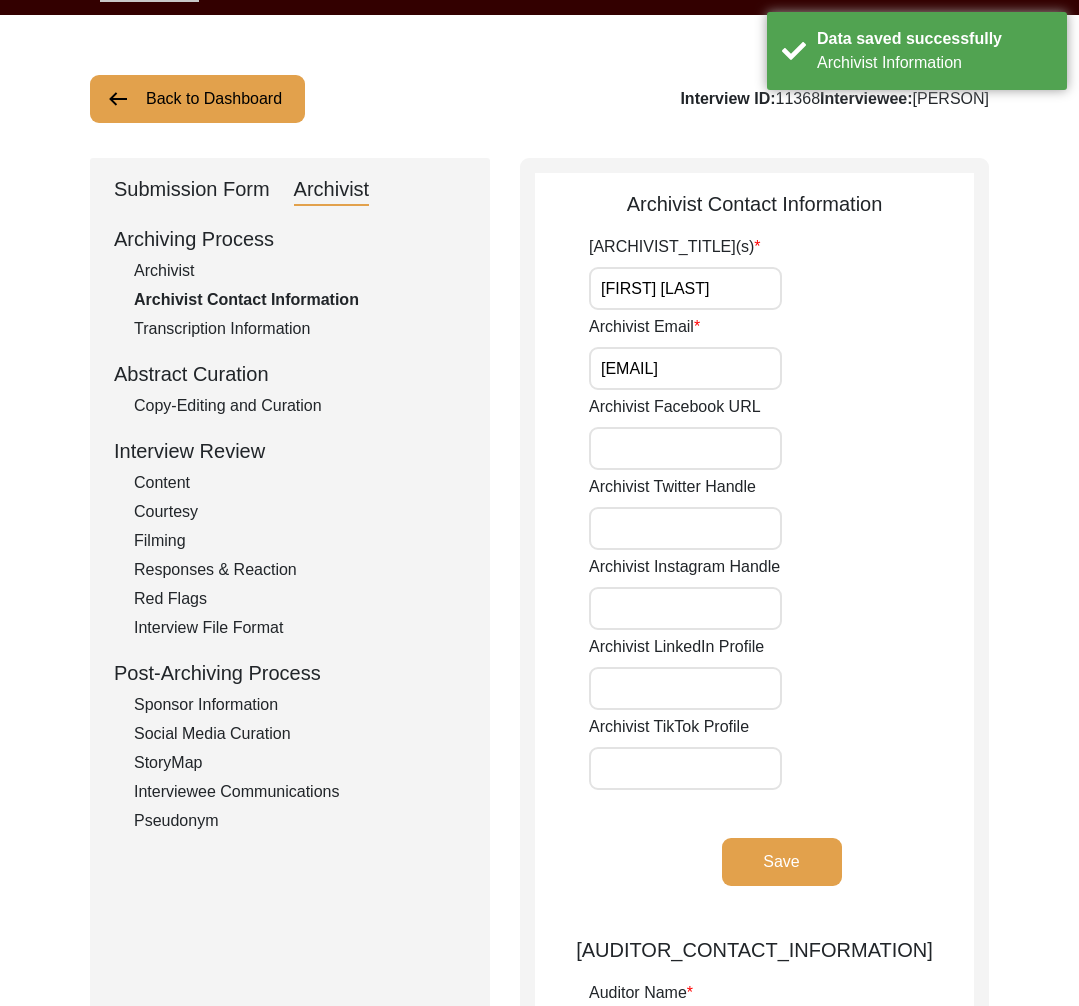 scroll, scrollTop: 0, scrollLeft: 0, axis: both 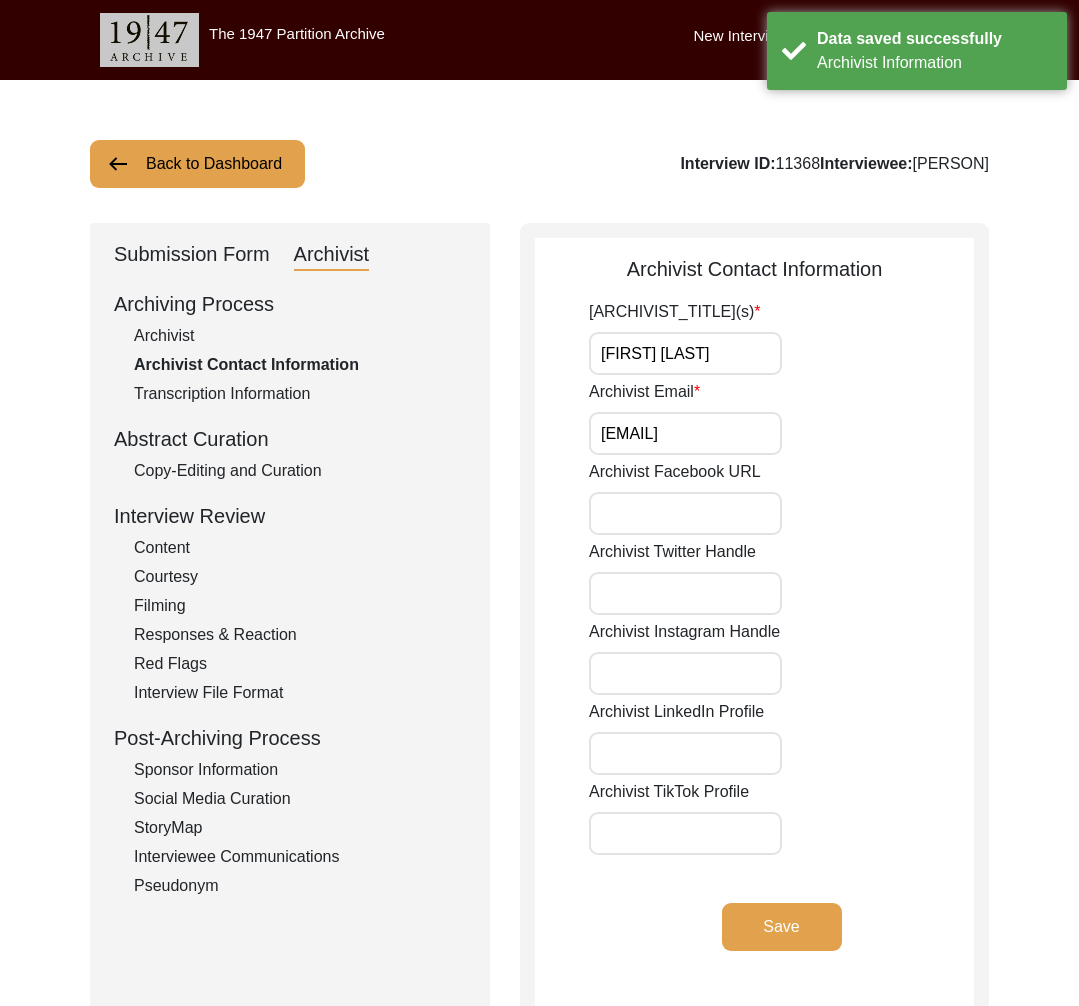 click on "Archivist" 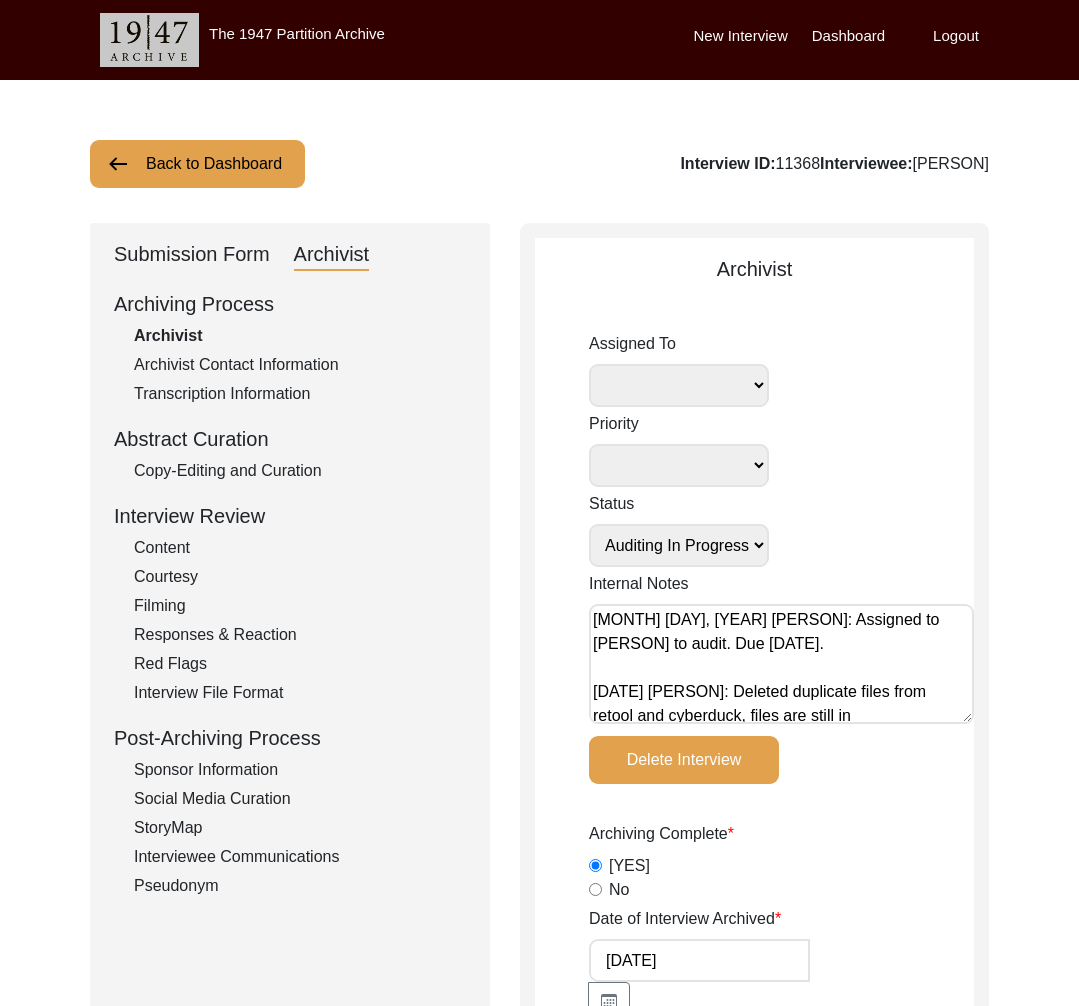 click on "Back to Dashboard" 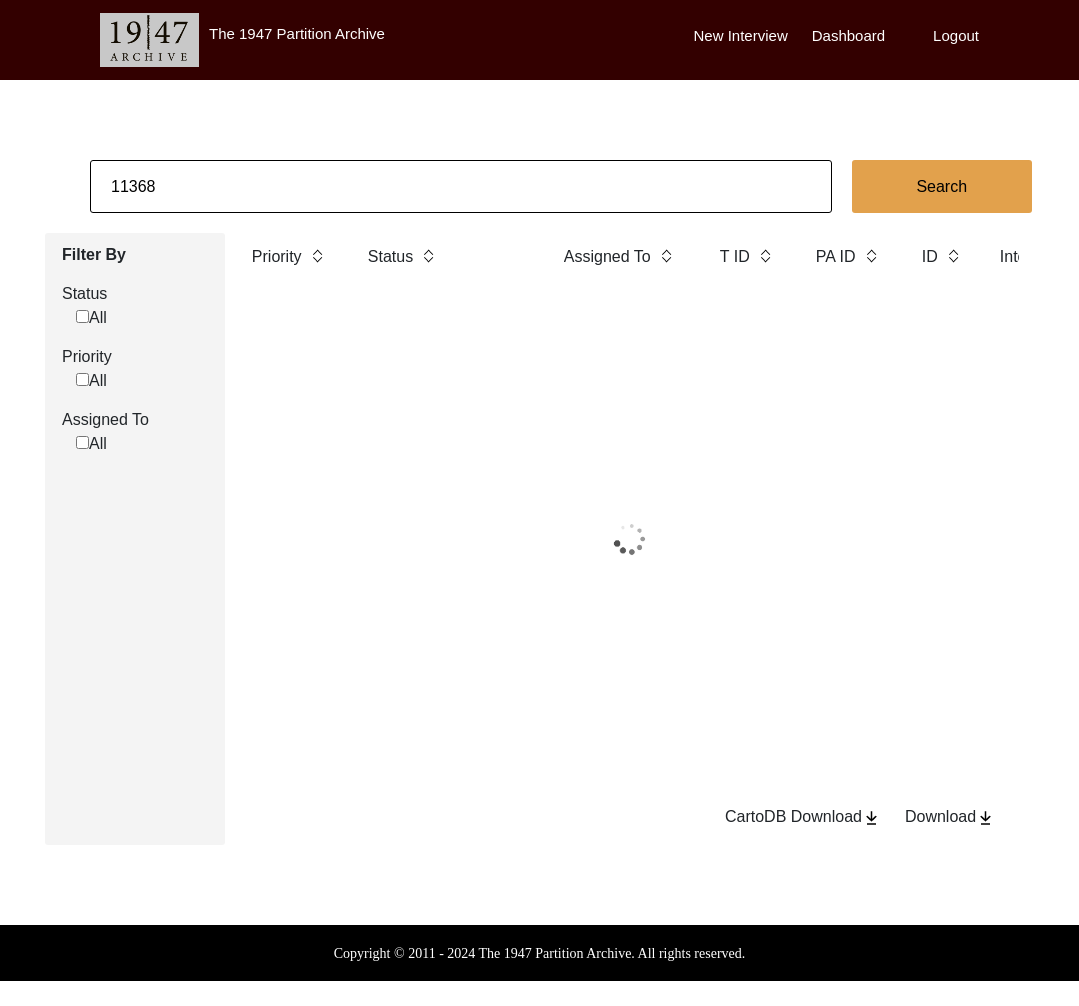 click on "11368" 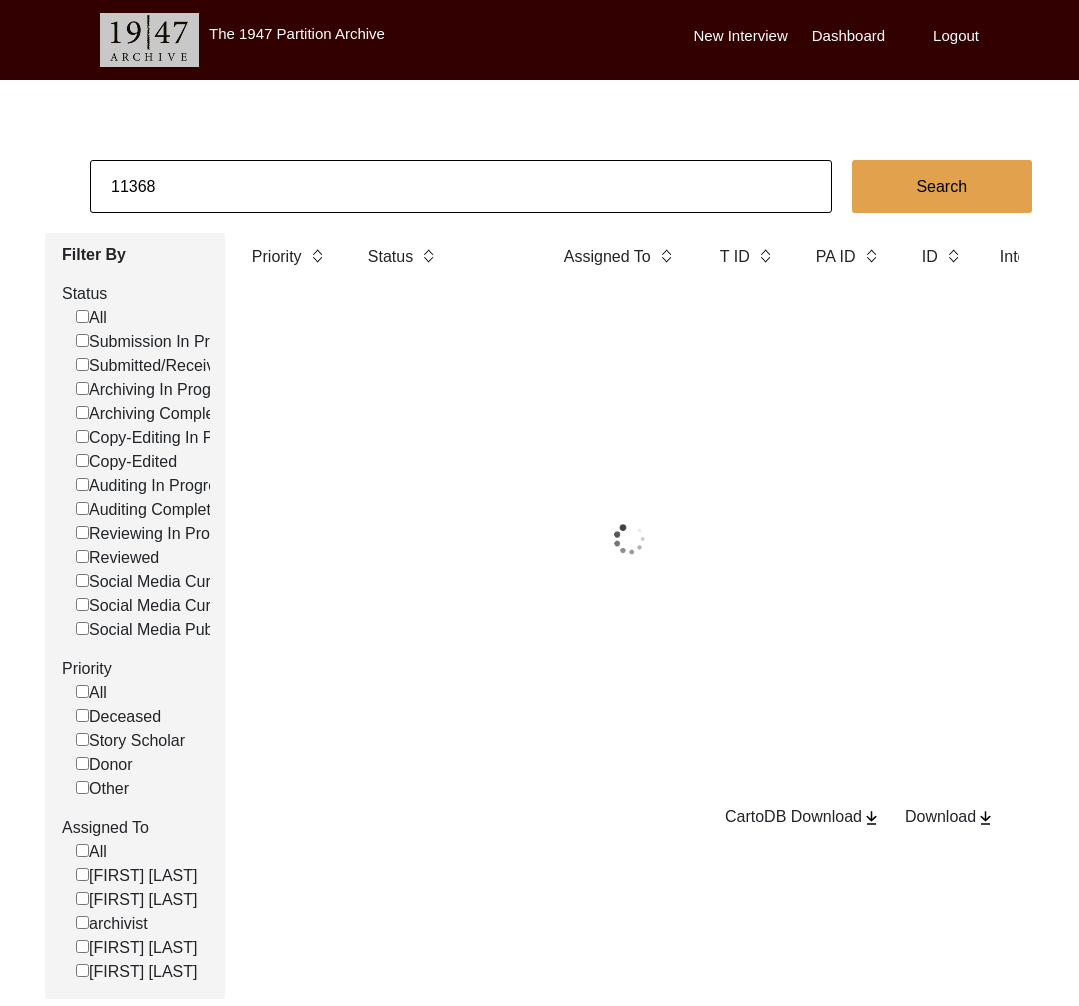 click on "11368" 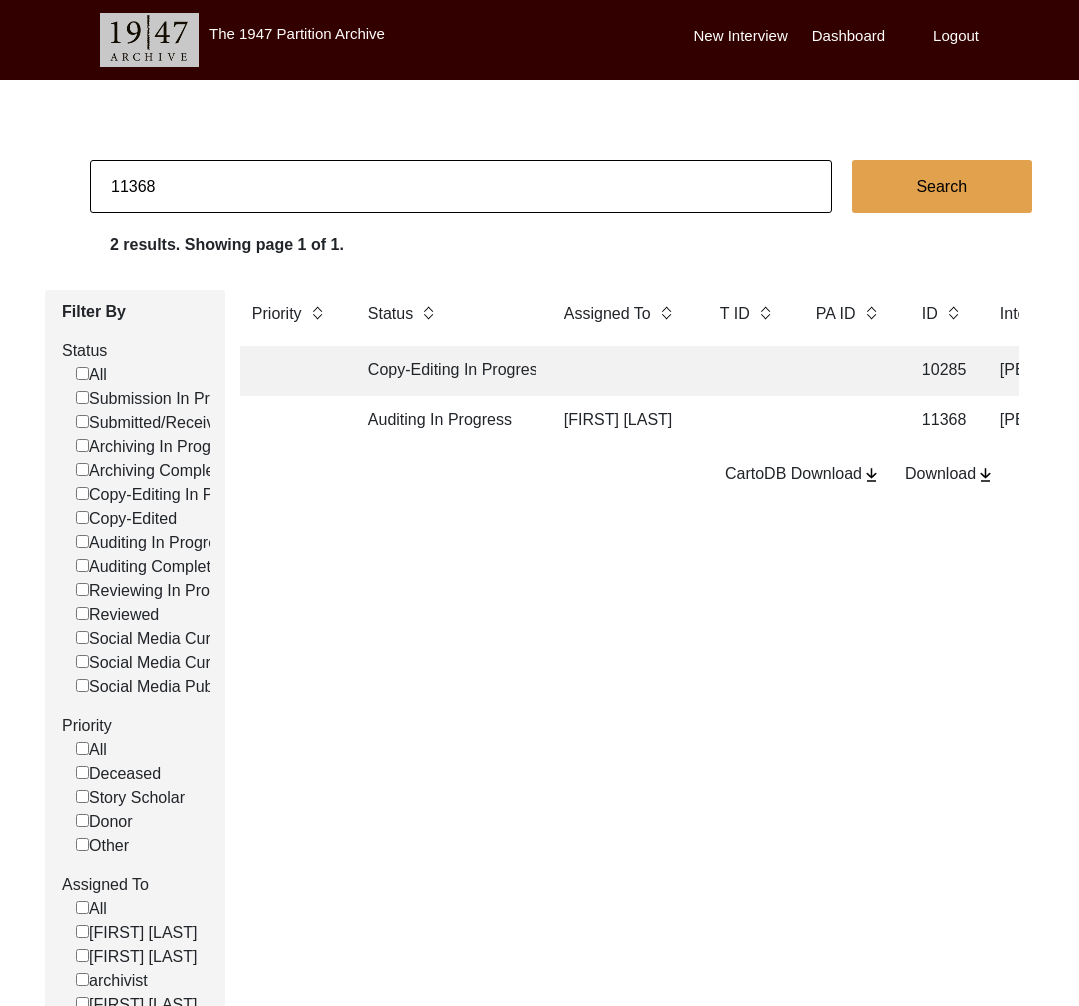 paste on "4" 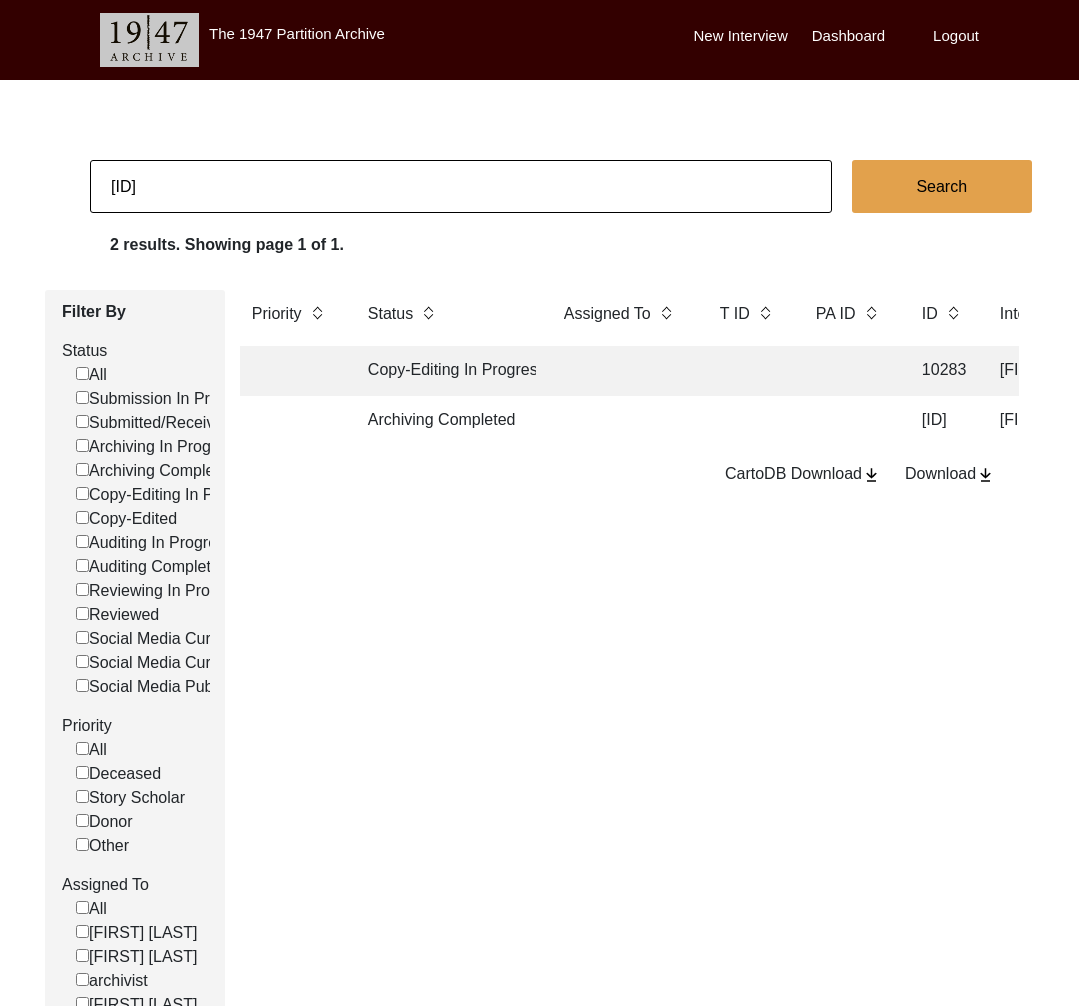 click on "Archiving Completed" 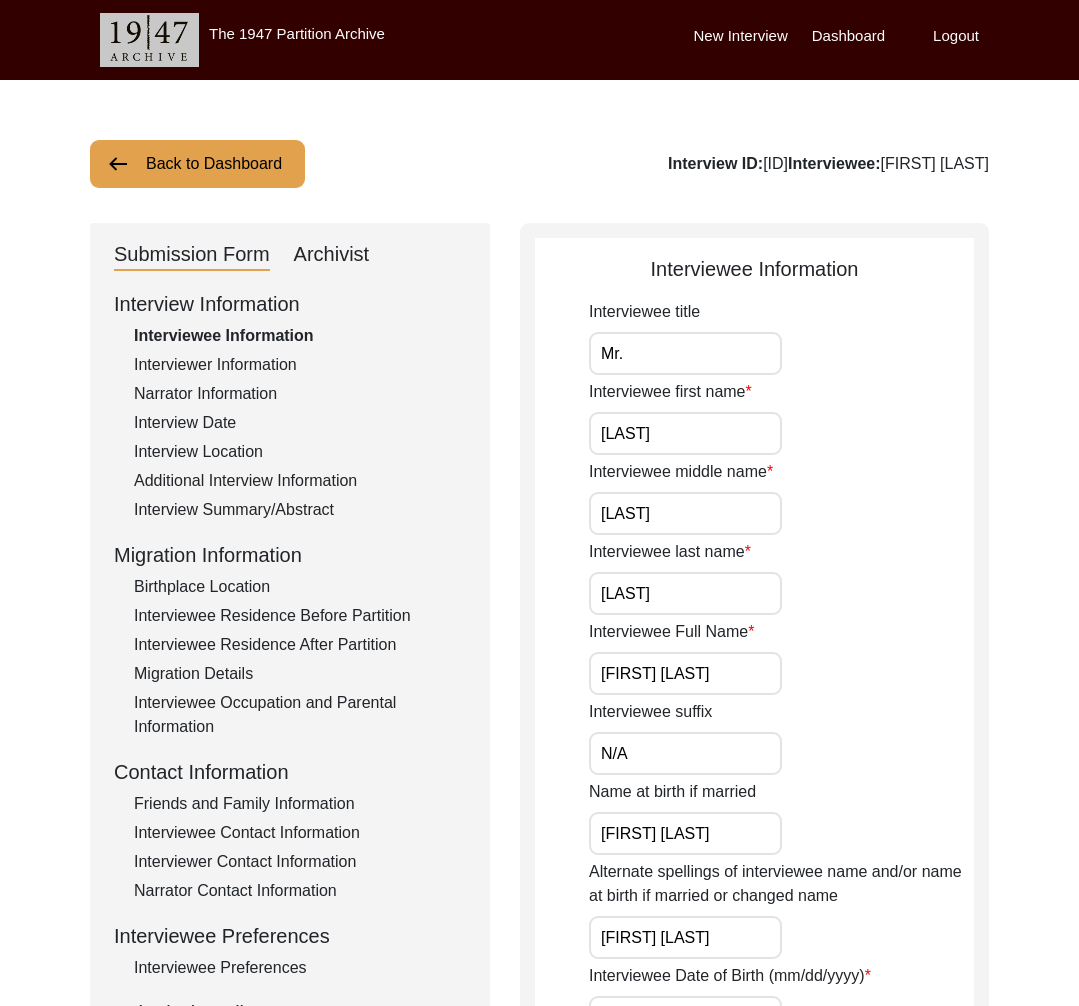 click on "Archivist" 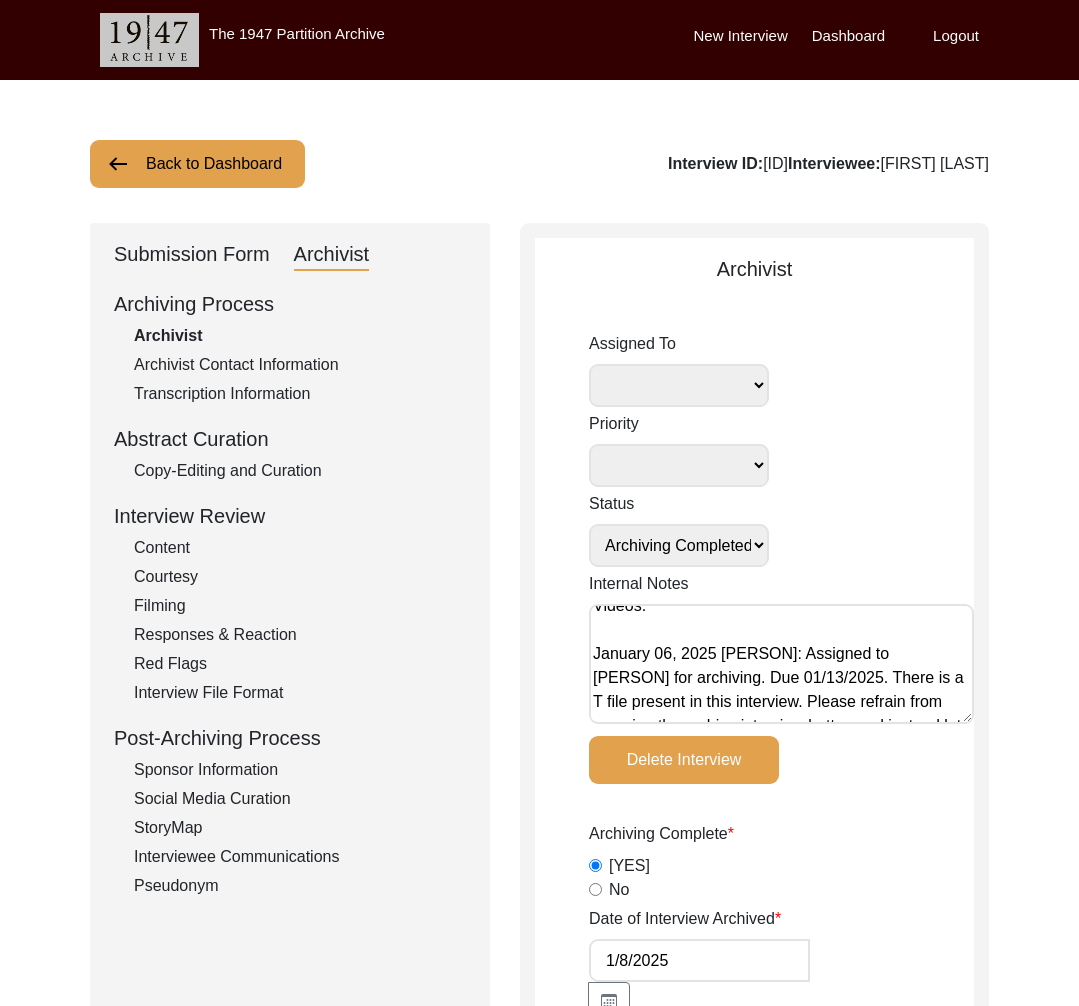 scroll, scrollTop: 137, scrollLeft: 0, axis: vertical 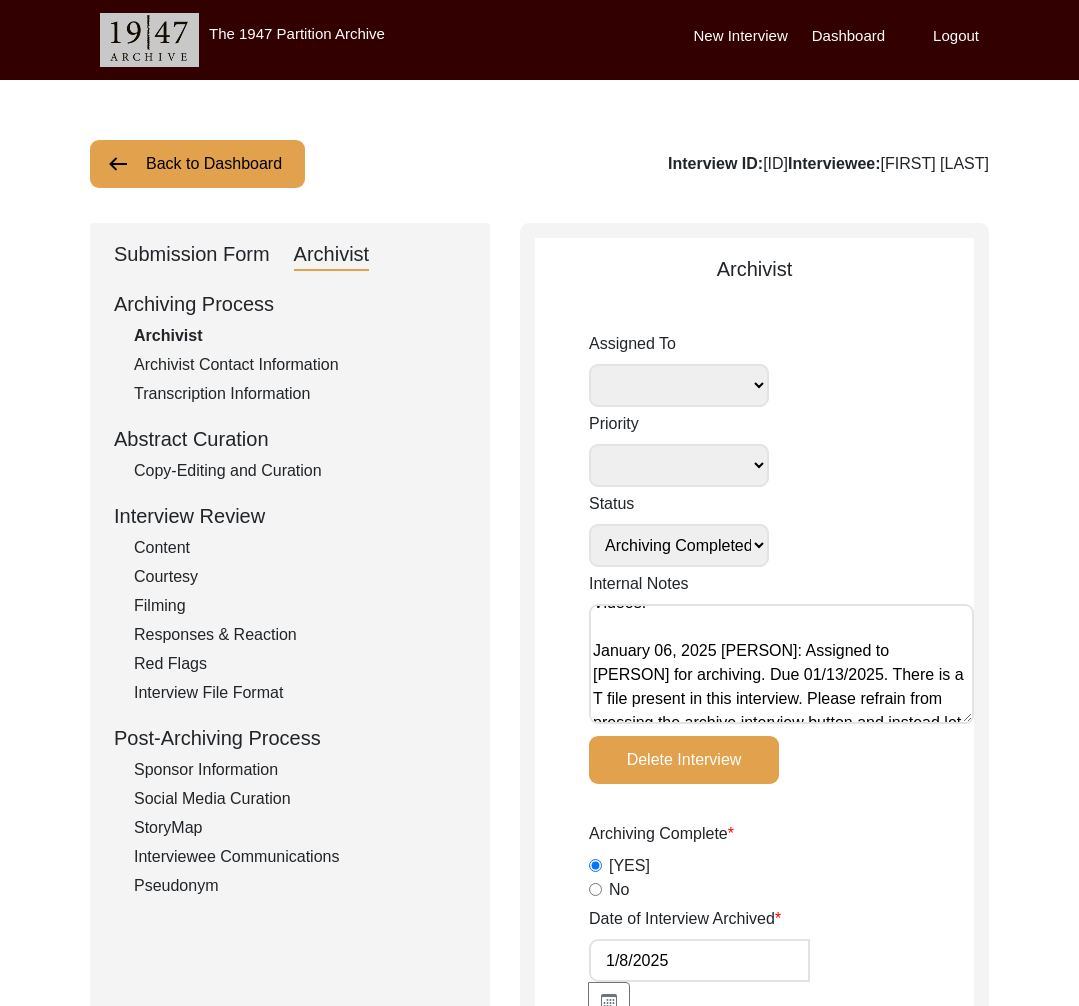 click on "Back to Dashboard" 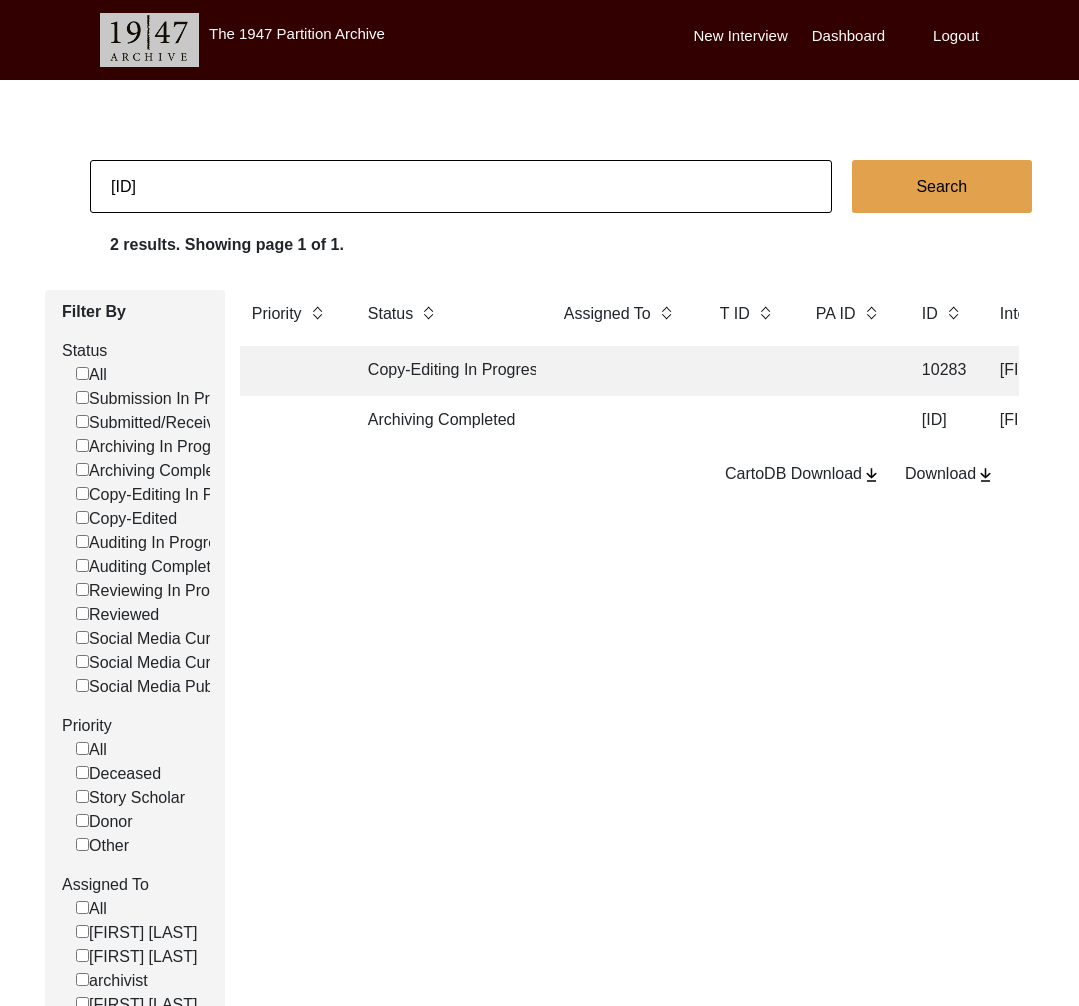 click on "[ID]" 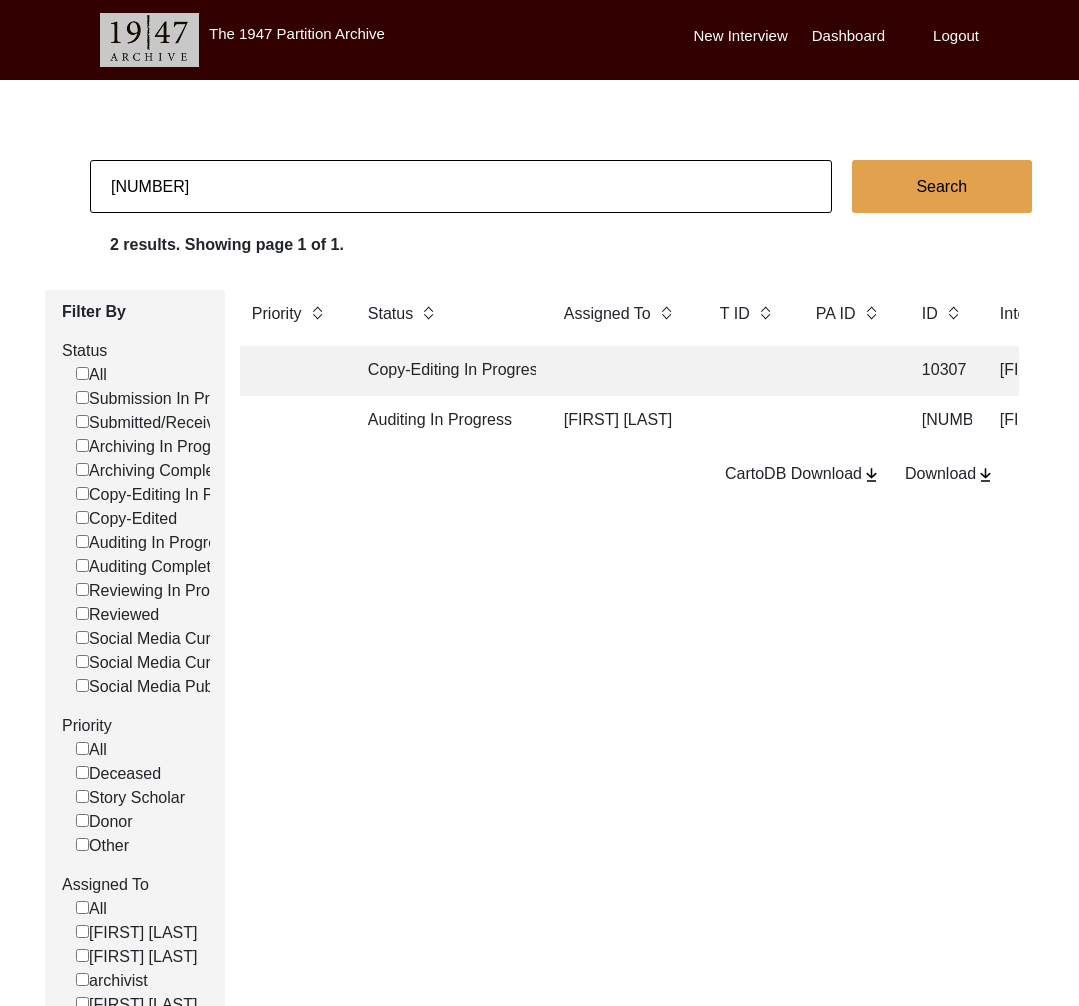 click on "Auditing In Progress" 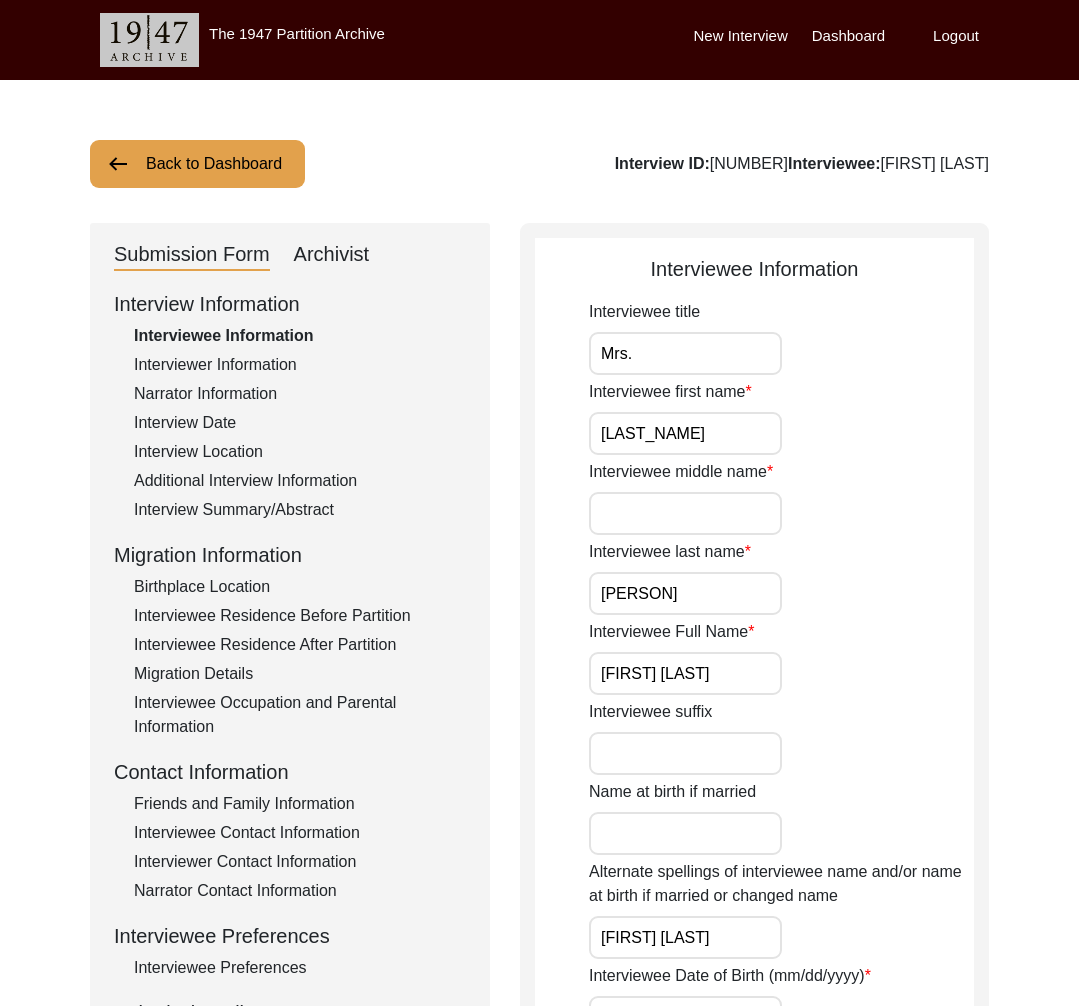 click on "Back to Dashboard" 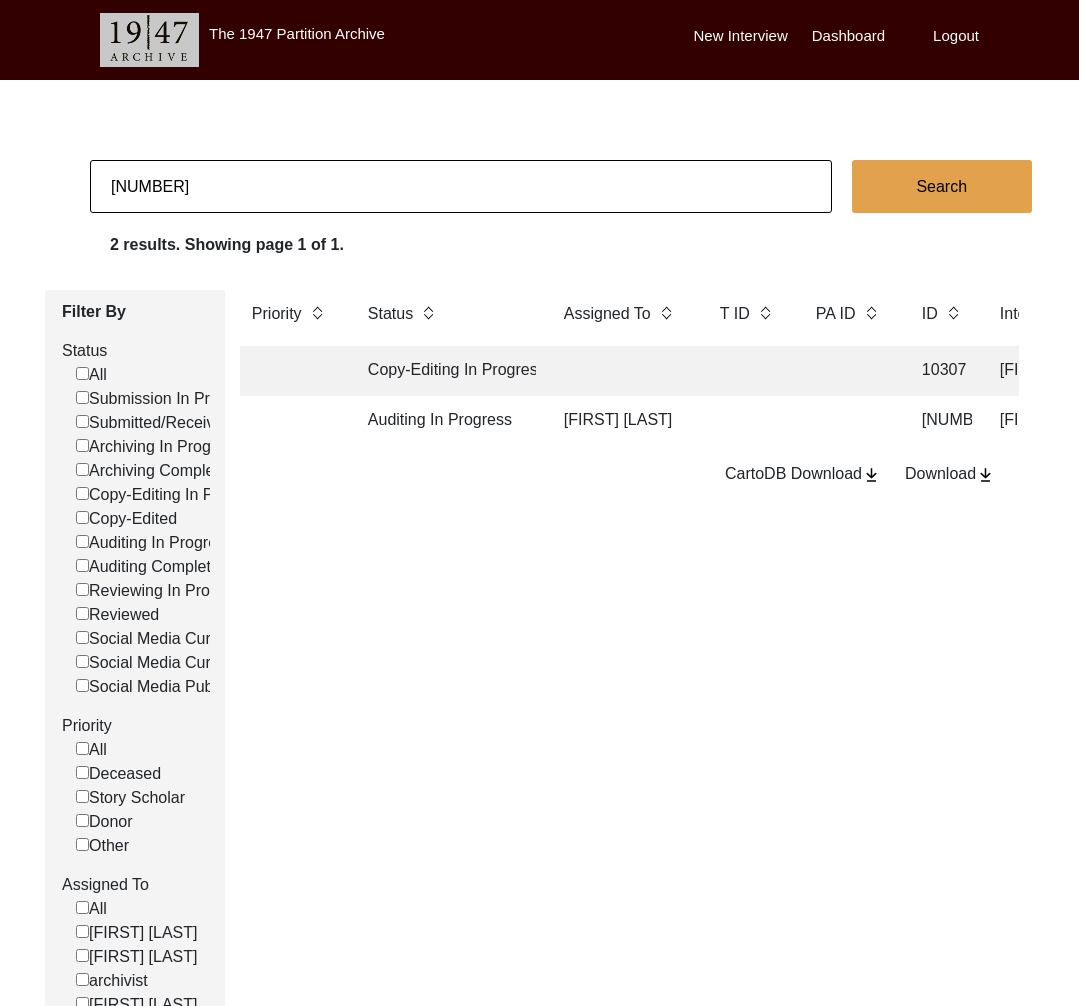 click on "Auditing In Progress" 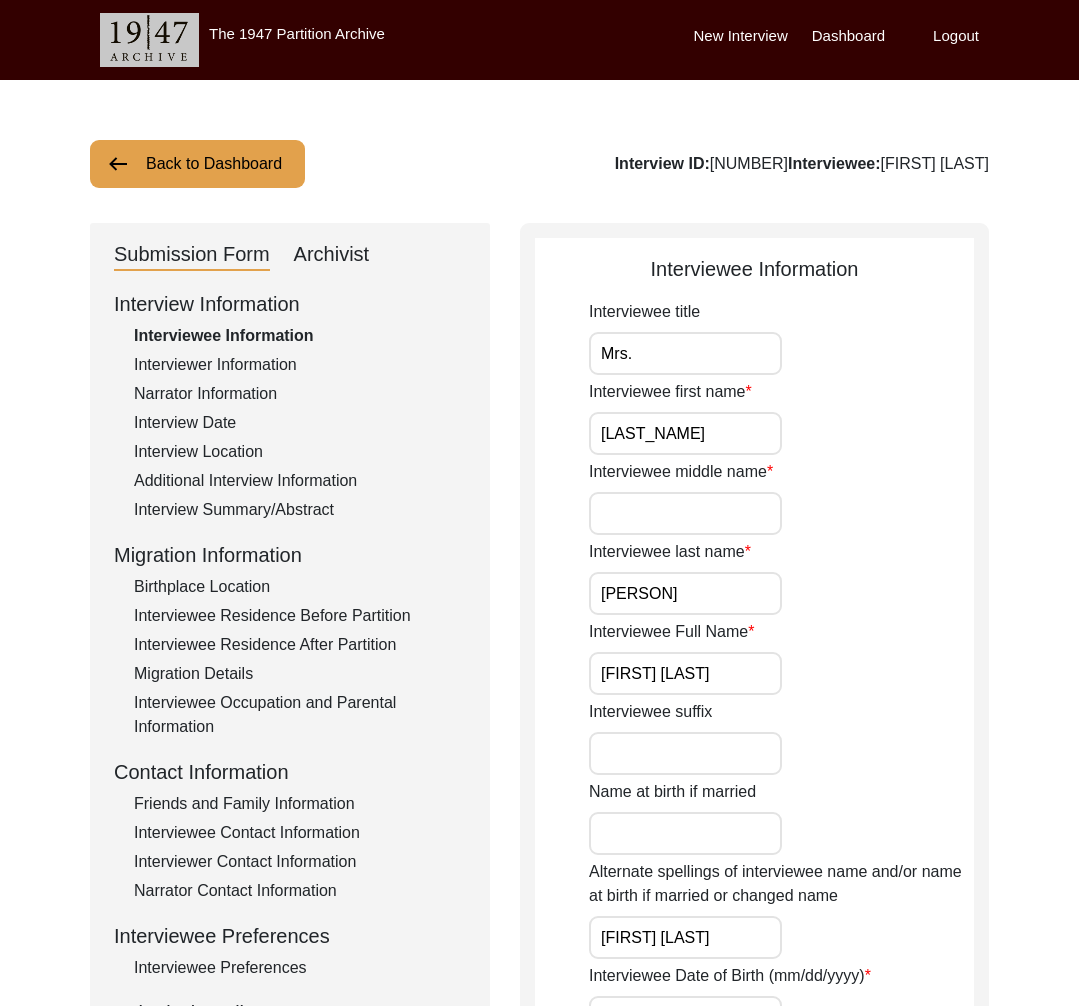 click on "Archivist" 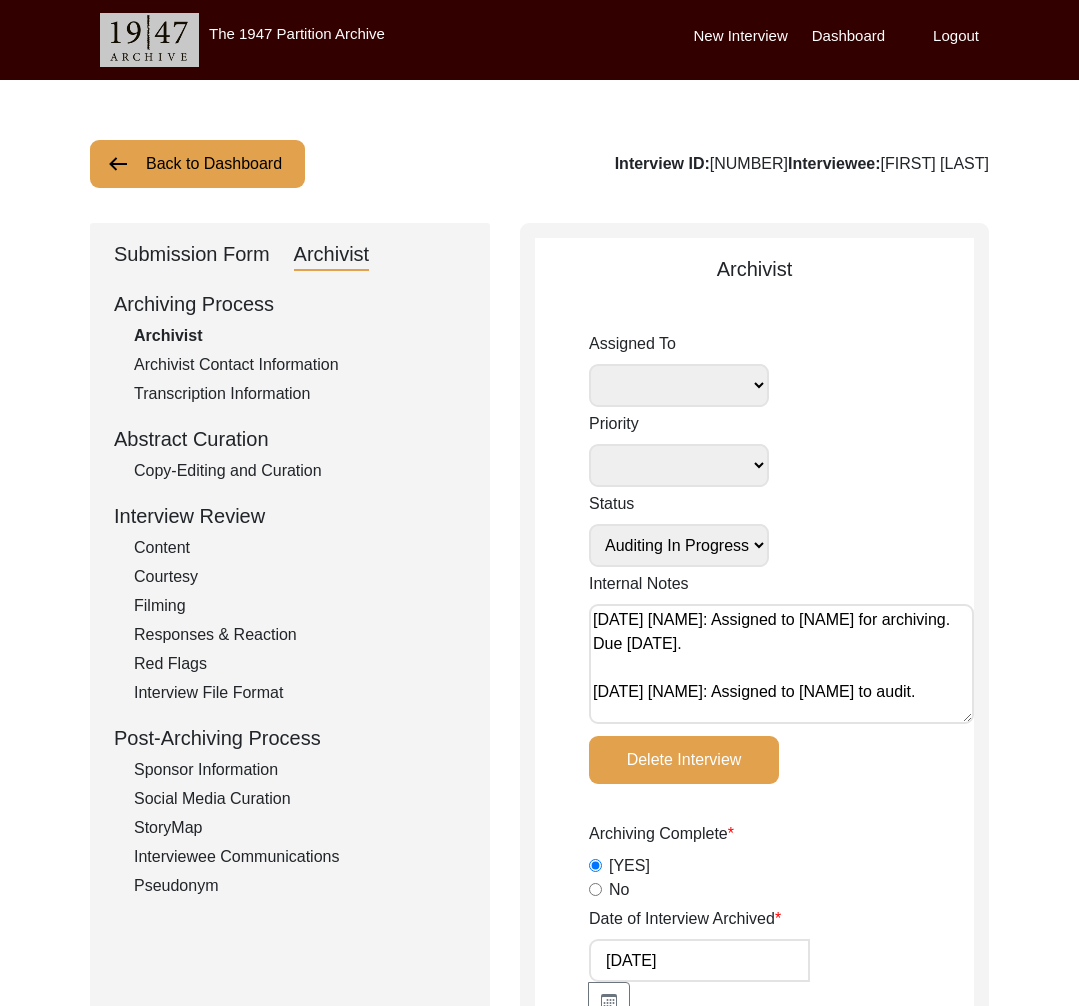 click on "Back to Dashboard" 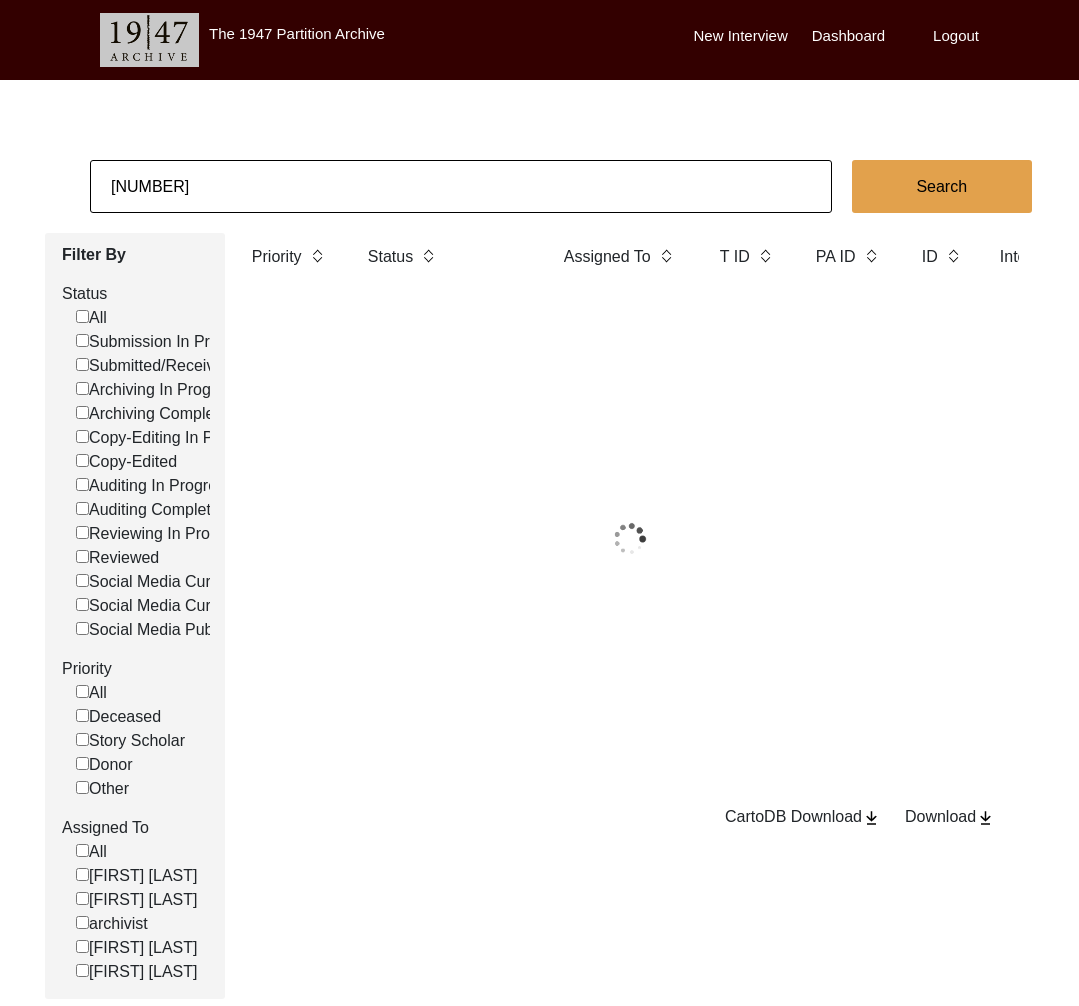 click on "[NUMBER]" 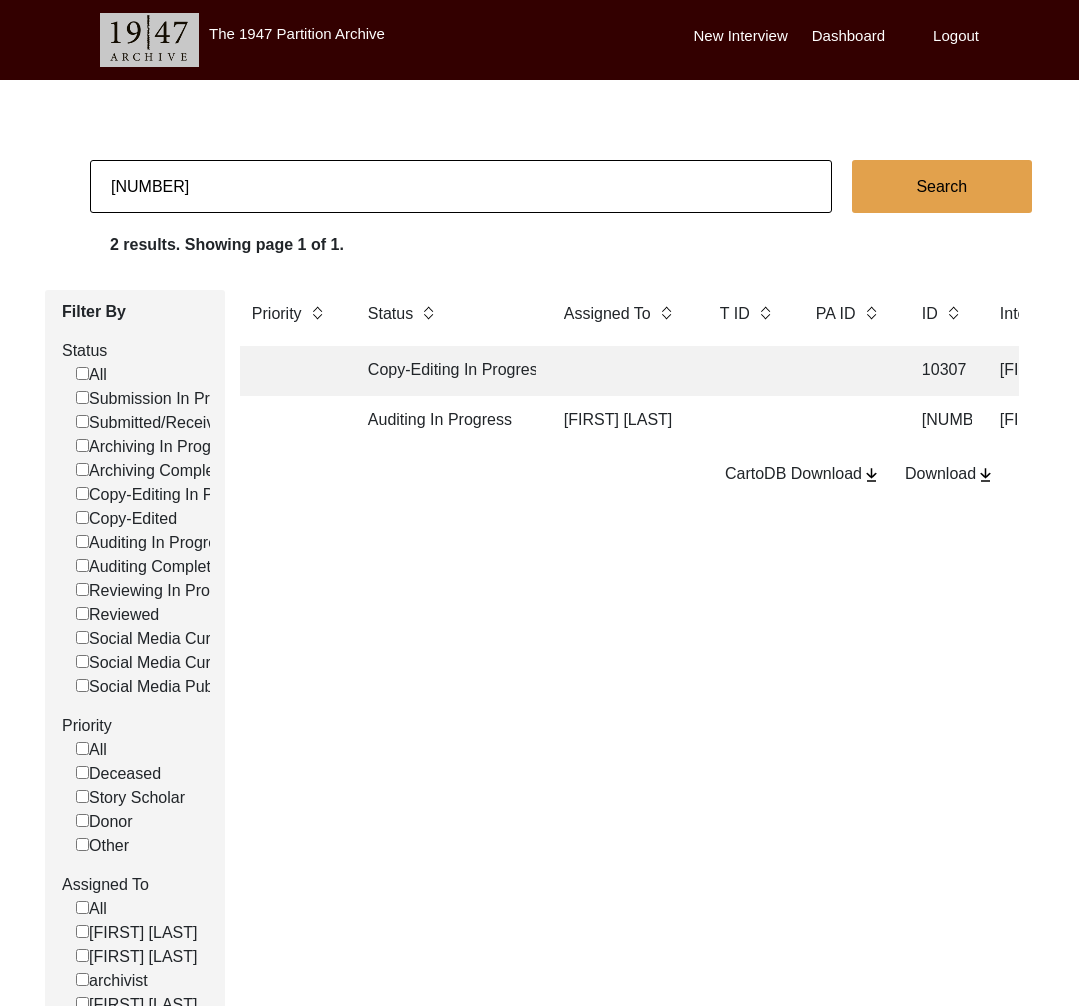 click on "[NUMBER]" 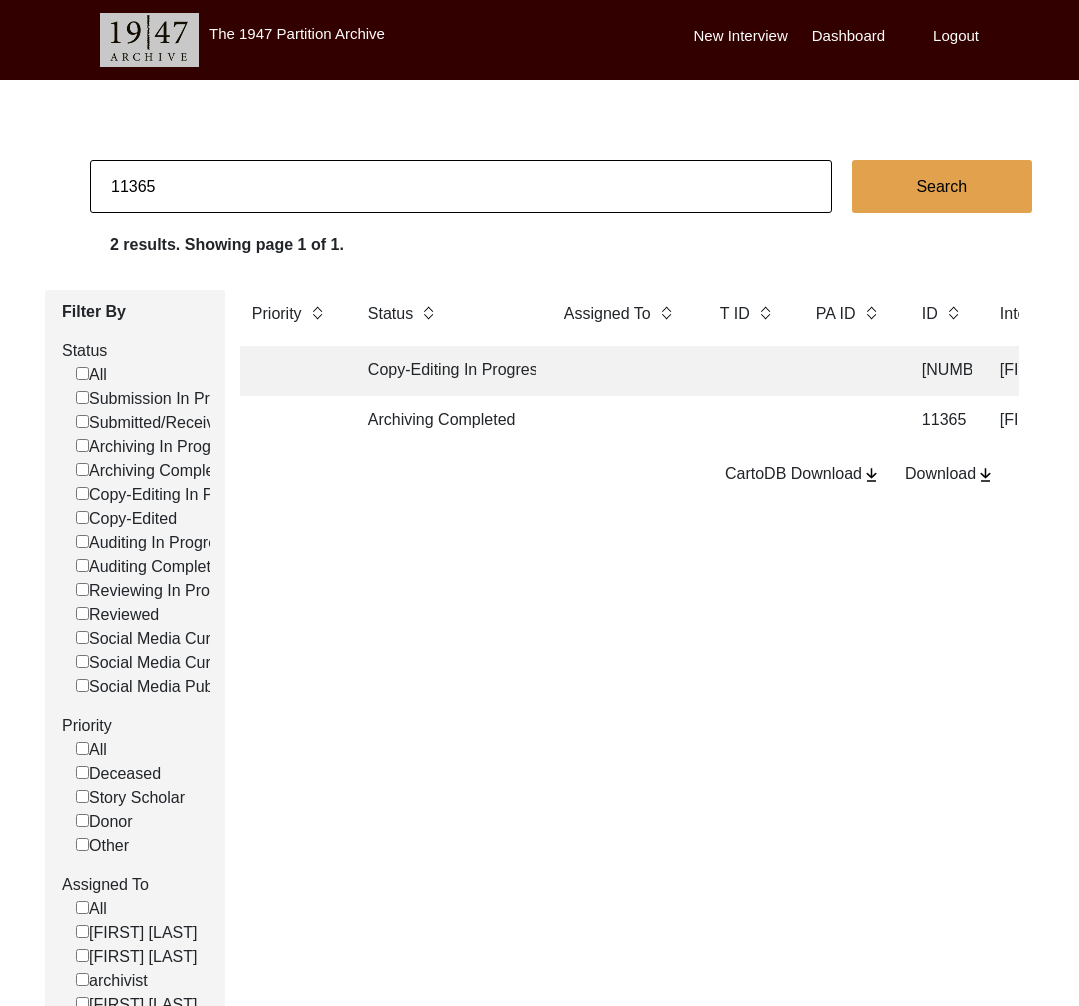 click on "Archiving Completed" 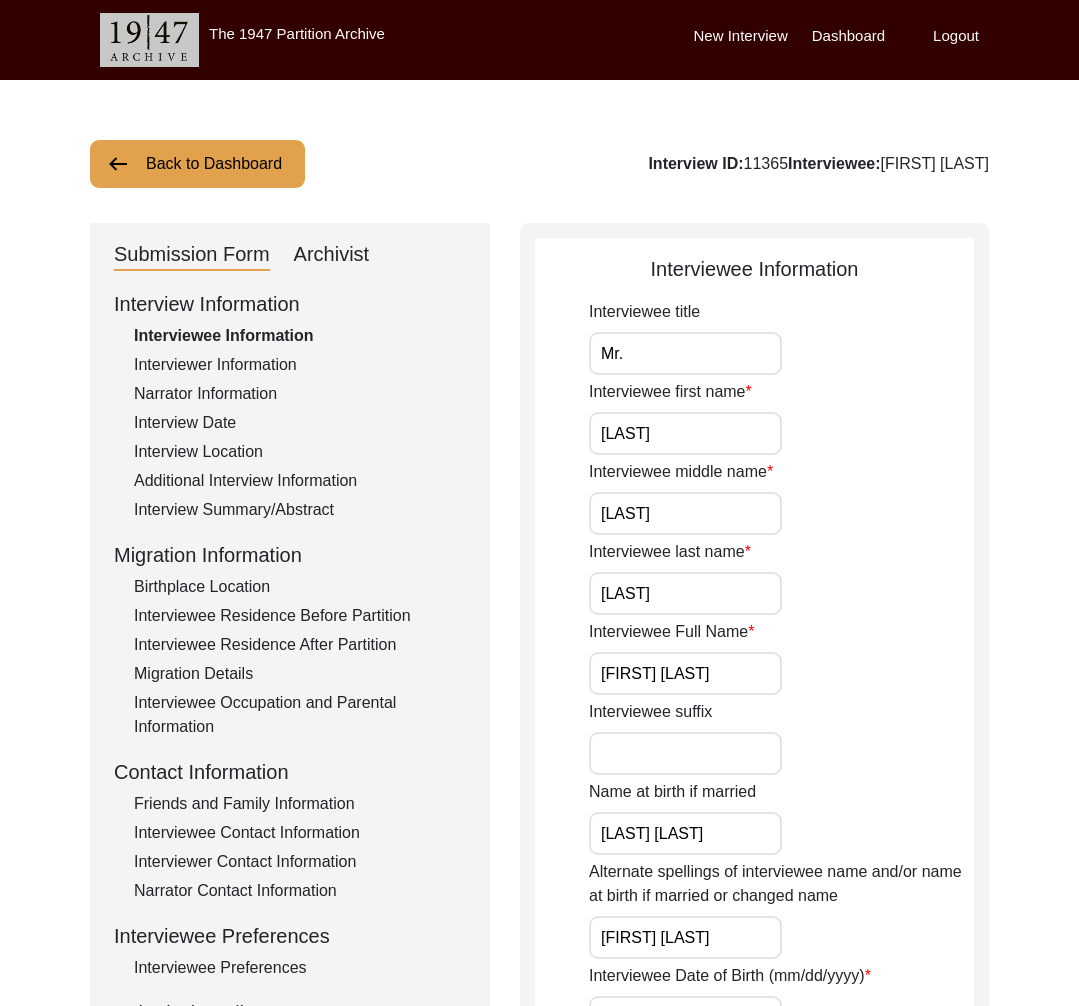 click on "Archivist" 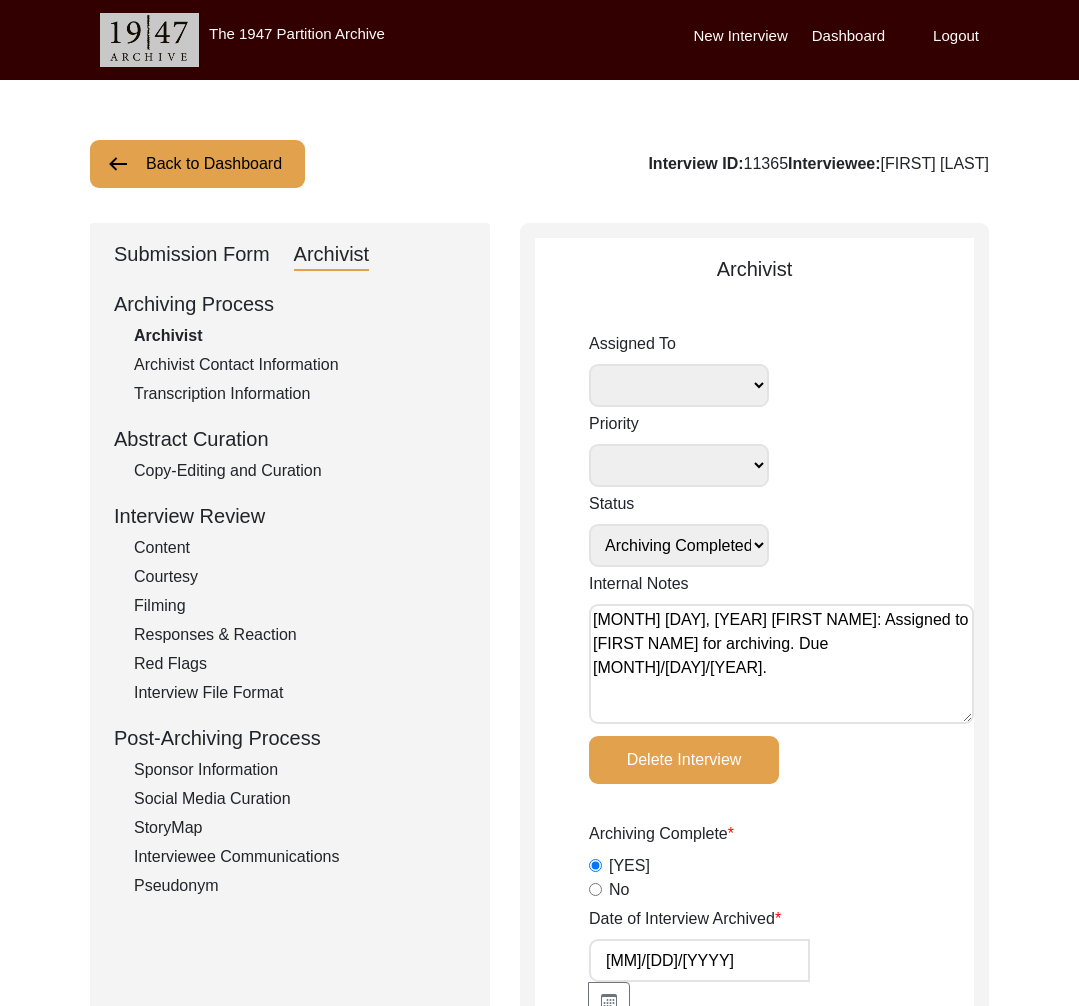 click on "Interview ID:  11365  Interviewee:  [FIRST] [LAST]" 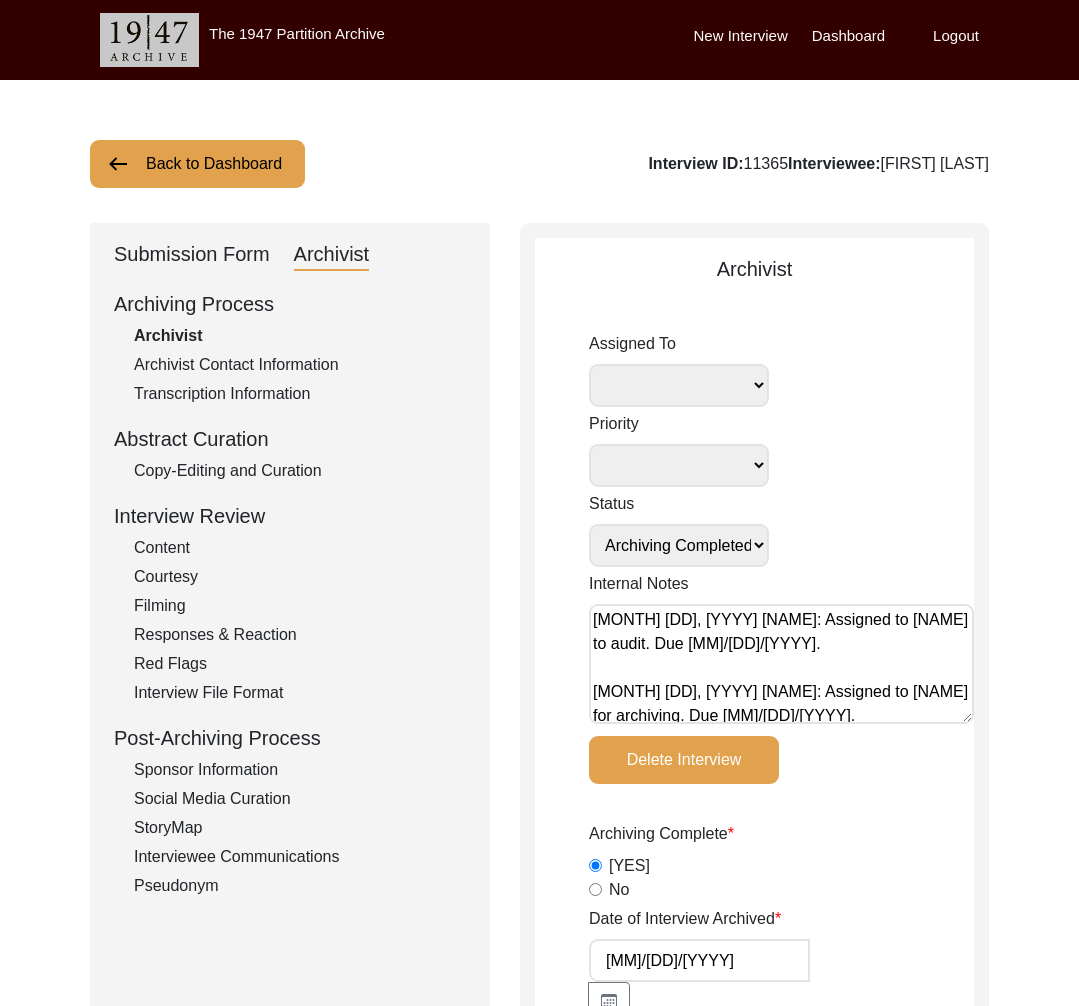 click on "Assigned To [FIRST] [LAST] [FIRST] [LAST] archivist [FIRST] [LAST] [FIRST] [LAST] Priority Deceased Alive Other Status Submission In Progress Submitted/Received Archiving In Progress Archiving Completed Copy-Editing In Progress Copy-Edited Auditing In Progress Auditing Completed Reviewing In Progress Reviewed Social Media Curation In Progress Social Media Curated Social Media Published Internal Notes [MONTH] [DD], [YYYY] [NAME]: Assigned to [NAME] for archiving. Due [MM]/[DD]/[YYYY].
[MONTH] [DD], [YYYY] [NAME]: Assigned to [NAME] for archiving. Due [MONTH] [DD], [YYYY]. Delete Interview Archiving Complete  Yes   No  Date of Interview Archived [MM]/[DD]/[YYYY] Archivist Notes Audit Assignment Date Audit Assignment Additional Date POST Form  Yes   No   None  Summary  Yes   No   None  Summary Added to Curation doc?  Yes   No   None  RELEASE Form  Yes   No   None  Info Missing - Post Interview Form Contact Checklist?  Yes   No   None  Email Checklist?  Yes   No   None  B-Roll Received  Yes   No   None  Video/Audio Received  Yes   No   None" 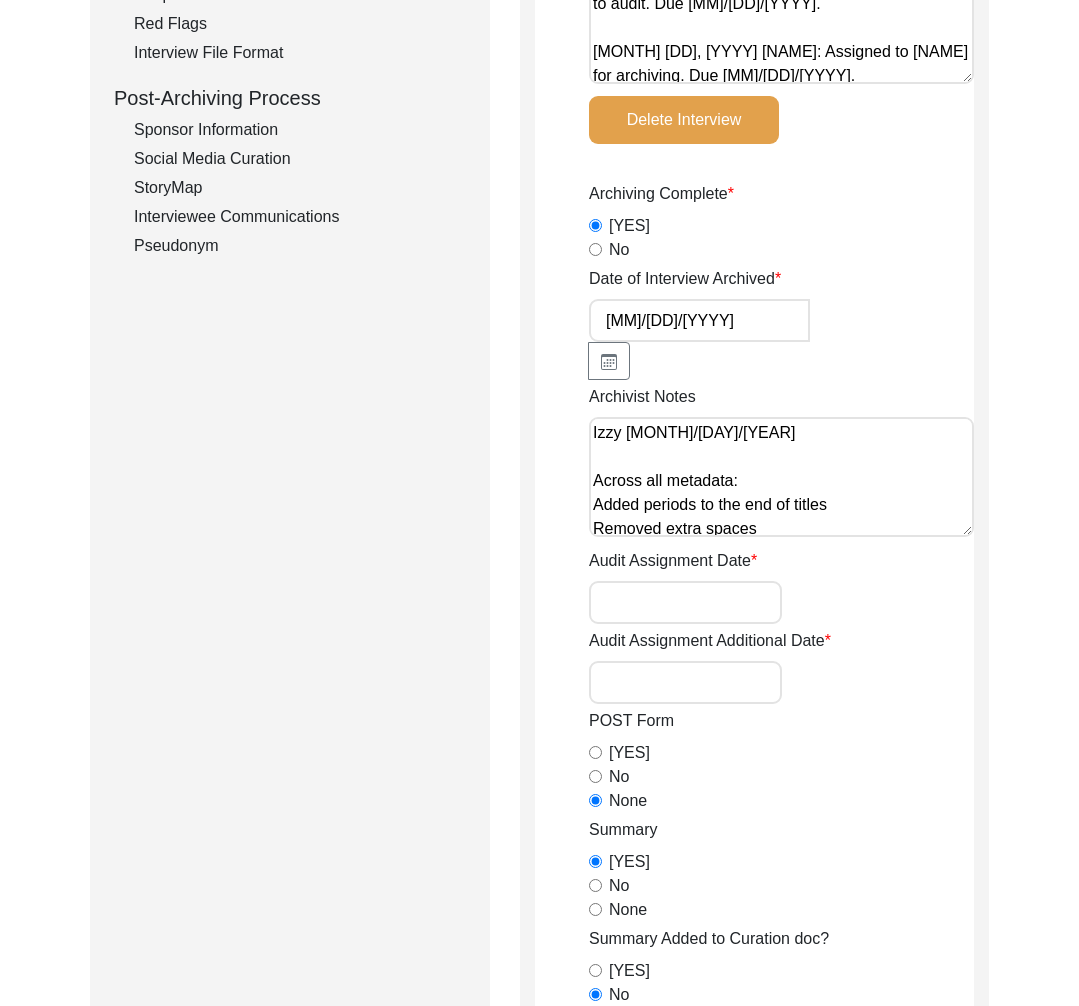 scroll, scrollTop: 0, scrollLeft: 0, axis: both 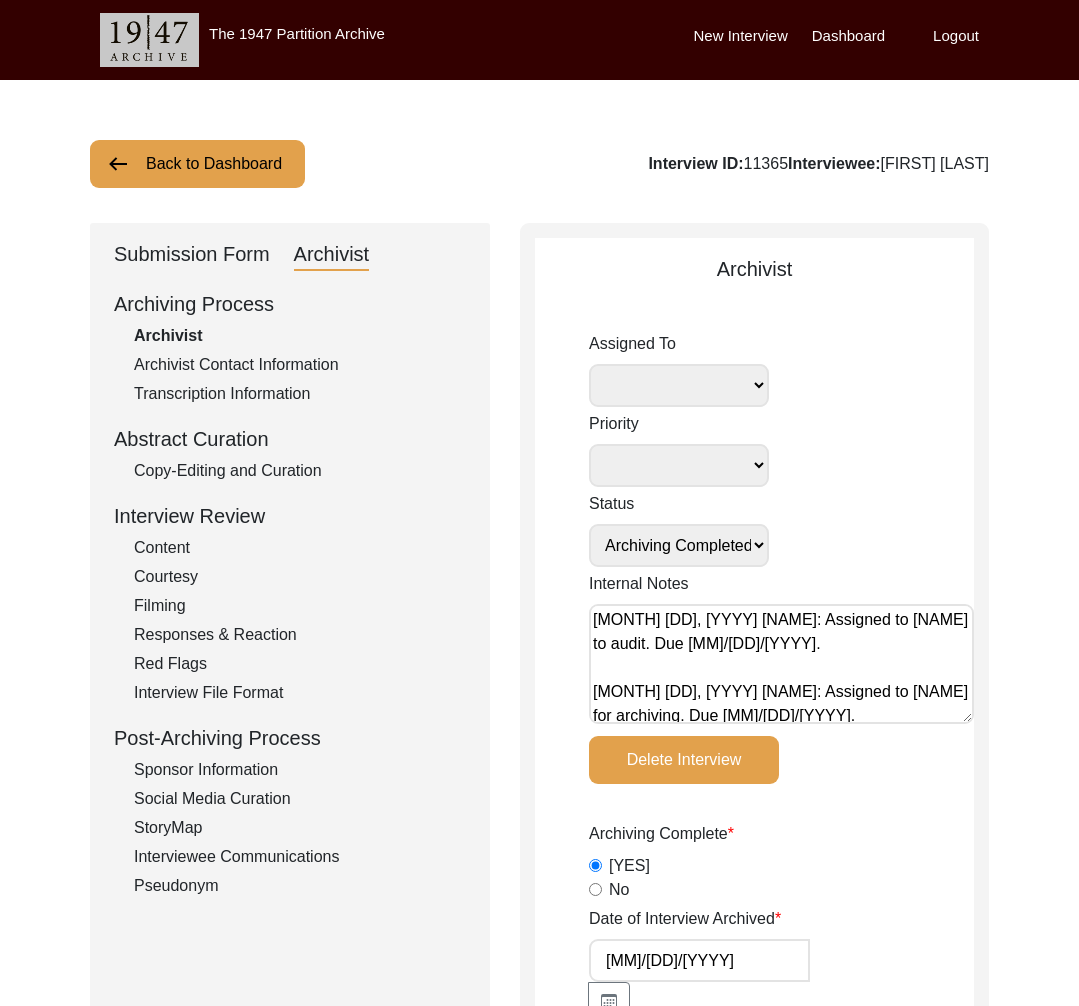 click on "[FIRST_NAME] [LAST_NAME] [FIRST_NAME] [LAST_NAME] [ROLE] [FIRST_NAME] [LAST_NAME] [FIRST_NAME] [LAST_NAME]" at bounding box center (679, 385) 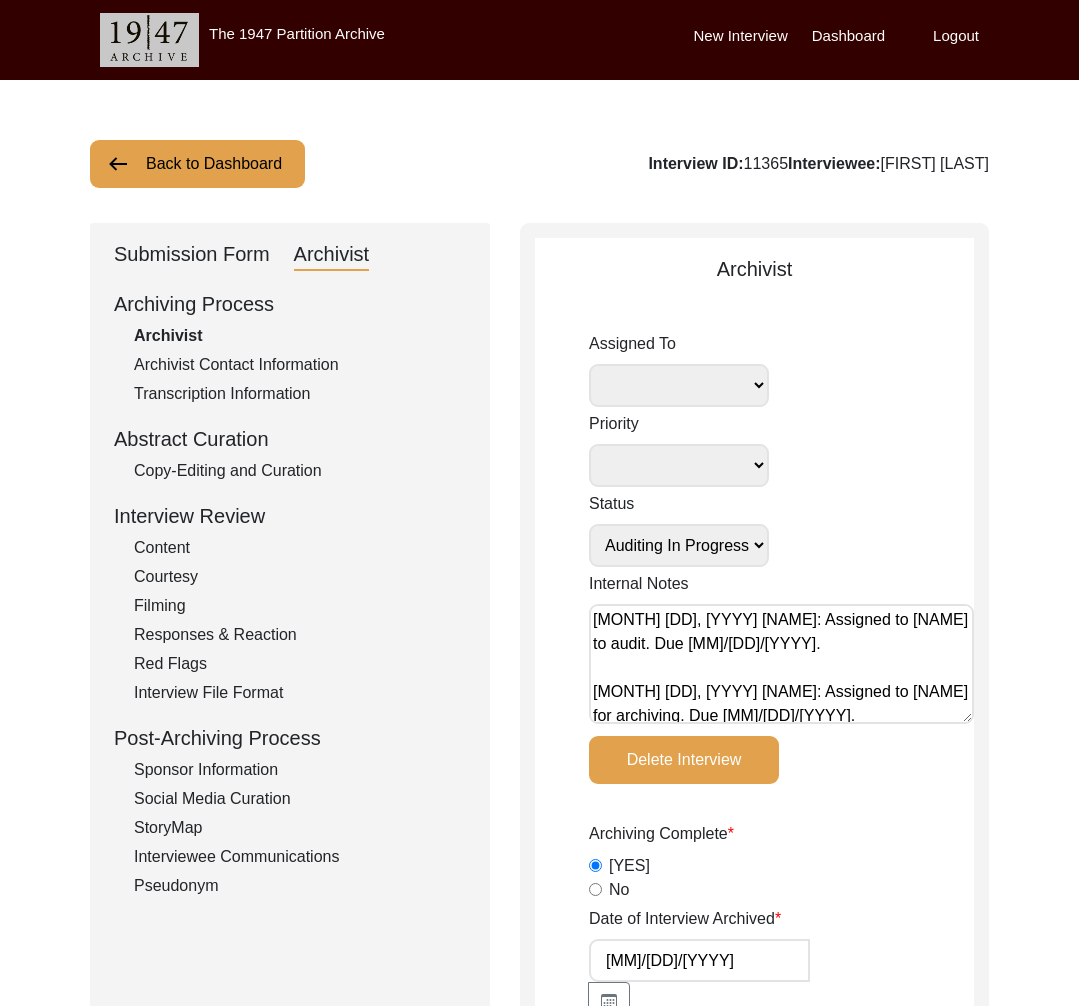 click on "Assigned To [FIRST] [LAST] [FIRST] [LAST] archivist [FIRST] [LAST] [FIRST] [LAST] Priority Deceased Alive Other Status Submission In Progress Submitted/Received Archiving In Progress Archiving Completed Copy-Editing In Progress Copy-Edited Auditing In Progress Auditing Completed Reviewing In Progress Reviewed Social Media Curation In Progress Social Media Curated Social Media Published Internal Notes [MONTH] [DD], [YYYY] [NAME]: Assigned to [NAME] for archiving. Due [MM]/[DD]/[YYYY].
[MONTH] [DD], [YYYY] [NAME]: Assigned to [NAME] for archiving. Due [MONTH] [DD], [YYYY]. Delete Interview Archiving Complete  Yes   No  Date of Interview Archived [MM]/[DD]/[YYYY] Archivist Notes Audit Assignment Date Audit Assignment Additional Date POST Form  Yes   No   None  Summary  Yes   No   None  Summary Added to Curation doc?  Yes   No   None  RELEASE Form  Yes   No   None  Info Missing - Post Interview Form Contact Checklist?  Yes   No   None  Email Checklist?  Yes   No   None  B-Roll Received  Yes   No   None  Video/Audio Received  Yes   No   None" 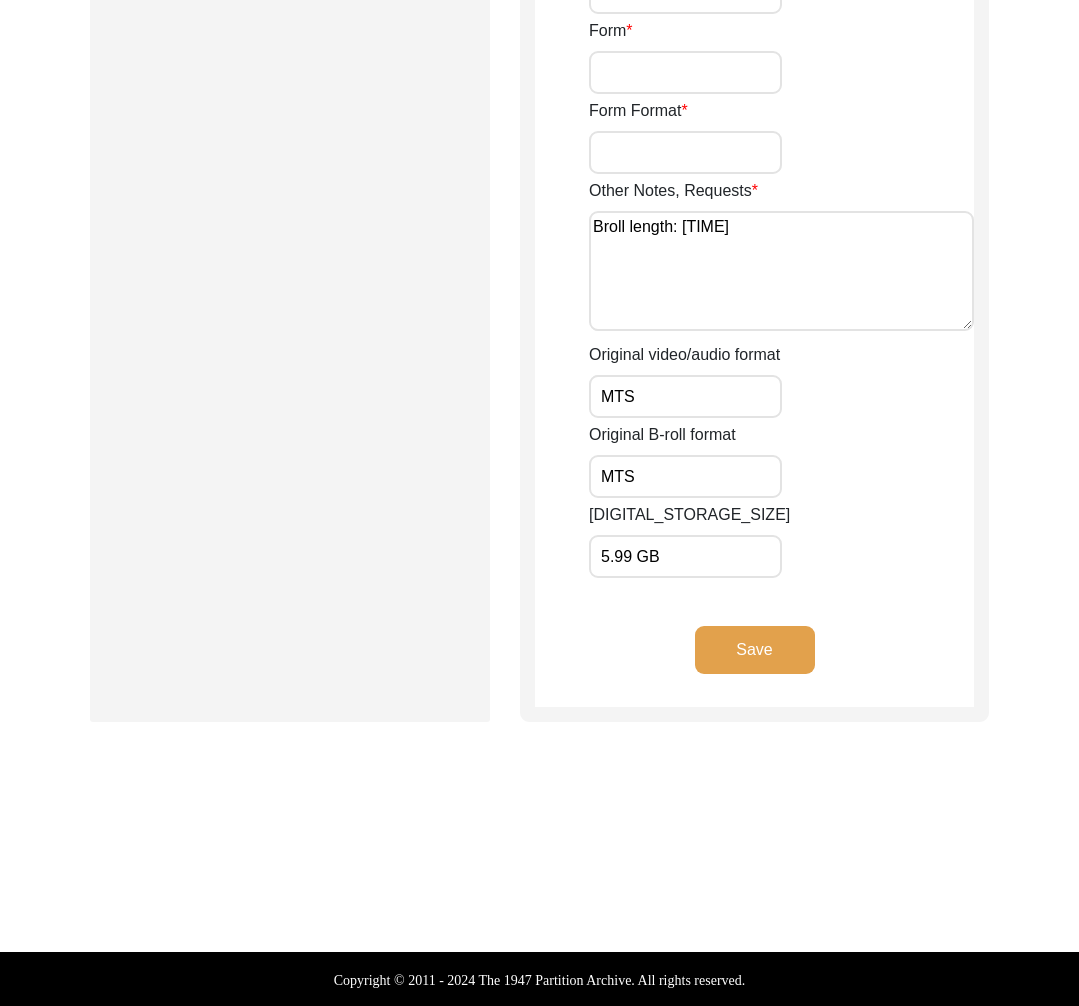 click on "Save" 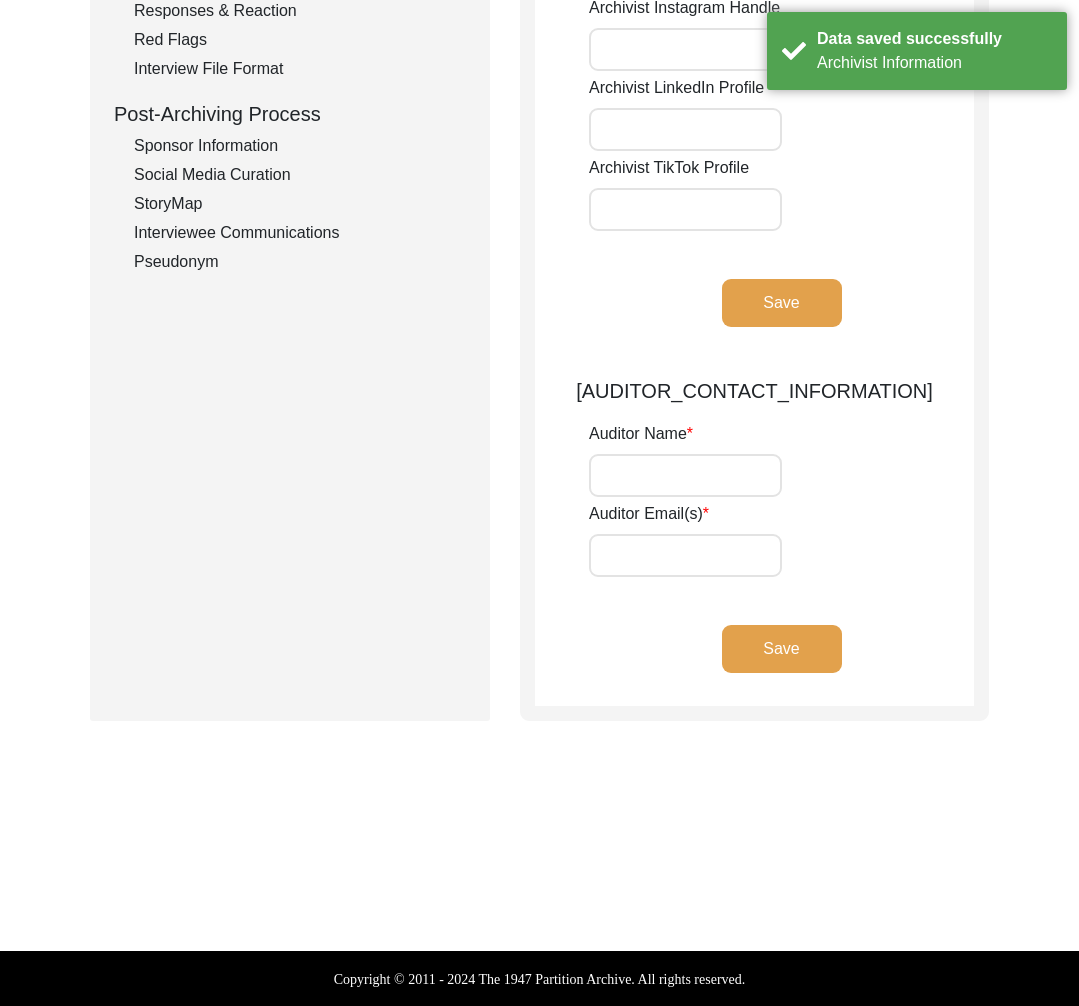 scroll, scrollTop: 0, scrollLeft: 0, axis: both 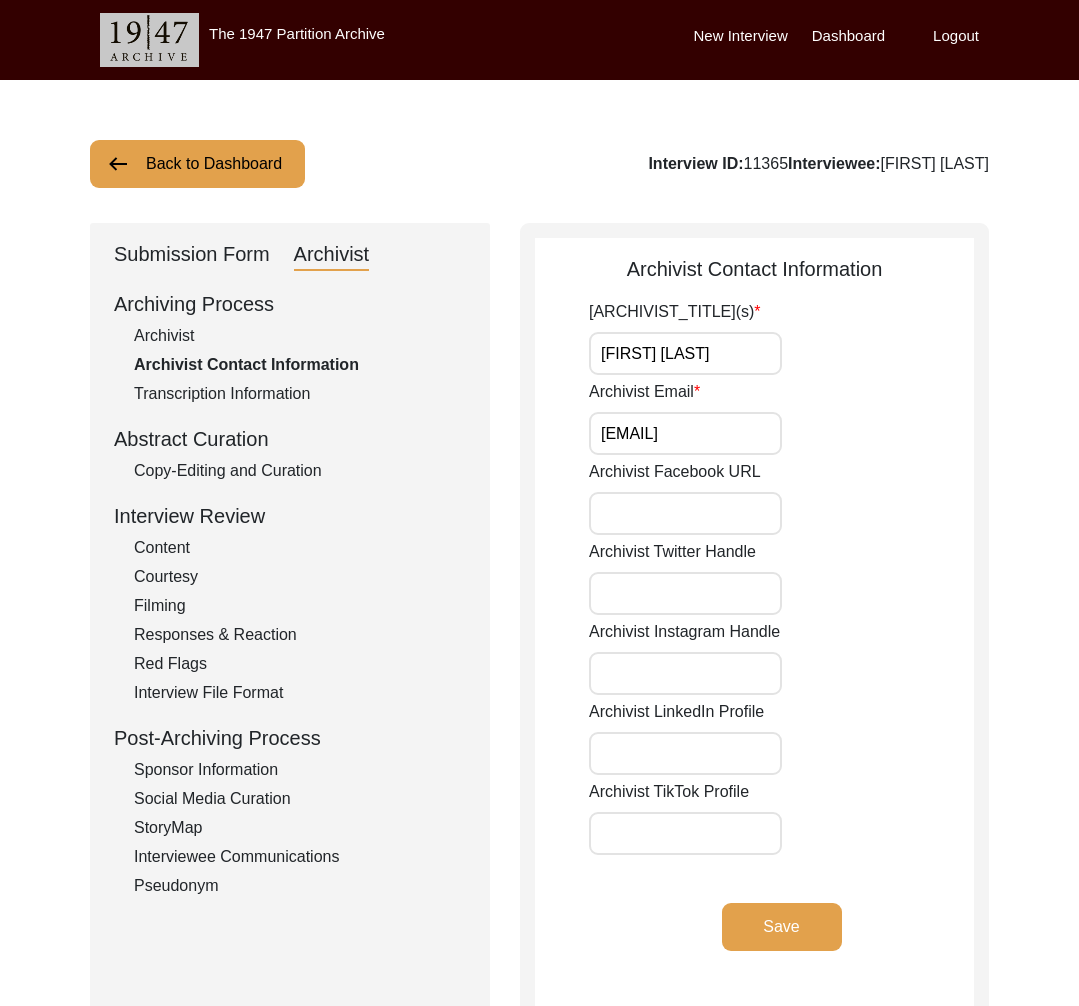 click on "Back to Dashboard" 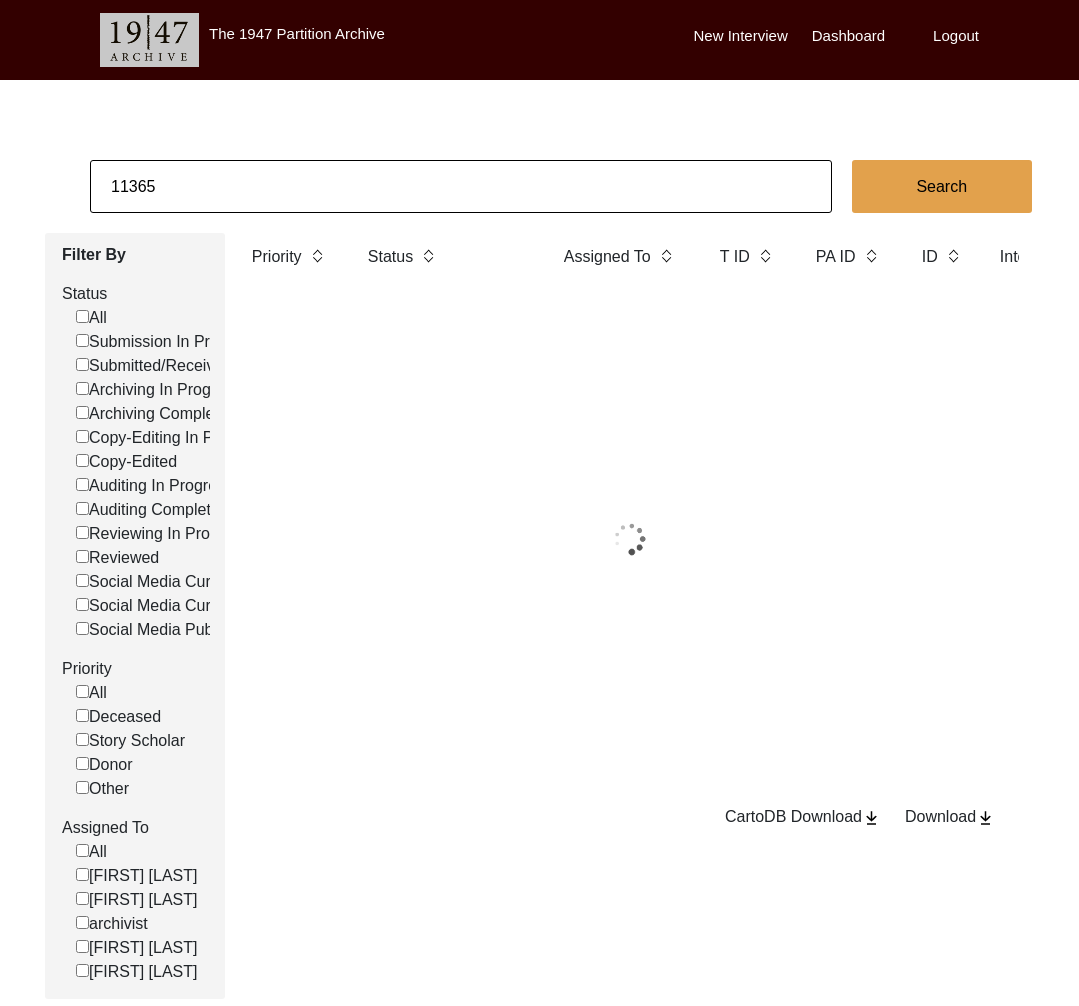 click on "11365" 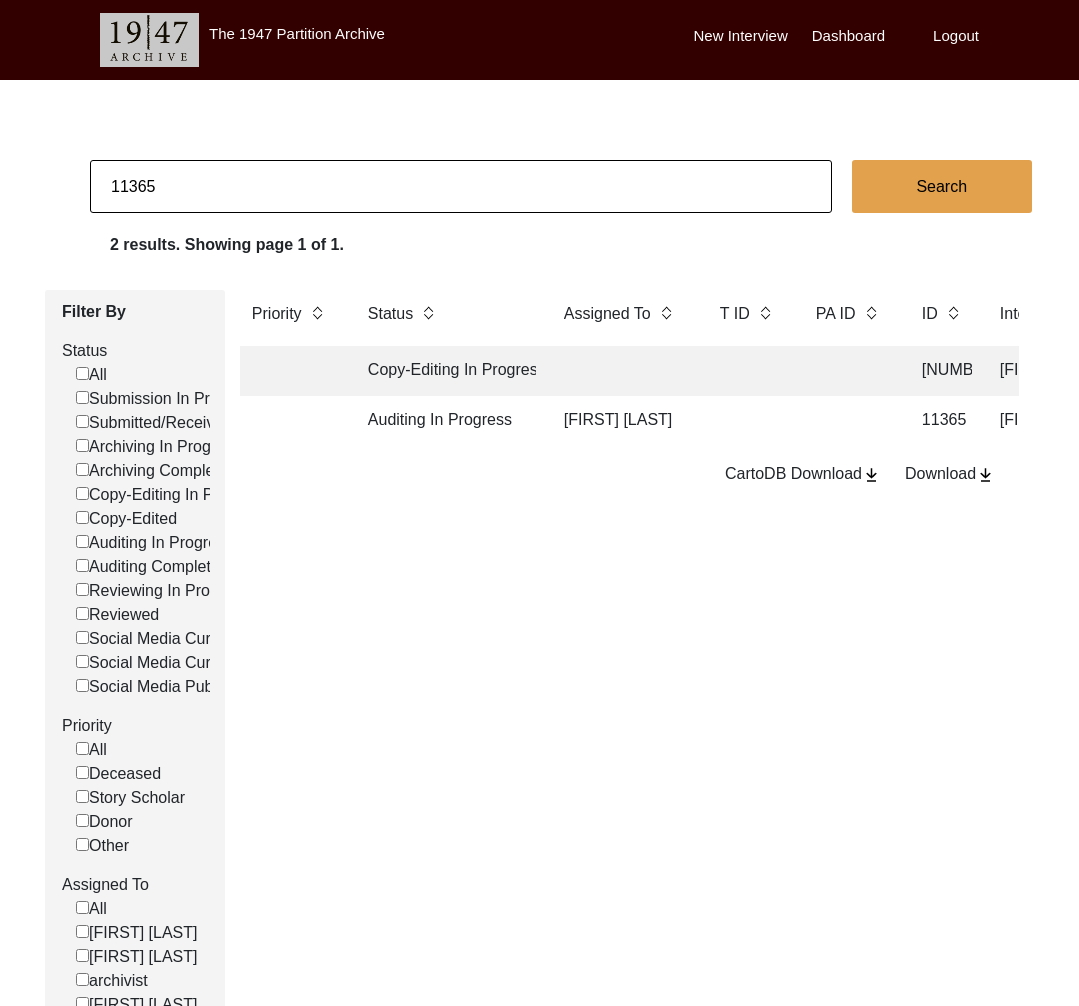 click on "11365" 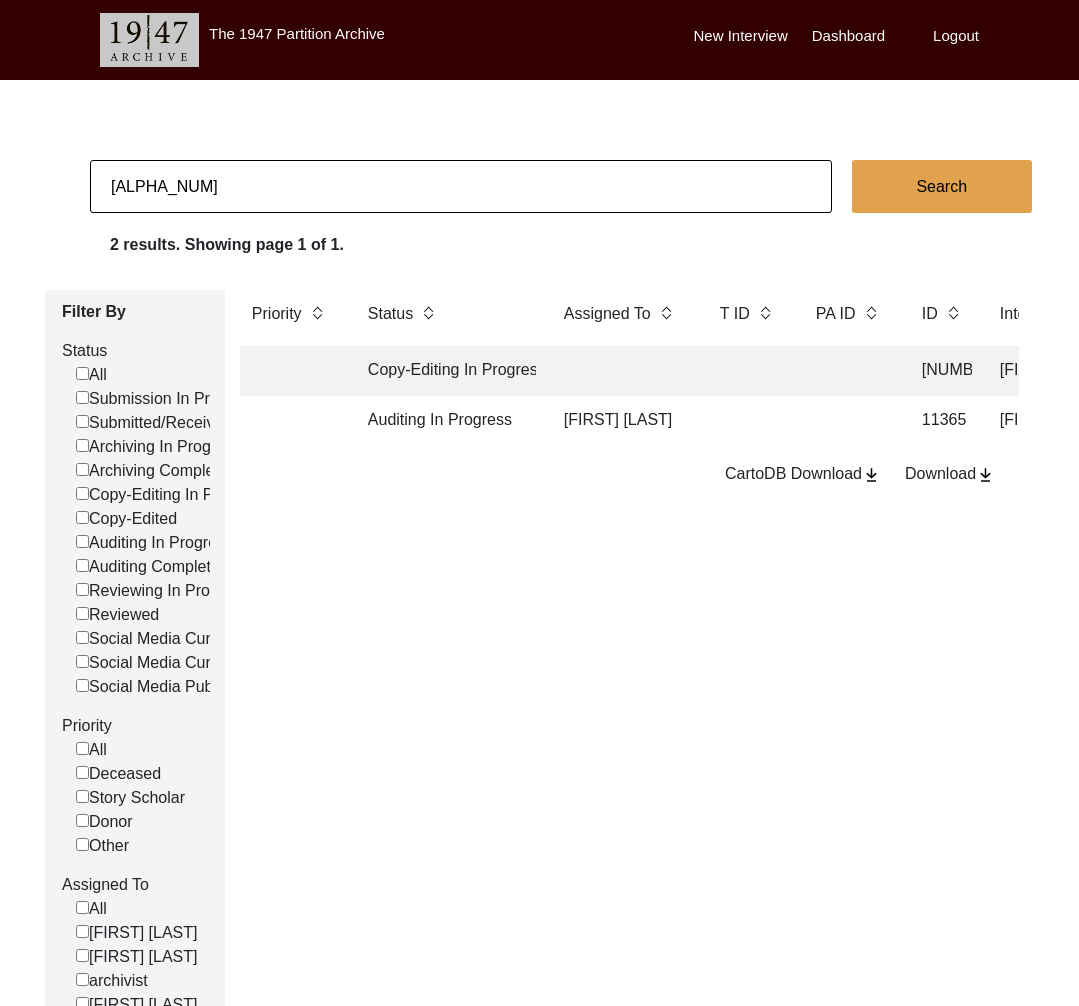 click on "[ALPHA_NUM]" 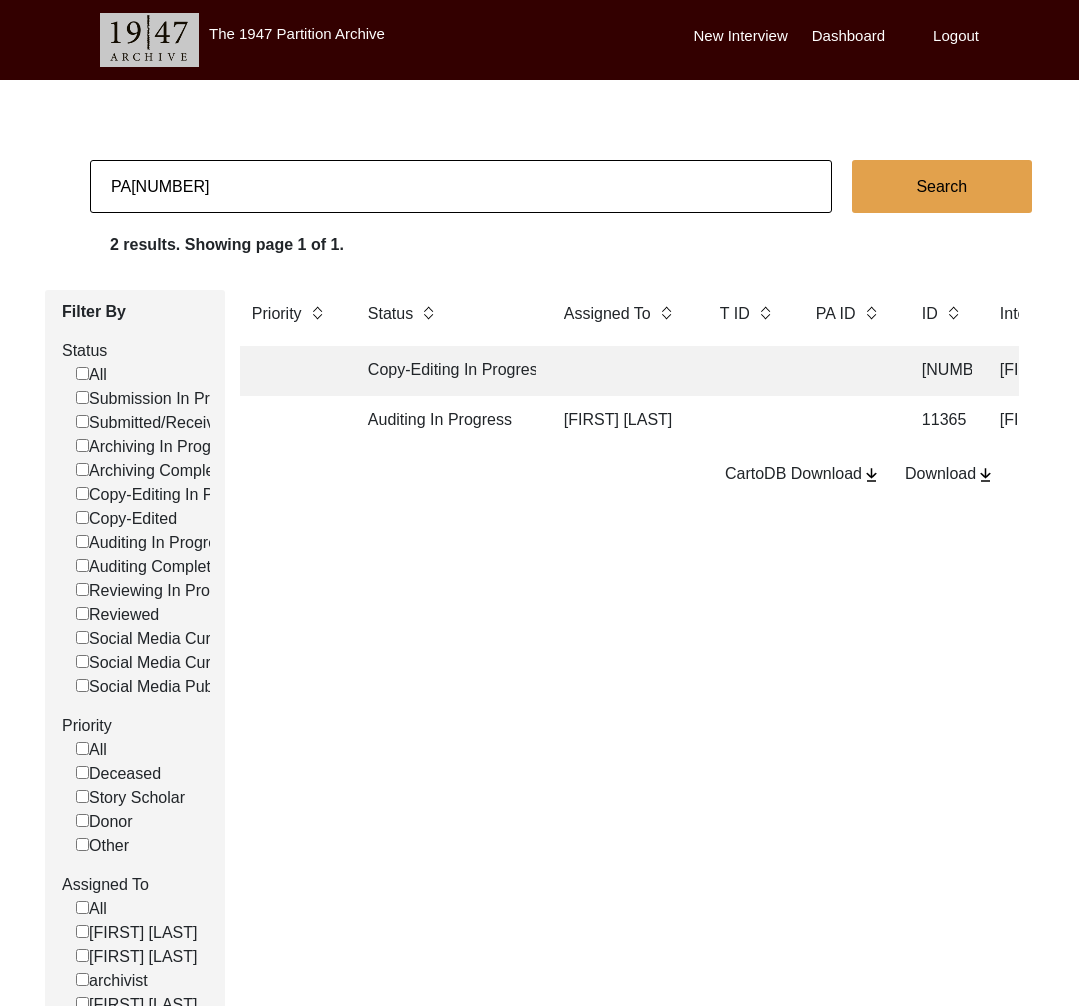 drag, startPoint x: 137, startPoint y: 183, endPoint x: 37, endPoint y: 183, distance: 100 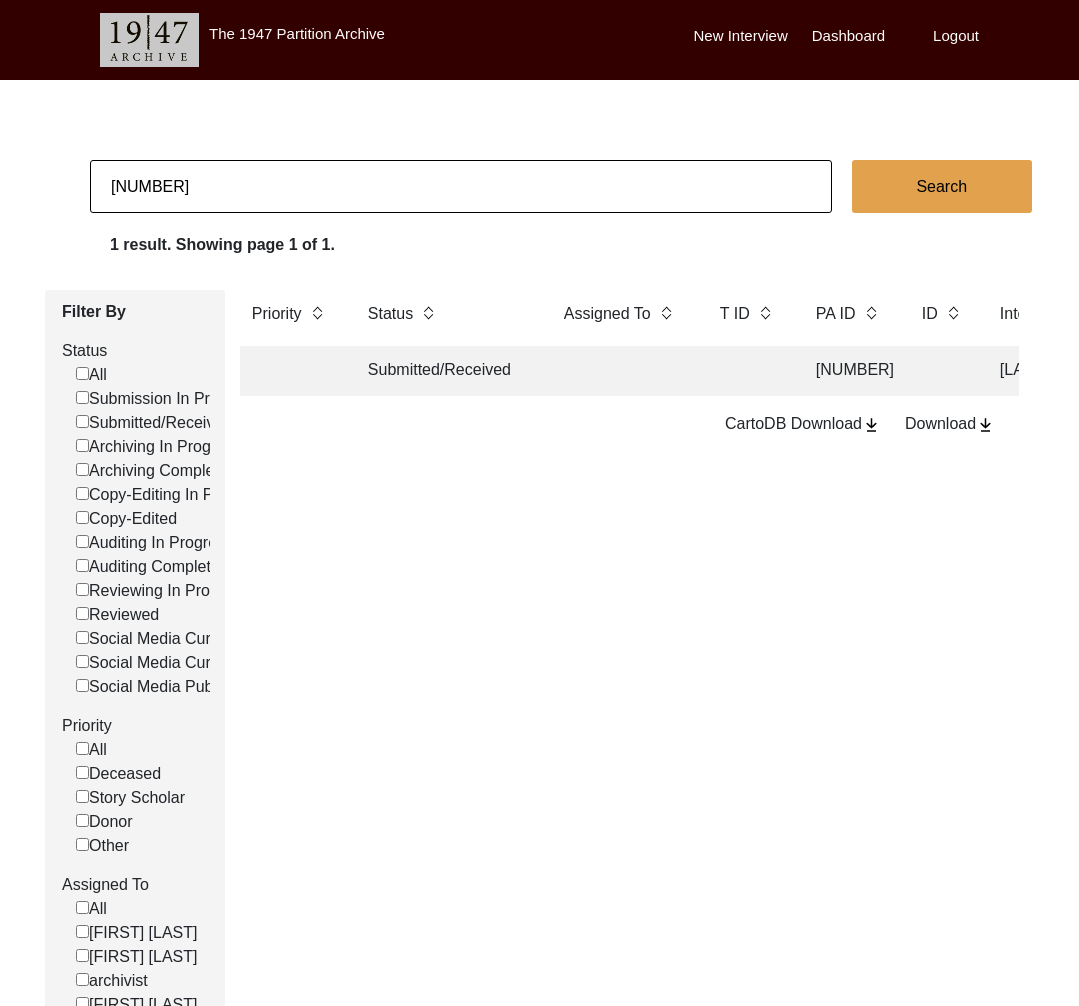 click on "Submitted/Received" 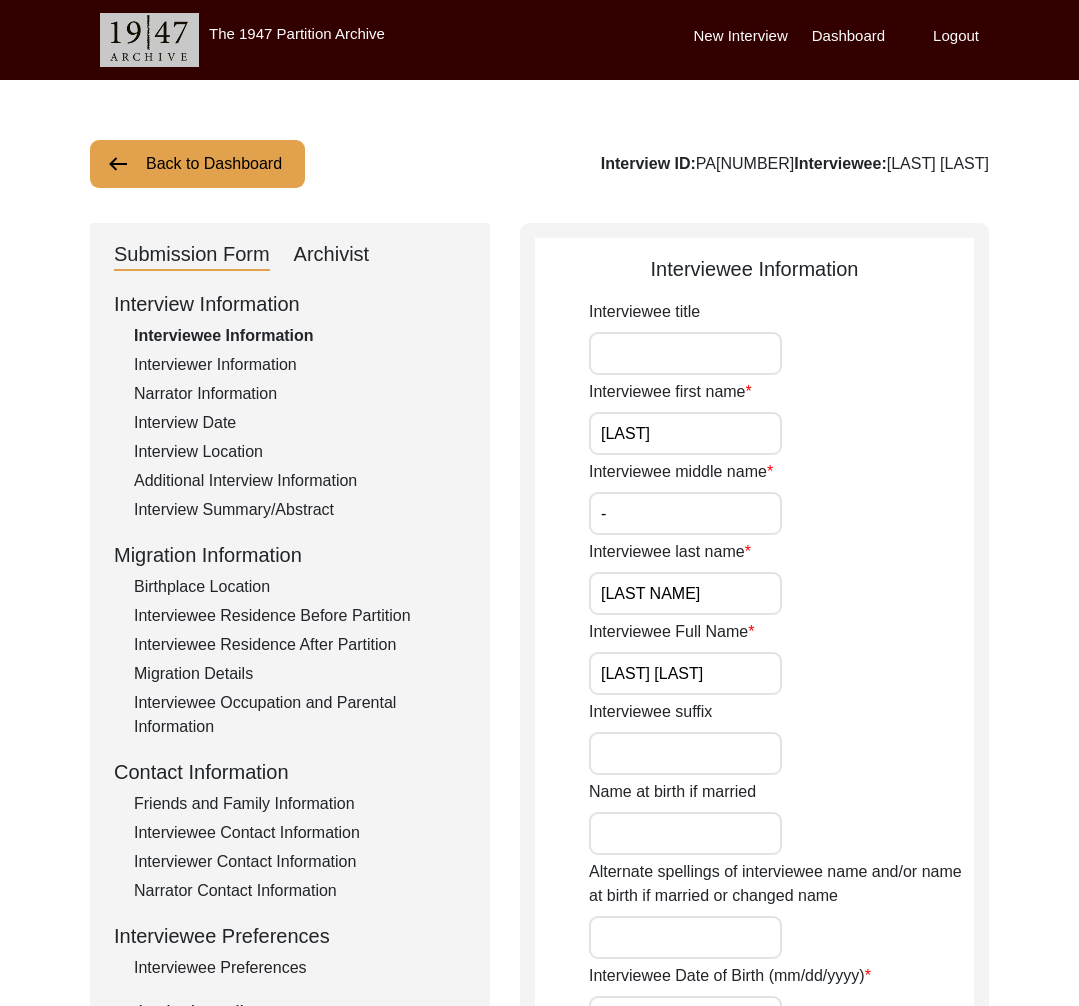 click on "Archivist" 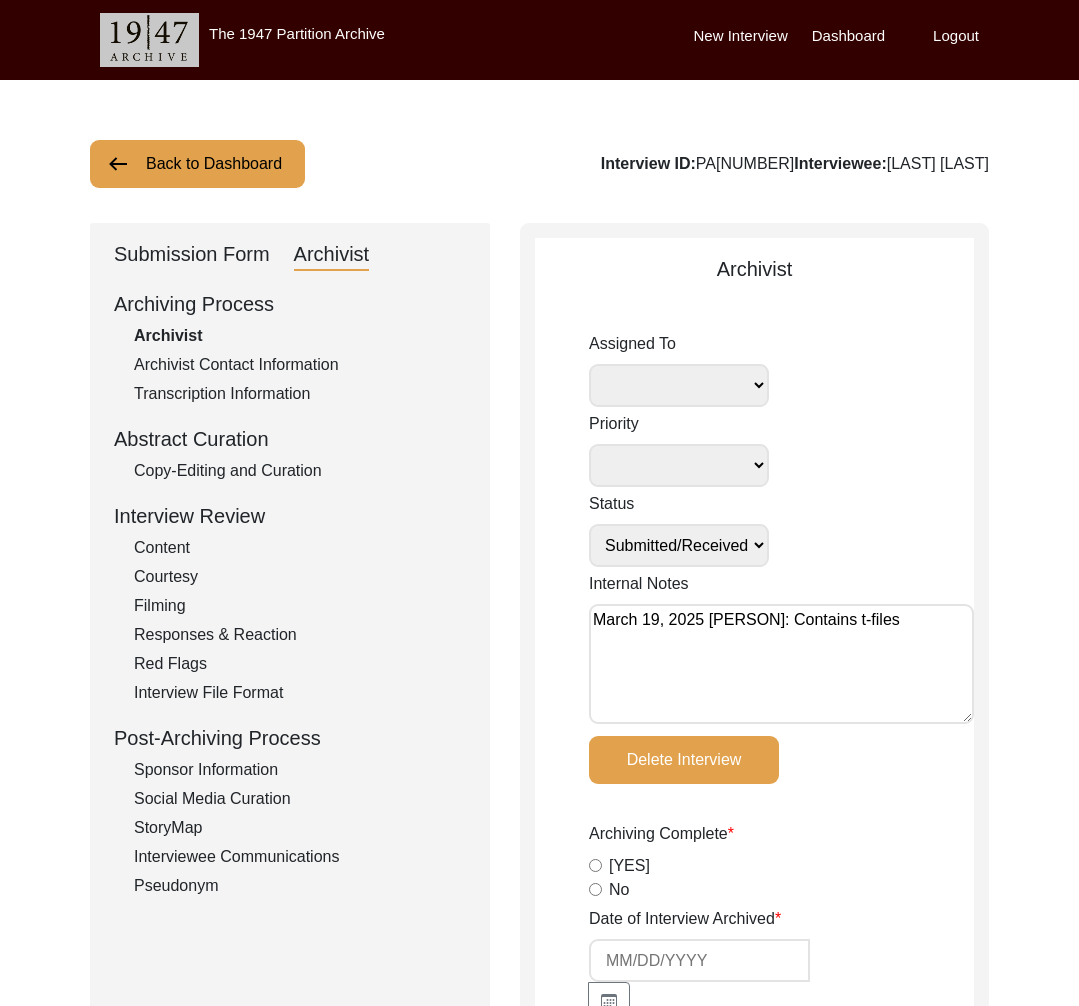 click on "March 19, 2025 [PERSON]: Contains t-files" at bounding box center (781, 664) 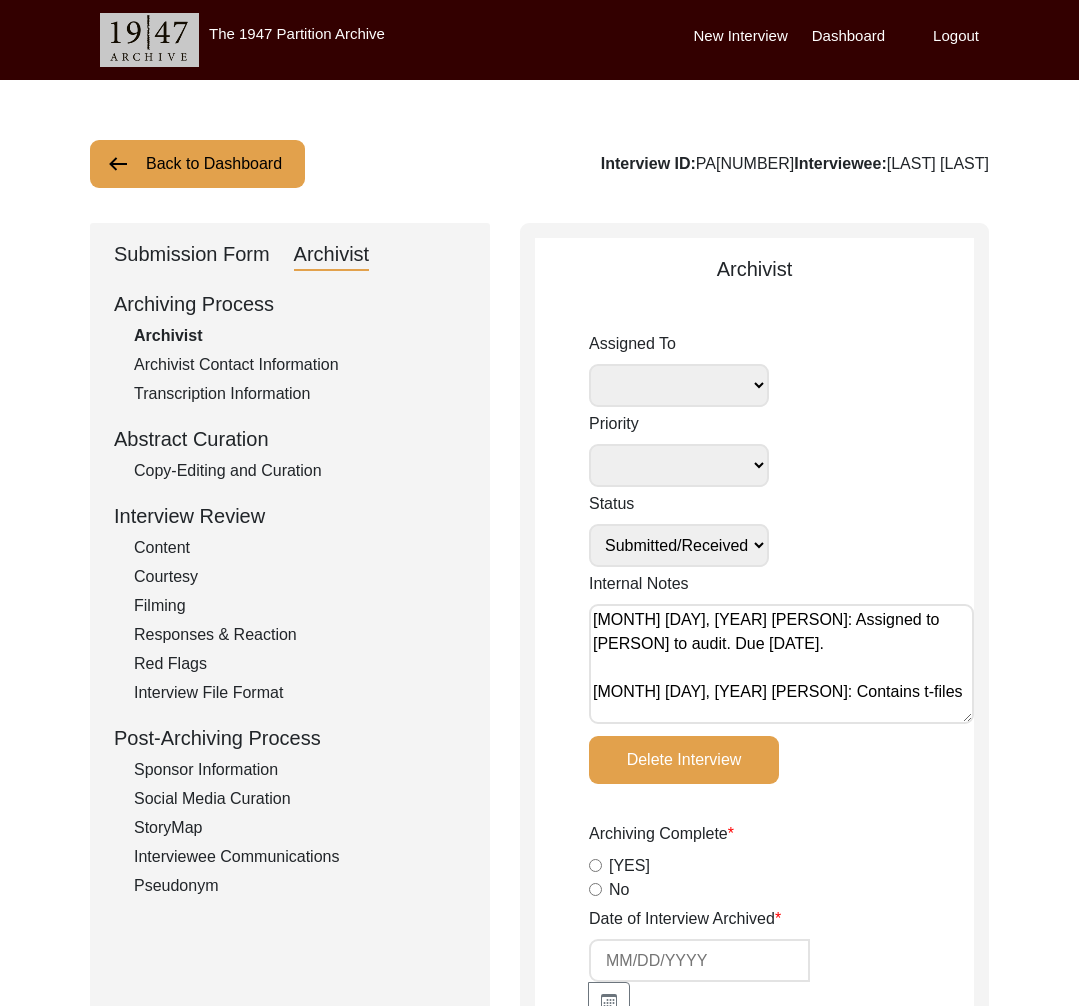 click on "[MONTH] [DAY], [YEAR] [PERSON]: Assigned to [PERSON] to audit. Due [DATE].
[MONTH] [DAY], [YEAR] [PERSON]: Contains t-files" at bounding box center [781, 664] 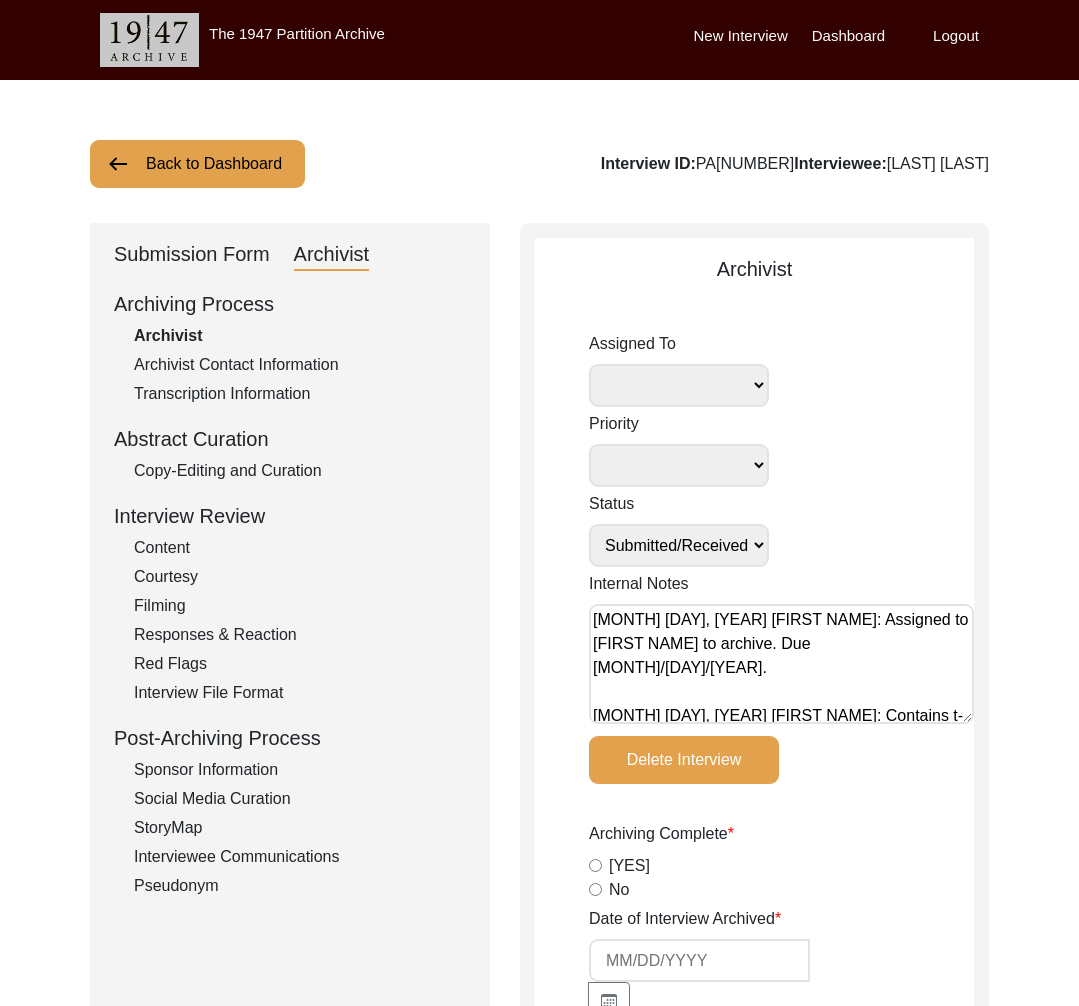 click on "[MONTH] [DAY], [YEAR] [FIRST NAME]: Assigned to [FIRST NAME] to archive. Due [MONTH]/[DAY]/[YEAR].
[MONTH] [DAY], [YEAR] [FIRST NAME]: Contains t-files" at bounding box center [781, 664] 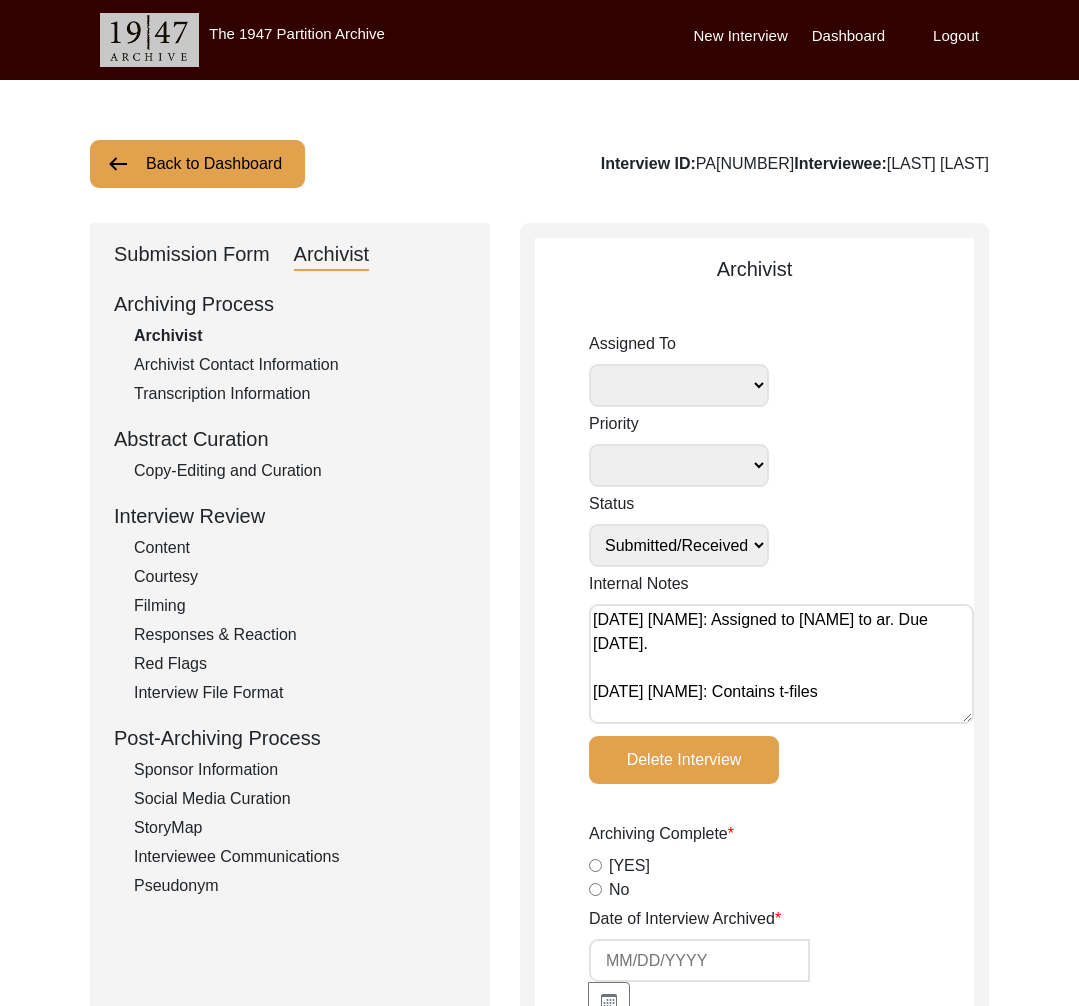 paste on "When archiving is complete, instead of pressing the "Archive Interview" button on the Other Files page, please just let me know! You can also fill out everything below Internal Notes. As usual, please never change the status of an archiving assignment manually." 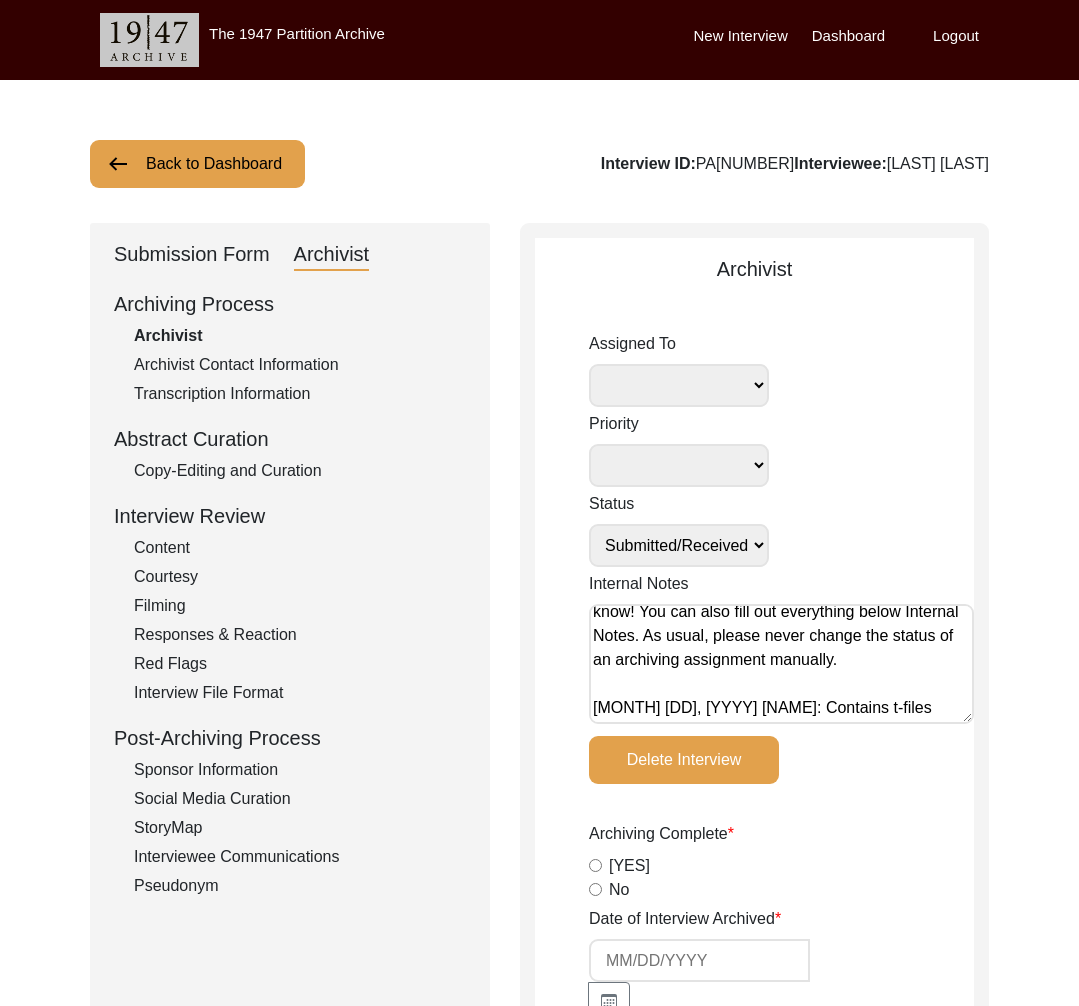 scroll, scrollTop: 0, scrollLeft: 0, axis: both 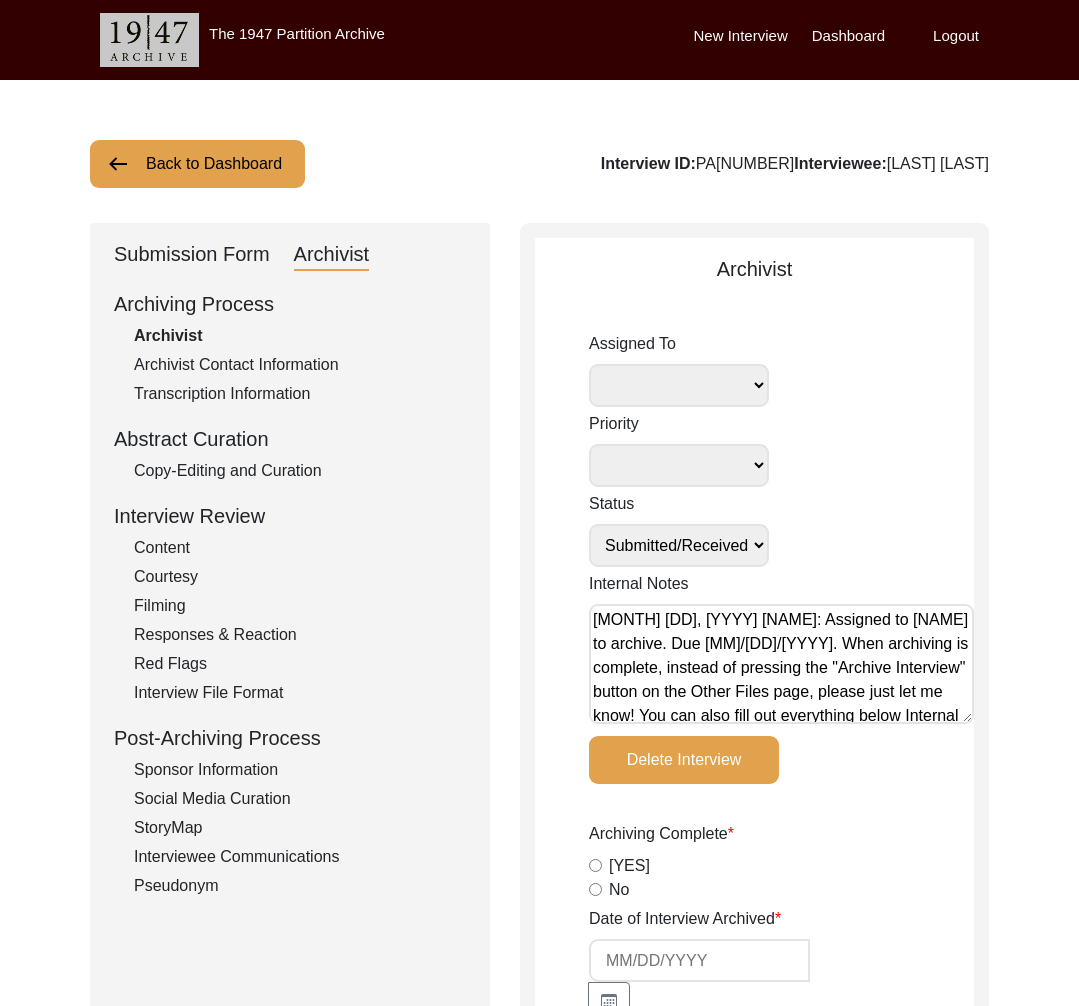 click on "Archiving Complete  Yes   No" 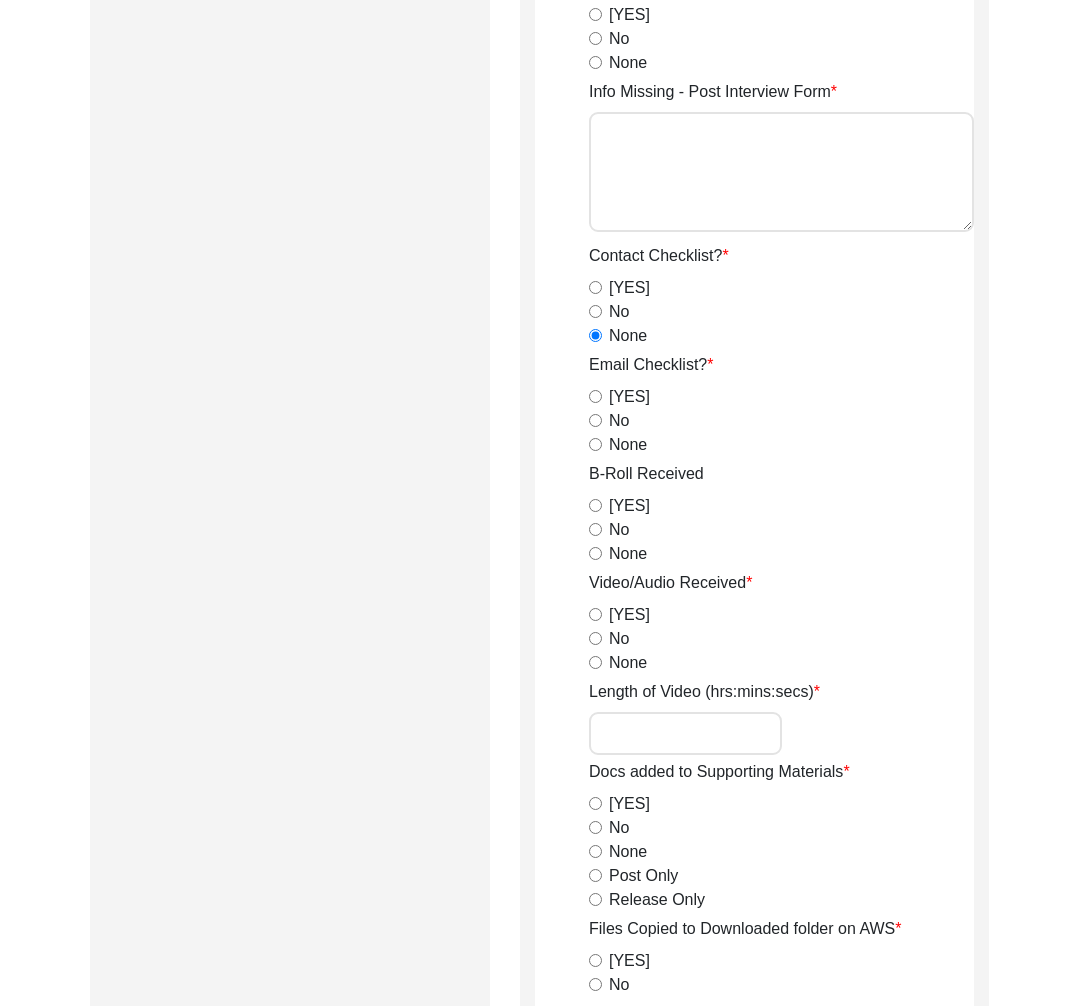 scroll, scrollTop: 3388, scrollLeft: 0, axis: vertical 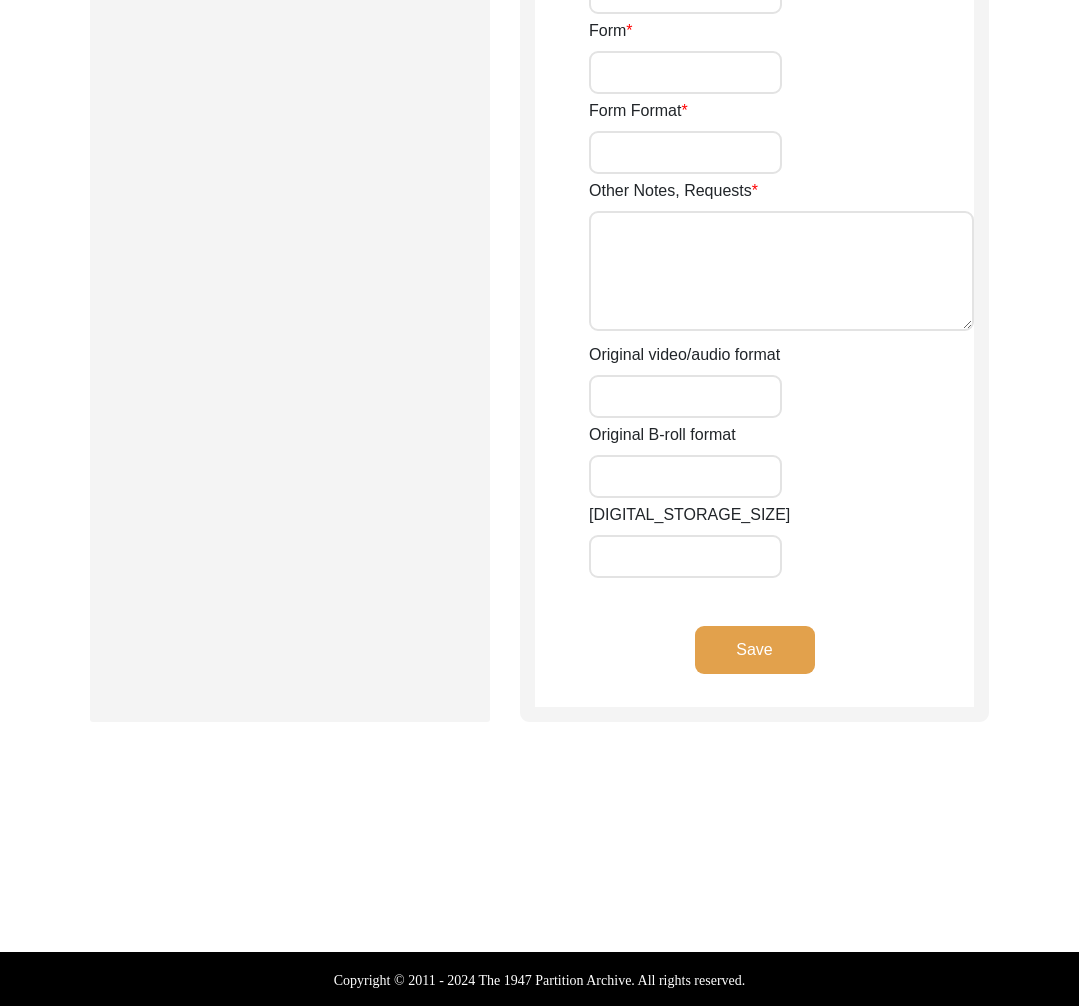 click on "Save" 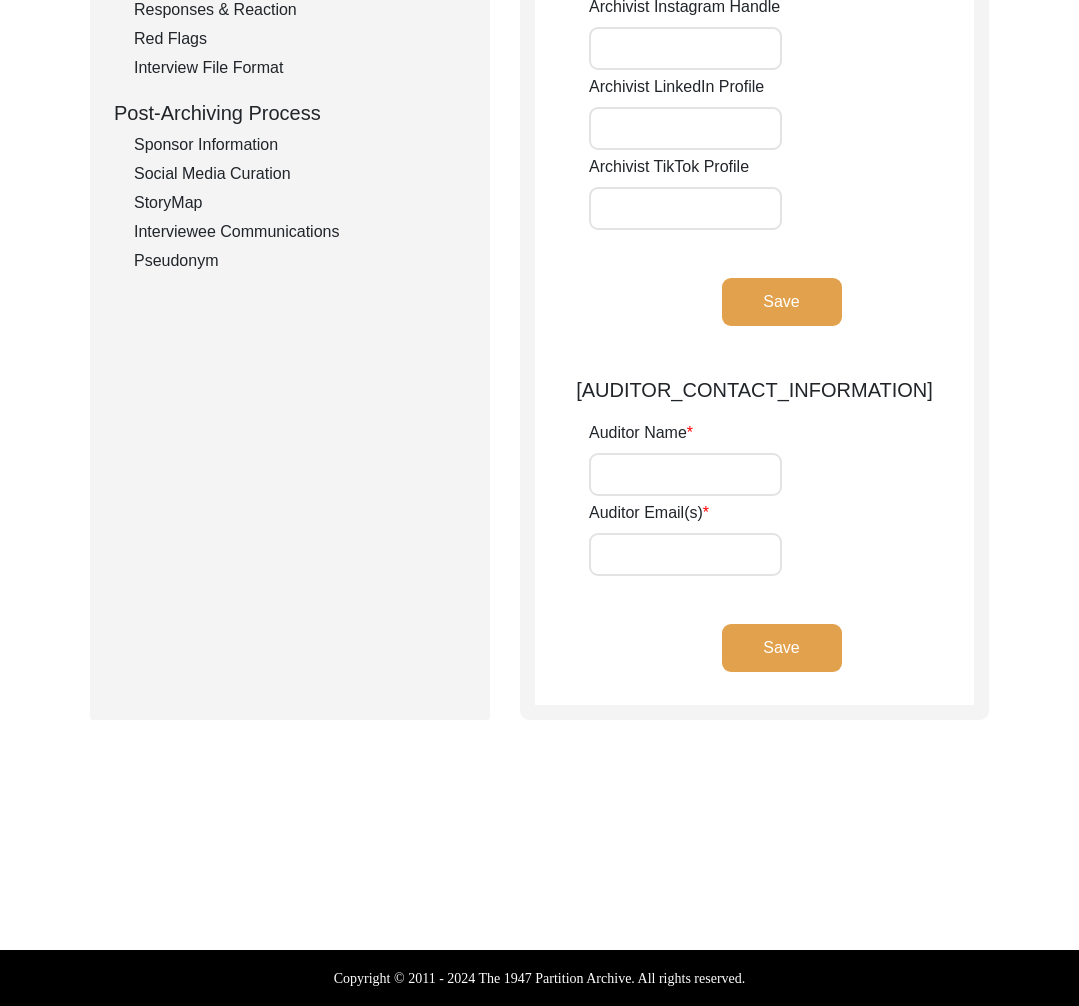 scroll, scrollTop: 0, scrollLeft: 0, axis: both 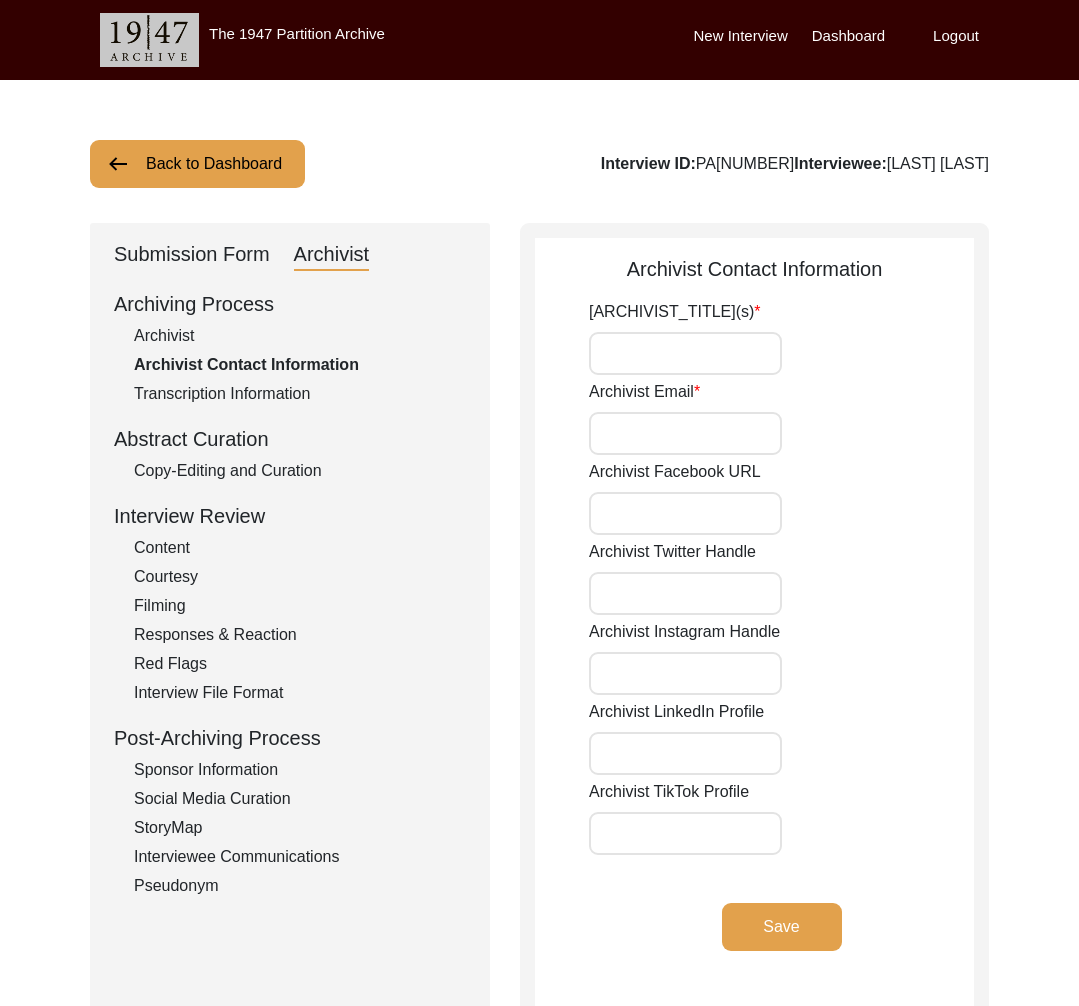 drag, startPoint x: 156, startPoint y: 336, endPoint x: 346, endPoint y: 362, distance: 191.77069 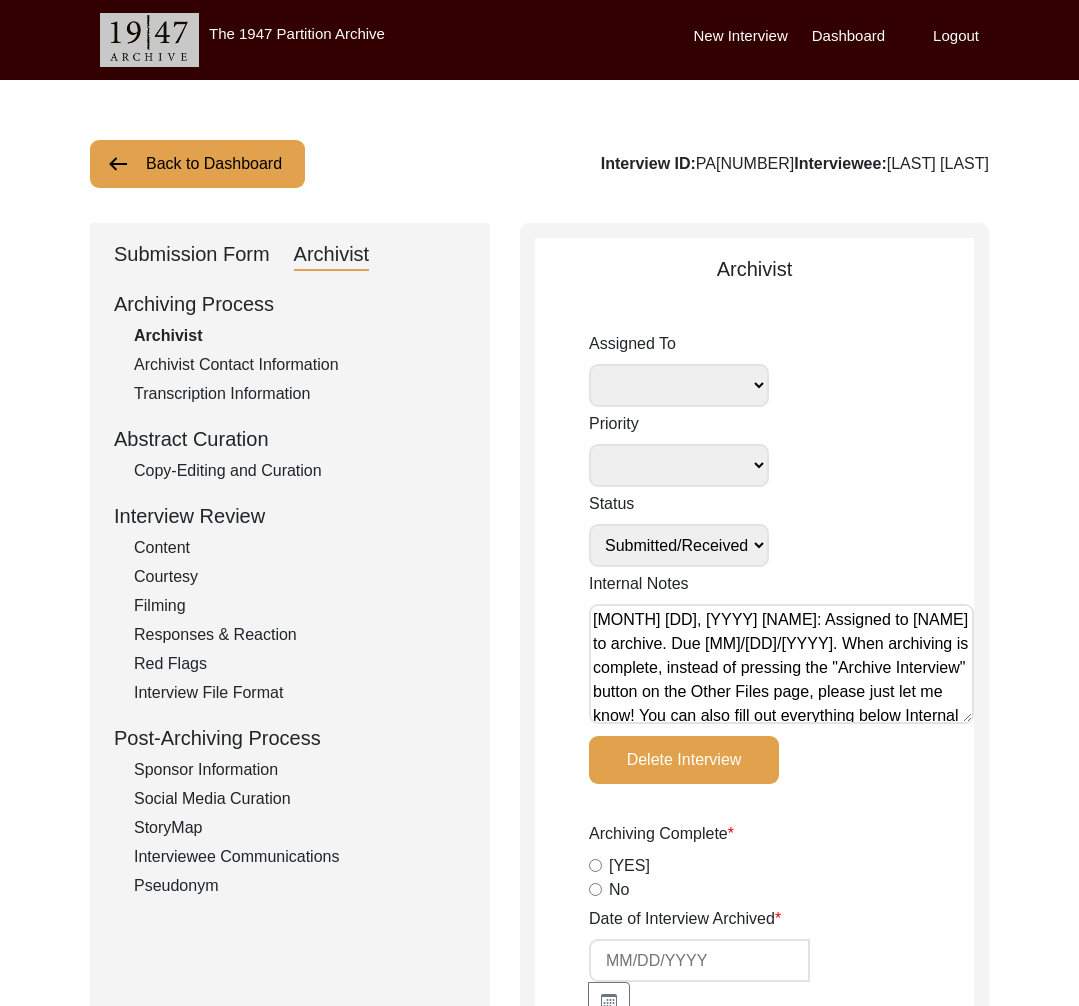 drag, startPoint x: 732, startPoint y: 615, endPoint x: 698, endPoint y: 623, distance: 34.928497 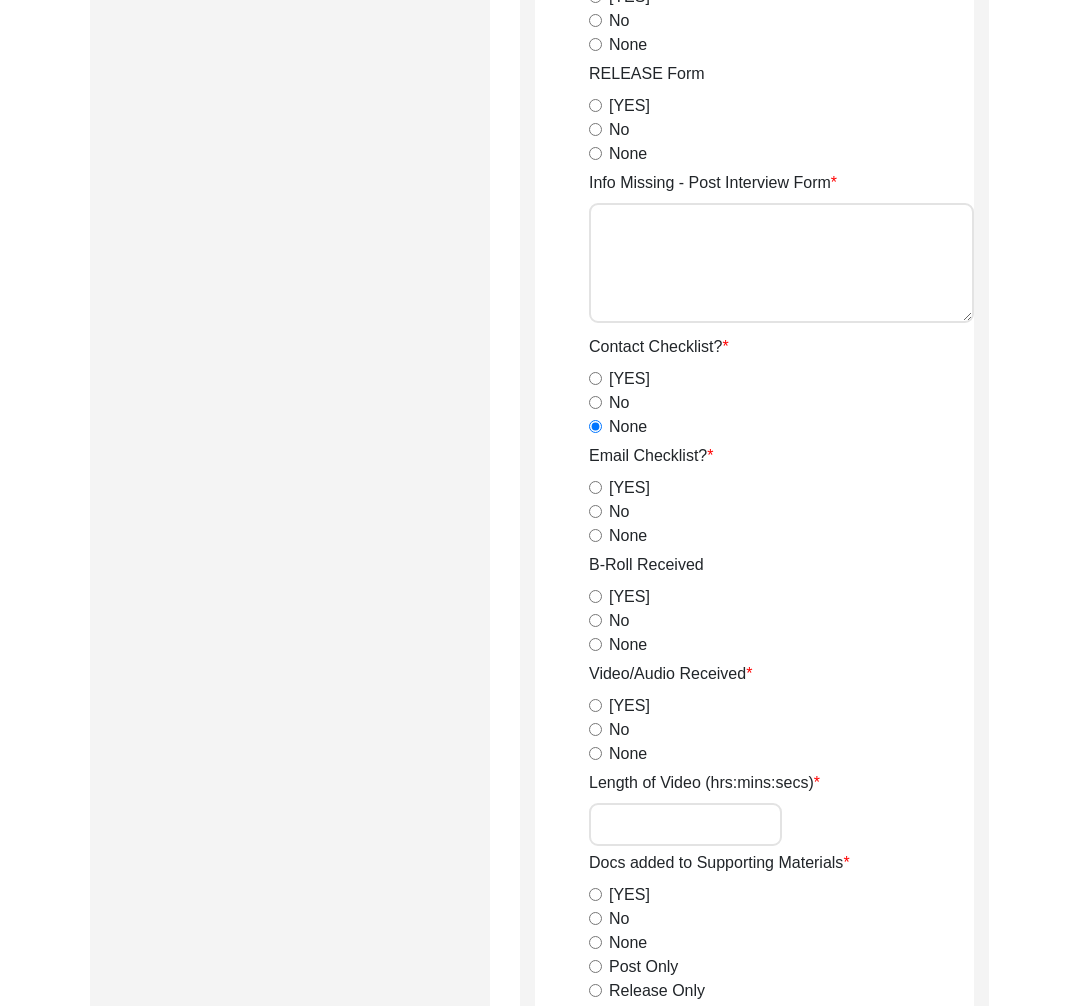 scroll, scrollTop: 3388, scrollLeft: 0, axis: vertical 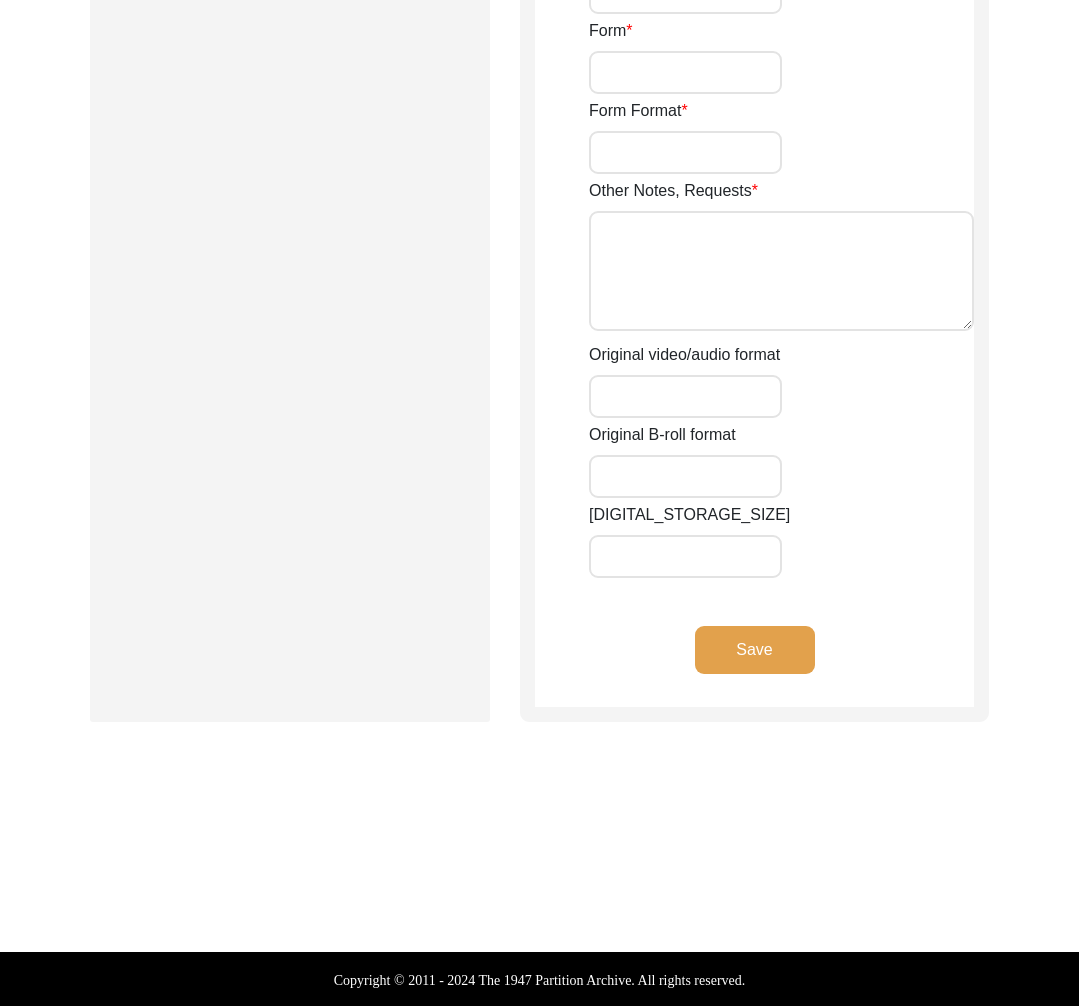 click on "Save" 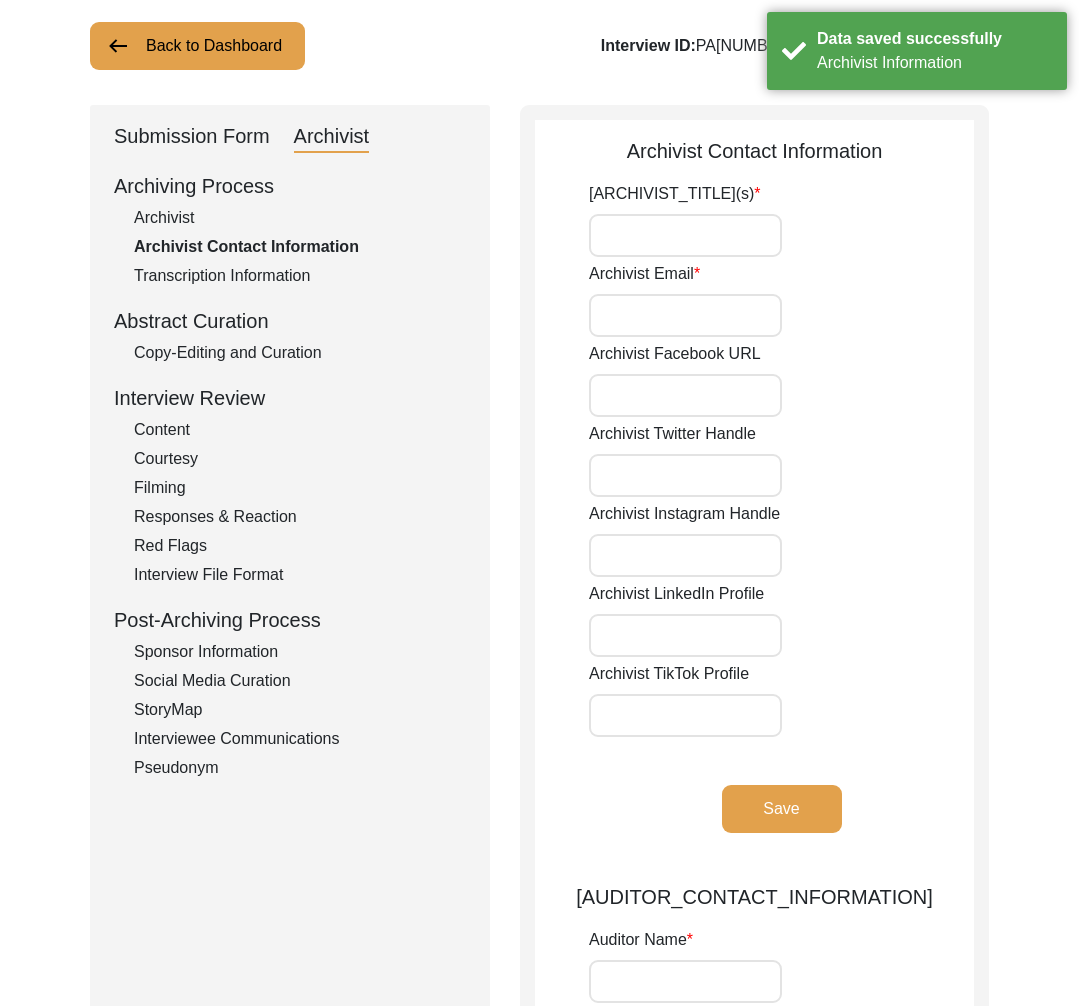 scroll, scrollTop: 0, scrollLeft: 0, axis: both 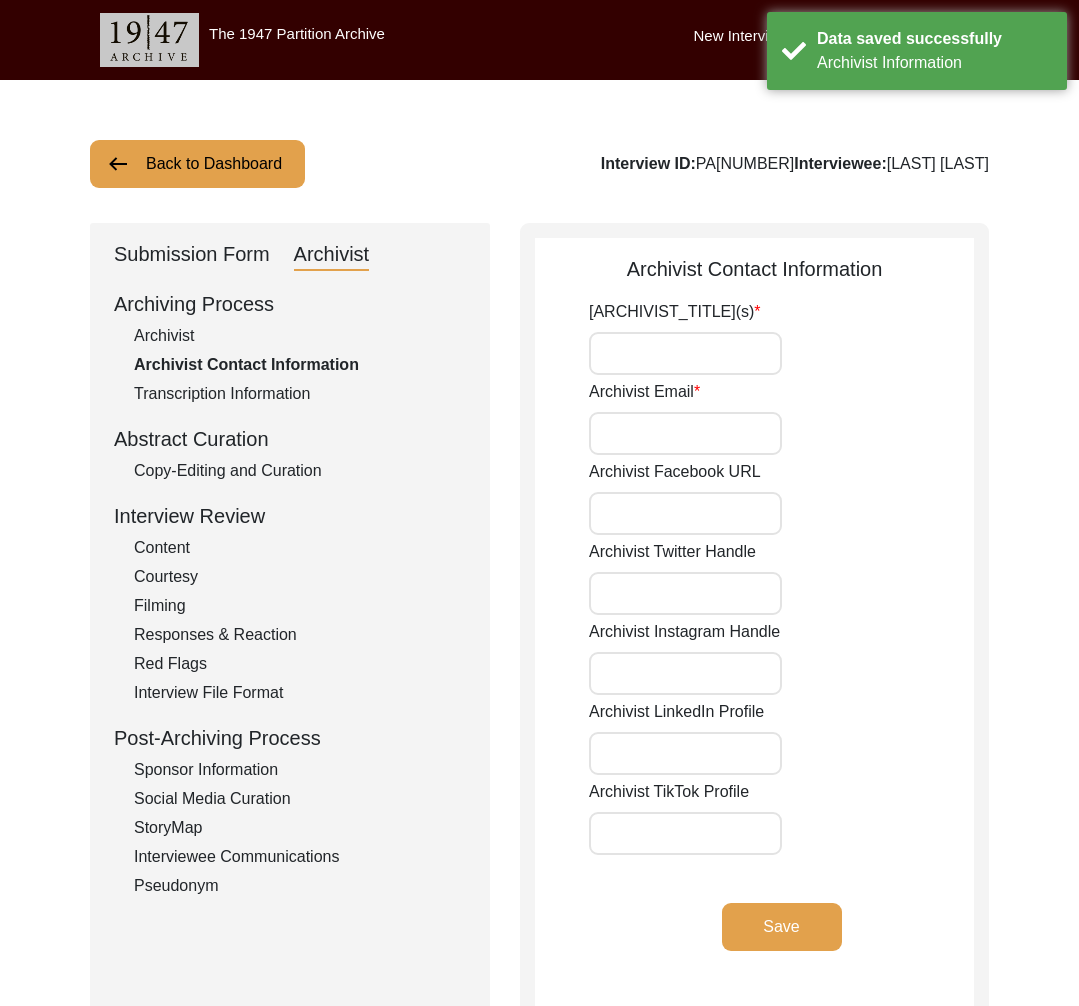 click on "Archivist" 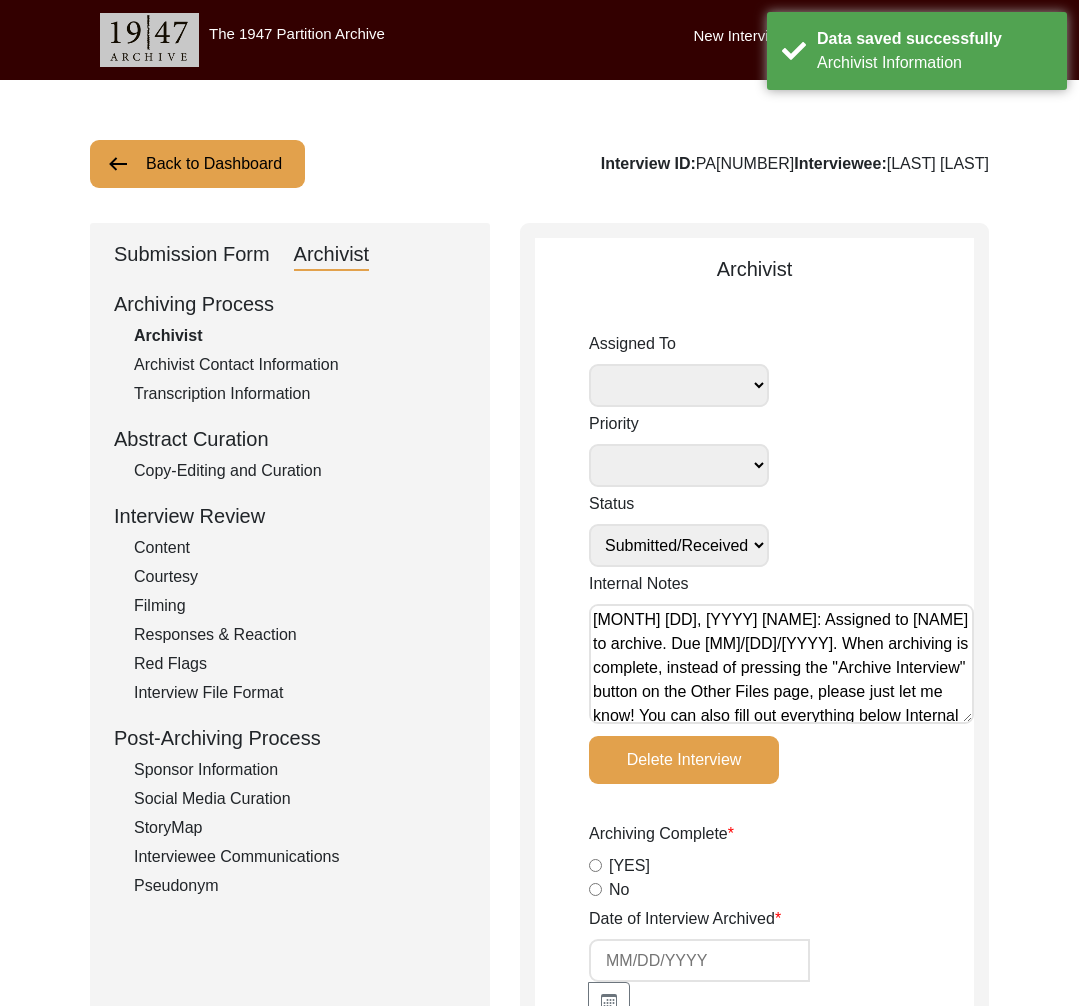 click on "Submission In Progress Submitted/Received Archiving In Progress Archiving Completed Copy-Editing In Progress Copy-Edited Auditing In Progress Auditing Completed Reviewing In Progress Reviewed Social Media Curation In Progress Social Media Curated Social Media Published" at bounding box center [679, 545] 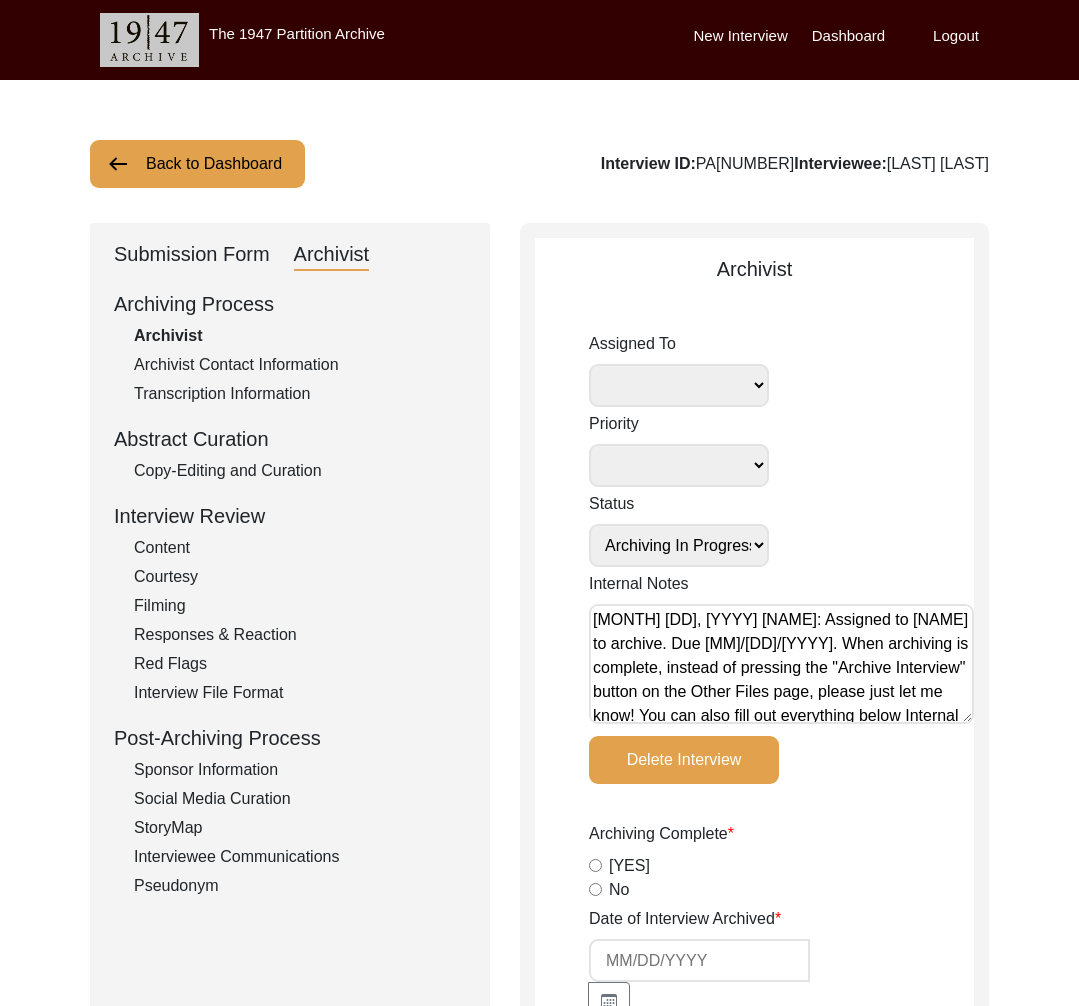 click on "Assigned To [NAME] [LAST] [LAST] archivist [NAME] [LAST] [FIRST] [LAST] Priority Deceased Alive Other Status Submission In Progress Submitted/Received Archiving In Progress Archiving Completed Copy-Editing In Progress Copy-Edited Auditing In Progress Auditing Completed Reviewing In Progress Reviewed Social Media Curation In Progress Social Media Curated Social Media Published Internal Notes August 1, [YEAR] [FIRST]: Assigned to [FIRST] to archive. Due 08/10/[YEAR]. When archiving is complete, instead of pressing the "Archive Interview" button on the Other Files page, please just let me know! You can also fill out everything below Internal Notes. As usual, please never change the status of an archiving assignment manually.
March 19, [YEAR] [FIRST]: Contains t-files Delete Interview Archiving Complete  Yes   No  Date of Interview Archived Archivist Notes Audit Assignment Date Audit Assignment Additional Date POST Form  Yes   No   None  Summary  Yes   No   None  Summary Added to Curation doc?  Yes" 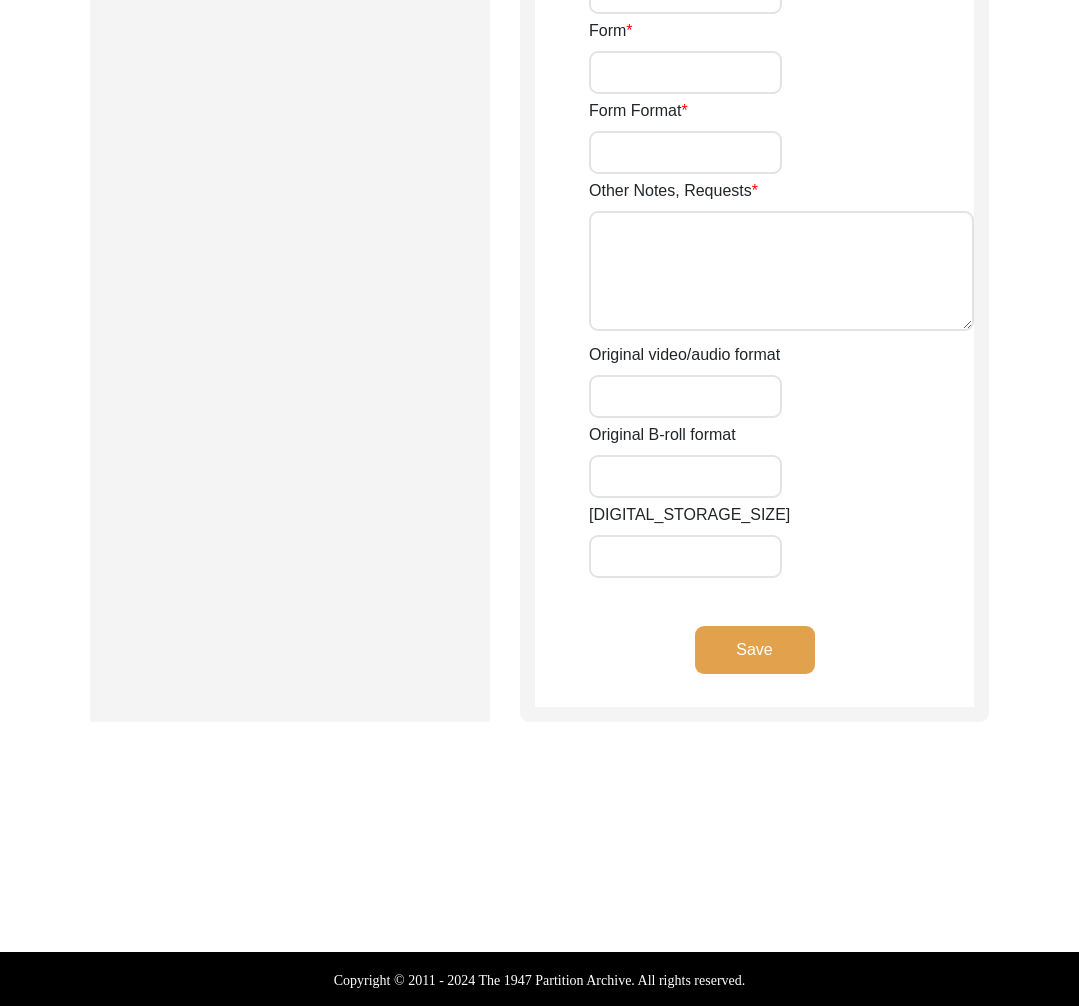 click on "Save" 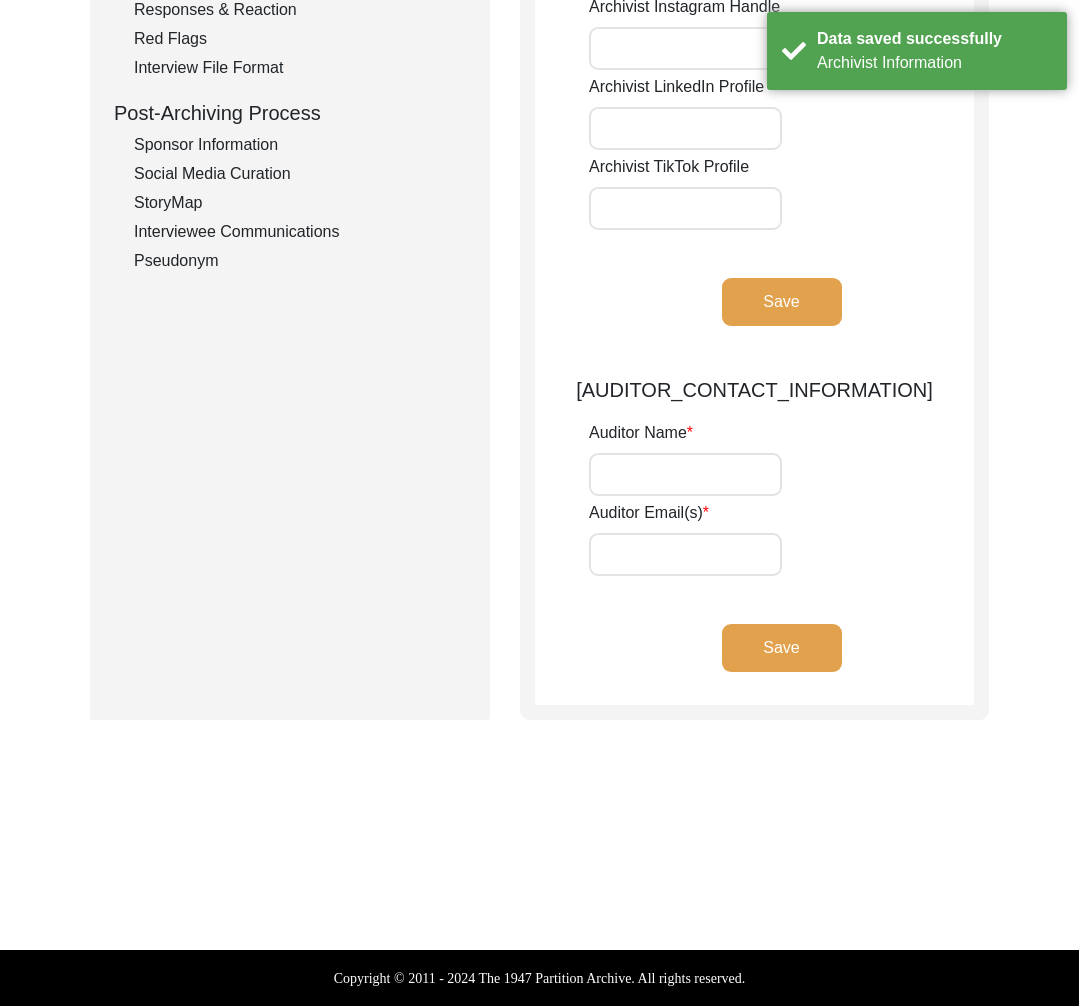 scroll, scrollTop: 0, scrollLeft: 0, axis: both 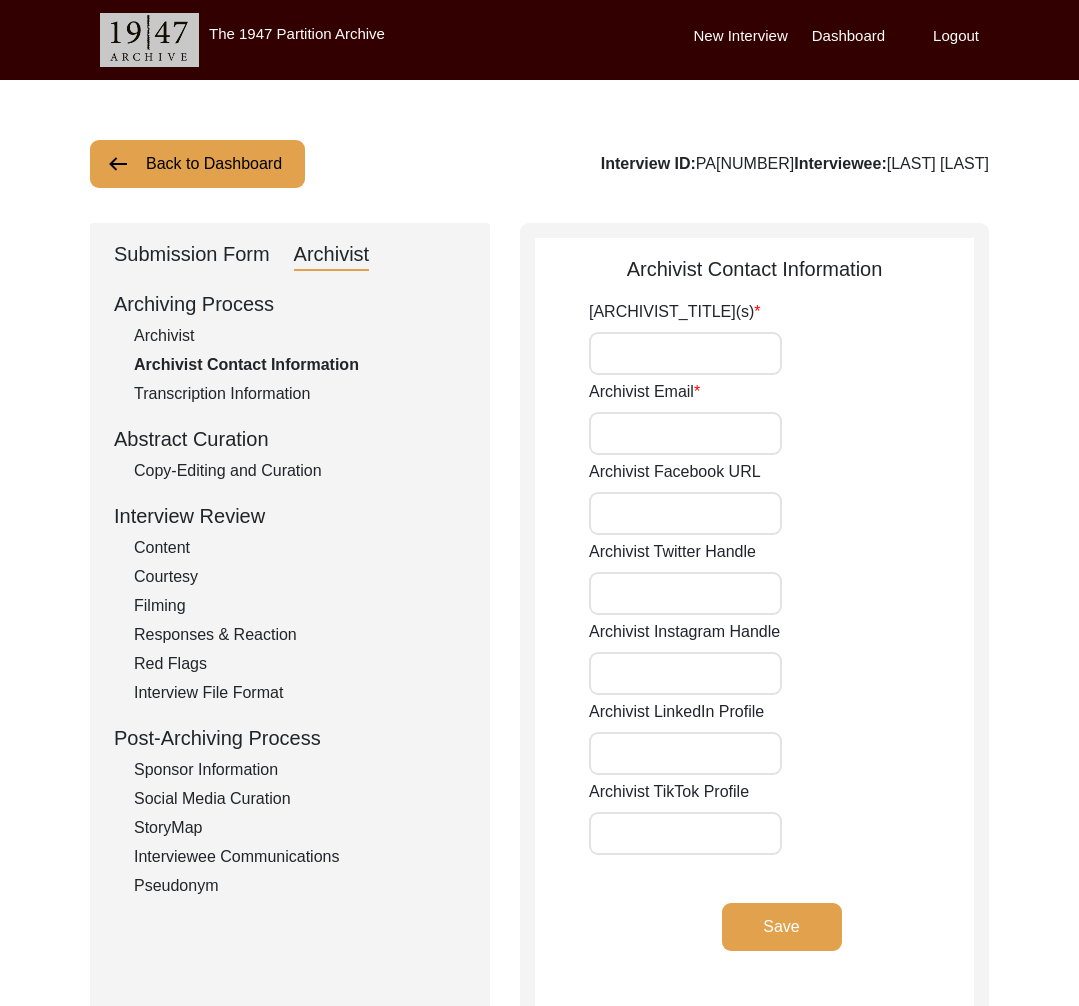 click on "Archivist" 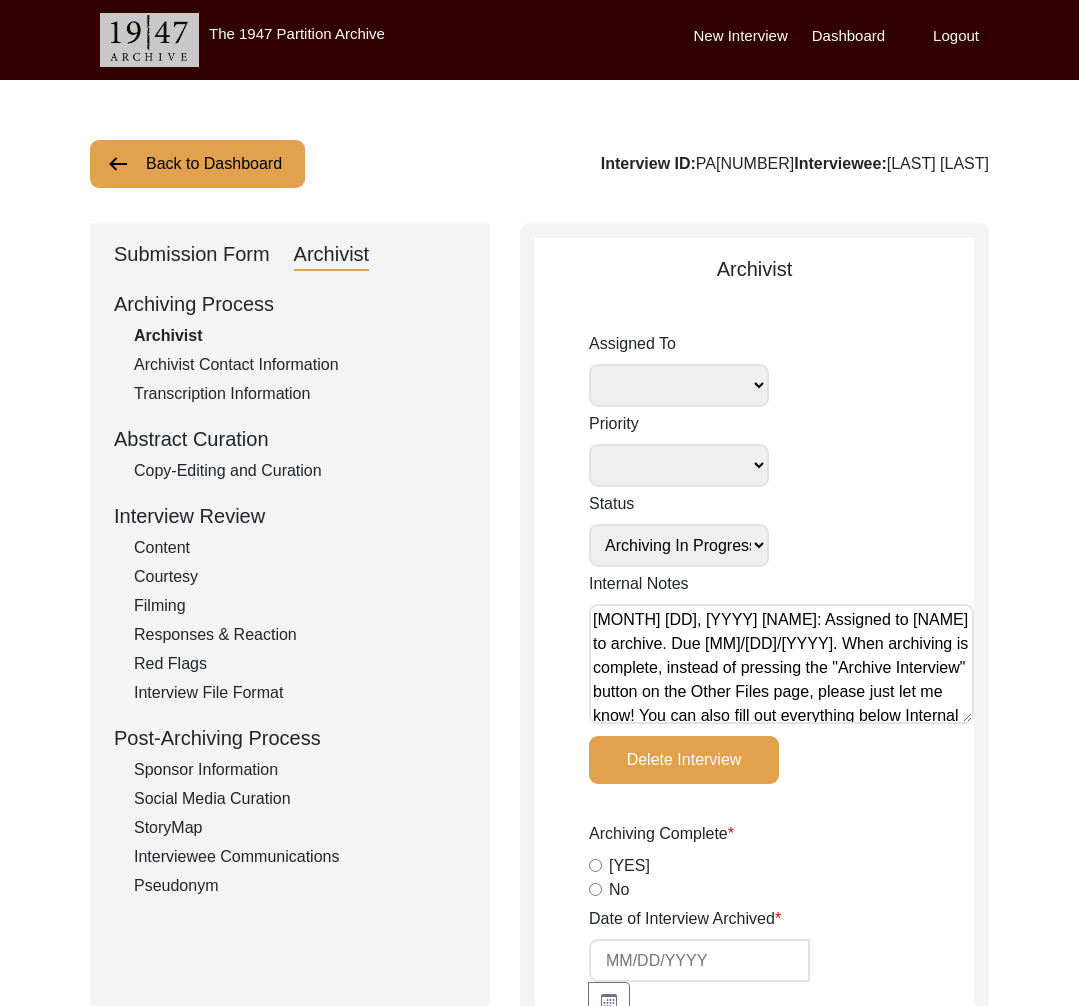 click on "Back to Dashboard" 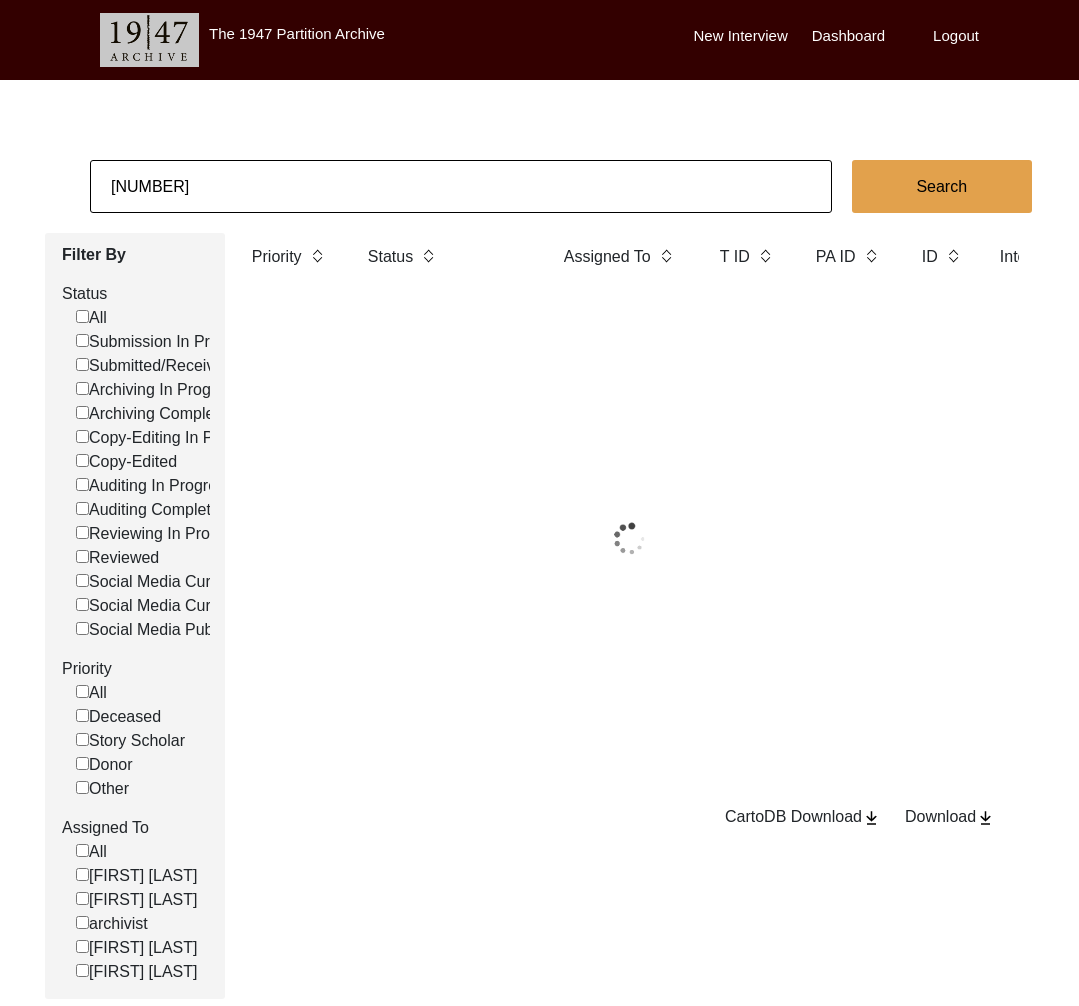 click on "[NUMBER]" 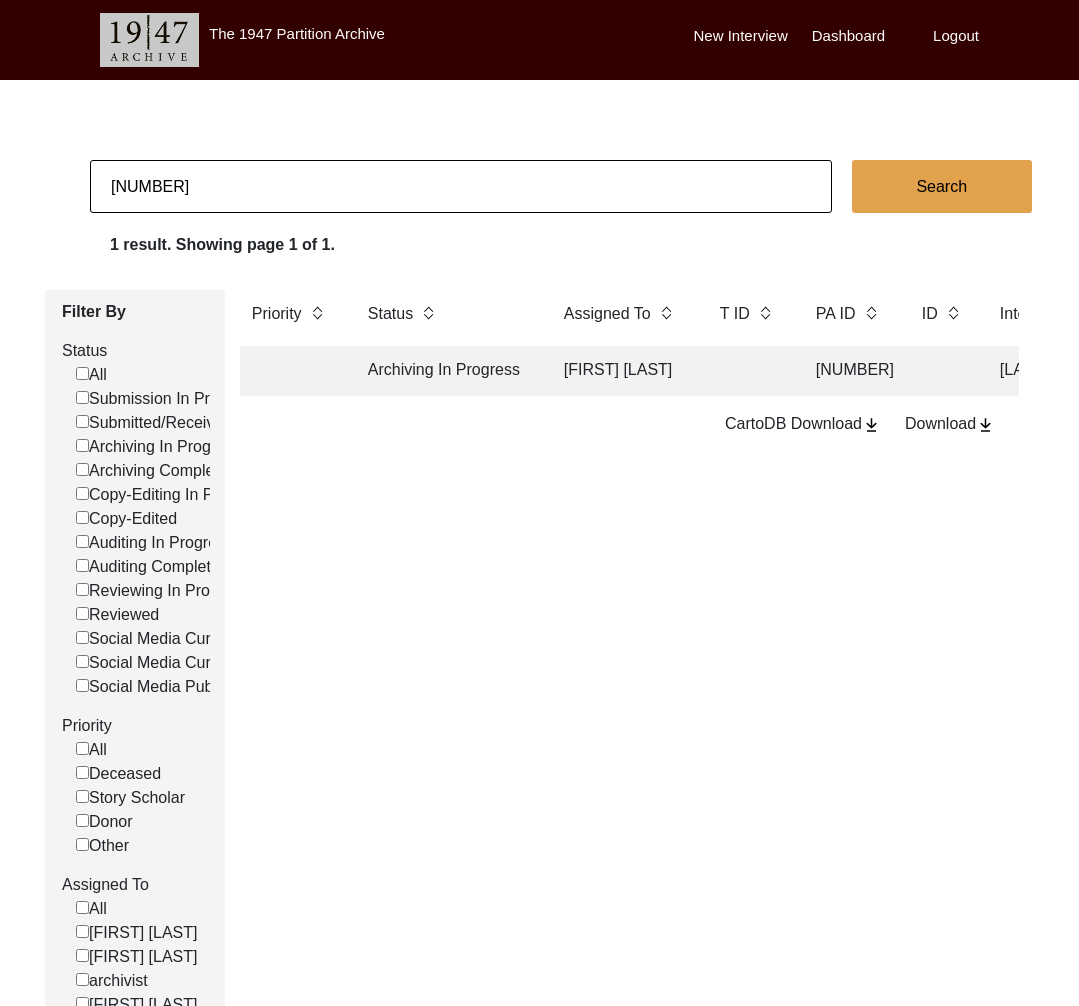 click on "[NUMBER]" 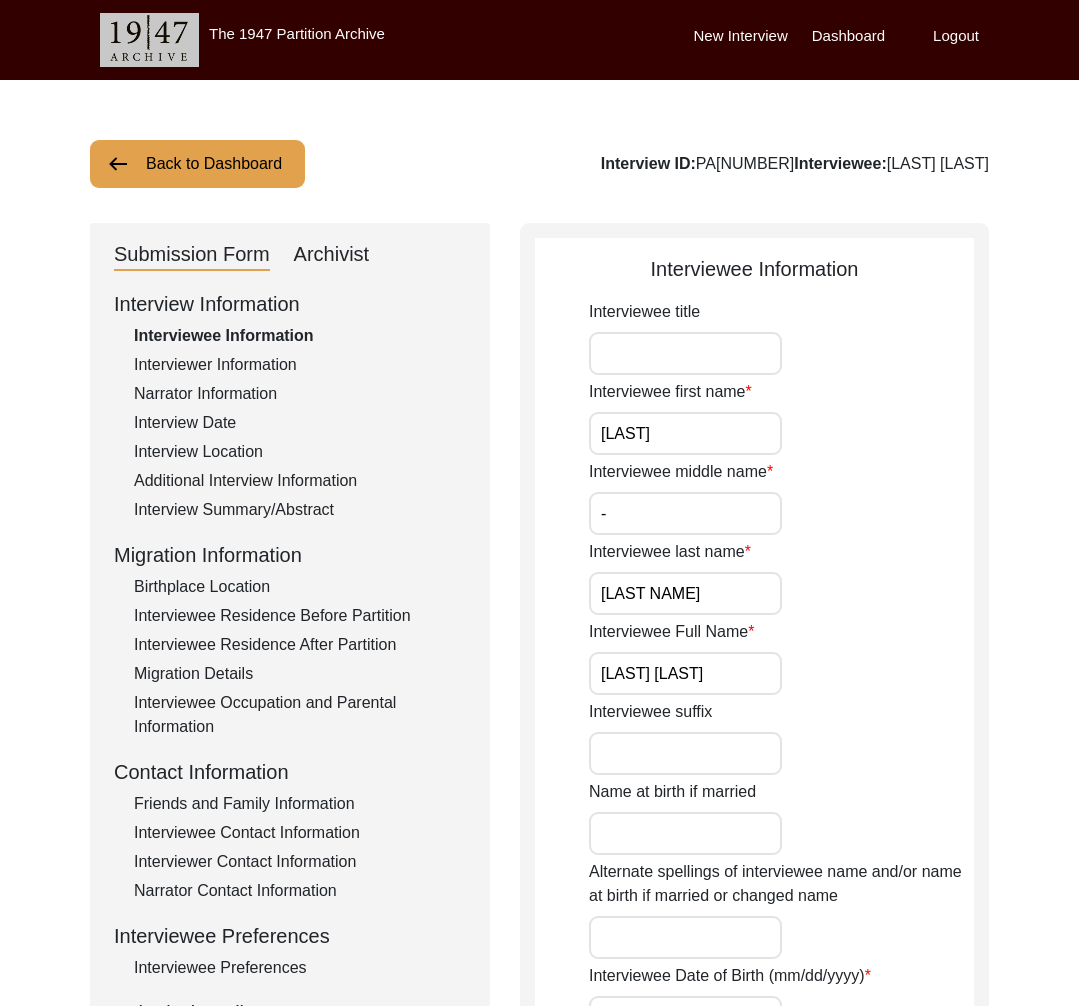 click on "Archivist" 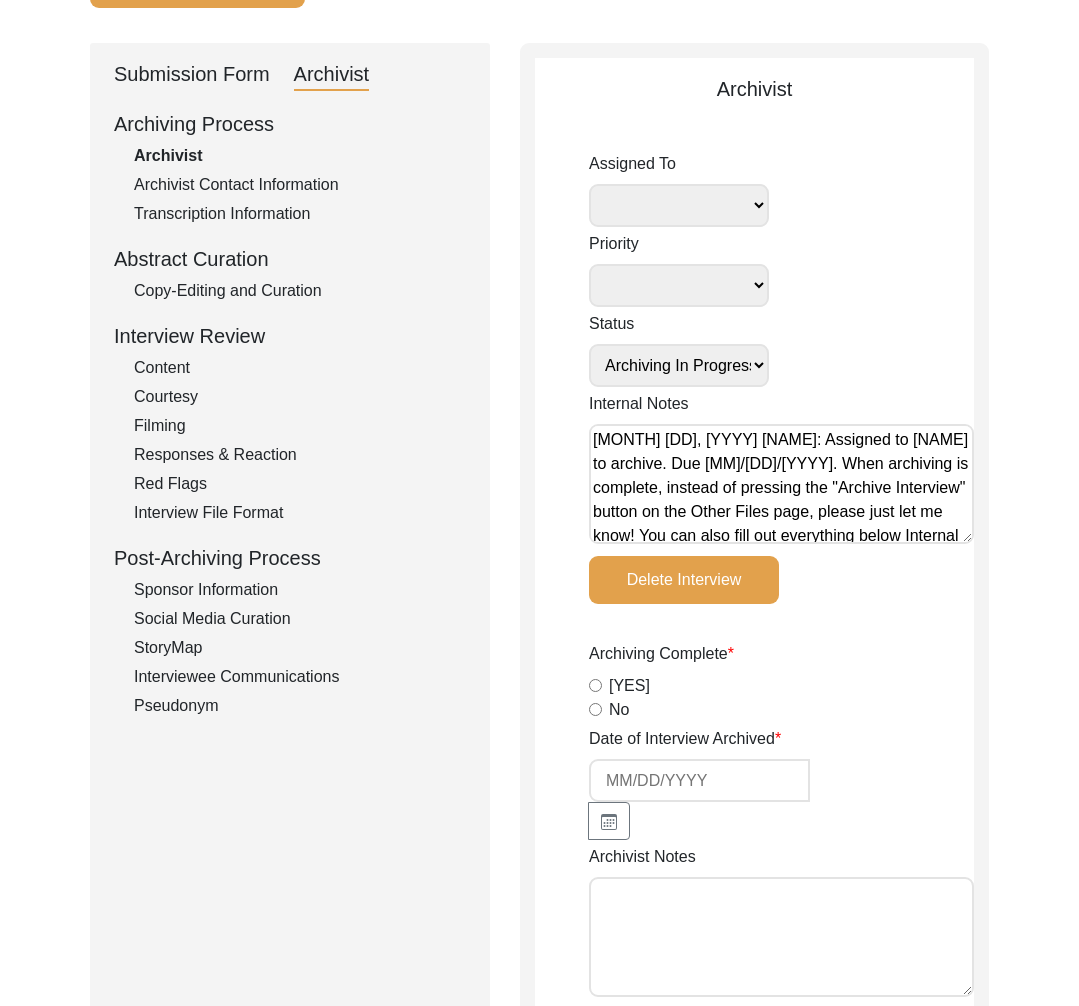 scroll, scrollTop: 0, scrollLeft: 0, axis: both 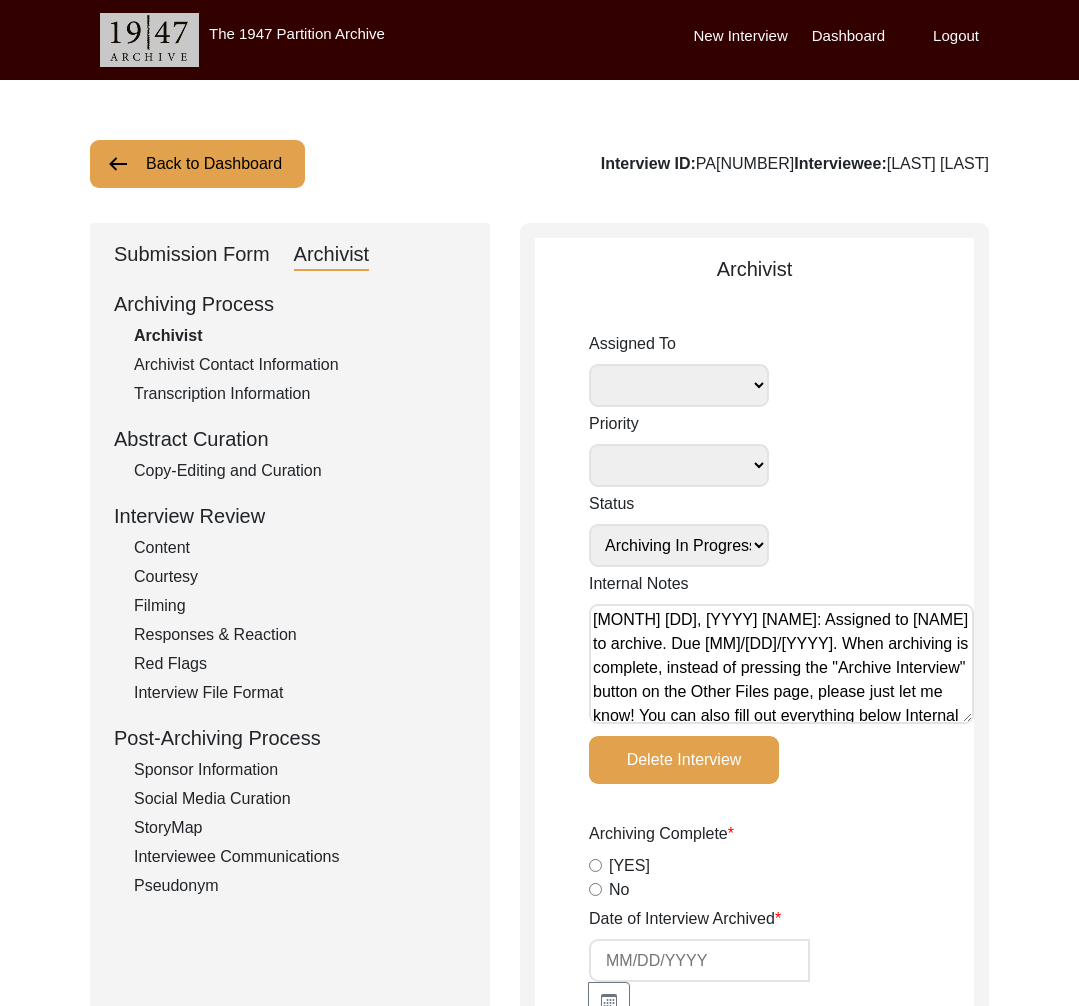 click on "Back to Dashboard" 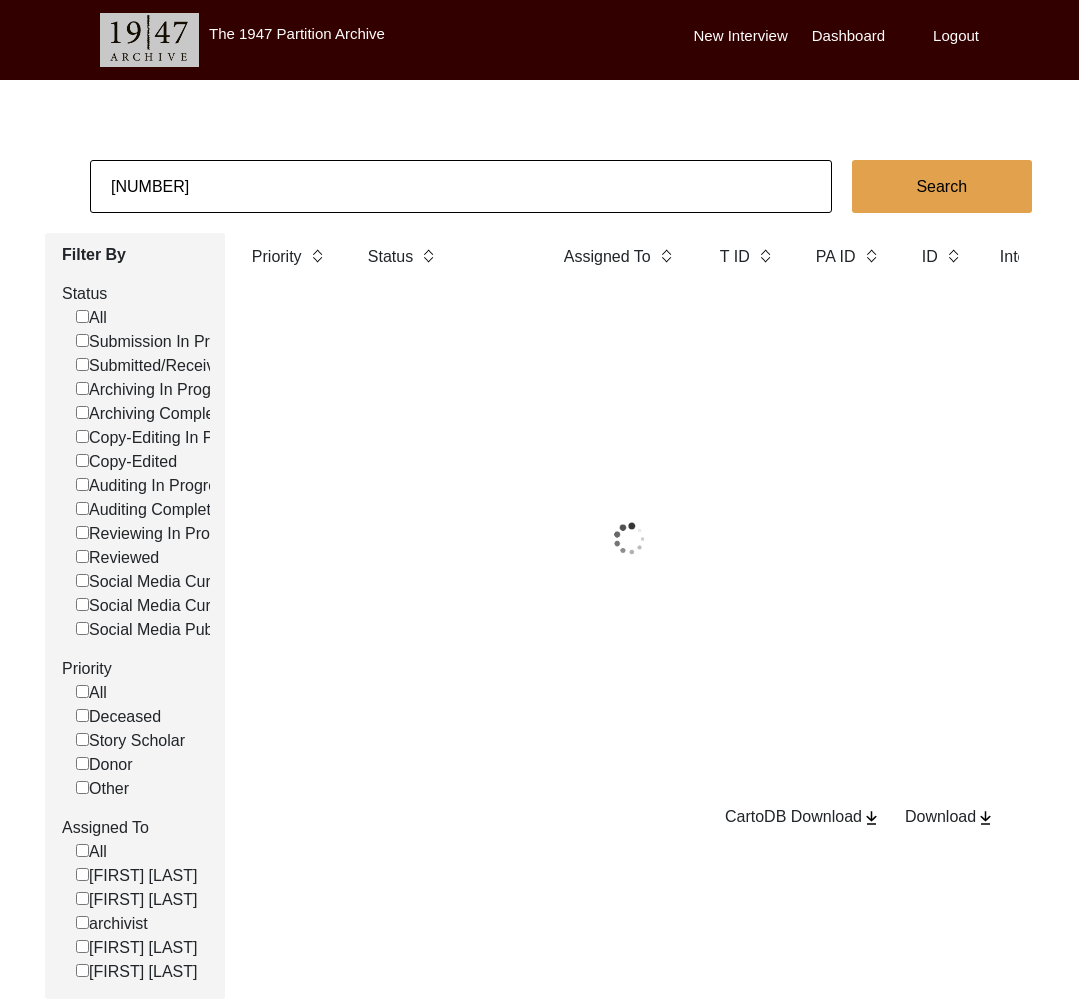 click on "Submission In Progress   Submitted/Received   Archiving In Progress   Archiving Completed   Copy-Editing In Progress   Copy-Edited   Auditing In Progress   Auditing Completed   Reviewing In Progress   Reviewed   Social Media Curation In Progress   Social Media Curated   Social Media Published  Priority  All   Deceased   Story Scholar   Donor   Other  Assigned To  All   [NAME]   [NAME]   archivist   [NAME]   [NAME]  Priority Status Assigned To T ID PA ID ID Interviewee Name Interviewer Interview location (City, State/Province, Country) Interview Date Gender of interviewee Interviewee Date of Birth Interviewee Religion Interview Languages "Migrated From (Village/City, State, Country)" "Migrated To (Village/City, State, Country)" POST Form Summary RELEASE Form # Photos of interview Video/Audio Received B-Roll Received Doc & Video confirm email sent  CartoDB Download   Download" 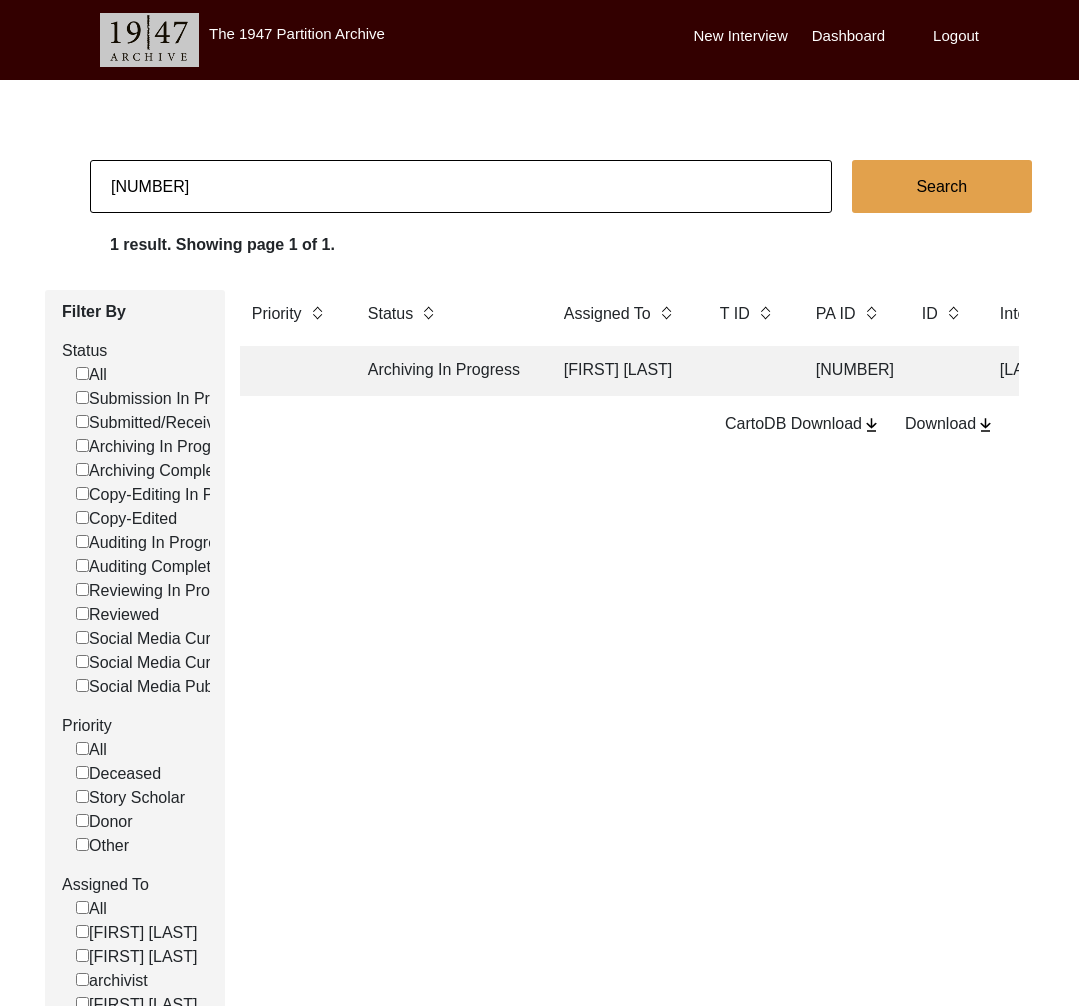 click on "[NUMBER]" 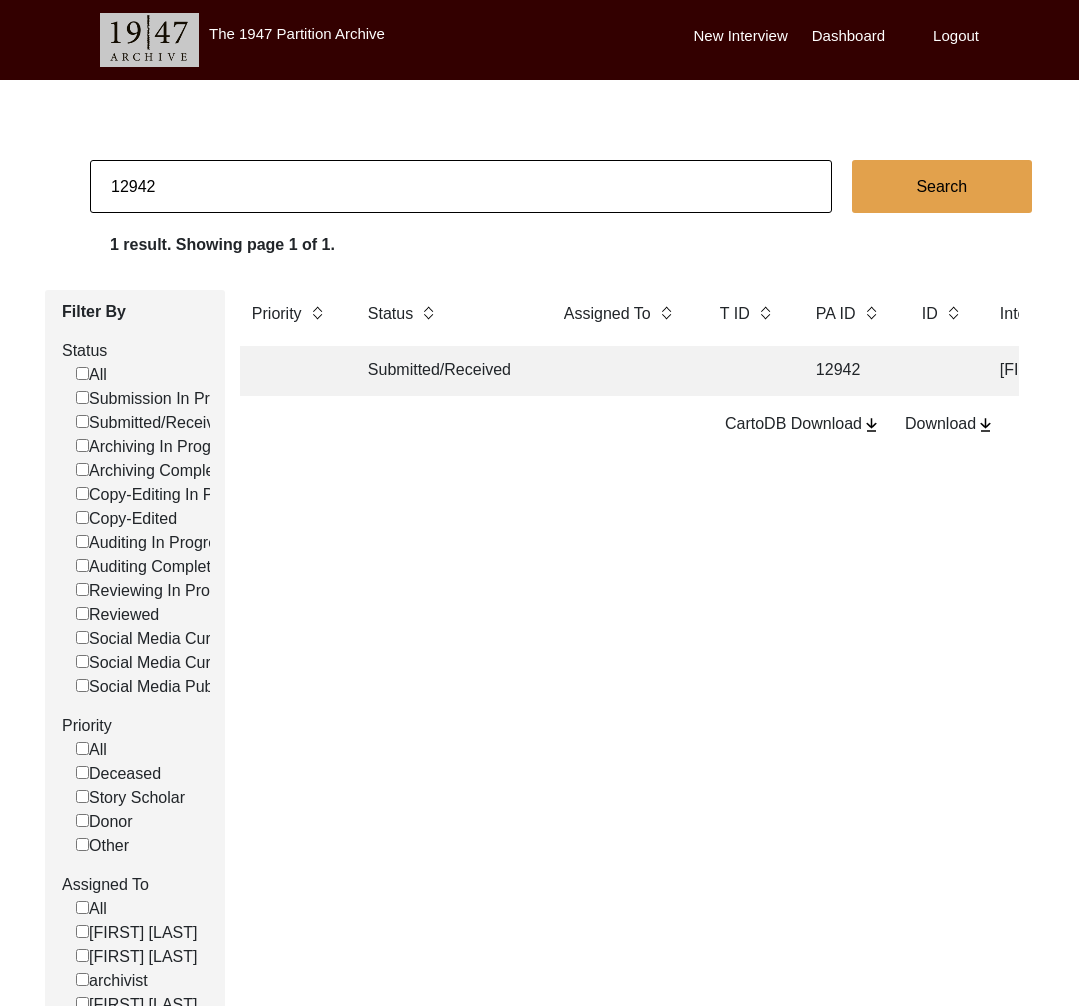 click on "Submitted/Received" 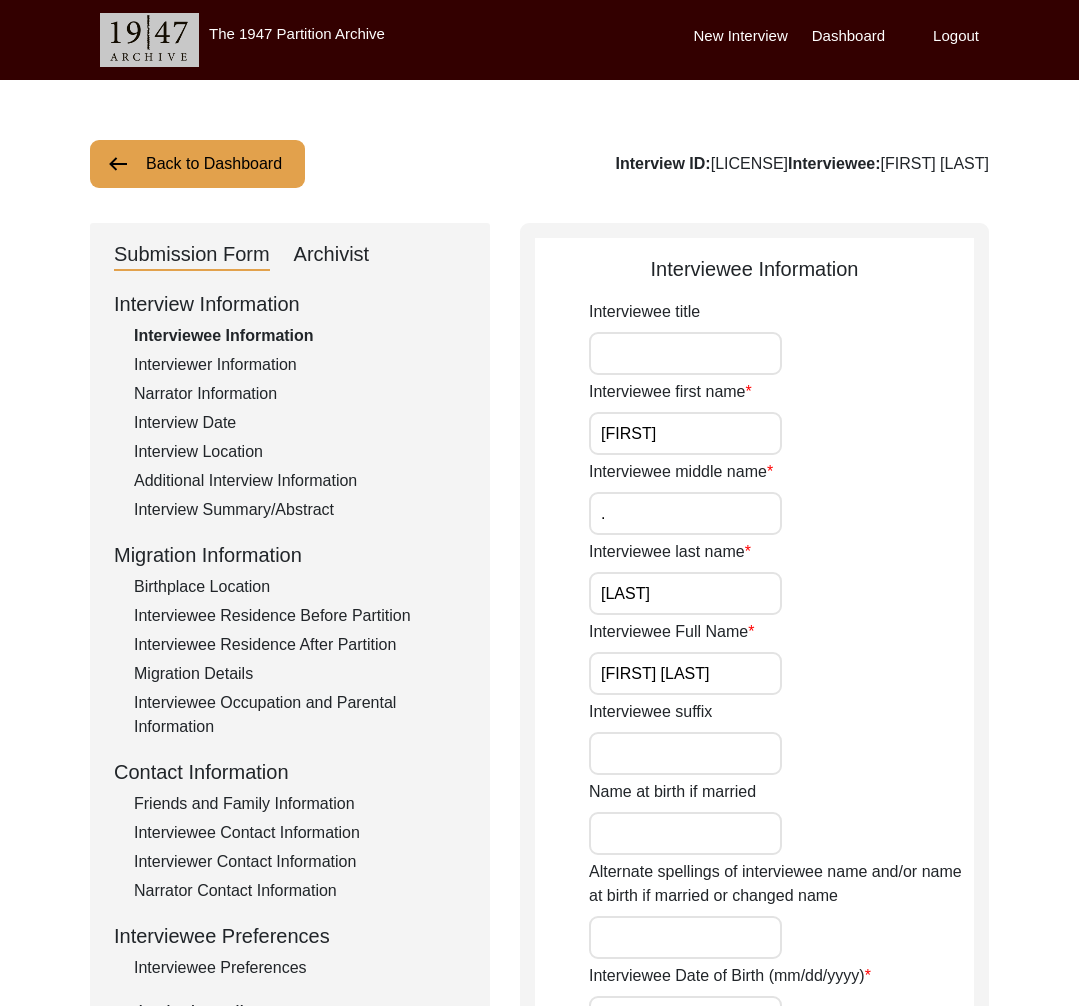 click on "Archivist" 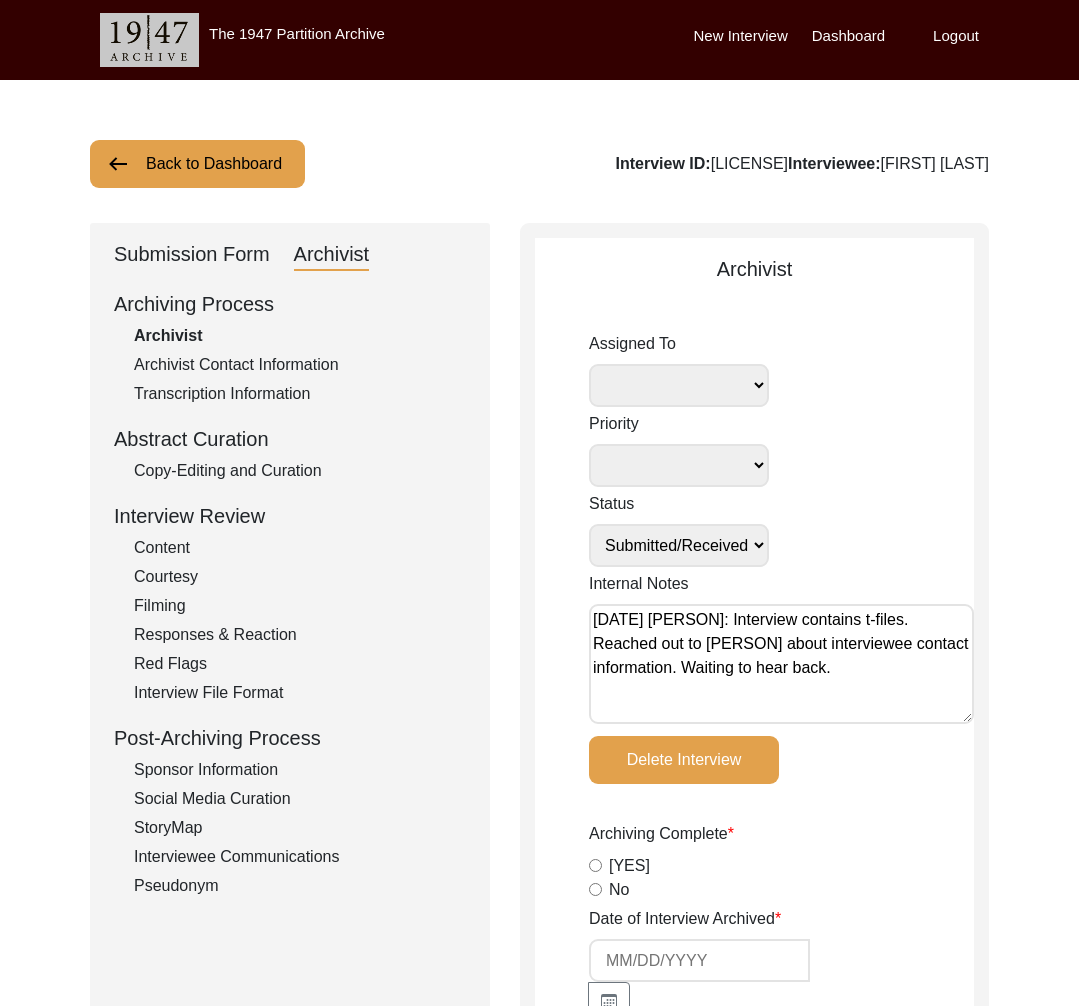 click on "Submission Form" 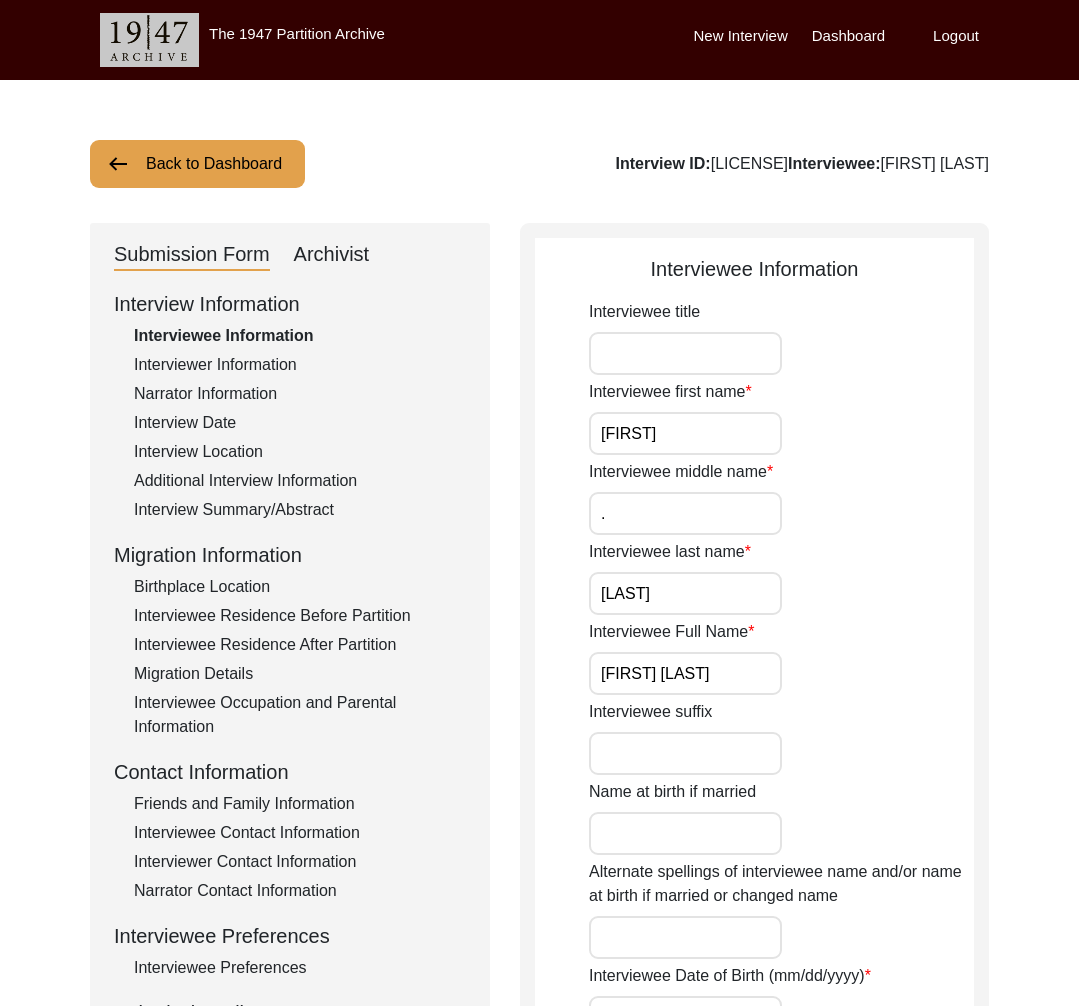 click on "Archivist" 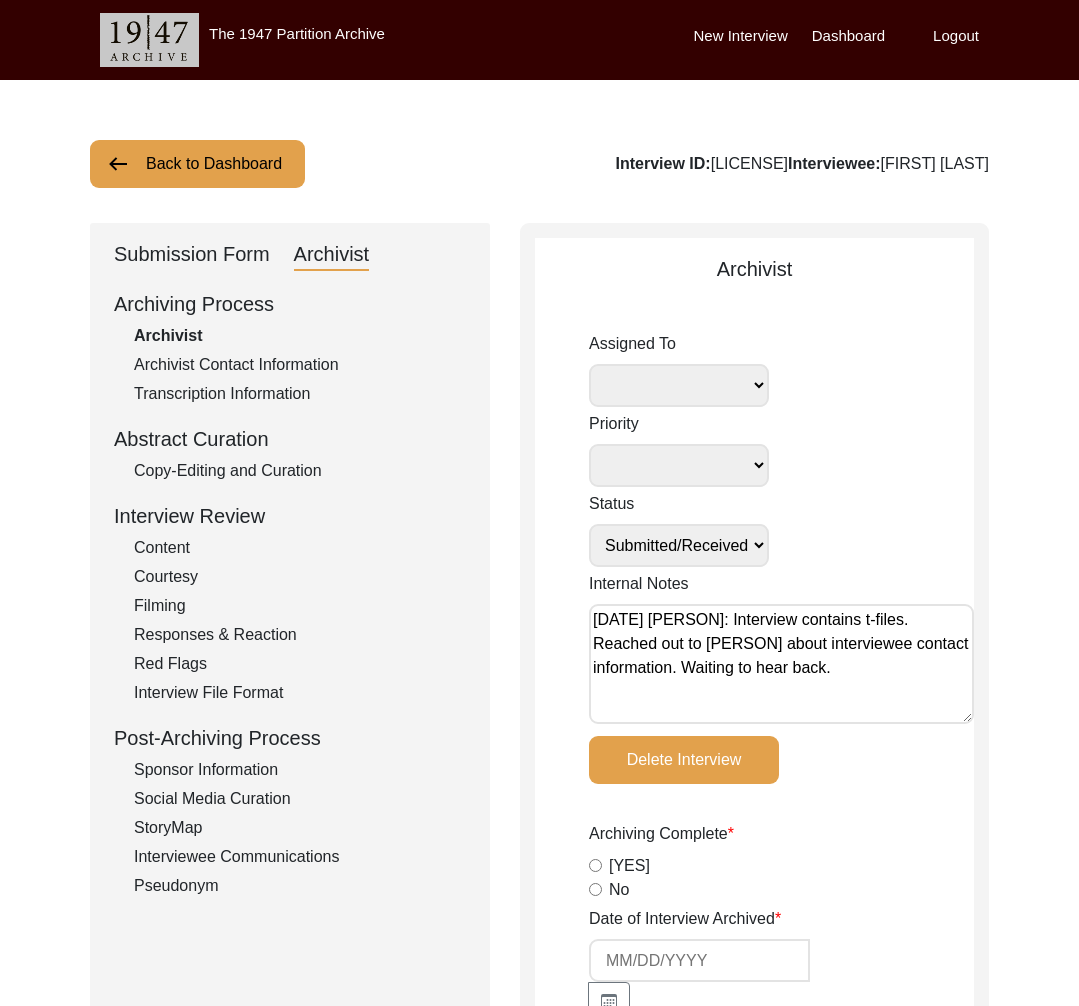 click on "[DATE] [PERSON]: Interview contains t-files. Reached out to [PERSON] about interviewee contact information. Waiting to hear back." at bounding box center [781, 664] 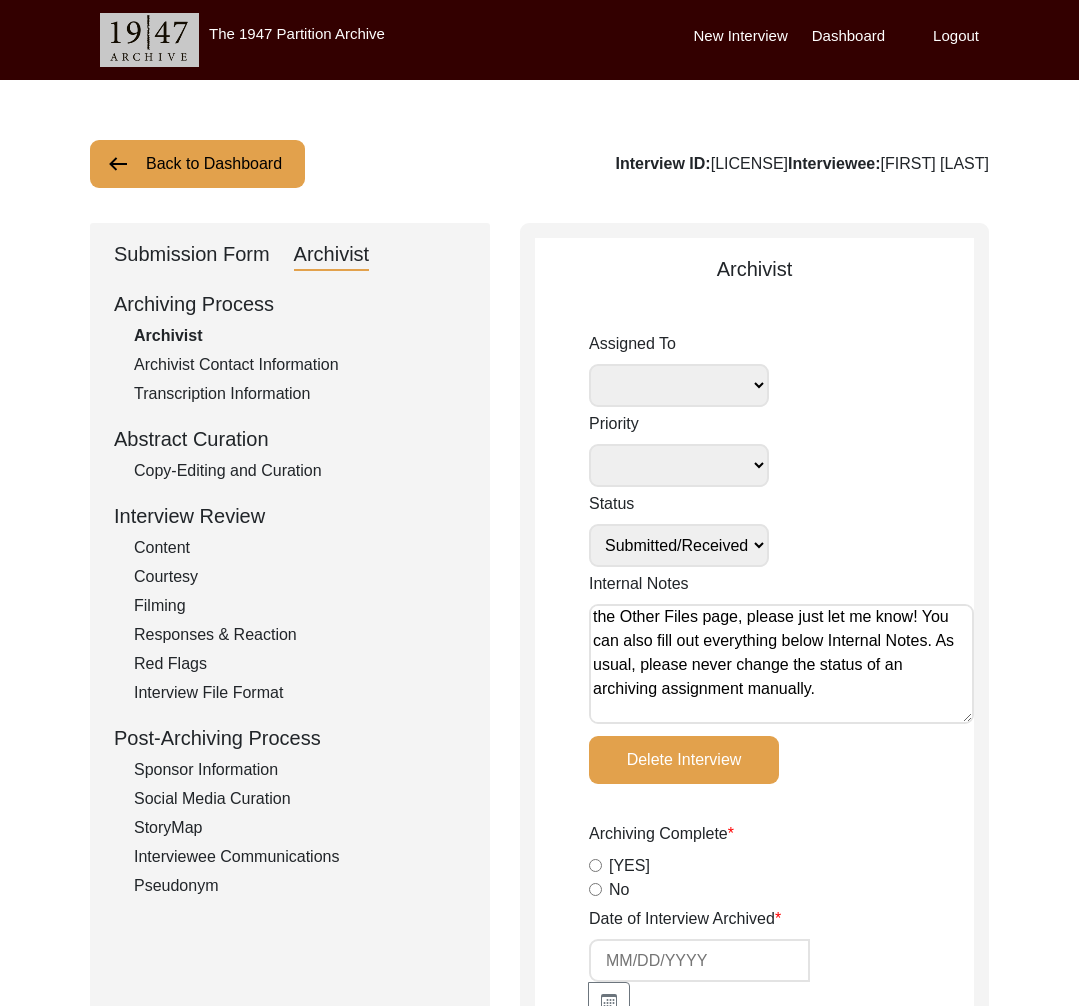 scroll, scrollTop: 0, scrollLeft: 0, axis: both 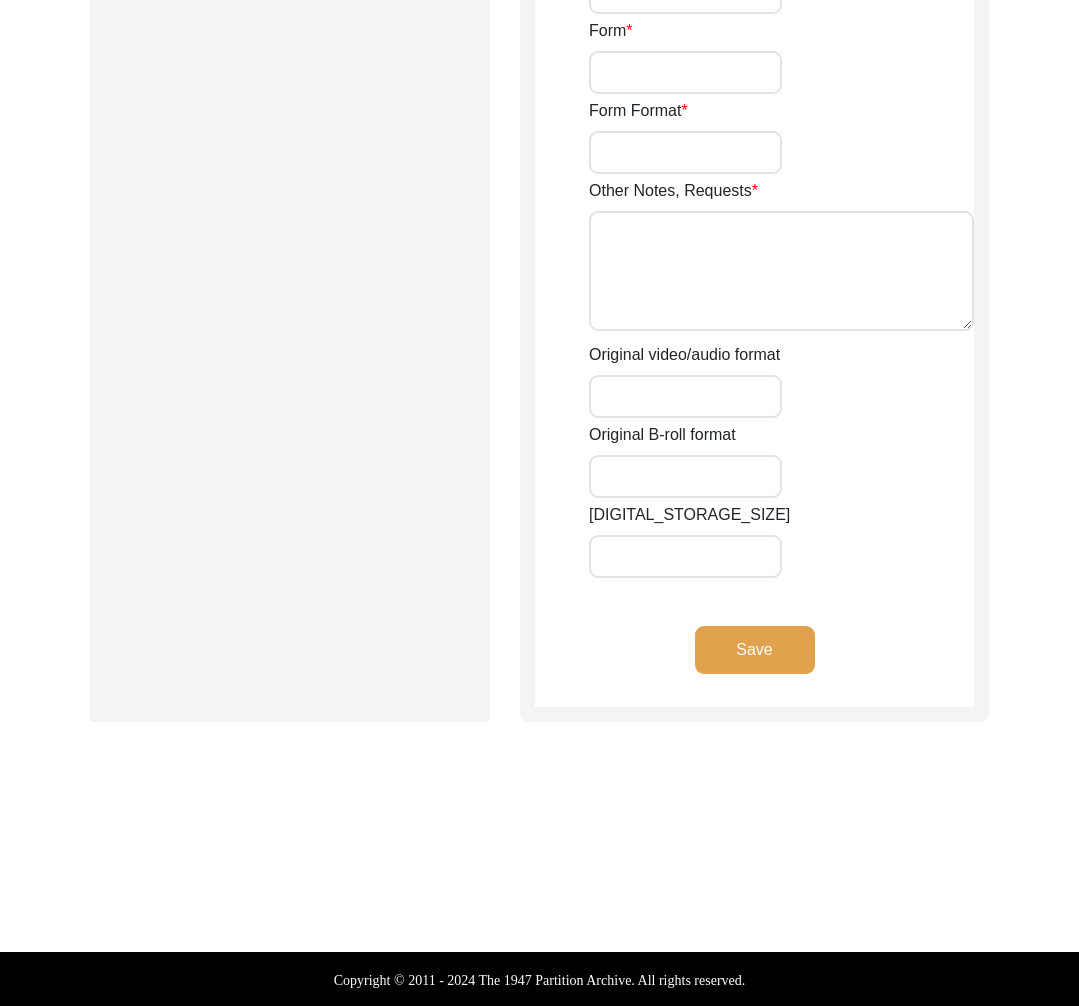 click on "Save" 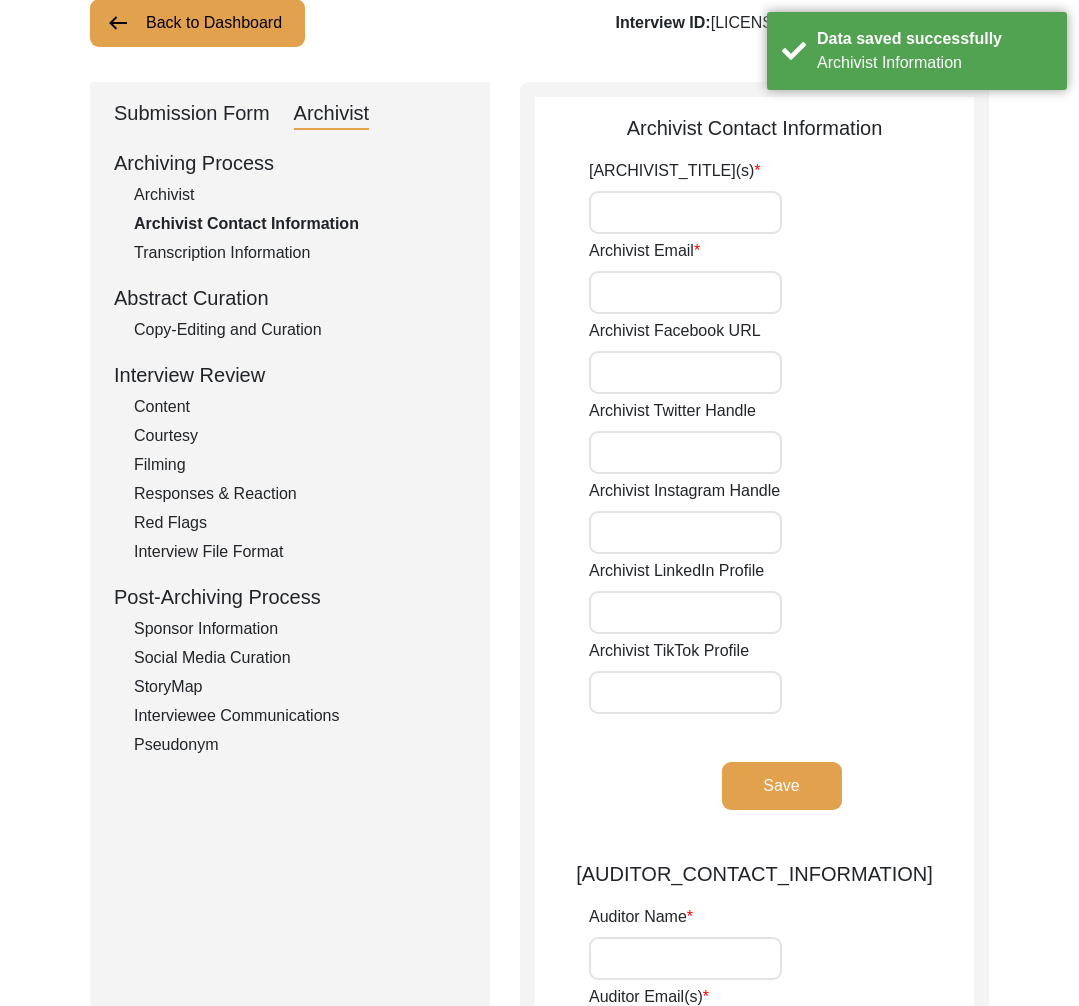 scroll, scrollTop: 0, scrollLeft: 0, axis: both 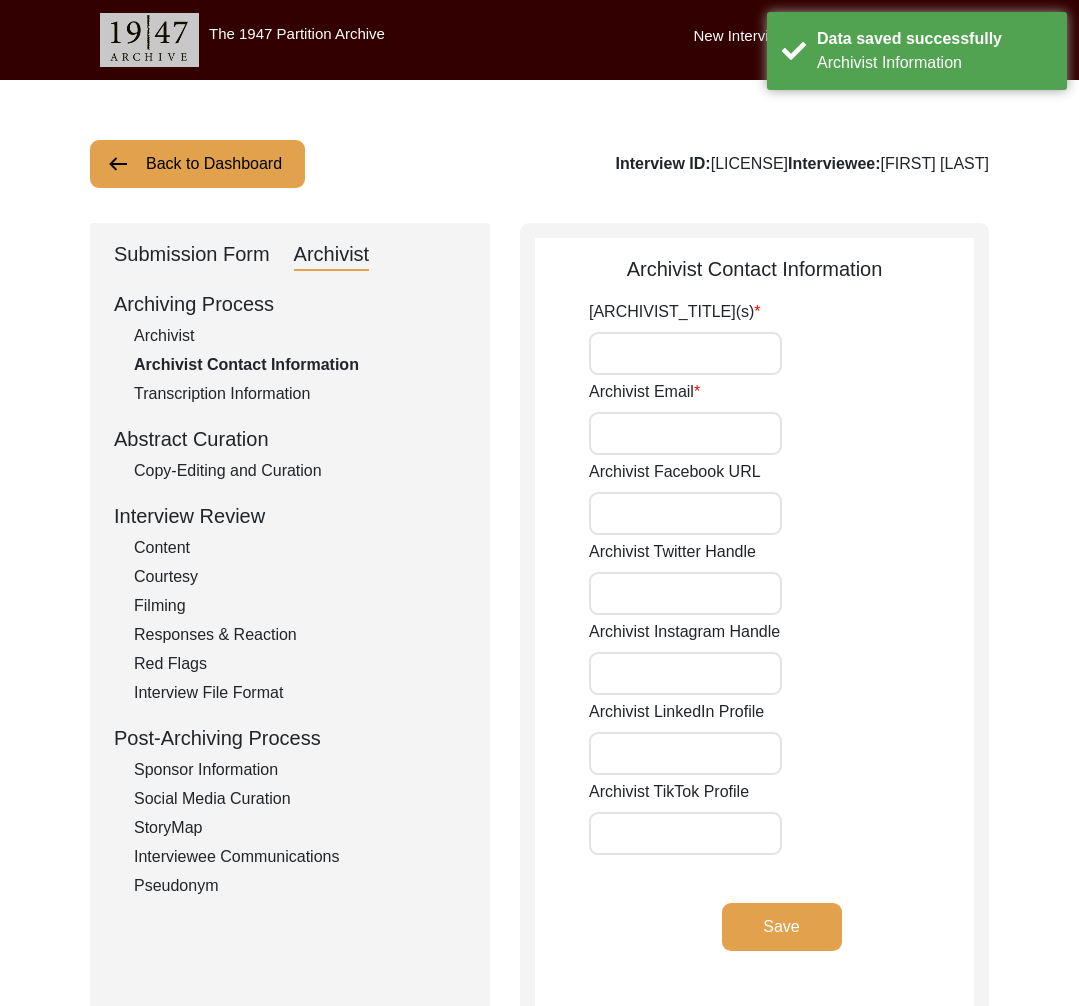 click on "Archivist" 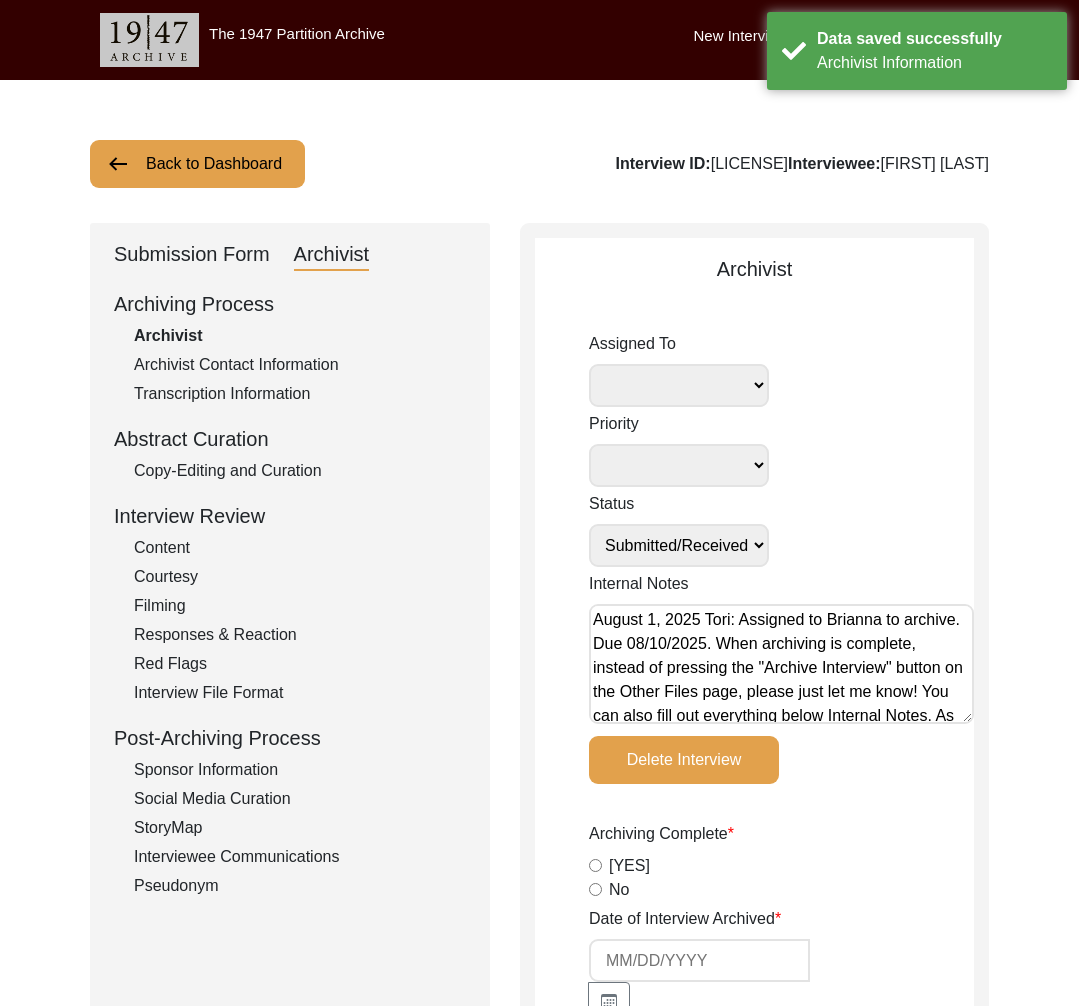 click on "[FIRST_NAME] [LAST_NAME] [FIRST_NAME] [LAST_NAME] [ROLE] [FIRST_NAME] [LAST_NAME] [FIRST_NAME] [LAST_NAME]" at bounding box center (679, 385) 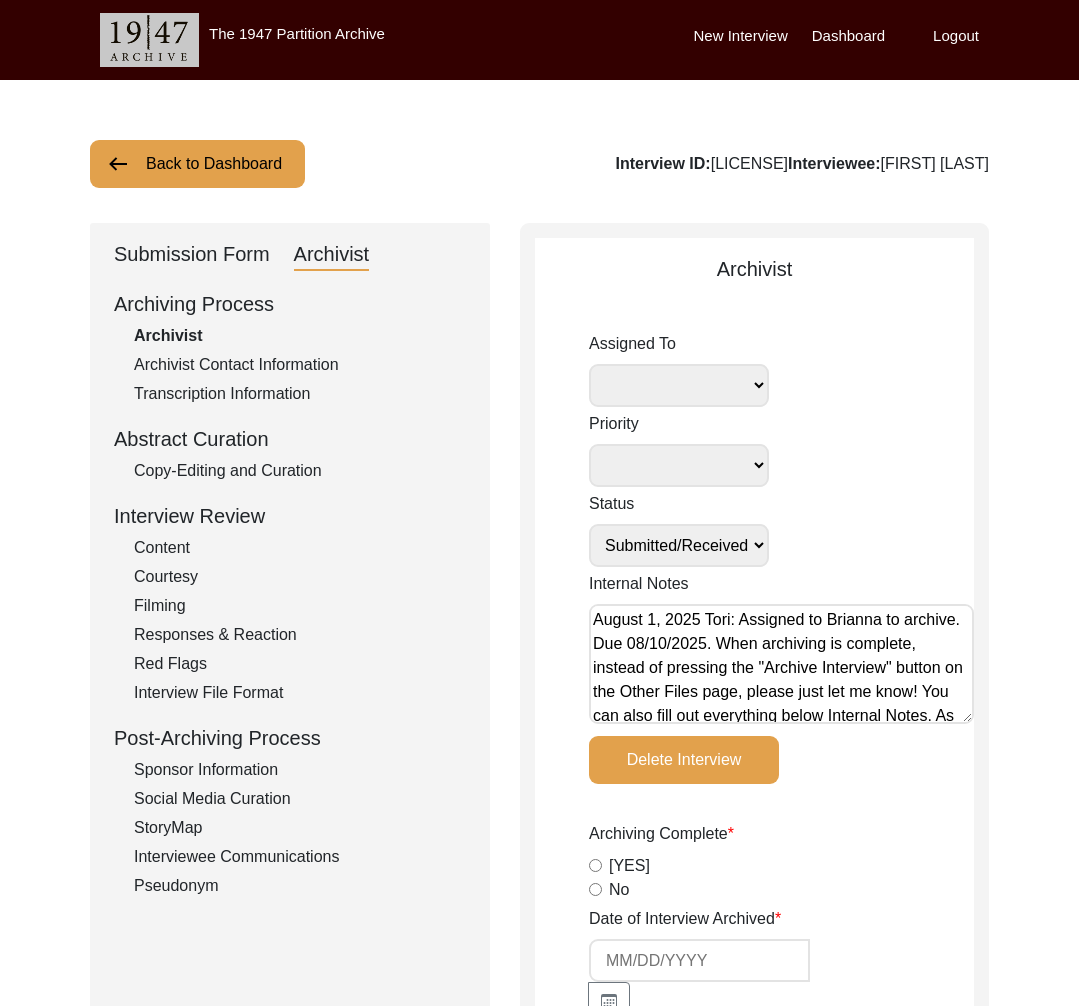 click on "Submission In Progress Submitted/Received Archiving In Progress Archiving Completed Copy-Editing In Progress Copy-Edited Auditing In Progress Auditing Completed Reviewing In Progress Reviewed Social Media Curation In Progress Social Media Curated Social Media Published" at bounding box center [679, 545] 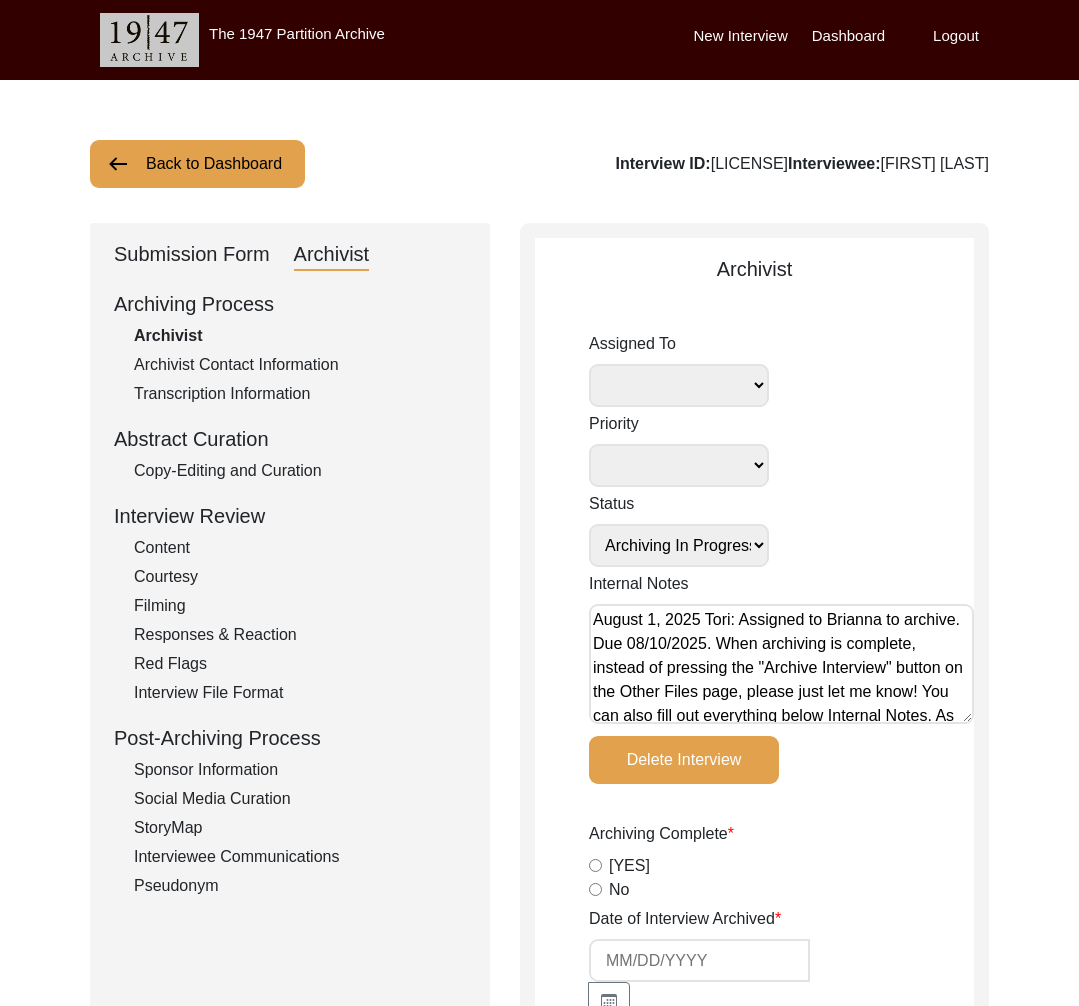 click on "Assigned To [FIRST] [LAST] [LAST] archivist [LAST] [LAST] Priority Deceased Alive Other Status Submission In Progress Submitted/Received Archiving In Progress Archiving Completed Copy-Editing In Progress Copy-Edited Auditing In Progress Auditing Completed Reviewing In Progress Reviewed Social Media Curation In Progress Social Media Curated Social Media Published Internal Notes August 1, 2025 Tori: Assigned to Brianna to archive. Due 08/10/2025. When archiving is complete, instead of pressing the "Archive Interview" button on the Other Files page, please just let me know! You can also fill out everything below Internal Notes. As usual, please never change the status of an archiving assignment manually.
May 2, 2025 Victoria: Interview contains t-files. Reached out to Meher about interviewee contact information. Waiting to hear back. Delete Interview Archiving Complete  Yes   No  Date of Interview Archived Archivist Notes Audit Assignment Date Audit Assignment Additional Date  No" 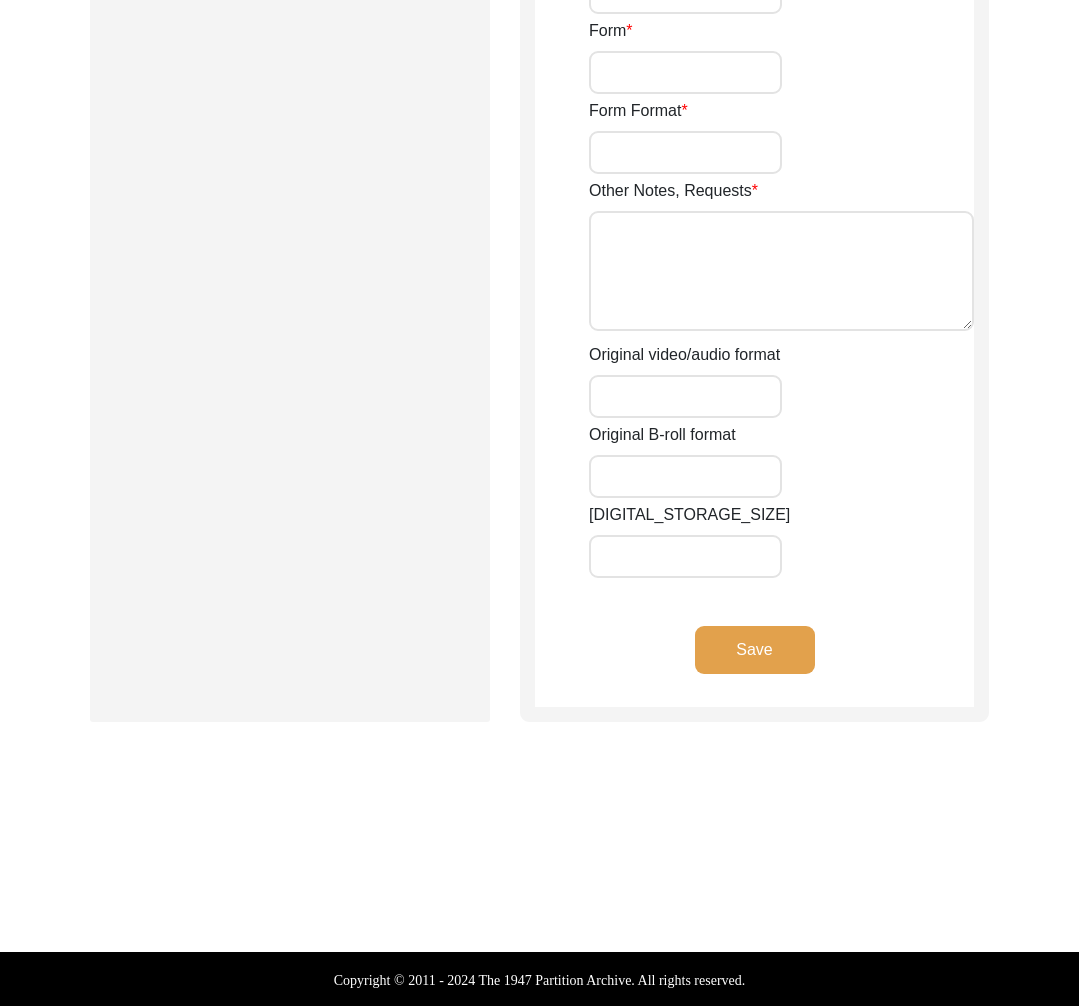 click on "Save" 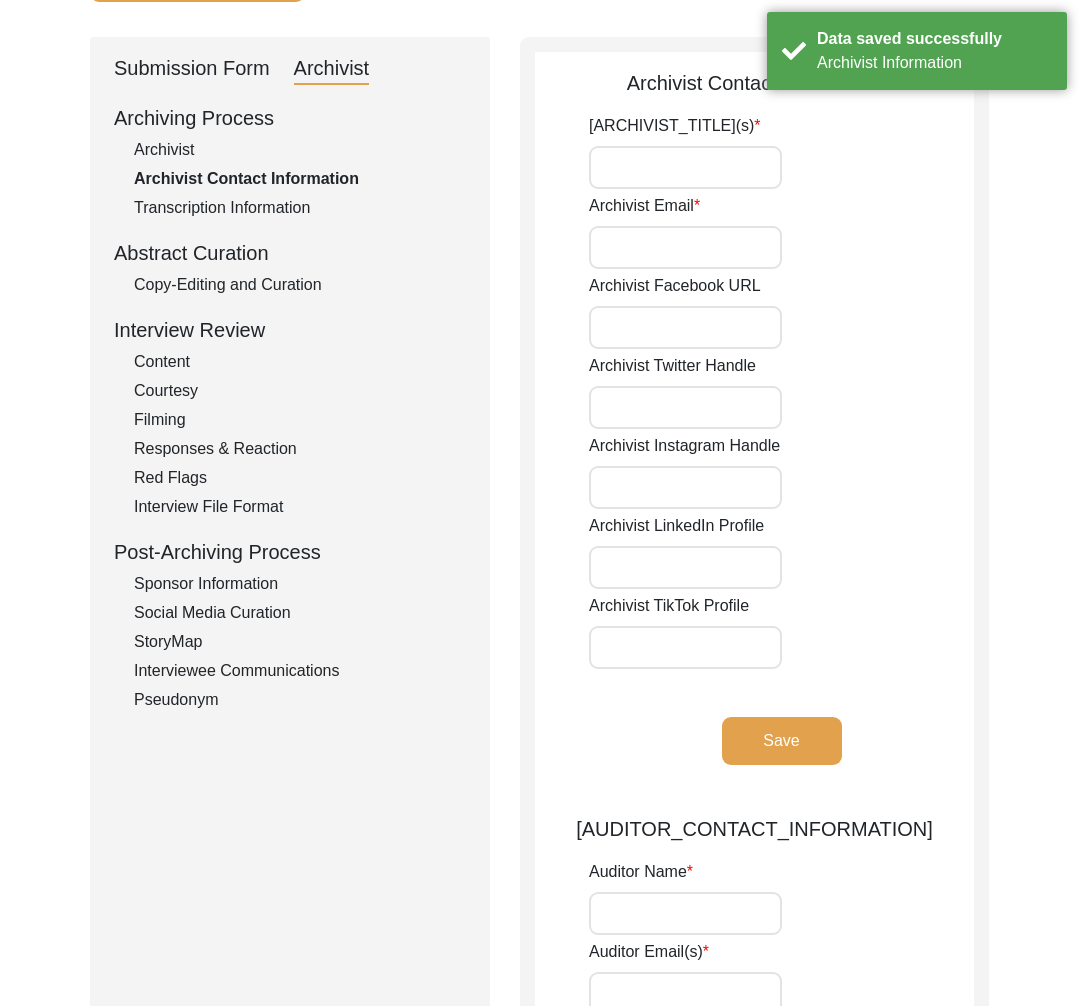 scroll, scrollTop: 0, scrollLeft: 0, axis: both 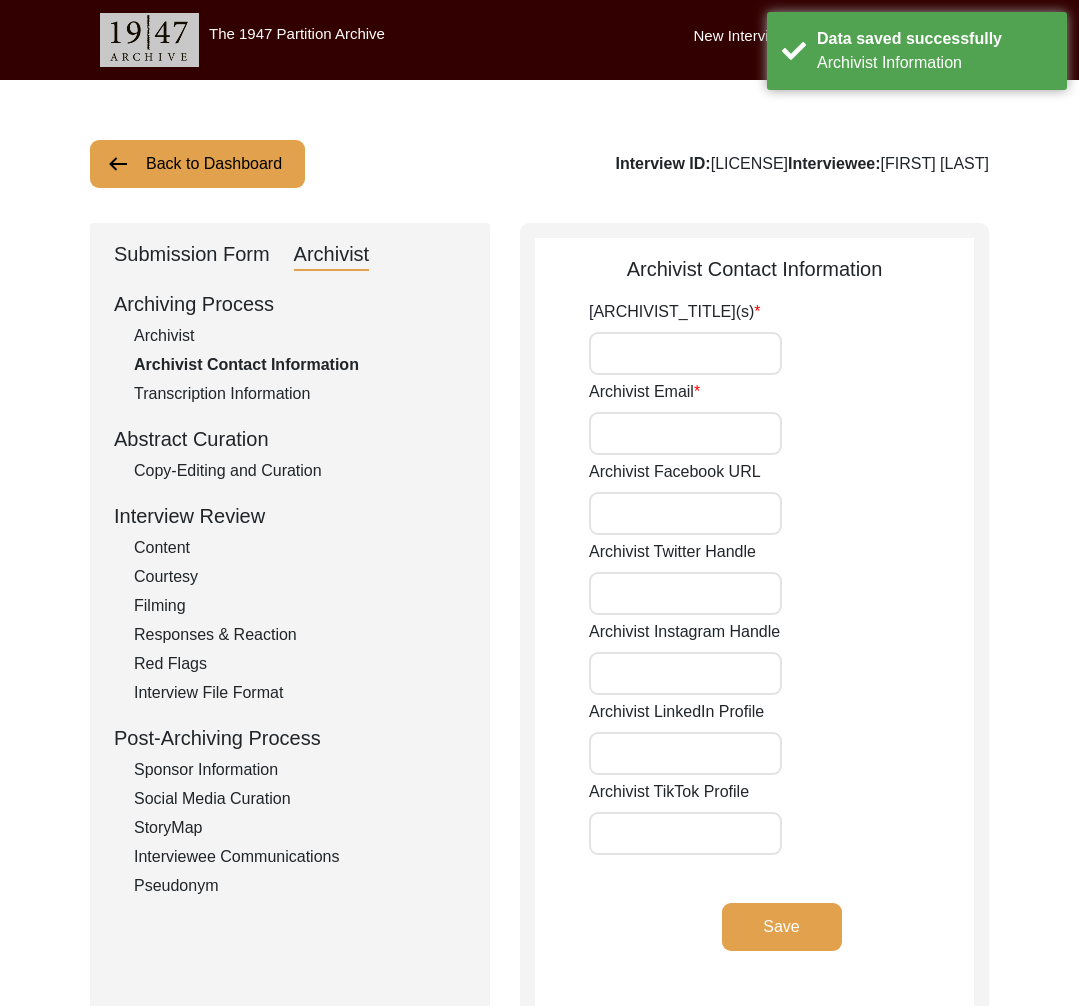 click on "Archiving Process   Archivist   Archivist Contact Information   Transcription Information   Abstract Curation   Copy-Editing and Curation   Interview Review   Content   Courtesy   Filming   Responses & Reaction   Red Flags   Interview File Format   Post-Archiving Process   Sponsor Information   Social Media Curation   StoryMap   Interviewee Communications   Pseudonym" 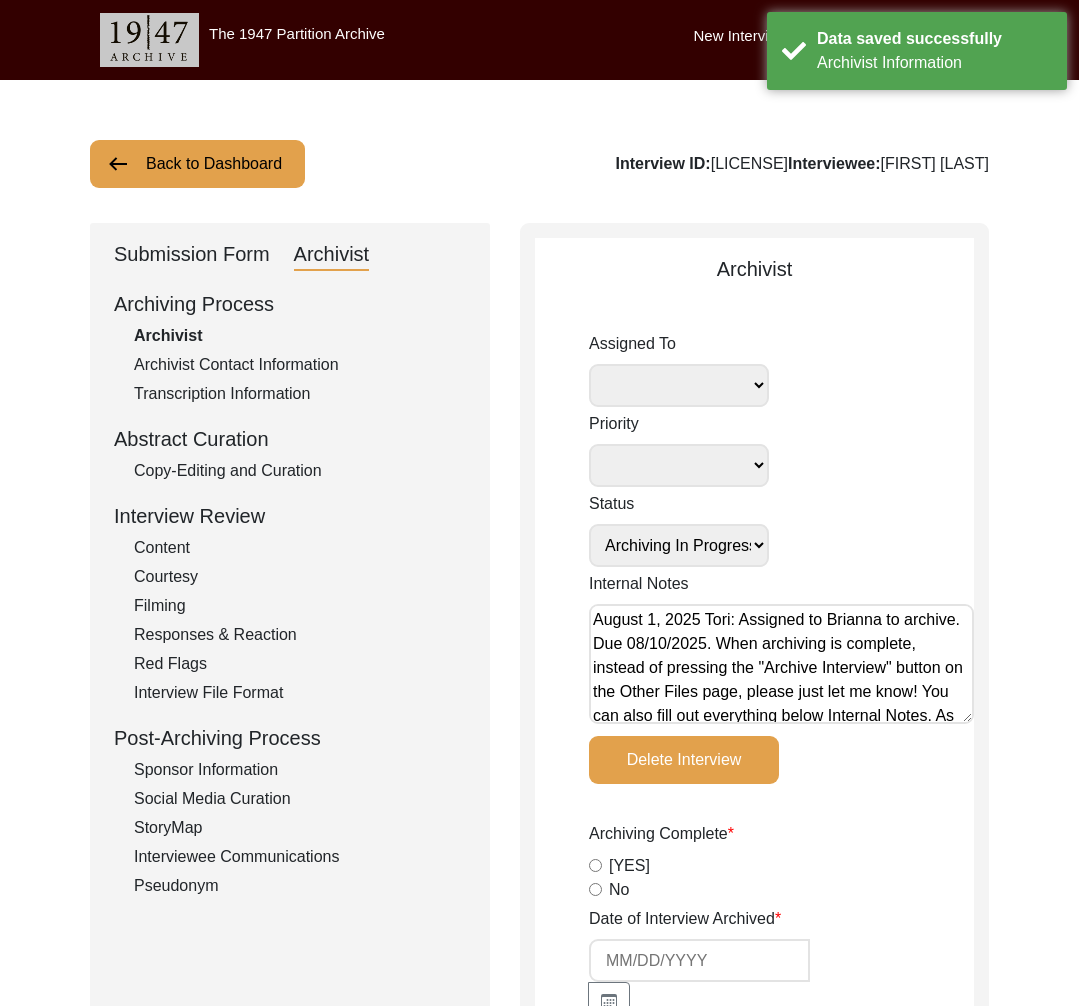 click on "Submission Form" 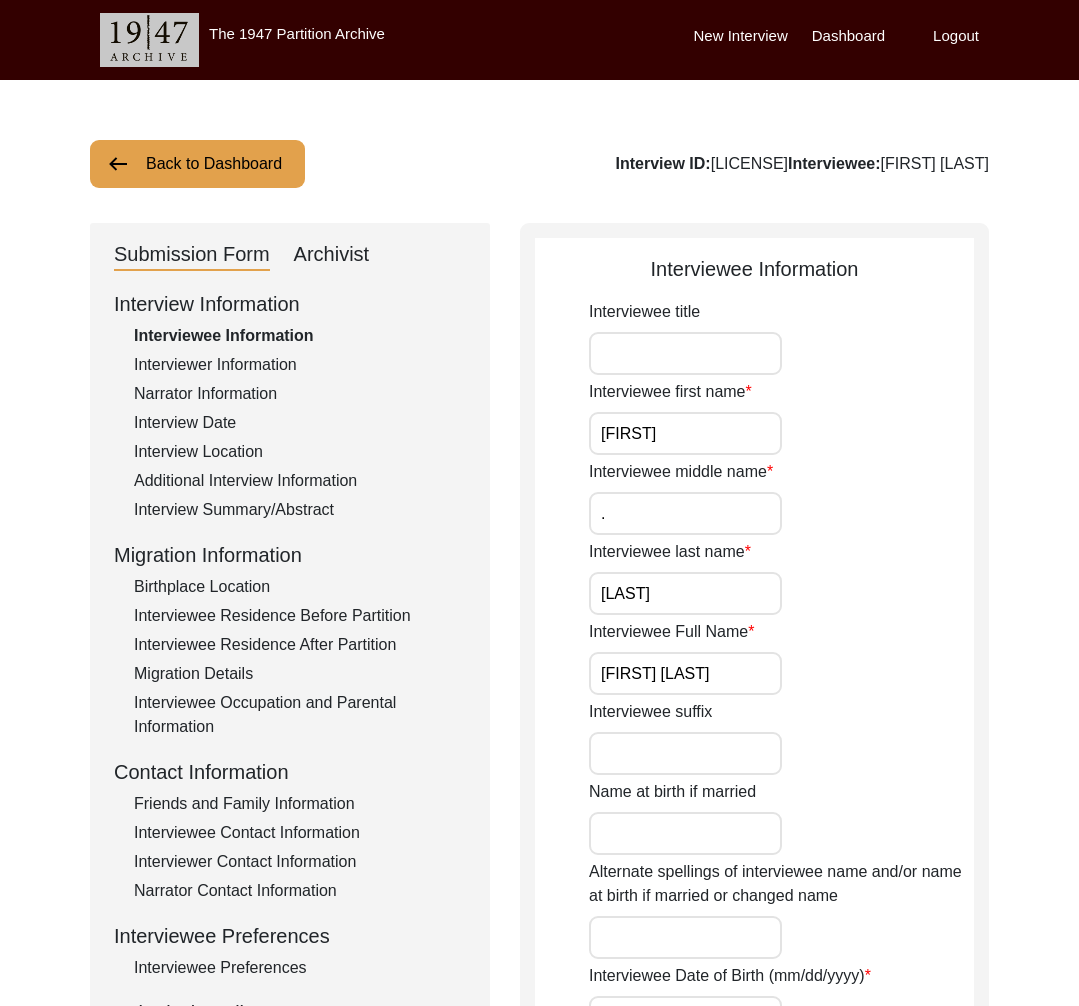 click on "Back to Dashboard" 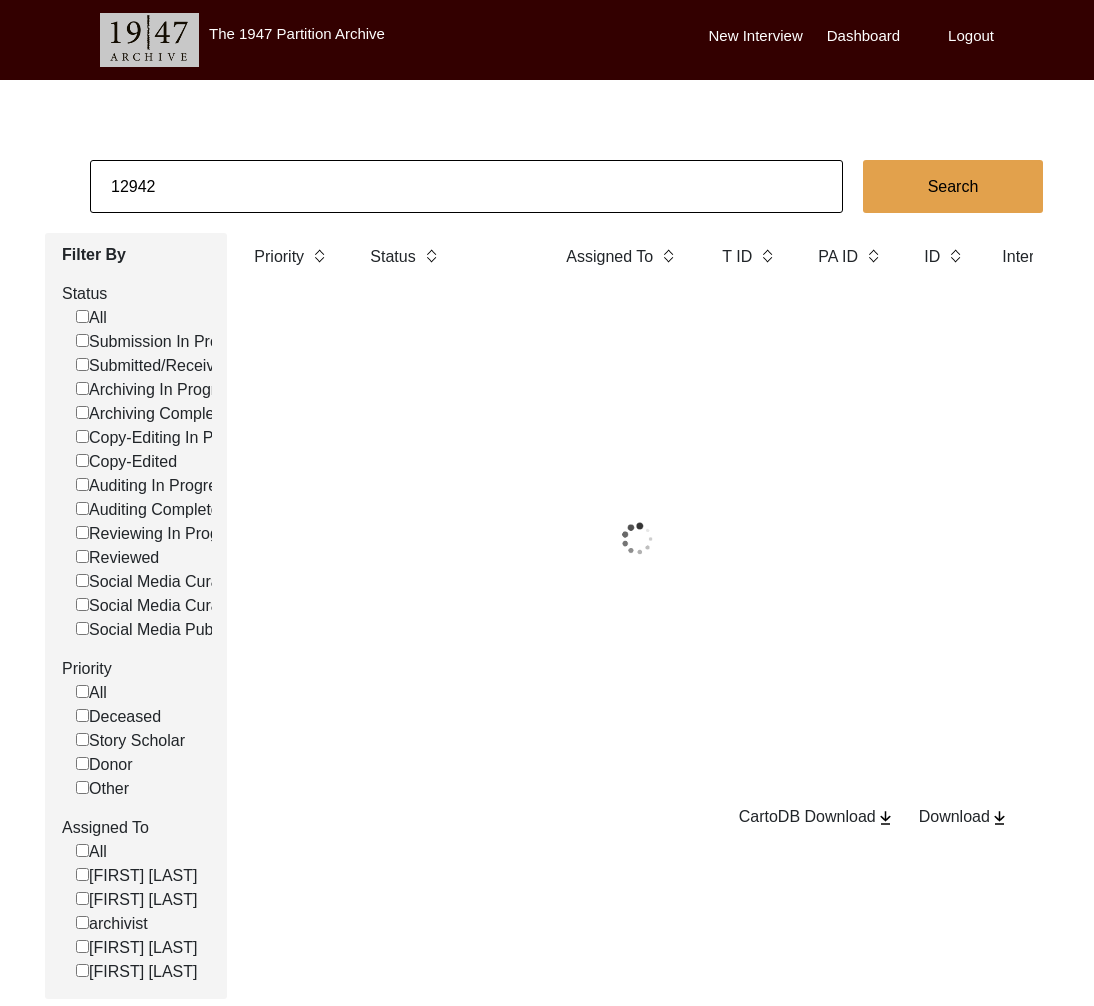 click on "12942" 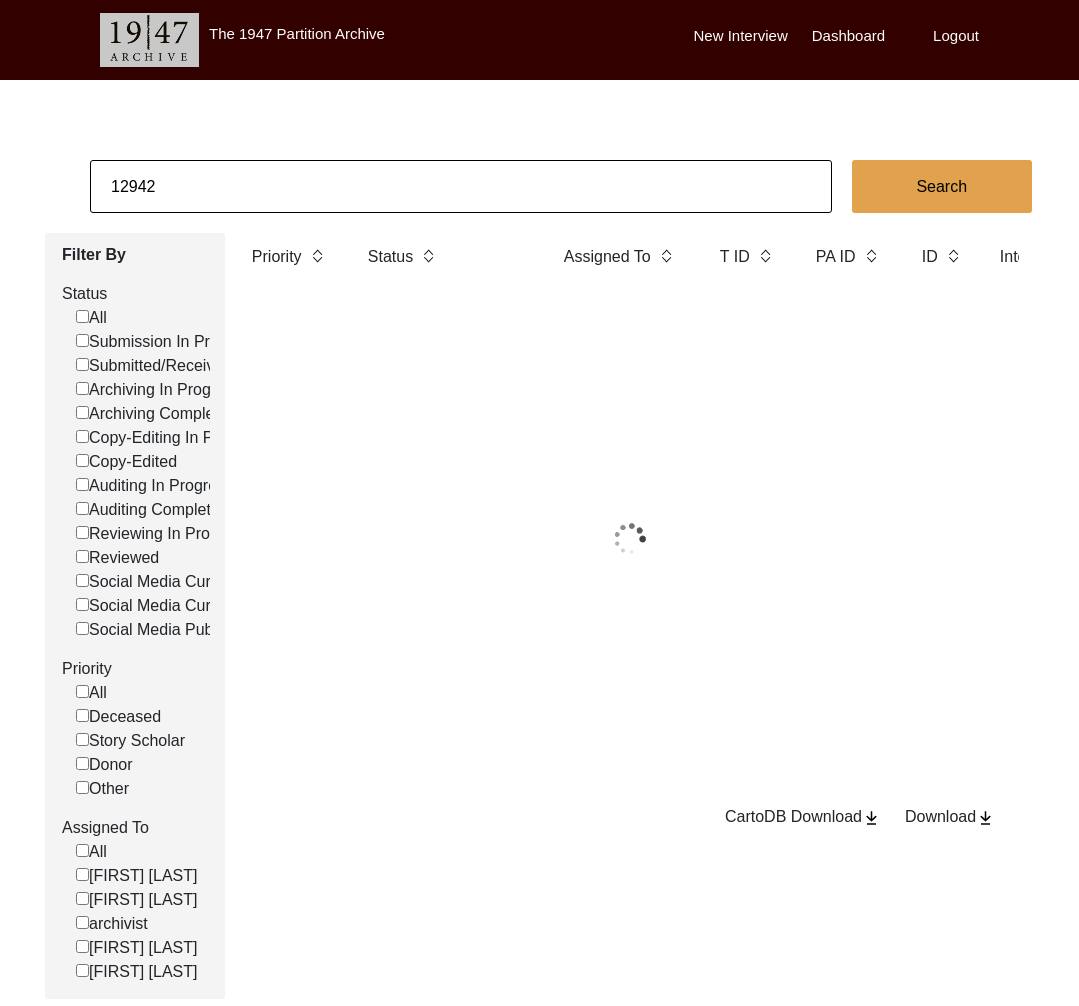 click on "12942" 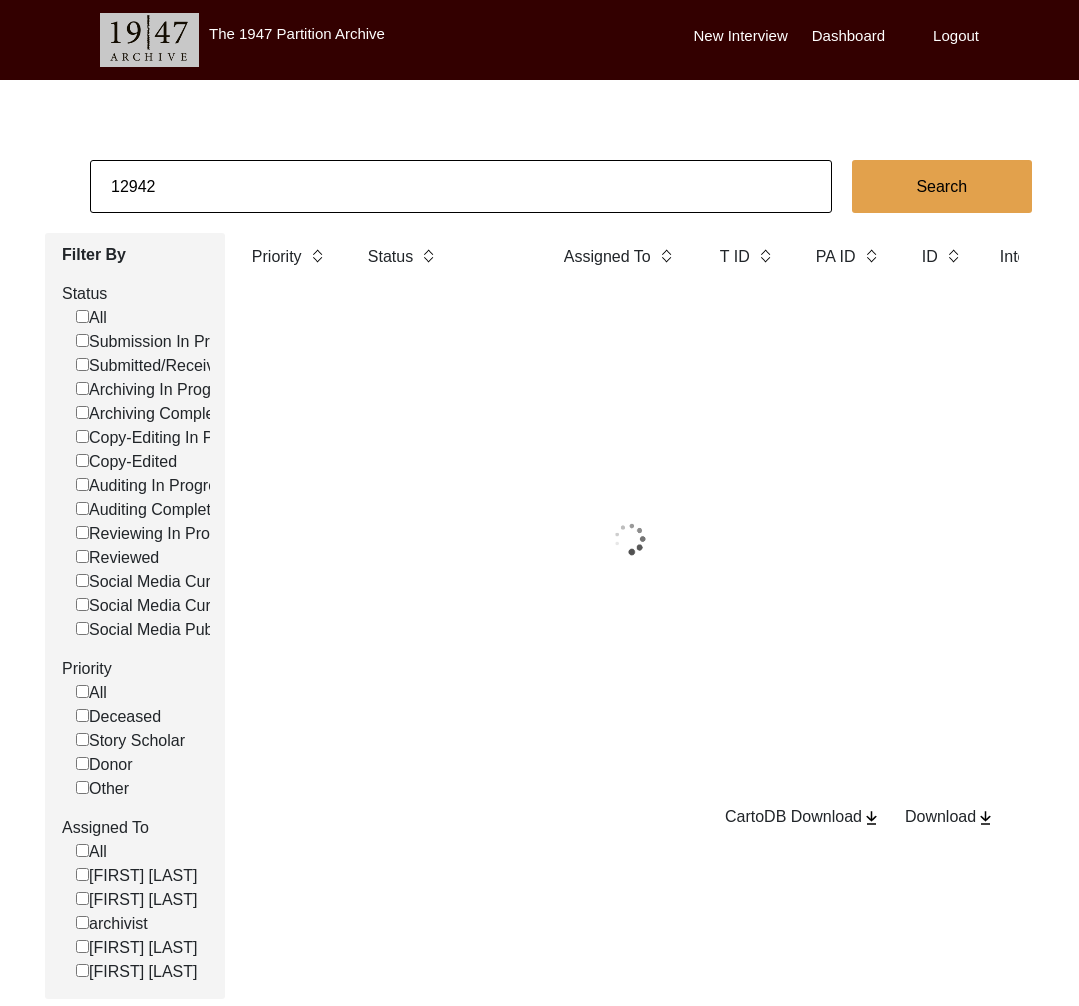 paste on "1397" 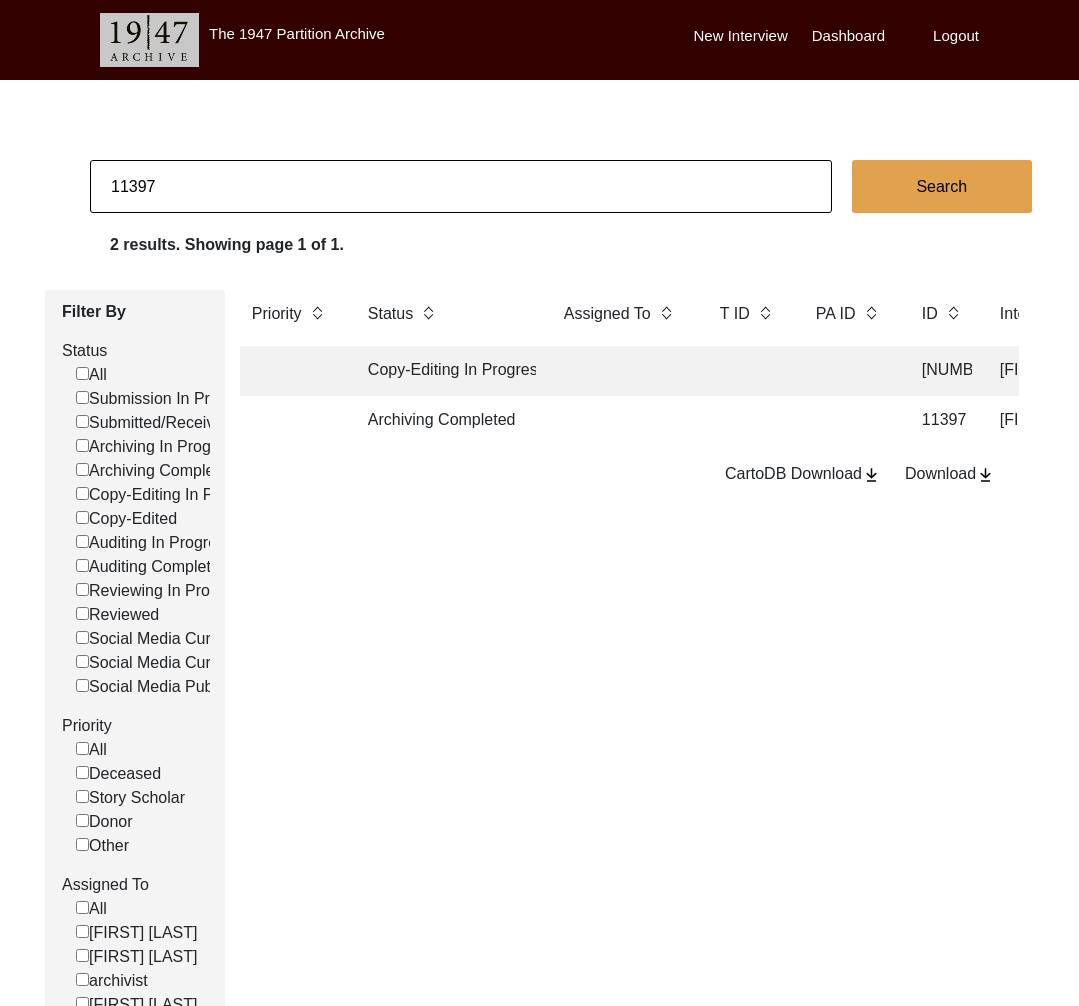click on "Archiving Completed" 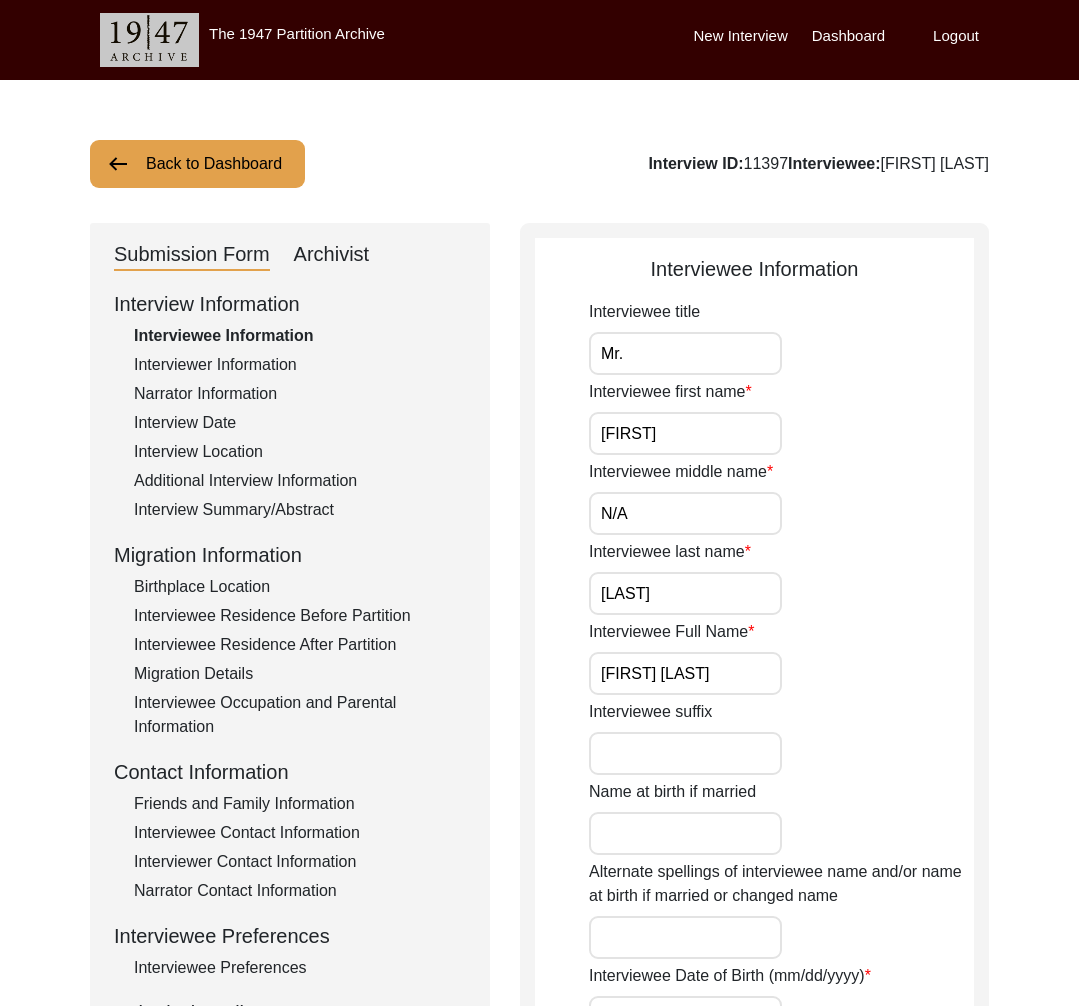 click on "Archivist" 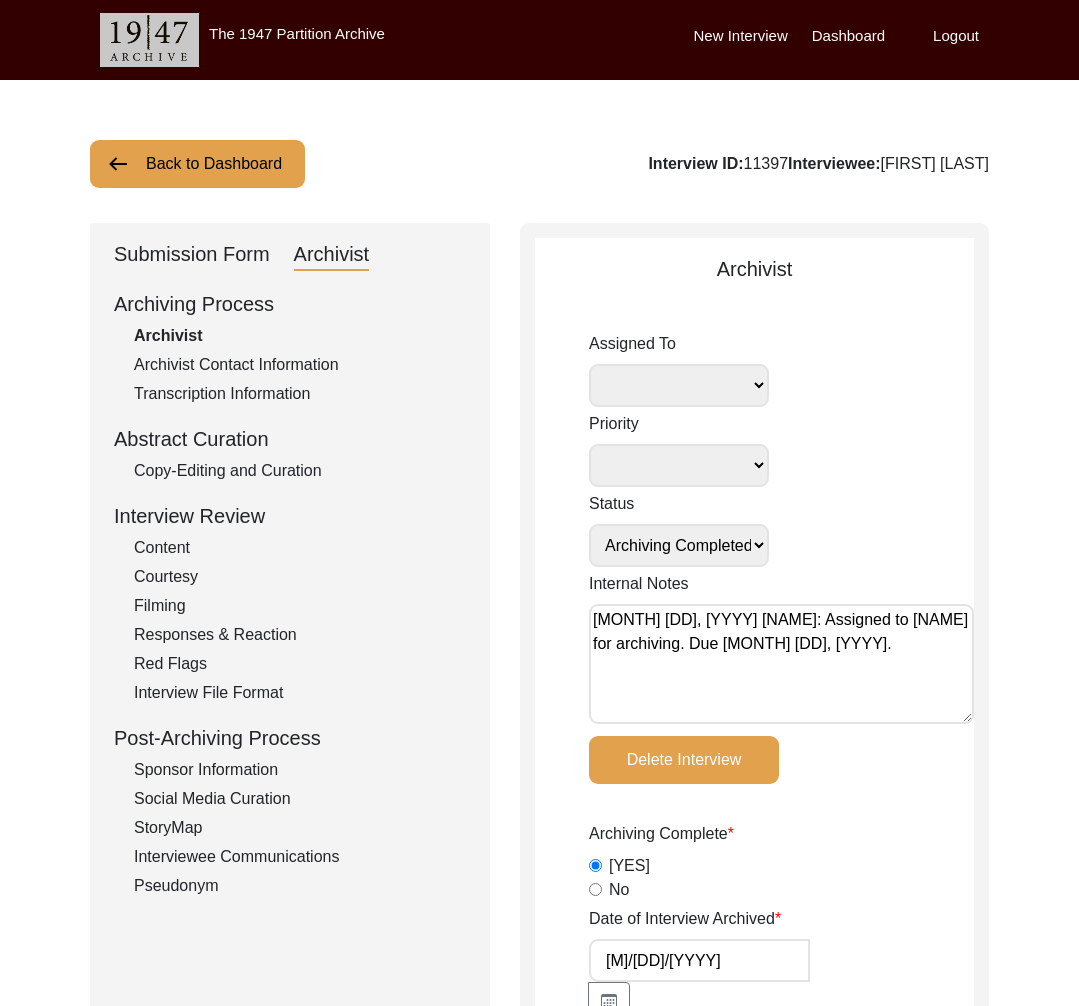 click on "[MONTH] [DD], [YYYY] [NAME]: Assigned to [NAME] for archiving. Due [MONTH] [DD], [YYYY]." at bounding box center (781, 664) 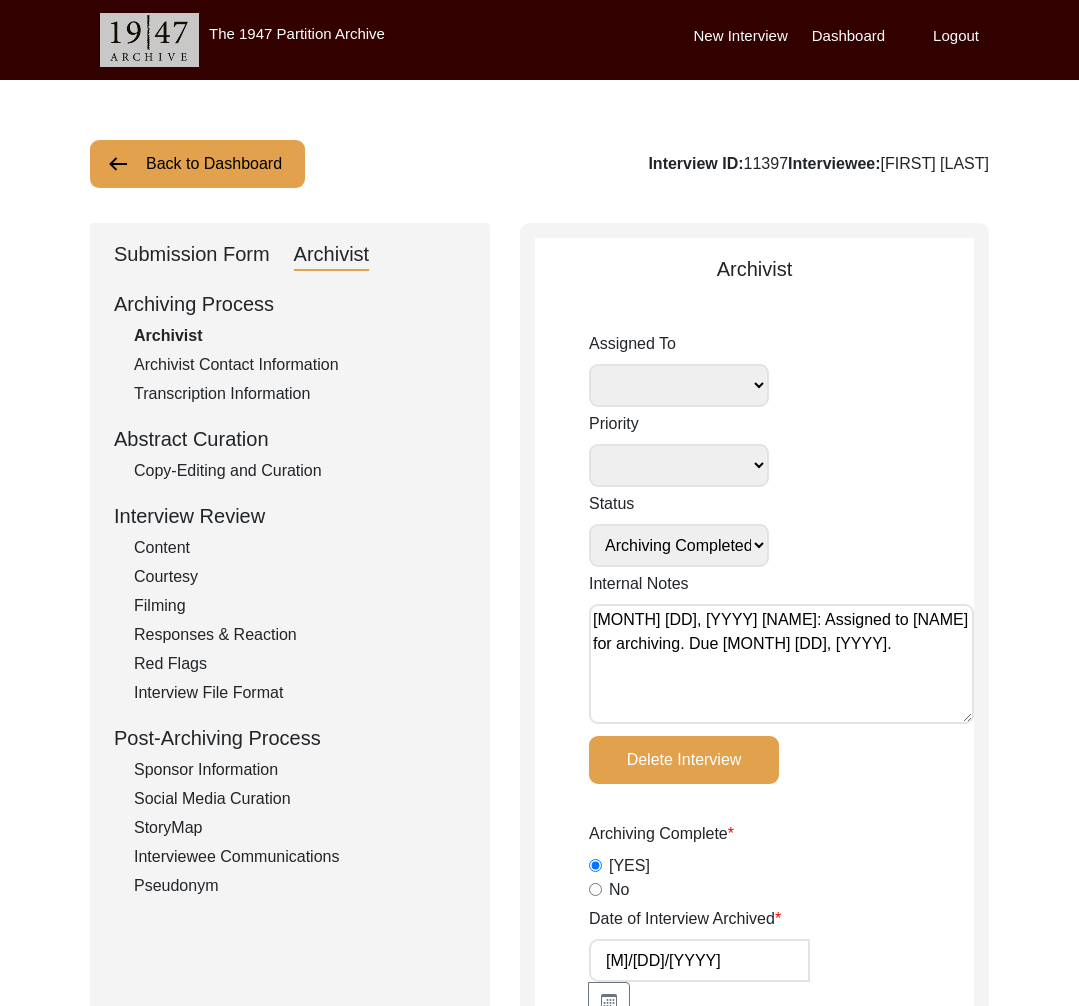 click on "[MONTH] [DD], [YYYY] [NAME]: Assigned to [NAME] for archiving. Due [MONTH] [DD], [YYYY]." at bounding box center (781, 664) 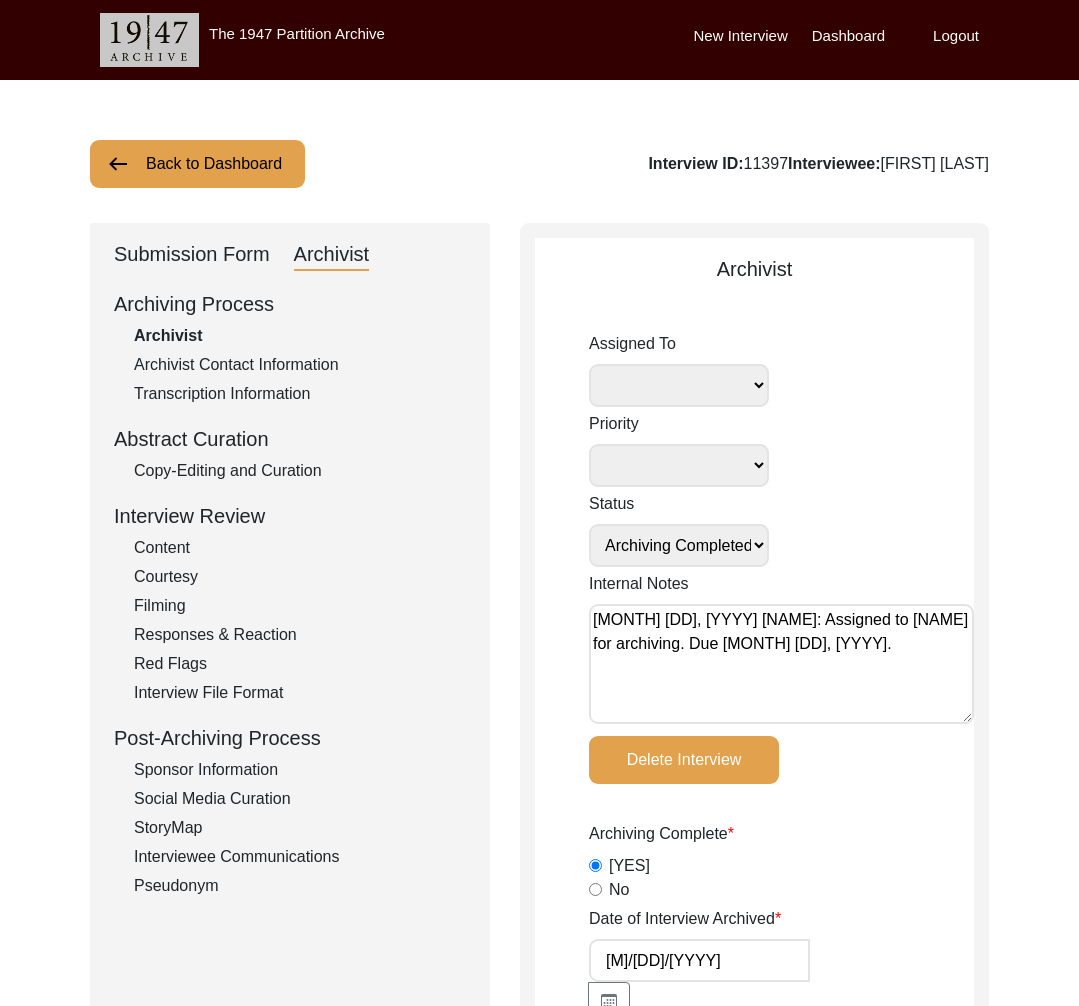 paste on "[MONTH] [DD], [YYYY] [NAME]: Assigned to [NAME] to archive. Due [MM]/[DD]/[YYYY]" 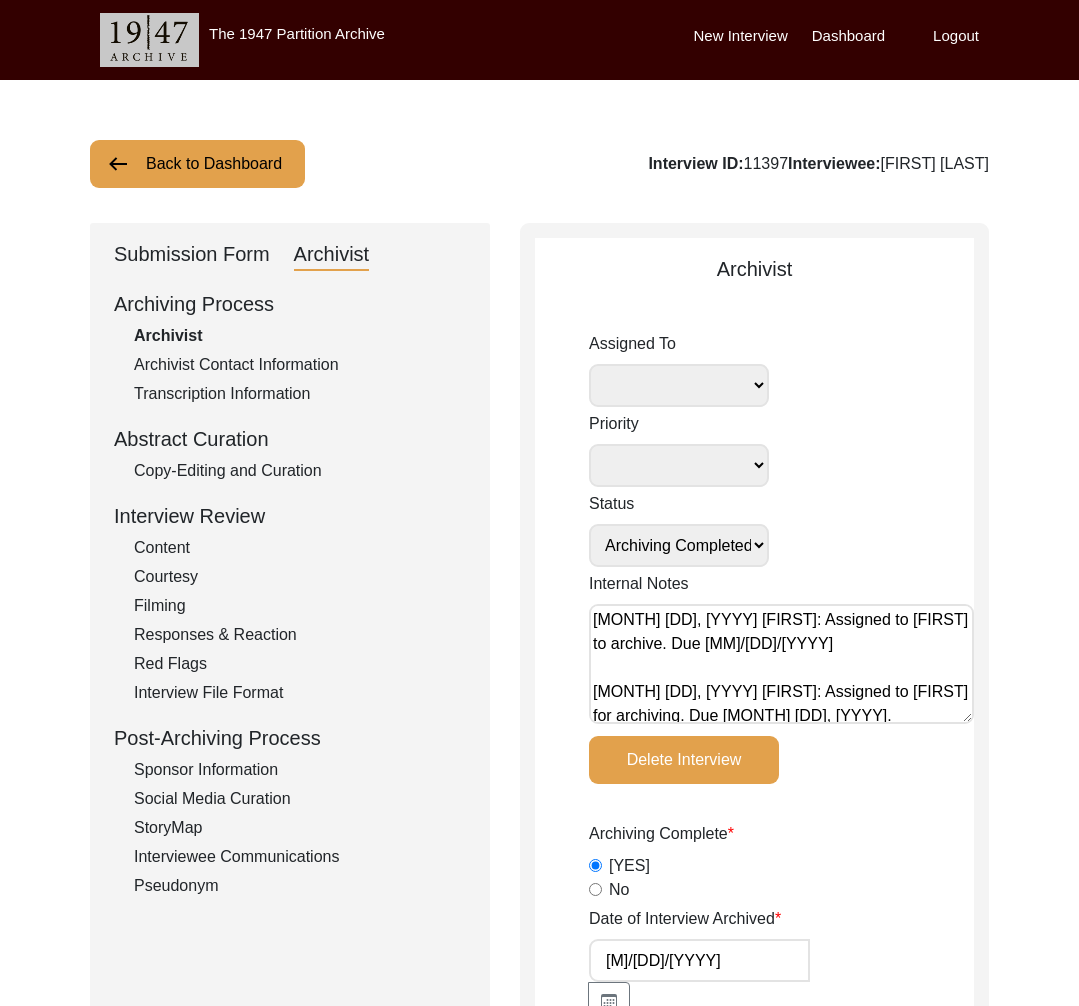 click on "[FIRST_NAME] [LAST_NAME] [FIRST_NAME] [LAST_NAME] [ROLE] [FIRST_NAME] [LAST_NAME] [FIRST_NAME] [LAST_NAME]" at bounding box center [679, 385] 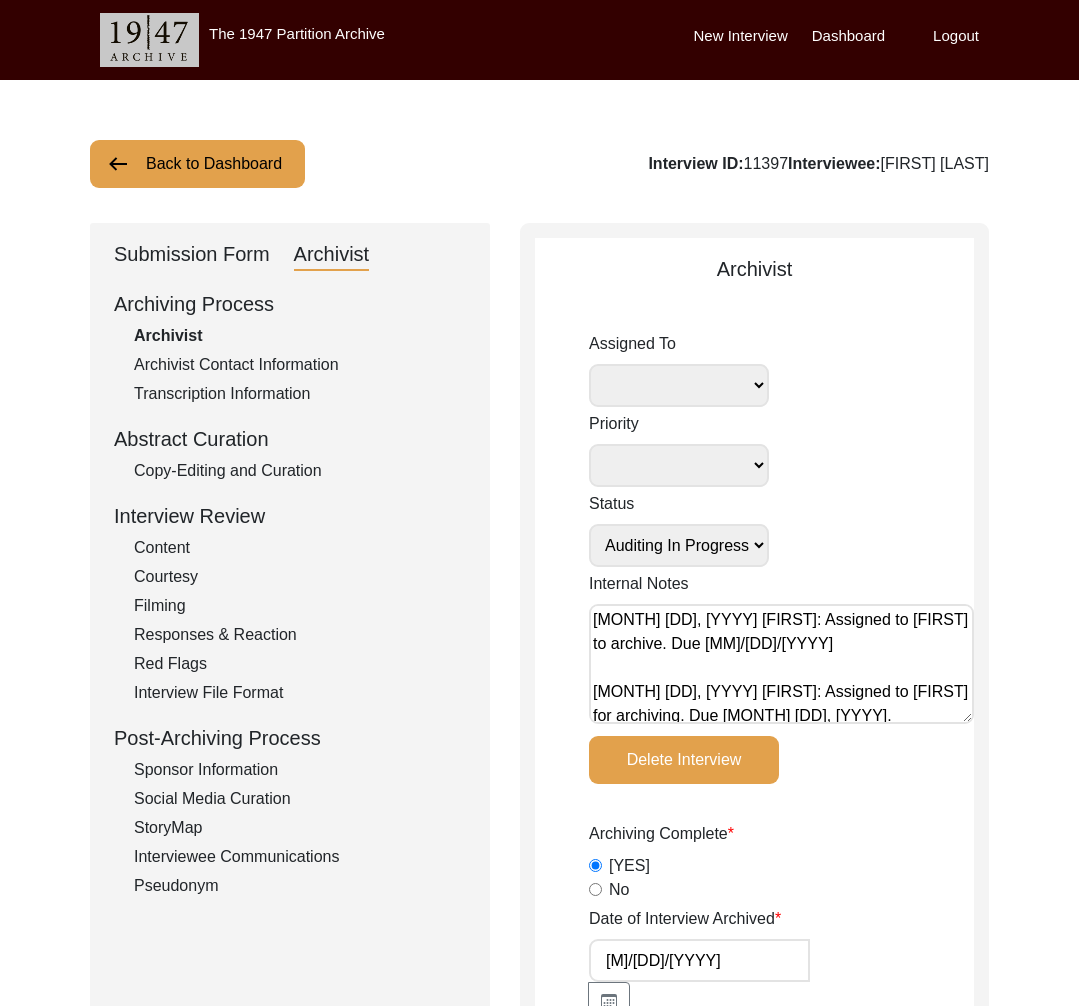 click on "Assigned To [FIRST] [LAST] [LAST] [LAST] archivist [LAST] [LAST] Priority Deceased Alive Other Status Submission In Progress Submitted/Received Archiving In Progress Archiving Completed Copy-Editing In Progress Copy-Edited Auditing In Progress Auditing Completed Reviewing In Progress Reviewed Social Media Curation In Progress Social Media Curated Social Media Published Internal Notes August 01, 2025 Tori: Assigned to Lilly to archive. Due 08/08/2025
February 7, 2025 Victoria: Assigned to Brianna for archiving. Due February 18, 2025. Delete Interview Archiving Complete  Yes   No  Date of Interview Archived 2/14/2025 Archivist Notes Audit Assignment Date Audit Assignment Additional Date POST Form  Yes   No   None  Summary  Yes   No   None  Summary Added to Curation doc?  Yes   No   None  RELEASE Form  Yes   No   None  Info Missing - Post Interview Form Contact Checklist?  Yes   No   None  Email Checklist?  Yes   No   None  B-Roll Received  Yes   No   None  Video/Audio Received  Yes  22" 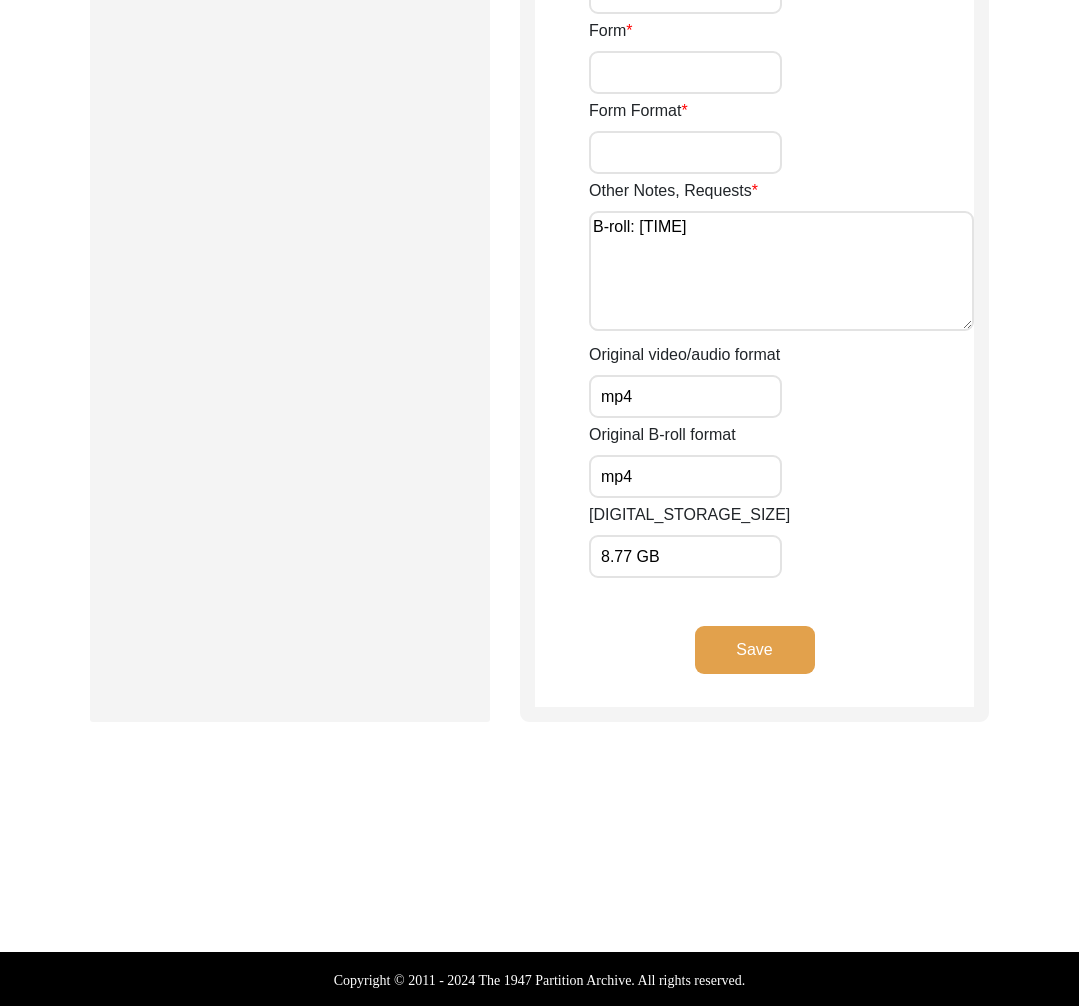 click on "Save" 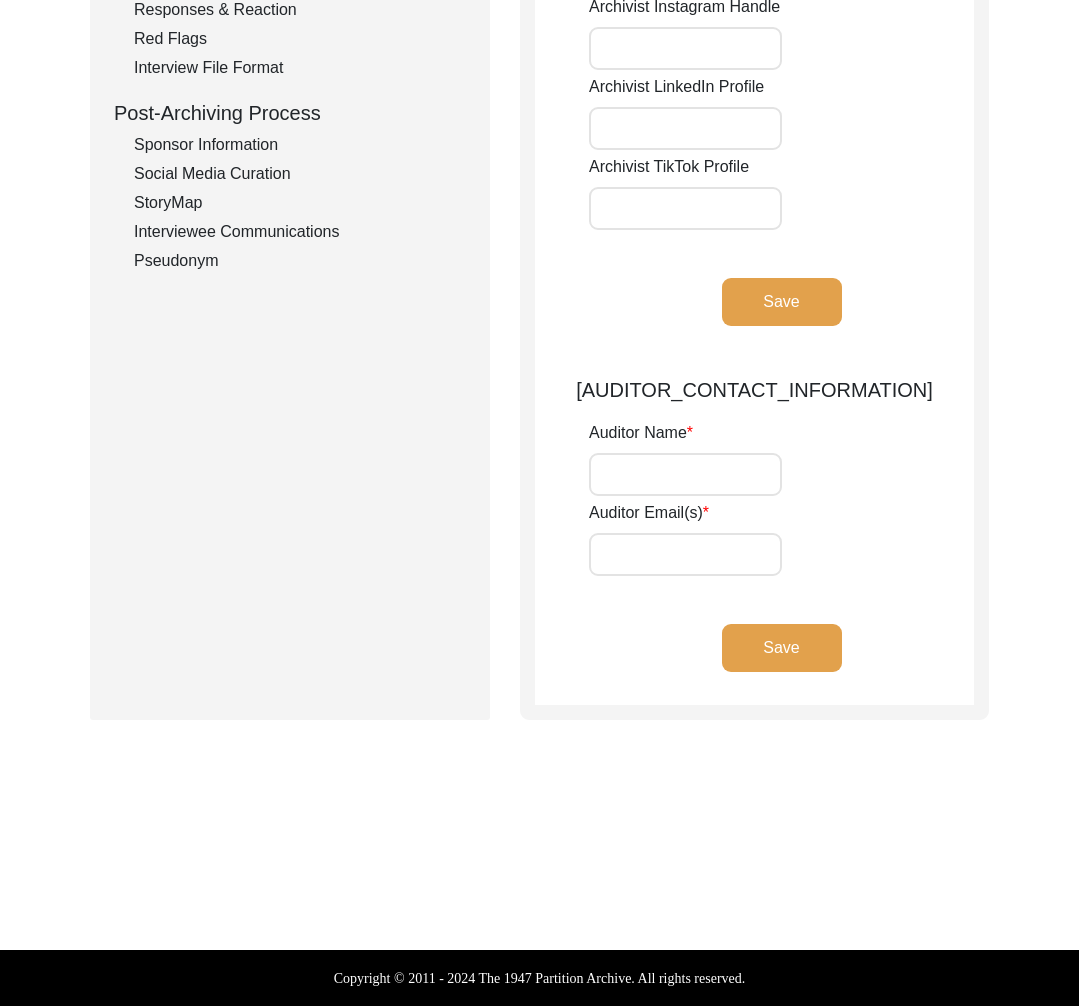scroll, scrollTop: 0, scrollLeft: 0, axis: both 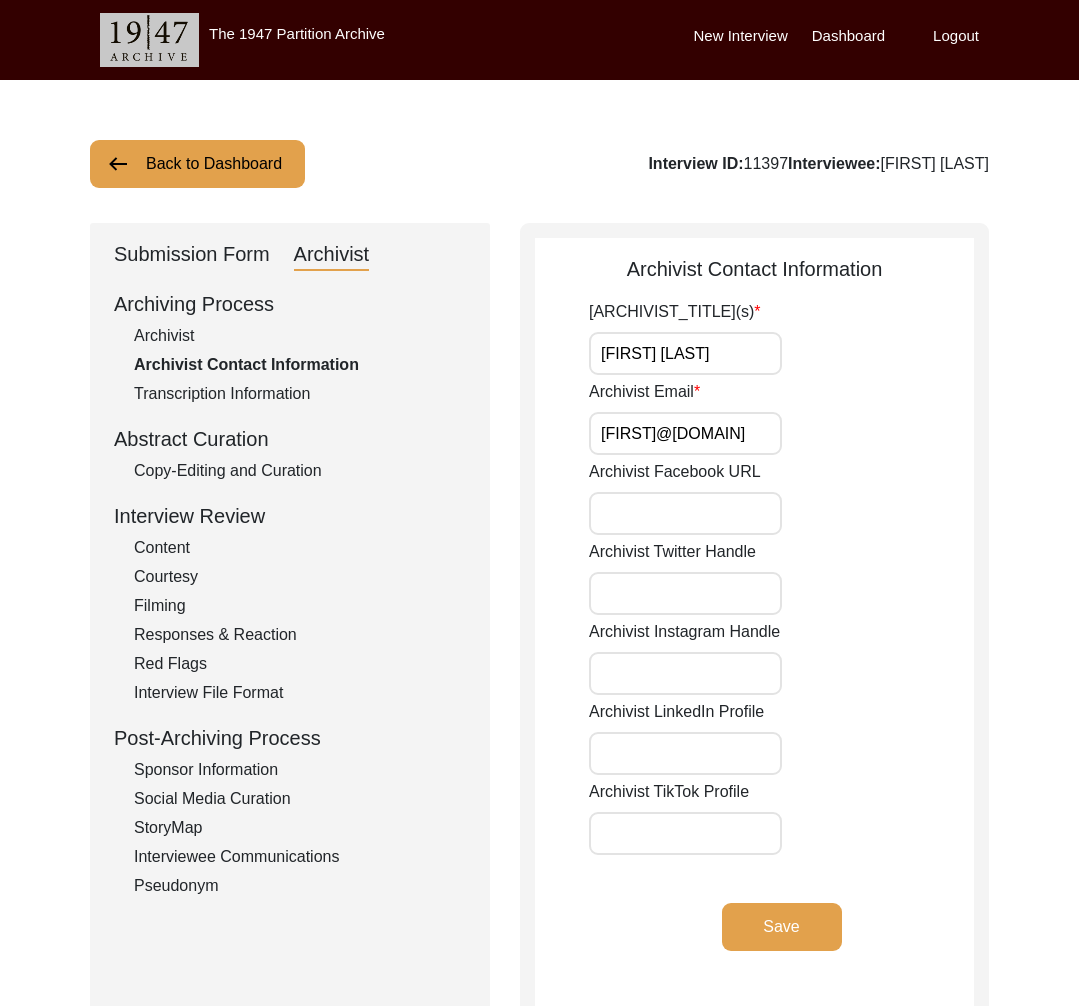 click on "Back to Dashboard" 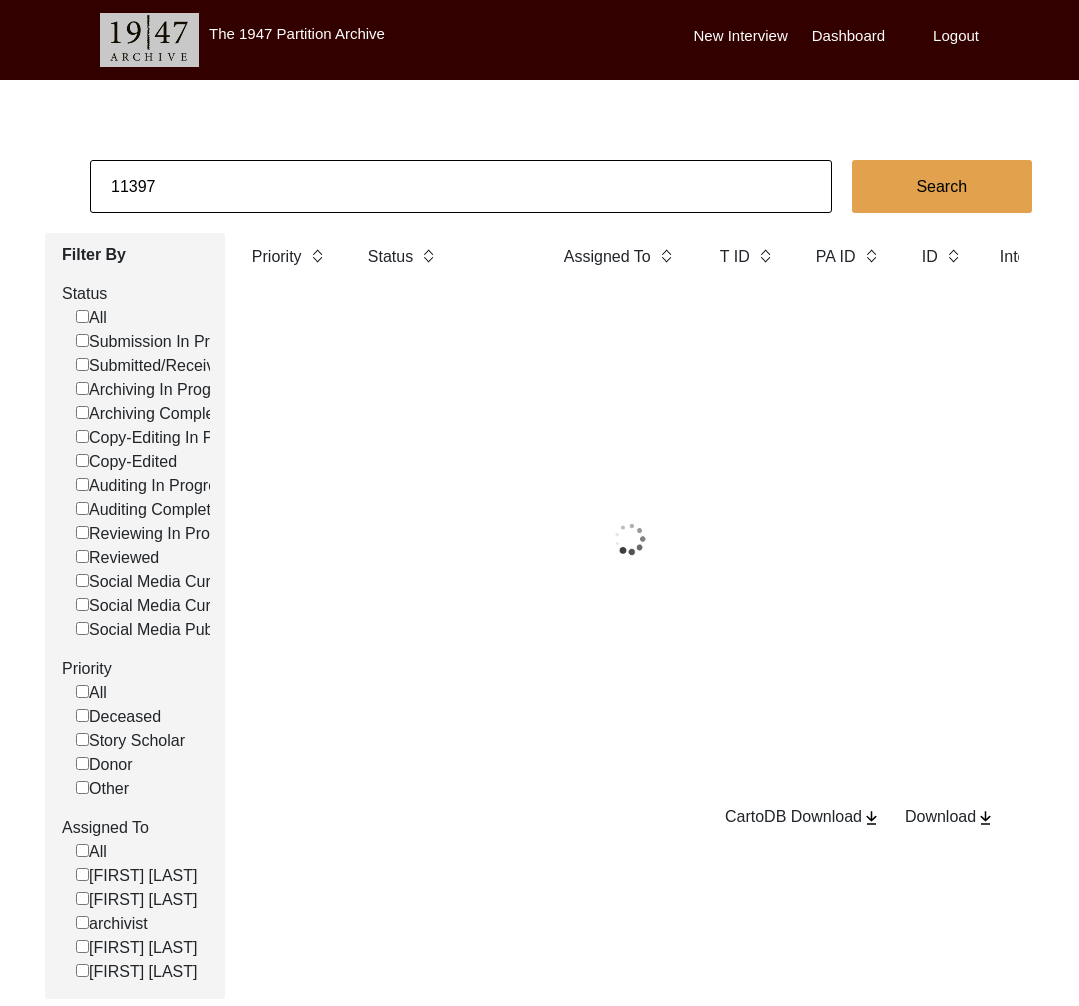 click on "11397" 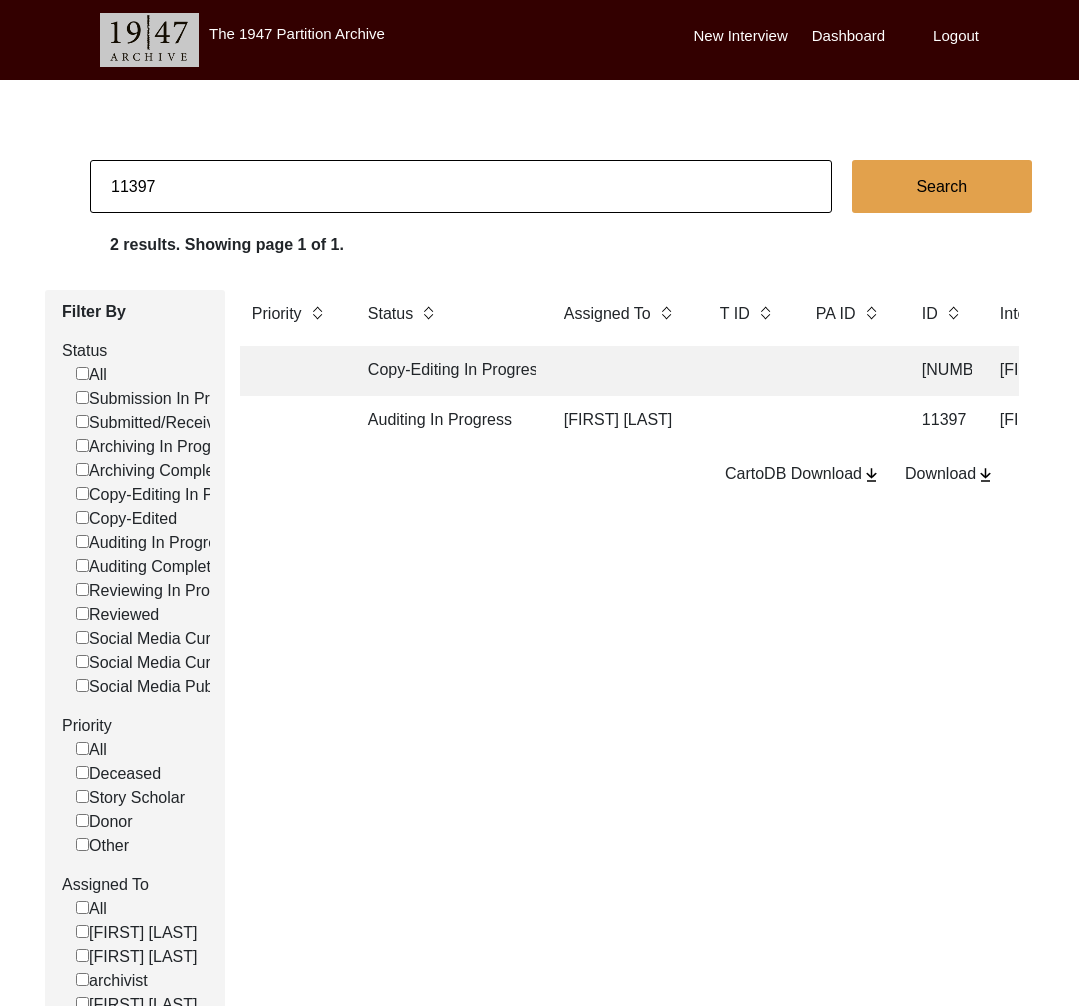 click on "11397" 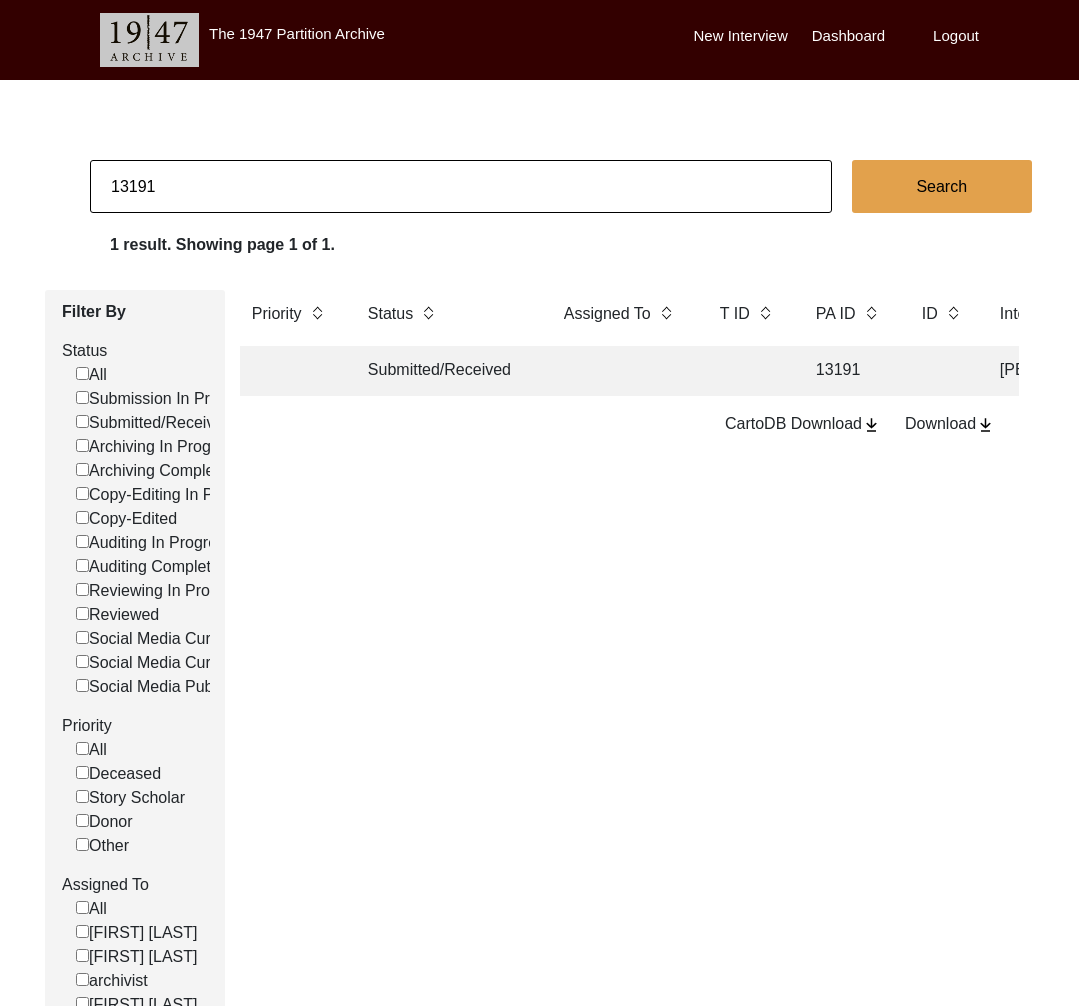 click on "Submitted/Received" 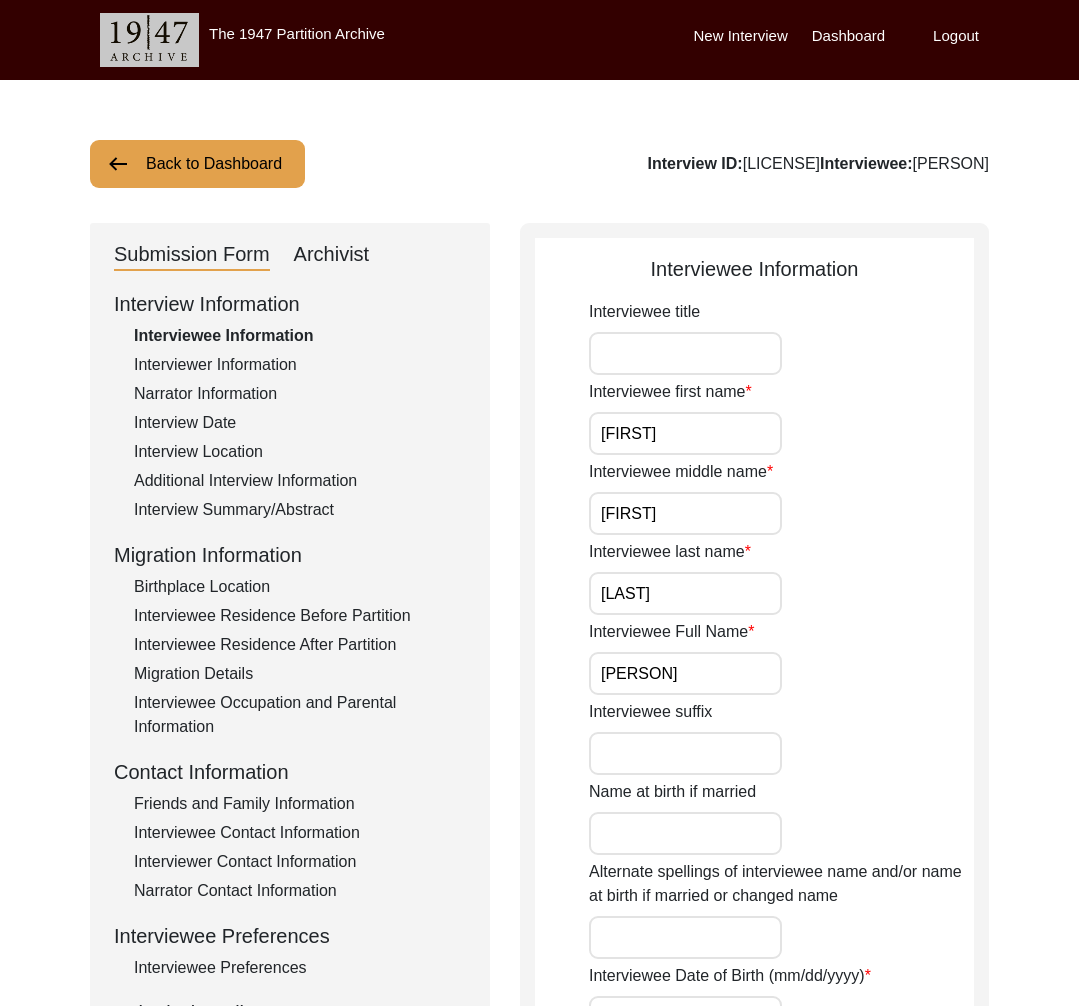 click on "Archivist" 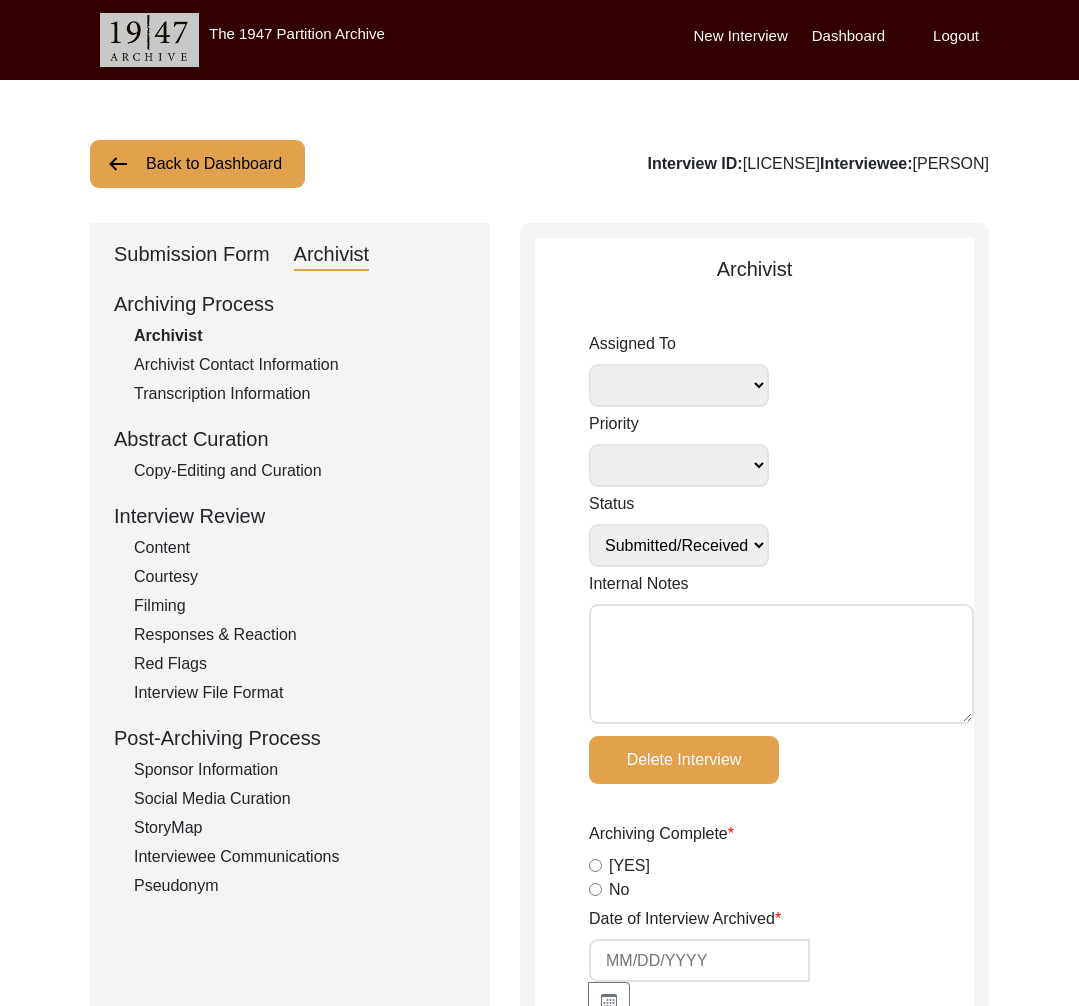 scroll, scrollTop: 8, scrollLeft: 0, axis: vertical 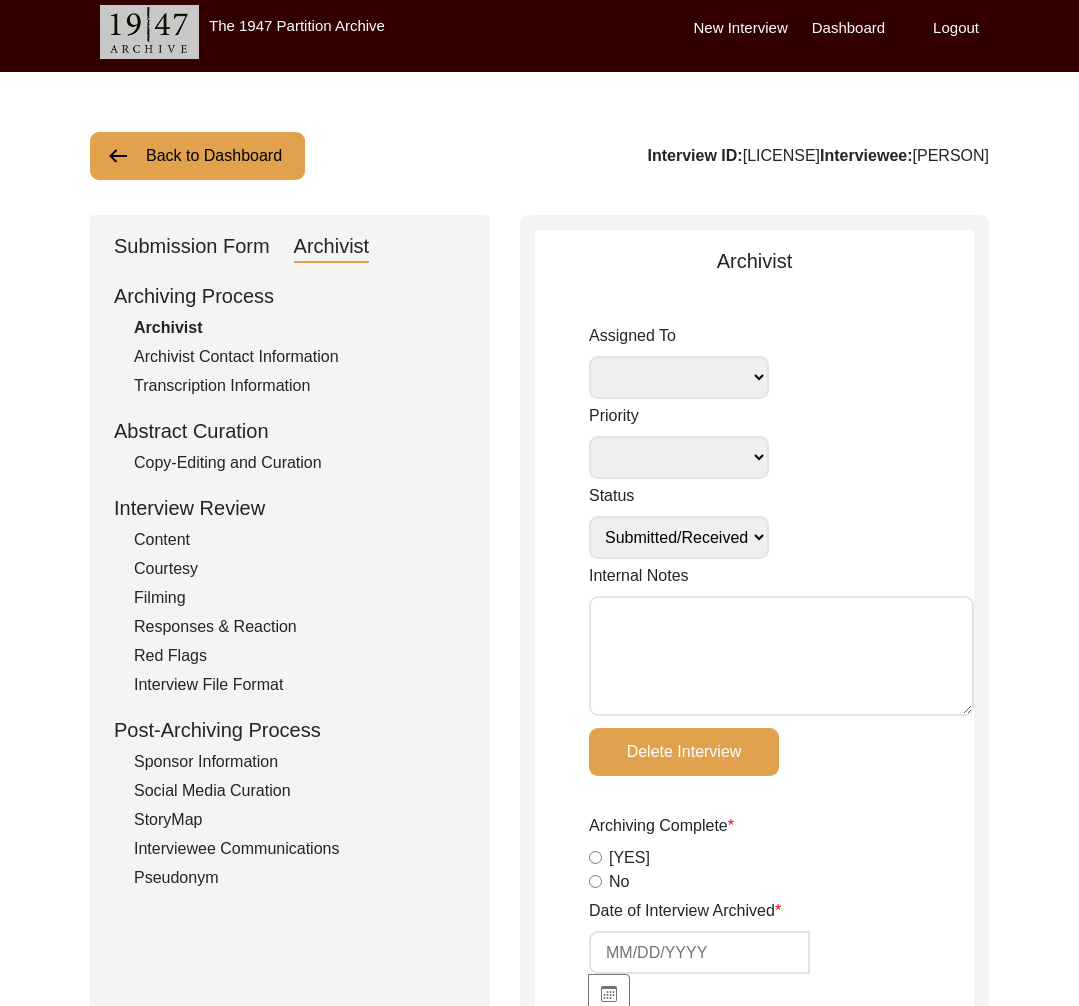 click on "Back to Dashboard" 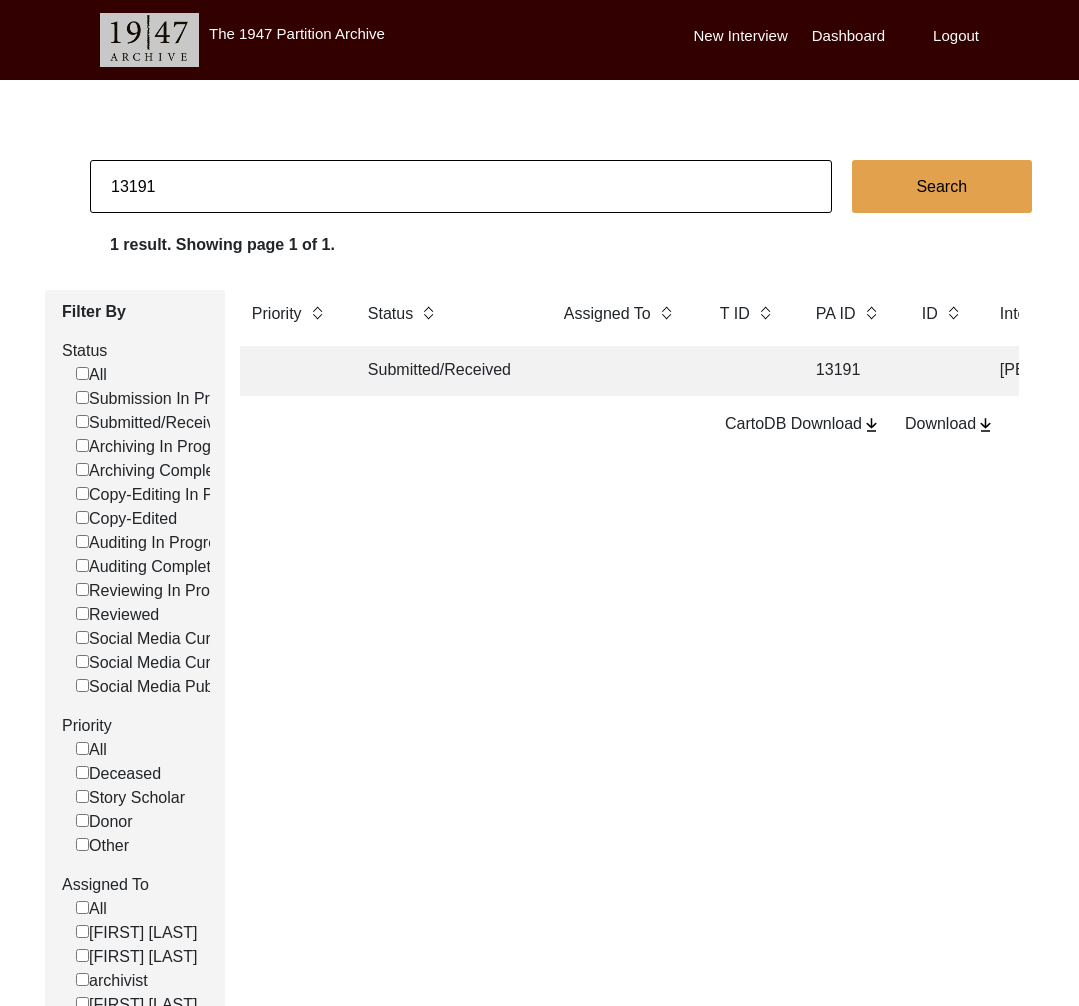 drag, startPoint x: 155, startPoint y: 198, endPoint x: 148, endPoint y: 185, distance: 14.764823 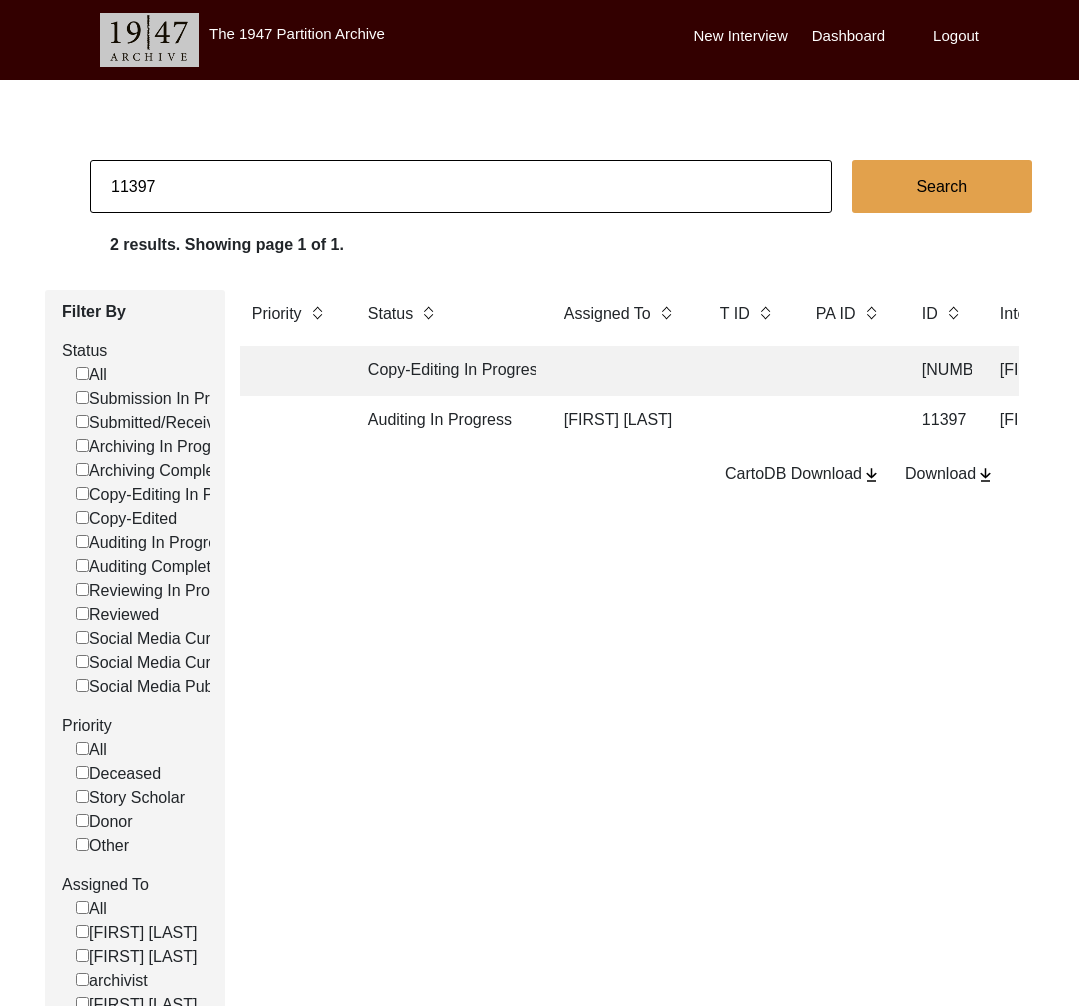 scroll, scrollTop: 3, scrollLeft: 0, axis: vertical 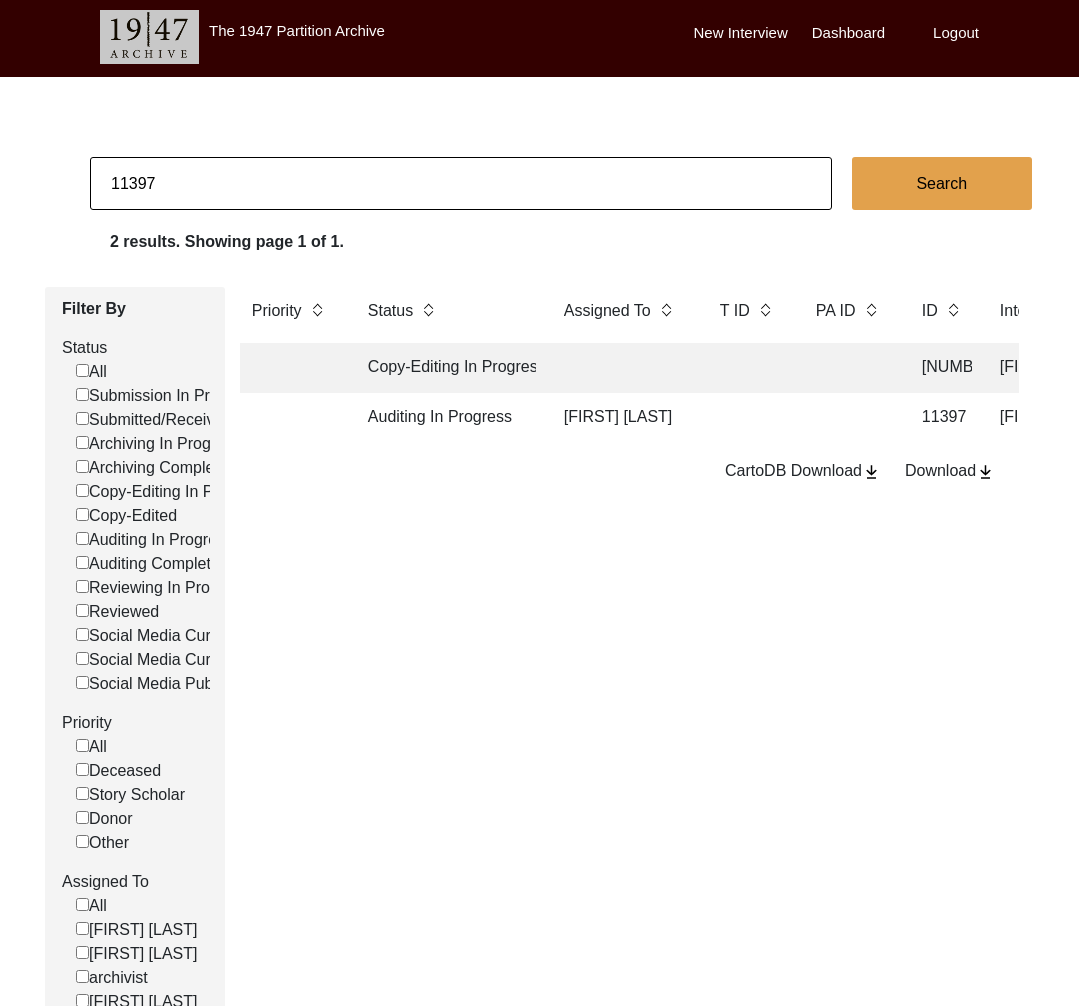 click on "Auditing In Progress" 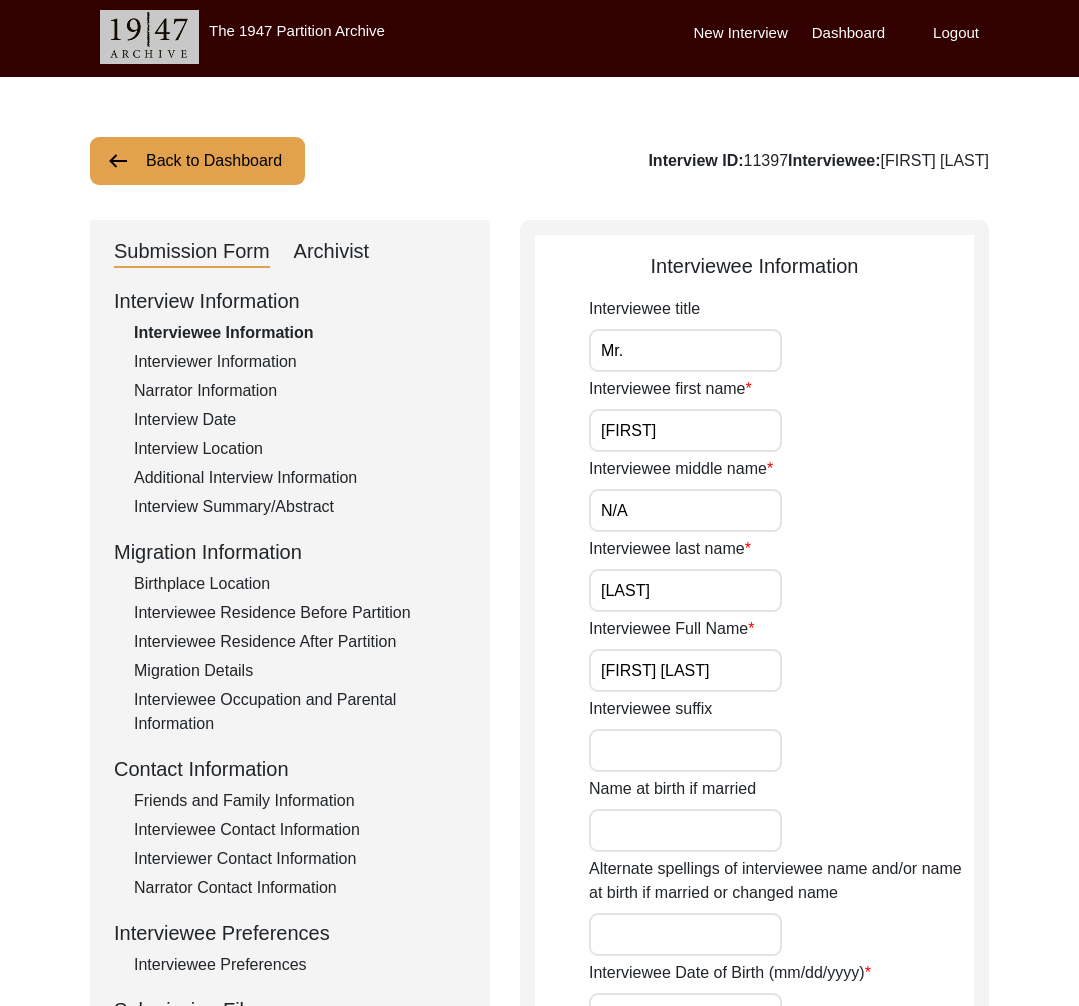 click on "Archivist" 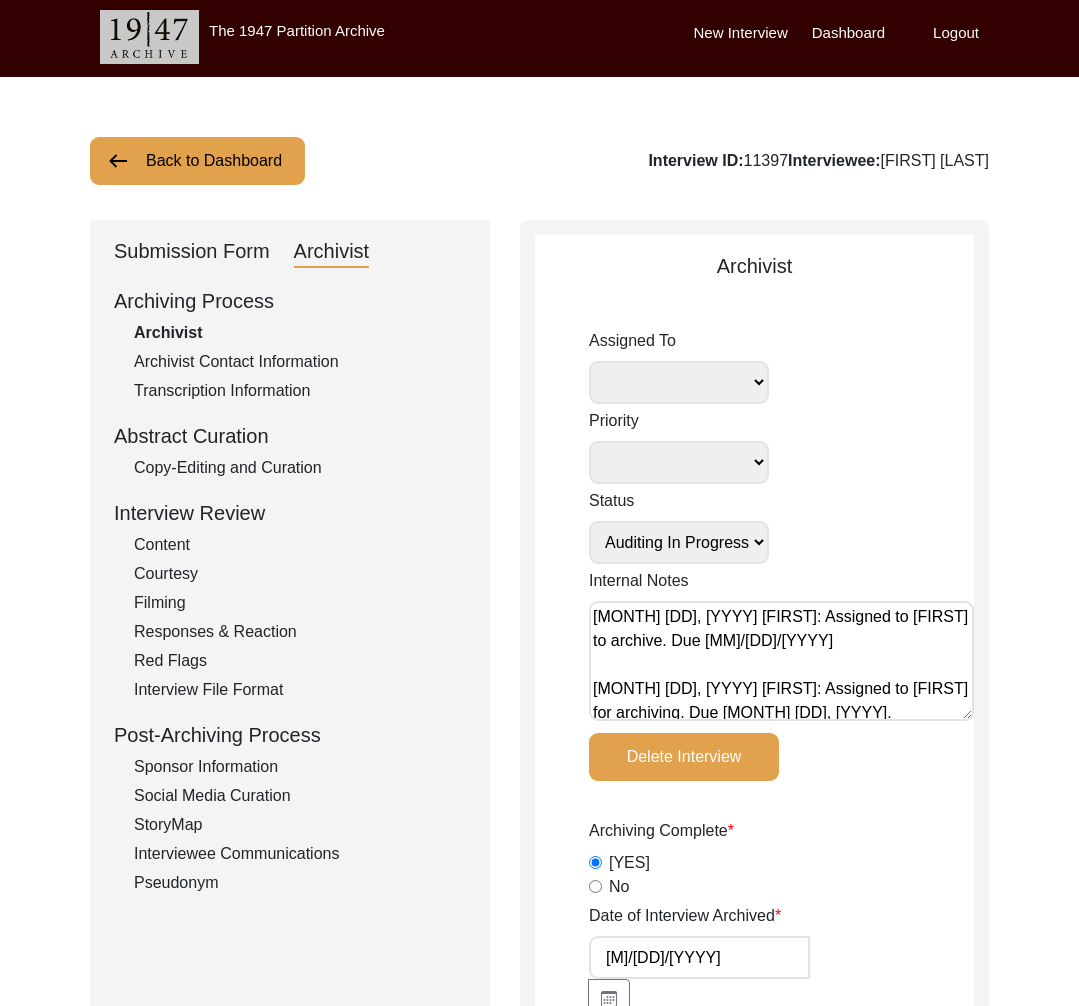 click on "[MONTH] [DD], [YYYY] [FIRST]: Assigned to [FIRST] to archive. Due [MM]/[DD]/[YYYY]
[MONTH] [DD], [YYYY] [FIRST]: Assigned to [FIRST] for archiving. Due [MONTH] [DD], [YYYY]." at bounding box center (781, 661) 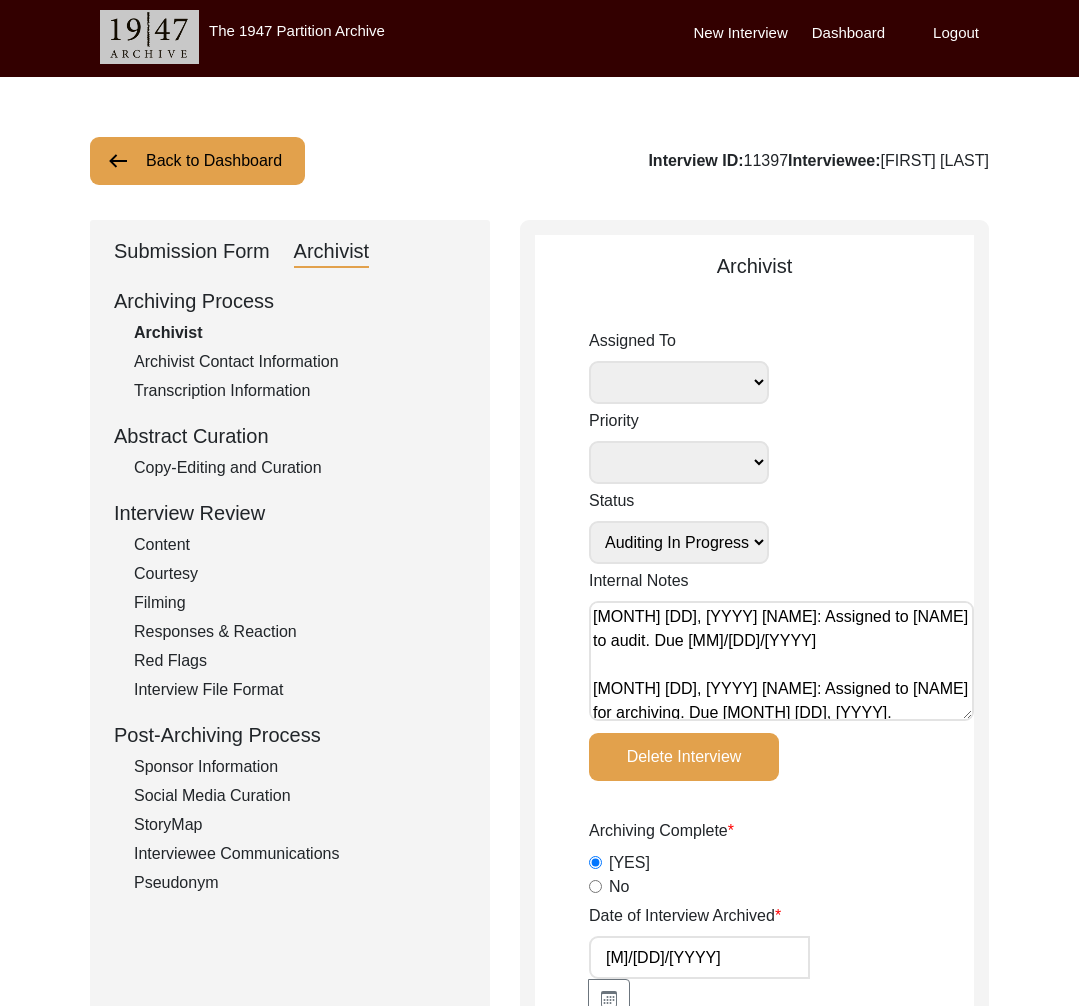 click on "Assigned To [FIRST] [LAST] archivist [FIRST] [LAST] [FIRST] [LAST] [FIRST] [LAST] Priority Deceased Alive Other Status Submission In Progress Submitted/Received Archiving In Progress Archiving Completed Copy-Editing In Progress Copy-Edited Auditing In Progress Auditing Completed Reviewing In Progress Reviewed Social Media Curation In Progress Social Media Curated Social Media Published Internal Notes [DATE] [FIRST]: Assigned to [FIRST] to audit. Due [DATE]
[DATE] [FIRST]: Assigned to [FIRST] for archiving. Due [DATE]. Delete Interview Archiving Complete  Yes   No  Date of Interview Archived [DATE] Archivist Notes Audit Assignment Date Audit Assignment Additional Date POST Form  Yes   No   None  Summary  Yes   No   None  Summary Added to Curation doc?  Yes   No   None  RELEASE Form  Yes   No   None  Info Missing - Post Interview Form Contact Checklist?  Yes   No   None  Email Checklist?  Yes   No   None  B-Roll Received  Yes   No   None  Video/Audio Received  Yes   No" 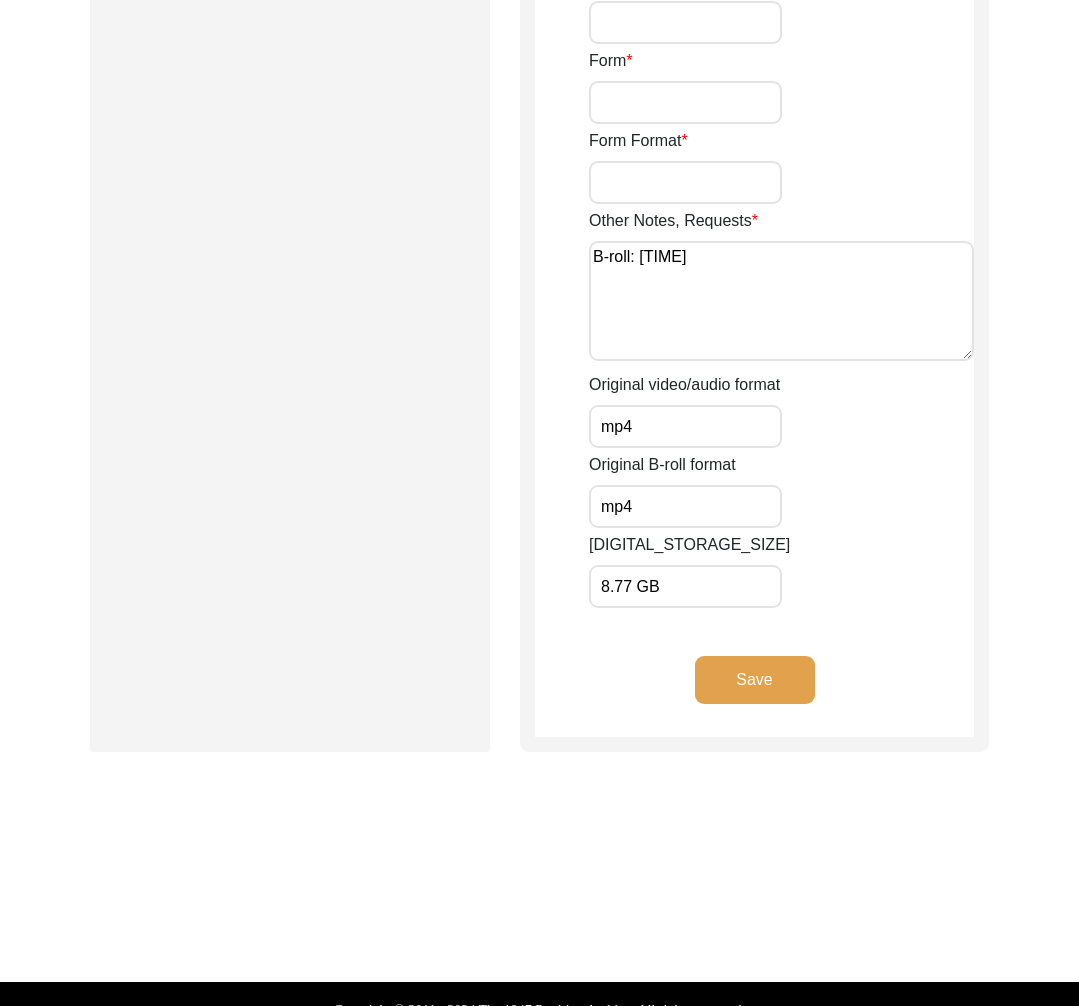 scroll, scrollTop: 3388, scrollLeft: 0, axis: vertical 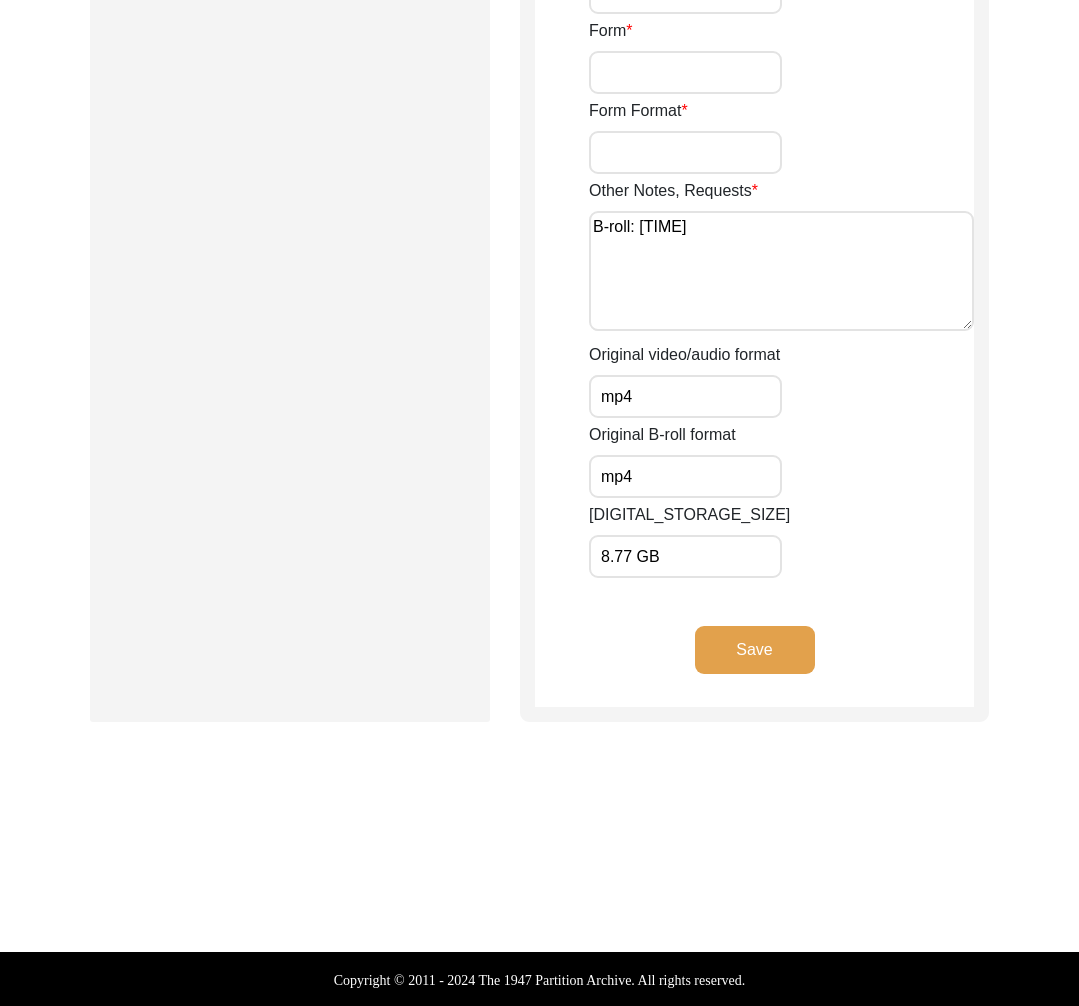 click on "Save" 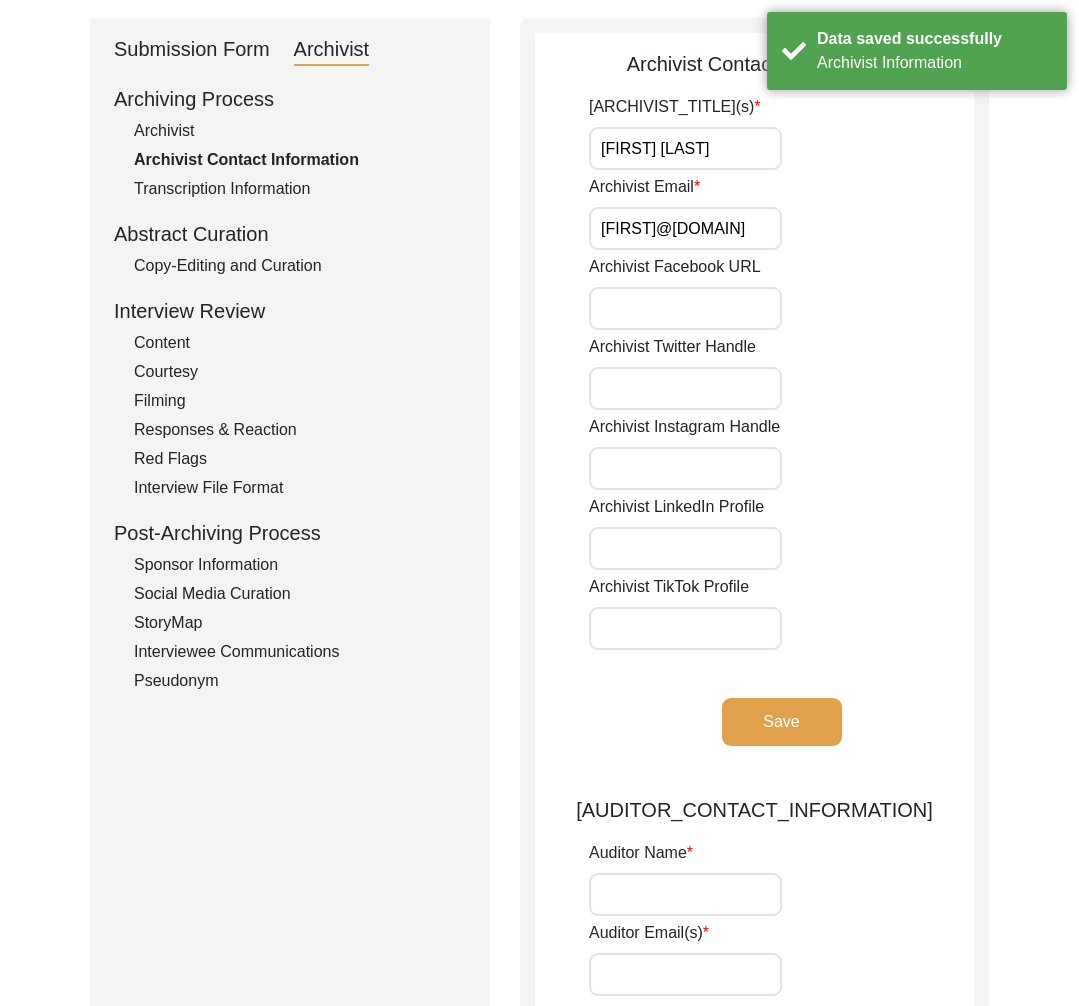 scroll, scrollTop: 0, scrollLeft: 0, axis: both 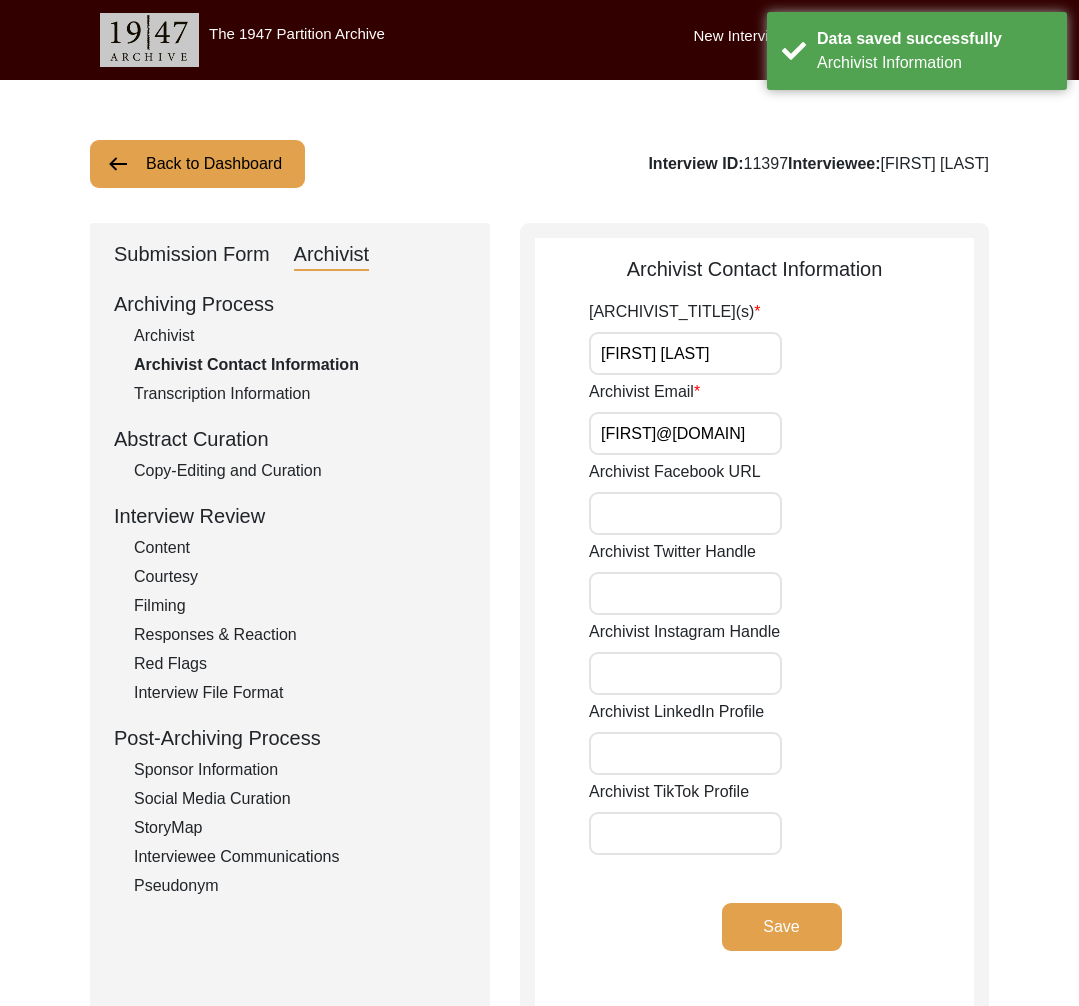 click on "Back to Dashboard" 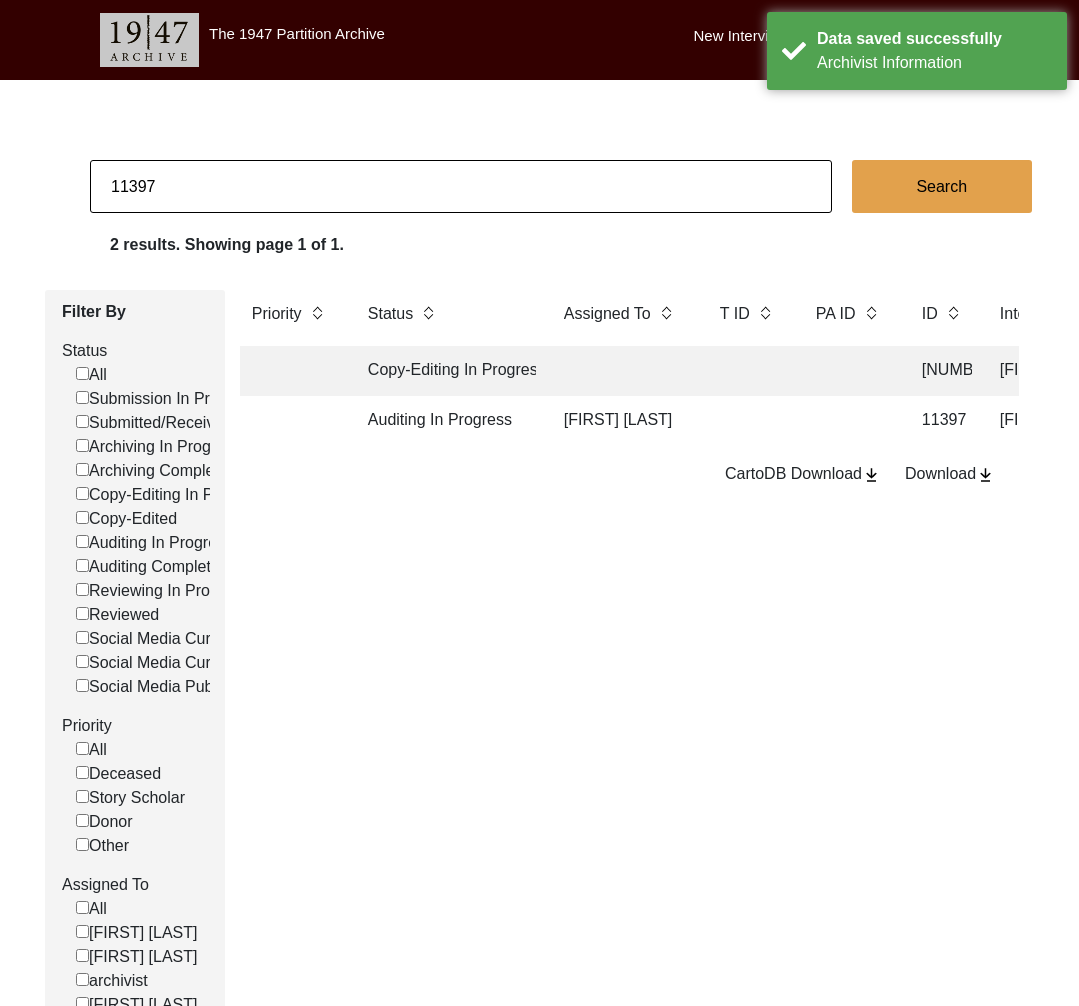 click on "11397" 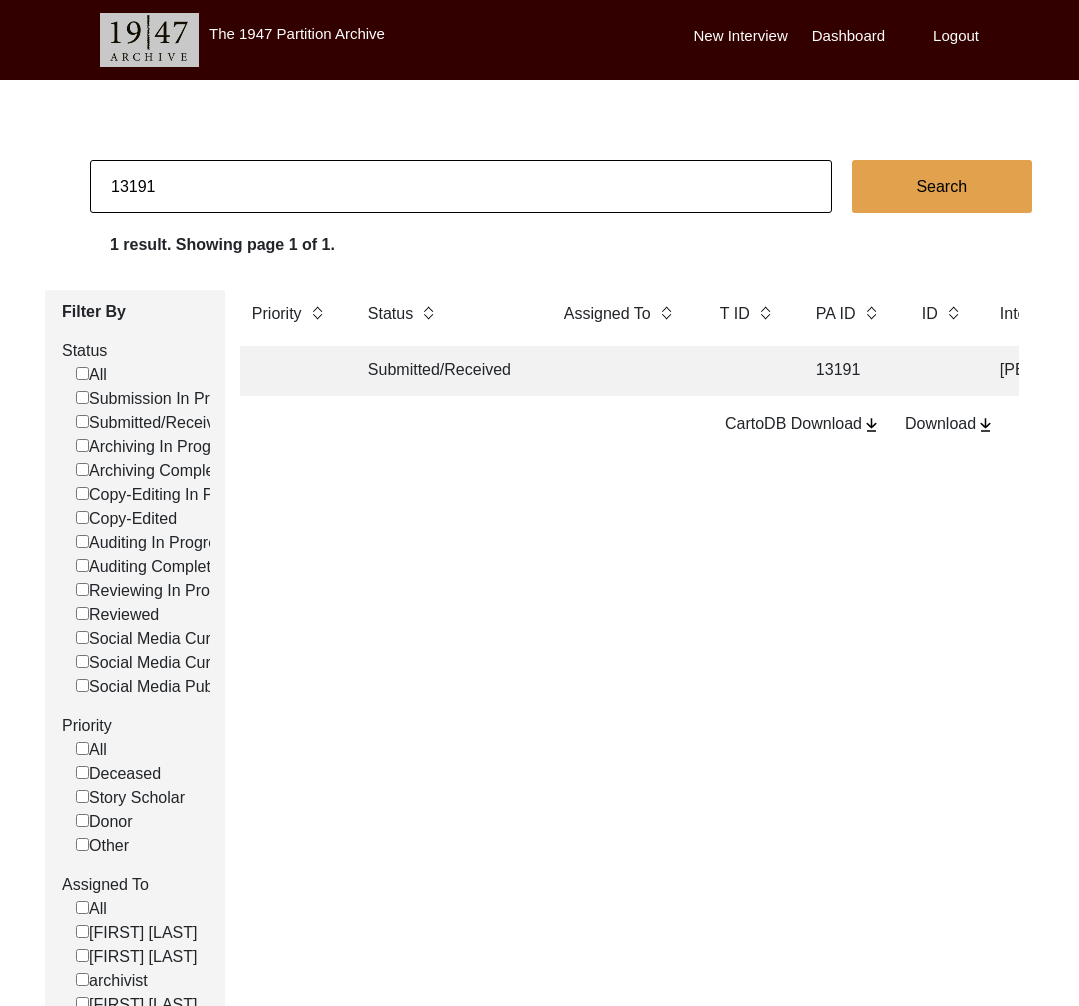 click on "Submitted/Received" 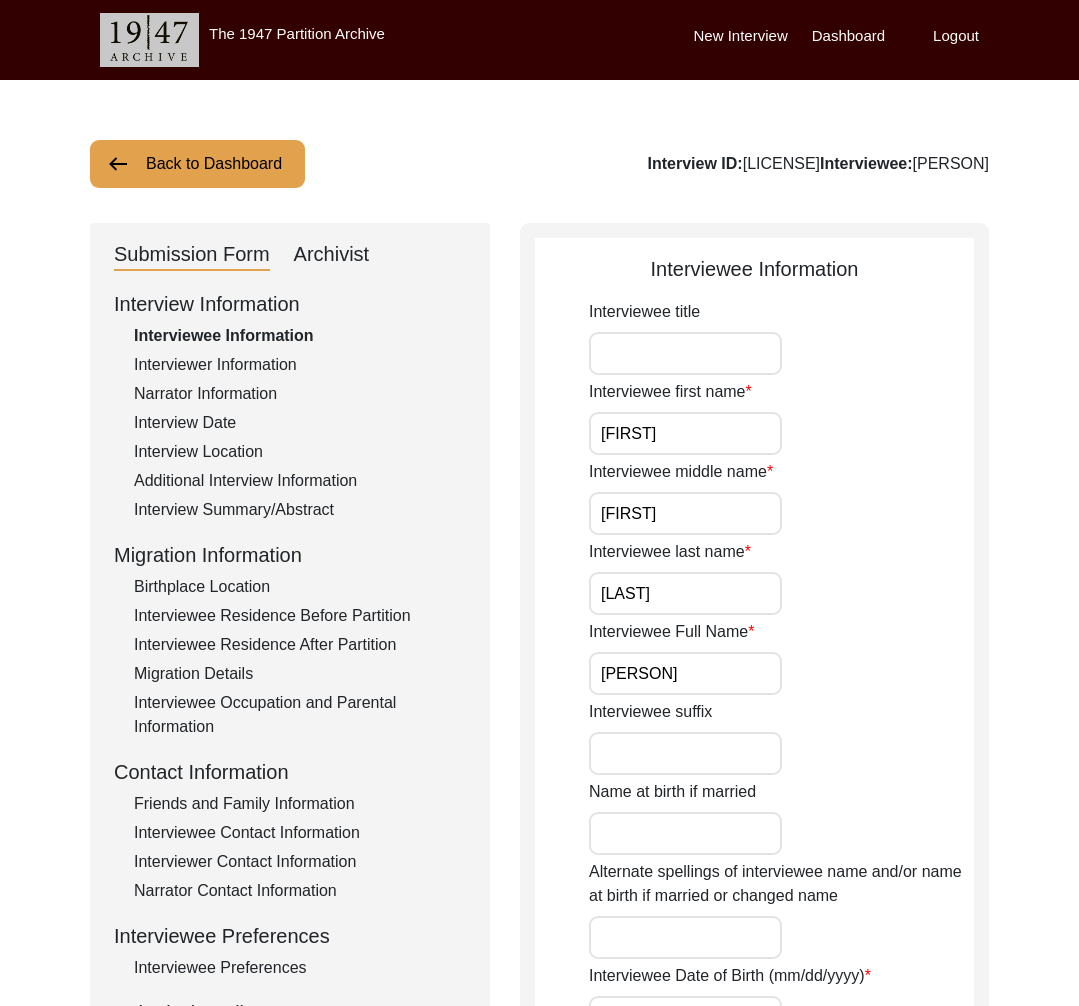 click on "Archivist" 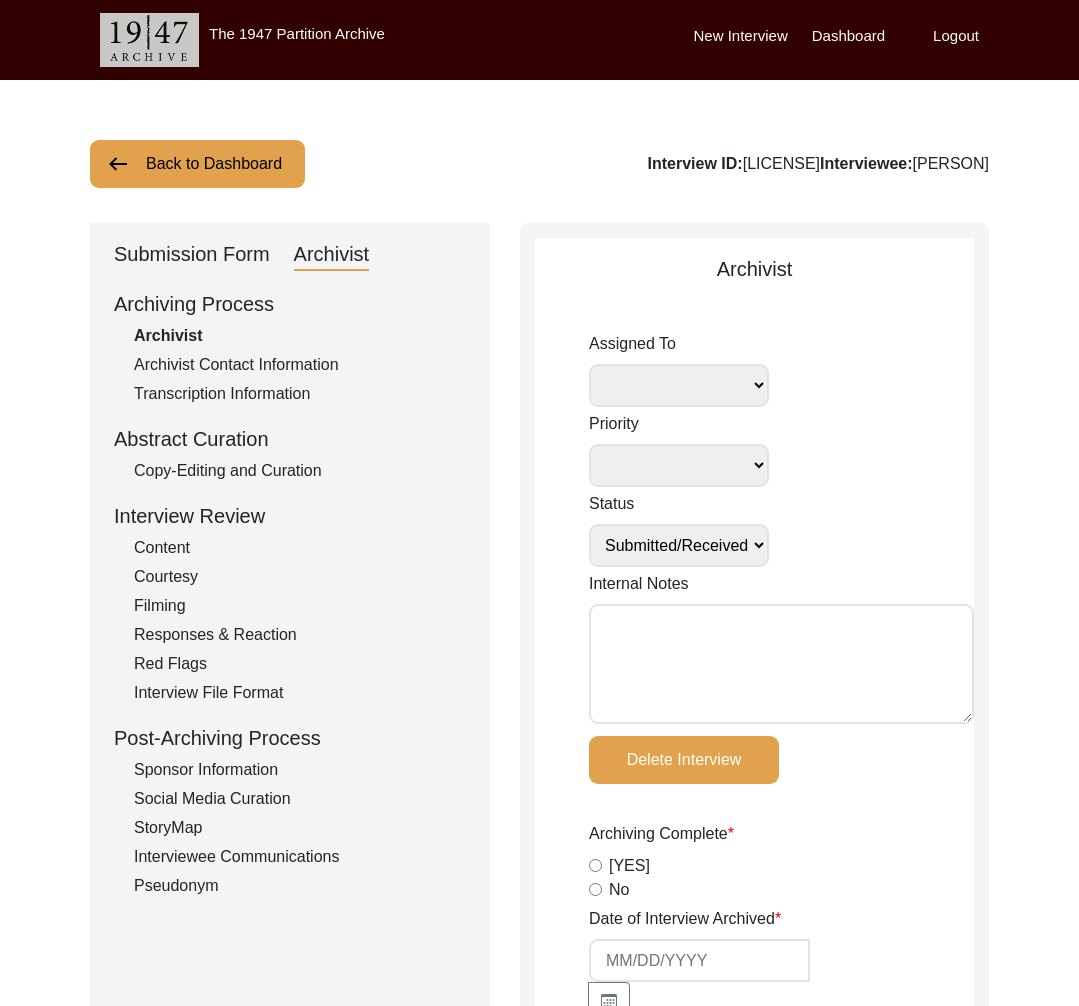 click on "Internal Notes" at bounding box center [781, 664] 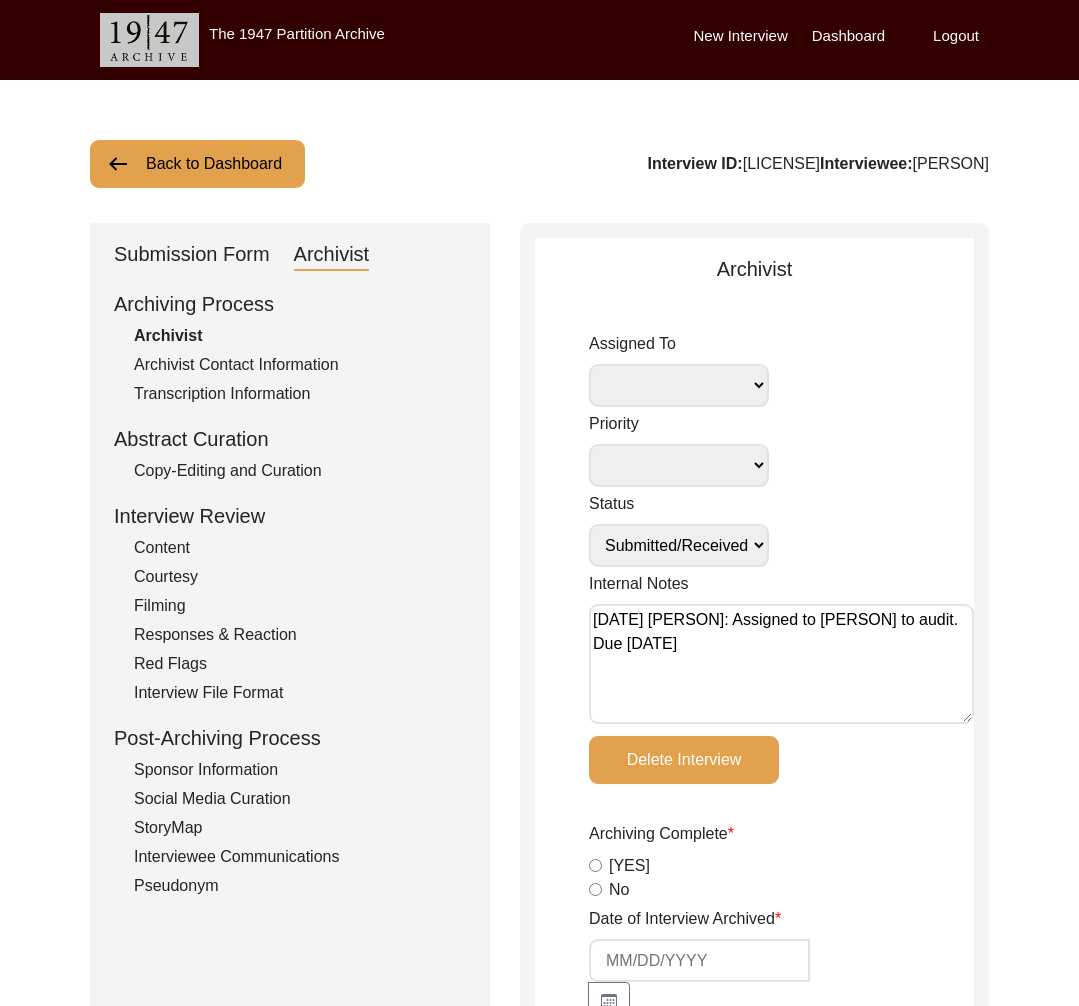 click on "[DATE] [PERSON]: Assigned to [PERSON] to audit. Due [DATE]" at bounding box center [781, 664] 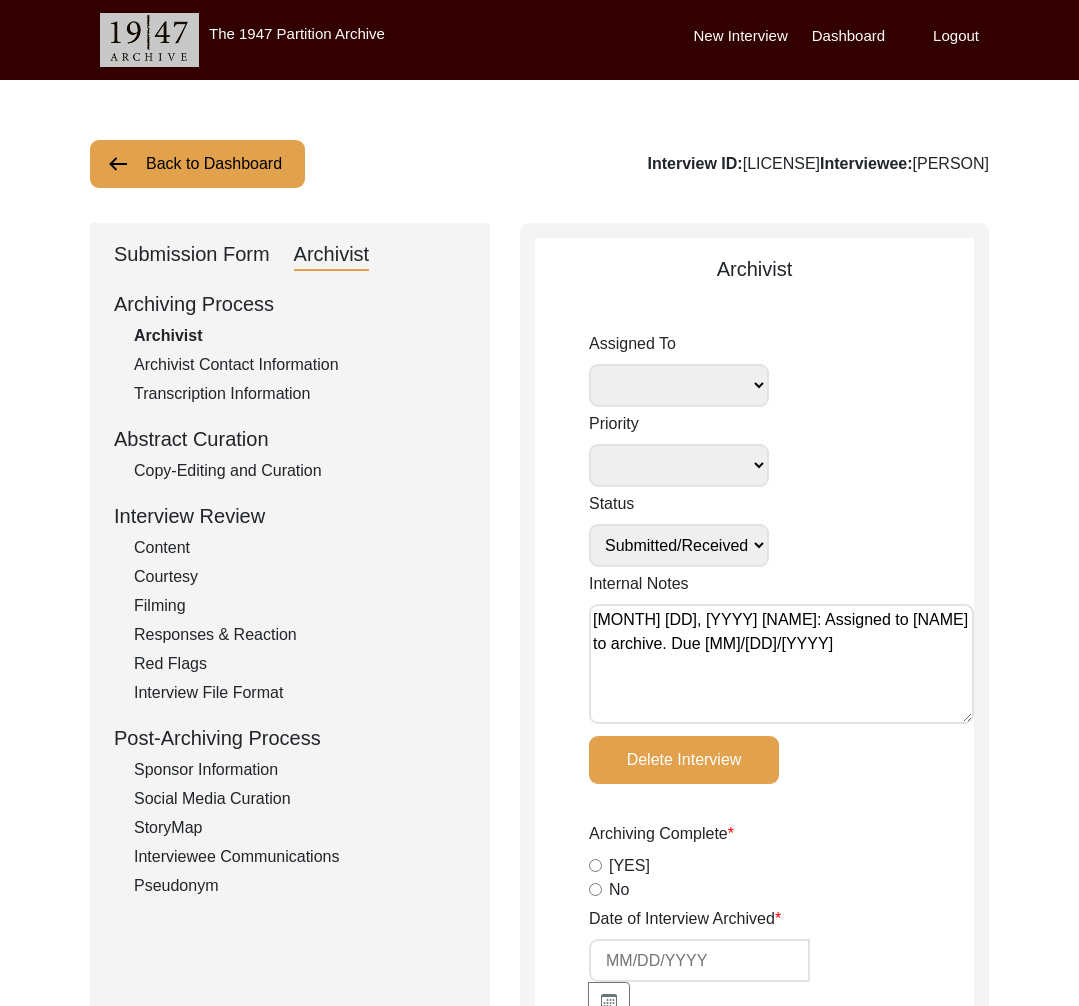 click on "[MONTH] [DD], [YYYY] [NAME]: Assigned to [NAME] to archive. Due [MM]/[DD]/[YYYY]" at bounding box center [781, 664] 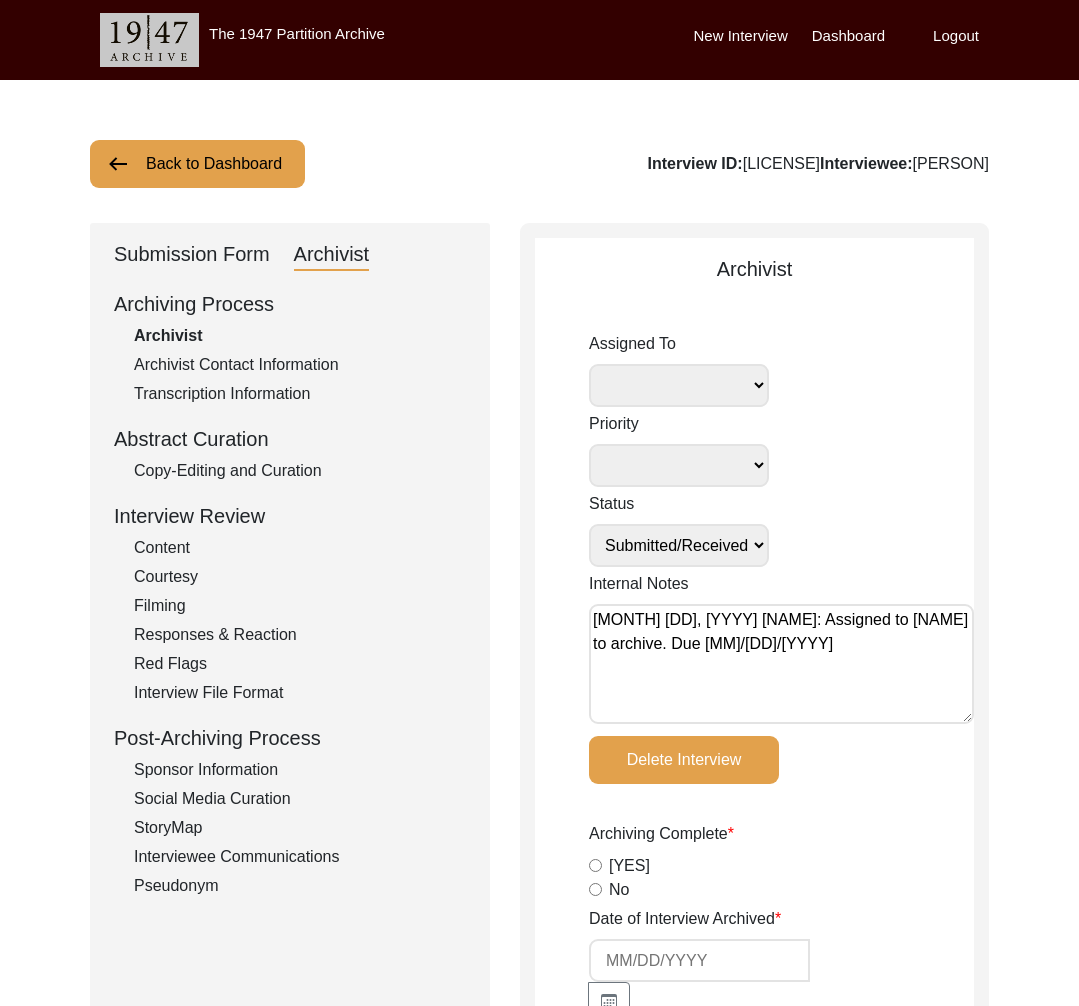 click on "[MONTH] [DD], [YYYY] [NAME]: Assigned to [NAME] to archive. Due [MM]/[DD]/[YYYY]" at bounding box center (781, 664) 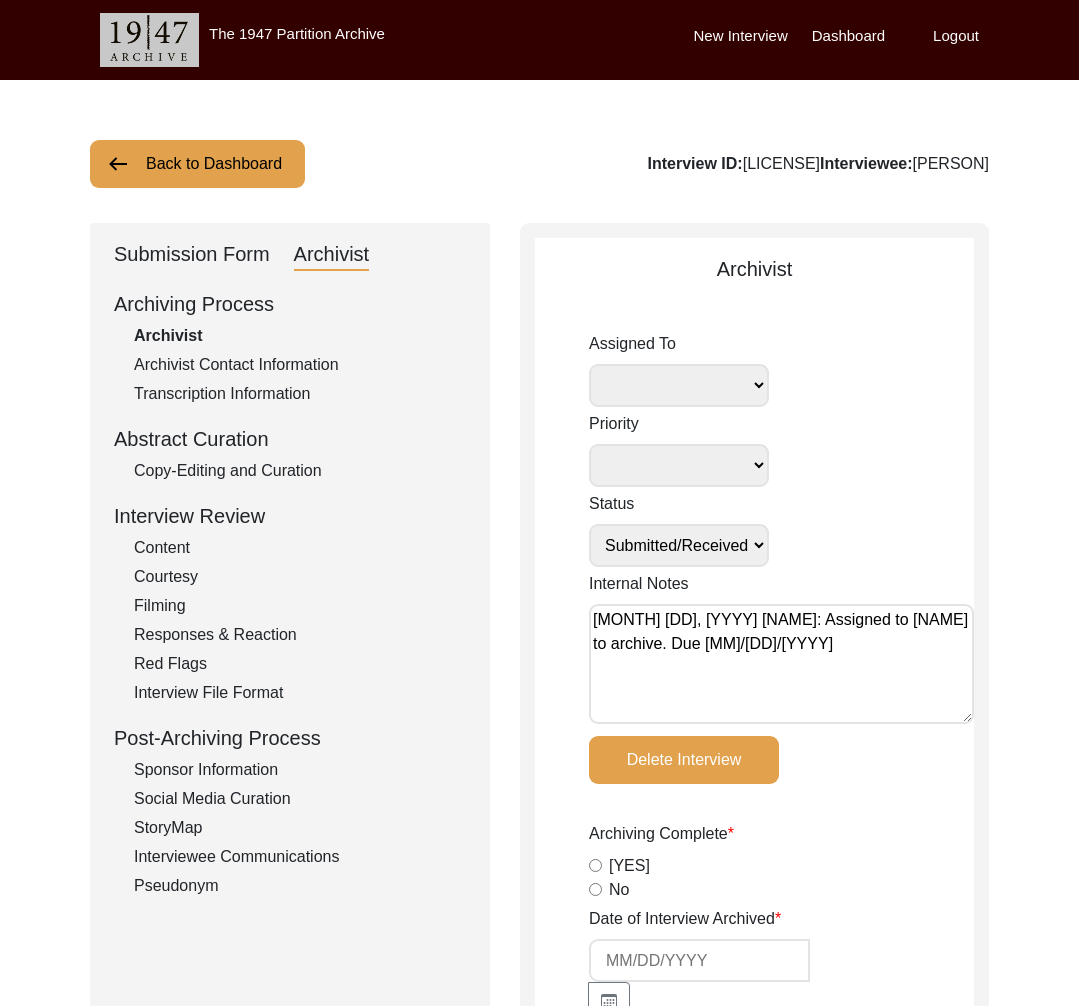 click on "Submission In Progress Submitted/Received Archiving In Progress Archiving Completed Copy-Editing In Progress Copy-Edited Auditing In Progress Auditing Completed Reviewing In Progress Reviewed Social Media Curation In Progress Social Media Curated Social Media Published" at bounding box center (679, 545) 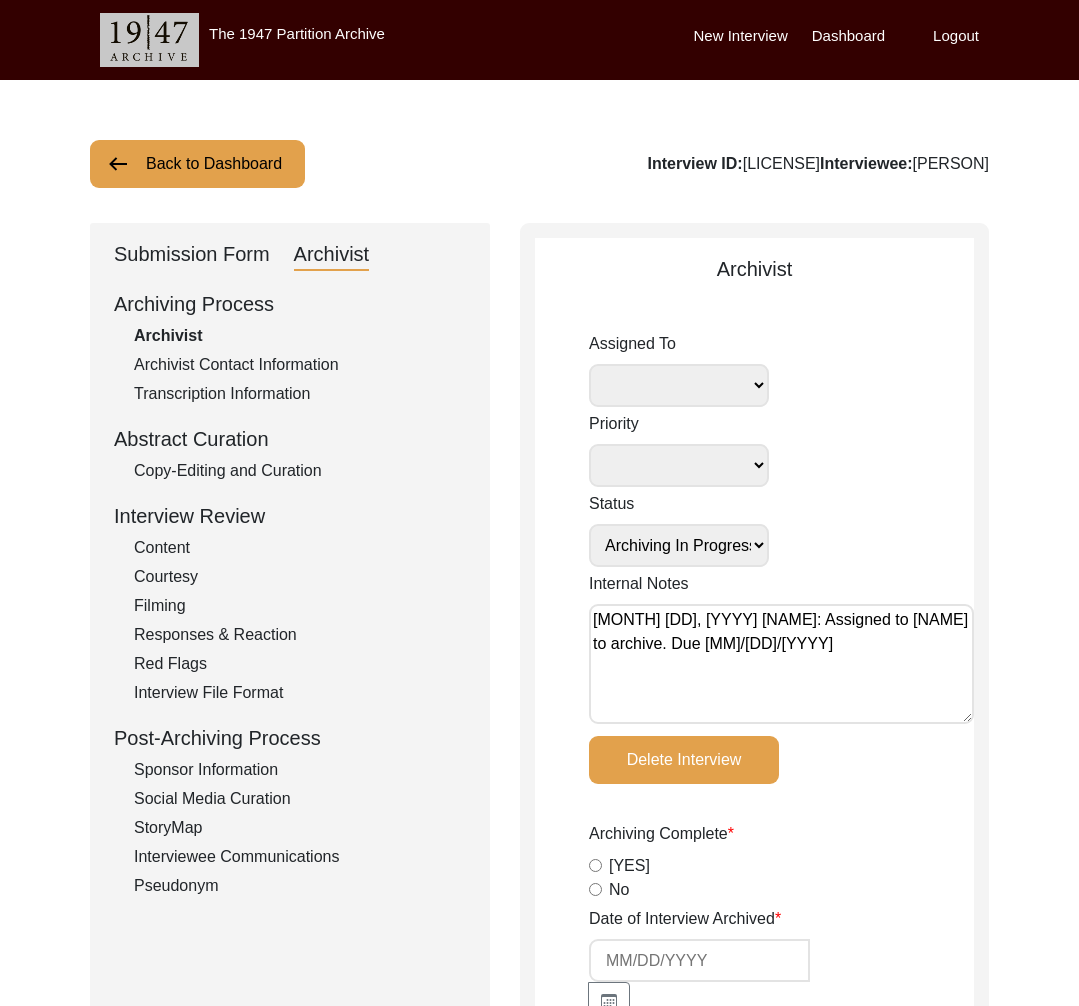 click on "Assigned To [FIRST] [LAST] archivist [FIRST] [LAST] [FIRST] [LAST] [FIRST] [LAST] Priority Deceased Alive Other Status Submission In Progress Submitted/Received Archiving In Progress Archiving Completed Copy-Editing In Progress Copy-Edited Auditing In Progress Auditing Completed Reviewing In Progress Reviewed Social Media Curation In Progress Social Media Curated Social Media Published Internal Notes [DATE] [FIRST]: Assigned to [FIRST] to archive. Due [DATE] Delete Interview Archiving Complete  Yes   No  Date of Interview Archived Archivist Notes Audit Assignment Date Audit Assignment Additional Date POST Form  Yes   No   None  Summary  Yes   No   None  Summary Added to Curation doc?  Yes   No   None  RELEASE Form  Yes   No   None  Info Missing - Post Interview Form Contact Checklist?  Yes   No   None  Email Checklist?  Yes   No   None  B-Roll Received  Yes   No   None  Video/Audio Received  Yes   No   None  Length of Video (hrs:mins:secs) Docs added to Supporting Materials  Yes   No   None" 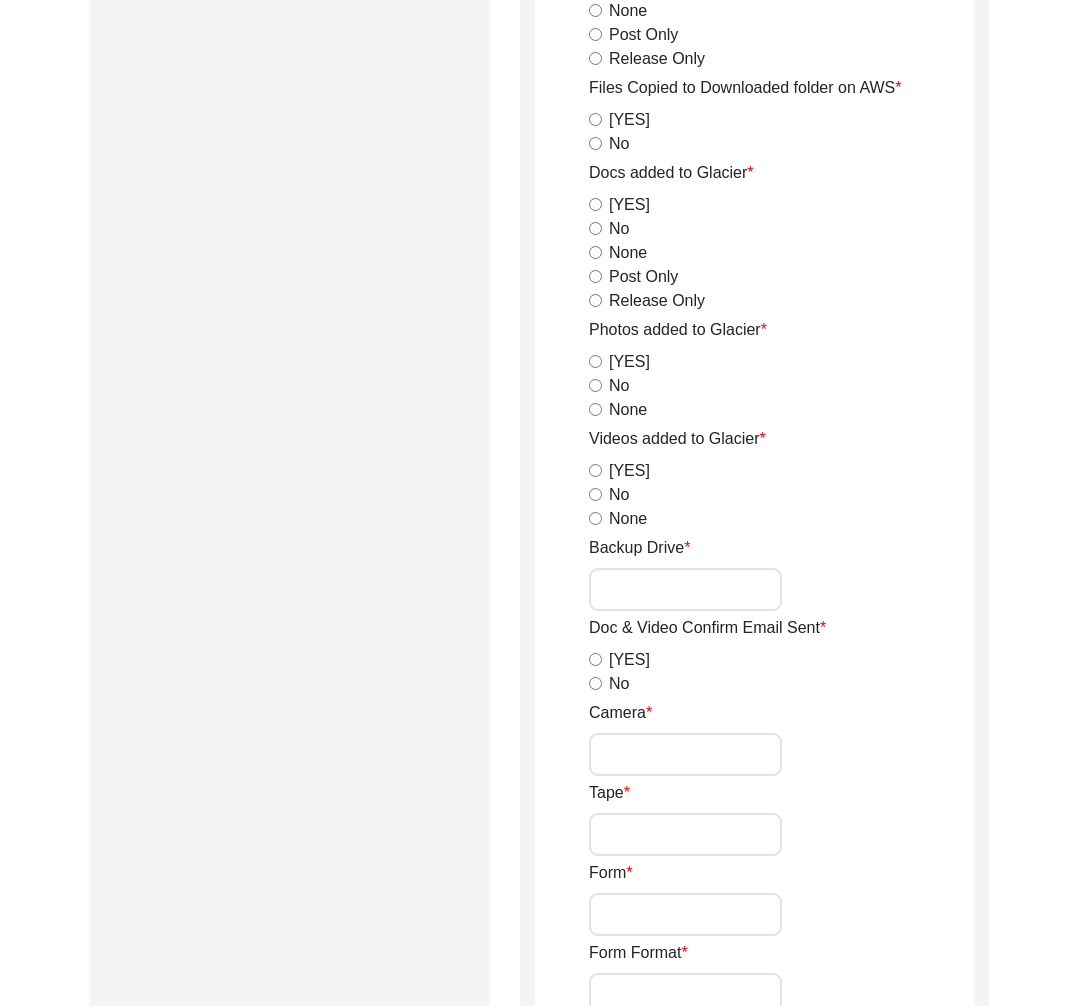 scroll, scrollTop: 3388, scrollLeft: 0, axis: vertical 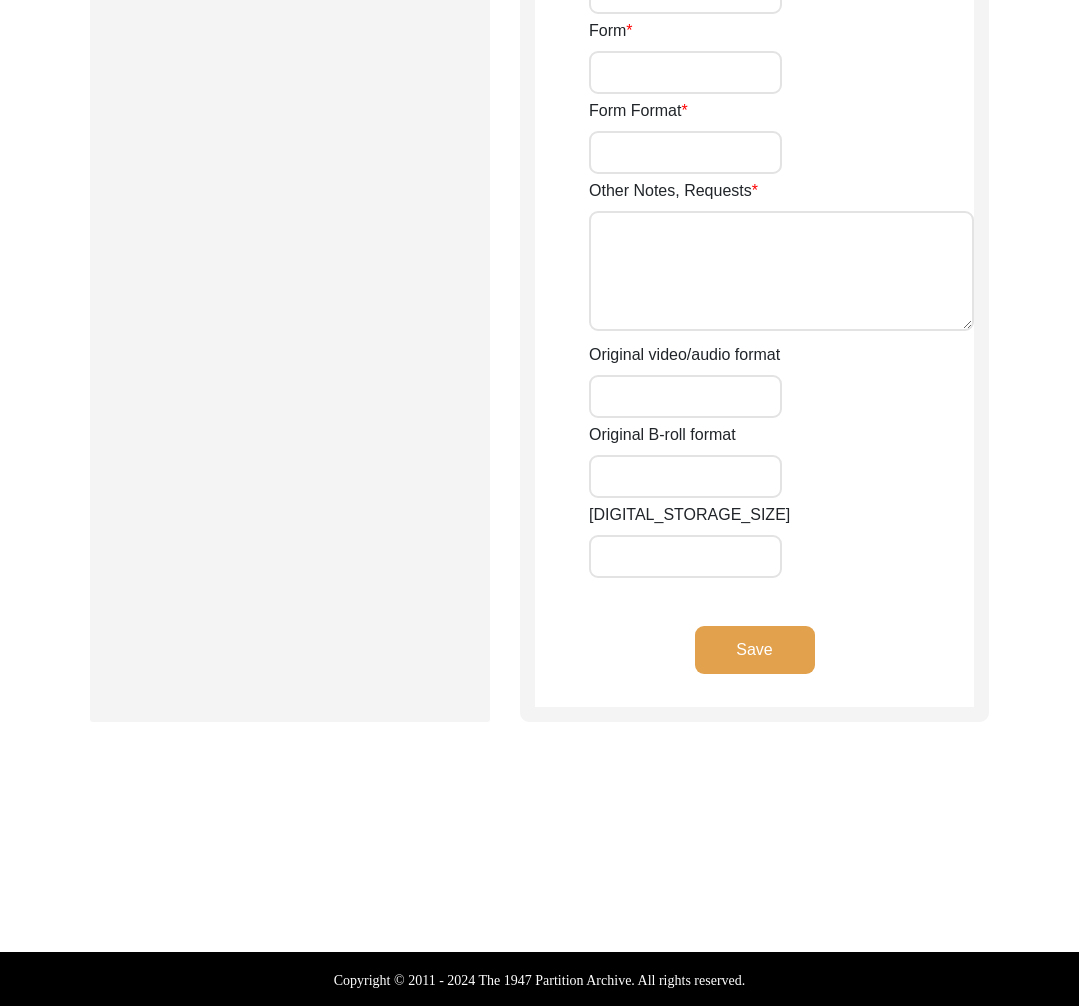 click on "Save" 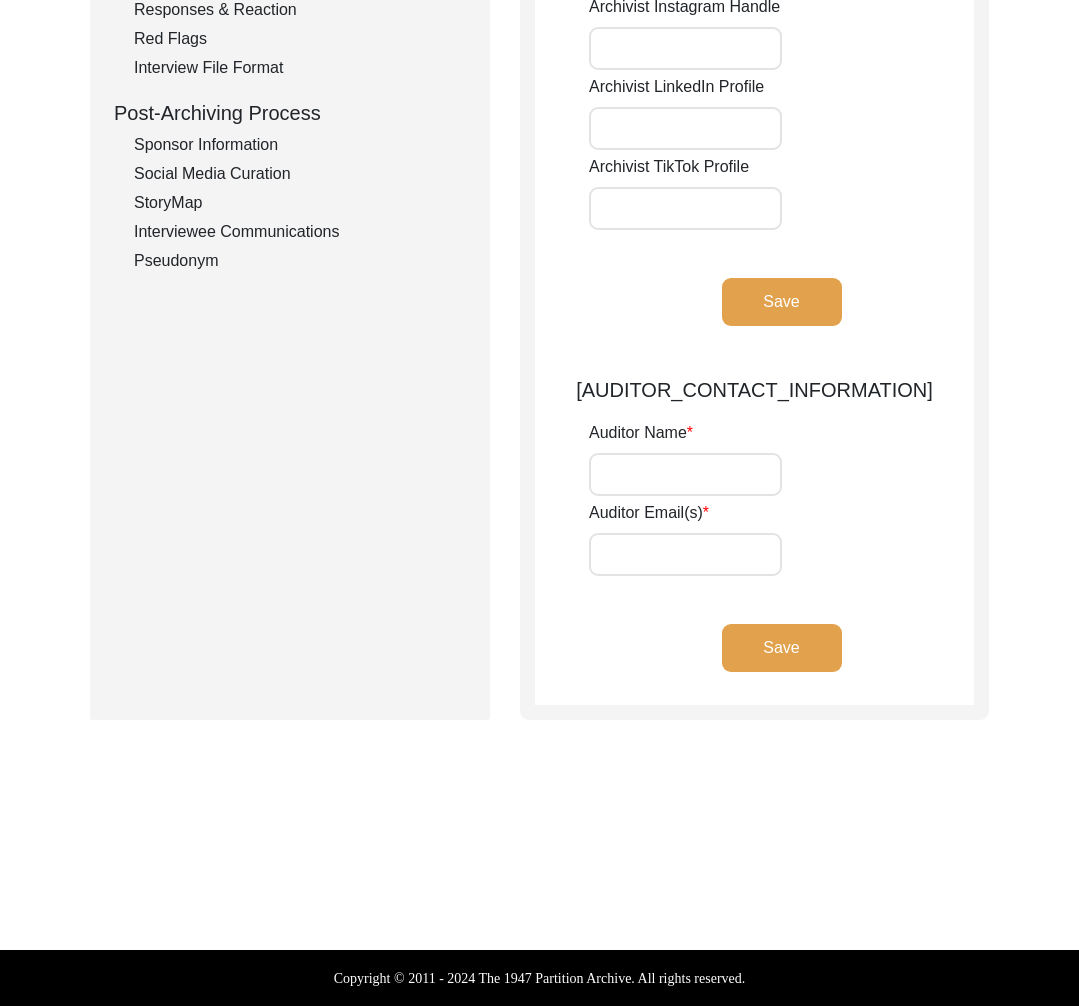 scroll, scrollTop: 0, scrollLeft: 0, axis: both 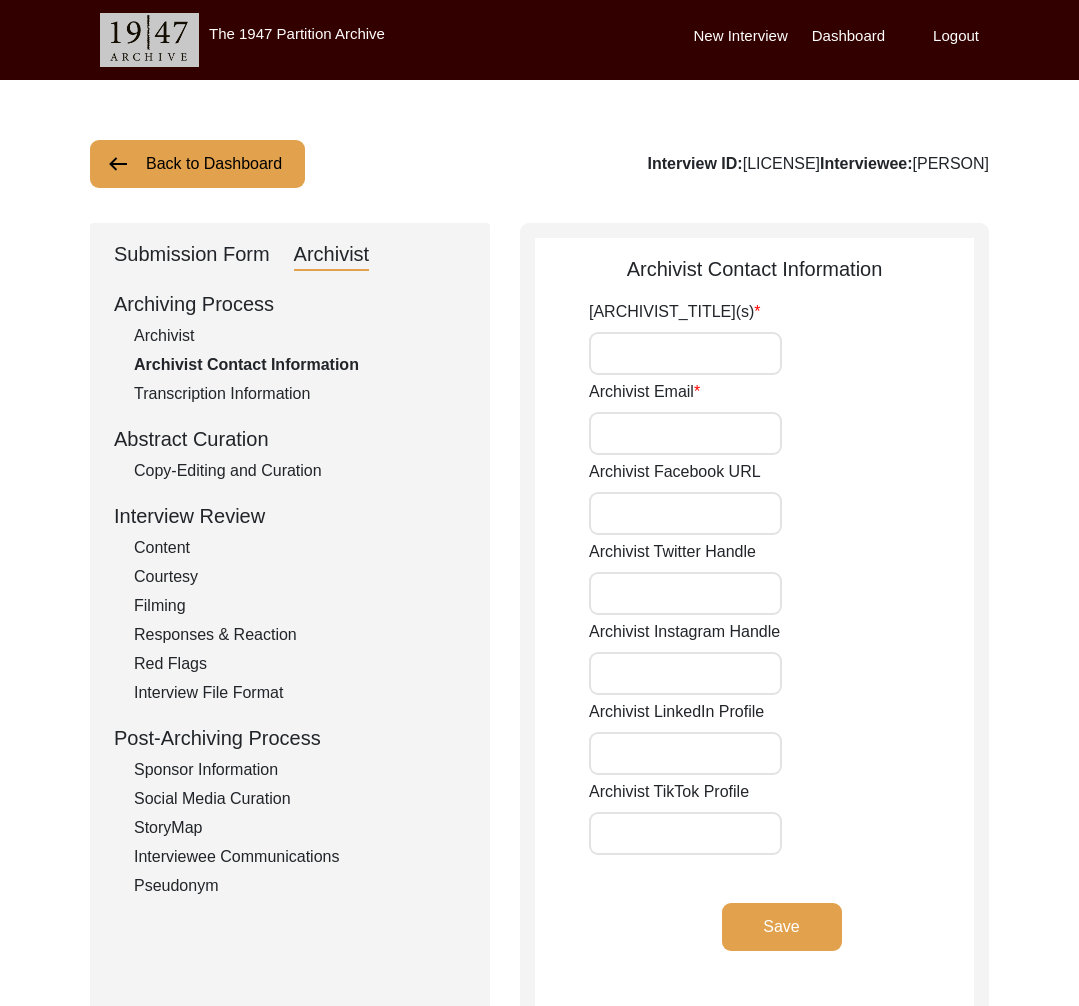 click on "Back to Dashboard" 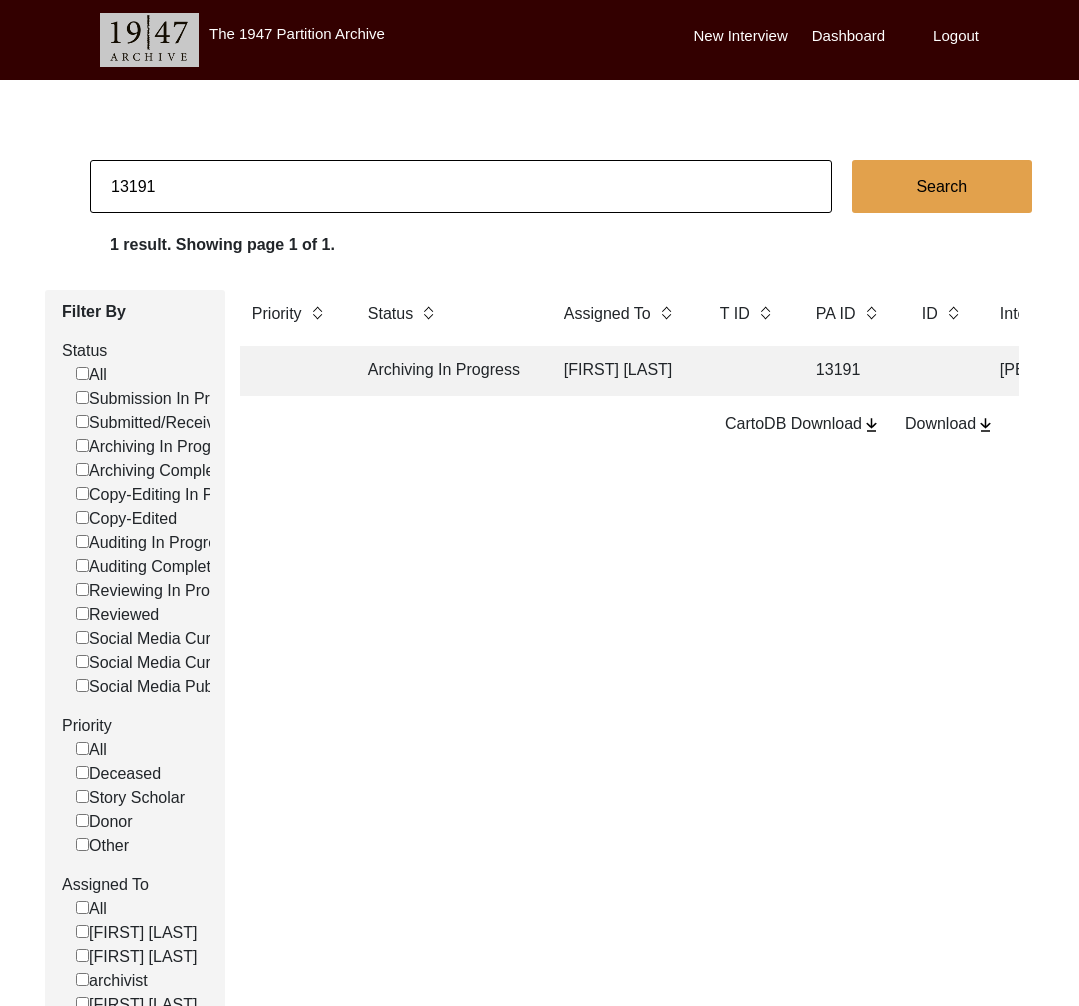drag, startPoint x: 147, startPoint y: 188, endPoint x: 239, endPoint y: 191, distance: 92.0489 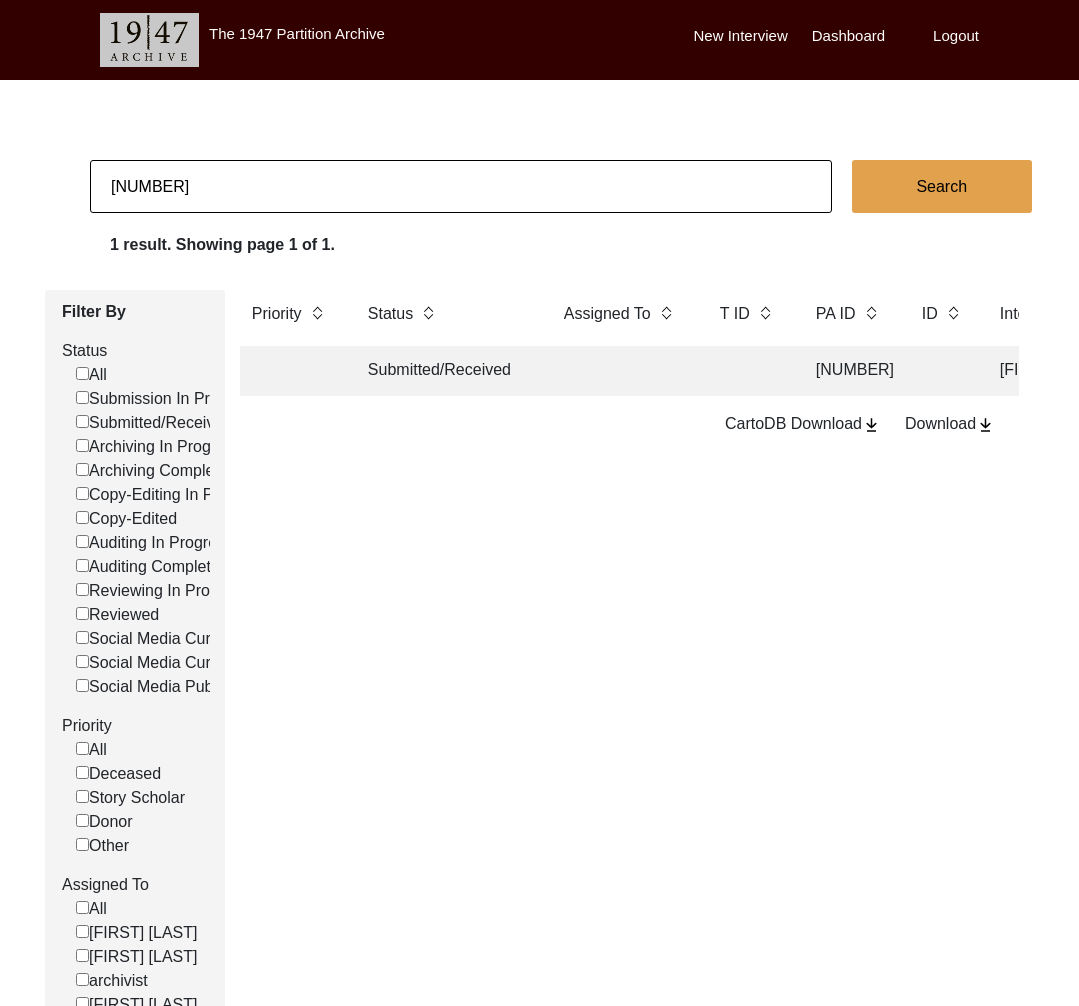 click on "Submitted/Received" 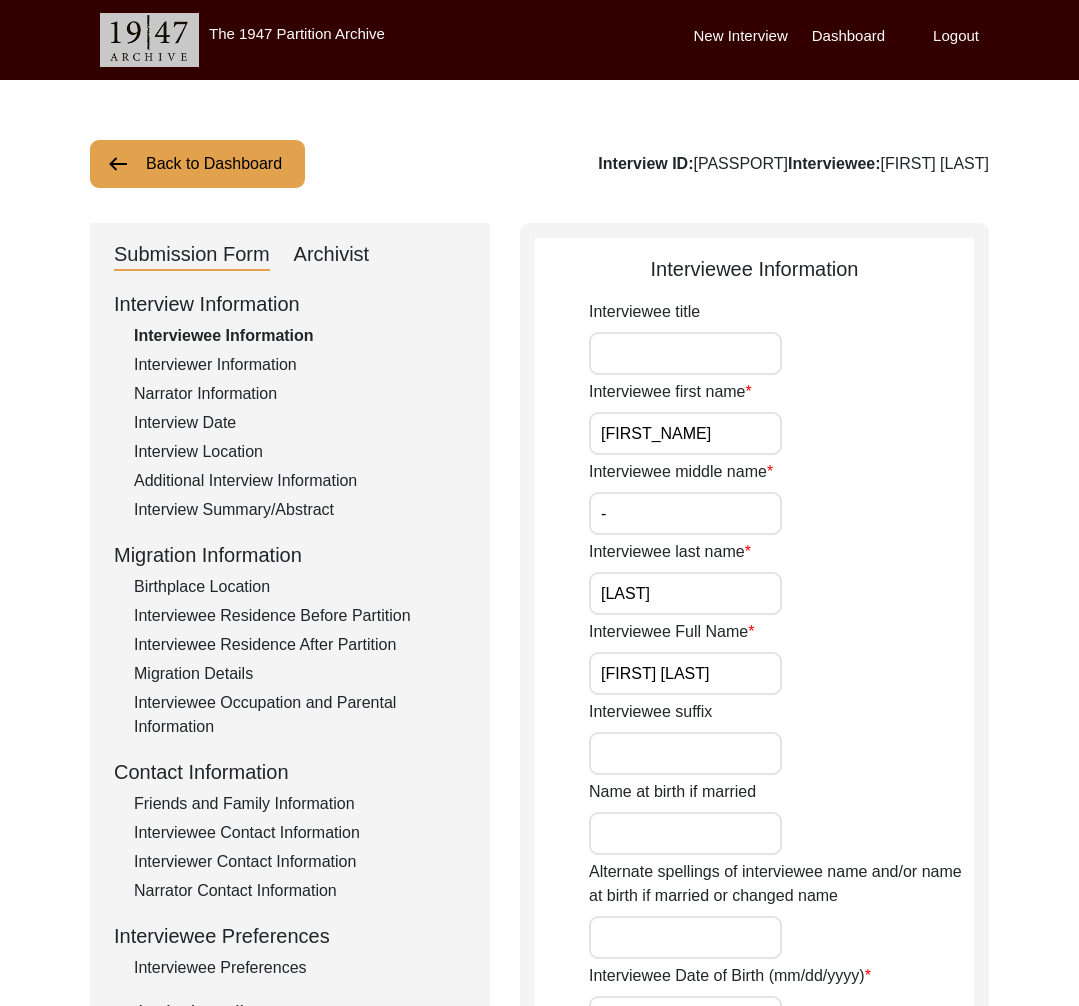 drag, startPoint x: 325, startPoint y: 253, endPoint x: 325, endPoint y: 284, distance: 31 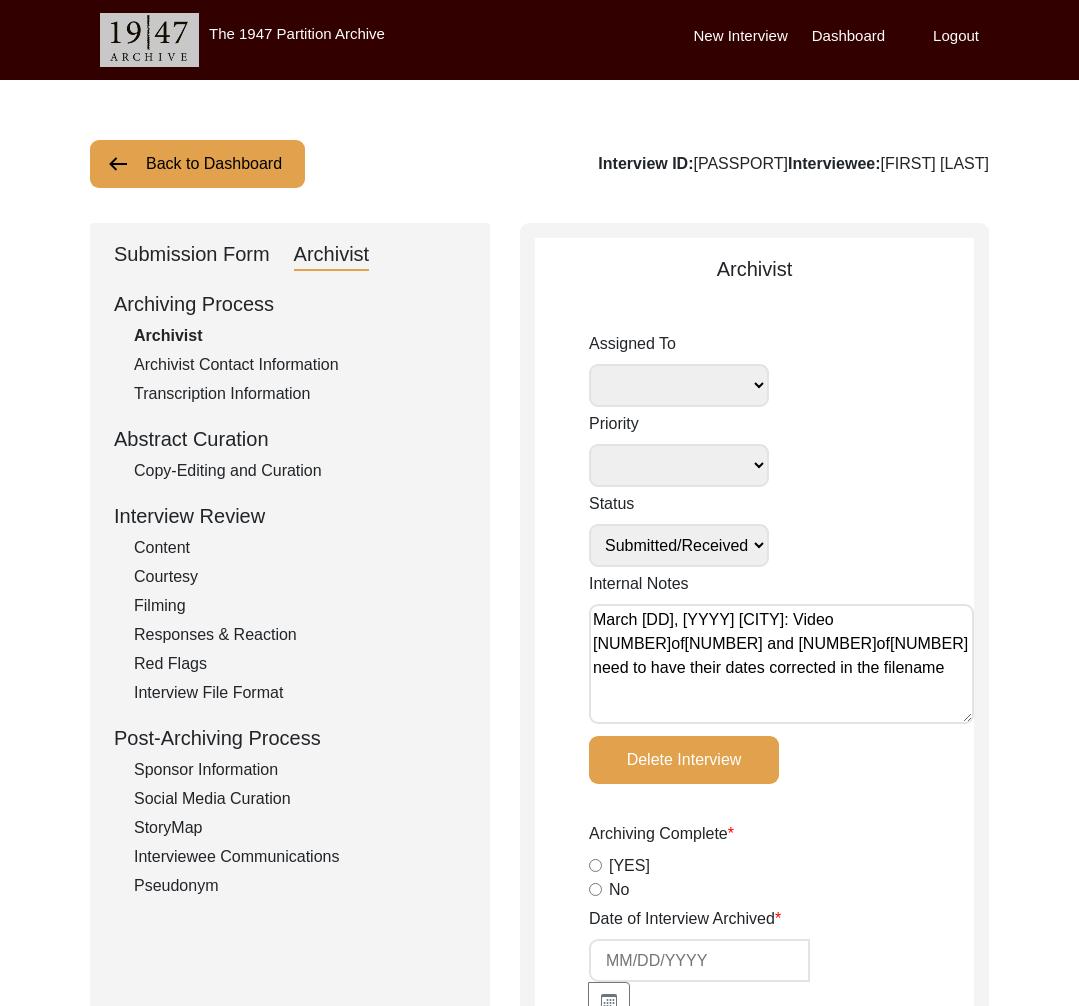 click on "March [DD], [YYYY] [CITY]: Video [NUMBER]of[NUMBER] and [NUMBER]of[NUMBER] need to have their dates corrected in the filename" at bounding box center (781, 664) 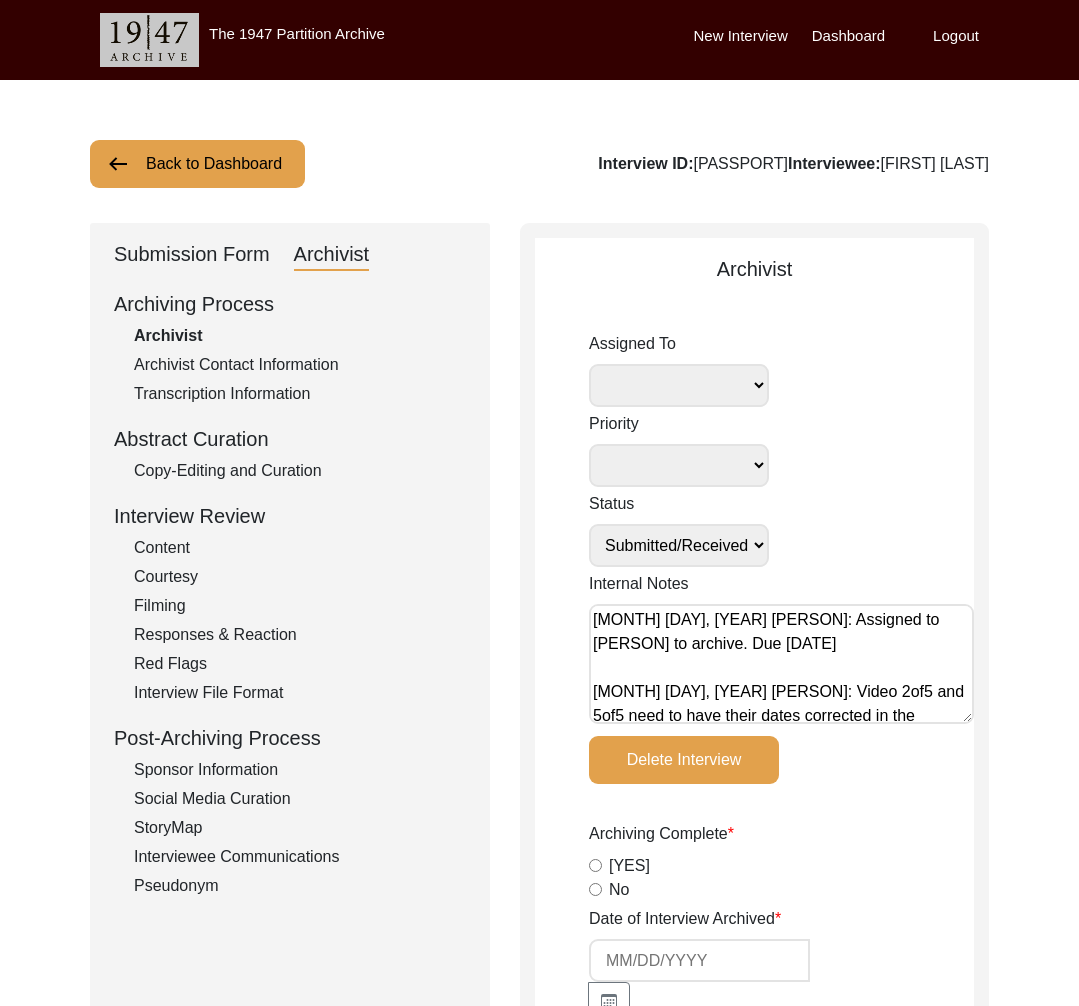 click on "[FIRST_NAME] [LAST_NAME] [FIRST_NAME] [LAST_NAME] [ROLE] [FIRST_NAME] [LAST_NAME] [FIRST_NAME] [LAST_NAME]" at bounding box center [679, 385] 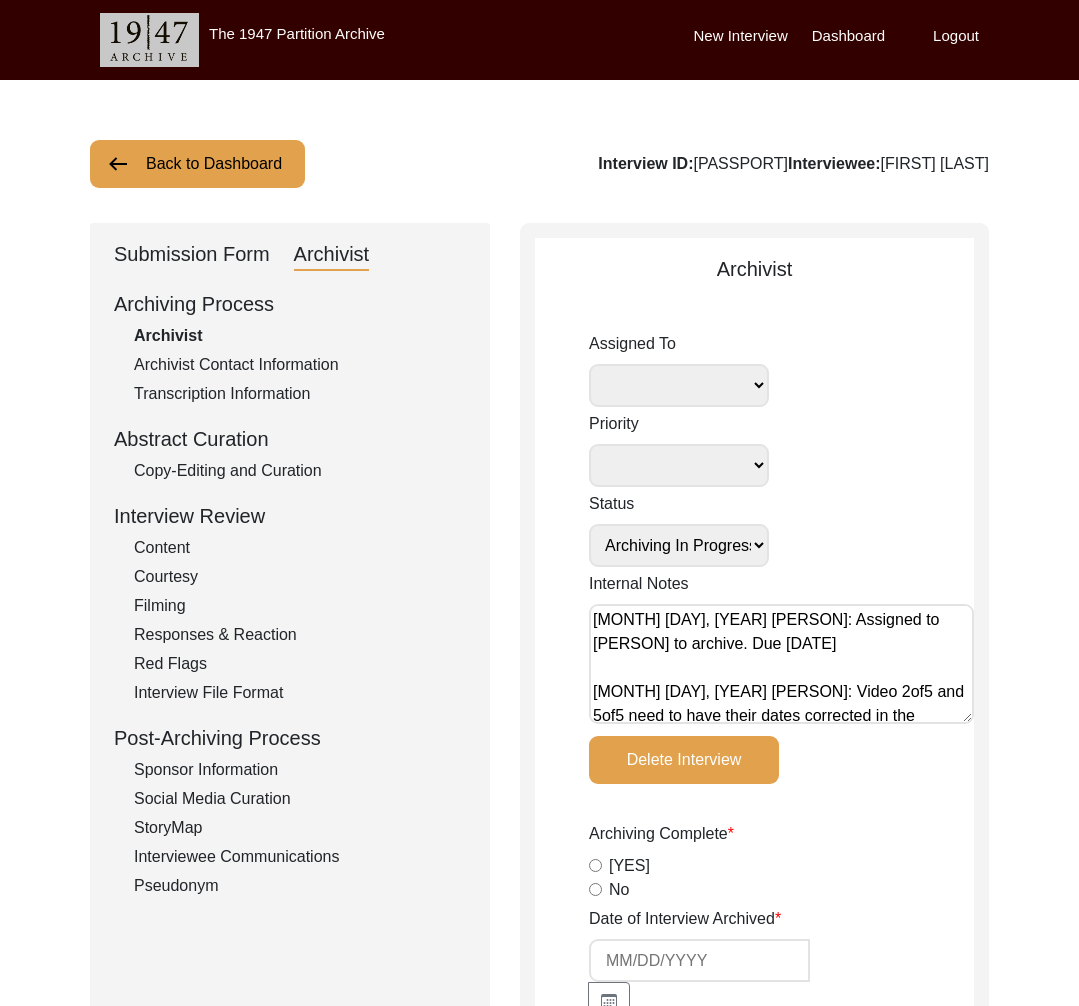 click on "Assigned To [NAME] [LAST] [LAST] archivist [NAME] [LAST] [FIRST] [LAST] Priority Deceased Alive Other Status Submission In Progress Submitted/Received Archiving In Progress Archiving Completed Copy-Editing In Progress Copy-Edited Auditing In Progress Auditing Completed Reviewing In Progress Reviewed Social Media Curation In Progress Social Media Curated Social Media Published Internal Notes August 01, [YEAR] [FIRST]: Assigned to [FIRST] to archive. Due 08/08/[YEAR]
March 19, [YEAR] [FIRST]: Video 2of5 and 5of5 need to have their dates corrected in the filename Delete Interview Archiving Complete  Yes   No  Date of Interview Archived Archivist Notes Audit Assignment Date Audit Assignment Additional Date POST Form  Yes   No   None  Summary  Yes   No   None  Summary Added to Curation doc?  Yes   No   None  RELEASE Form  Yes   No   None  Info Missing - Post Interview Form Contact Checklist?  Yes   No   None  Email Checklist?  Yes   No   None  B-Roll Received  Yes   No   None  Video/Audio Received  Yes" 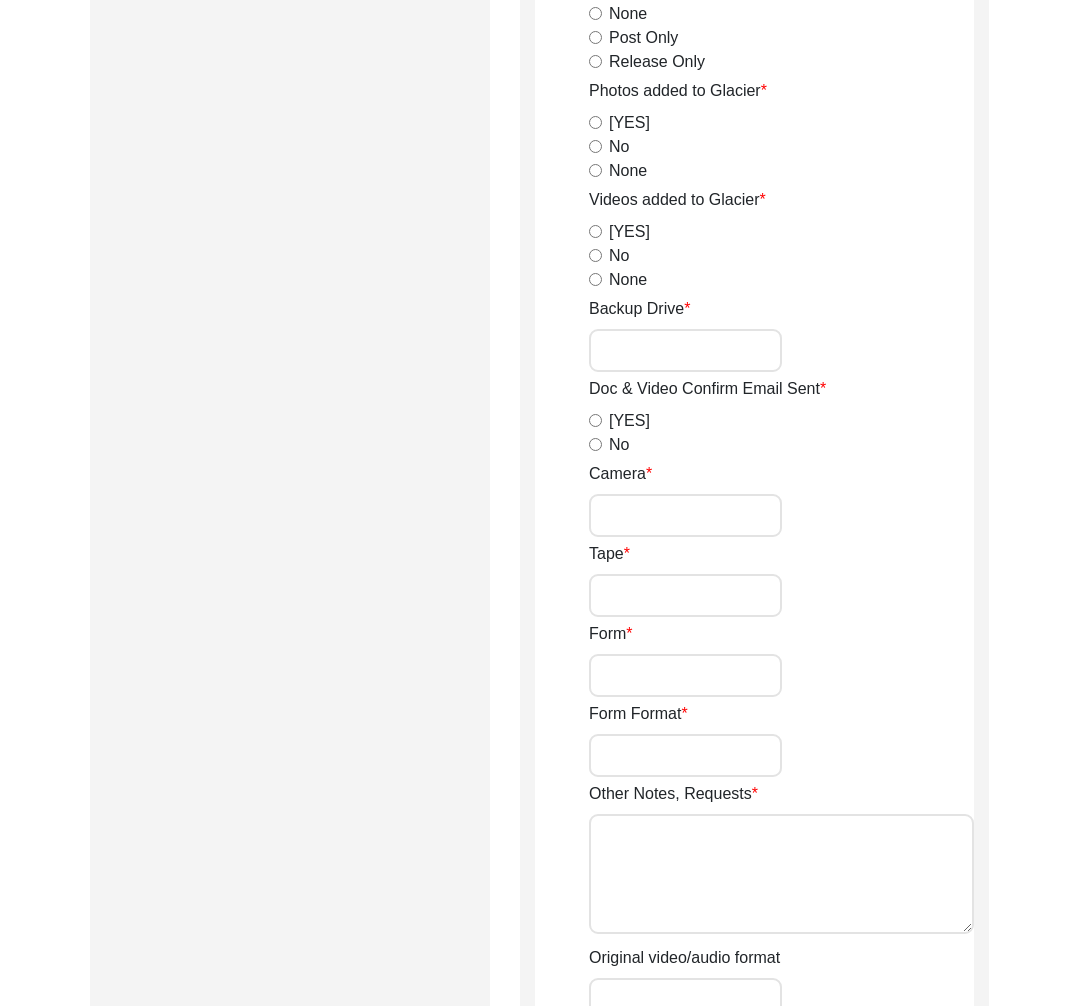 scroll, scrollTop: 3388, scrollLeft: 0, axis: vertical 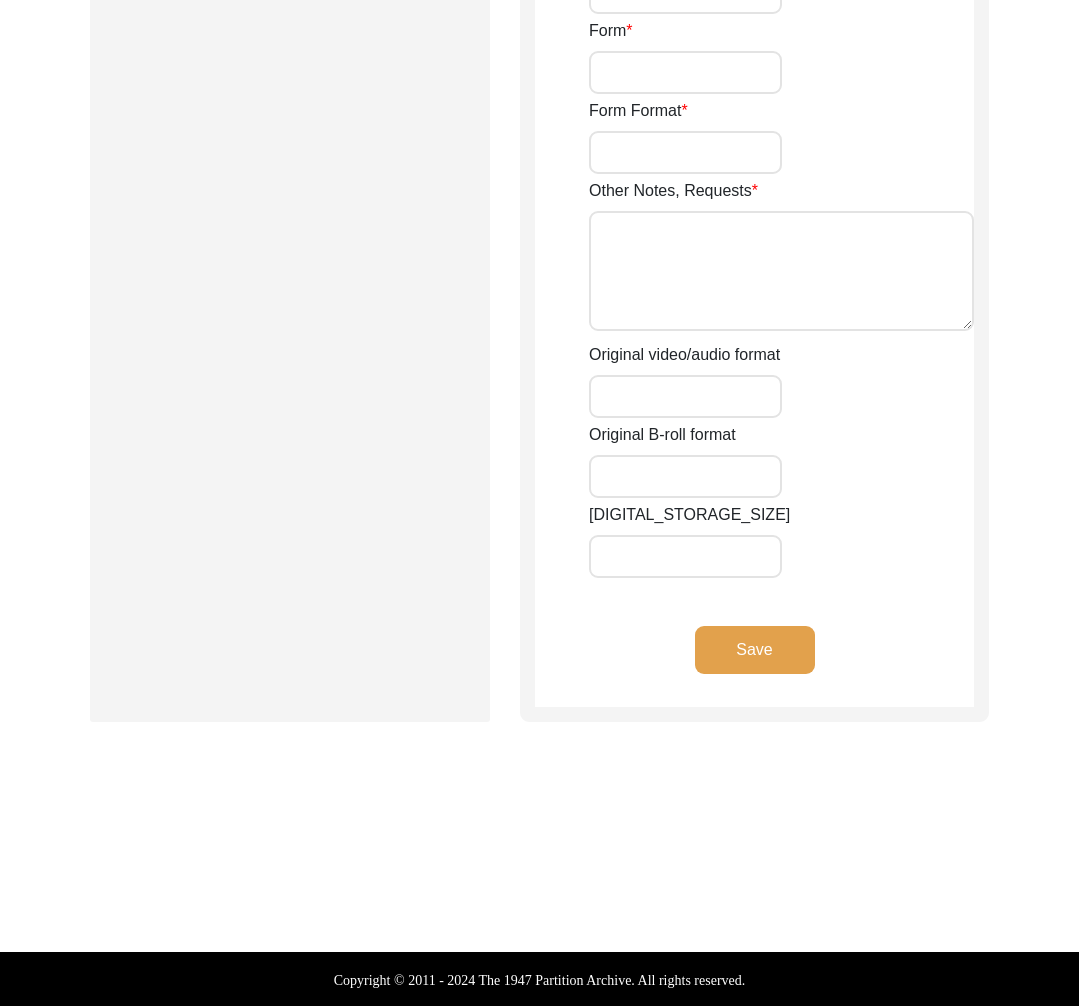 click on "Save" 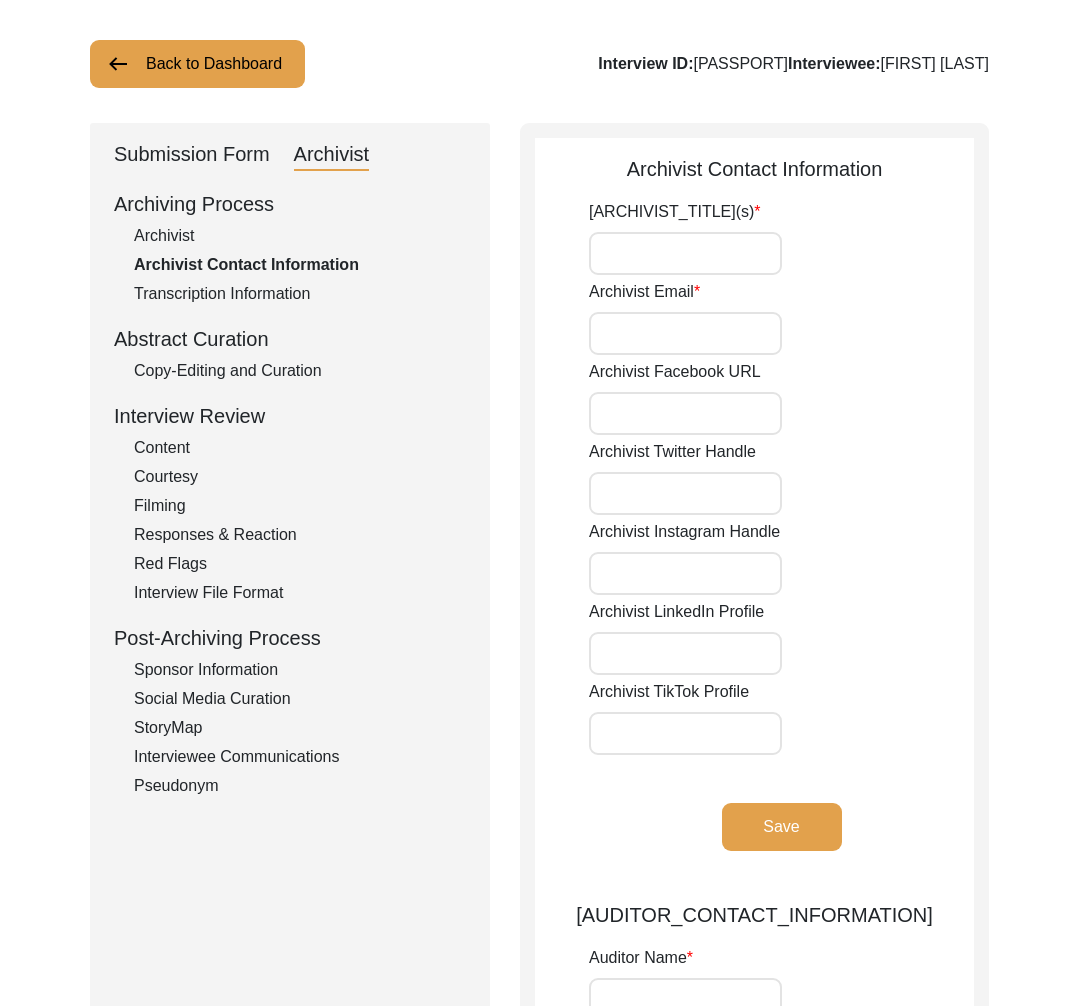 scroll, scrollTop: 0, scrollLeft: 0, axis: both 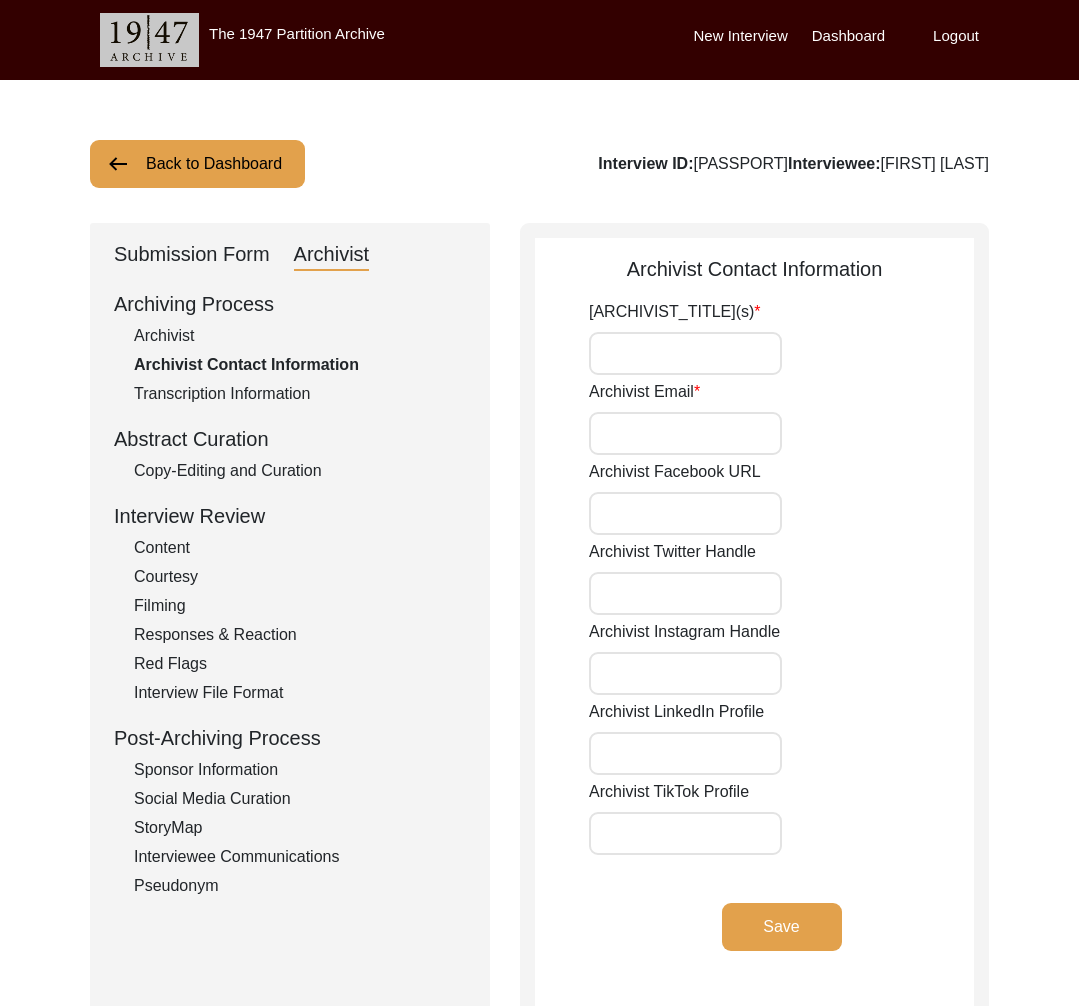 click on "Back to Dashboard" 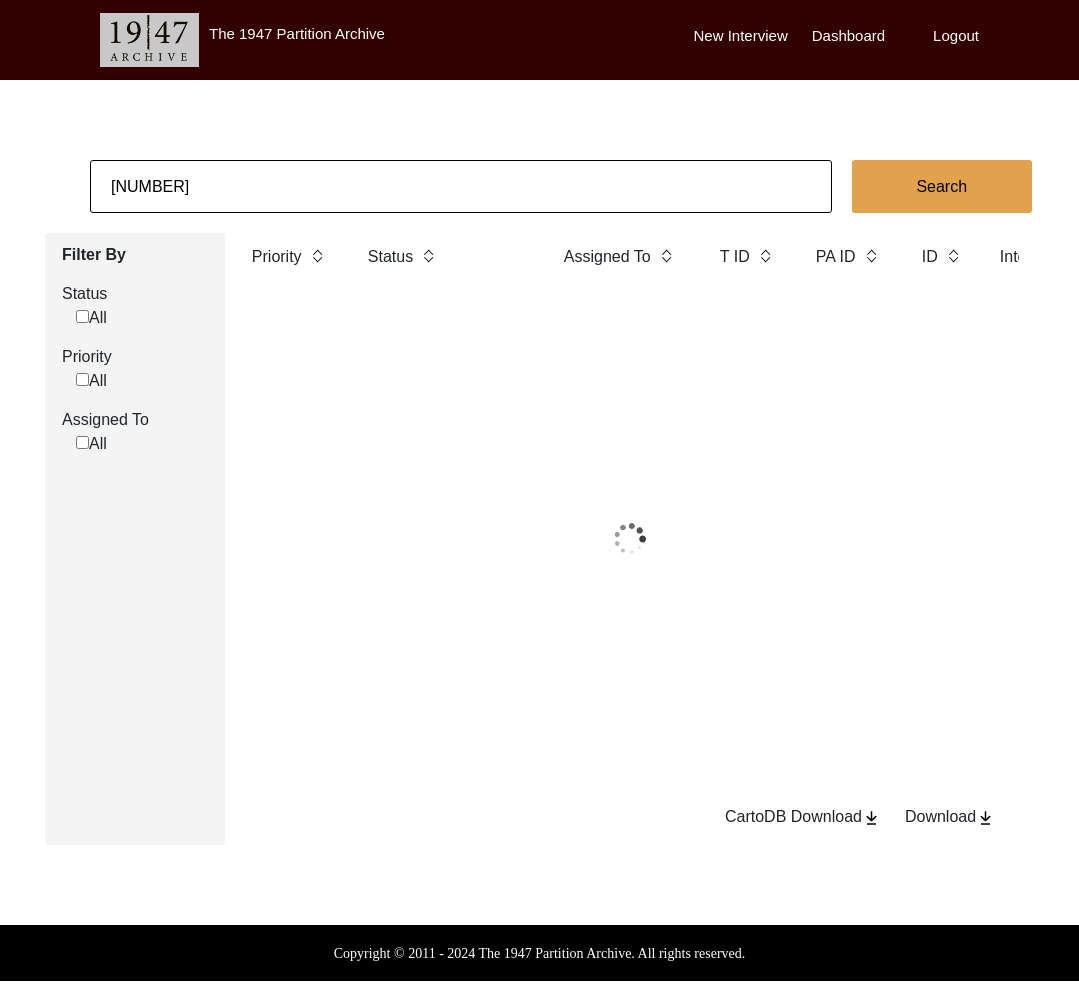 click on "[NUMBER]" 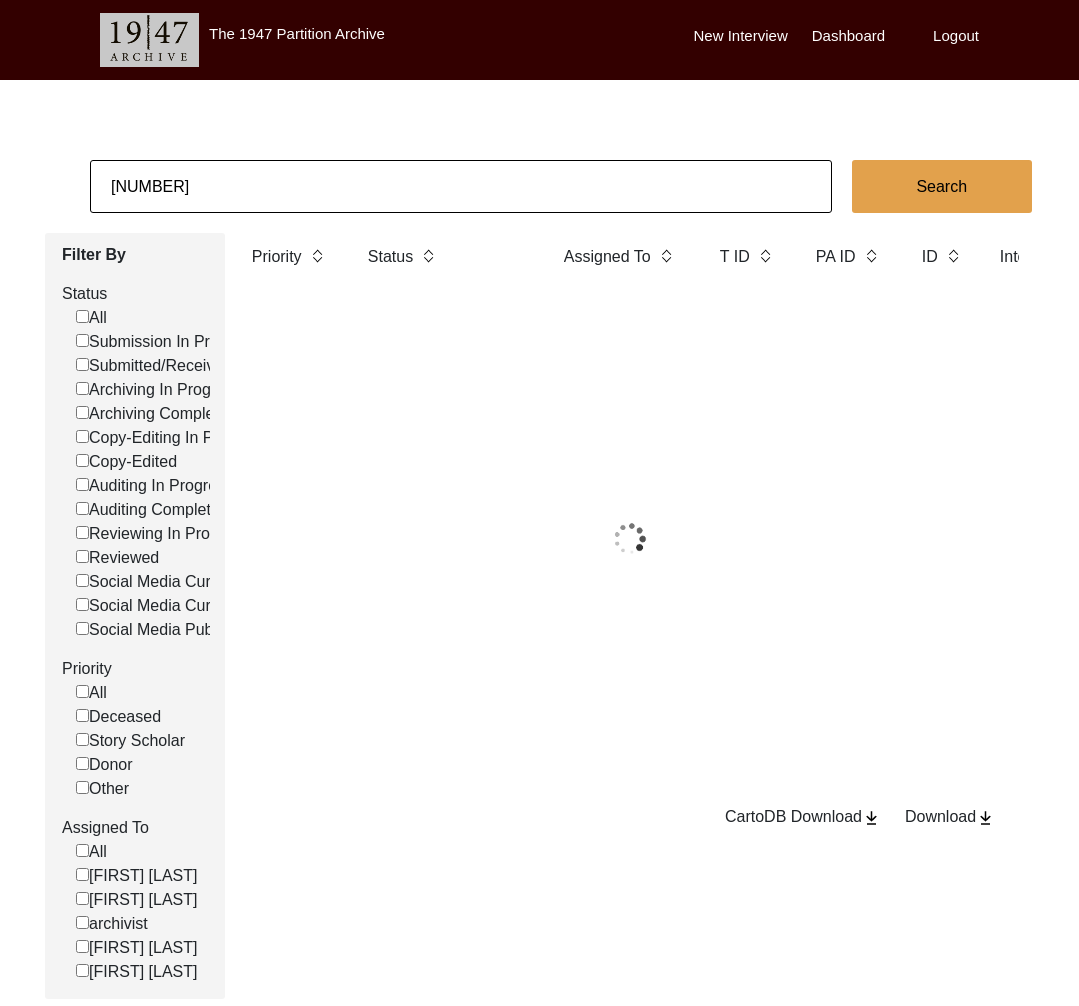 click on "[NUMBER]" 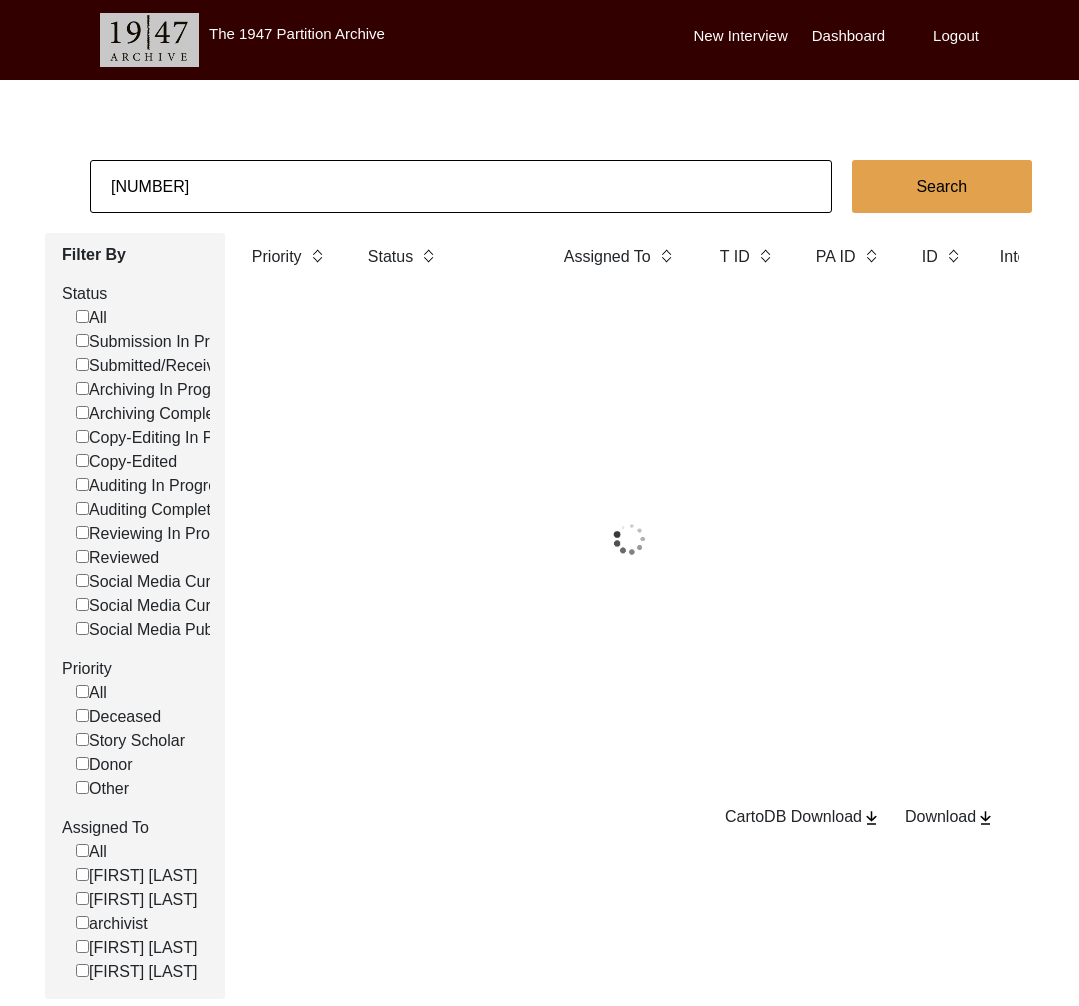 paste on "233" 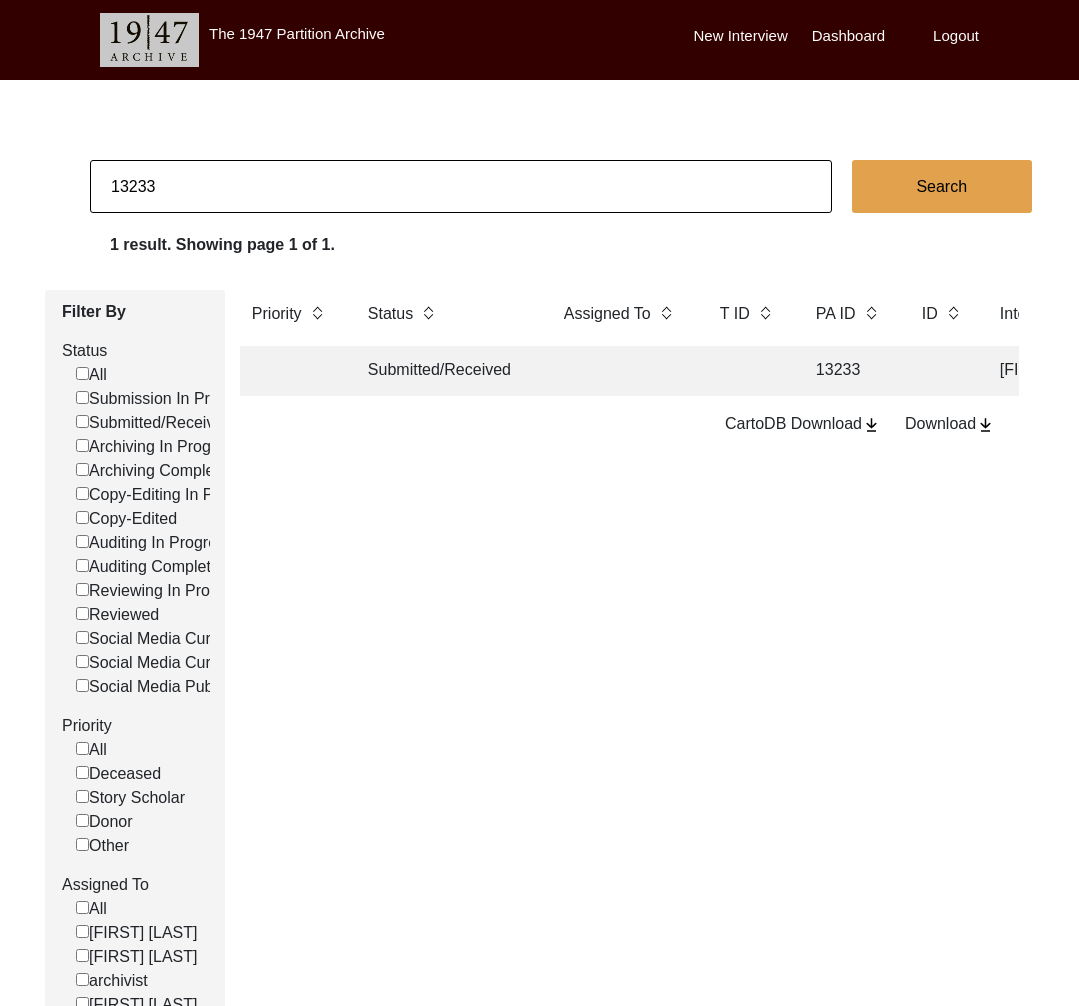 click on "Submitted/Received" 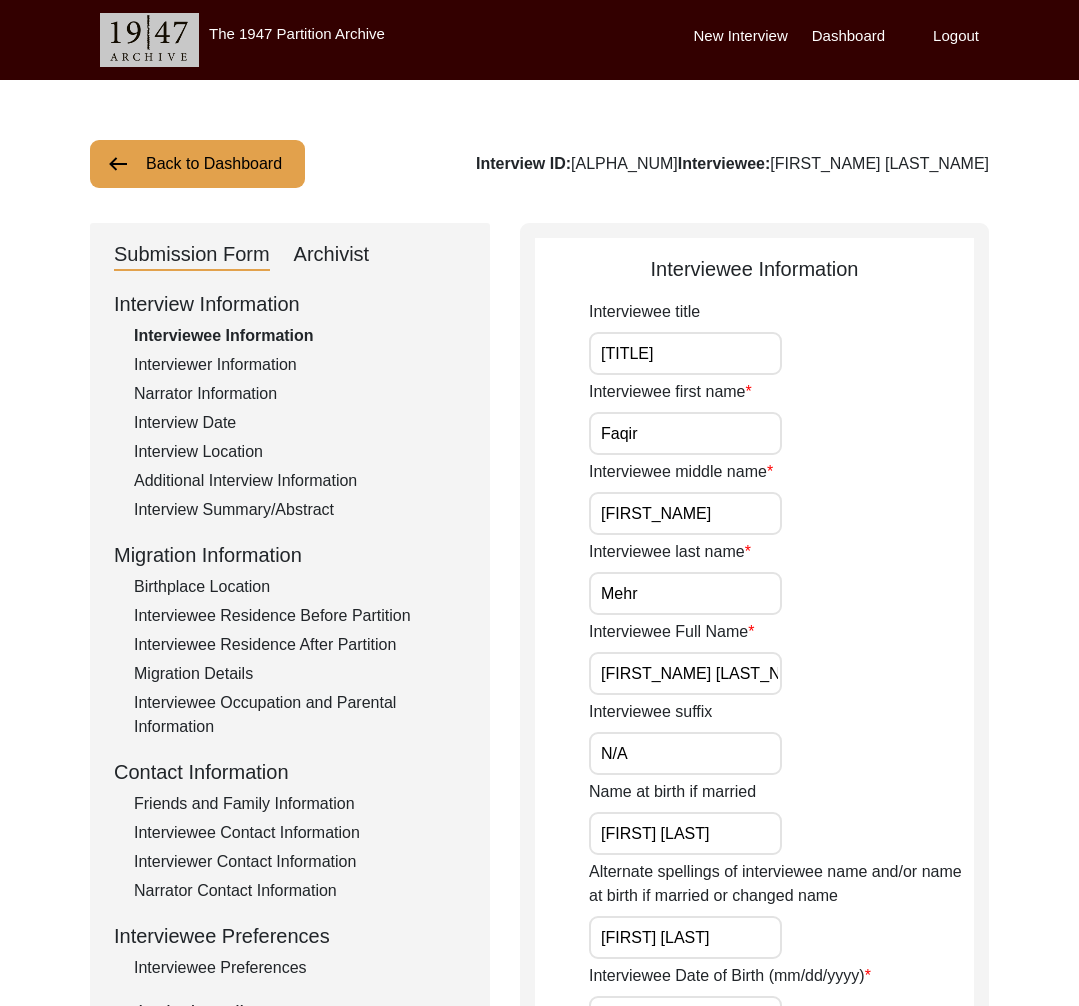 click on "Archivist" 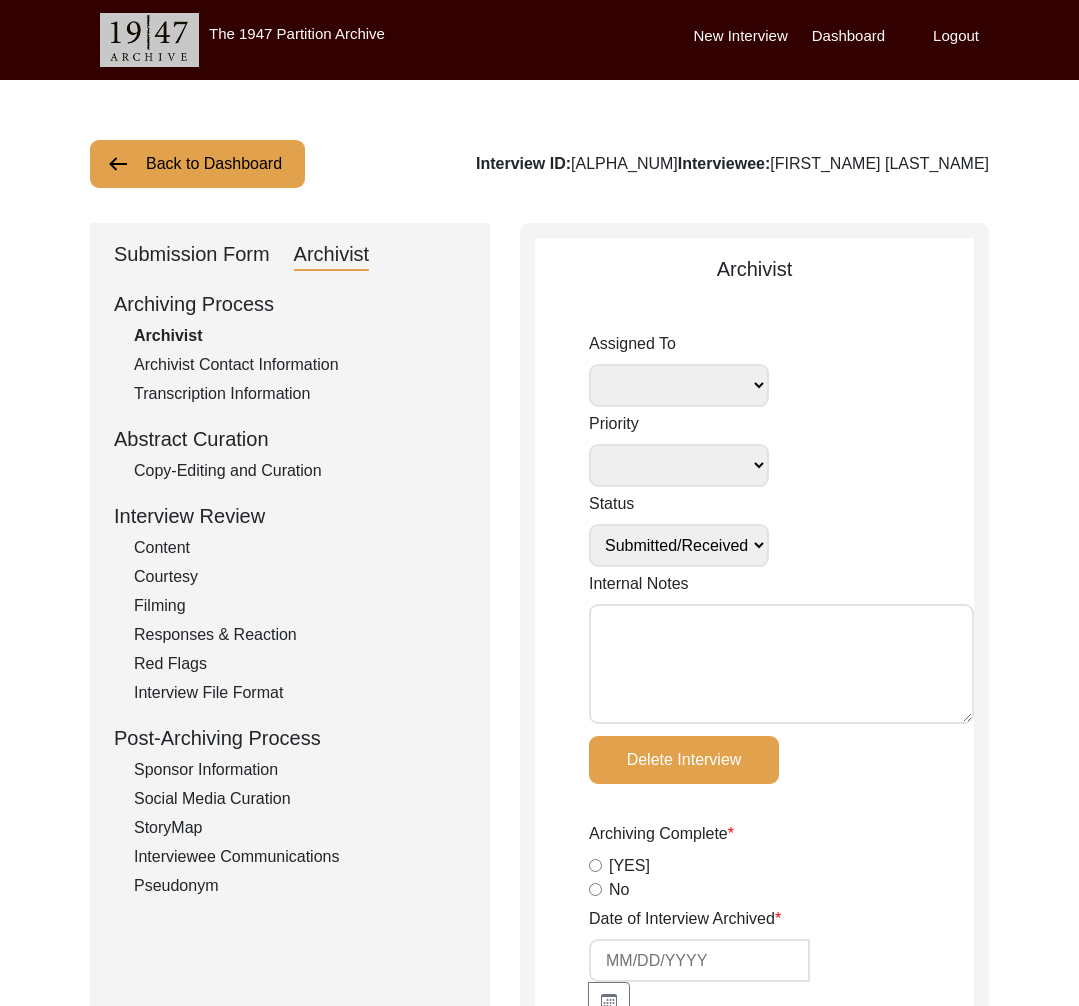 click on "Internal Notes" at bounding box center (781, 664) 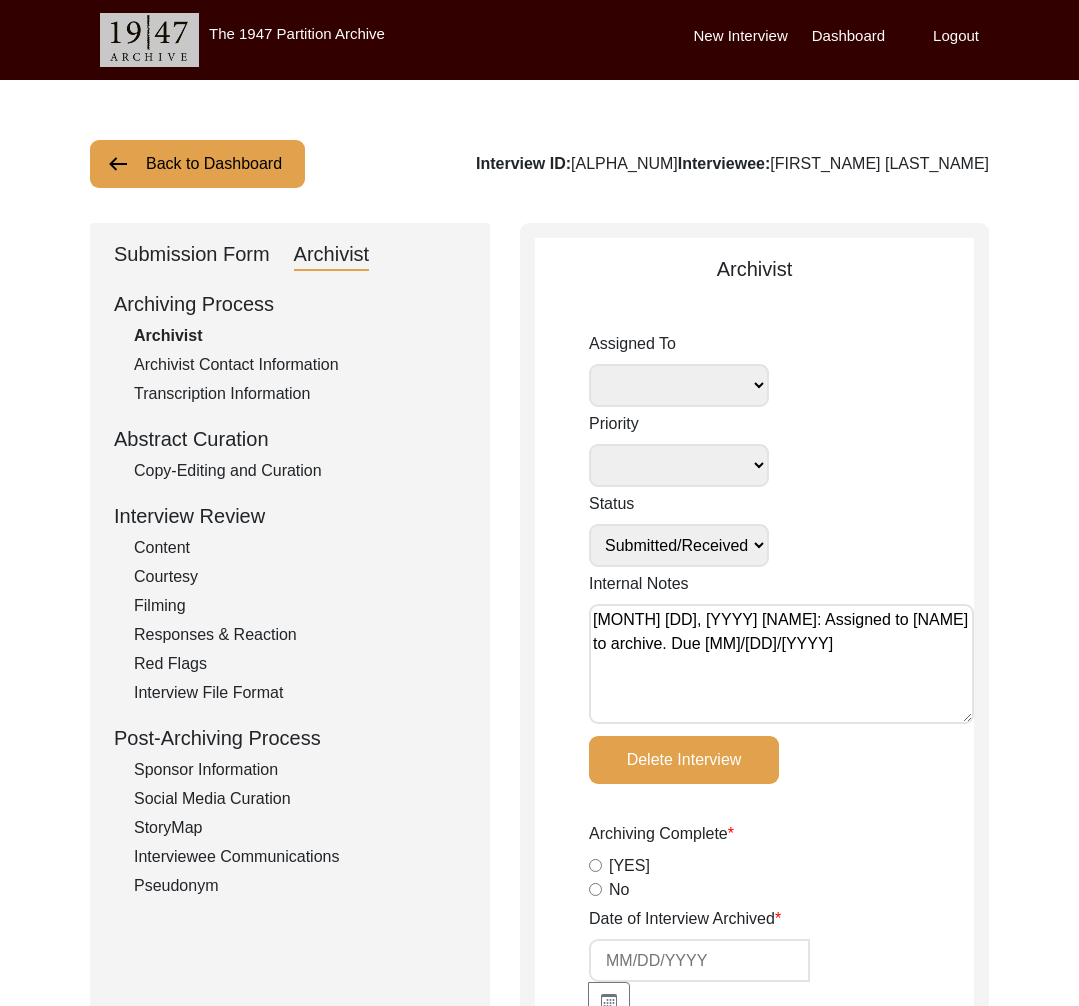 click on "[FIRST_NAME] [LAST_NAME] [FIRST_NAME] [LAST_NAME] [ROLE] [FIRST_NAME] [LAST_NAME] [FIRST_NAME] [LAST_NAME]" at bounding box center (679, 385) 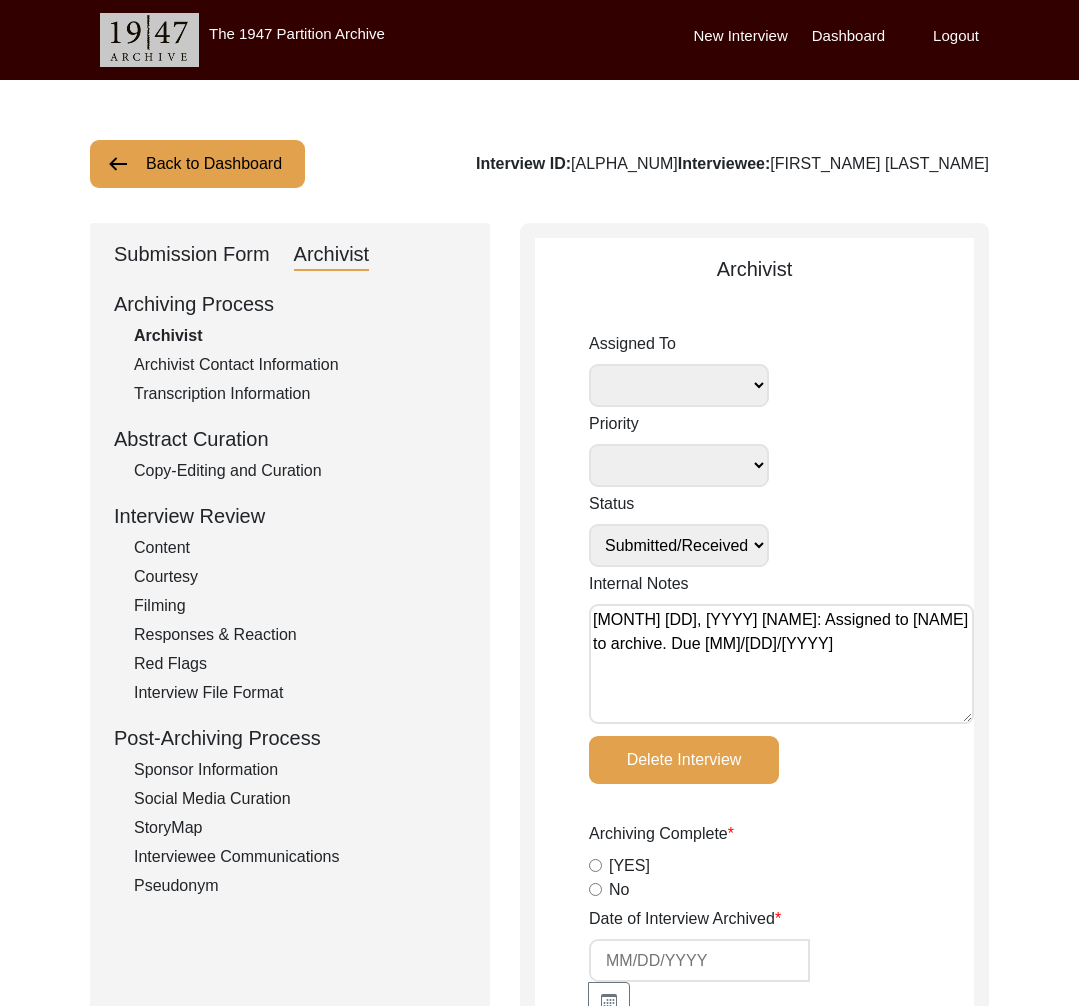 click on "Submission In Progress Submitted/Received Archiving In Progress Archiving Completed Copy-Editing In Progress Copy-Edited Auditing In Progress Auditing Completed Reviewing In Progress Reviewed Social Media Curation In Progress Social Media Curated Social Media Published" at bounding box center (679, 545) 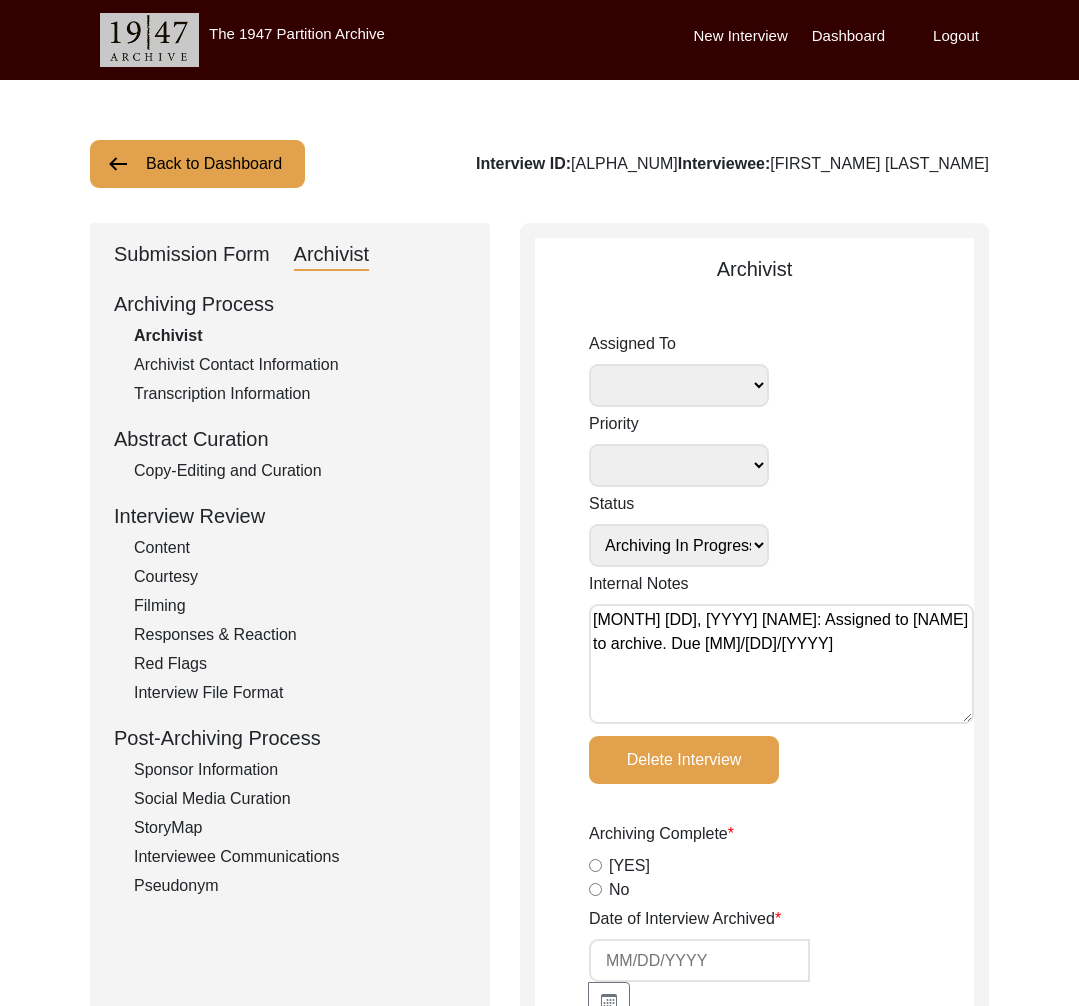 click on "Assigned To [FIRST] [LAST] archivist [FIRST] [LAST] [FIRST] [LAST] [FIRST] [LAST] Priority Deceased Alive Other Status Submission In Progress Submitted/Received Archiving In Progress Archiving Completed Copy-Editing In Progress Copy-Edited Auditing In Progress Auditing Completed Reviewing In Progress Reviewed Social Media Curation In Progress Social Media Curated Social Media Published Internal Notes [DATE] [FIRST]: Assigned to [FIRST] to archive. Due [DATE] Delete Interview Archiving Complete  Yes   No  Date of Interview Archived Archivist Notes Audit Assignment Date Audit Assignment Additional Date POST Form  Yes   No   None  Summary  Yes   No   None  Summary Added to Curation doc?  Yes   No   None  RELEASE Form  Yes   No   None  Info Missing - Post Interview Form Contact Checklist?  Yes   No   None  Email Checklist?  Yes   No   None  B-Roll Received  Yes   No   None  Video/Audio Received  Yes   No   None  Length of Video (hrs:mins:secs) Docs added to Supporting Materials  Yes   No   None" 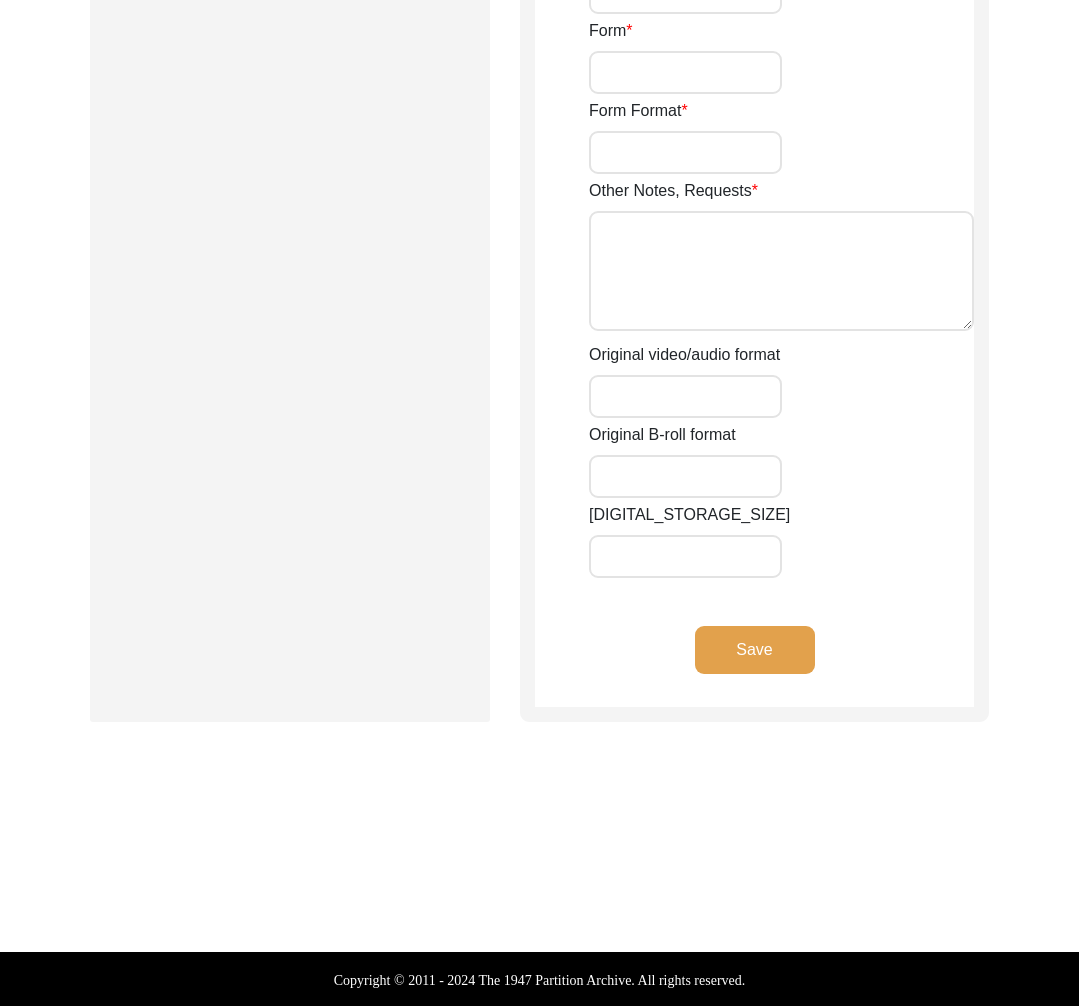 click on "Save" 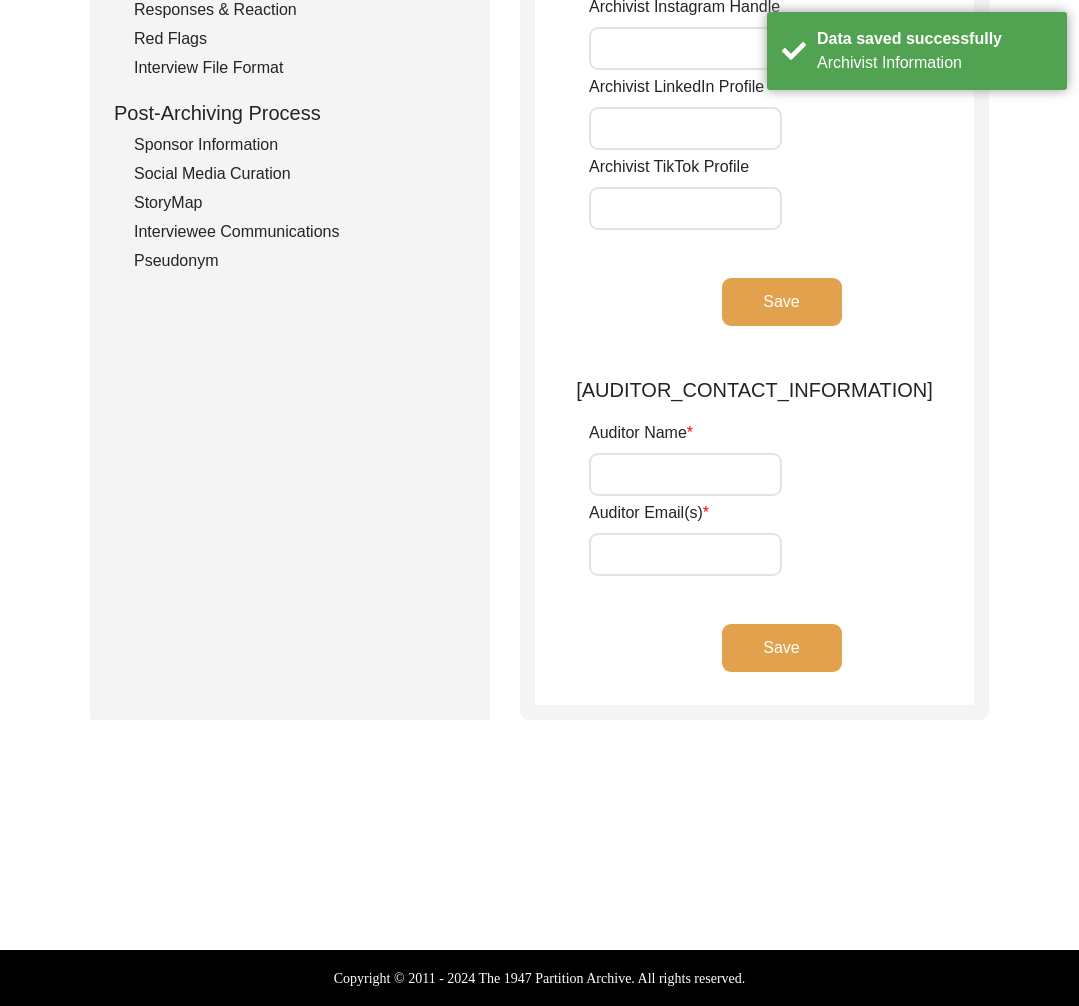 scroll, scrollTop: 0, scrollLeft: 0, axis: both 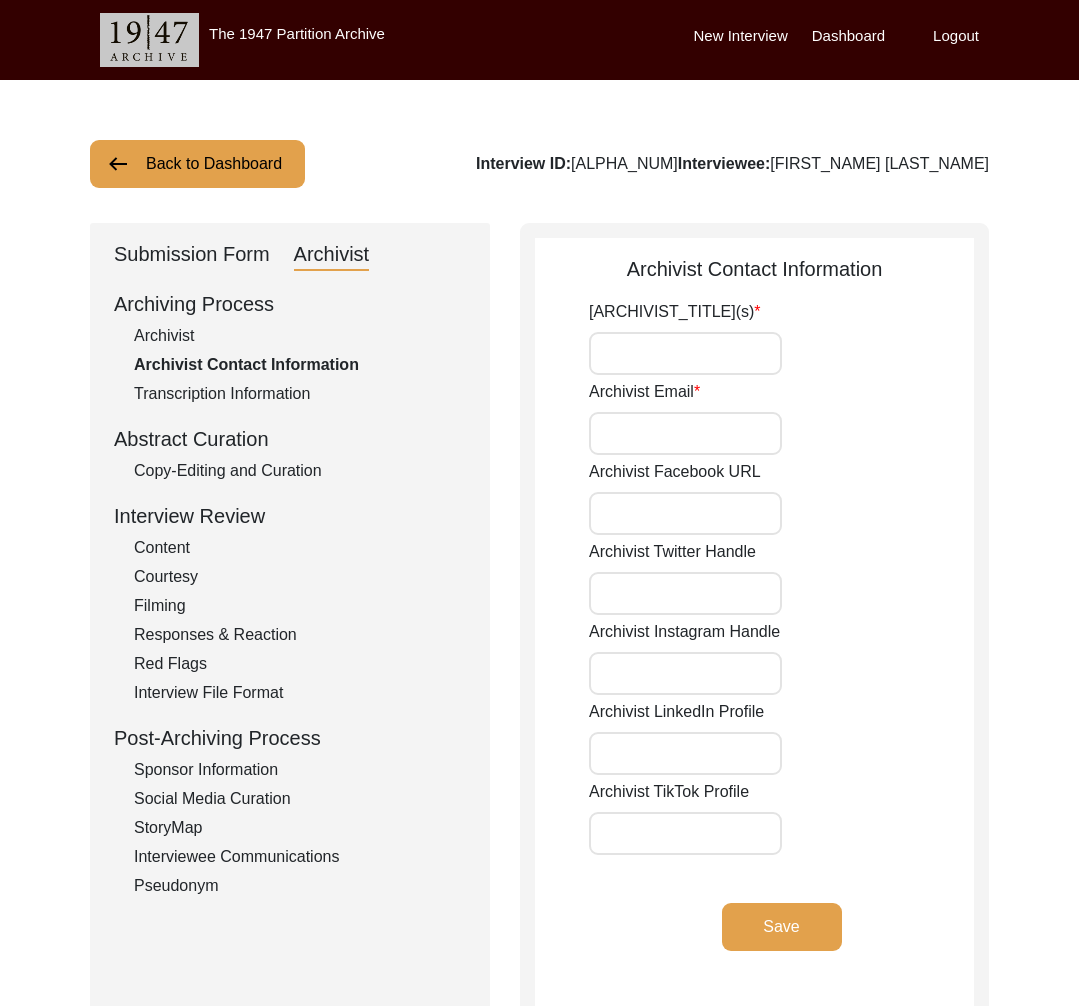 drag, startPoint x: 177, startPoint y: 139, endPoint x: 213, endPoint y: 165, distance: 44.407207 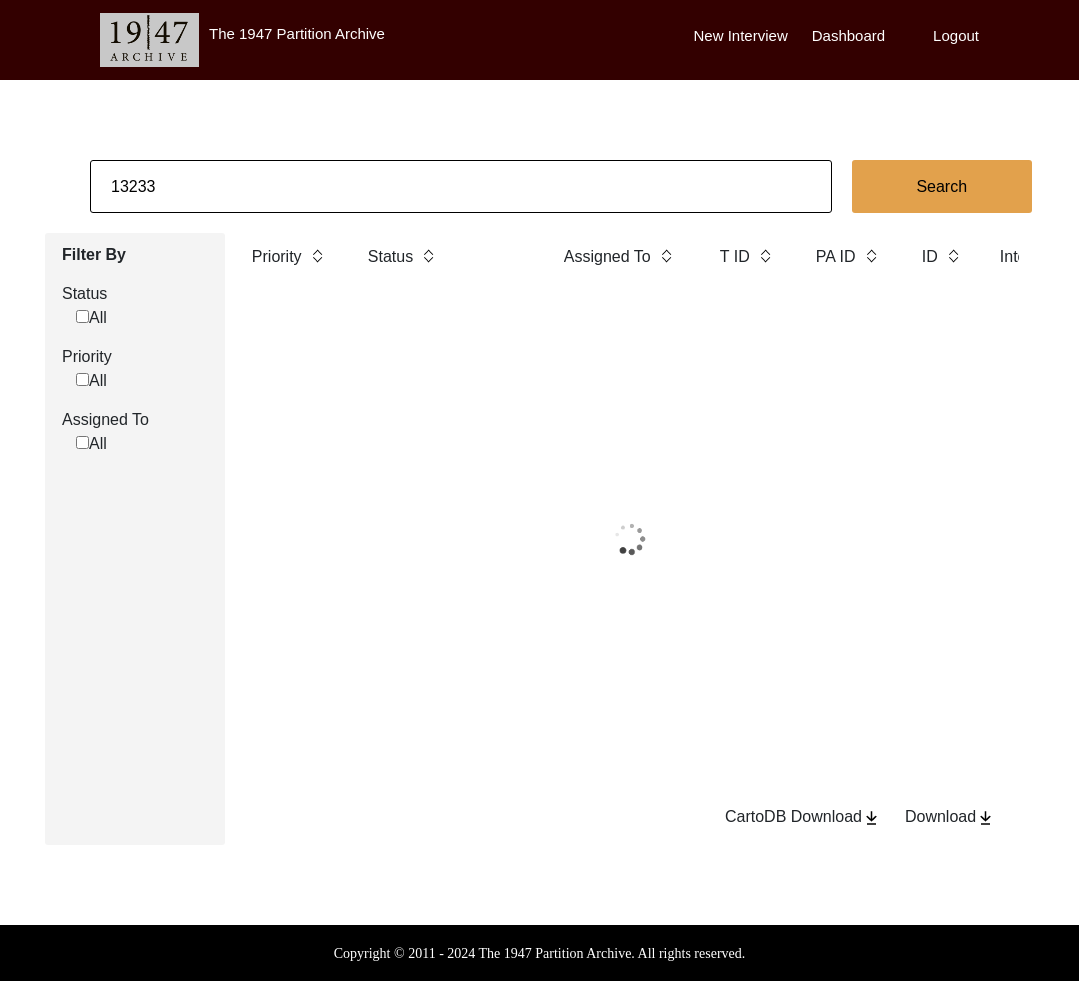 click on "13233" 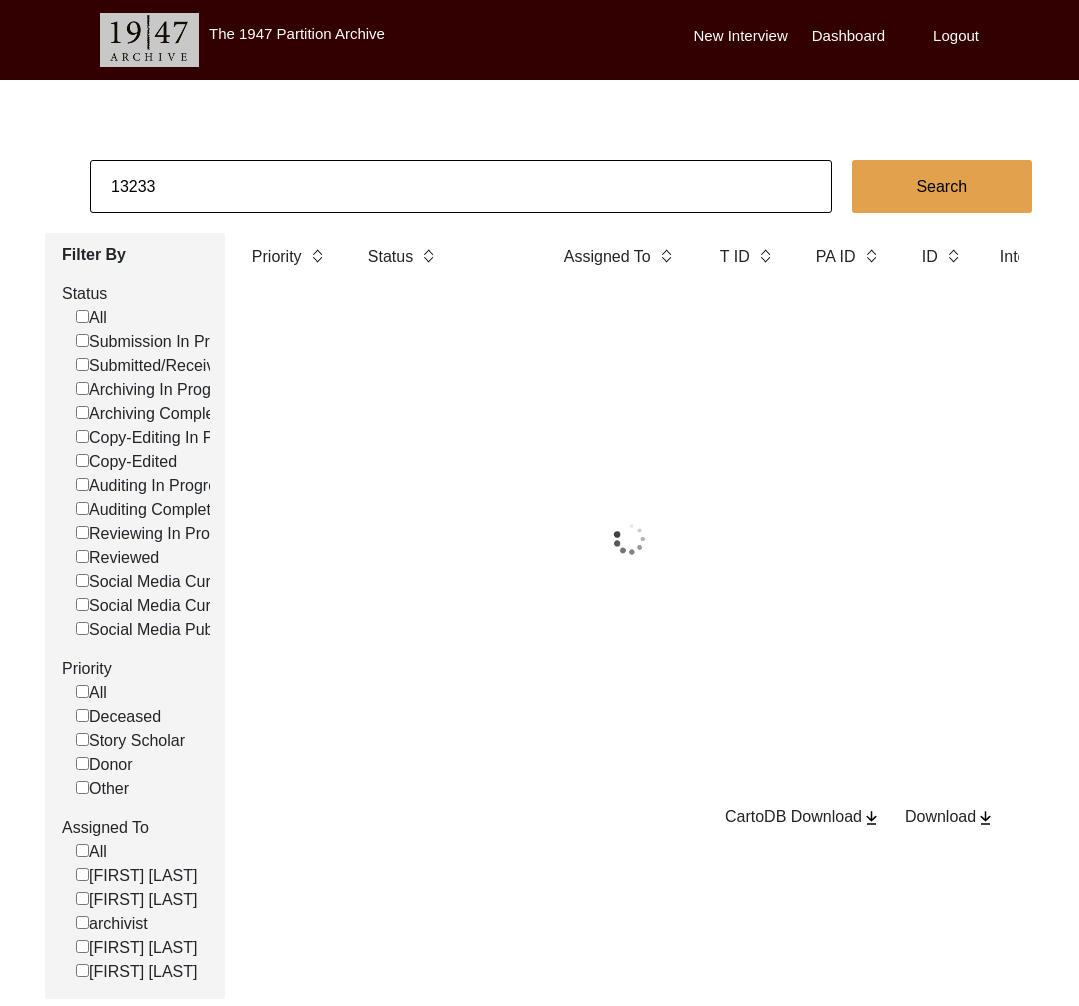 click on "13233" 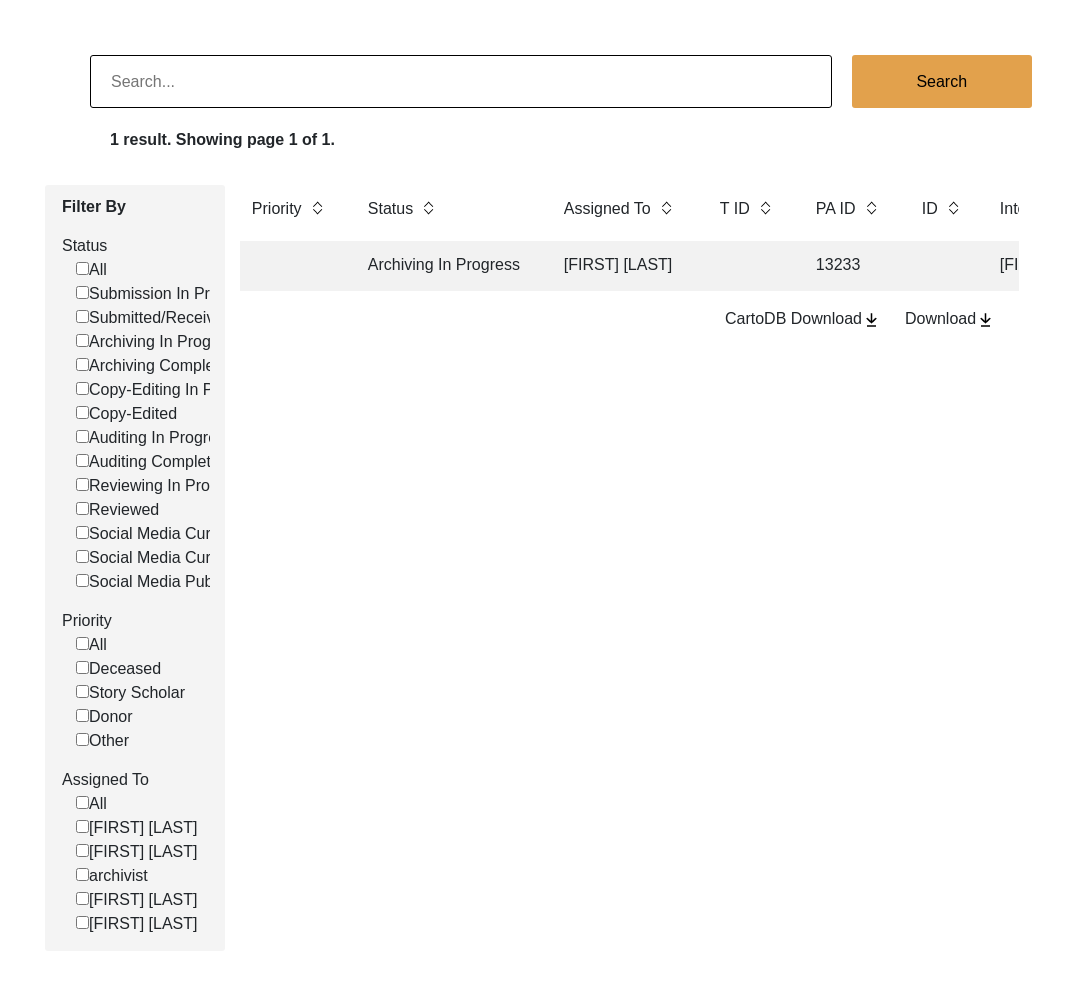 scroll, scrollTop: 107, scrollLeft: 0, axis: vertical 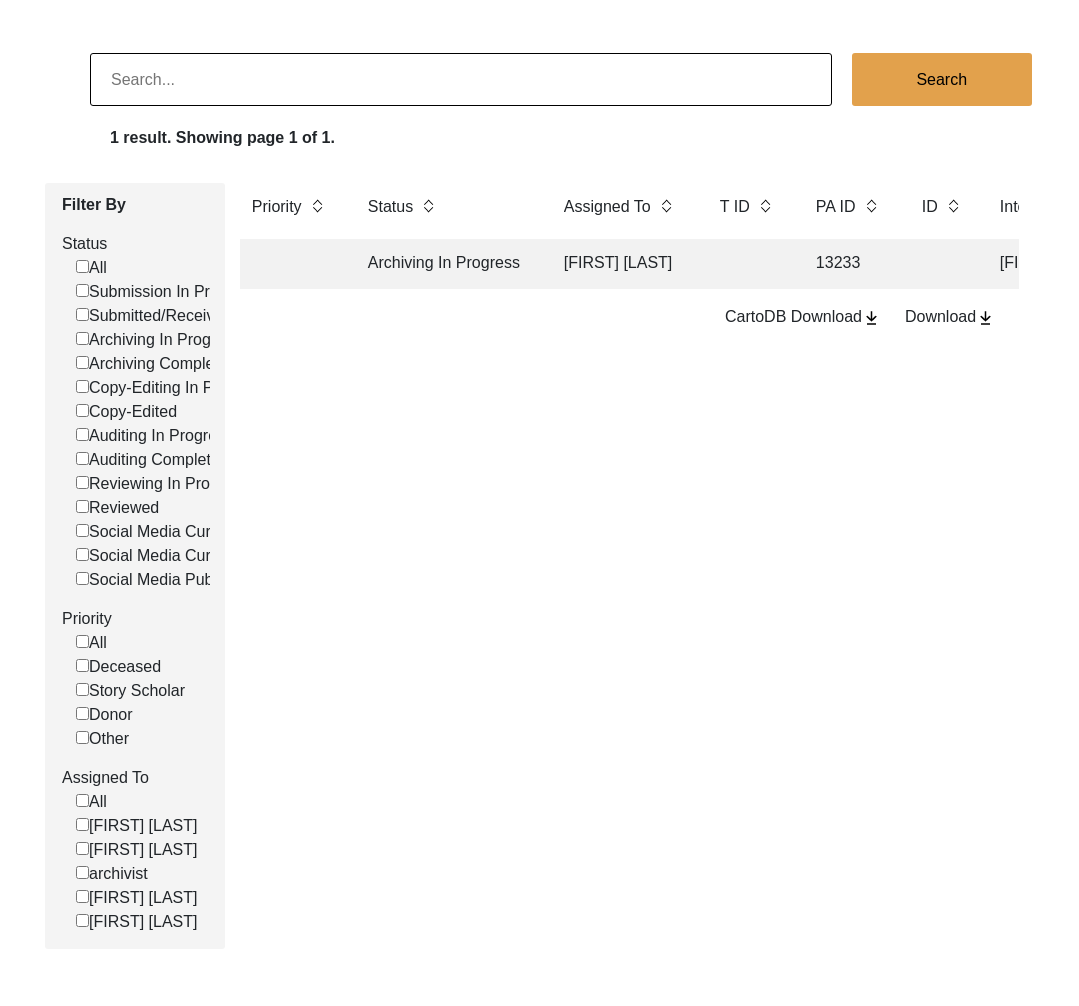 click on "[FIRST] [LAST]" 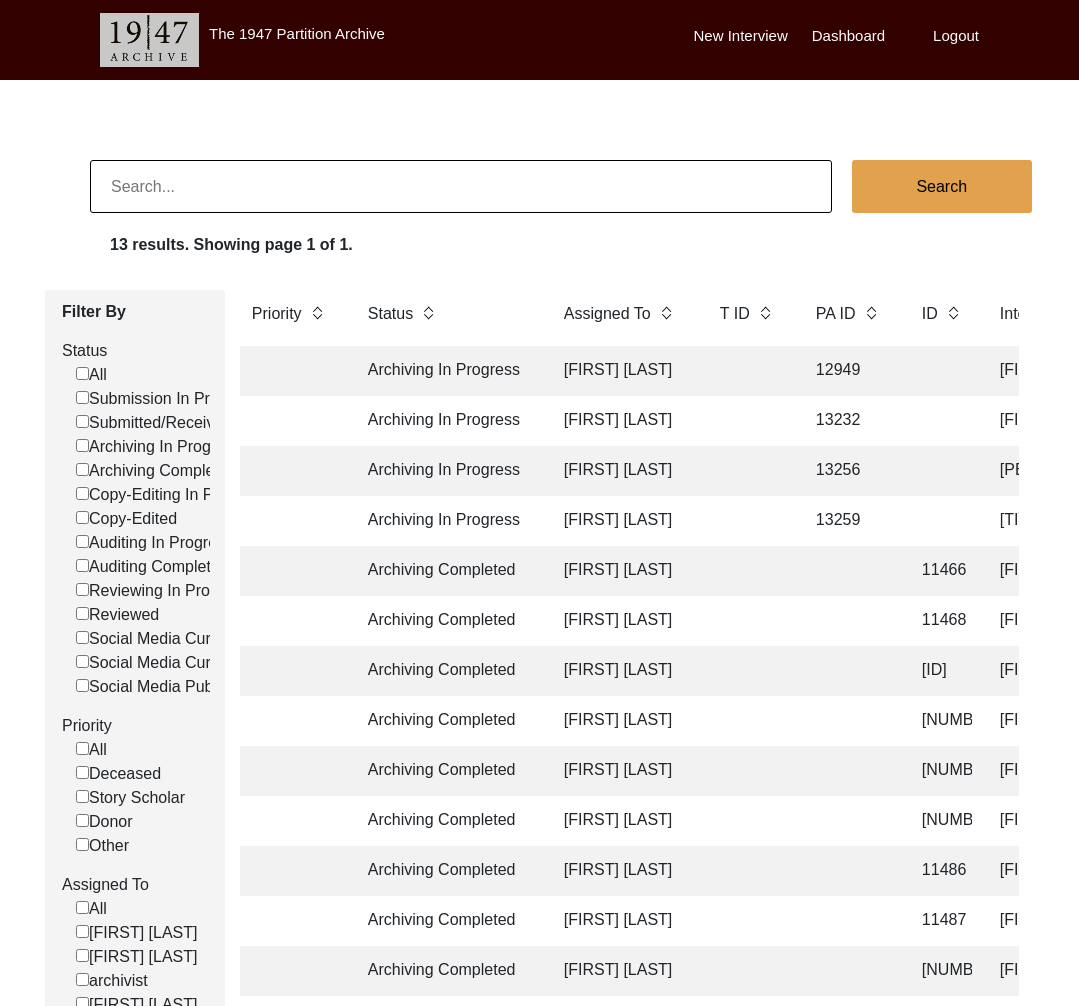 scroll, scrollTop: 216, scrollLeft: 0, axis: vertical 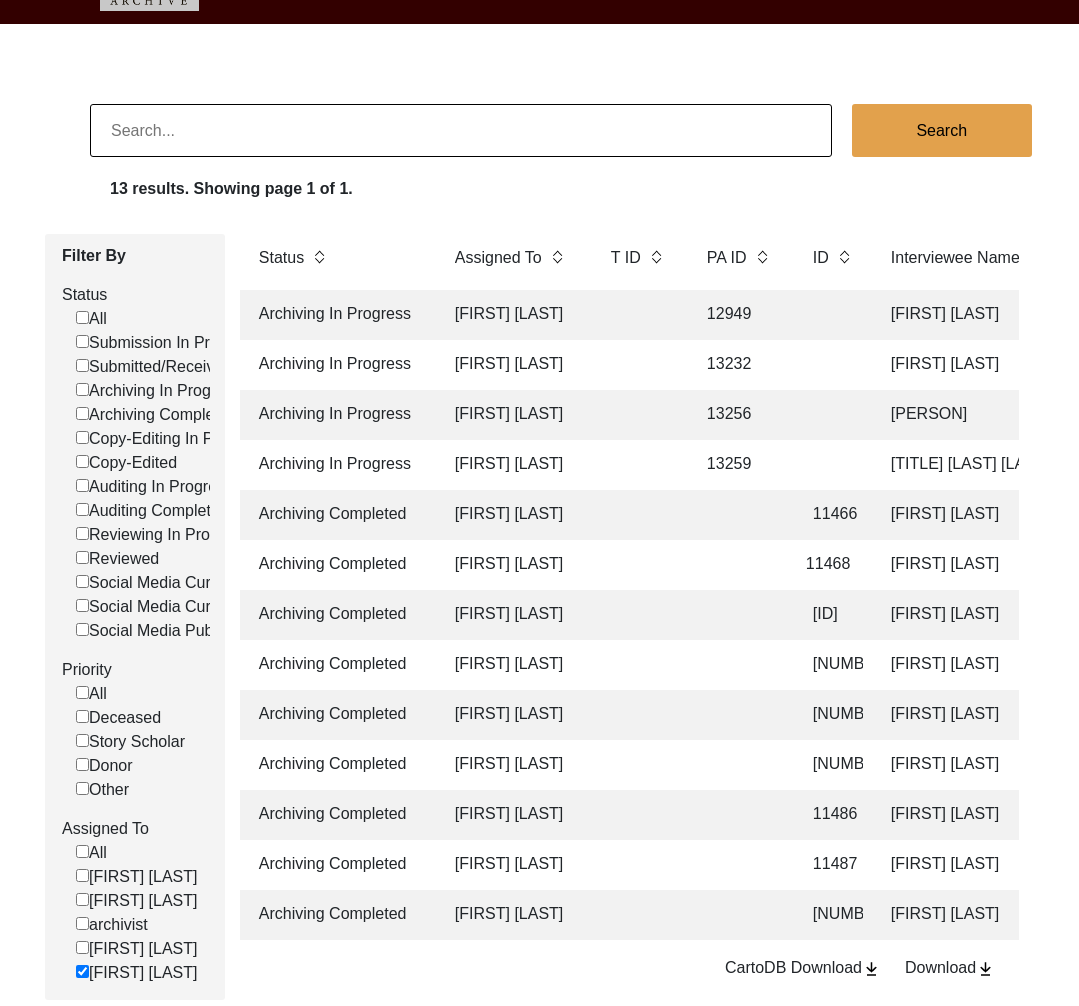 click on "[FIRST] [LAST]" 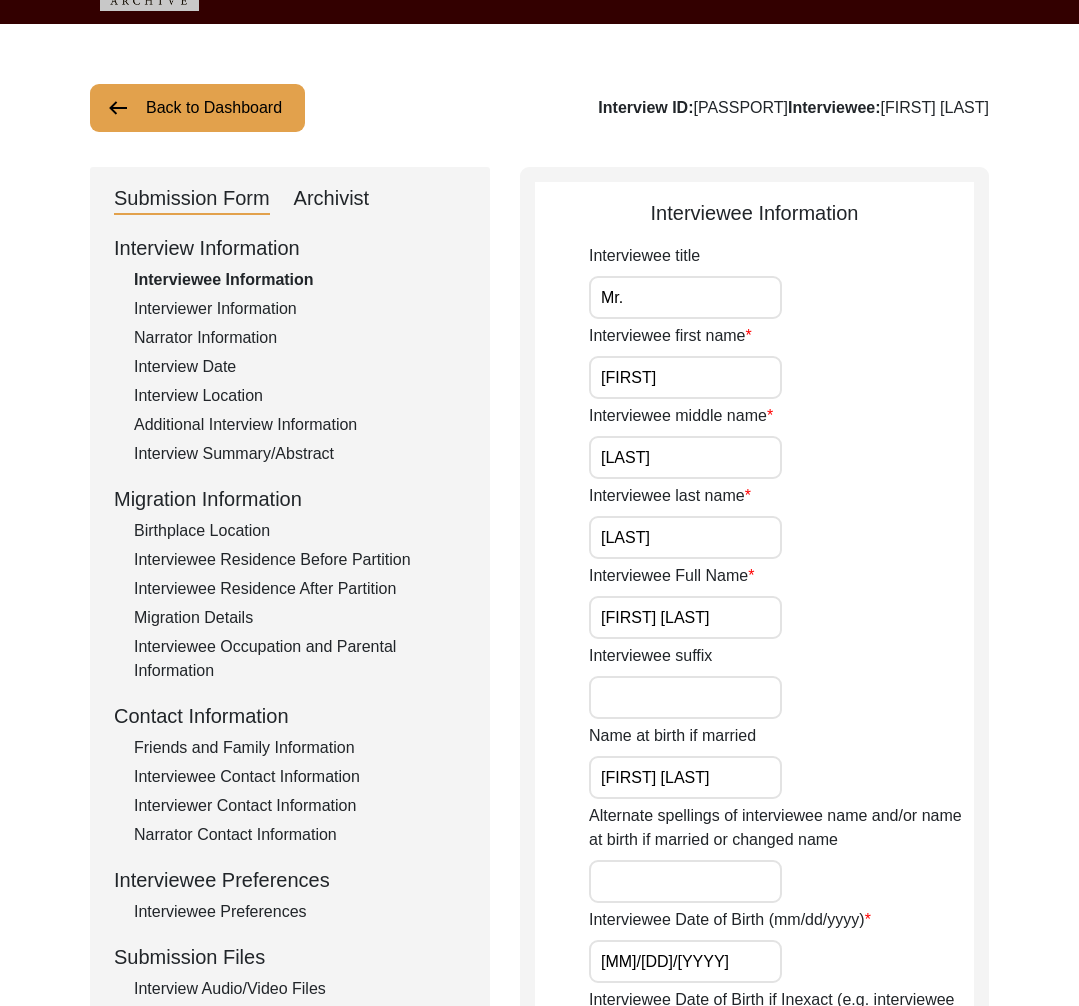 click on "Back to Dashboard" 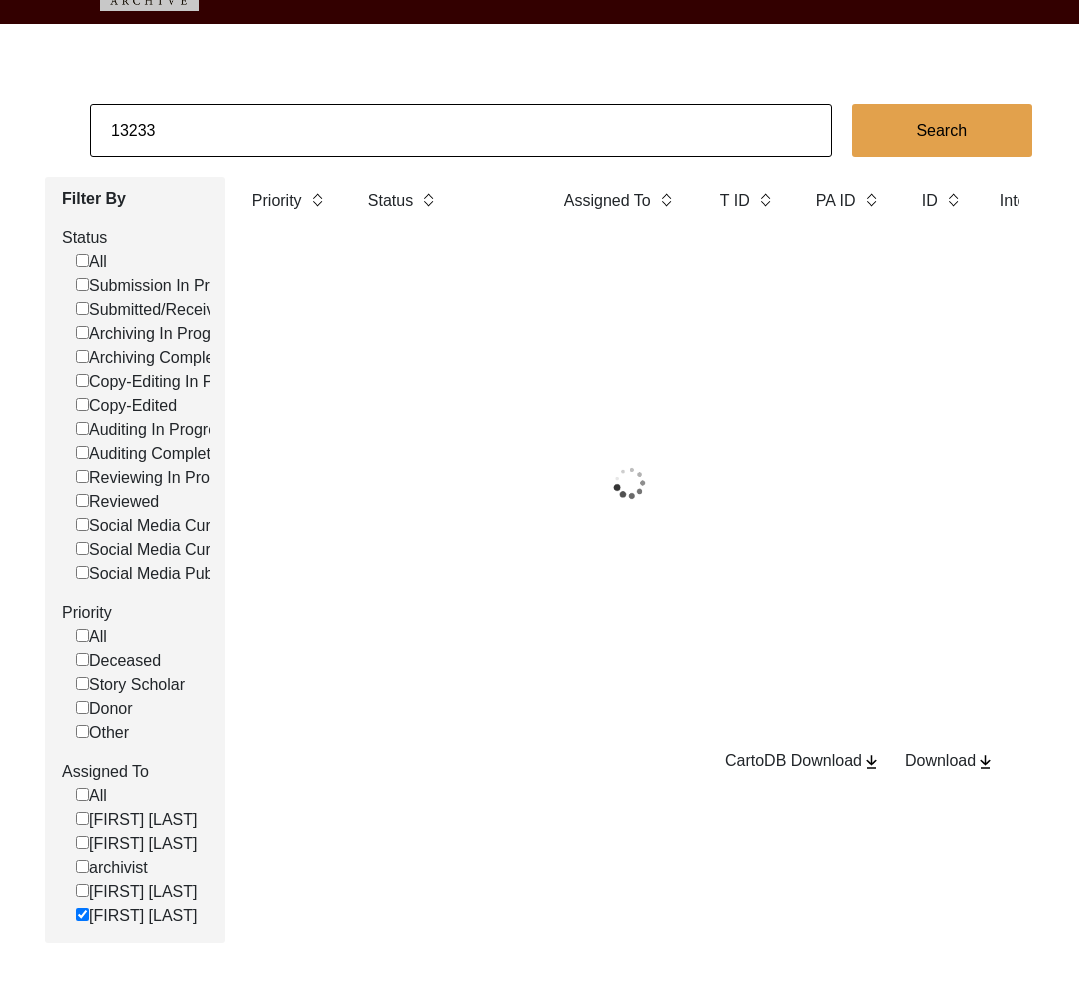 scroll, scrollTop: 0, scrollLeft: 0, axis: both 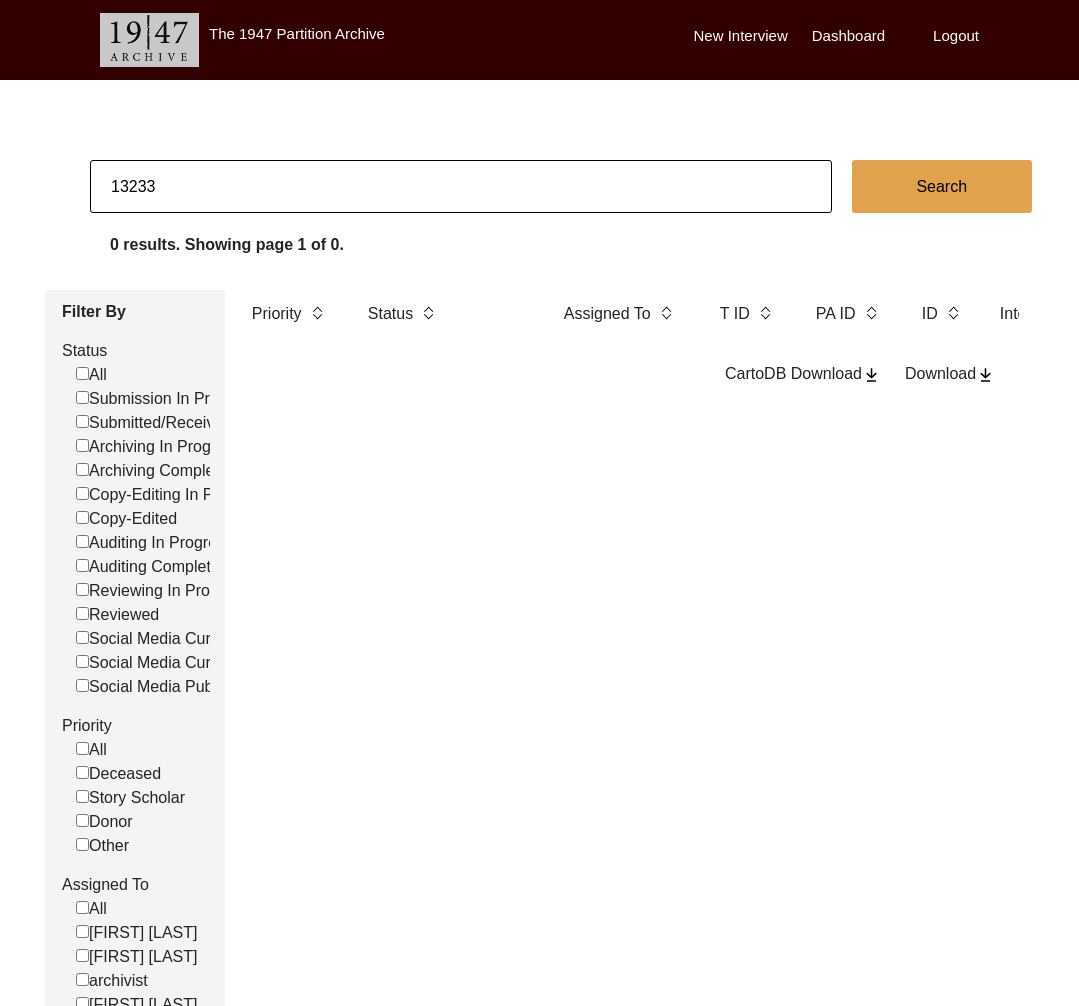 click on "13233" 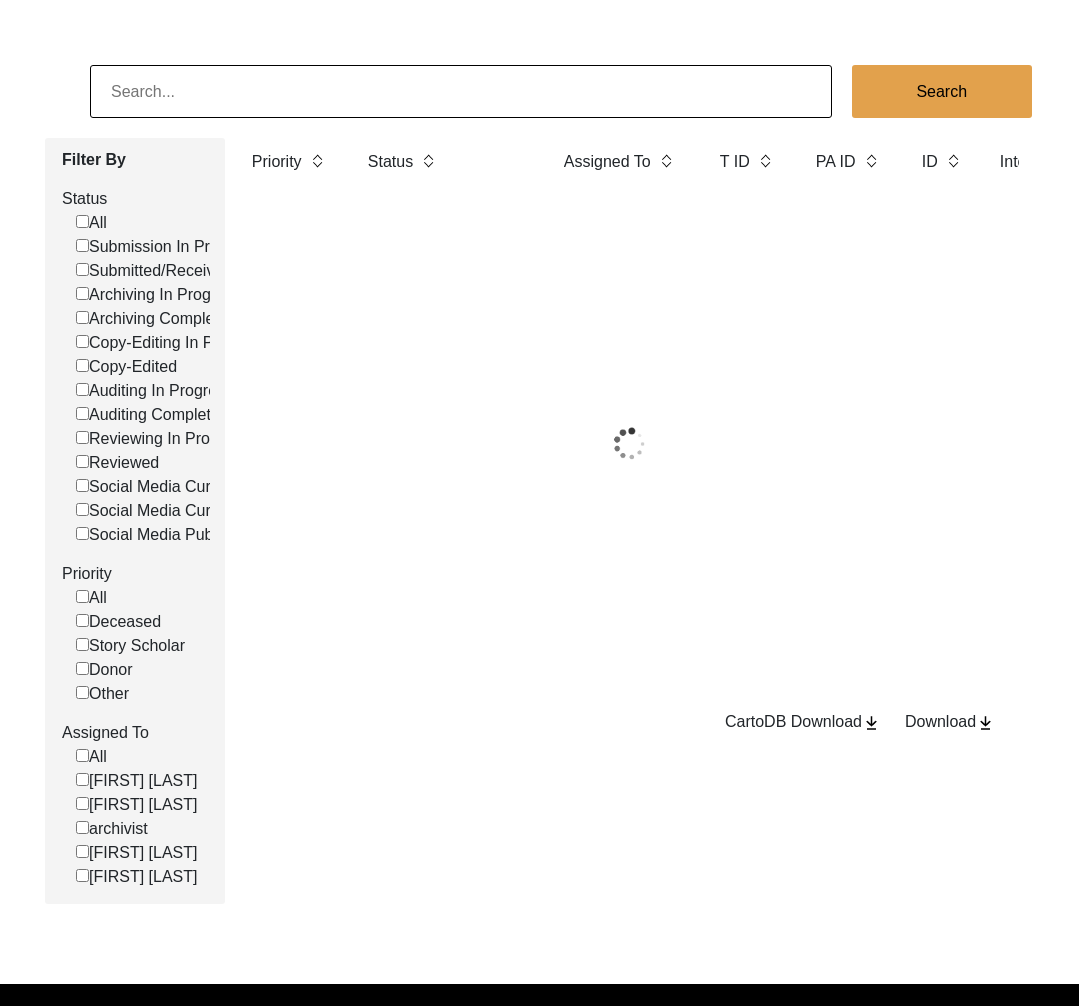 scroll, scrollTop: 159, scrollLeft: 0, axis: vertical 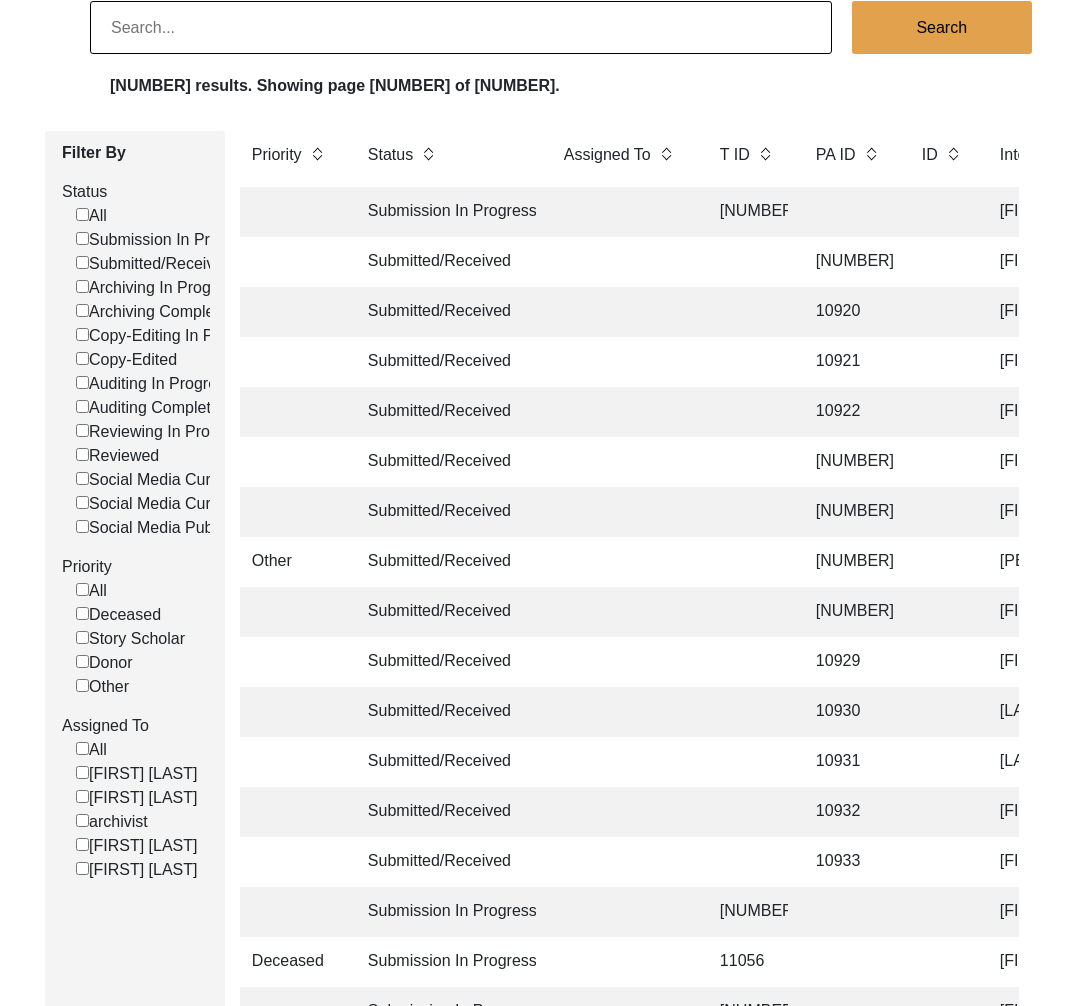 click on "[FIRST] [LAST]" 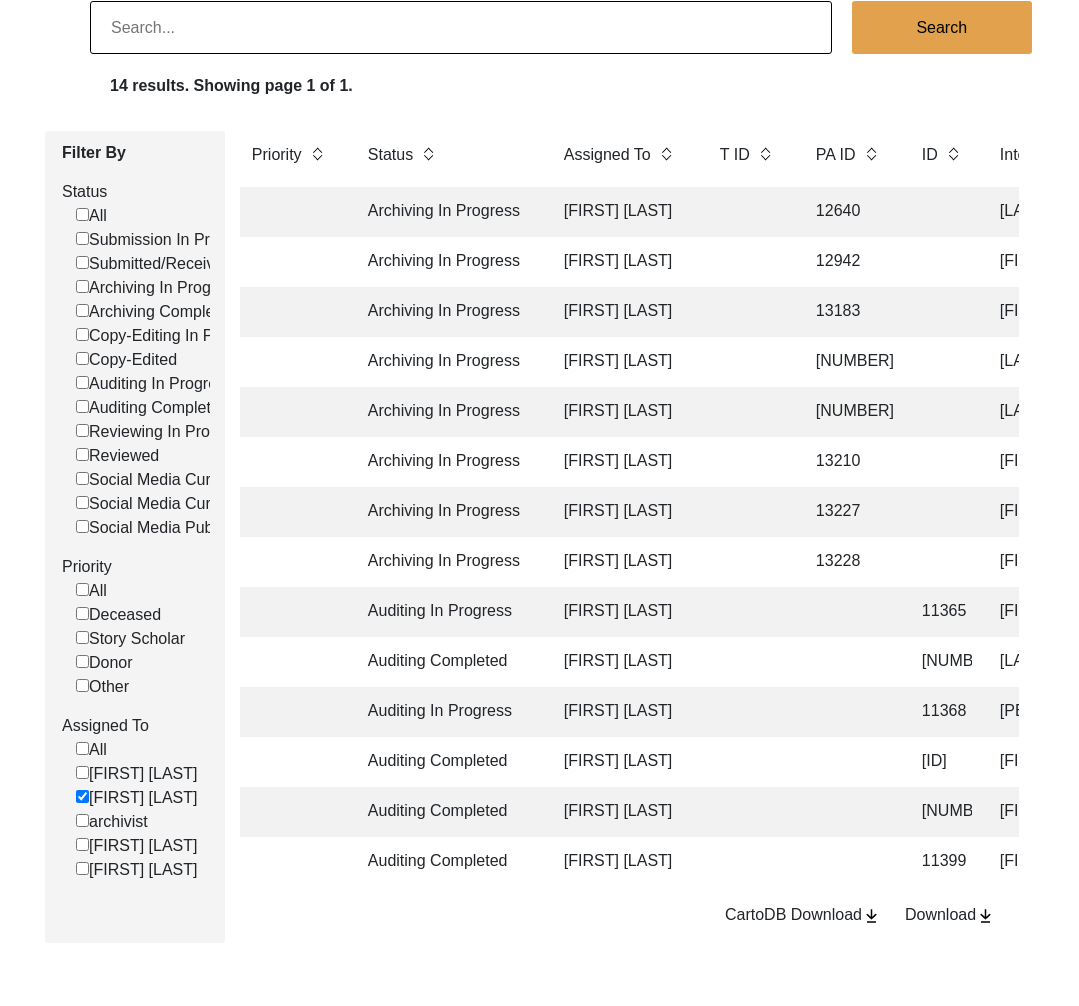 click on "[FIRST] [LAST]" 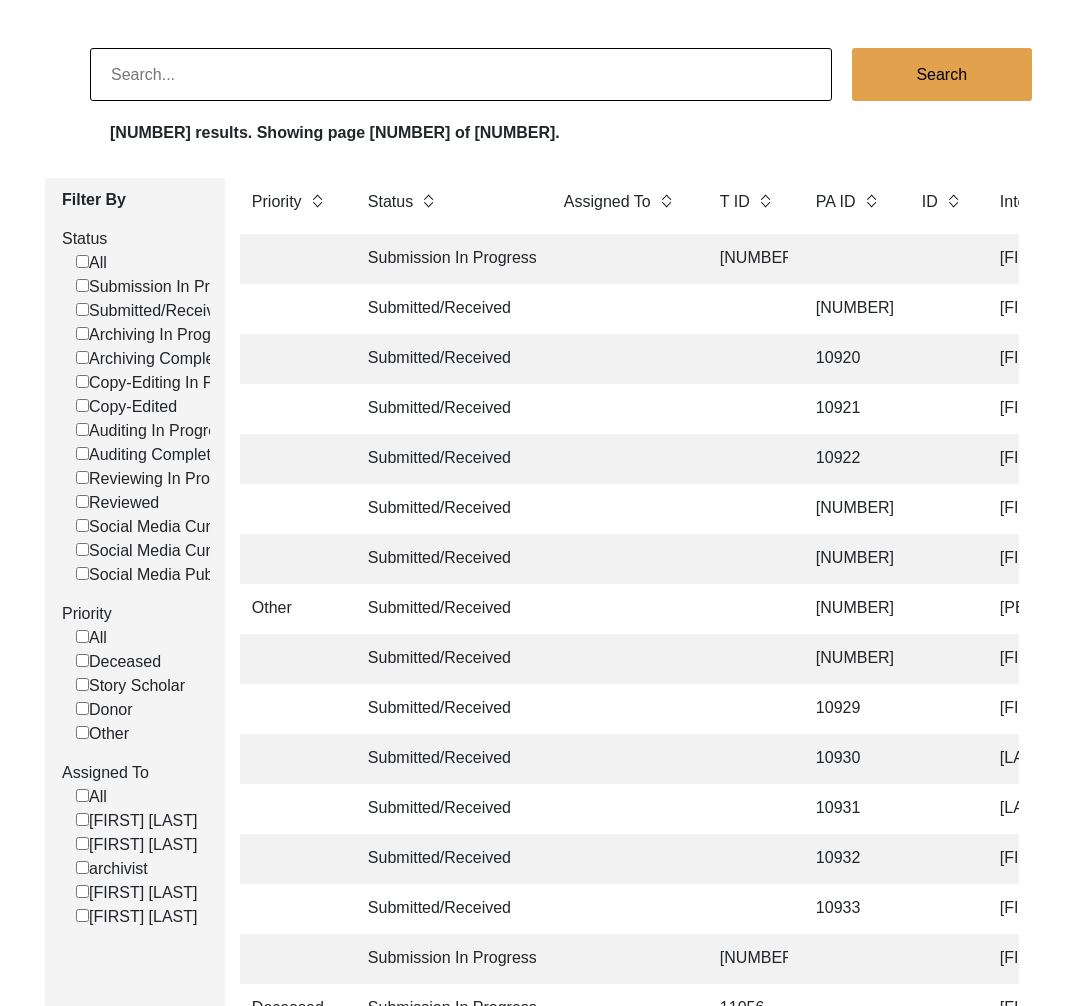 scroll, scrollTop: 111, scrollLeft: 0, axis: vertical 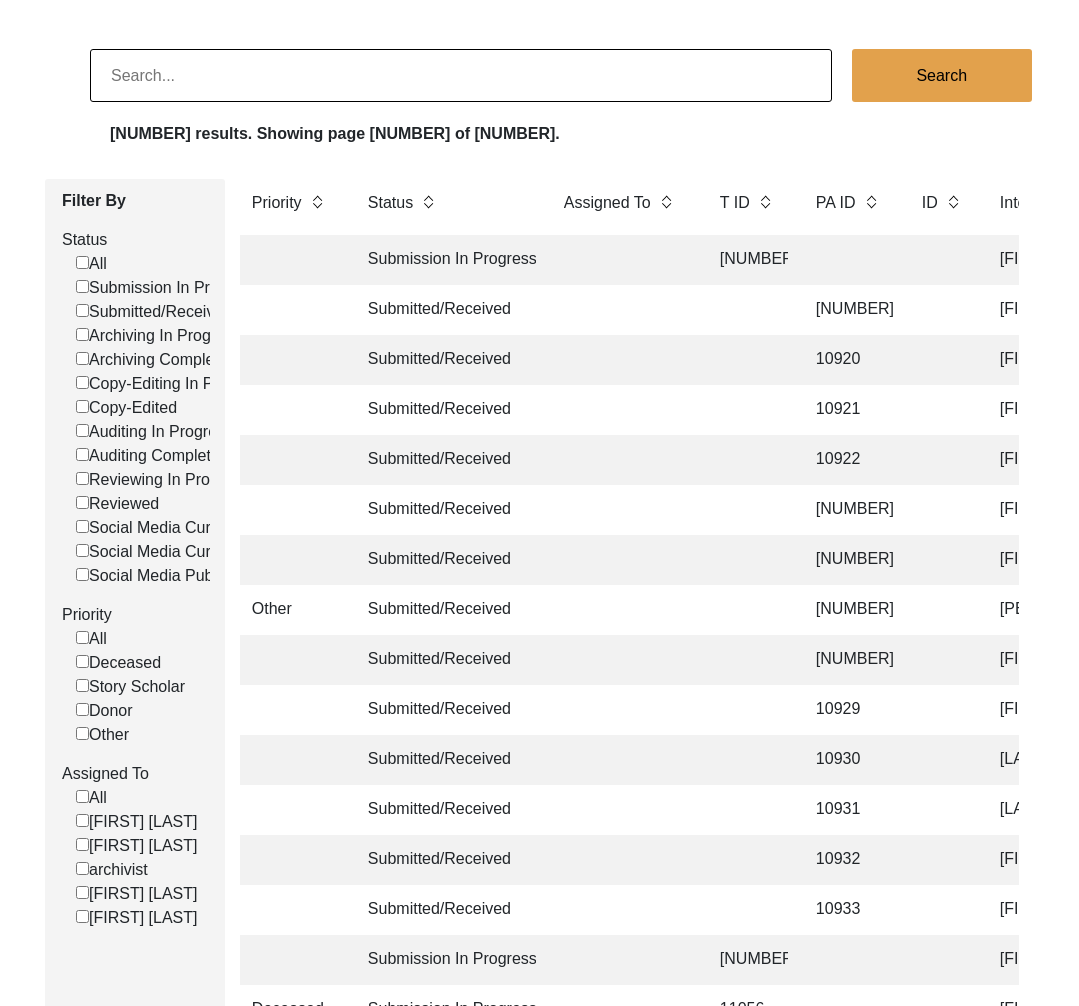 click on "[FIRST] [LAST]" 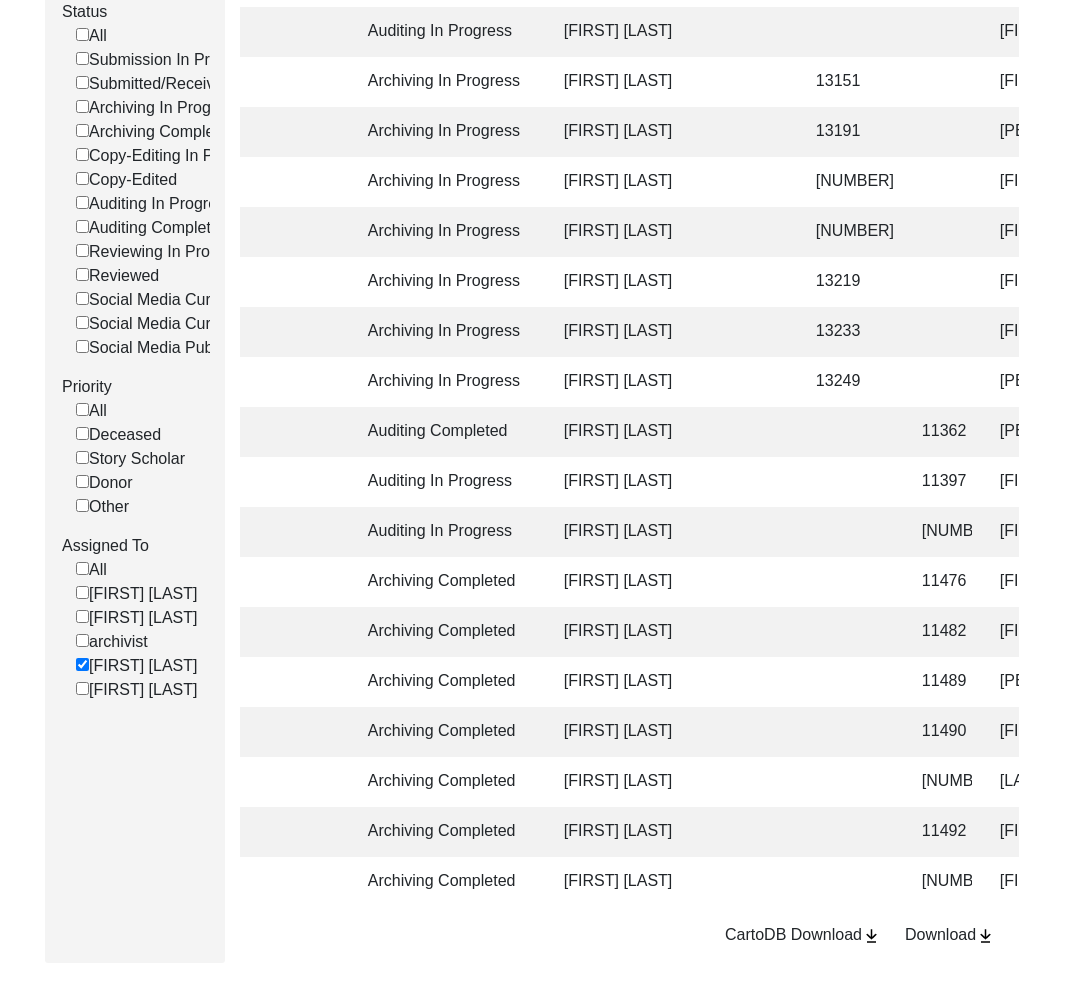 scroll, scrollTop: 135, scrollLeft: 0, axis: vertical 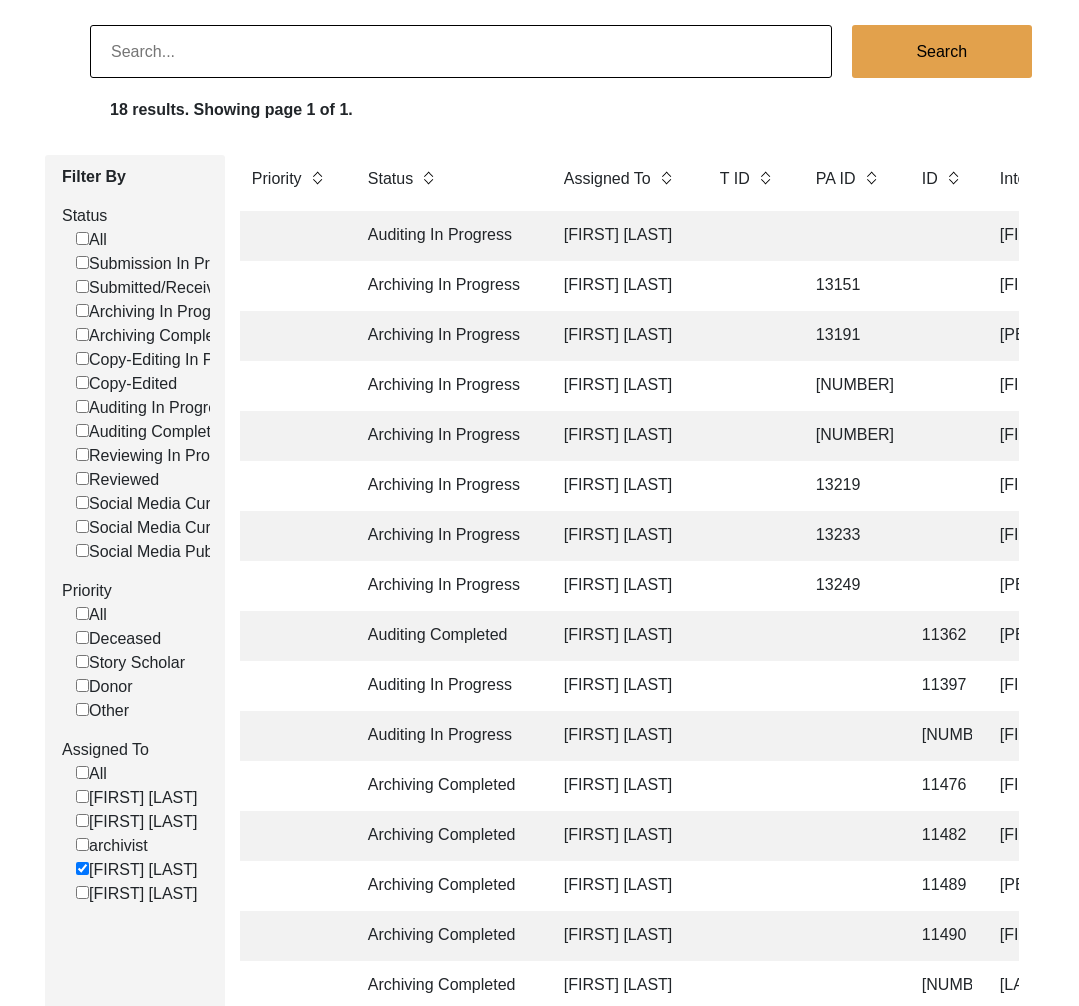 click 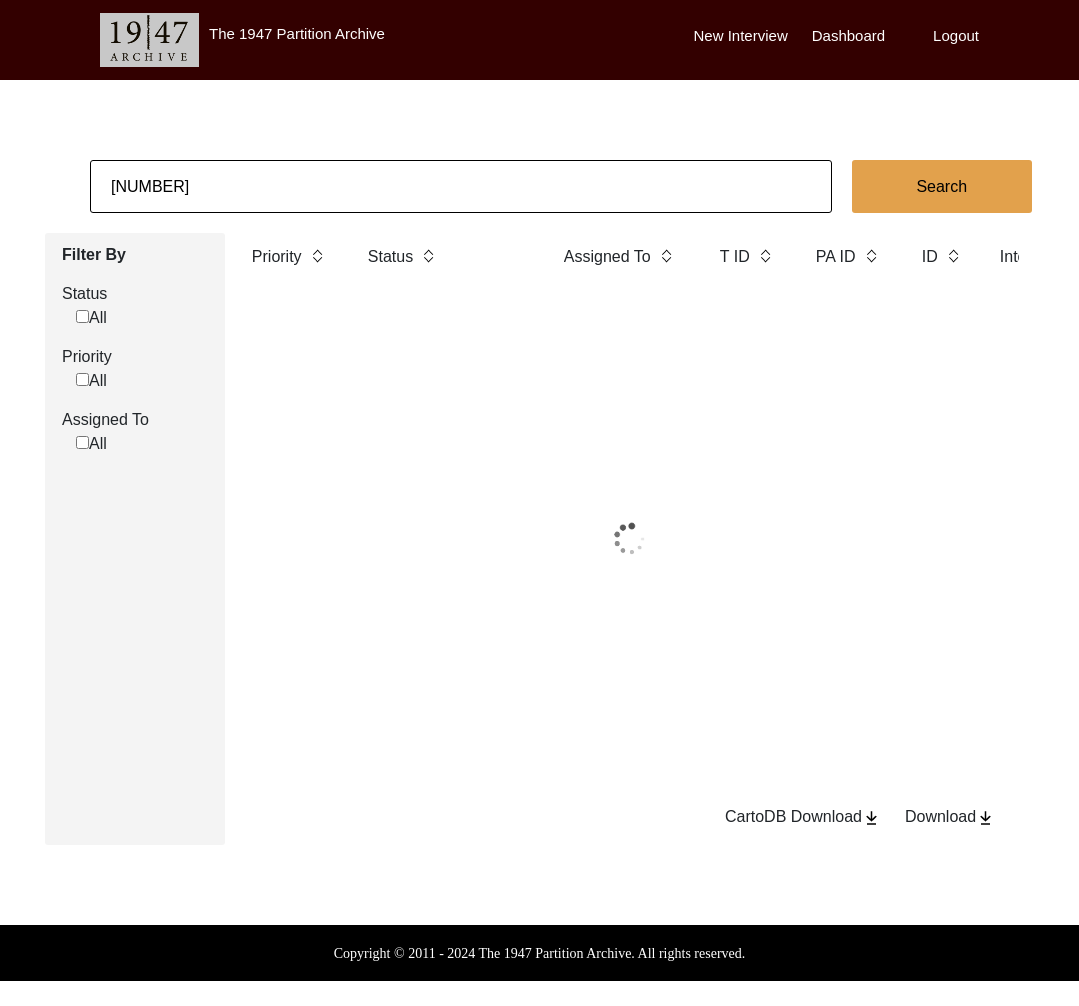 scroll, scrollTop: 0, scrollLeft: 0, axis: both 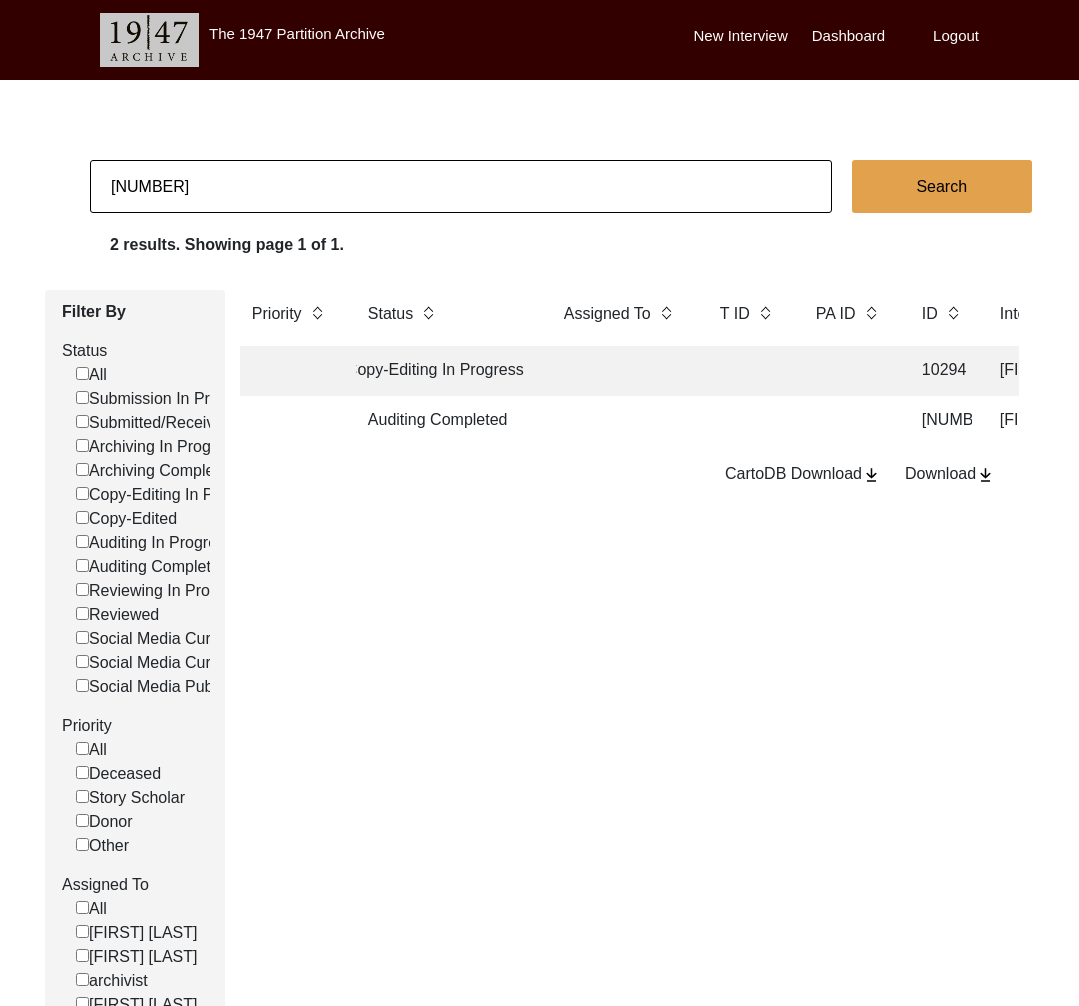 drag, startPoint x: 113, startPoint y: 179, endPoint x: 64, endPoint y: 177, distance: 49.0408 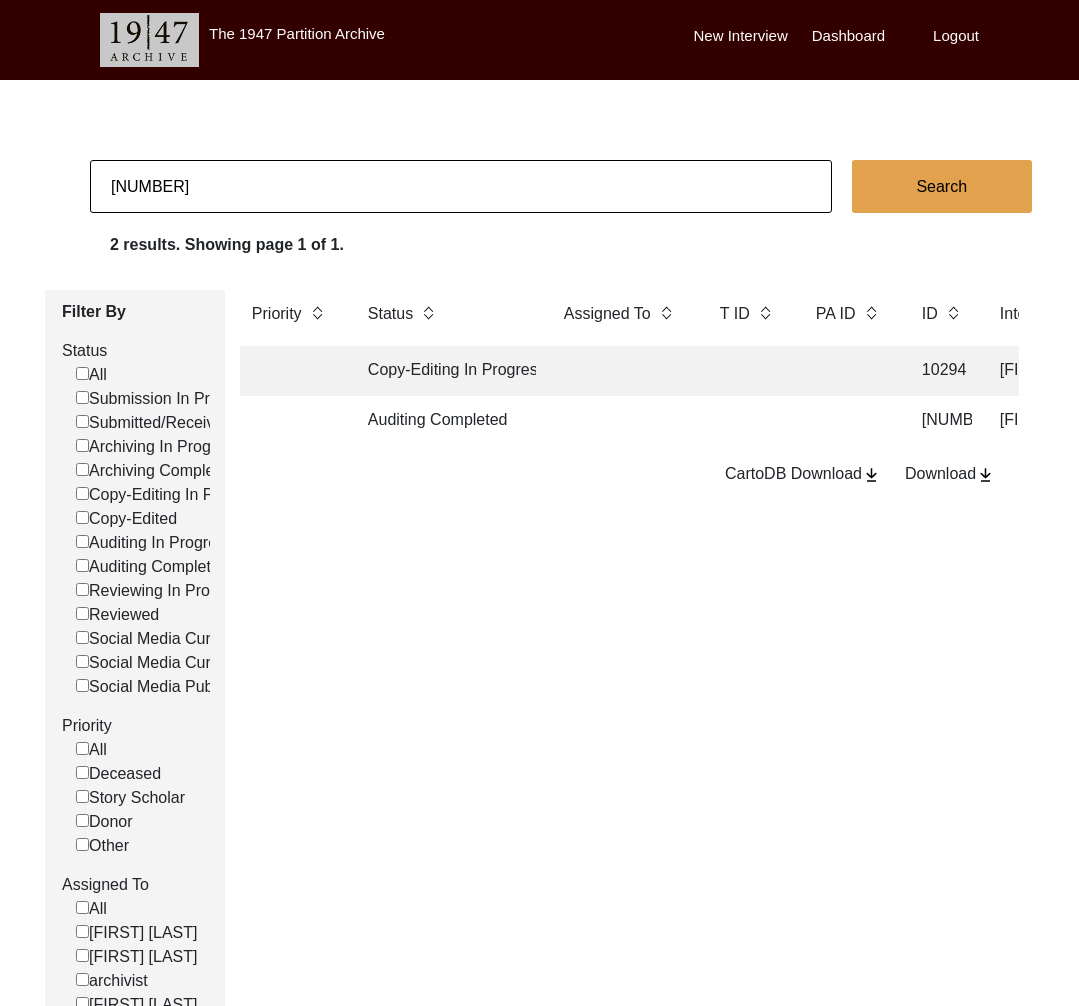 click on "[NUMBER]" 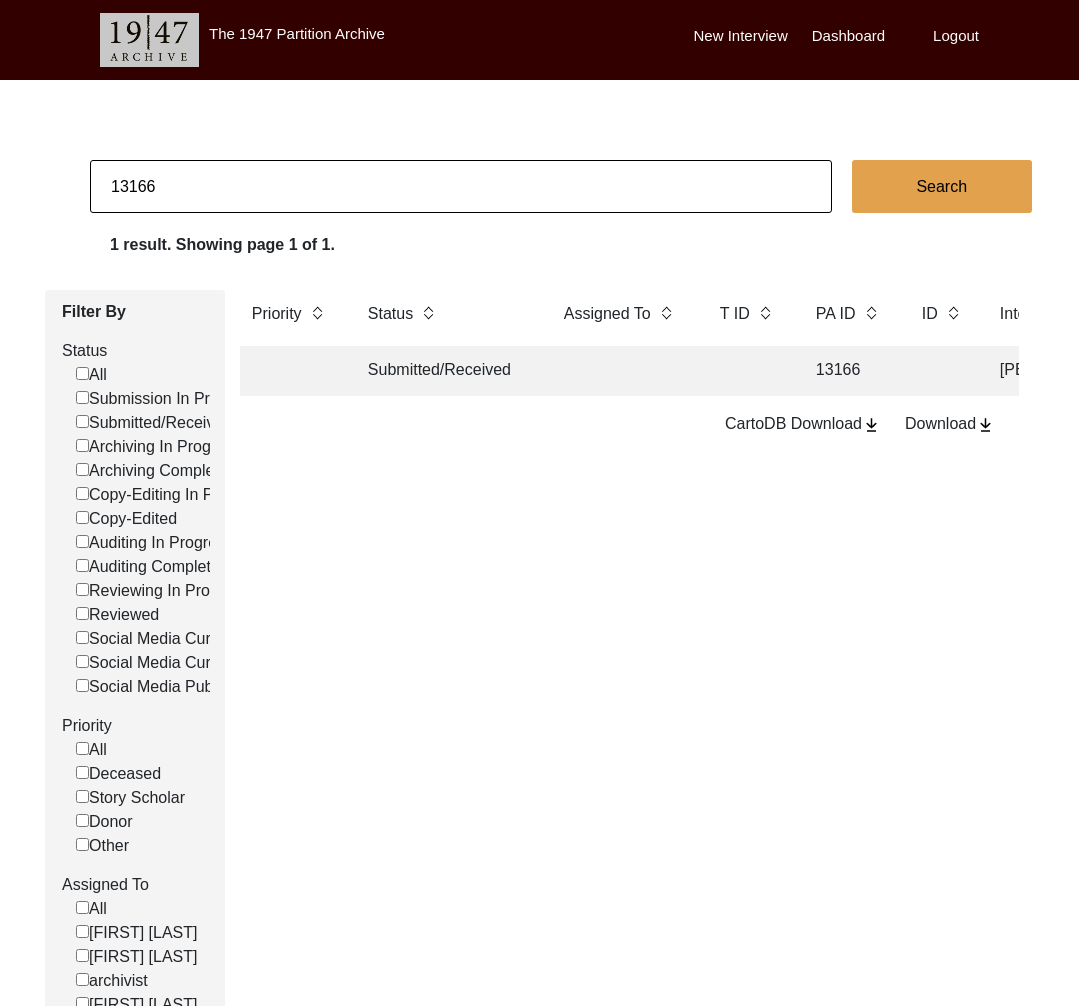 click on "Submitted/Received" 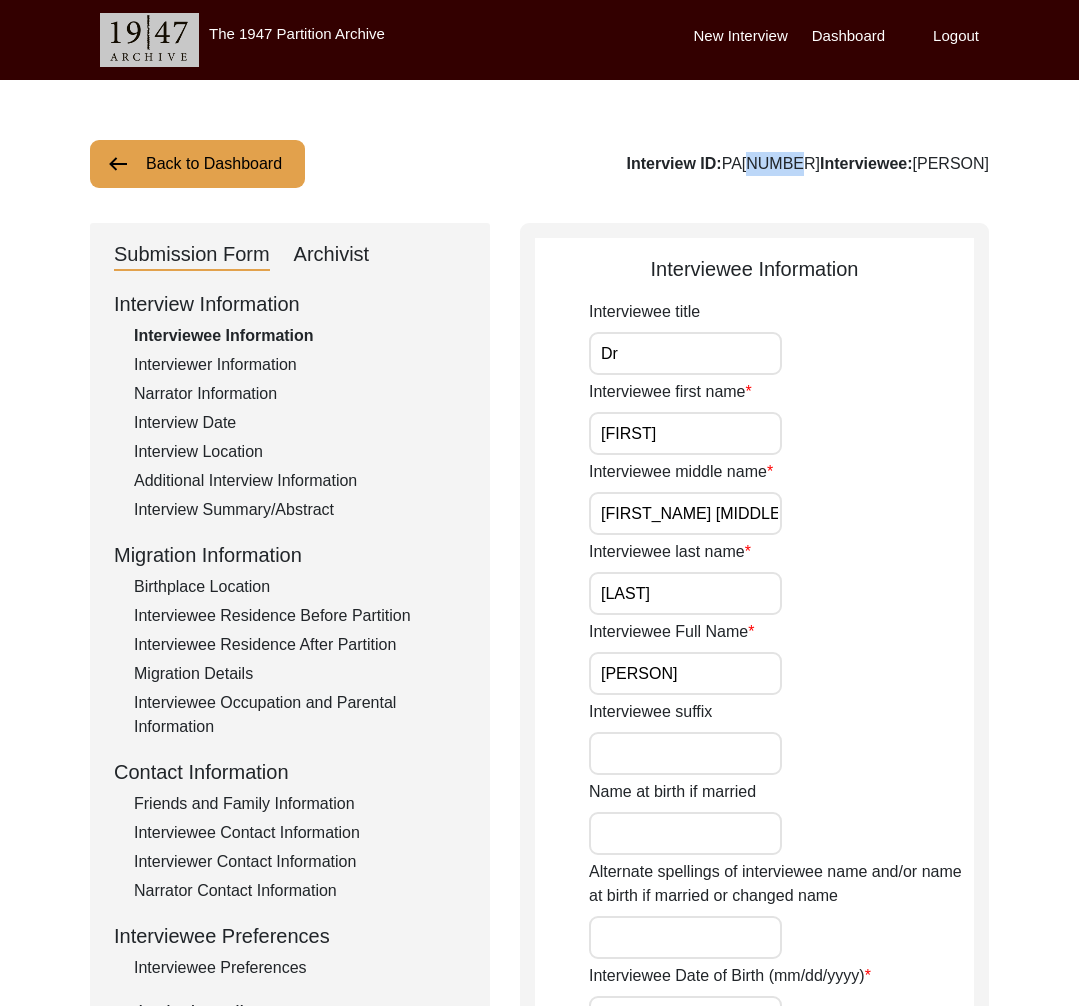 drag, startPoint x: 764, startPoint y: 168, endPoint x: 720, endPoint y: 161, distance: 44.553337 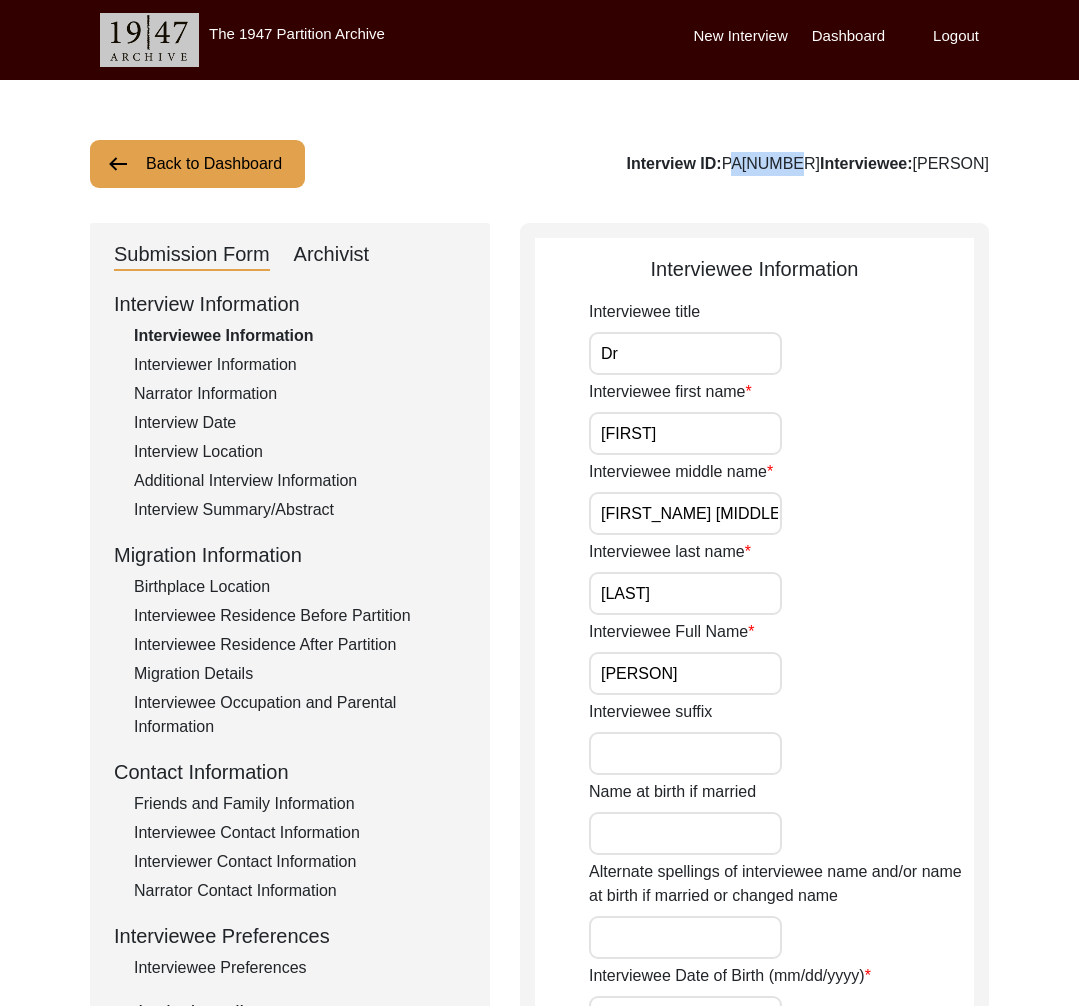 click on "Interview ID: [PERSON_ID] Interviewee: Dr [FIRST] [LAST]" 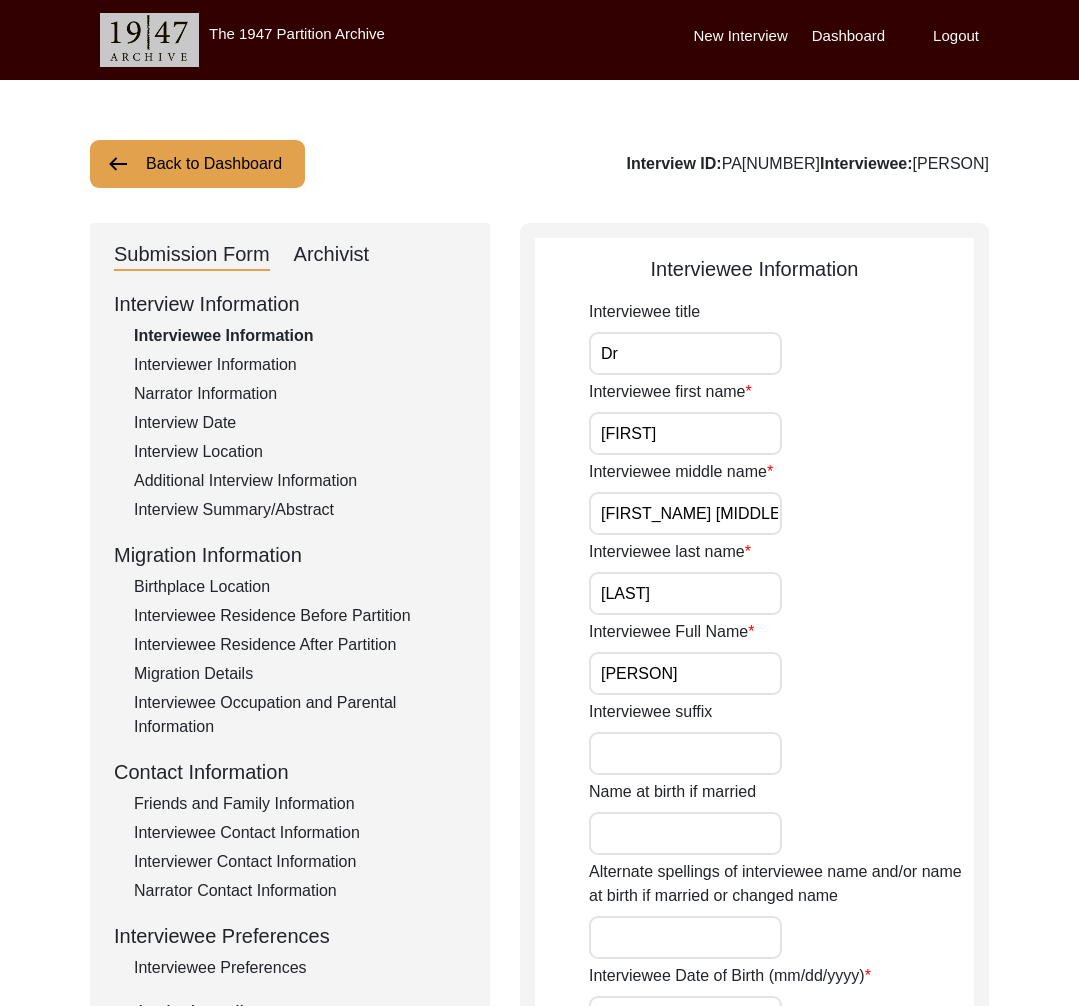click on "Narrator Information" 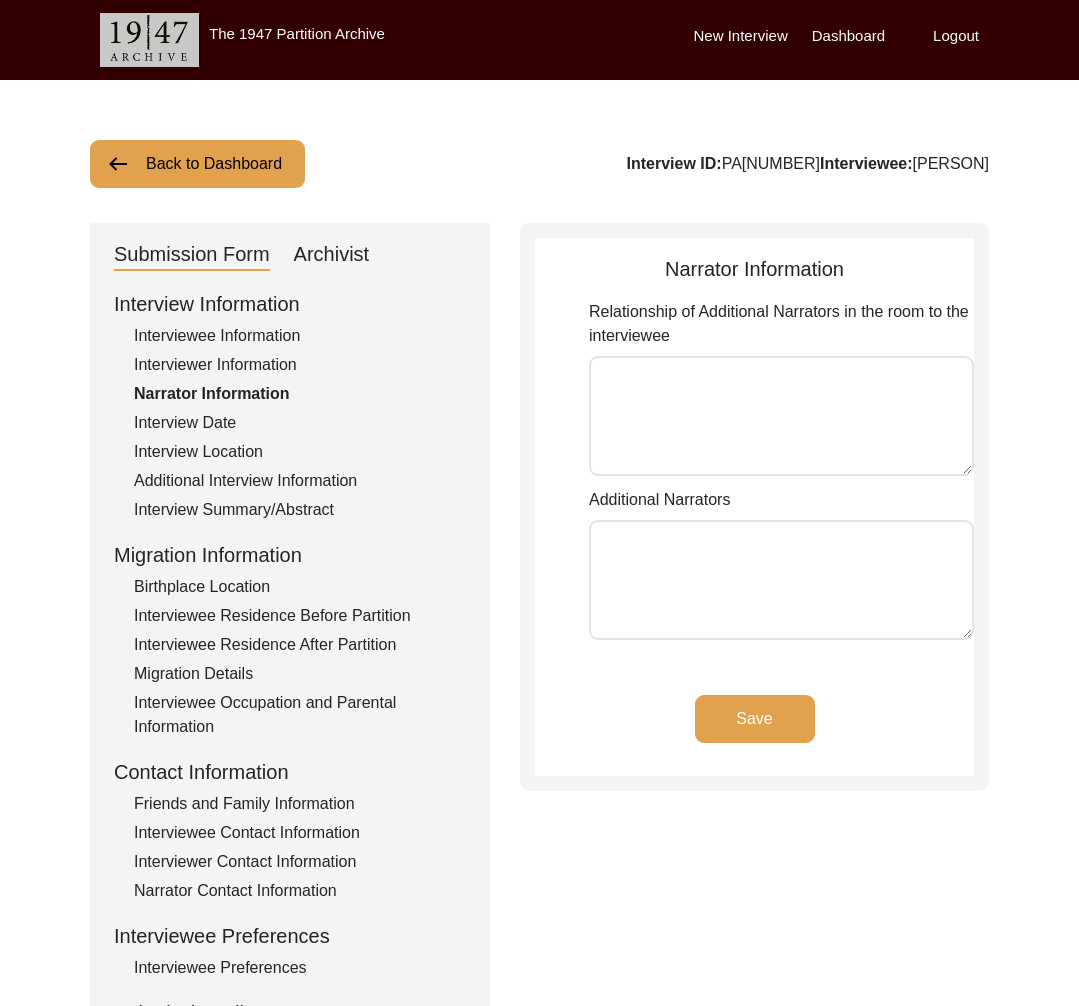 click on "Interviewer Information" 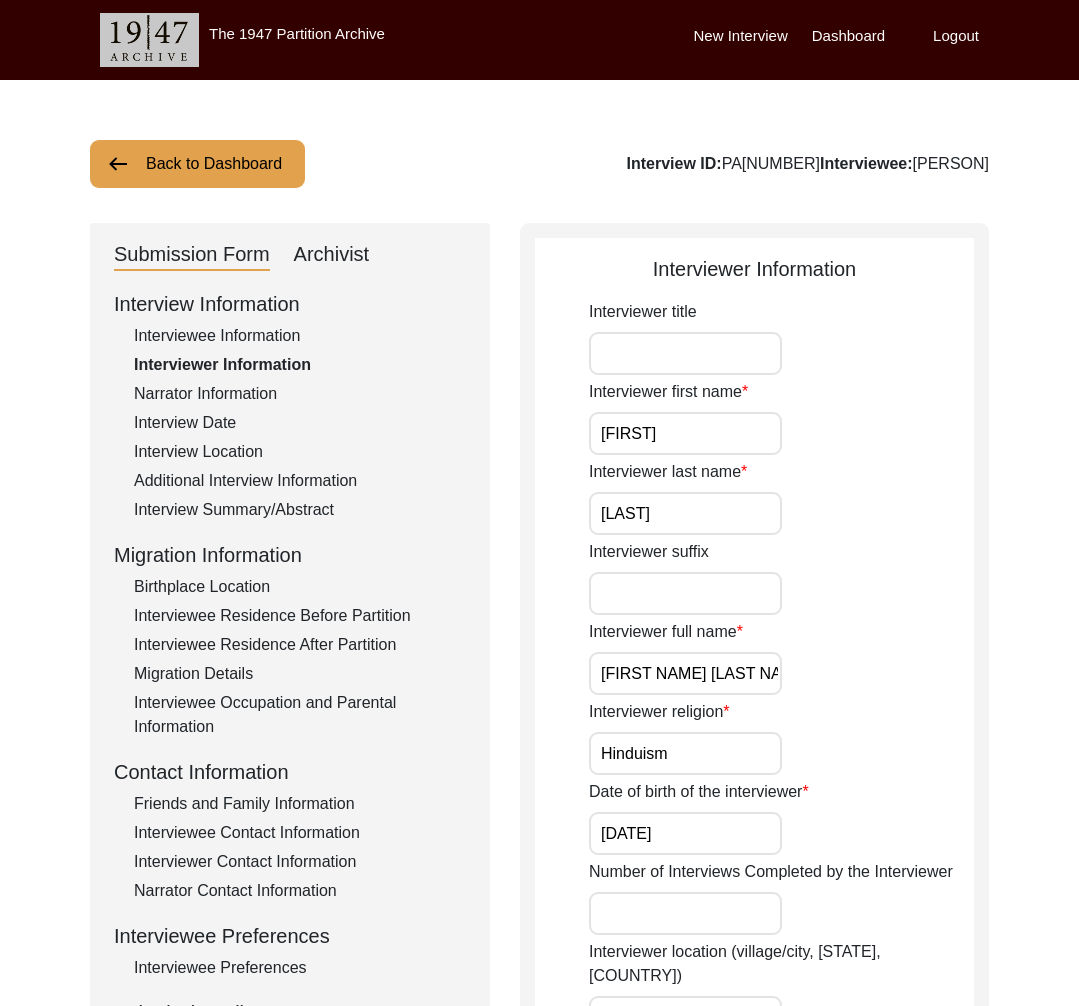 drag, startPoint x: 673, startPoint y: 697, endPoint x: 658, endPoint y: 684, distance: 19.849434 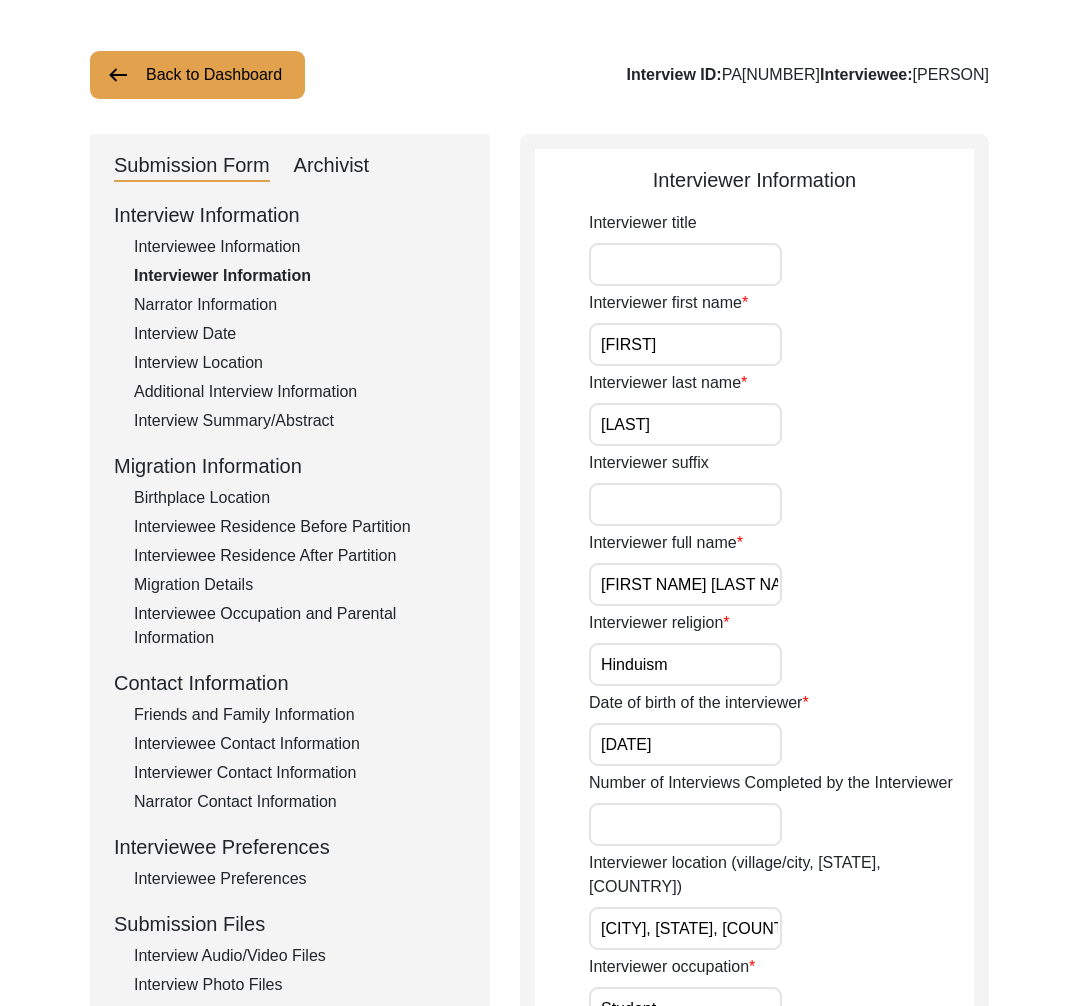 scroll, scrollTop: 120, scrollLeft: 0, axis: vertical 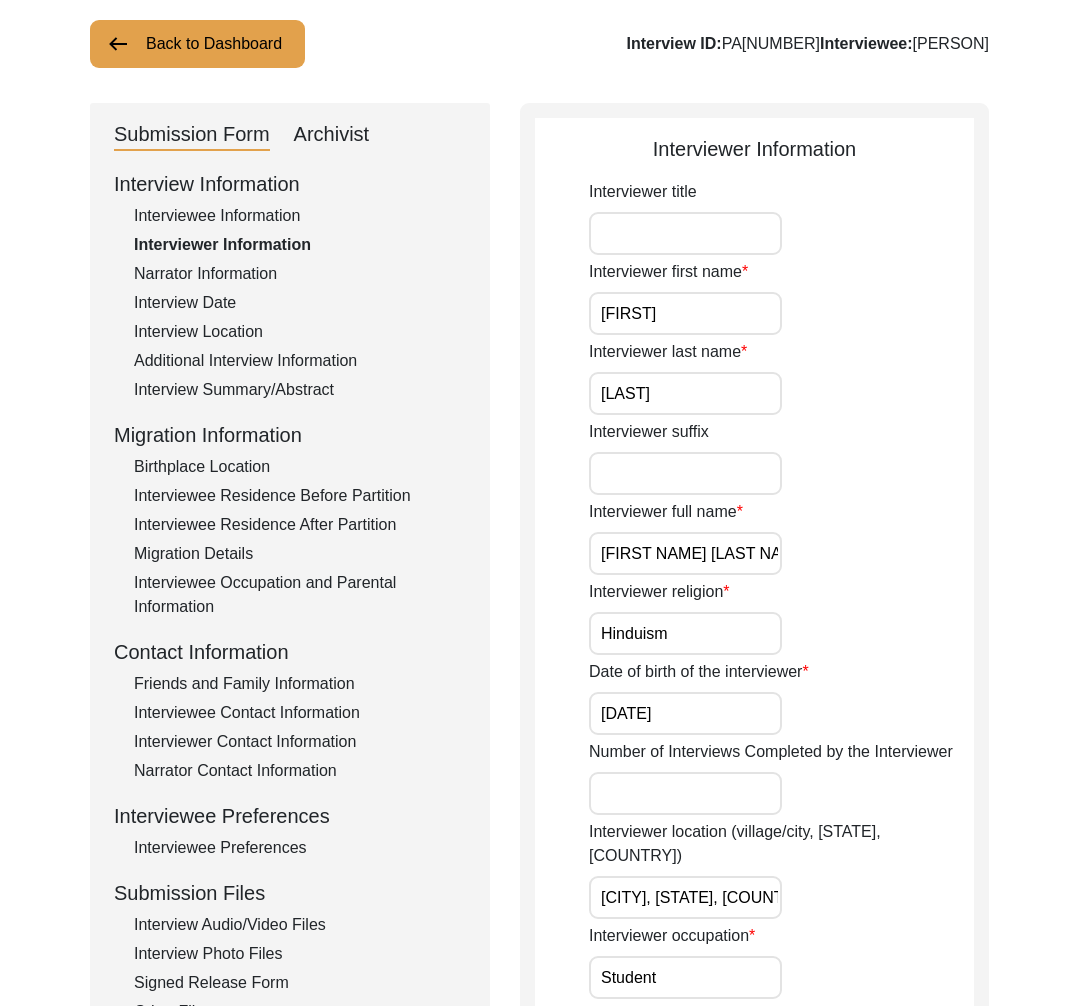 click on "[FIRST NAME] [LAST NAME]" at bounding box center (685, 553) 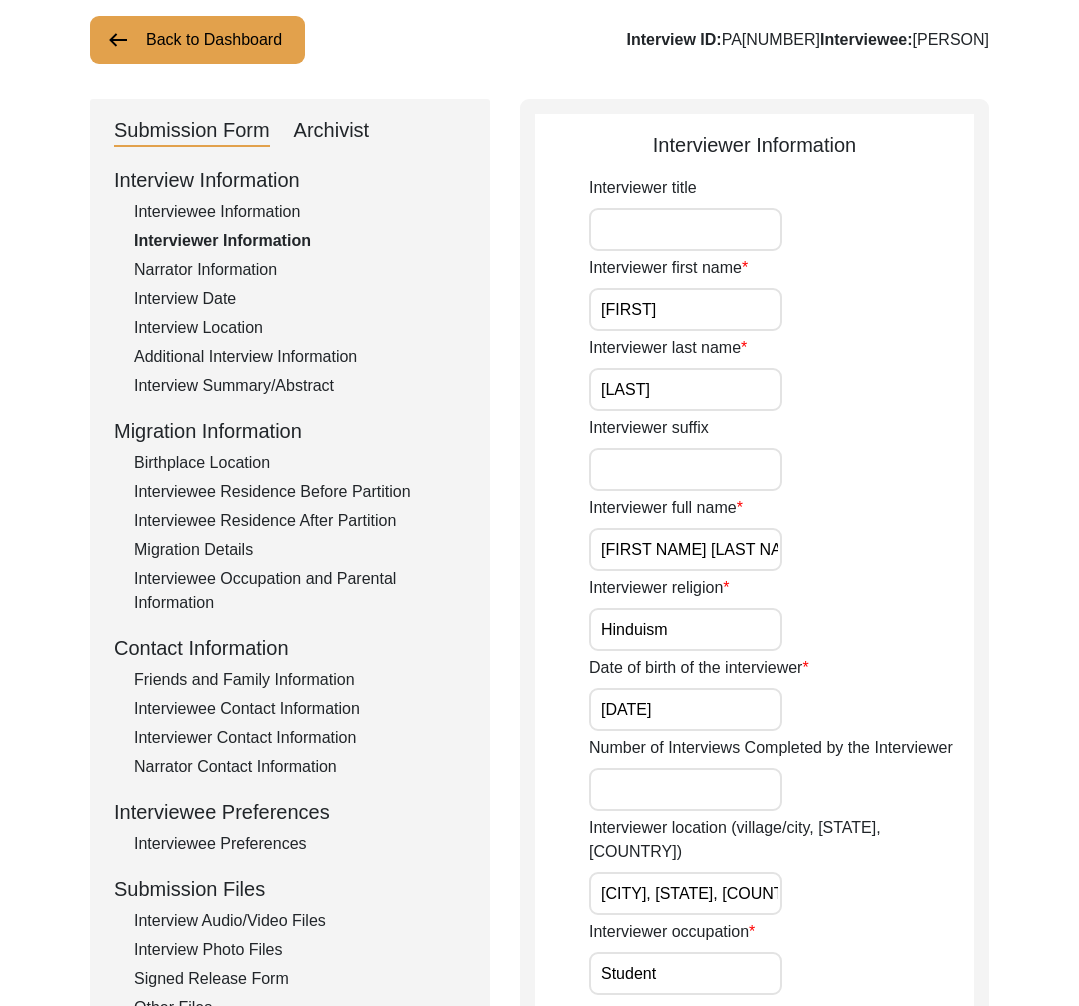 drag, startPoint x: 191, startPoint y: 28, endPoint x: 210, endPoint y: 72, distance: 47.92703 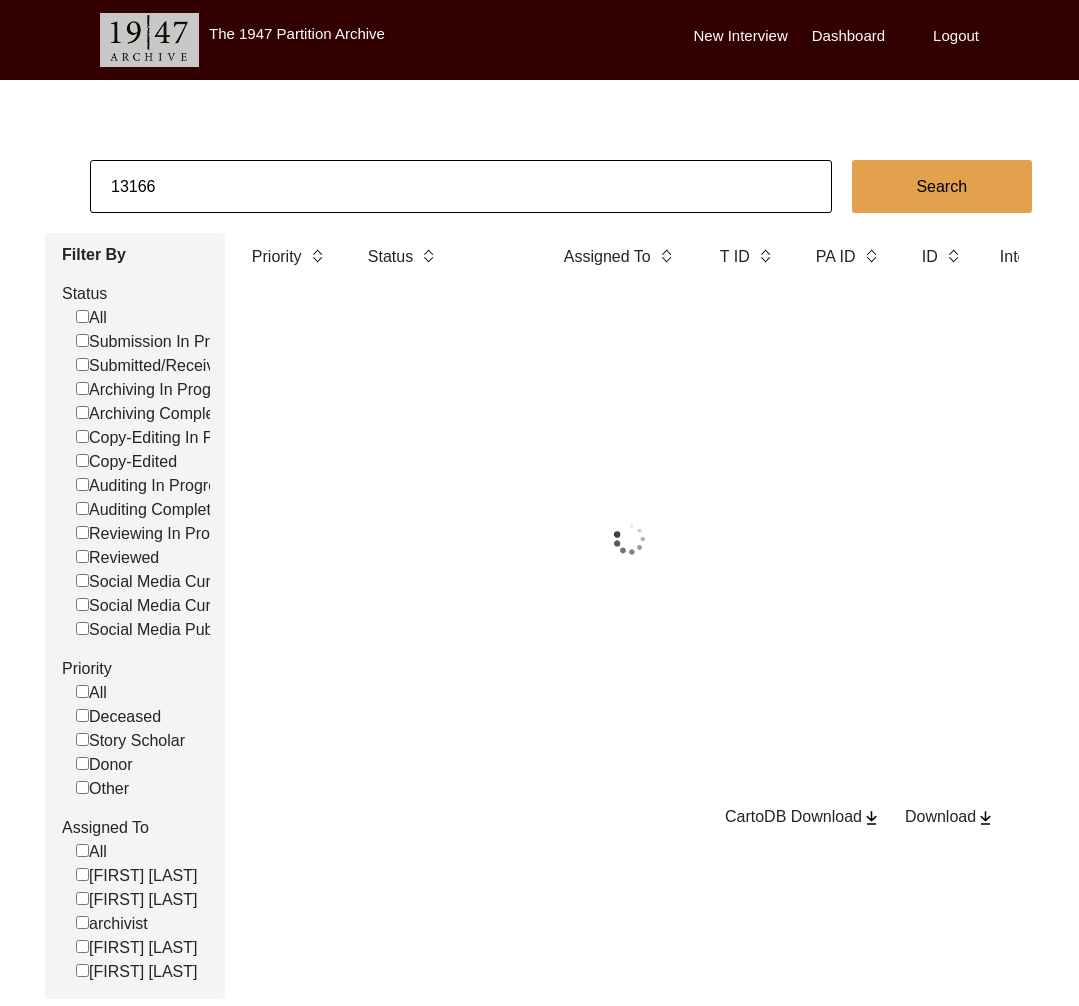 drag, startPoint x: 210, startPoint y: 72, endPoint x: 232, endPoint y: 192, distance: 122 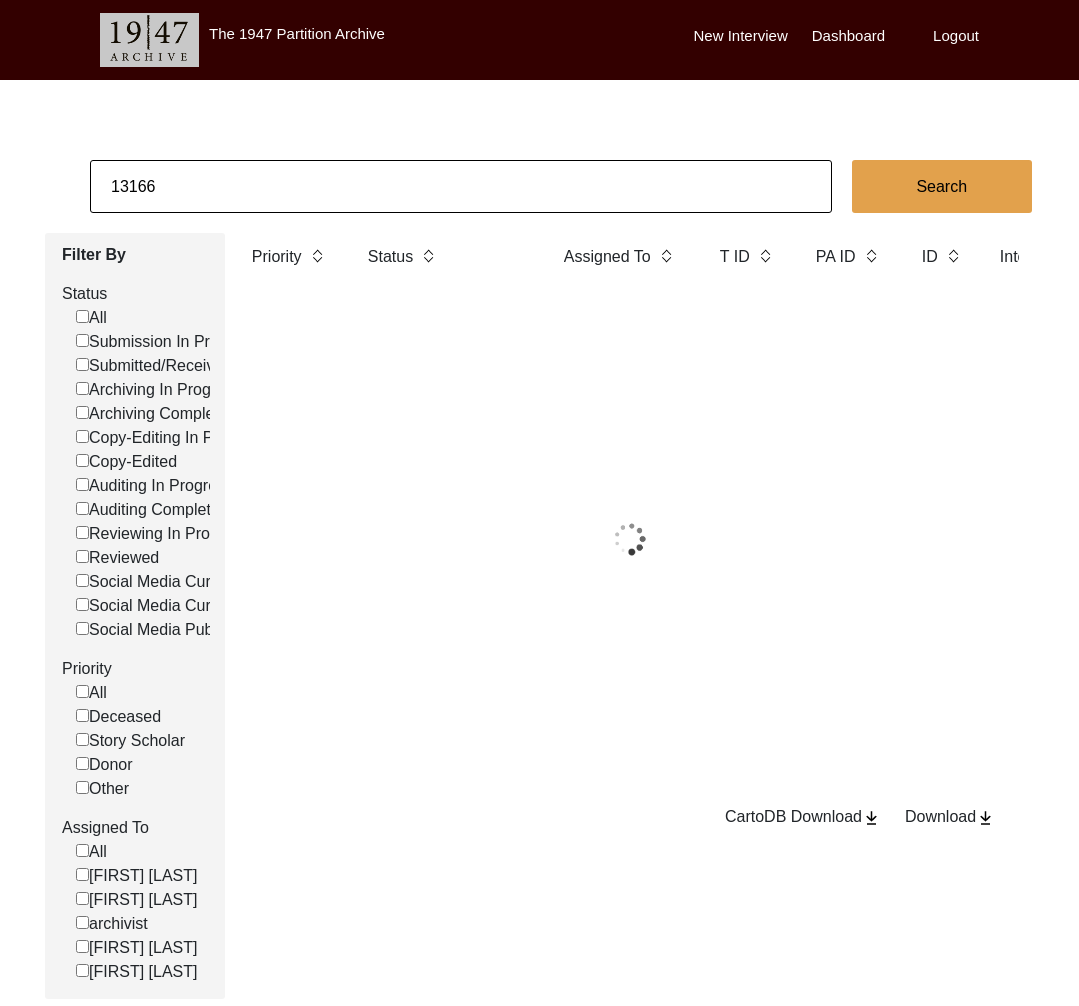 click on "The 1947 Partition Archive New Interview Dashboard Logout" at bounding box center (539, 40) 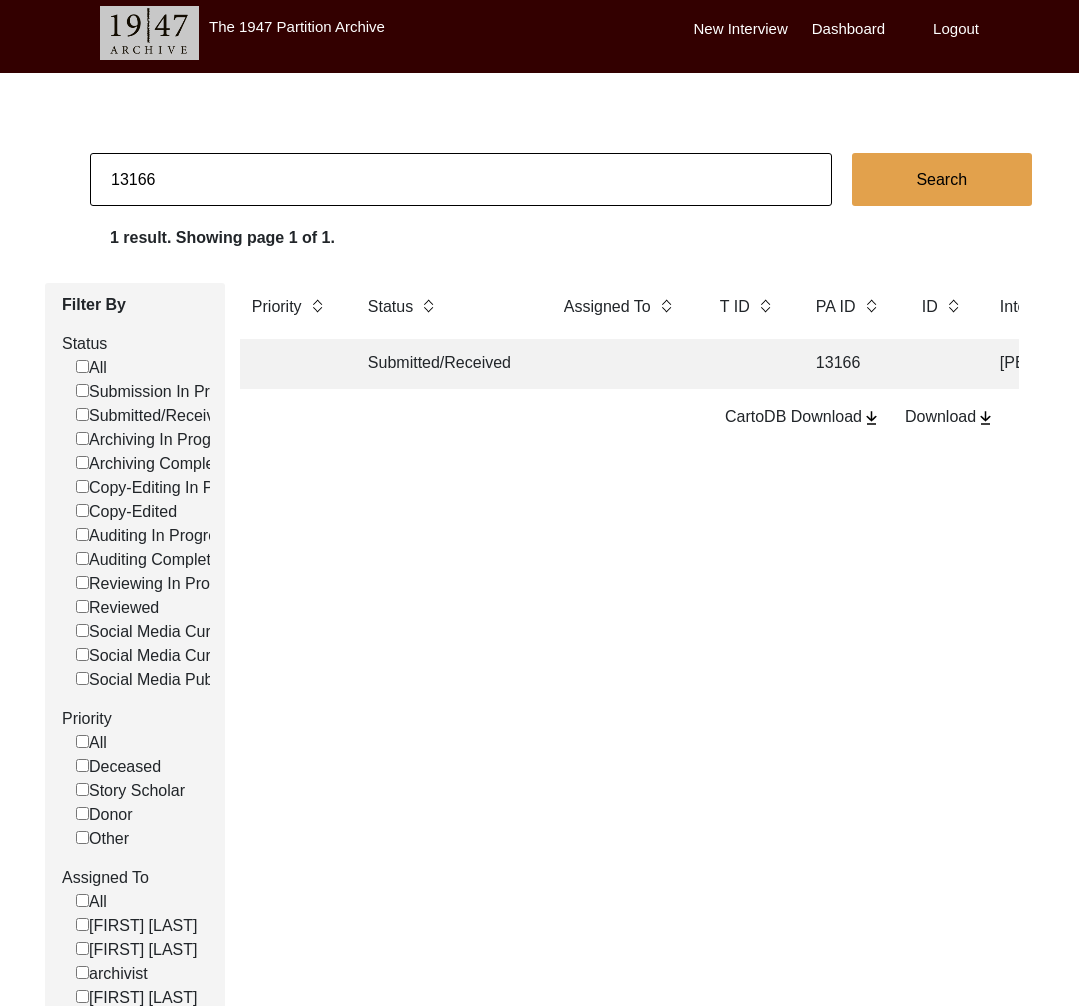 click on "13166" 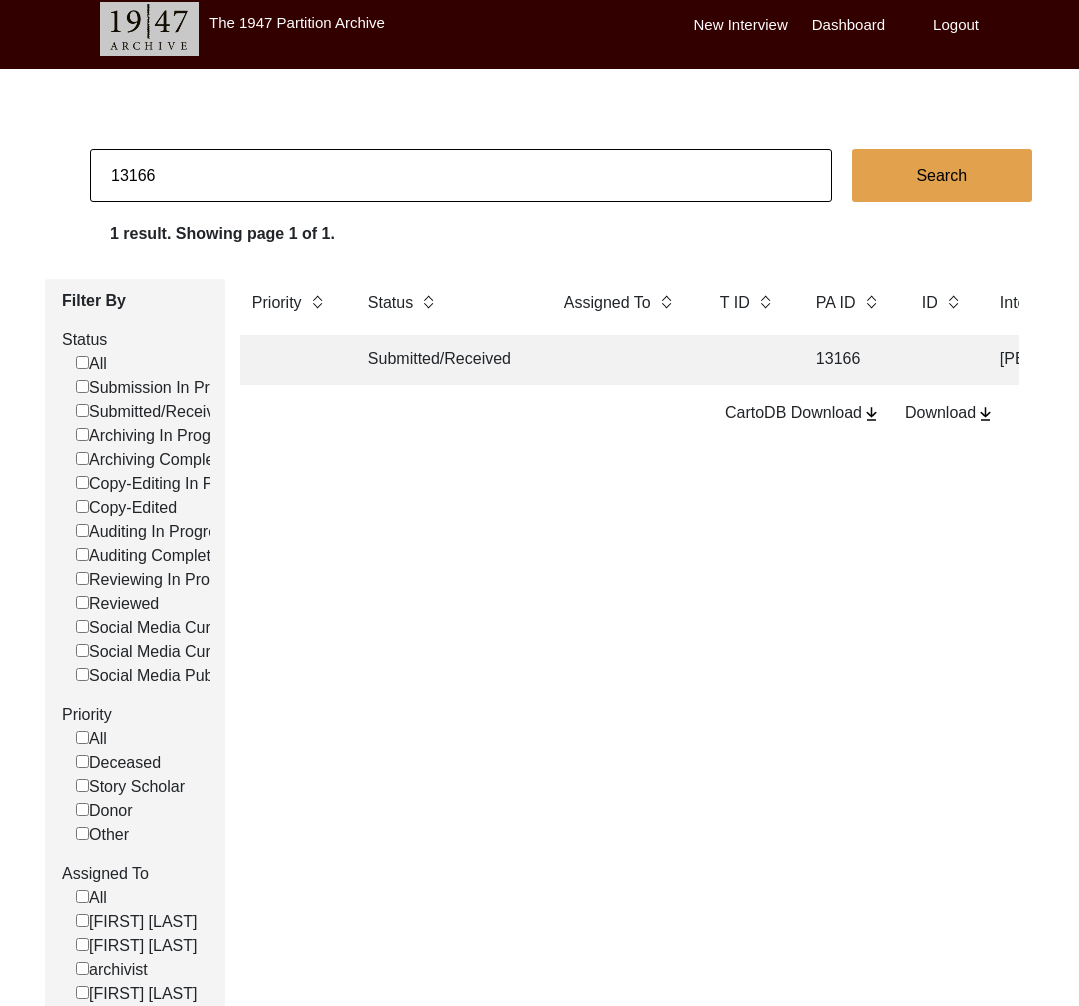 paste on "1364" 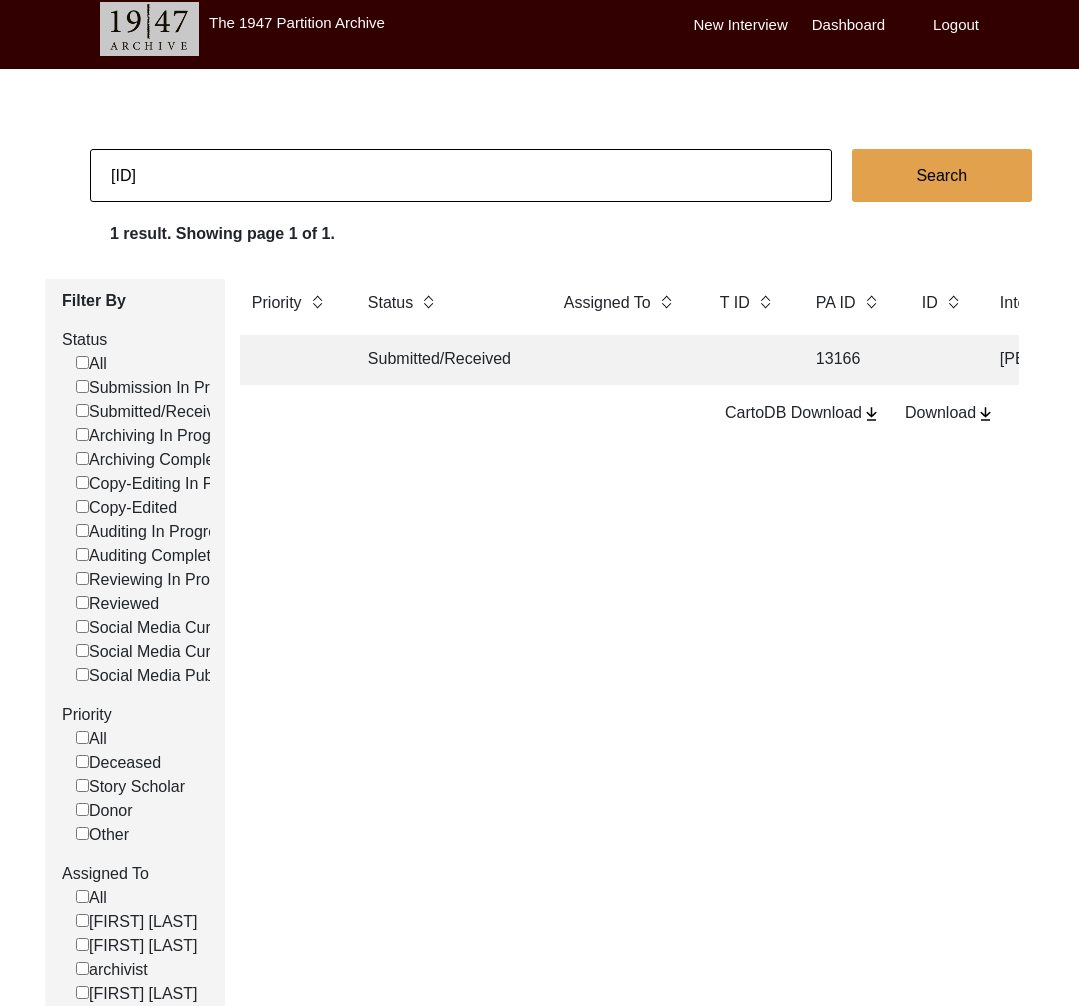 scroll, scrollTop: 0, scrollLeft: 0, axis: both 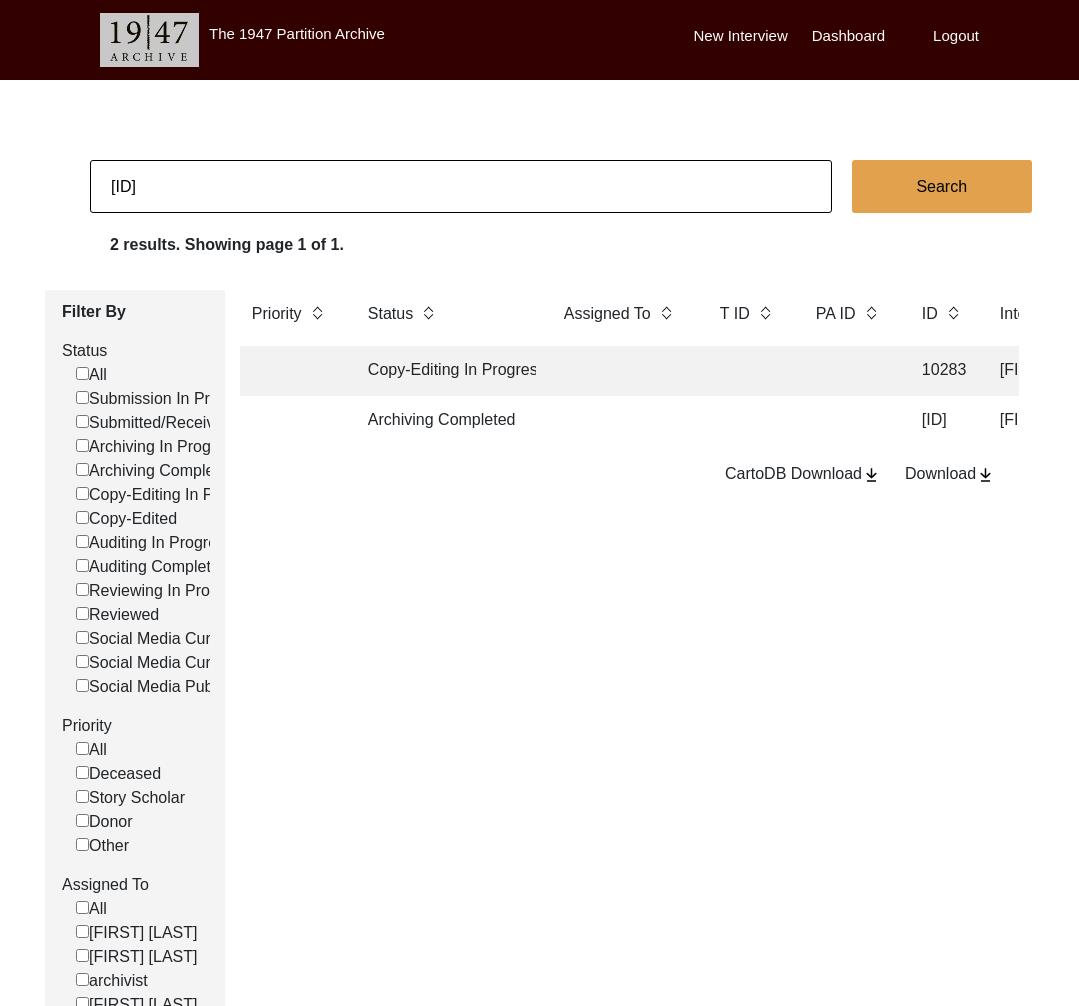 click on "Archiving Completed" 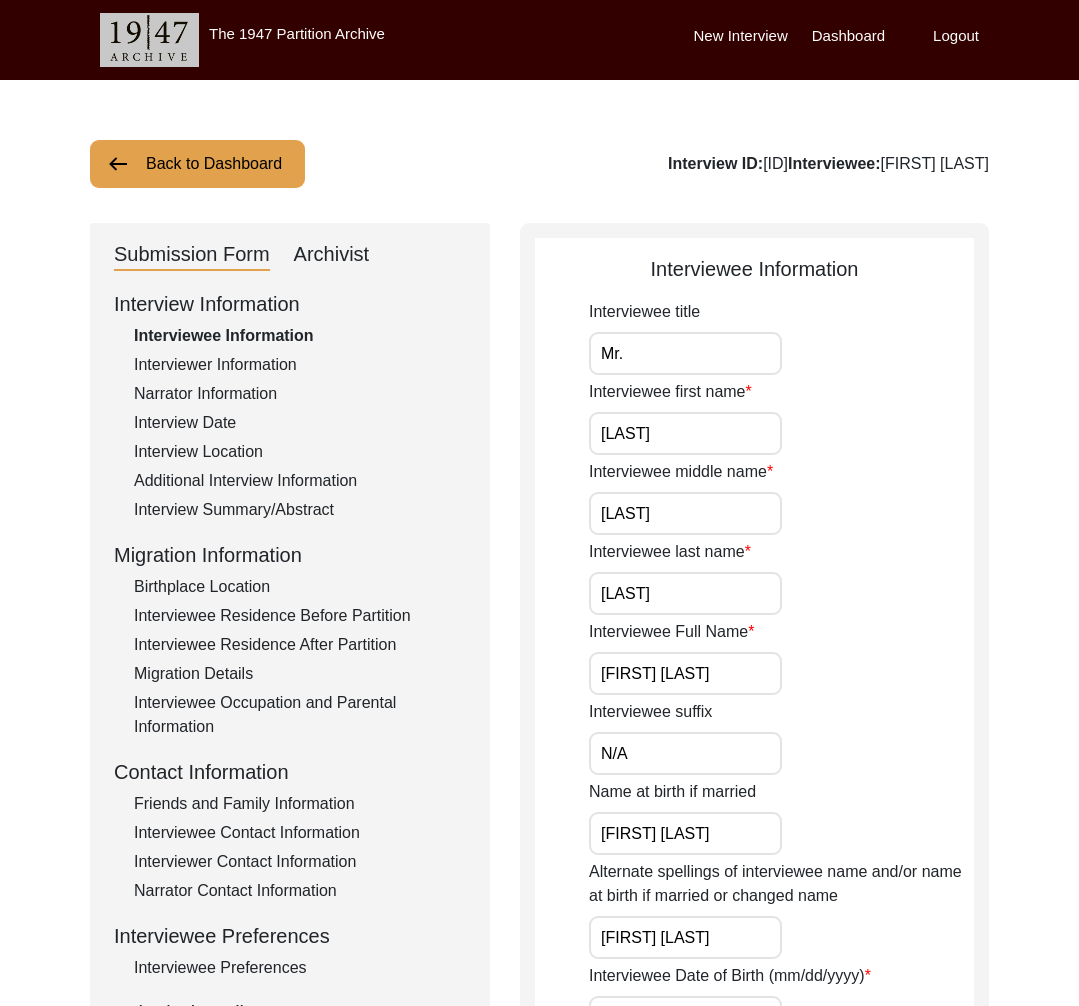 click on "Archivist" 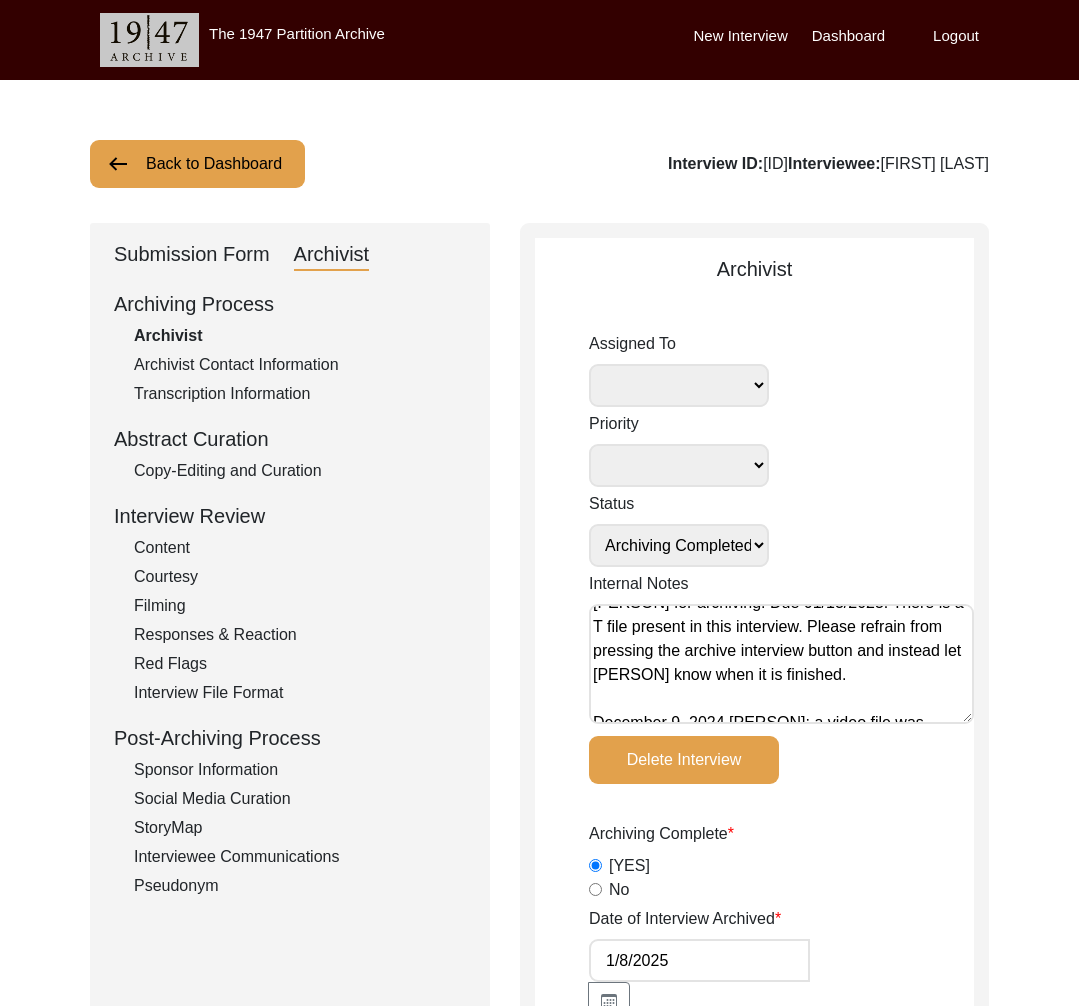 scroll, scrollTop: 0, scrollLeft: 0, axis: both 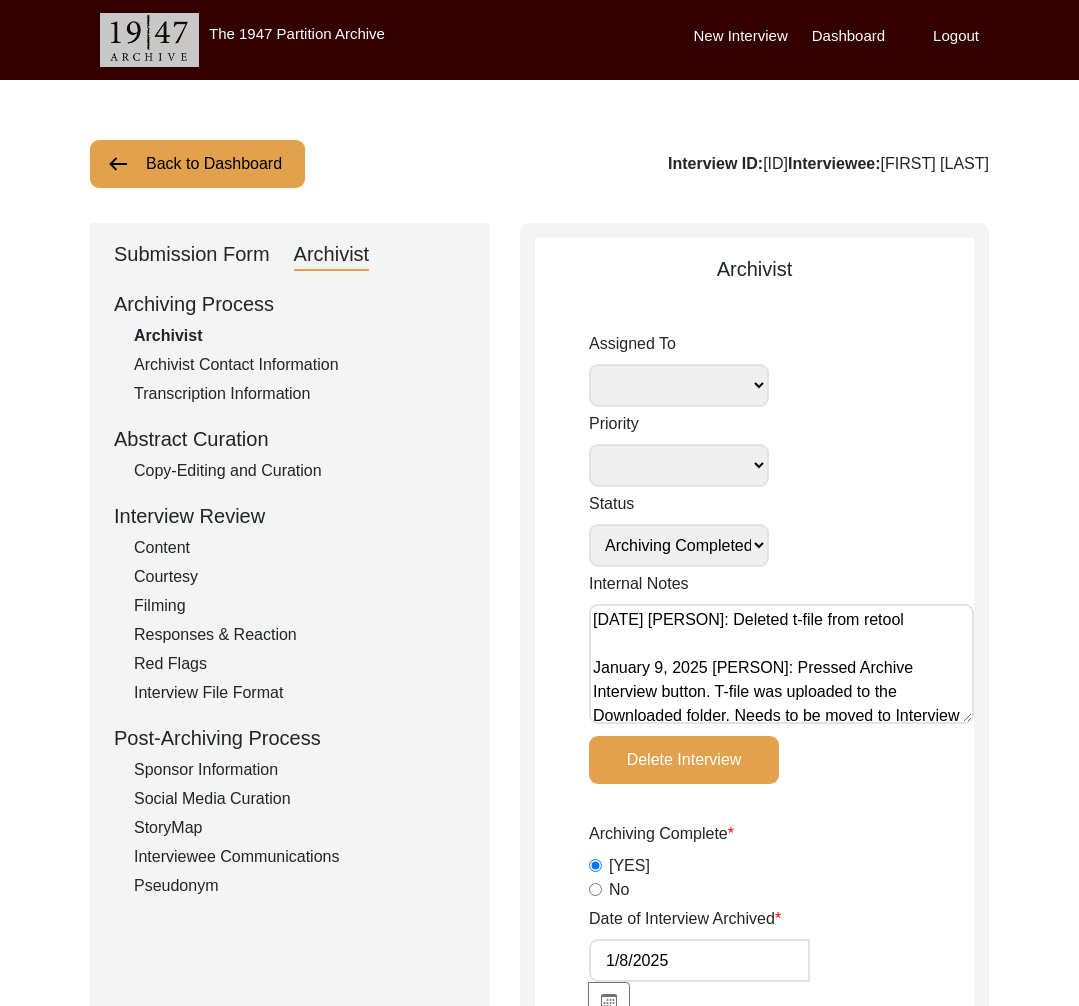 click on "Interview ID:  [ID]  Interviewee:  [FIRST] [LAST]" 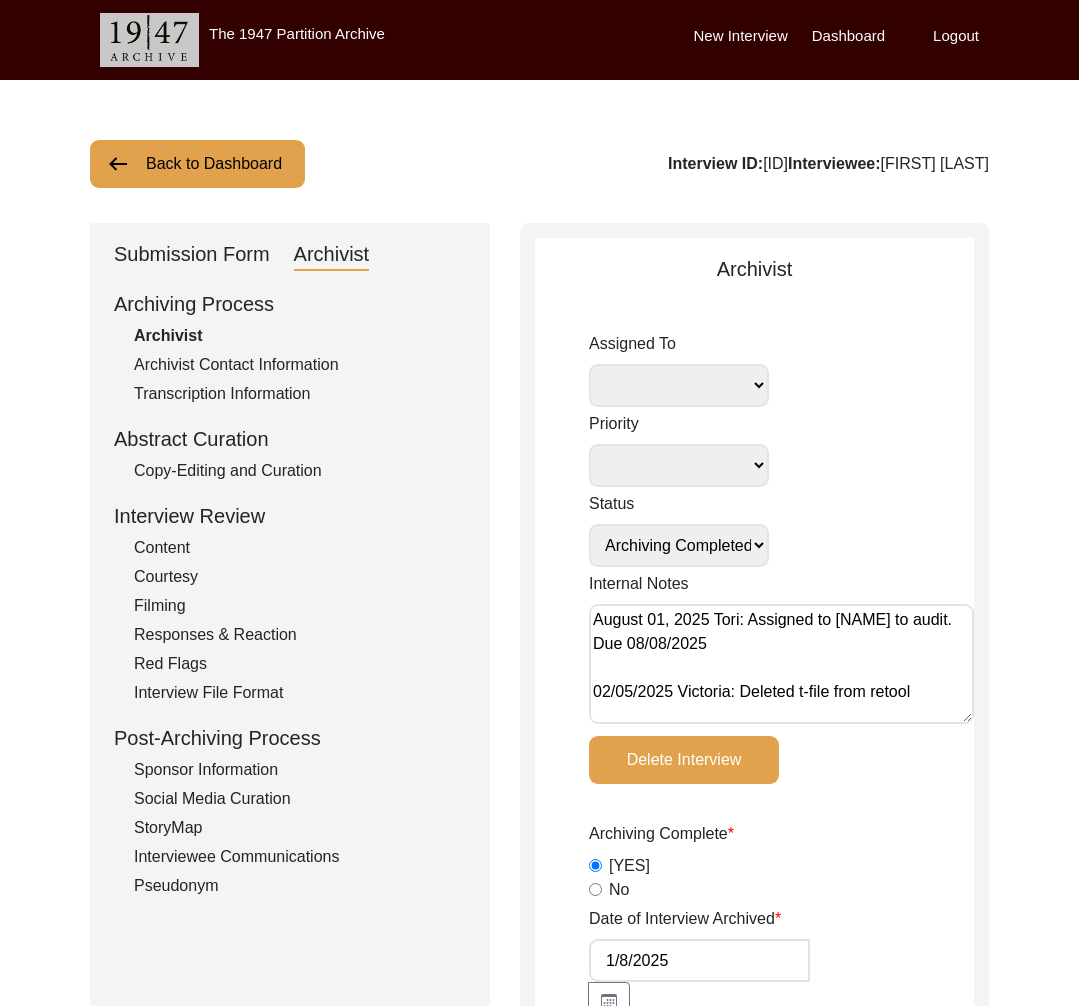 click on "[FIRST_NAME] [LAST_NAME] [FIRST_NAME] [LAST_NAME] [ROLE] [FIRST_NAME] [LAST_NAME] [FIRST_NAME] [LAST_NAME]" at bounding box center (679, 385) 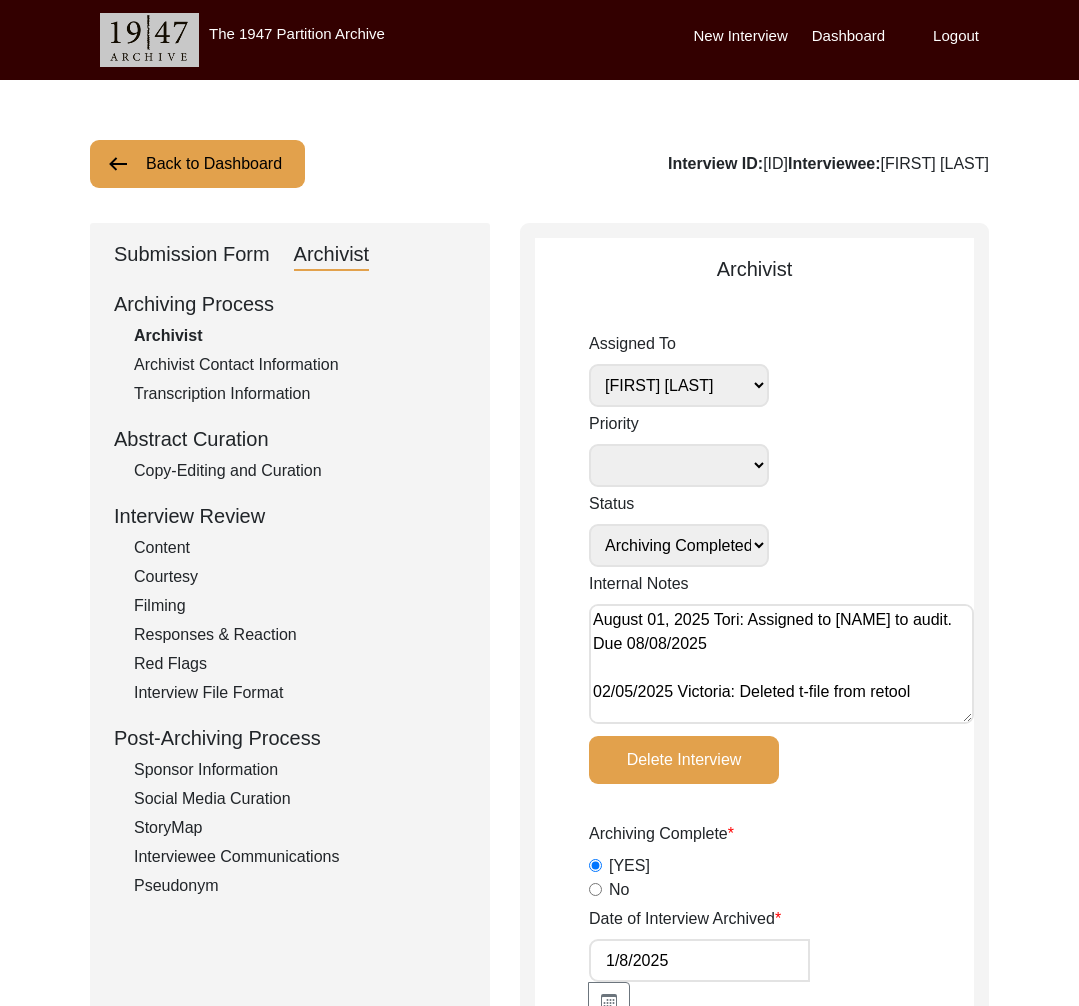 click on "Submission In Progress Submitted/Received Archiving In Progress Archiving Completed Copy-Editing In Progress Copy-Edited Auditing In Progress Auditing Completed Reviewing In Progress Reviewed Social Media Curation In Progress Social Media Curated Social Media Published" at bounding box center (679, 545) 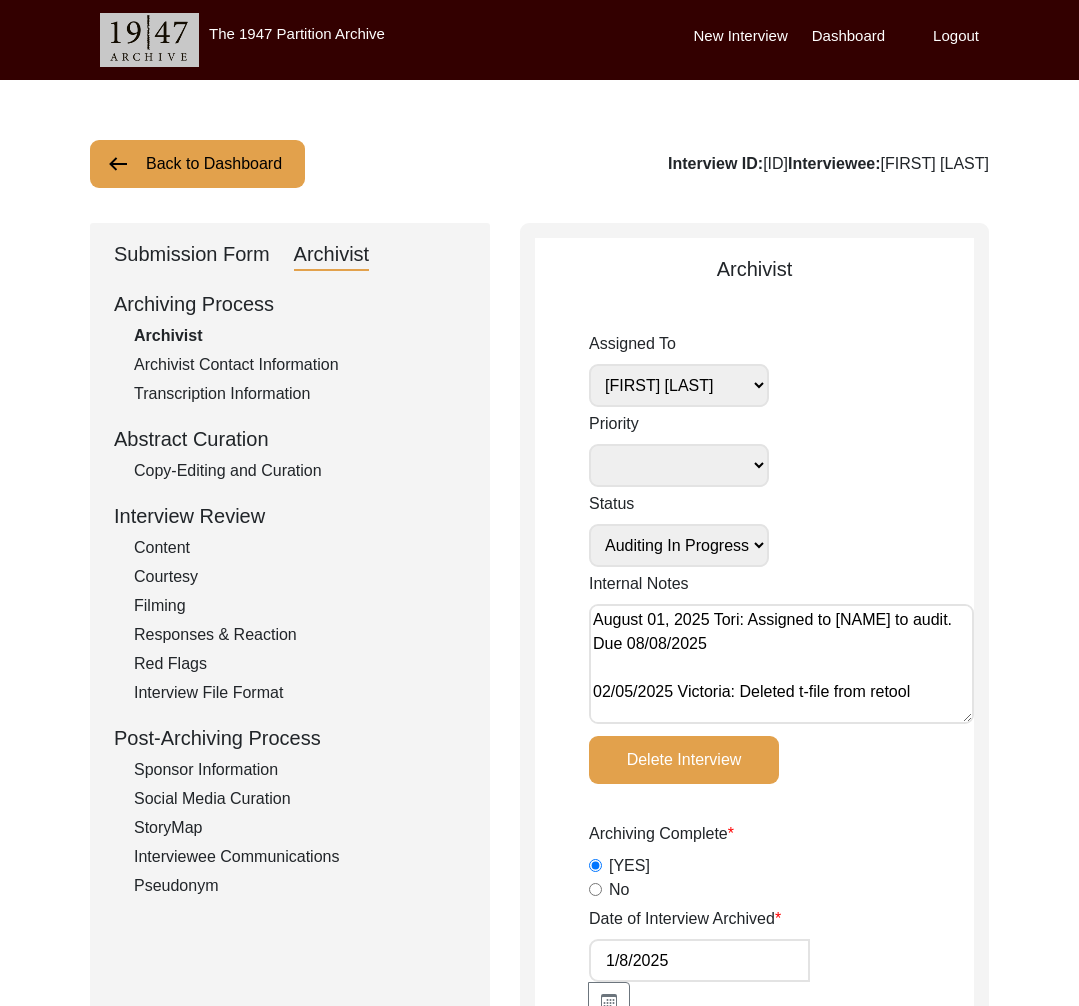 click on "Assigned To [FIRST] [LAST] [FIRST] [LAST] archivist [FIRST] [LAST] [FIRST] [LAST] Priority Deceased Alive Other Status Submission In Progress Submitted/Received Archiving In Progress Archiving Completed Copy-Editing In Progress Copy-Edited Auditing In Progress Auditing Completed Reviewing In Progress Reviewed Social Media Curation In Progress Social Media Curated Social Media Published Internal Notes Delete Interview Archiving Complete  Yes   No  Date of Interview Archived [MM]/[DD]/[YYYY] Archivist Notes Audit Assignment Date Audit Assignment Additional Date POST Form  Yes   No   None  Summary  Yes   No   None  Summary Added to Curation doc?  Yes   No   None  RELEASE Form  Yes   No   None  Info Missing - Post Interview Form - Contact Checklist?  Yes   No   None  Email Checklist?  Yes   No   None  B-Roll Received  Yes   No   None  Video/Audio Received  Yes   No   None  Length of Video ([H]:[M]:[S]) Docs added to Supporting Materials  Yes   No   None   Post Only   Release Only   Yes   No   Yes   No" 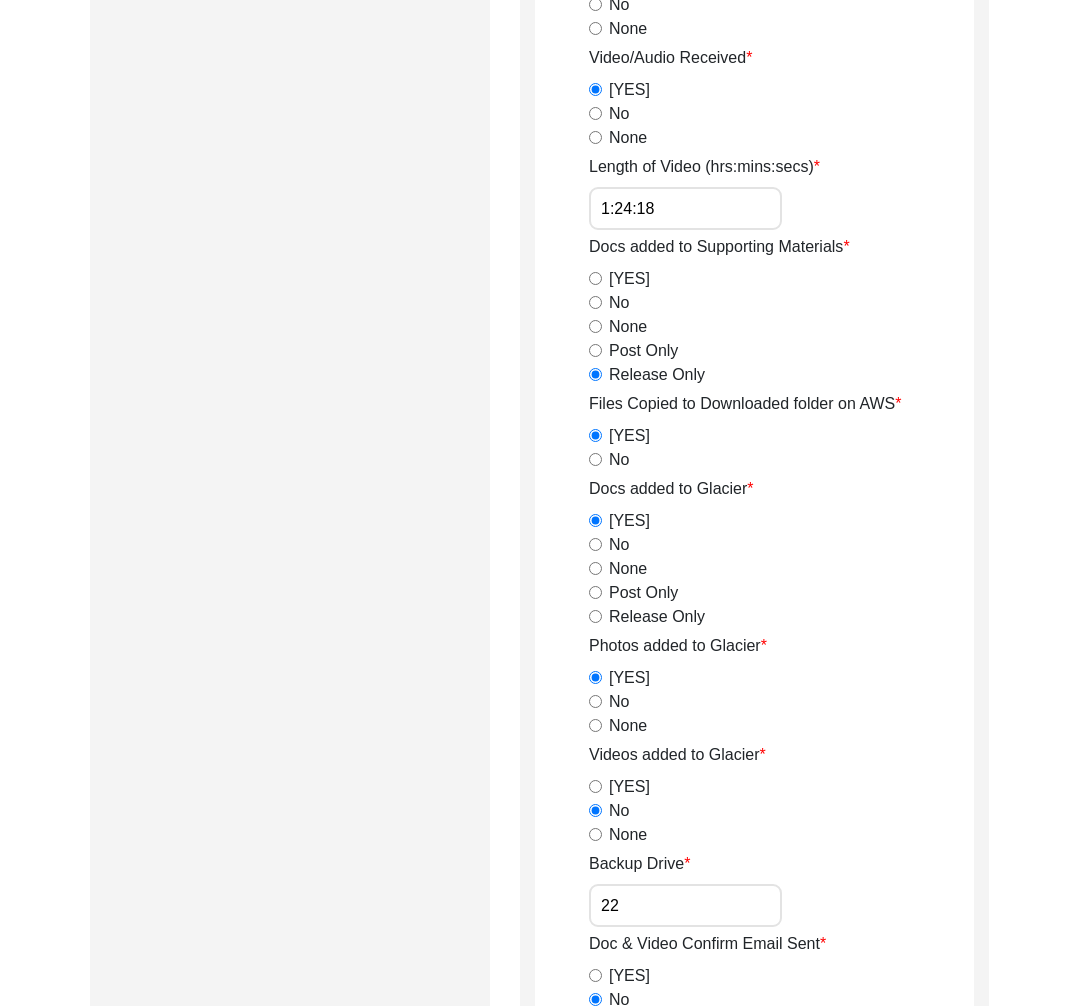 scroll, scrollTop: 3388, scrollLeft: 0, axis: vertical 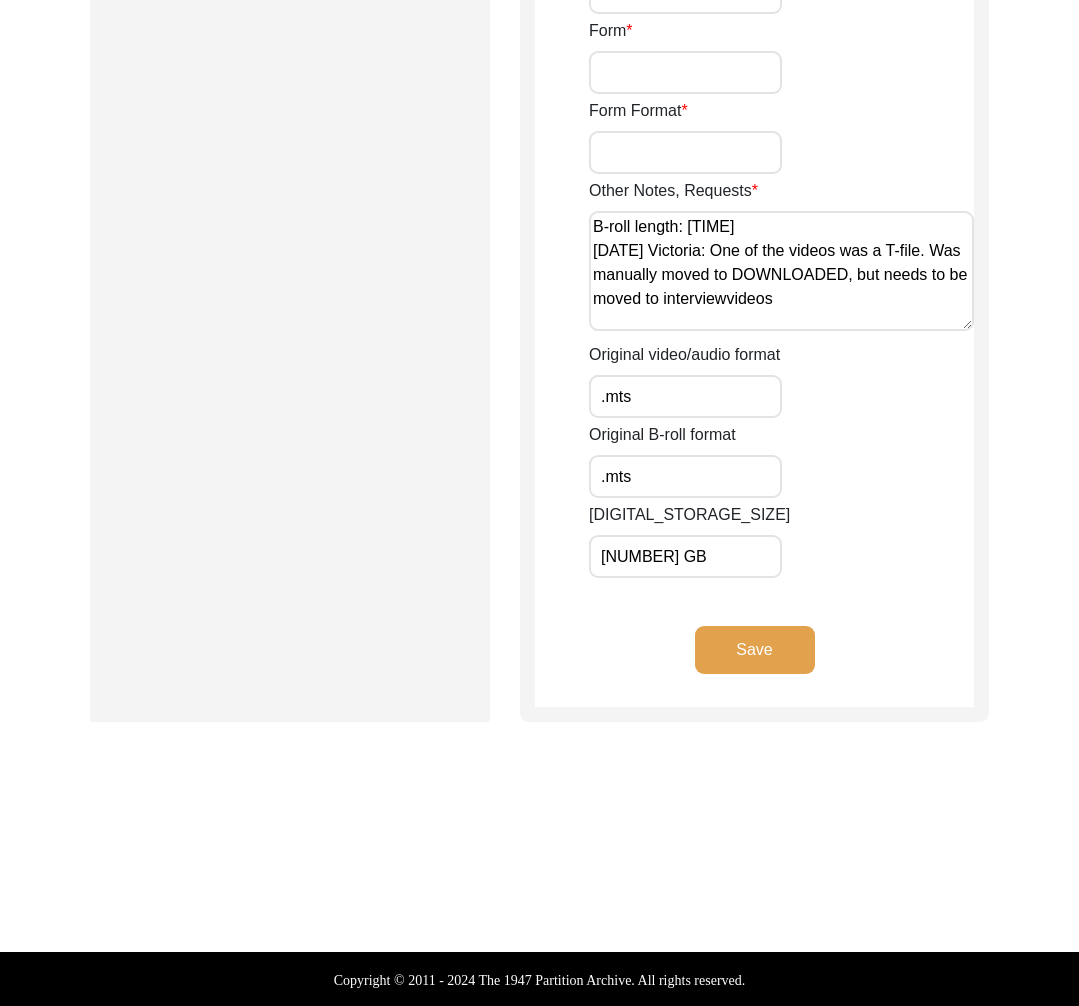 click on "Save" 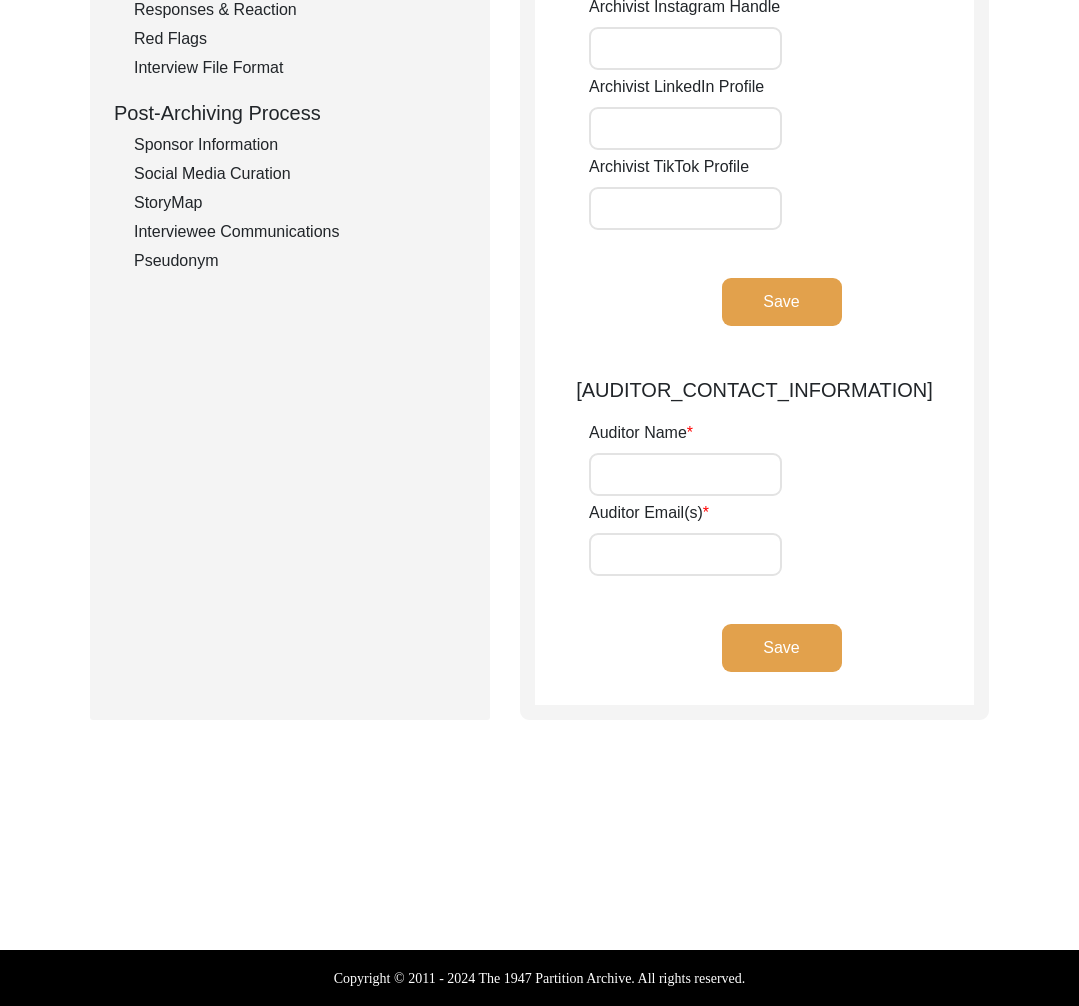 scroll, scrollTop: 0, scrollLeft: 0, axis: both 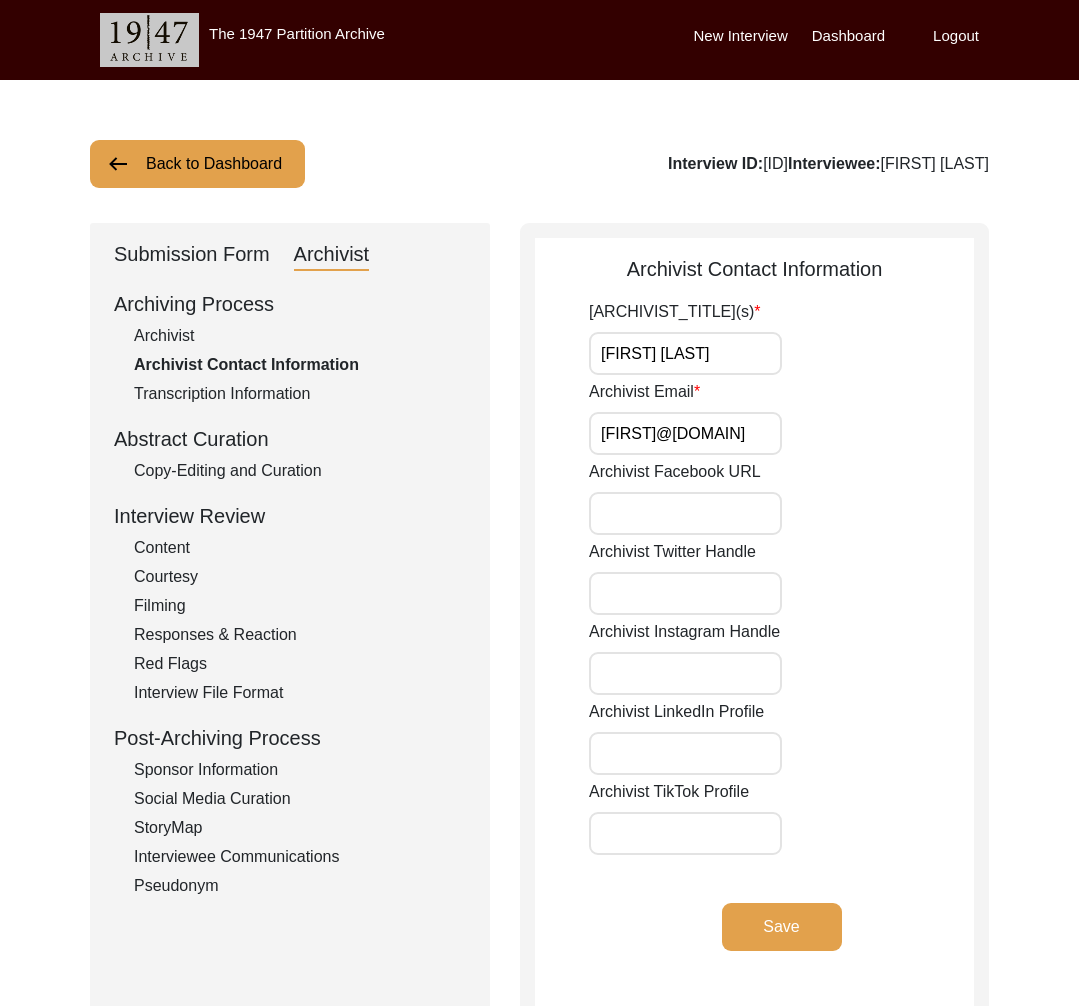 click on "Back to Dashboard" 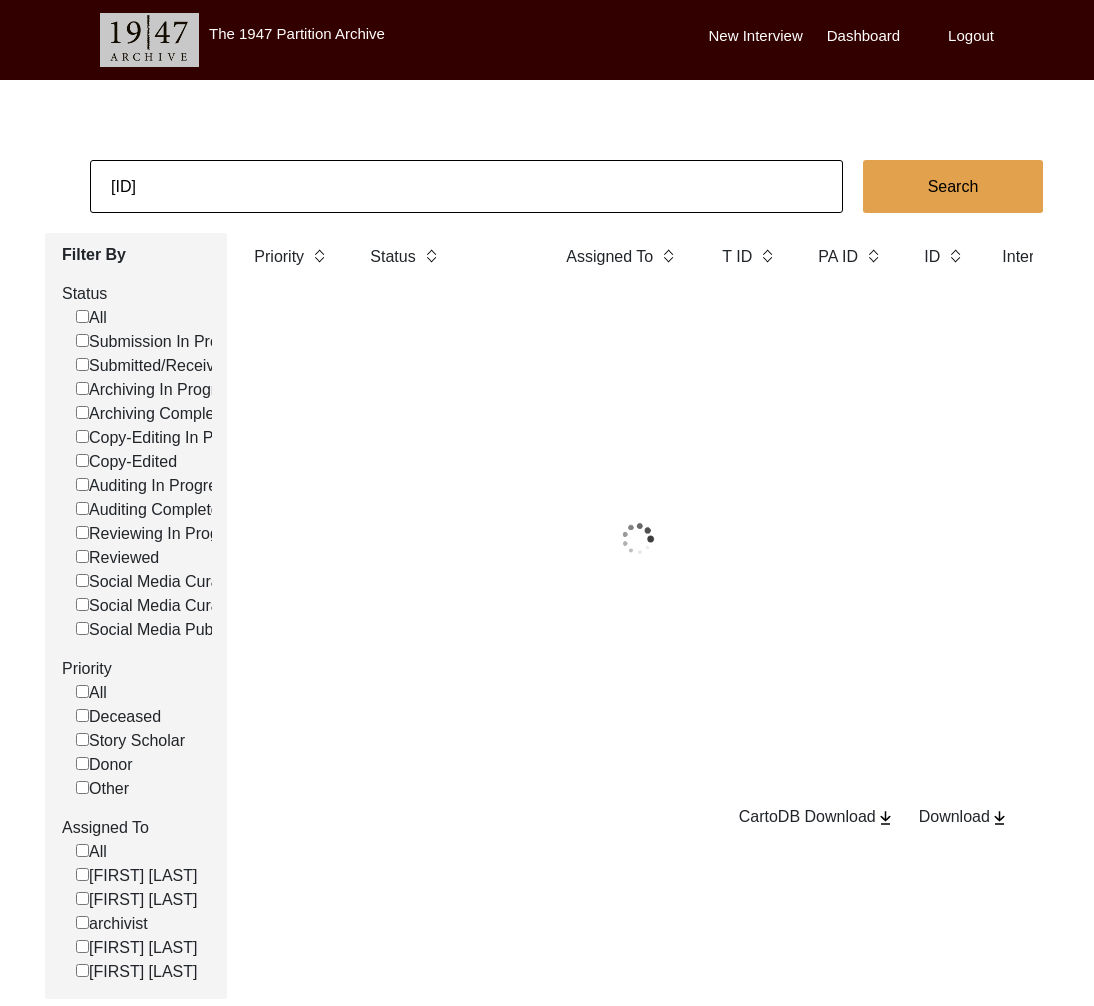 click on "[ID]" 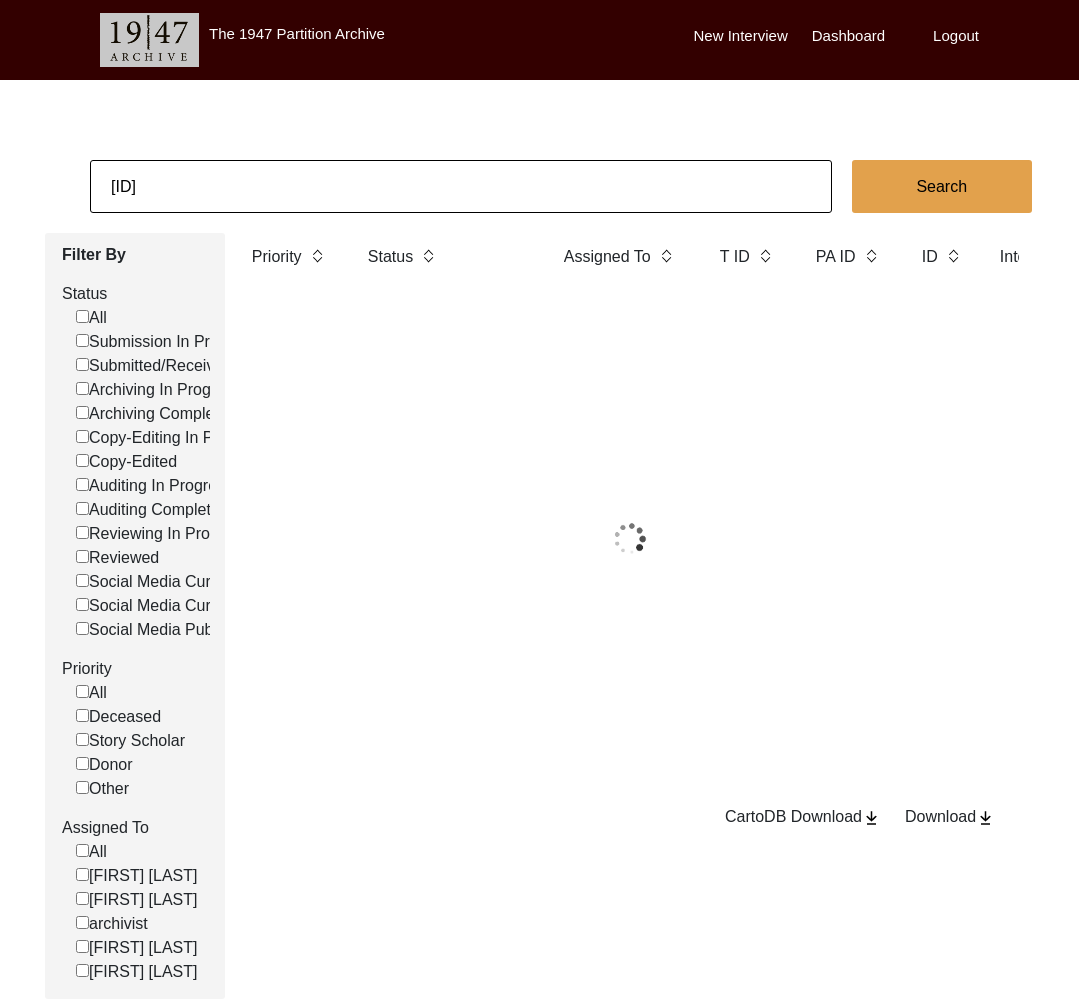 click on "[ID]" 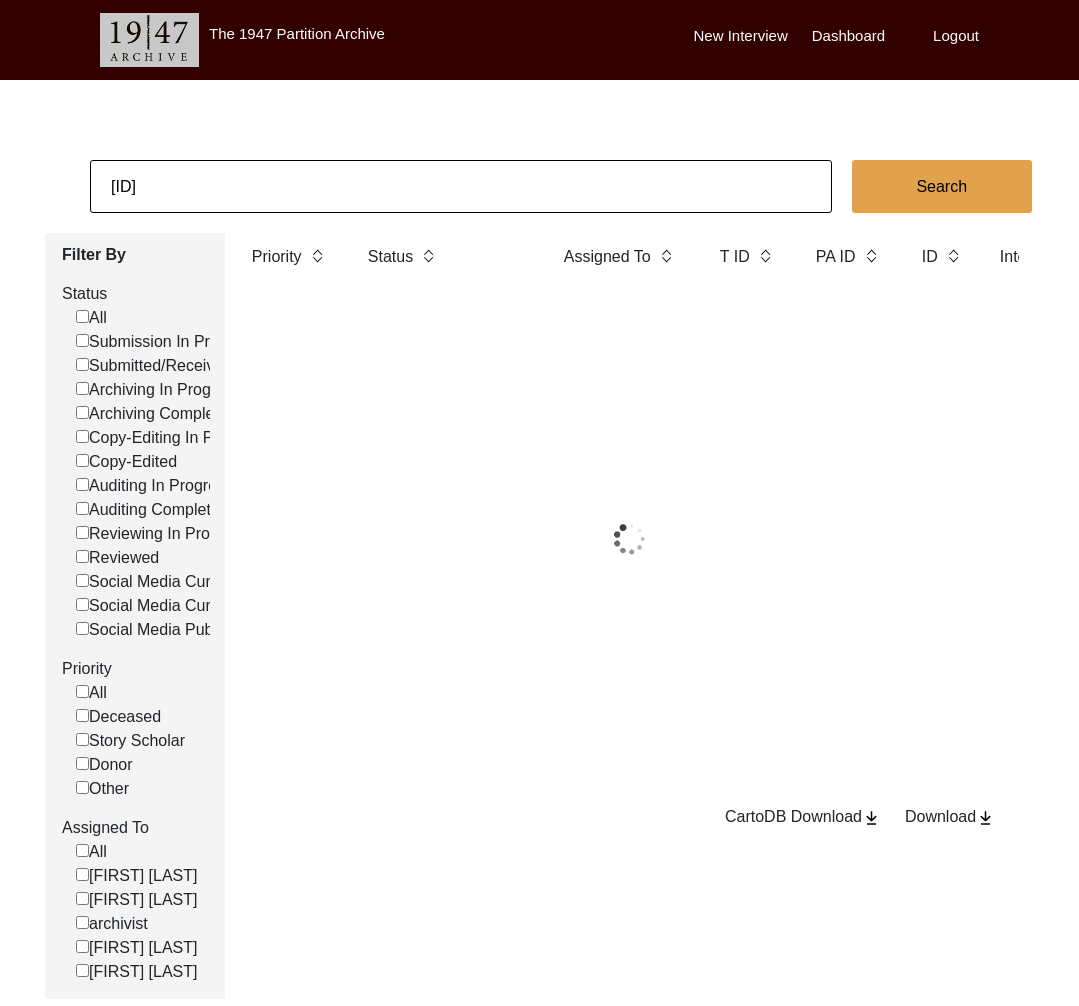 paste on "3197" 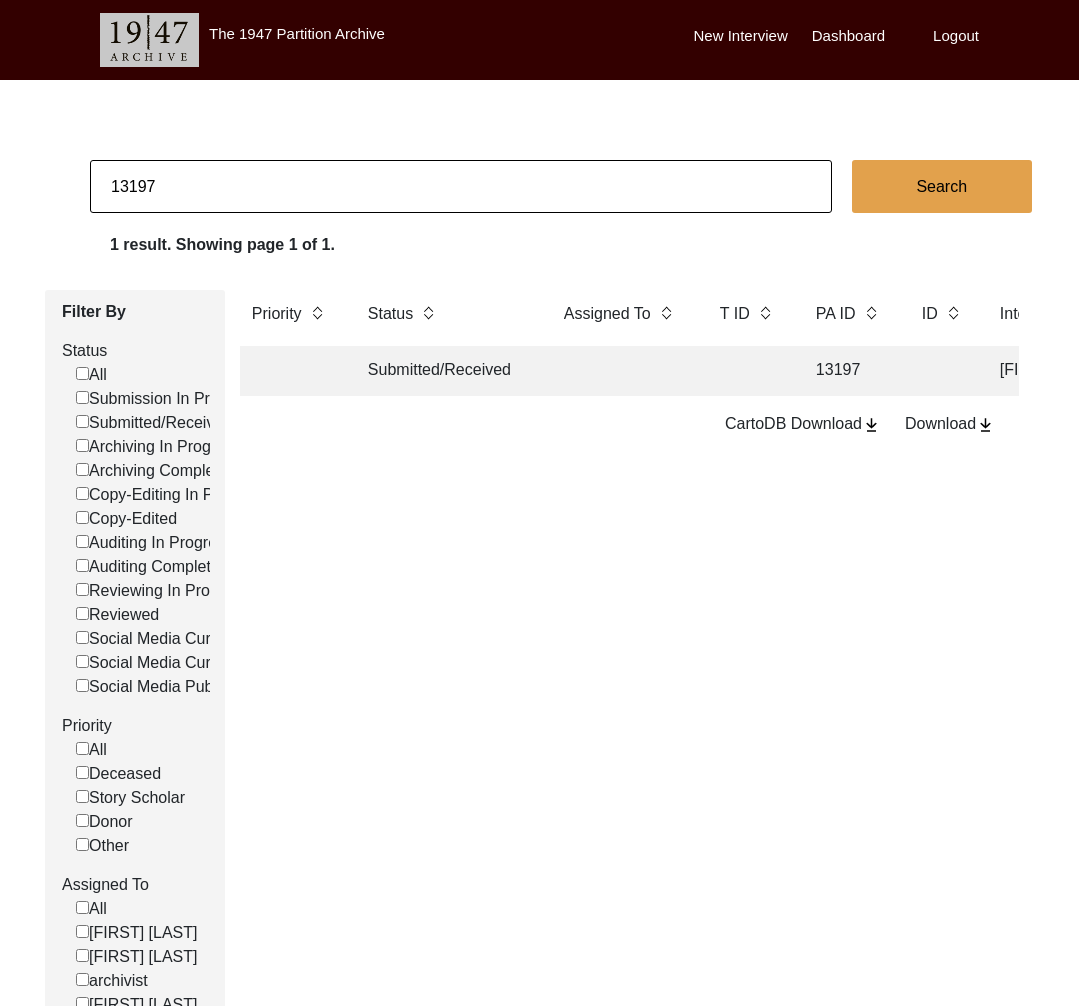 click on "Submitted/Received" 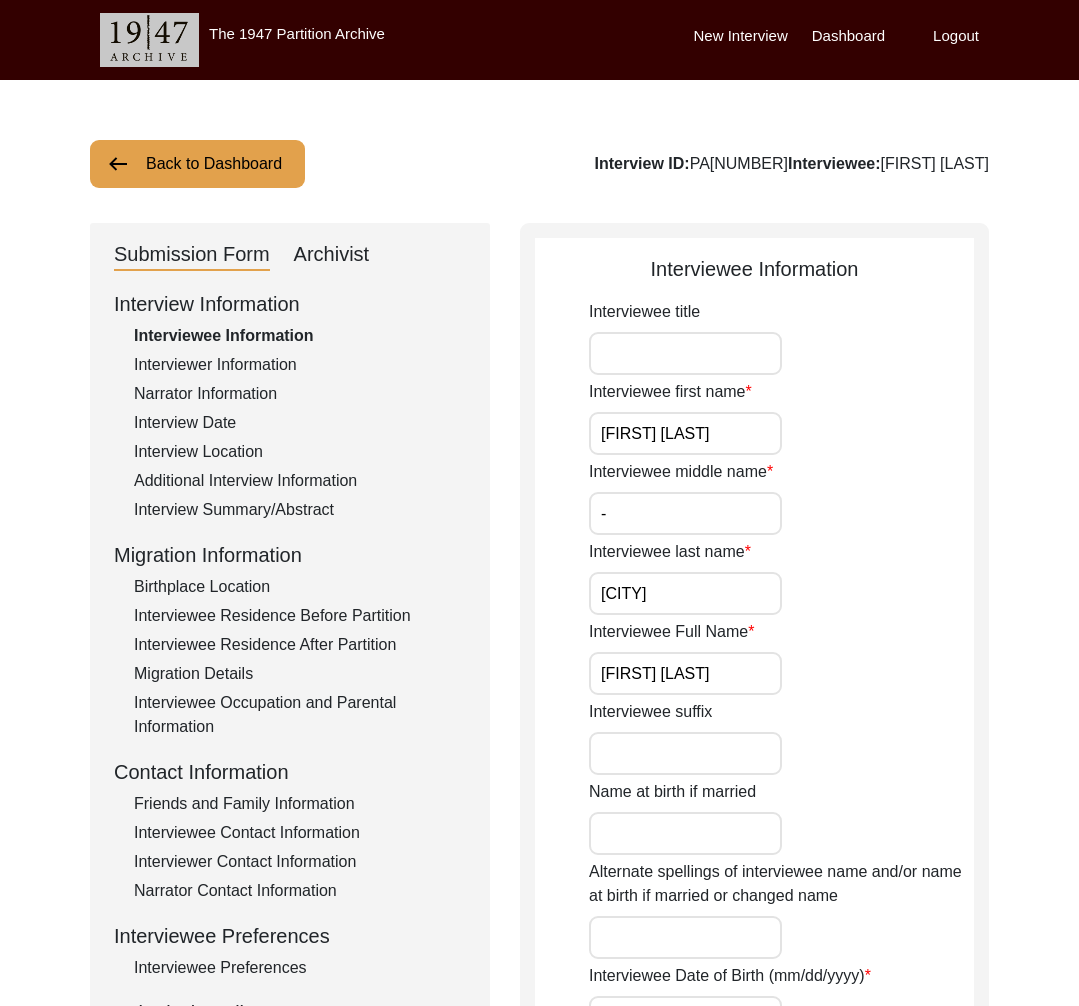 click on "Archivist" 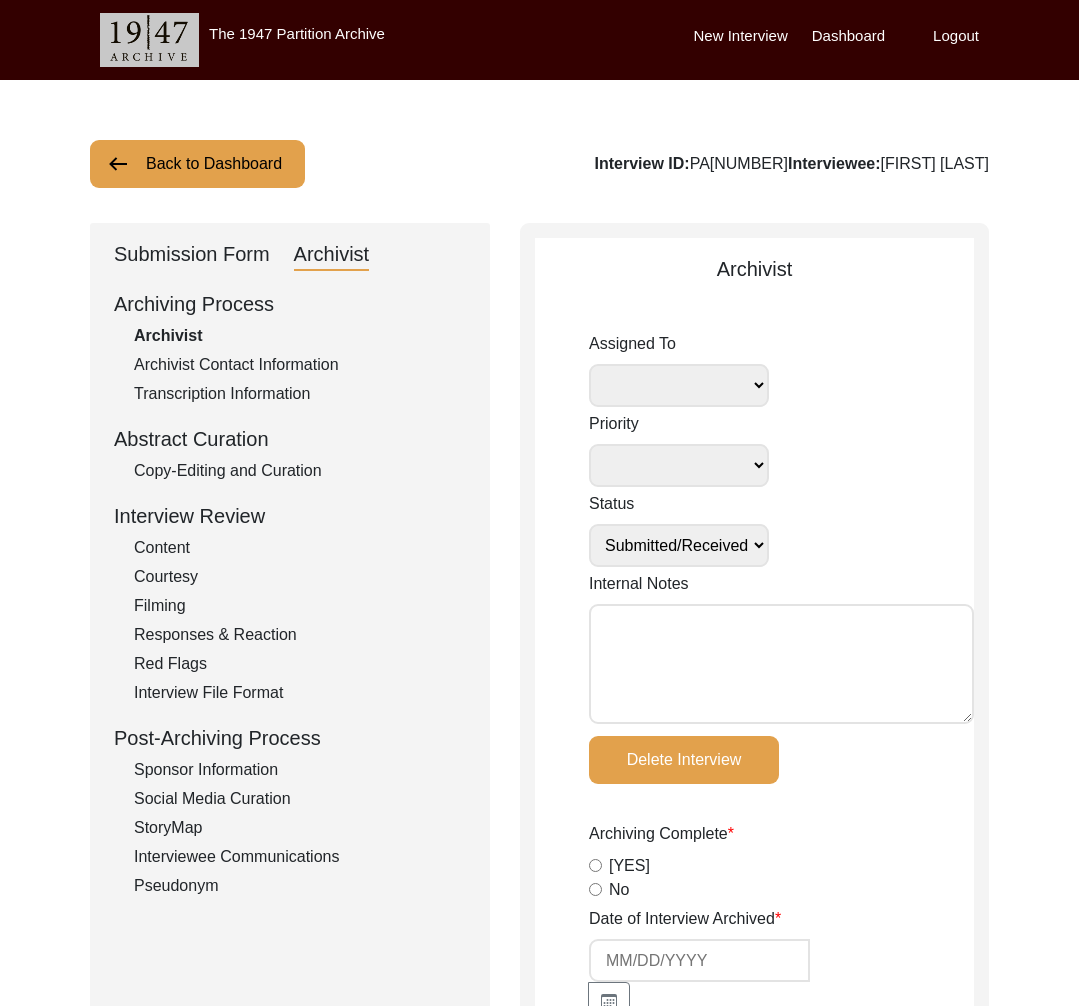 click on "Internal Notes" at bounding box center [781, 664] 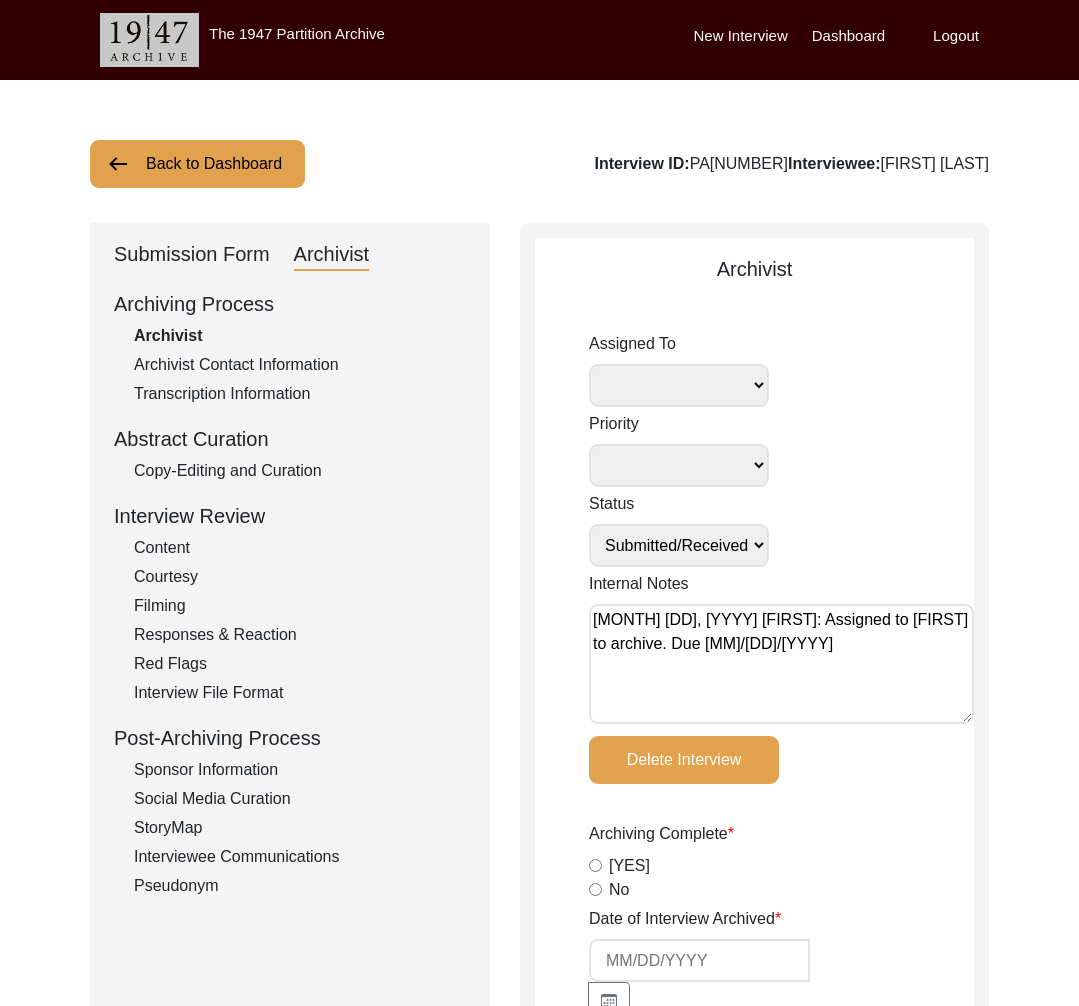 click on "[FIRST_NAME] [LAST_NAME] [FIRST_NAME] [LAST_NAME] [ROLE] [FIRST_NAME] [LAST_NAME] [FIRST_NAME] [LAST_NAME]" at bounding box center [679, 385] 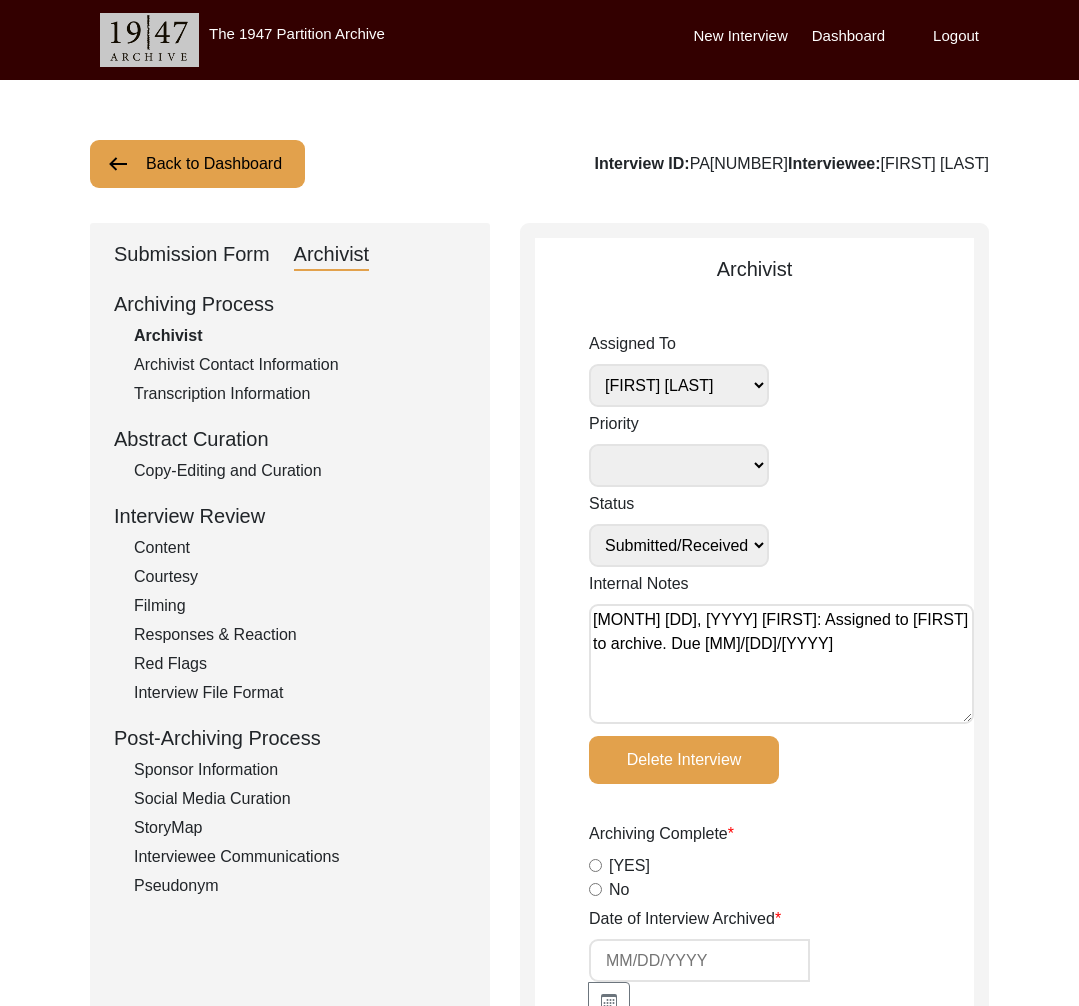 click on "Submission In Progress Submitted/Received Archiving In Progress Archiving Completed Copy-Editing In Progress Copy-Edited Auditing In Progress Auditing Completed Reviewing In Progress Reviewed Social Media Curation In Progress Social Media Curated Social Media Published" at bounding box center [679, 545] 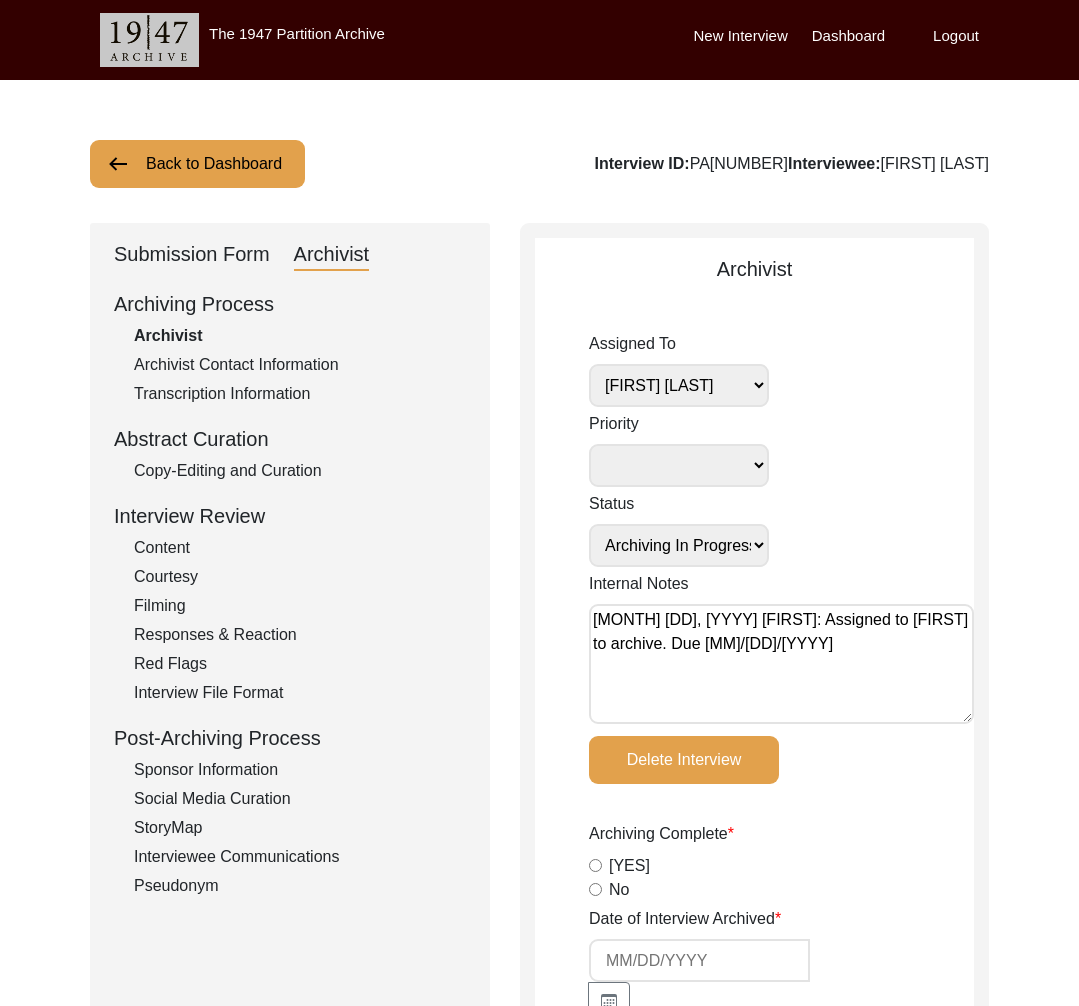 click on "Assigned To [FIRST] [LAST] archivist [FIRST] [LAST] [FIRST] [LAST] [FIRST] [LAST] Priority Deceased Alive Other Status Submission In Progress Submitted/Received Archiving In Progress Archiving Completed Copy-Editing In Progress Copy-Edited Auditing In Progress Auditing Completed Reviewing In Progress Reviewed Social Media Curation In Progress Social Media Curated Social Media Published Internal Notes [DATE] [FIRST]: Assigned to [FIRST] to archive. Due [DATE] Delete Interview Archiving Complete  Yes   No  Date of Interview Archived Archivist Notes Audit Assignment Date Audit Assignment Additional Date POST Form  Yes   No   None  Summary  Yes   No   None  Summary Added to Curation doc?  Yes   No   None  RELEASE Form  Yes   No   None  Info Missing - Post Interview Form Contact Checklist?  Yes   No   None  Email Checklist?  Yes   No   None  B-Roll Received  Yes   No   None  Video/Audio Received  Yes   No   None  Length of Video (hrs:mins:secs) Docs added to Supporting Materials  Yes   No   None" 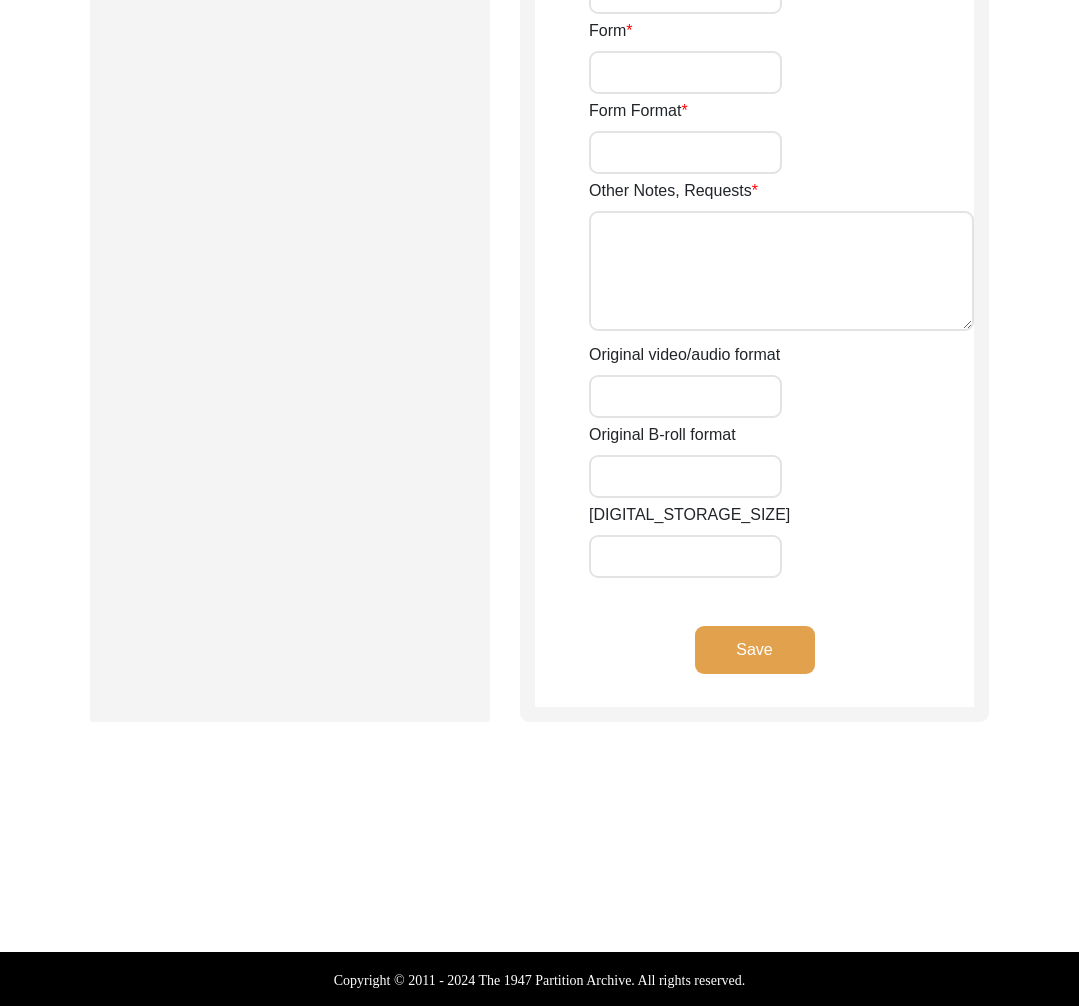 click on "Save" 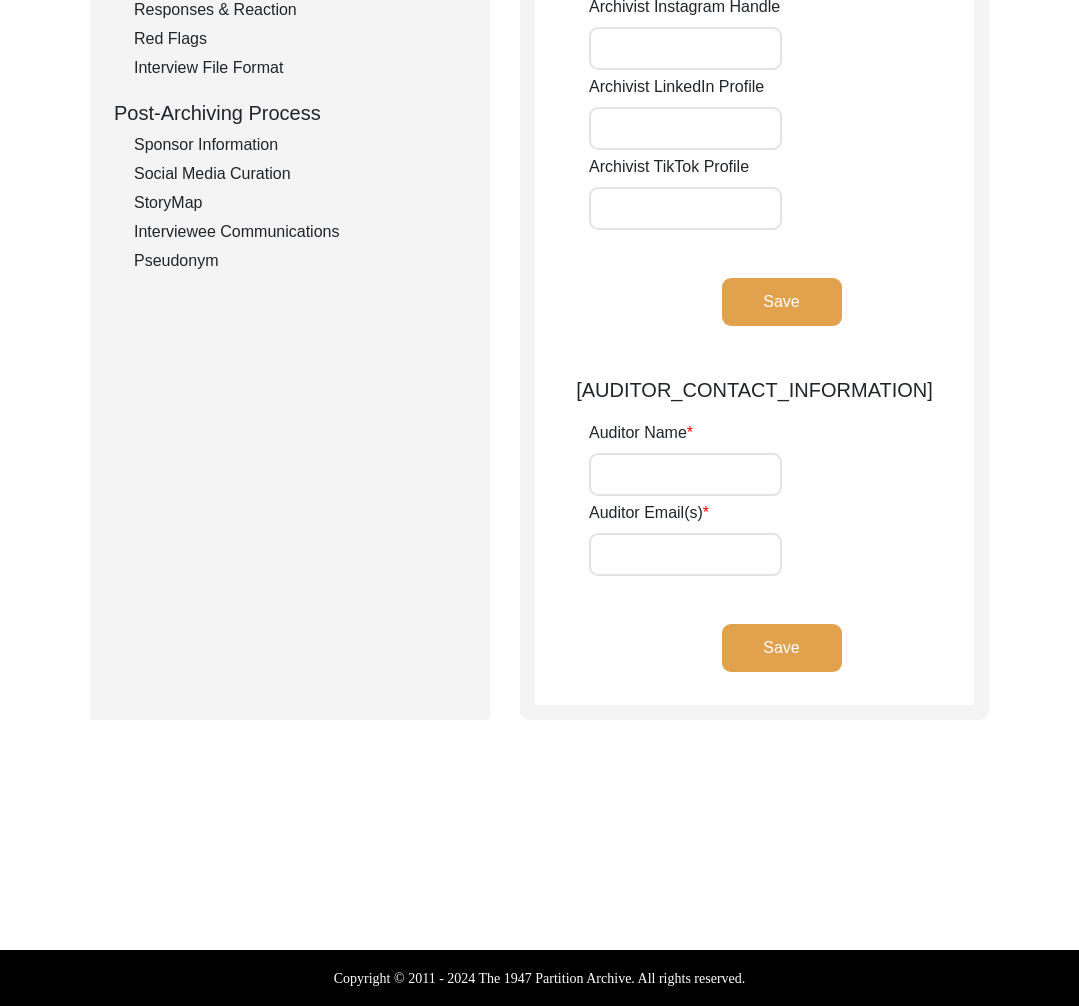 scroll, scrollTop: 0, scrollLeft: 0, axis: both 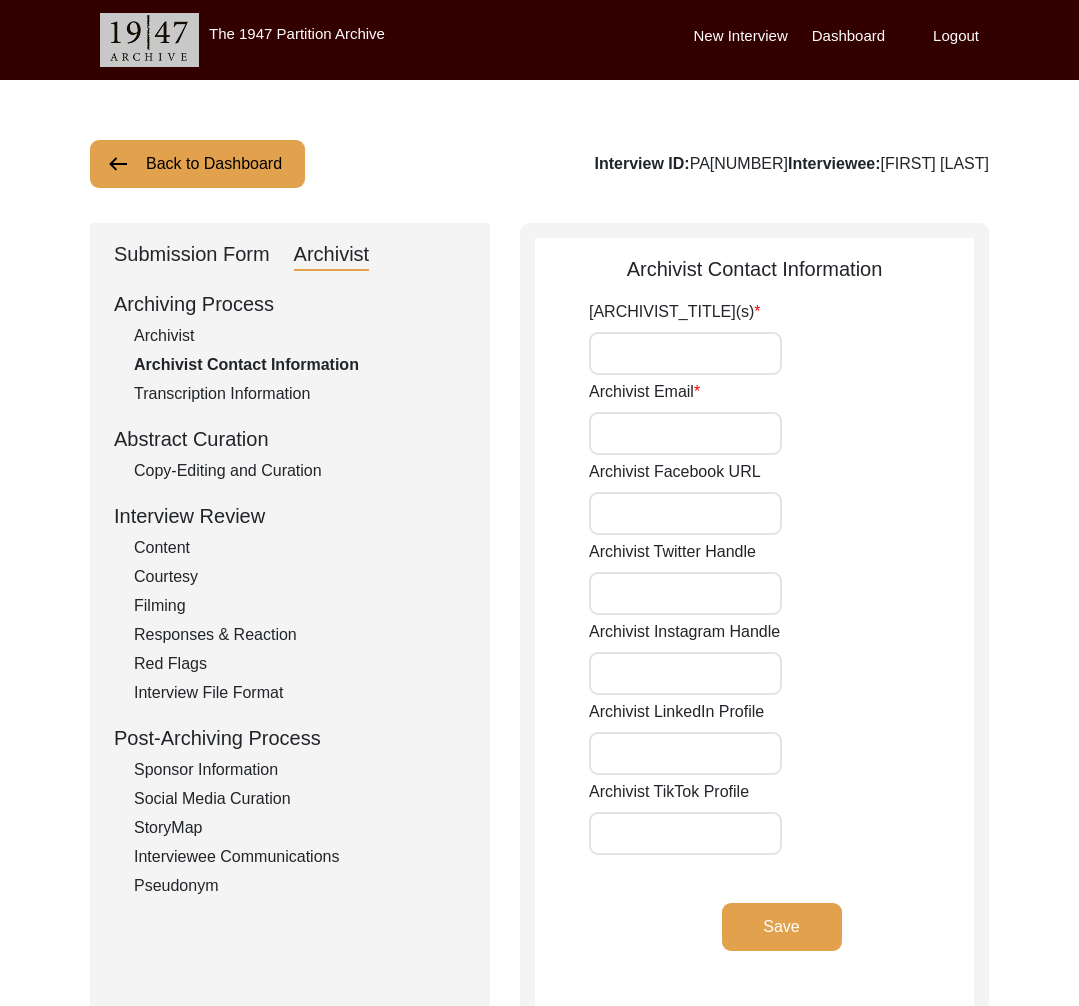 click on "Back to Dashboard" 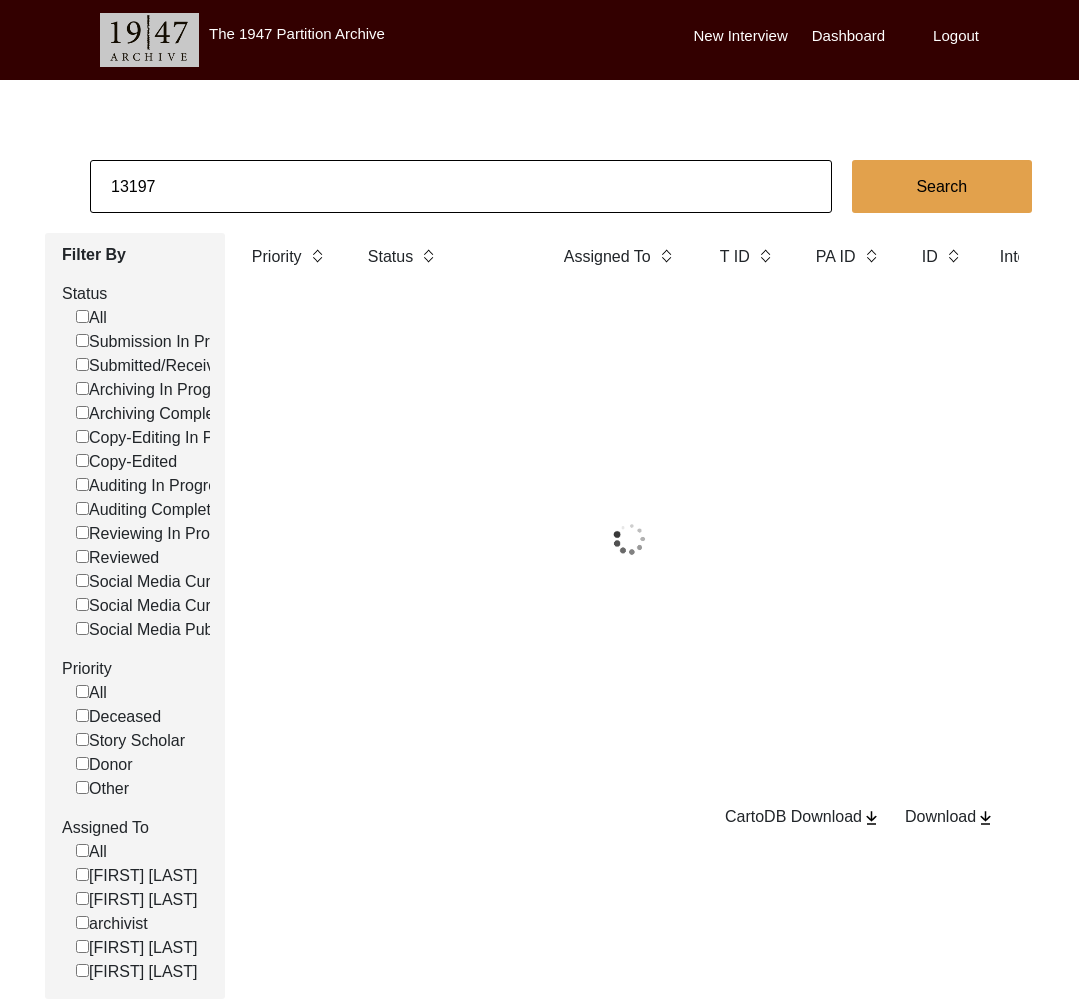 click on "13197" 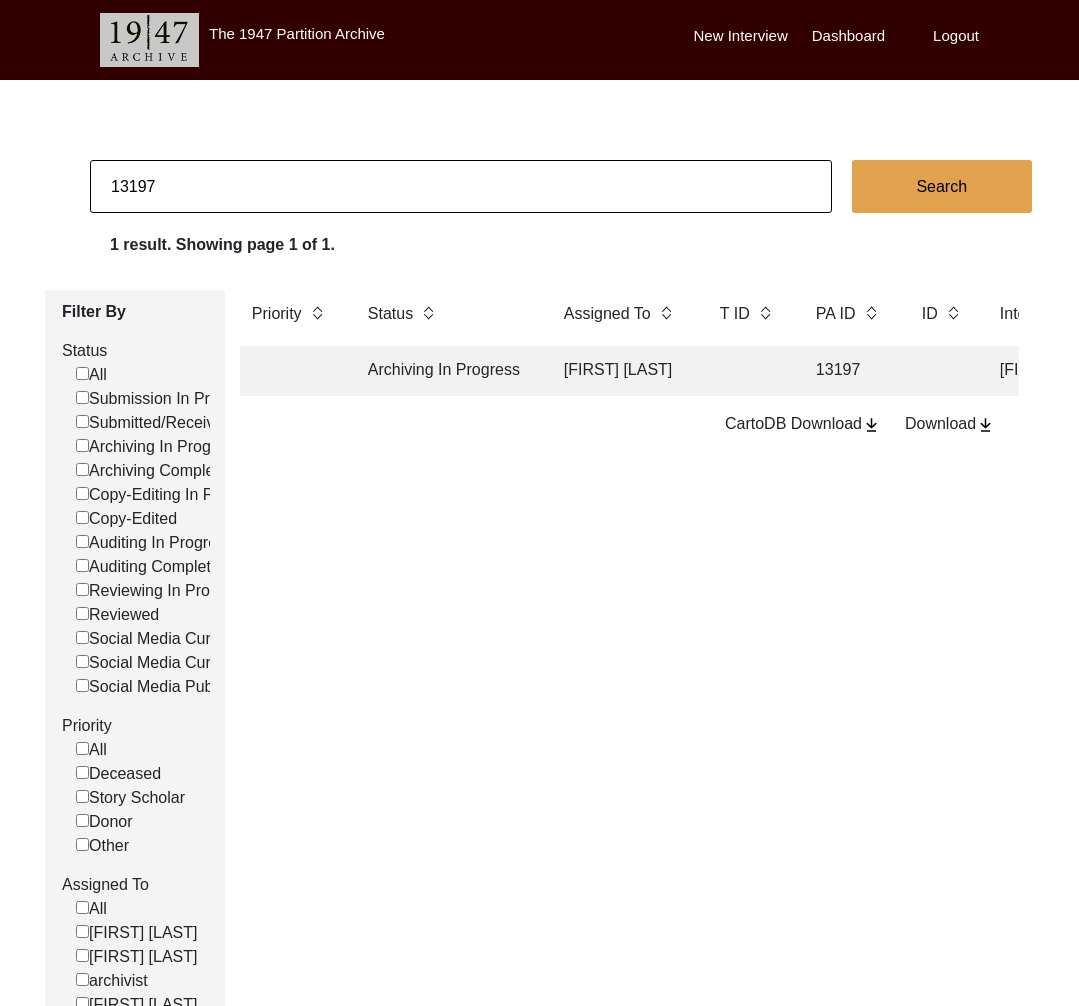 click on "13197" 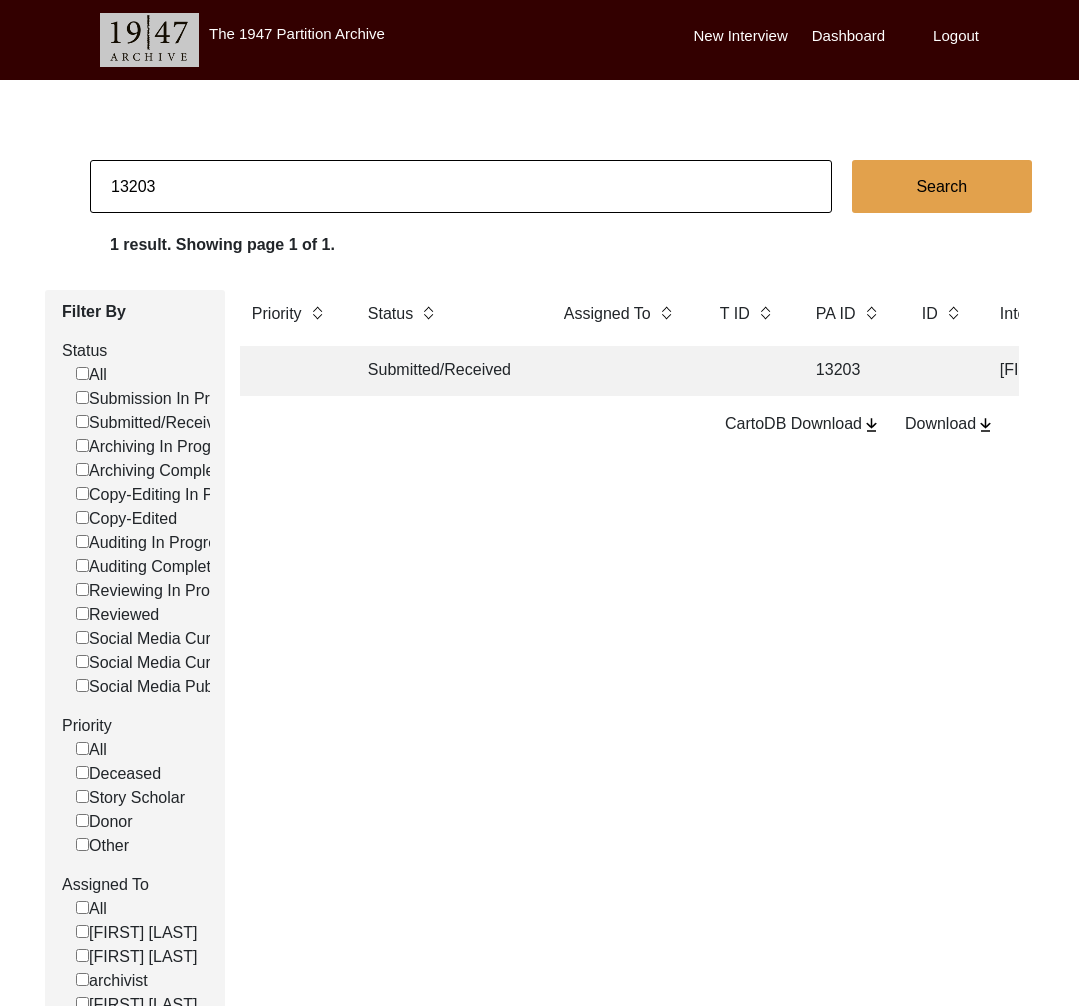 click on "Submitted/Received" 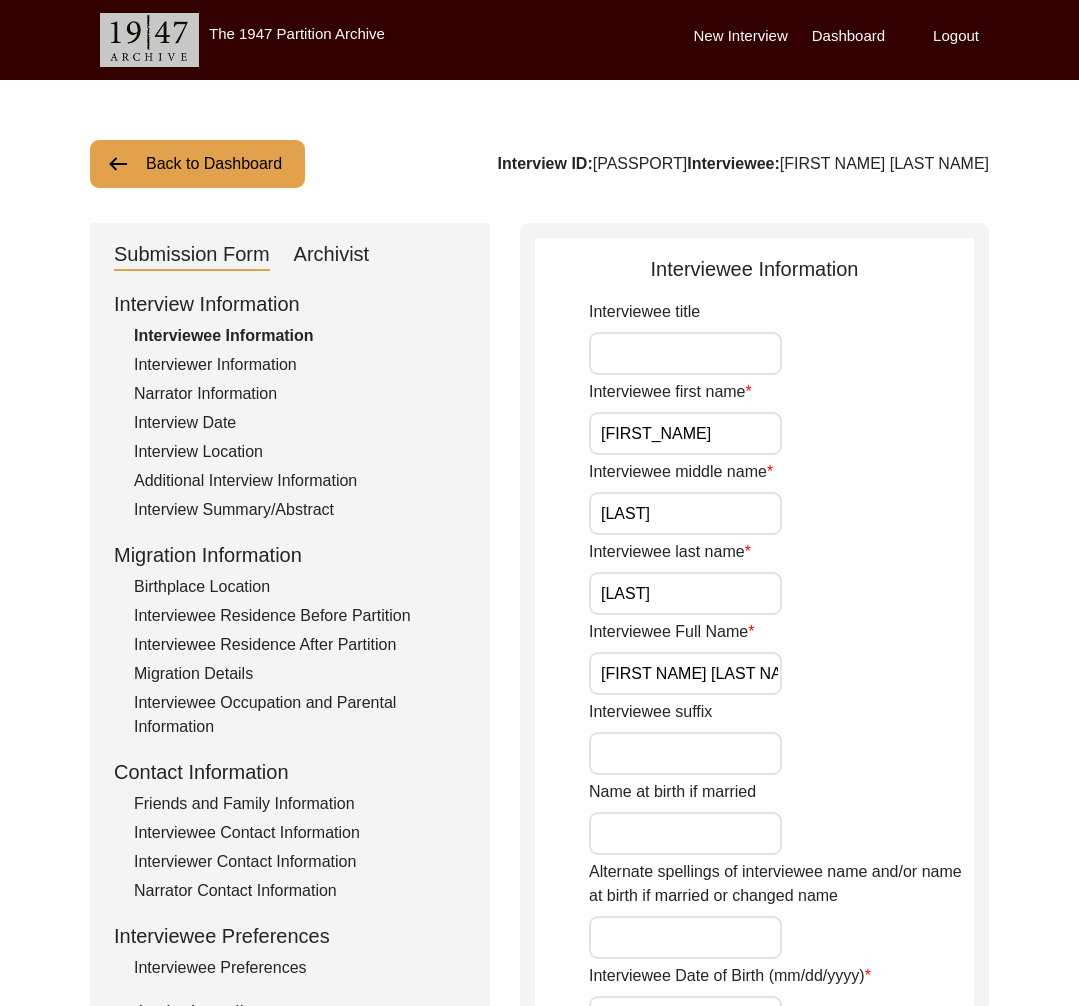 click on "Archivist" 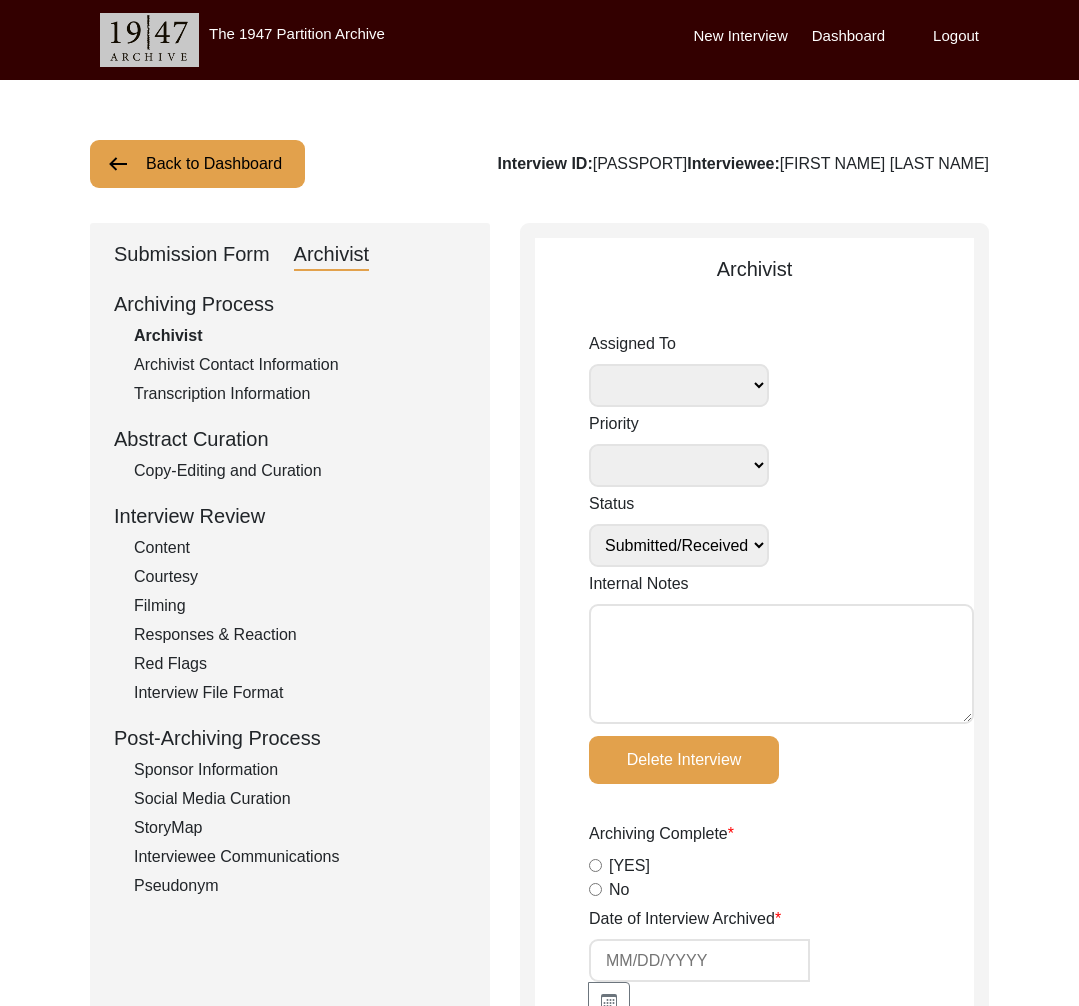 click on "Internal Notes" at bounding box center (781, 664) 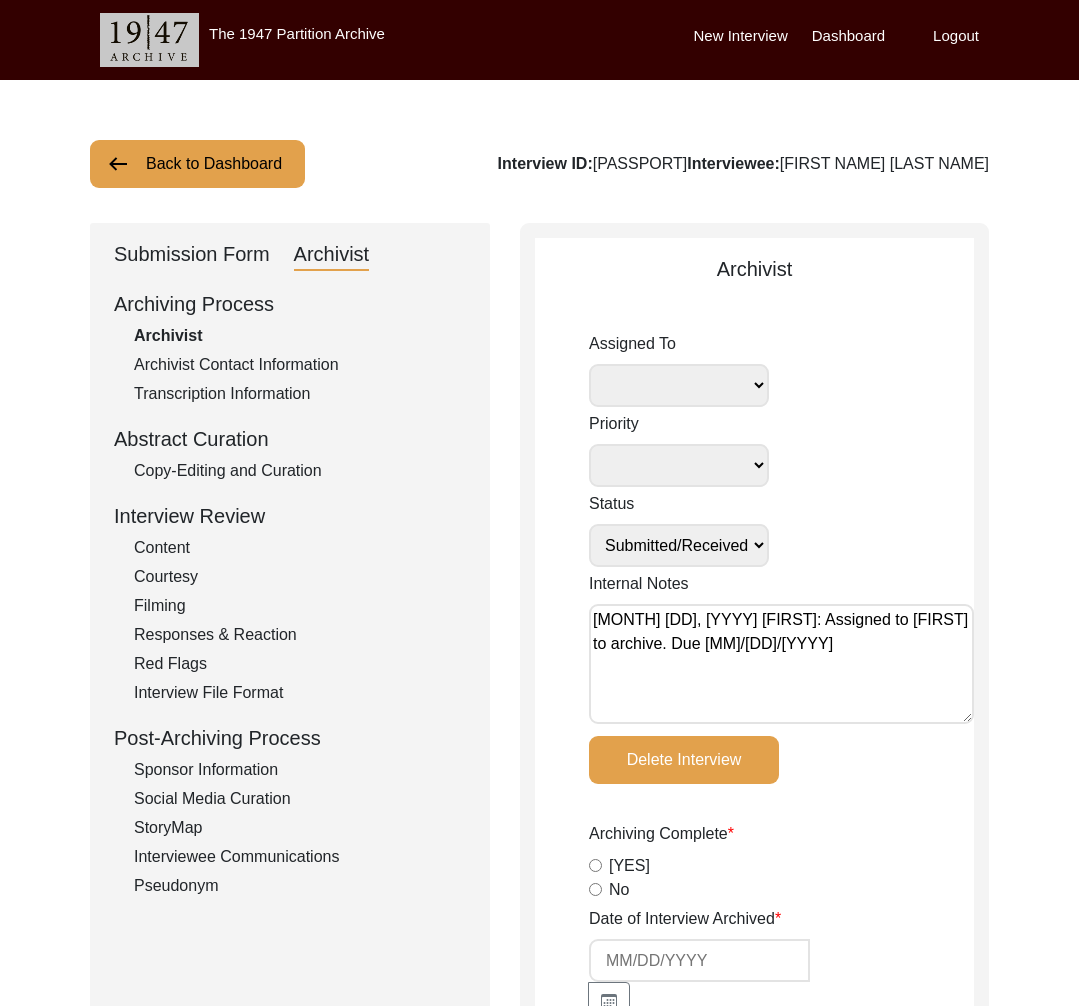 click on "[FIRST_NAME] [LAST_NAME] [FIRST_NAME] [LAST_NAME] [ROLE] [FIRST_NAME] [LAST_NAME] [FIRST_NAME] [LAST_NAME]" at bounding box center [679, 385] 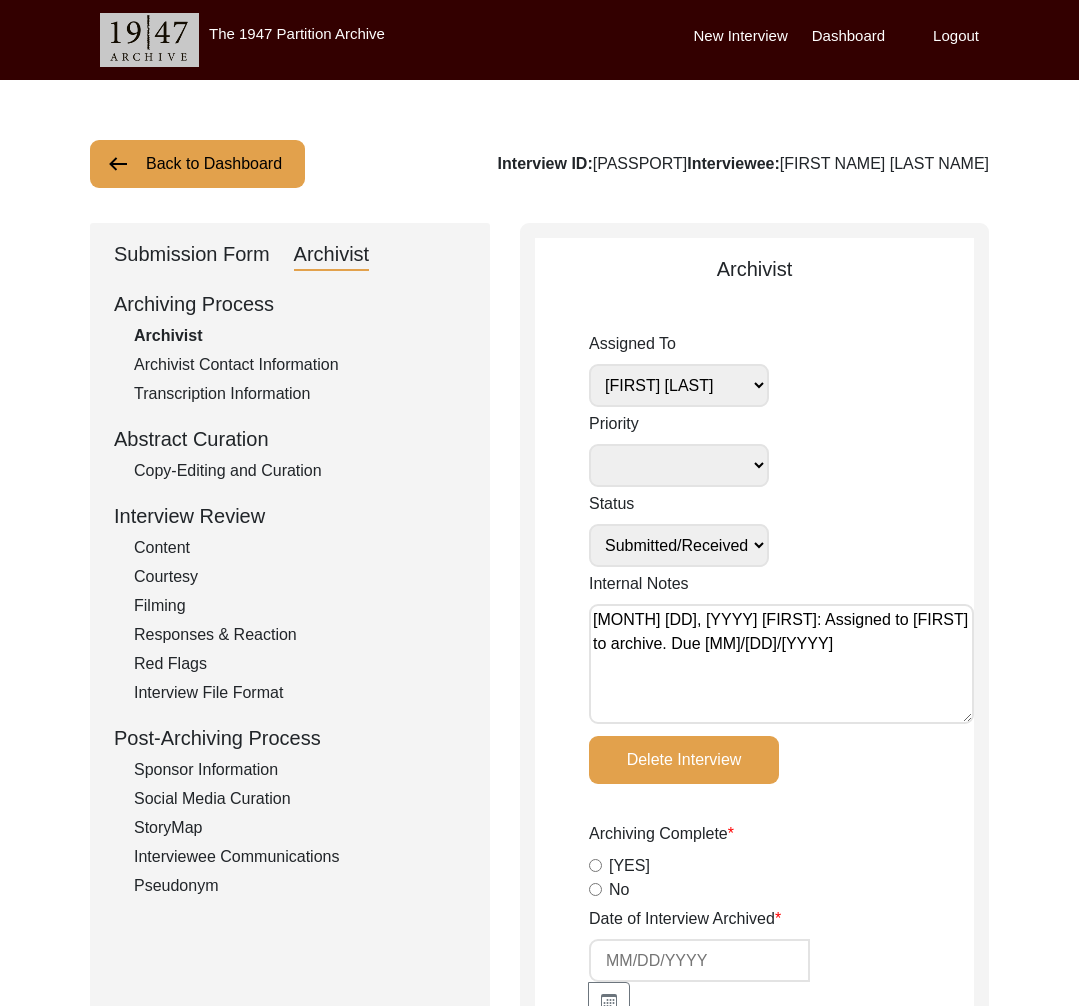 click on "Submission In Progress Submitted/Received Archiving In Progress Archiving Completed Copy-Editing In Progress Copy-Edited Auditing In Progress Auditing Completed Reviewing In Progress Reviewed Social Media Curation In Progress Social Media Curated Social Media Published" at bounding box center [679, 545] 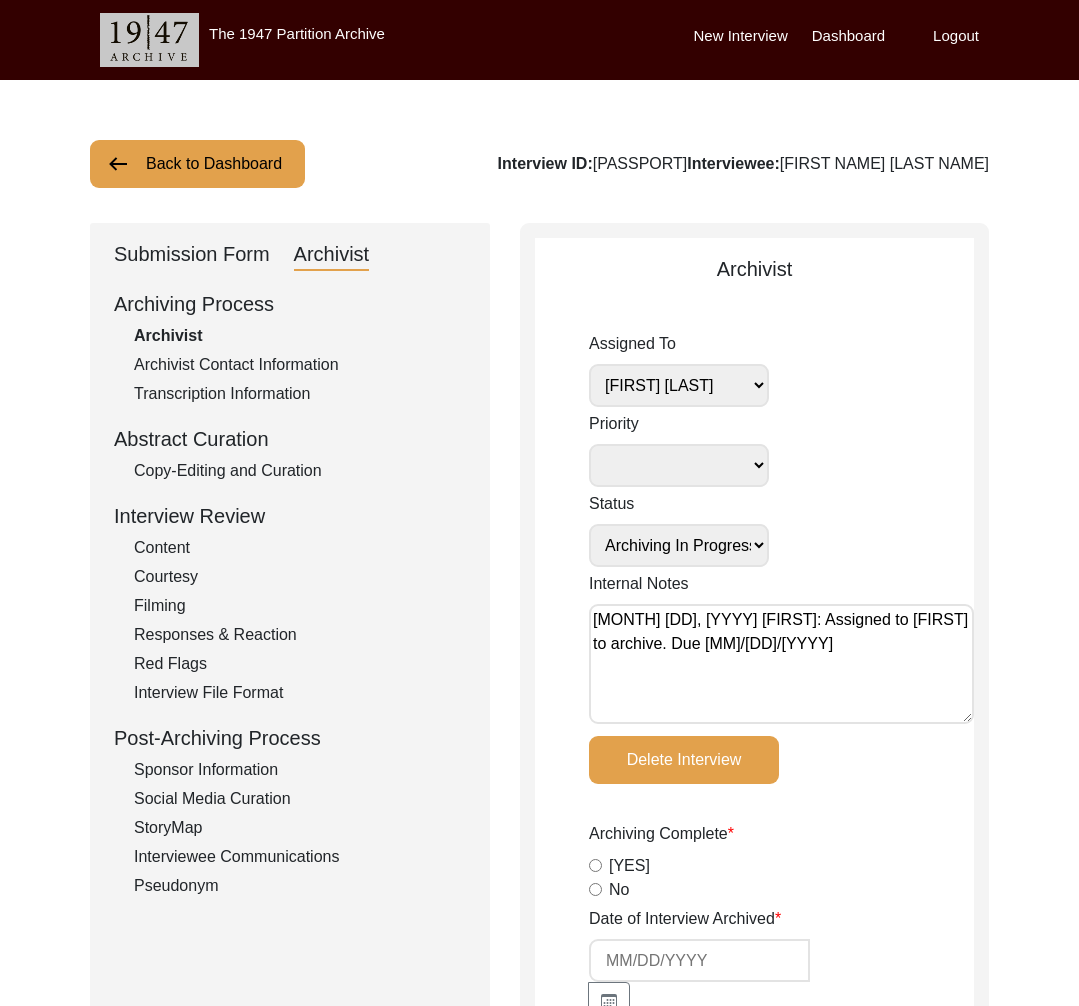 click on "Assigned To [FIRST] [LAST] archivist [FIRST] [LAST] [FIRST] [LAST] [FIRST] [LAST] Priority Deceased Alive Other Status Submission In Progress Submitted/Received Archiving In Progress Archiving Completed Copy-Editing In Progress Copy-Edited Auditing In Progress Auditing Completed Reviewing In Progress Reviewed Social Media Curation In Progress Social Media Curated Social Media Published Internal Notes [DATE] [FIRST]: Assigned to [FIRST] to archive. Due [DATE] Delete Interview Archiving Complete  Yes   No  Date of Interview Archived Archivist Notes Audit Assignment Date Audit Assignment Additional Date POST Form  Yes   No   None  Summary  Yes   No   None  Summary Added to Curation doc?  Yes   No   None  RELEASE Form  Yes   No   None  Info Missing - Post Interview Form Contact Checklist?  Yes   No   None  Email Checklist?  Yes   No   None  B-Roll Received  Yes   No   None  Video/Audio Received  Yes   No   None  Length of Video (hrs:mins:secs) Docs added to Supporting Materials  Yes   No   None" 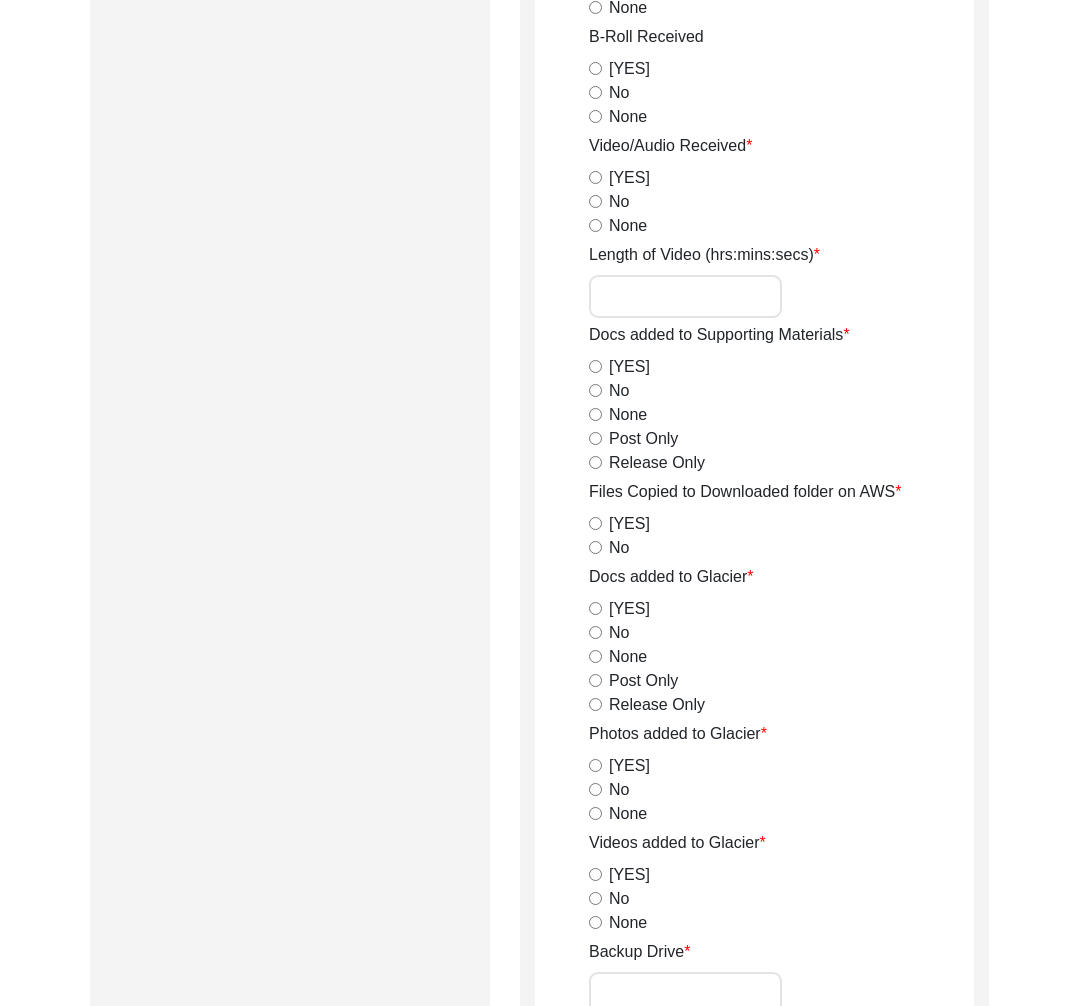 scroll, scrollTop: 3388, scrollLeft: 0, axis: vertical 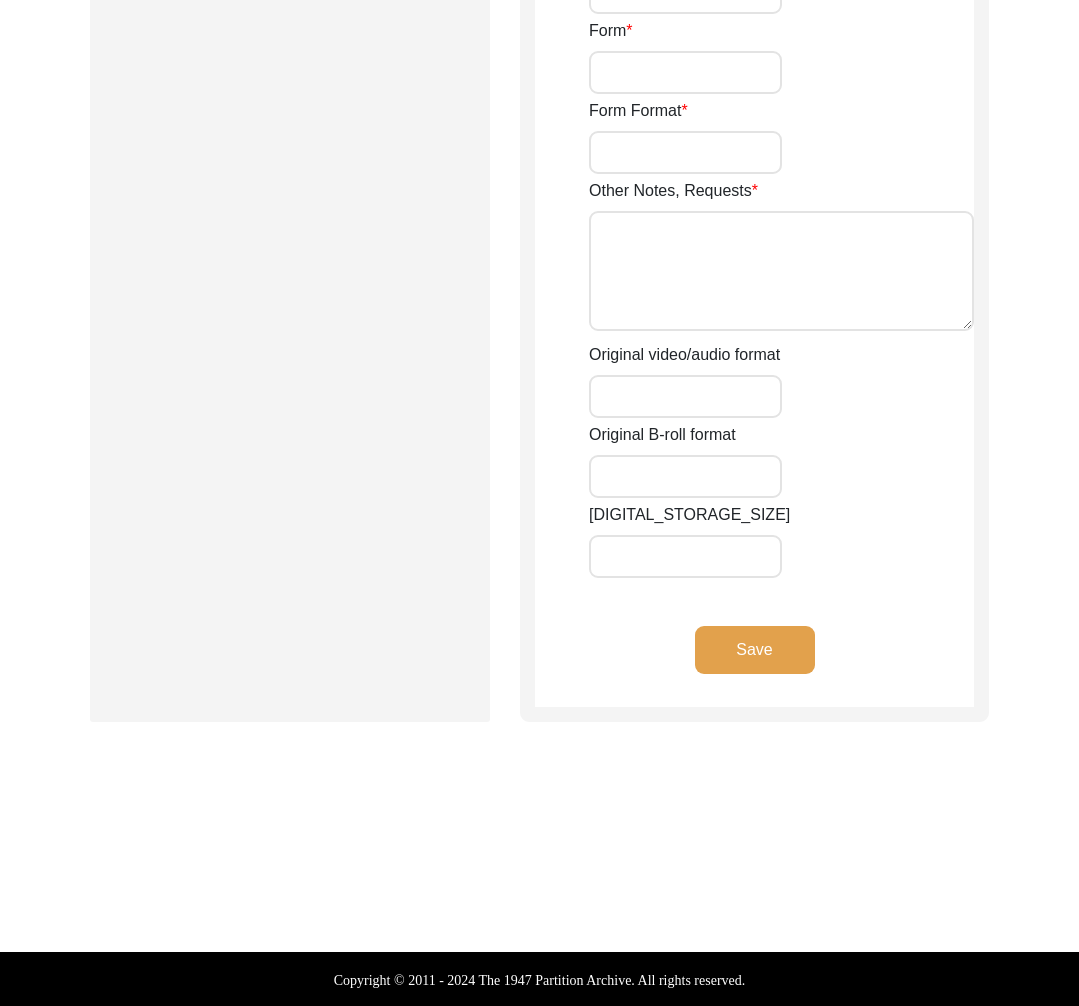 click on "Save" 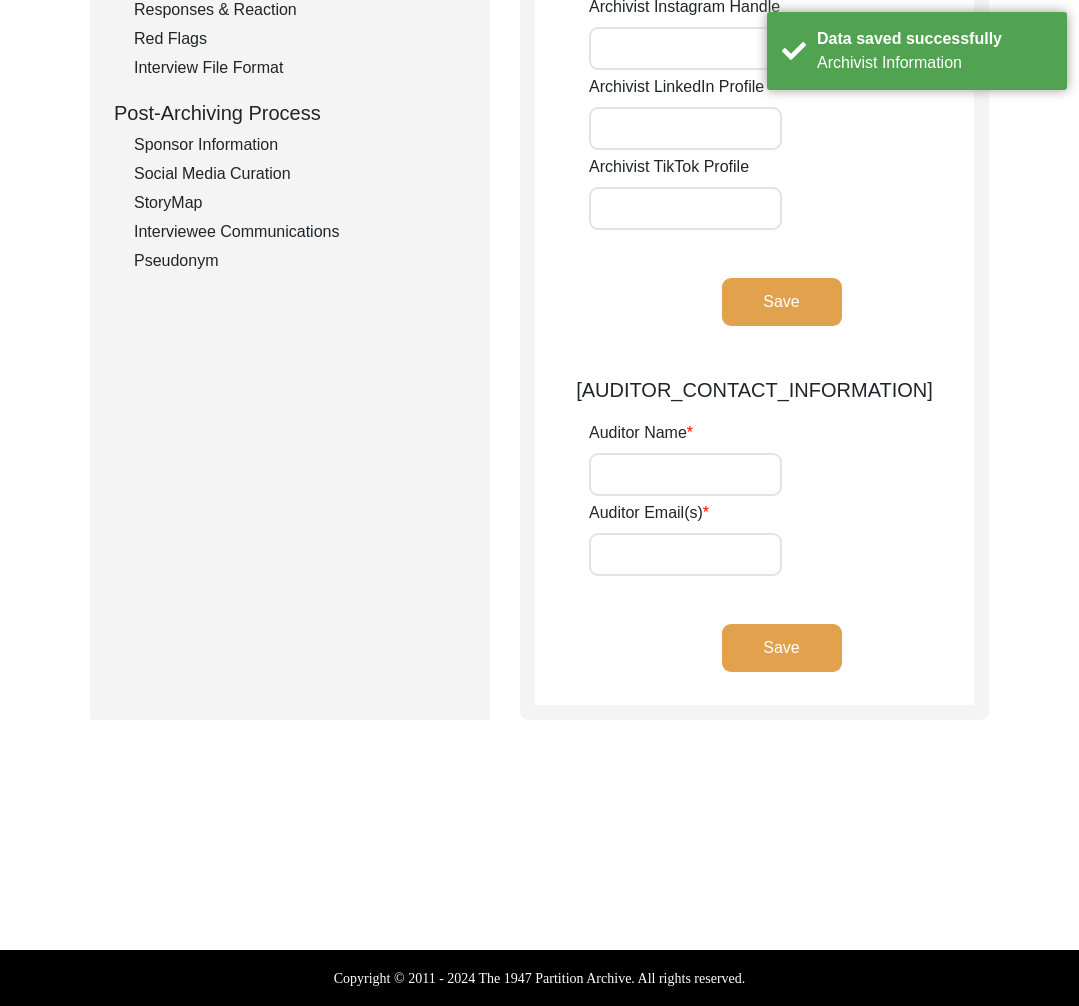 scroll, scrollTop: 0, scrollLeft: 0, axis: both 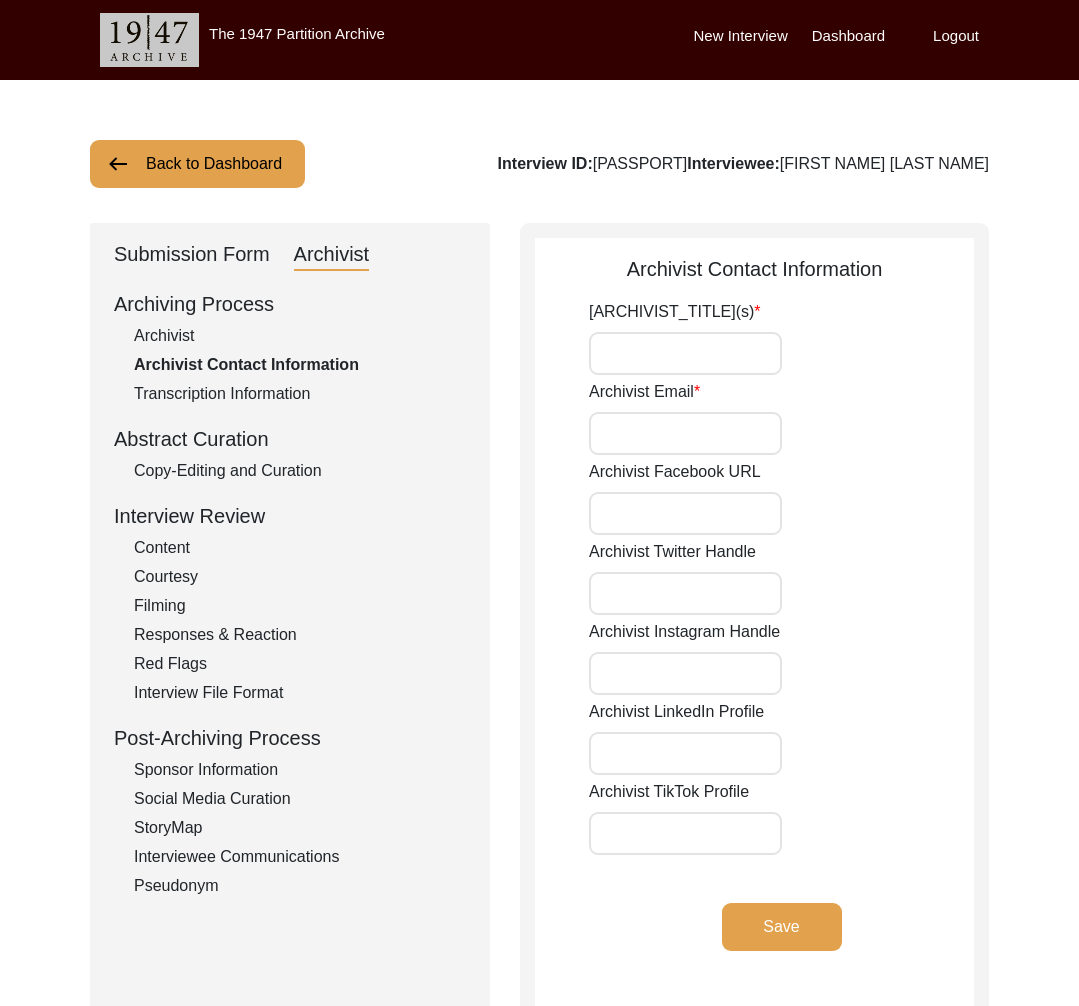 click on "Back to Dashboard" 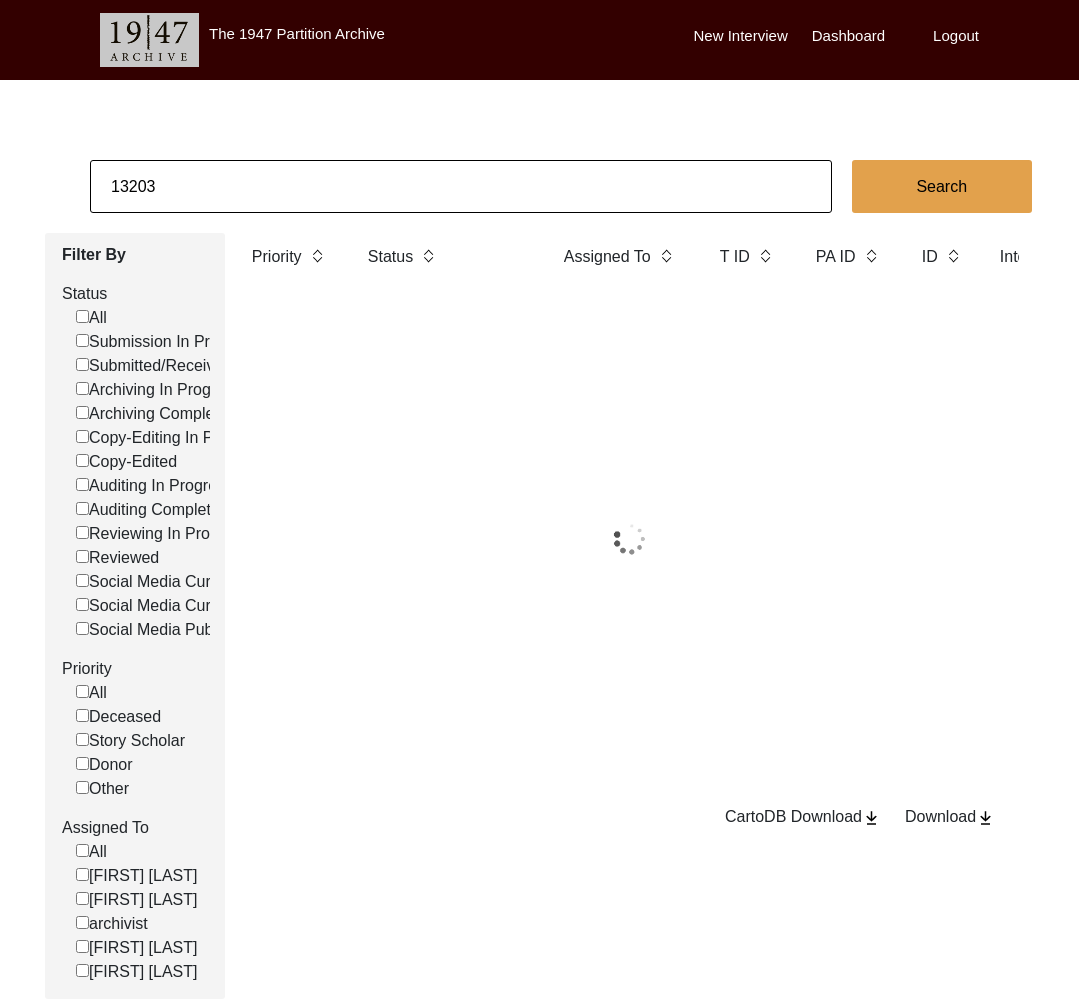 click on "13203" 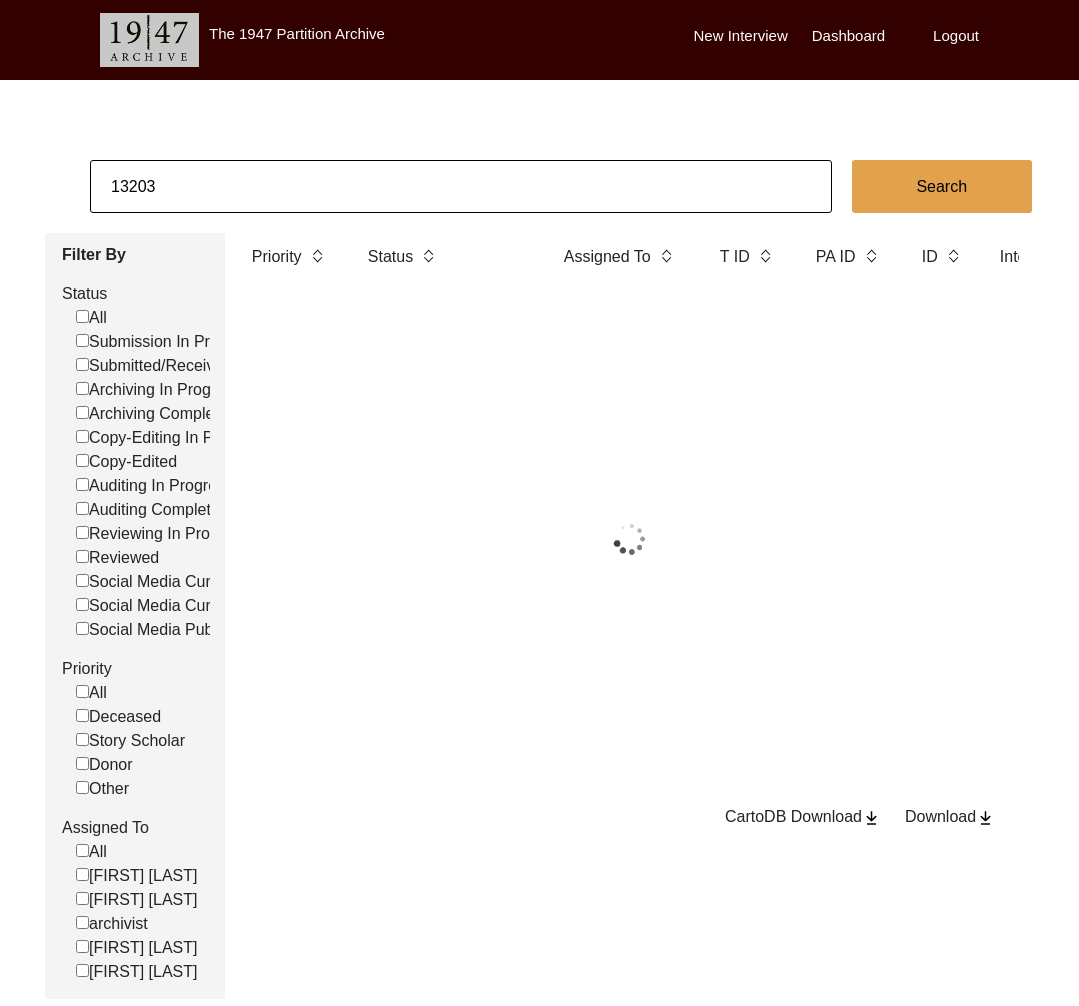 click on "13203" 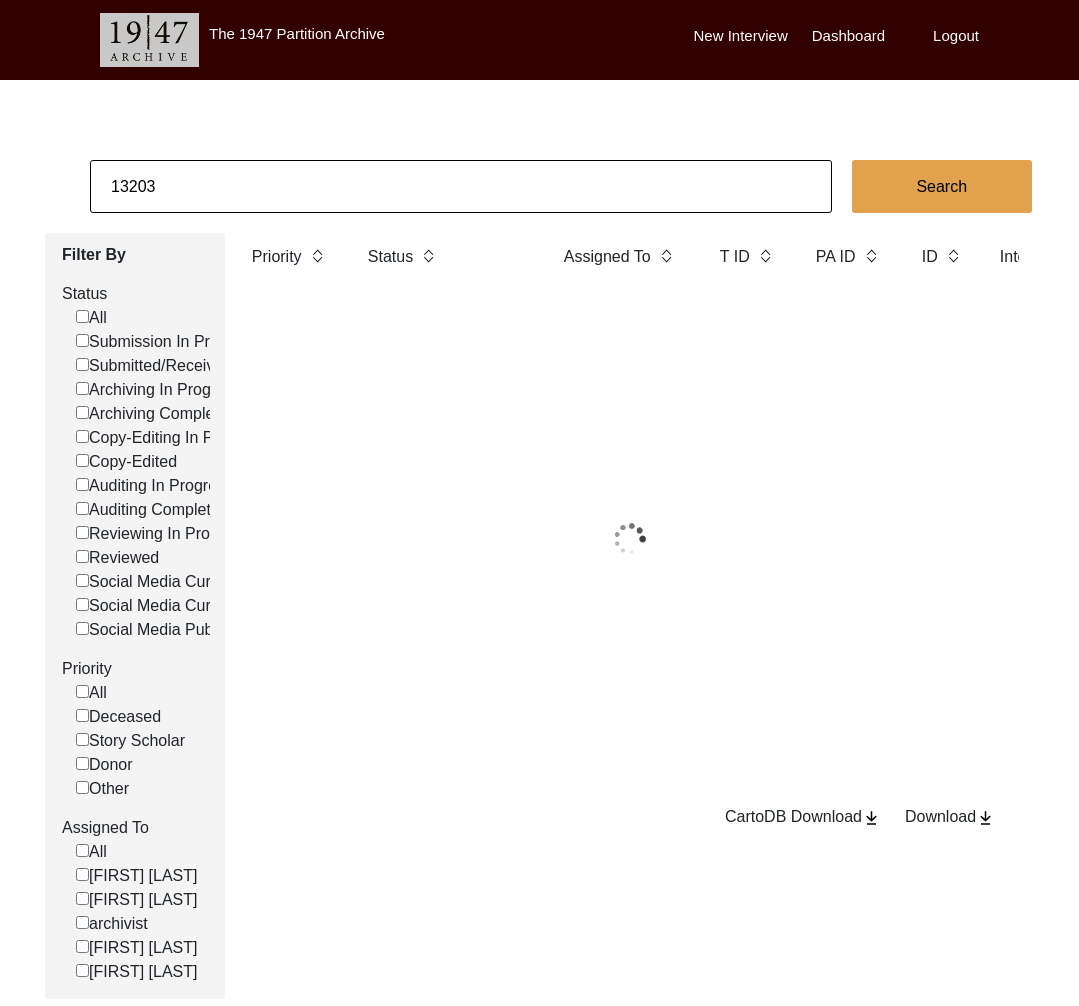 paste on "166" 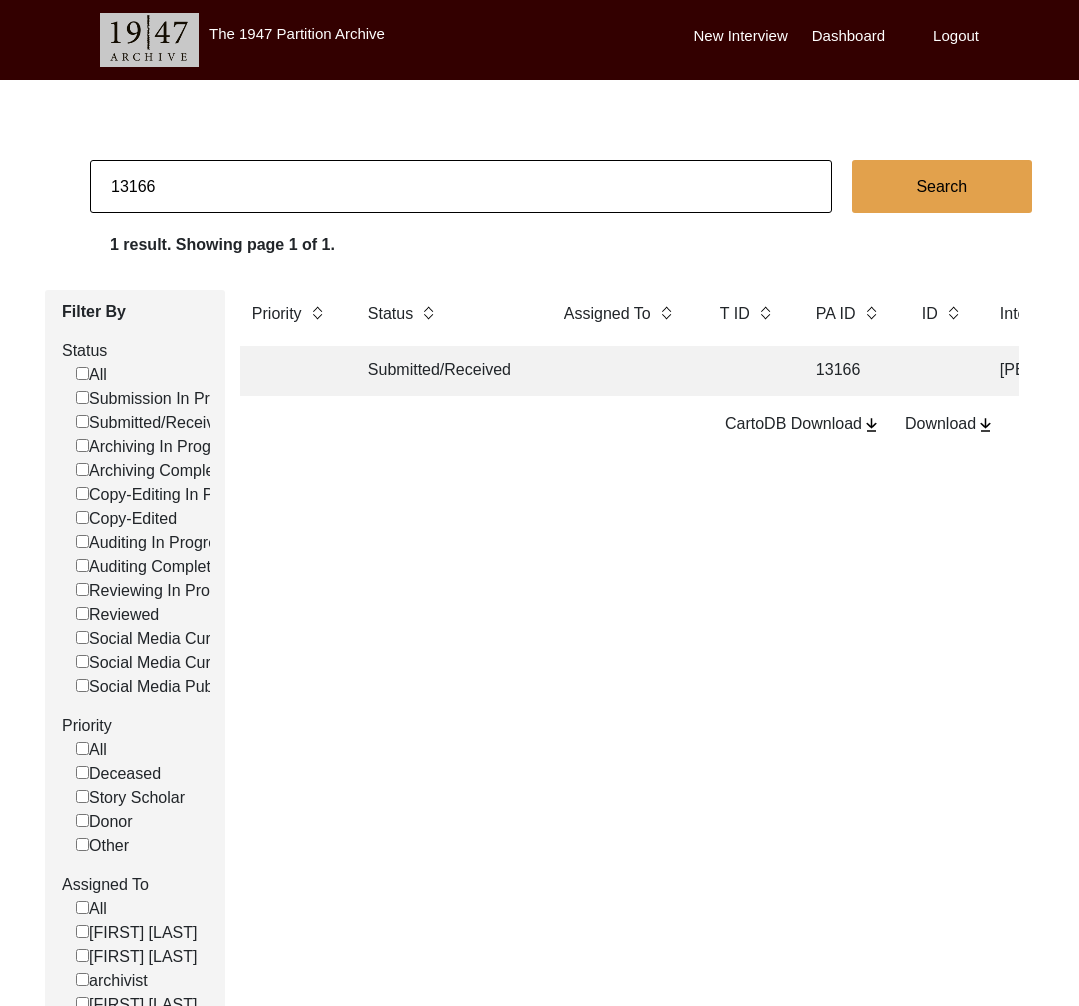 click on "Submitted/Received" 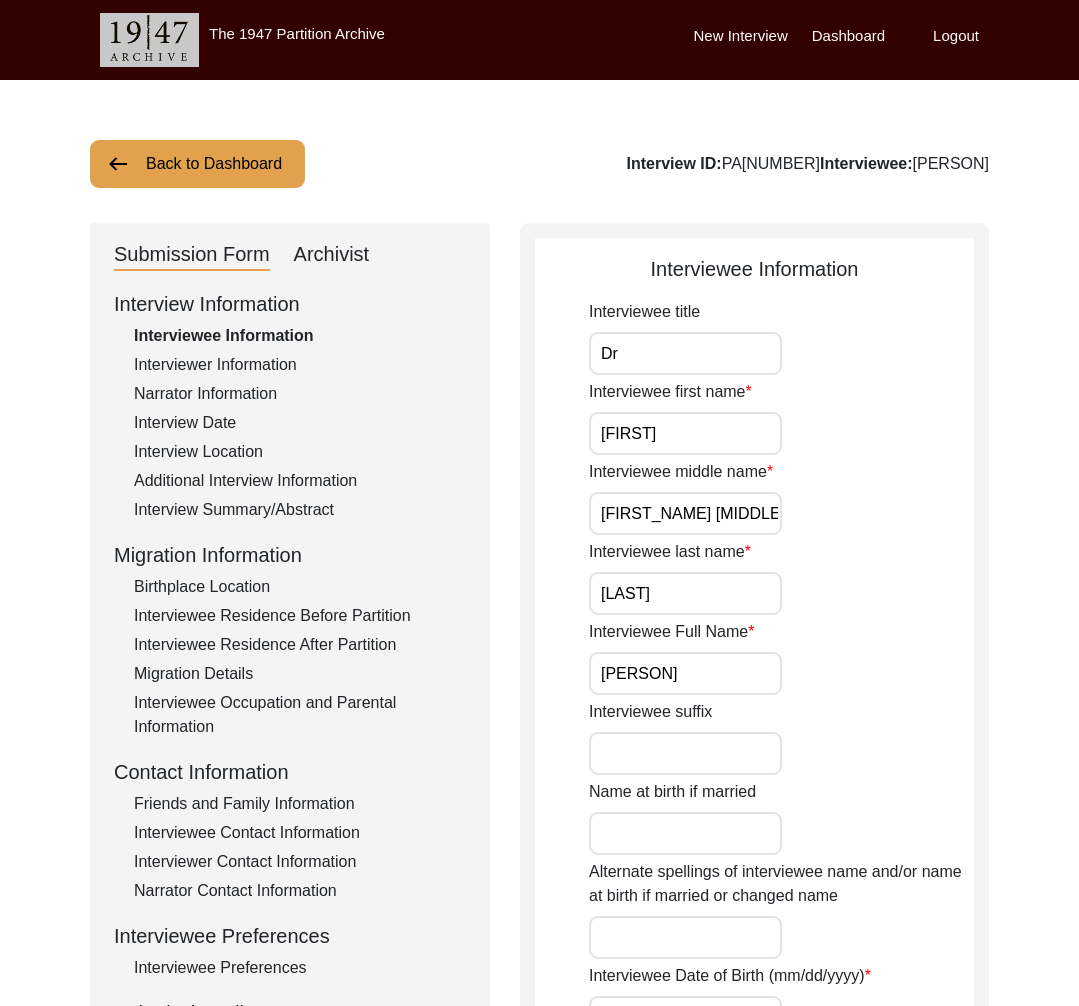 click on "Archivist" 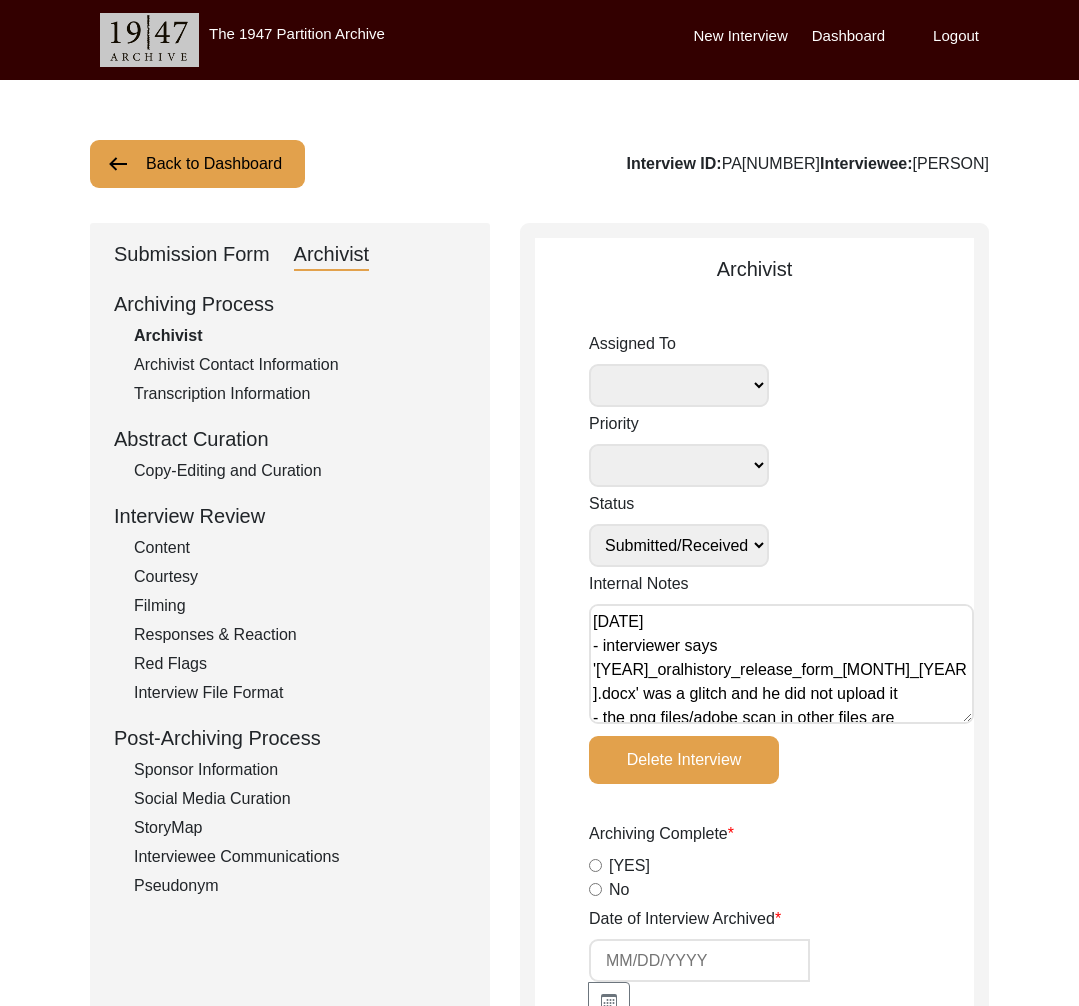 scroll, scrollTop: 176, scrollLeft: 0, axis: vertical 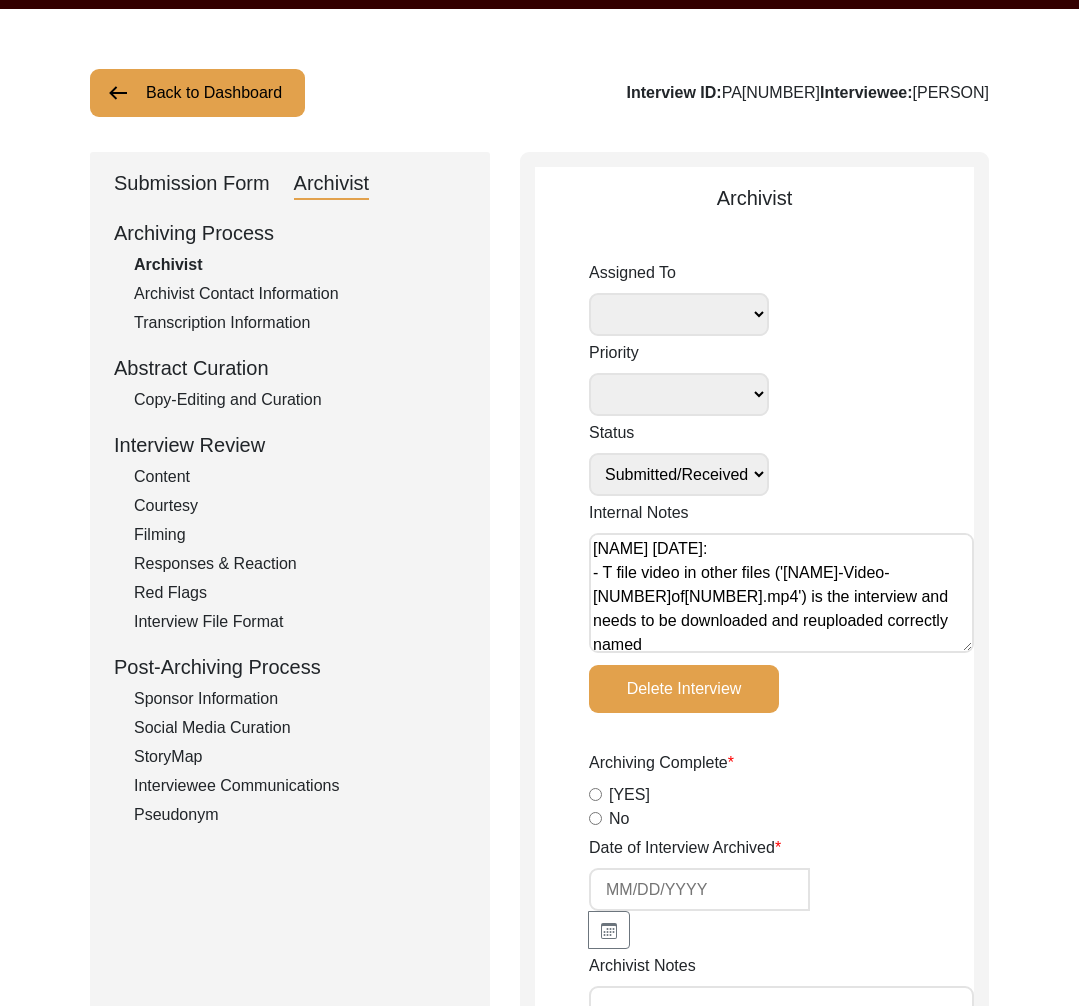 click on "Back to Dashboard" 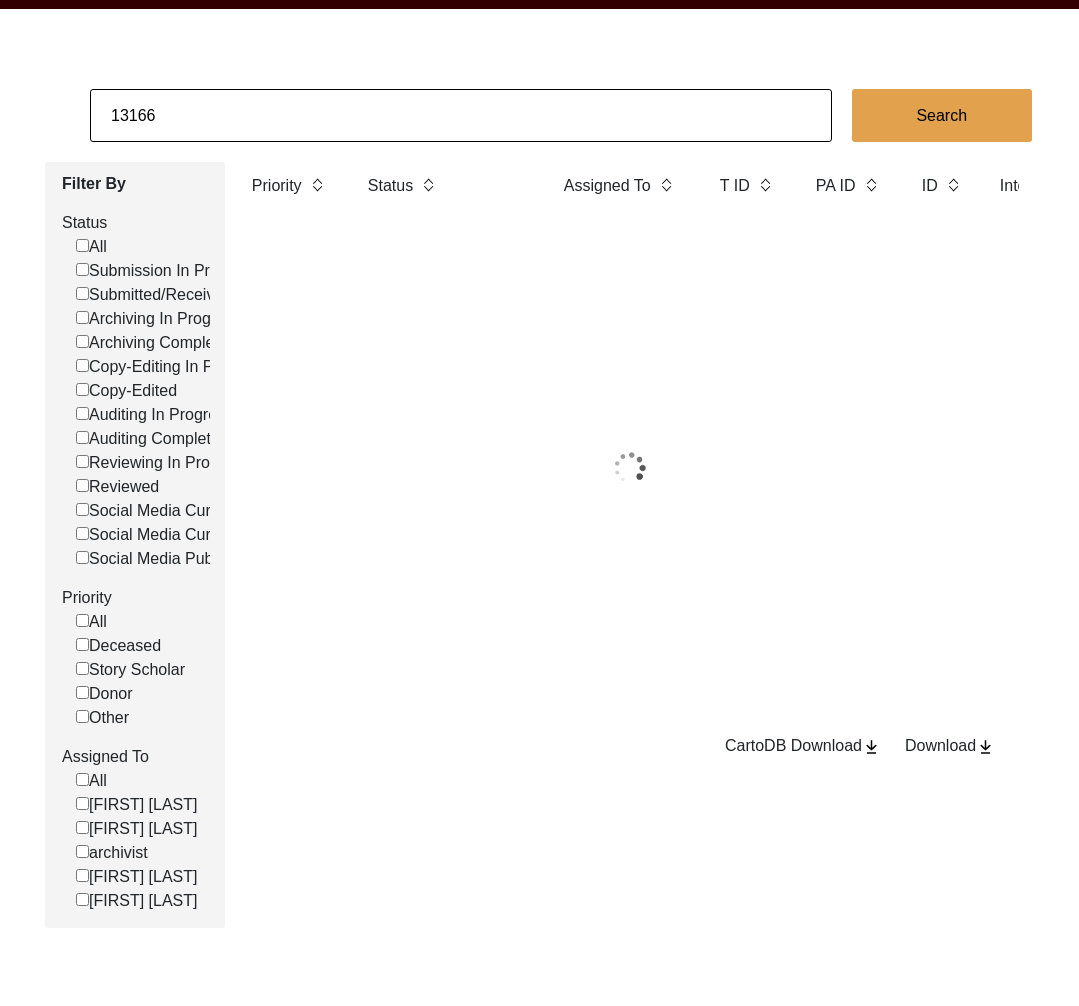 scroll, scrollTop: 0, scrollLeft: 0, axis: both 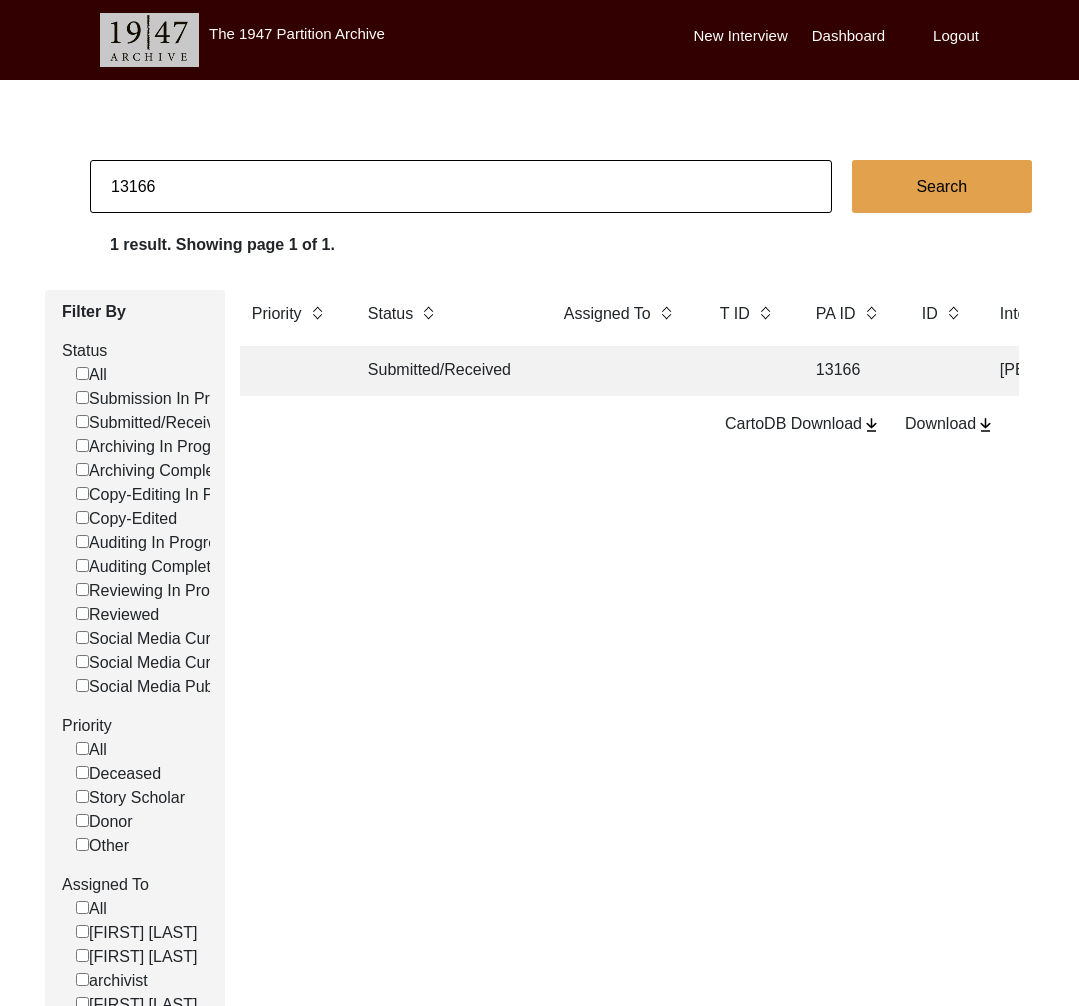 click on "13166" 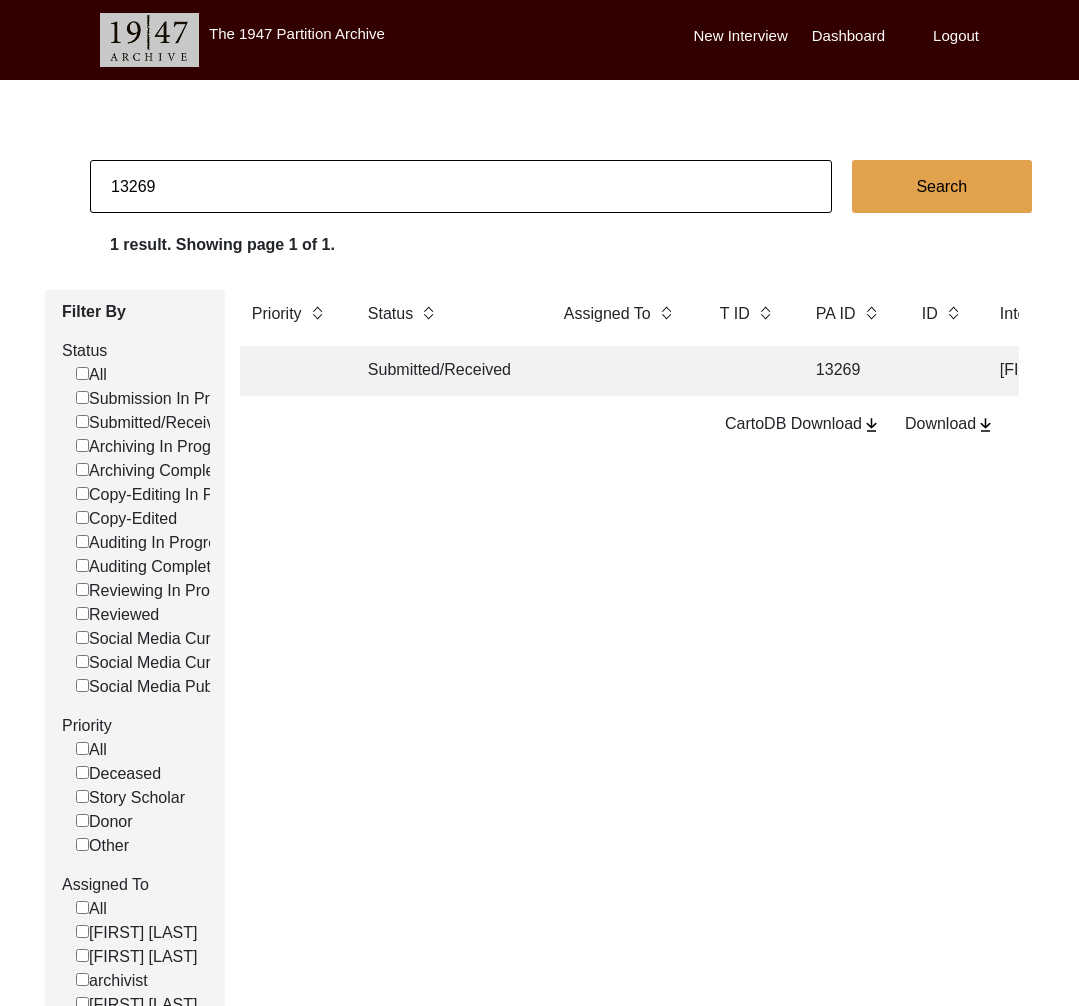 click on "Submitted/Received" 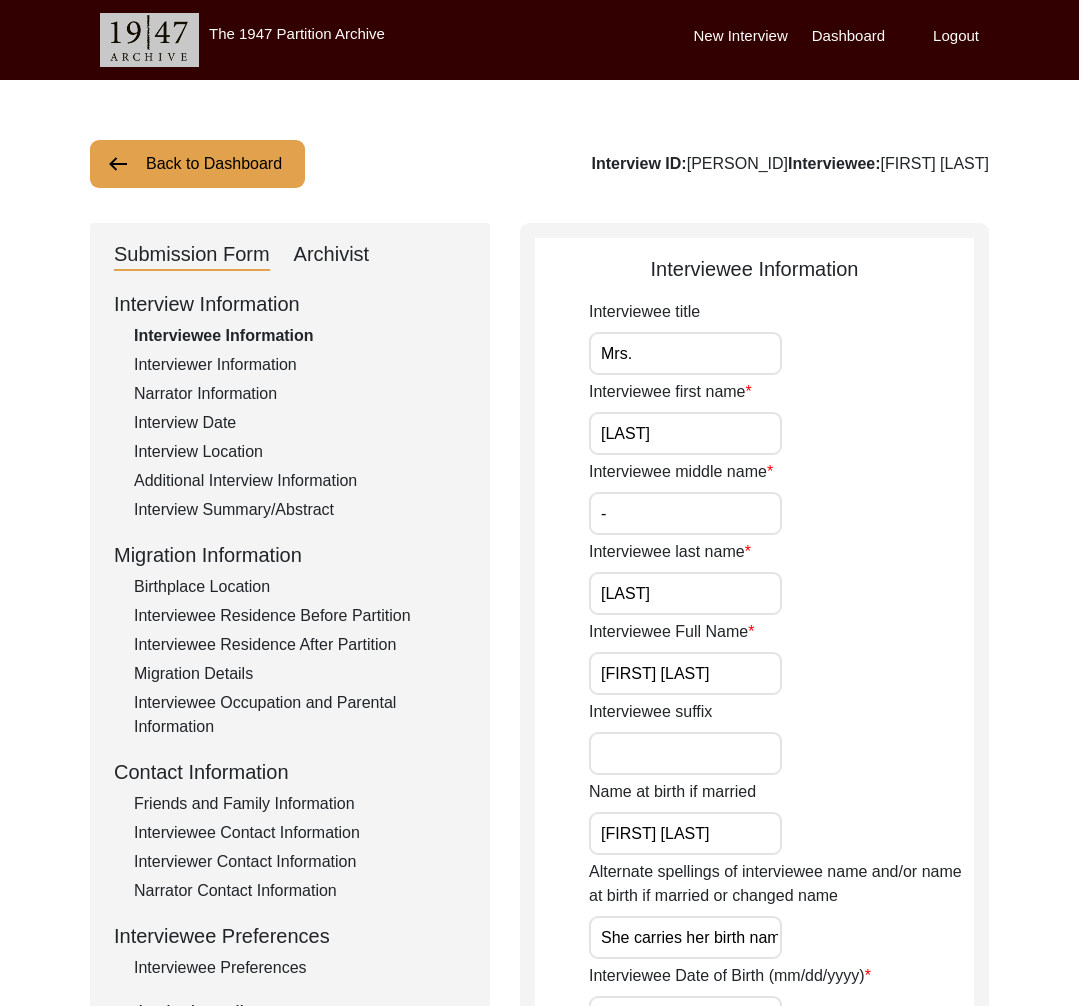 click on "Interviewer Information" 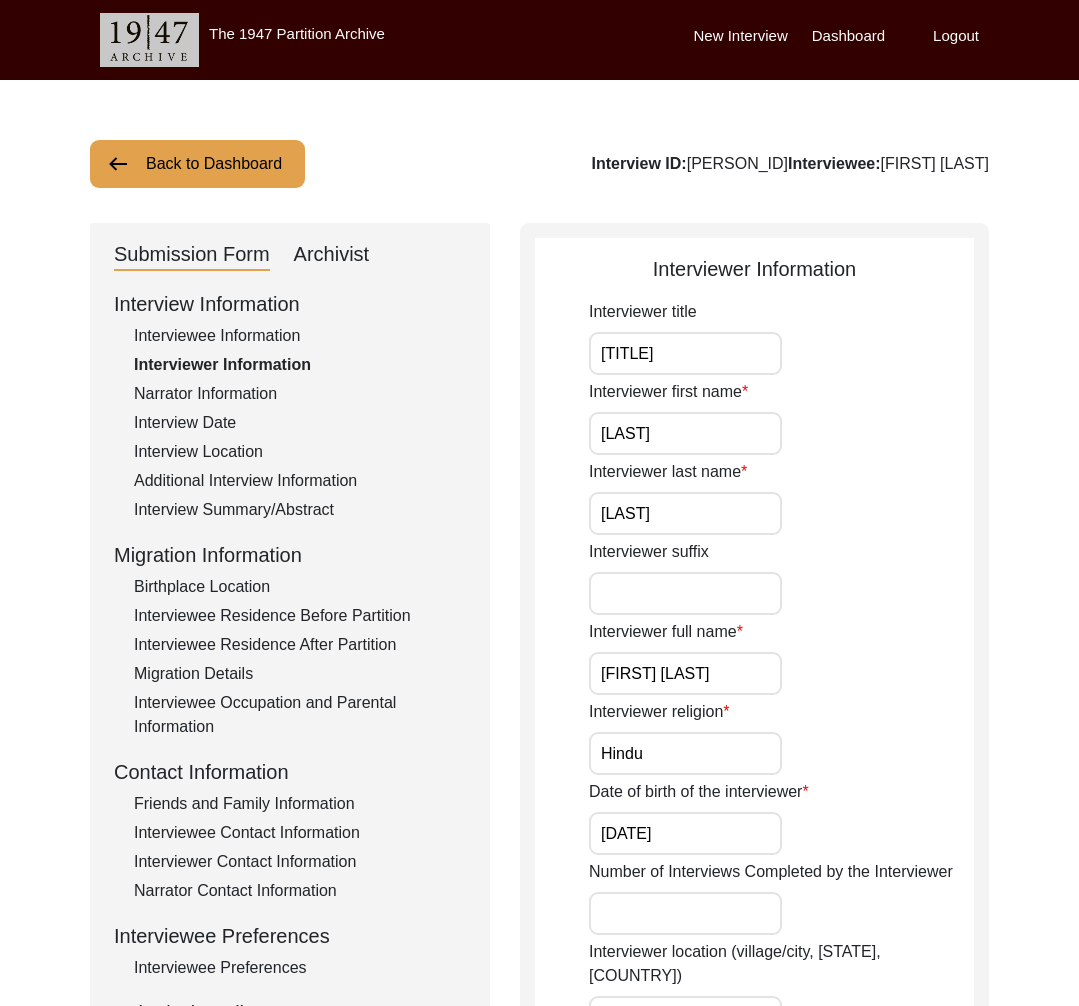 click on "[FIRST] [LAST]" at bounding box center [685, 673] 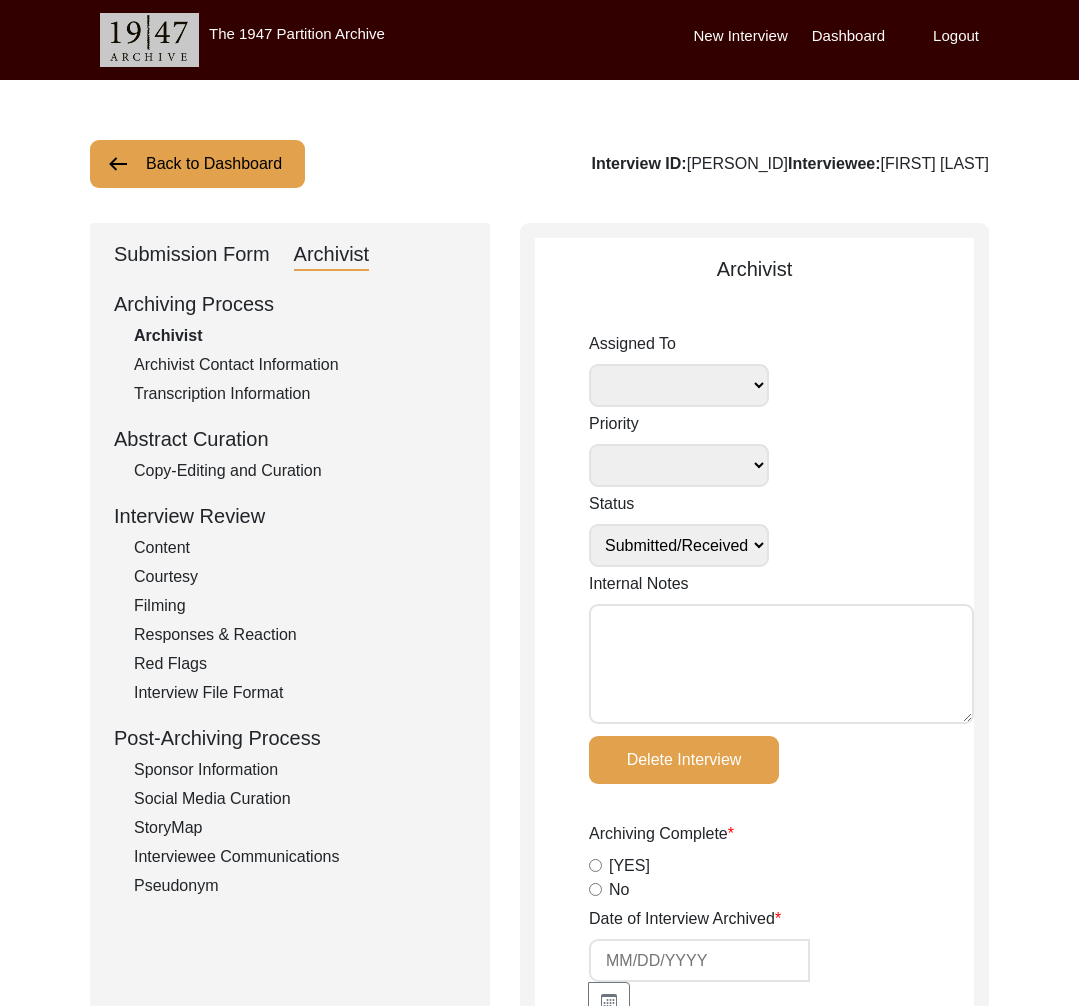 click on "Internal Notes" at bounding box center [781, 664] 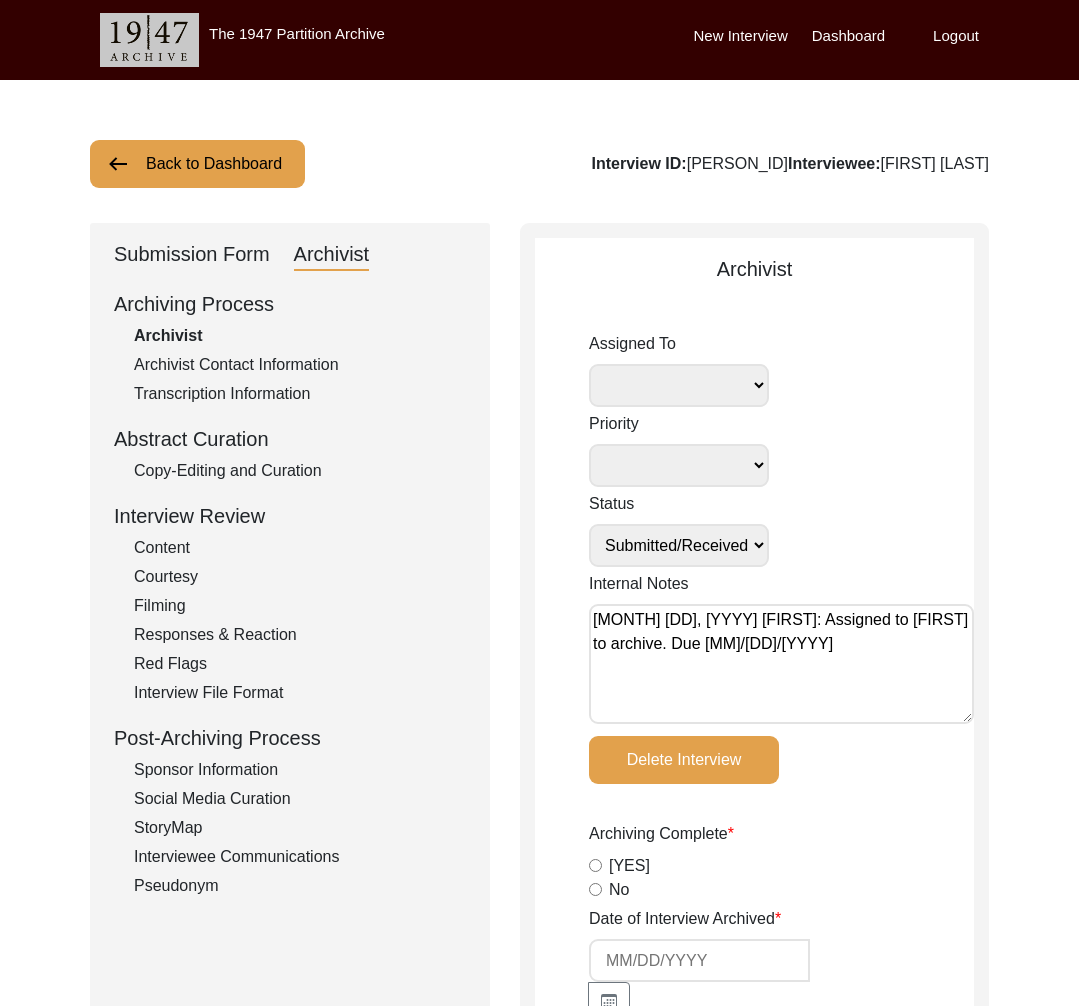 click on "[FIRST_NAME] [LAST_NAME] [FIRST_NAME] [LAST_NAME] [ROLE] [FIRST_NAME] [LAST_NAME] [FIRST_NAME] [LAST_NAME]" at bounding box center [679, 385] 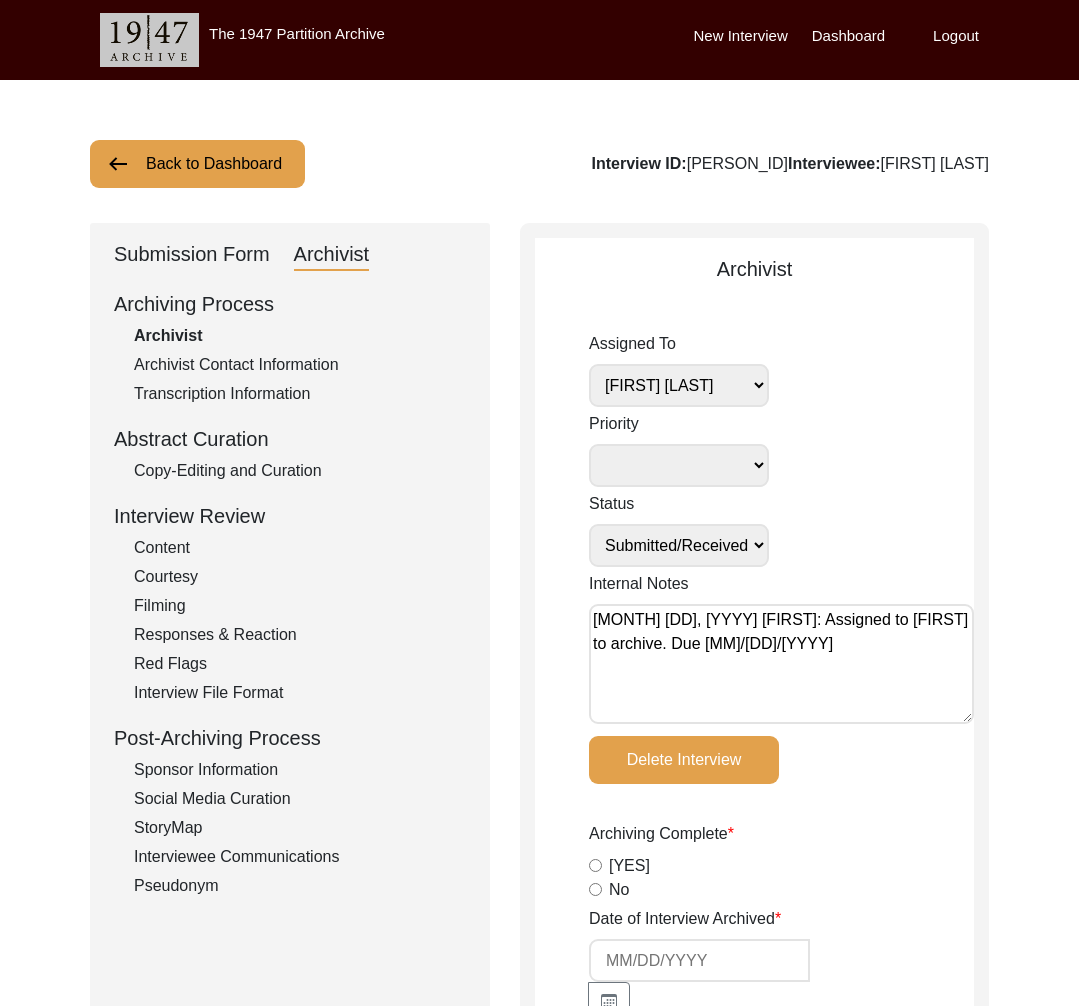click on "Submission In Progress Submitted/Received Archiving In Progress Archiving Completed Copy-Editing In Progress Copy-Edited Auditing In Progress Auditing Completed Reviewing In Progress Reviewed Social Media Curation In Progress Social Media Curated Social Media Published" at bounding box center (679, 545) 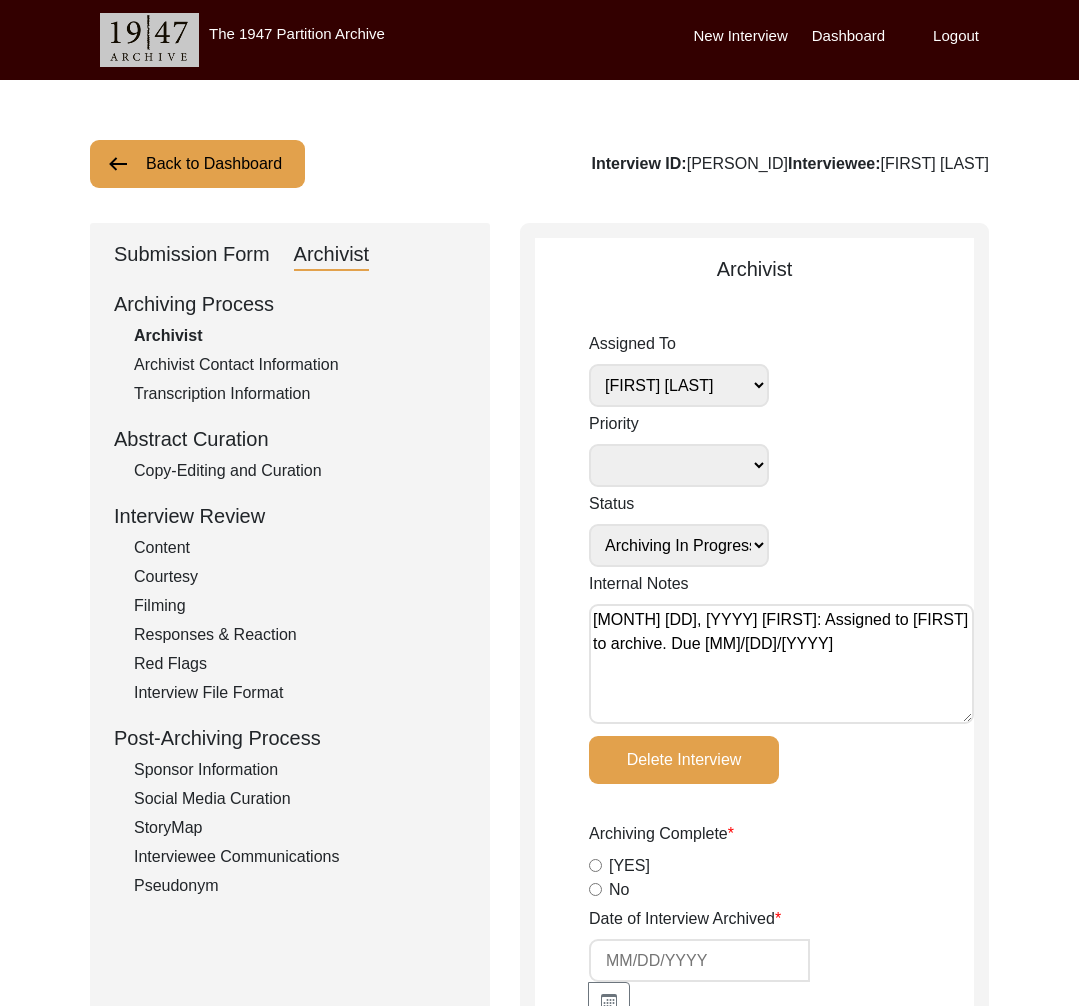 click on "Assigned To [FIRST] [LAST] archivist [FIRST] [LAST] [FIRST] [LAST] [FIRST] [LAST] Priority Deceased Alive Other Status Submission In Progress Submitted/Received Archiving In Progress Archiving Completed Copy-Editing In Progress Copy-Edited Auditing In Progress Auditing Completed Reviewing In Progress Reviewed Social Media Curation In Progress Social Media Curated Social Media Published Internal Notes [DATE] [FIRST]: Assigned to [FIRST] to archive. Due [DATE] Delete Interview Archiving Complete  Yes   No  Date of Interview Archived Archivist Notes Audit Assignment Date Audit Assignment Additional Date POST Form  Yes   No   None  Summary  Yes   No   None  Summary Added to Curation doc?  Yes   No   None  RELEASE Form  Yes   No   None  Info Missing - Post Interview Form Contact Checklist?  Yes   No   None  Email Checklist?  Yes   No   None  B-Roll Received  Yes   No   None  Video/Audio Received  Yes   No   None  Length of Video (hrs:mins:secs) Docs added to Supporting Materials  Yes   No   None" 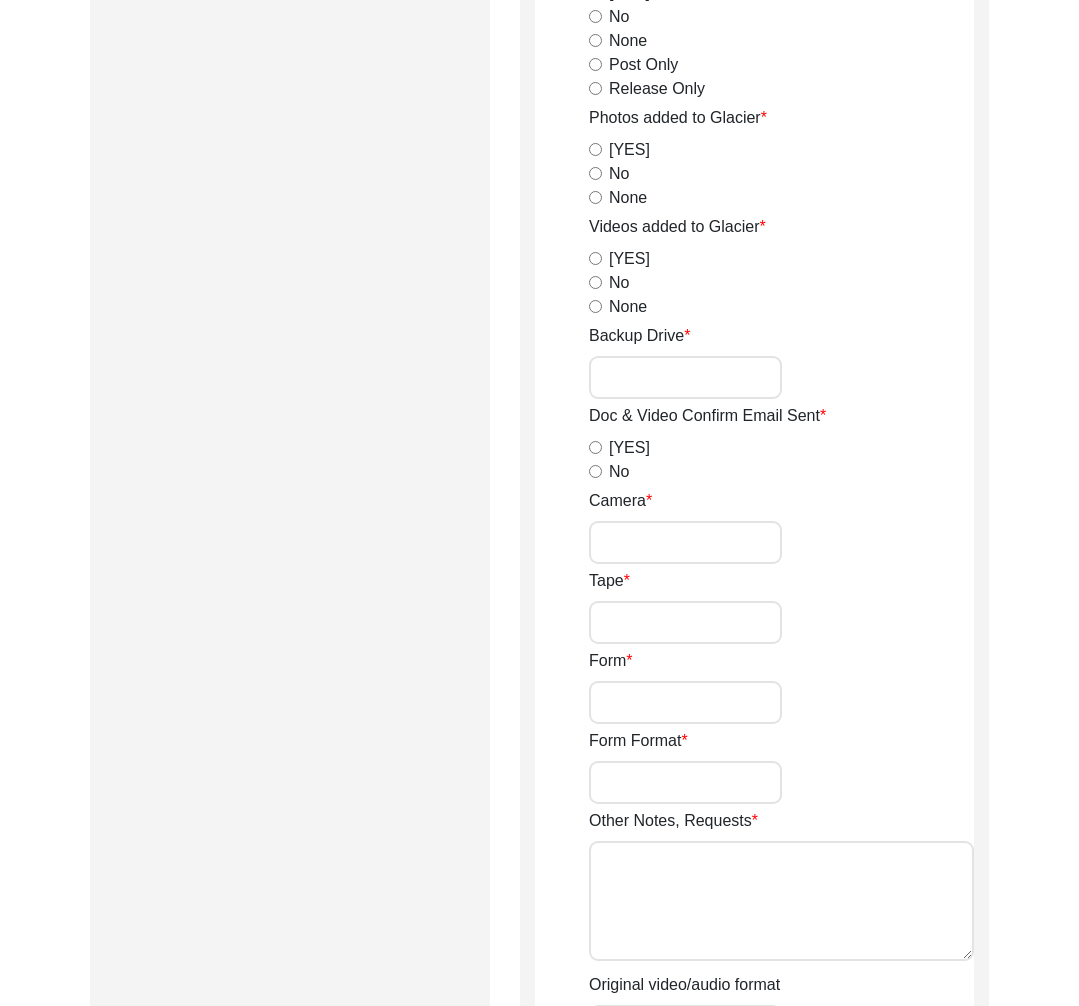 scroll, scrollTop: 3388, scrollLeft: 0, axis: vertical 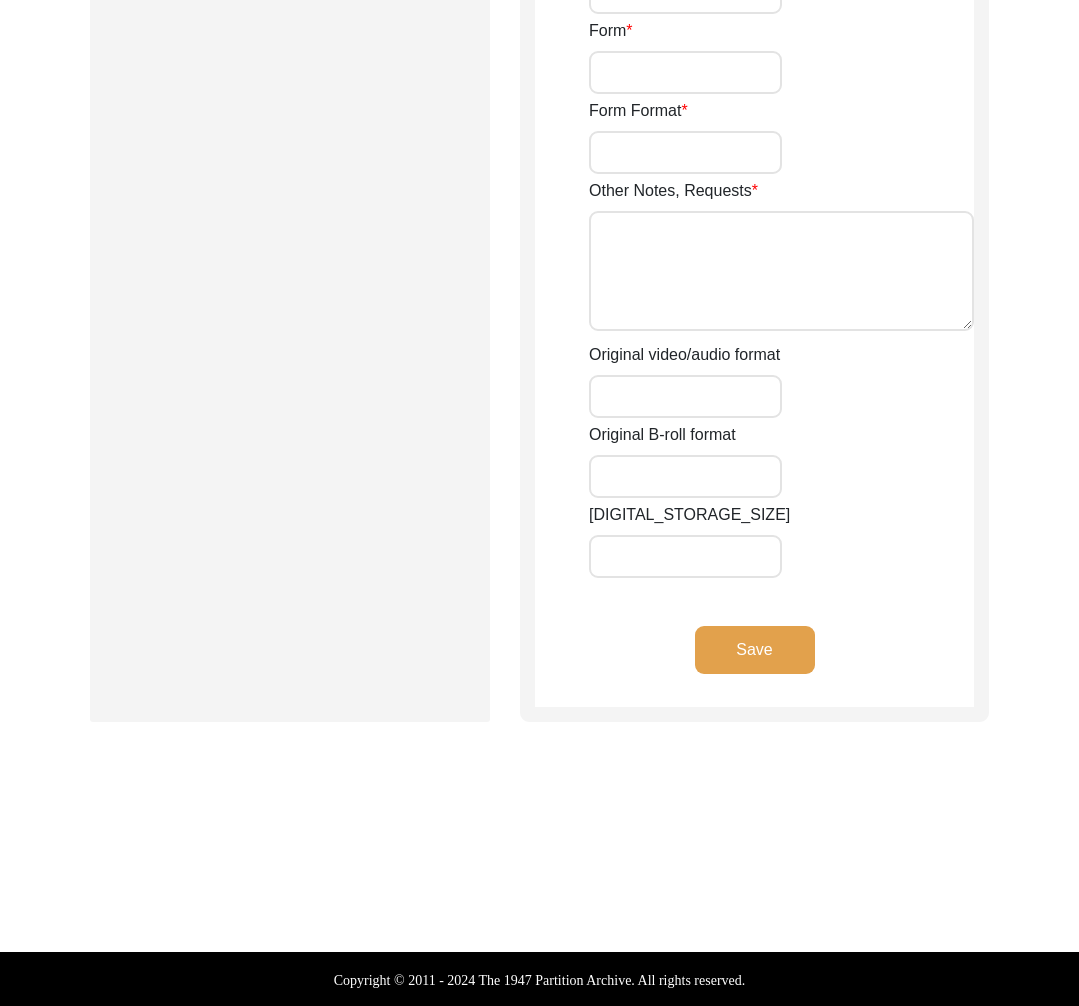 click on "Save" 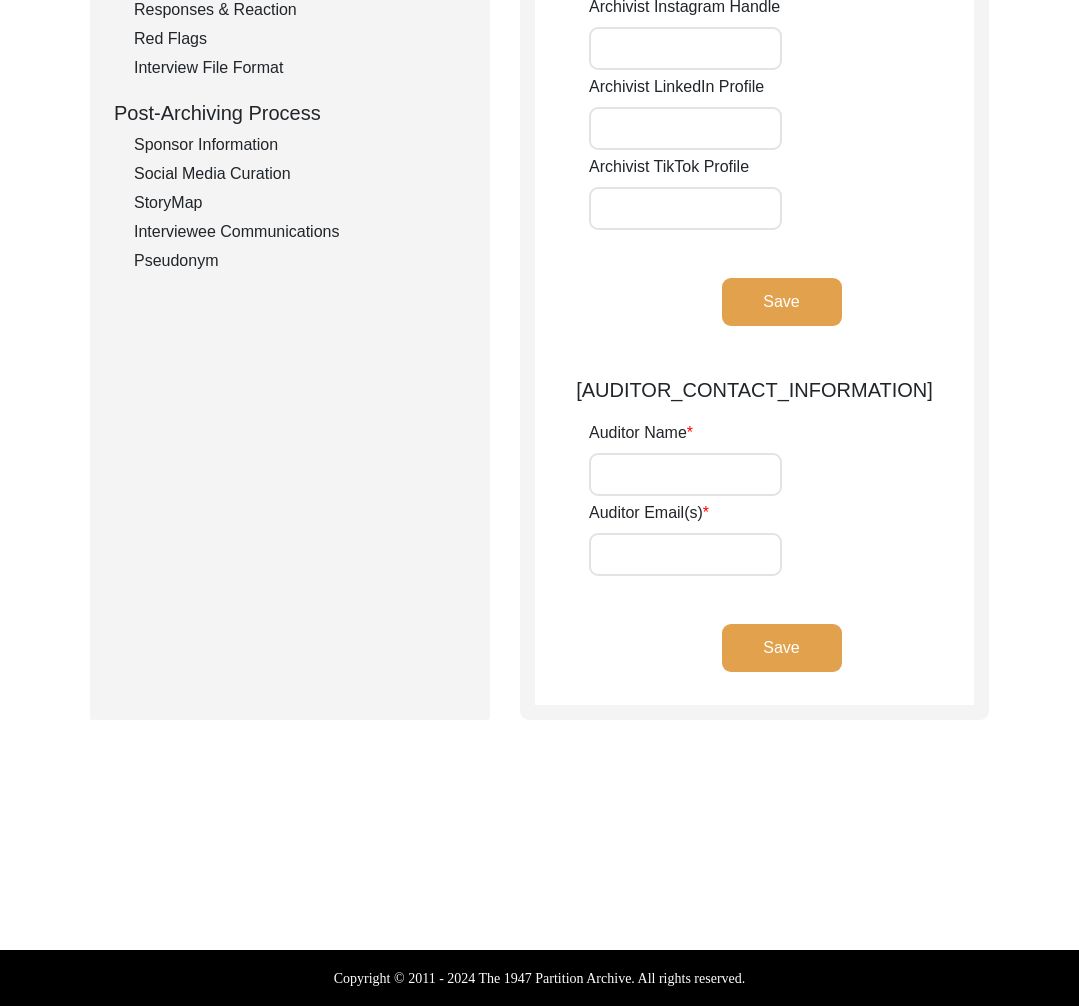 scroll, scrollTop: 625, scrollLeft: 0, axis: vertical 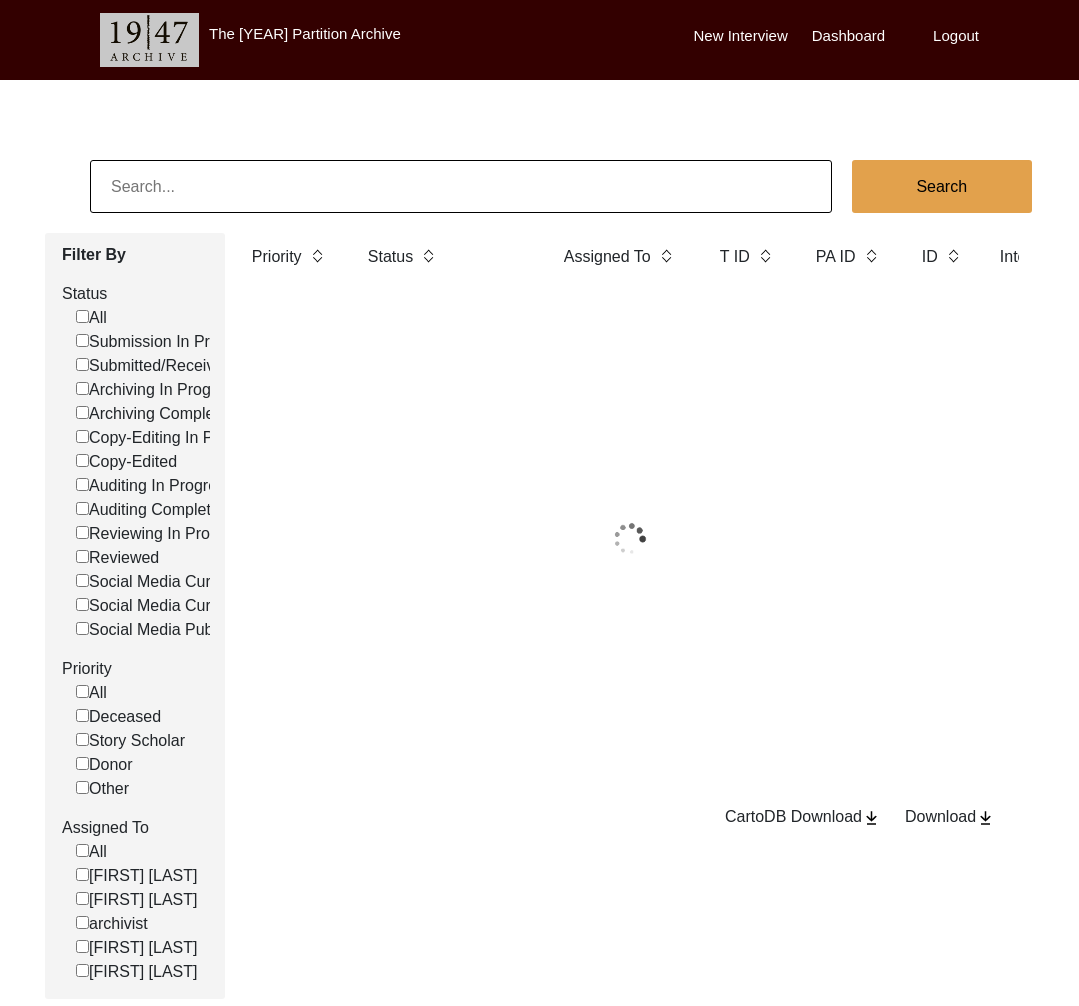 click 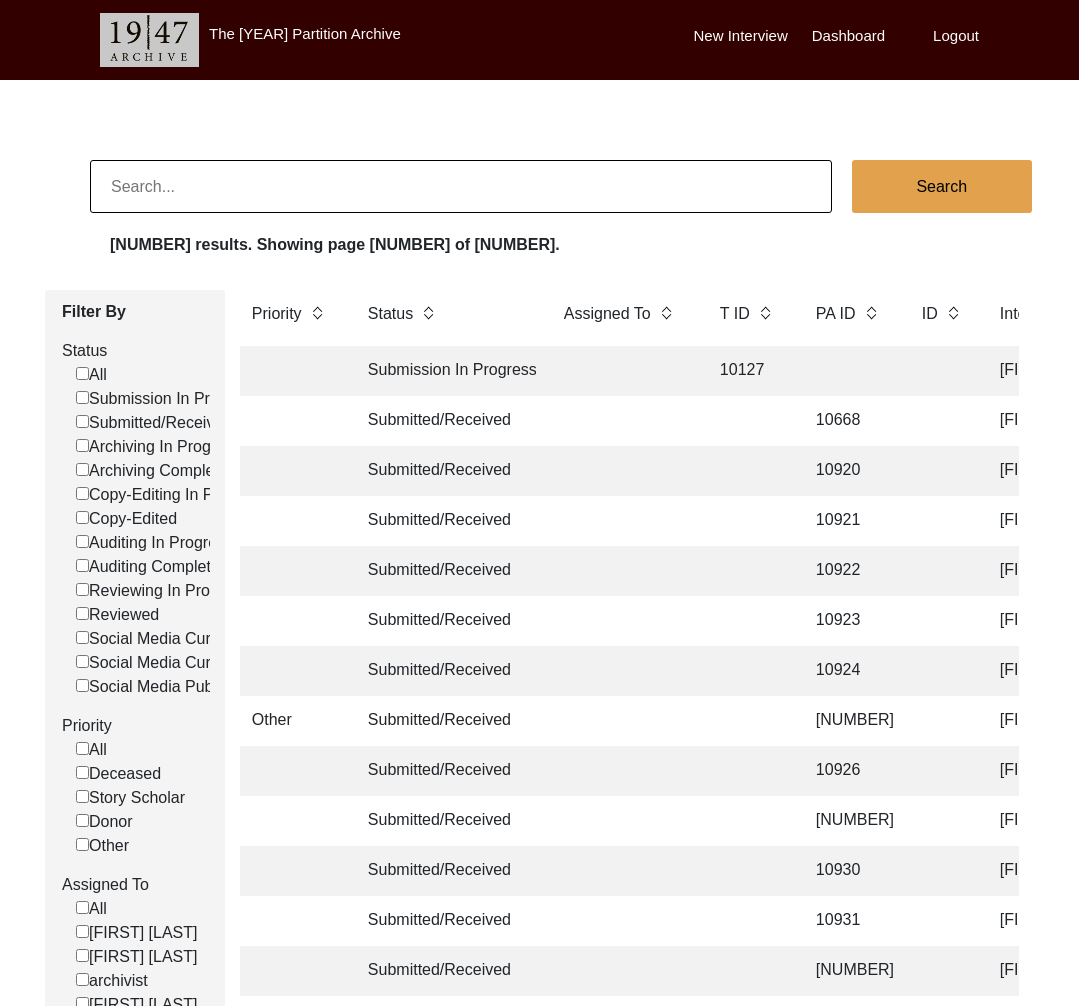 click 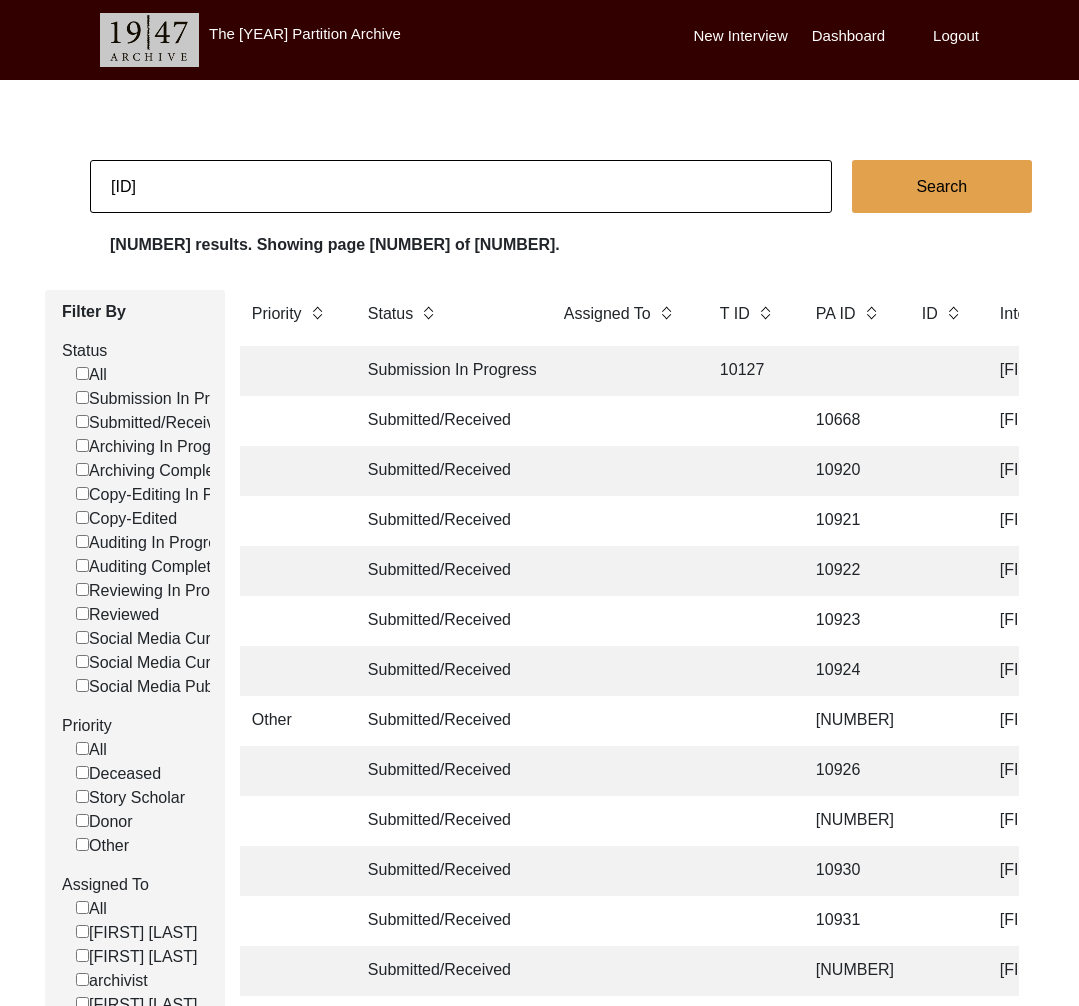drag, startPoint x: 134, startPoint y: 188, endPoint x: 91, endPoint y: 189, distance: 43.011627 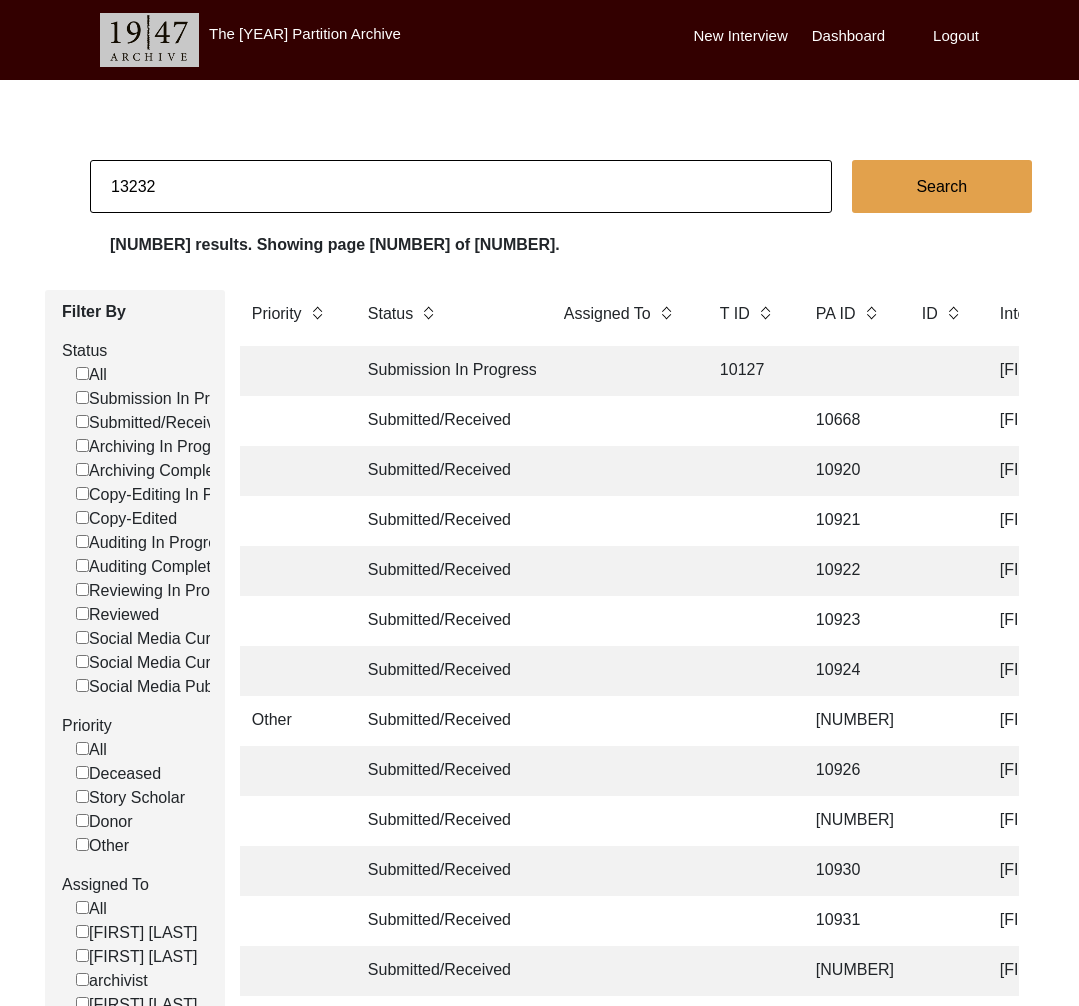 type on "13232" 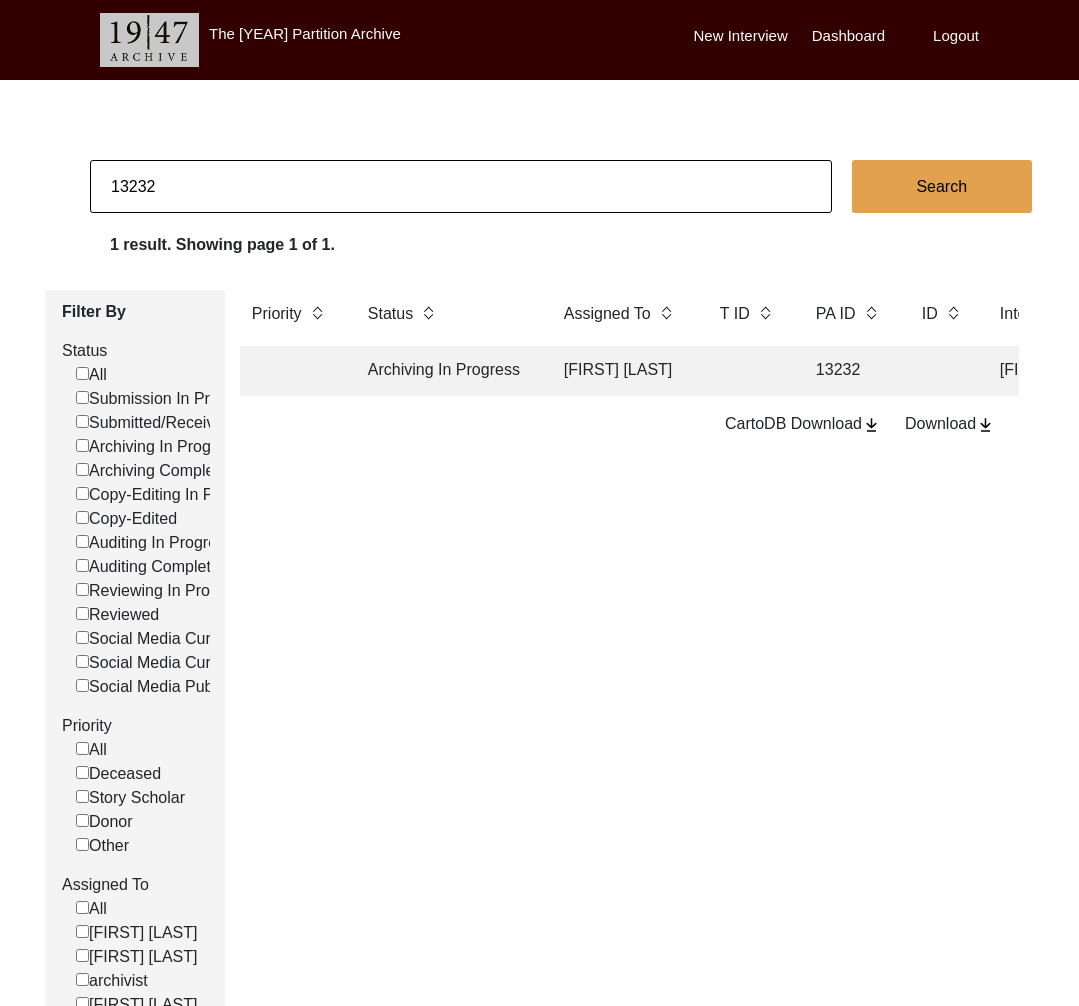 click on "Archiving In Progress" 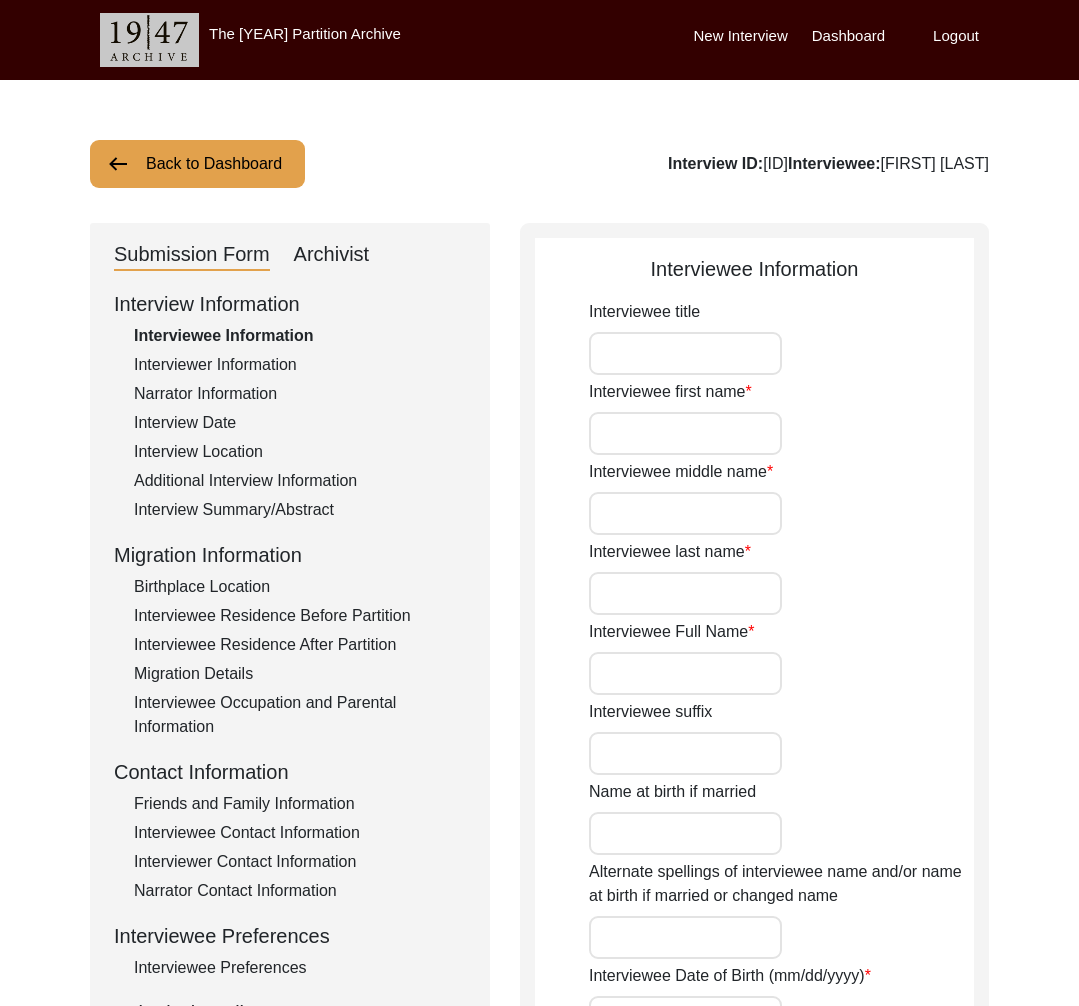 type on "[TITLE]" 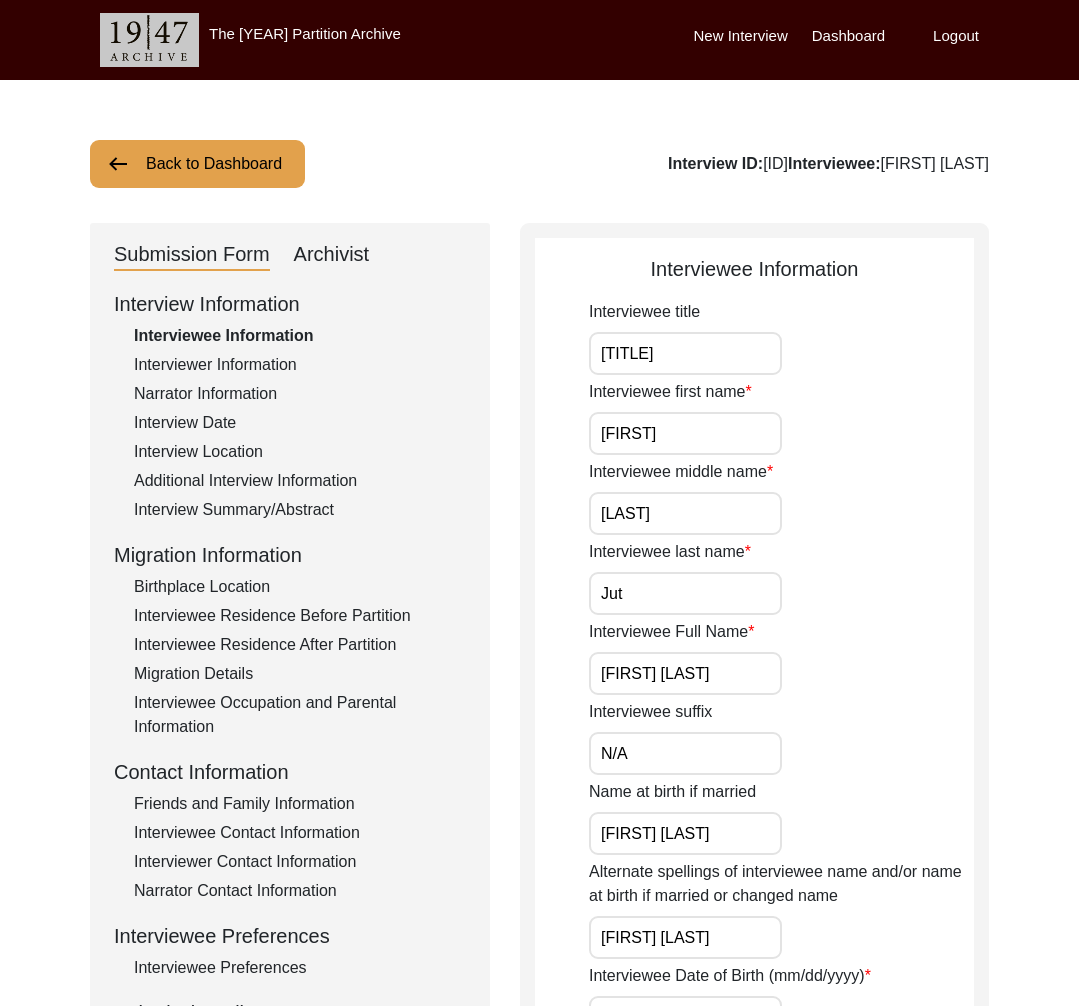 click on "Interviewer Information" 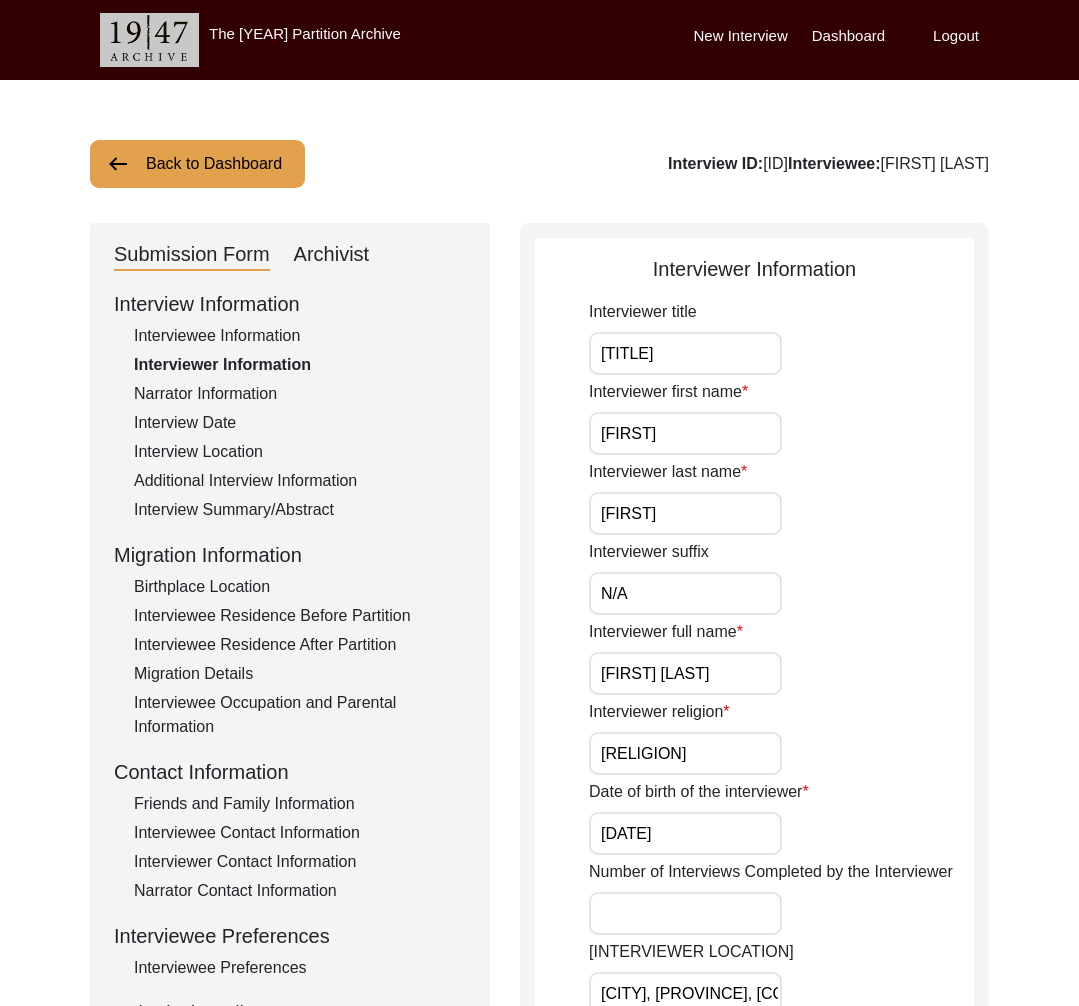 click on "Archivist" 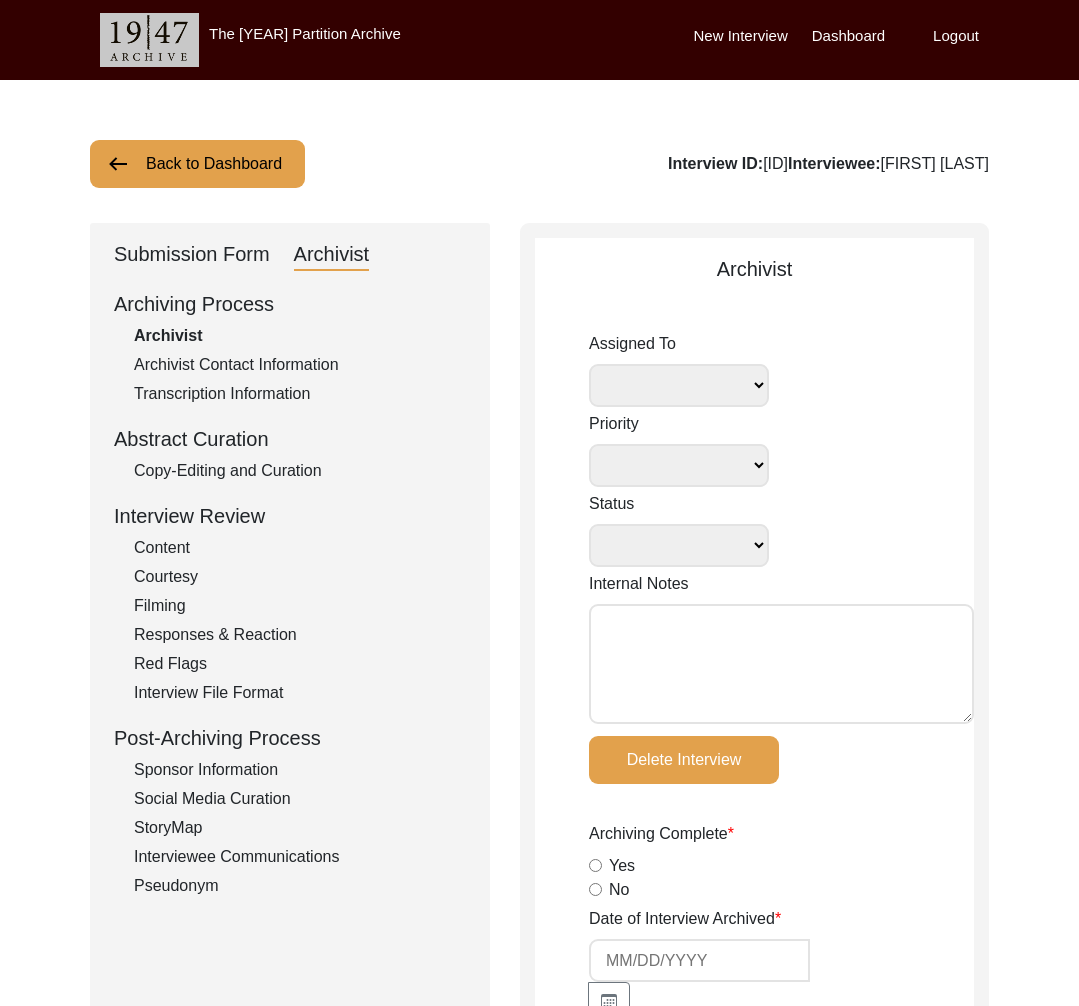 select on "508" 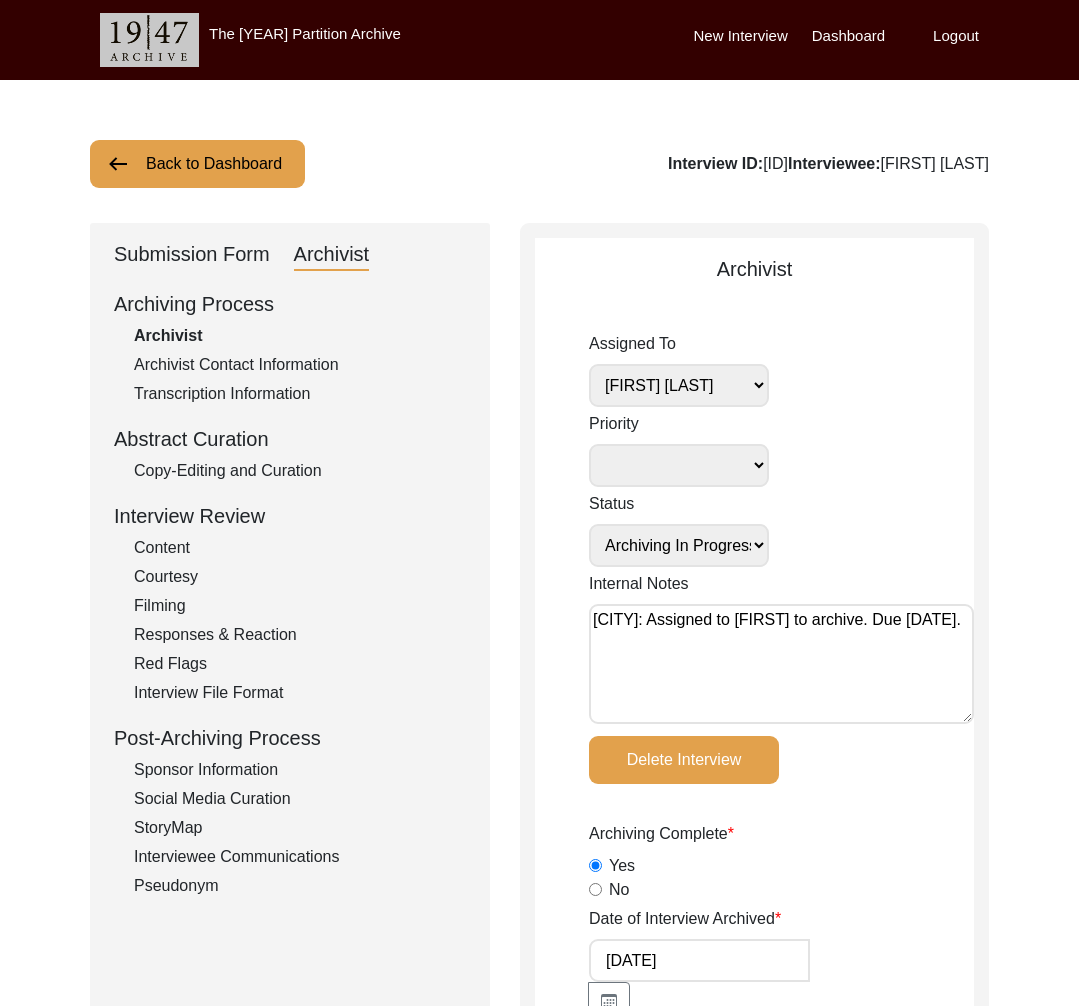click on "Back to Dashboard" 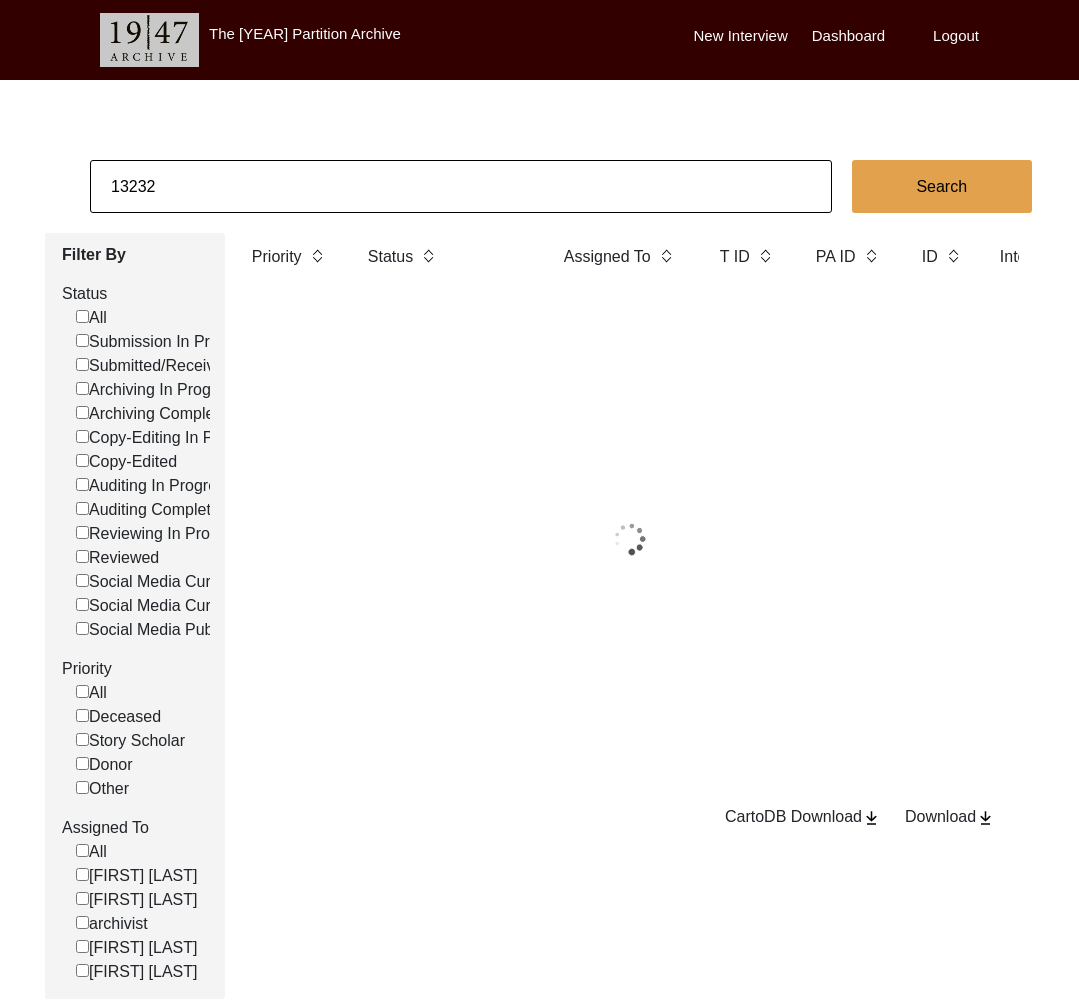 click on "13232" 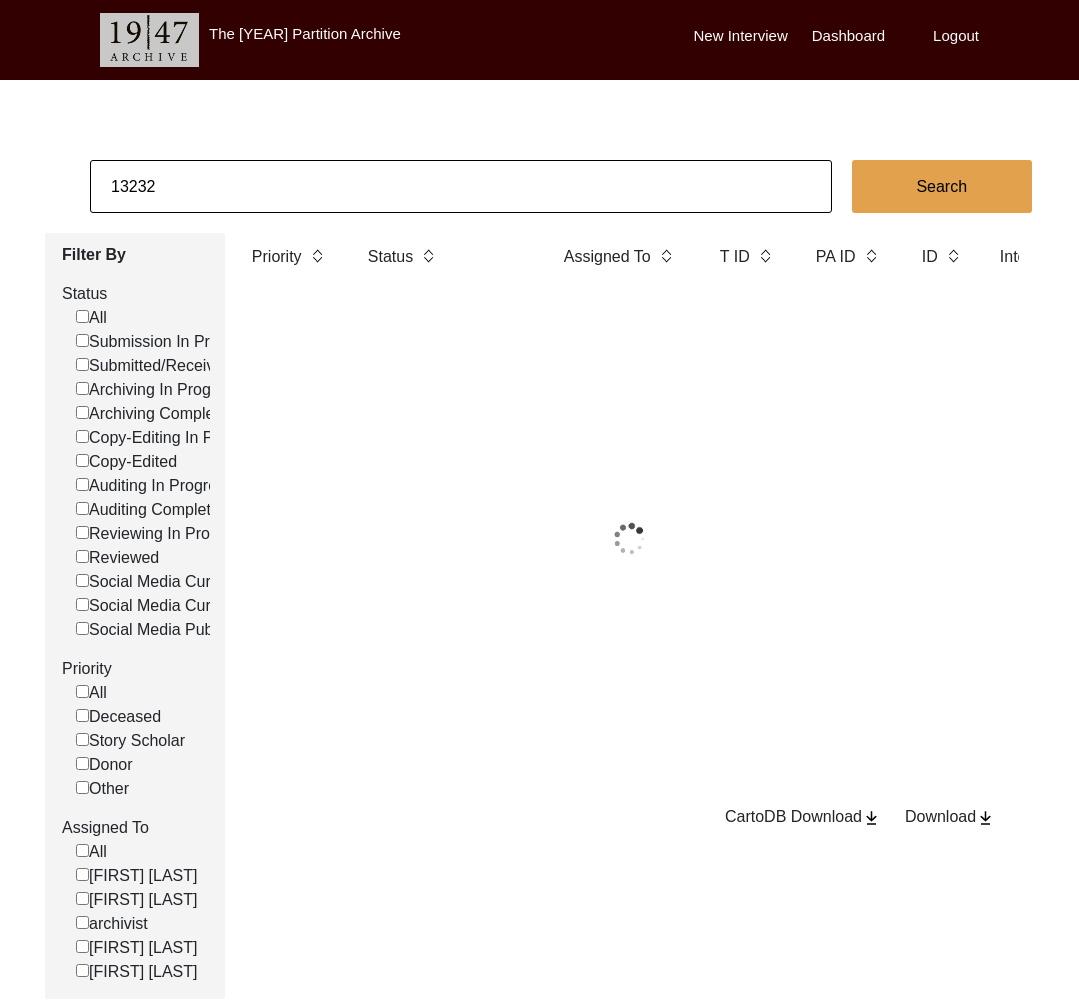 click on "13232" 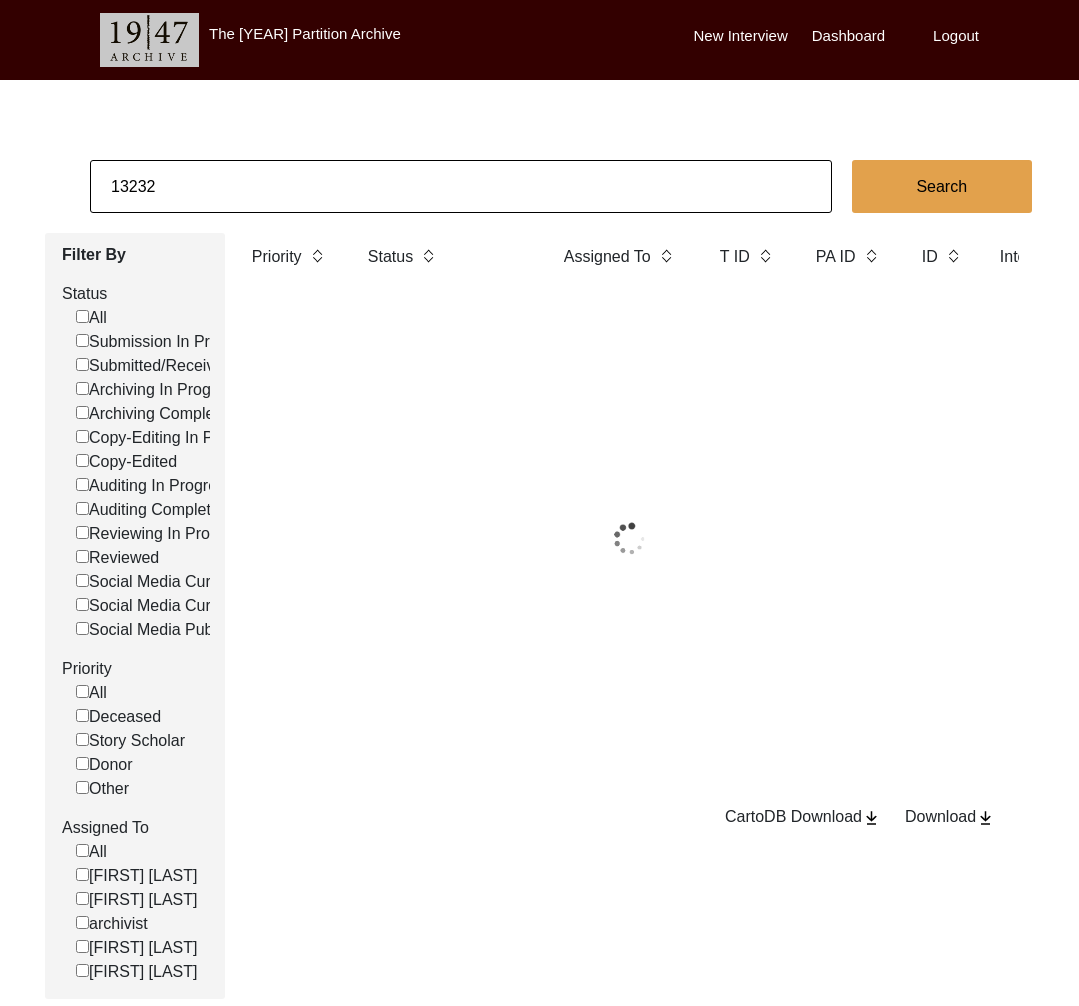 paste on "03" 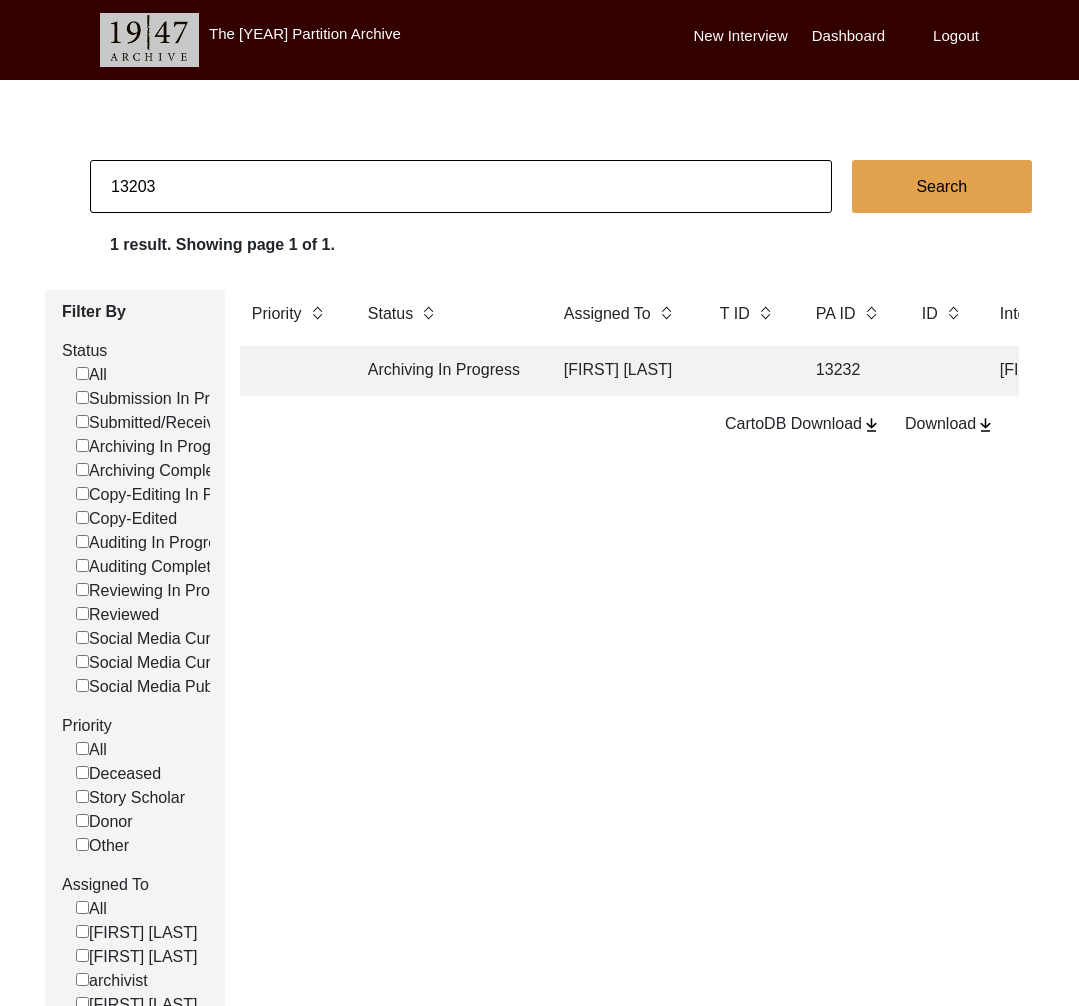 type on "13203" 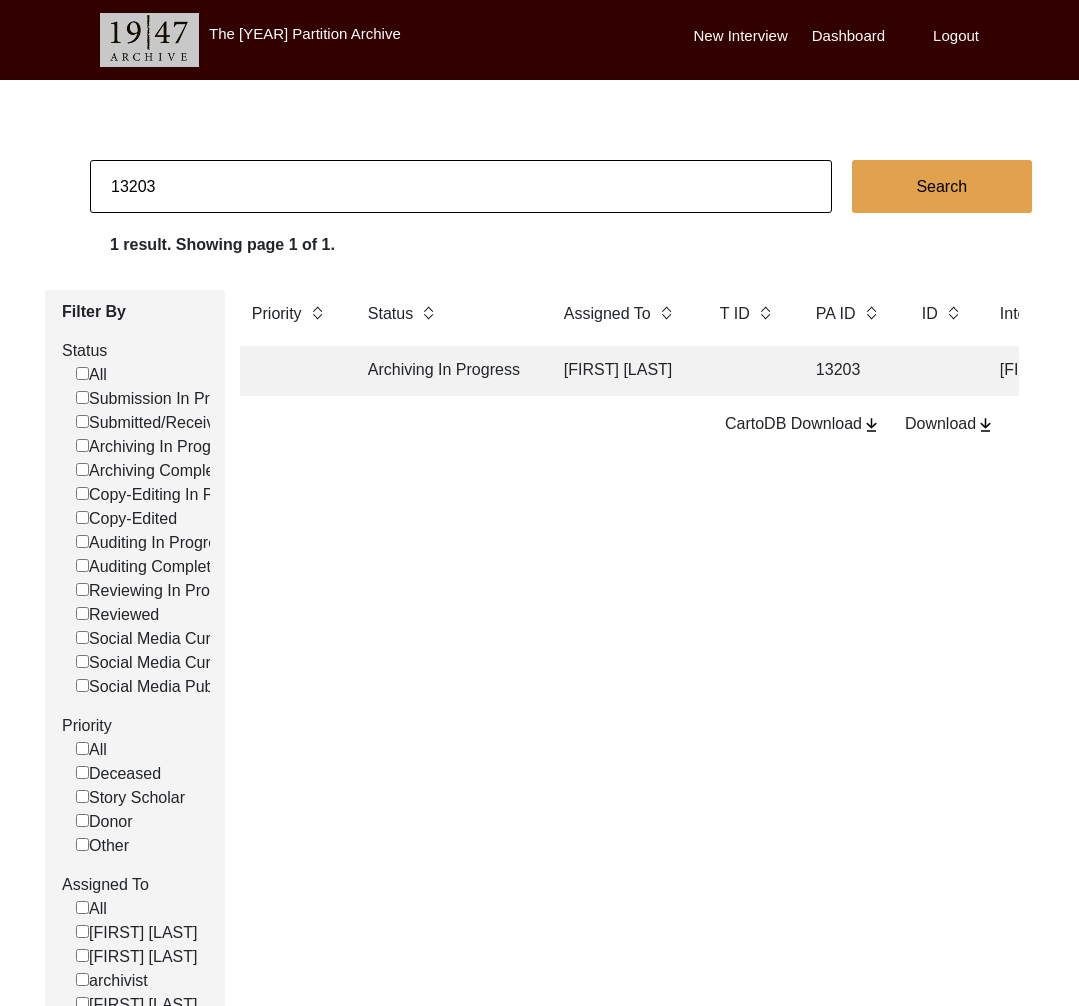 click on "Archiving In Progress" 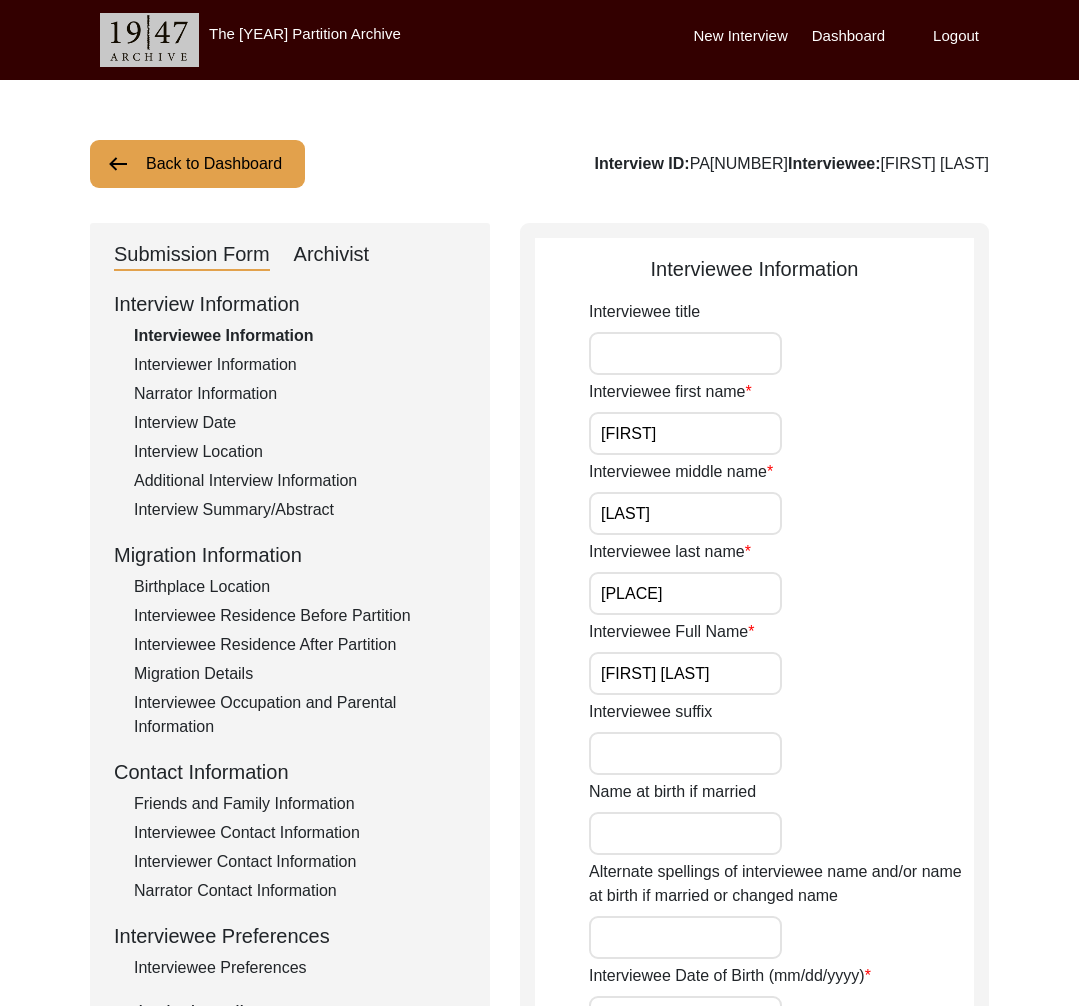 click on "Back to Dashboard" 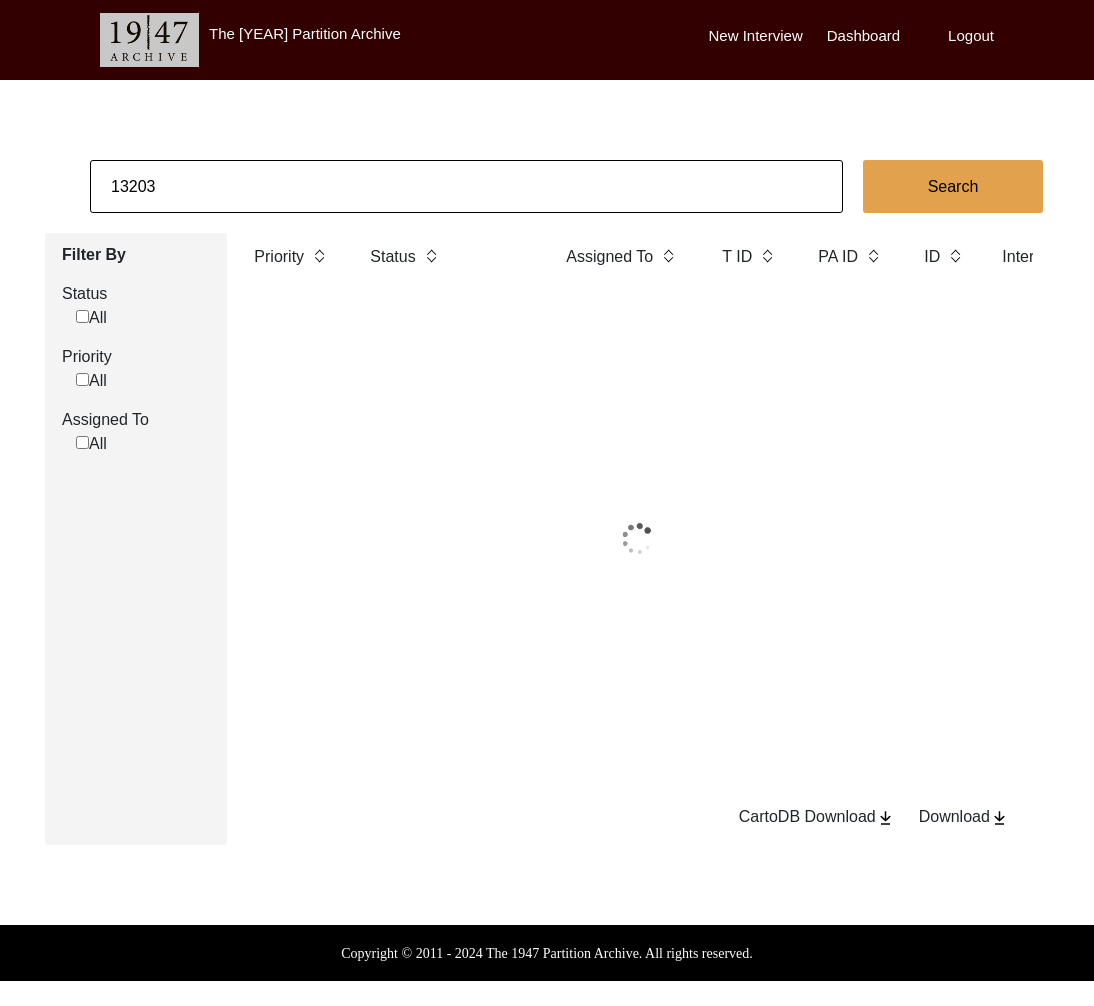 click on "13203" 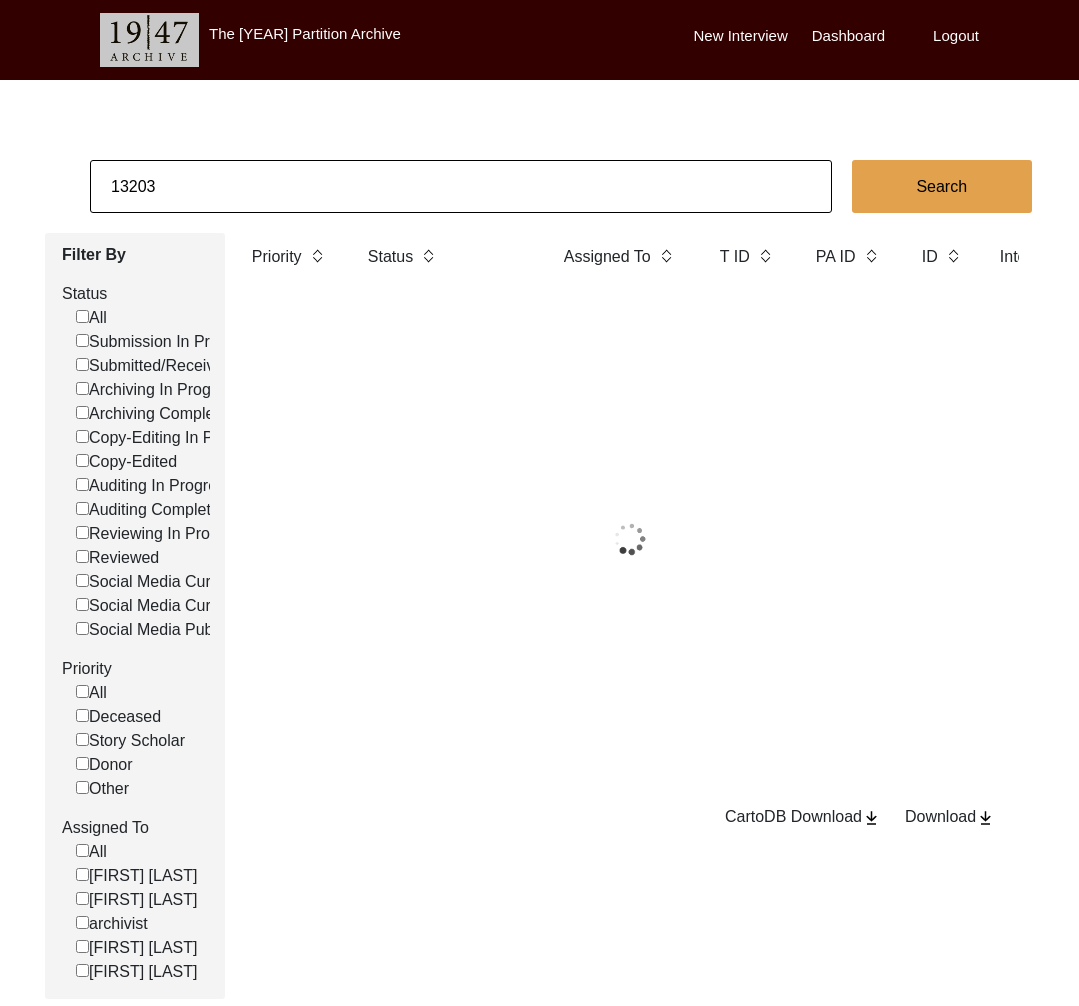 click on "13203" 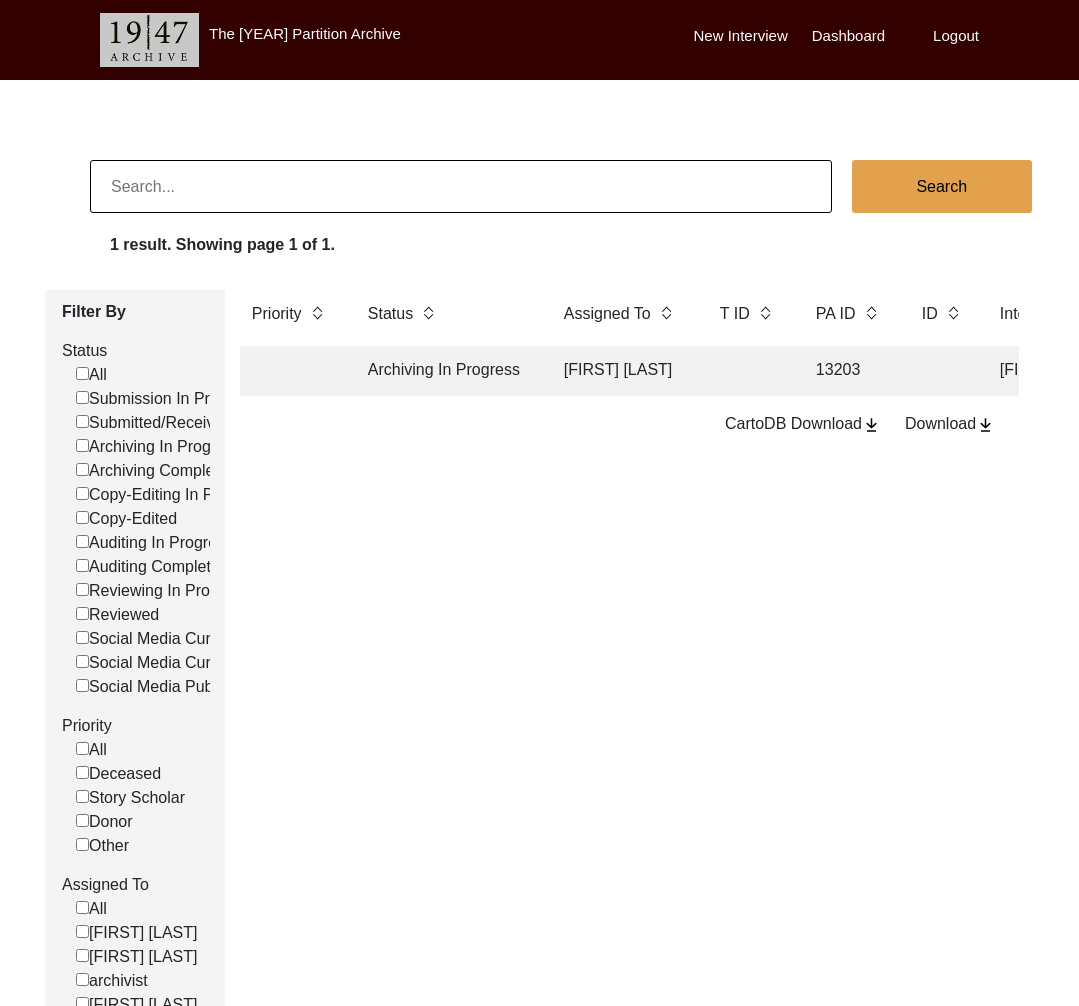 type 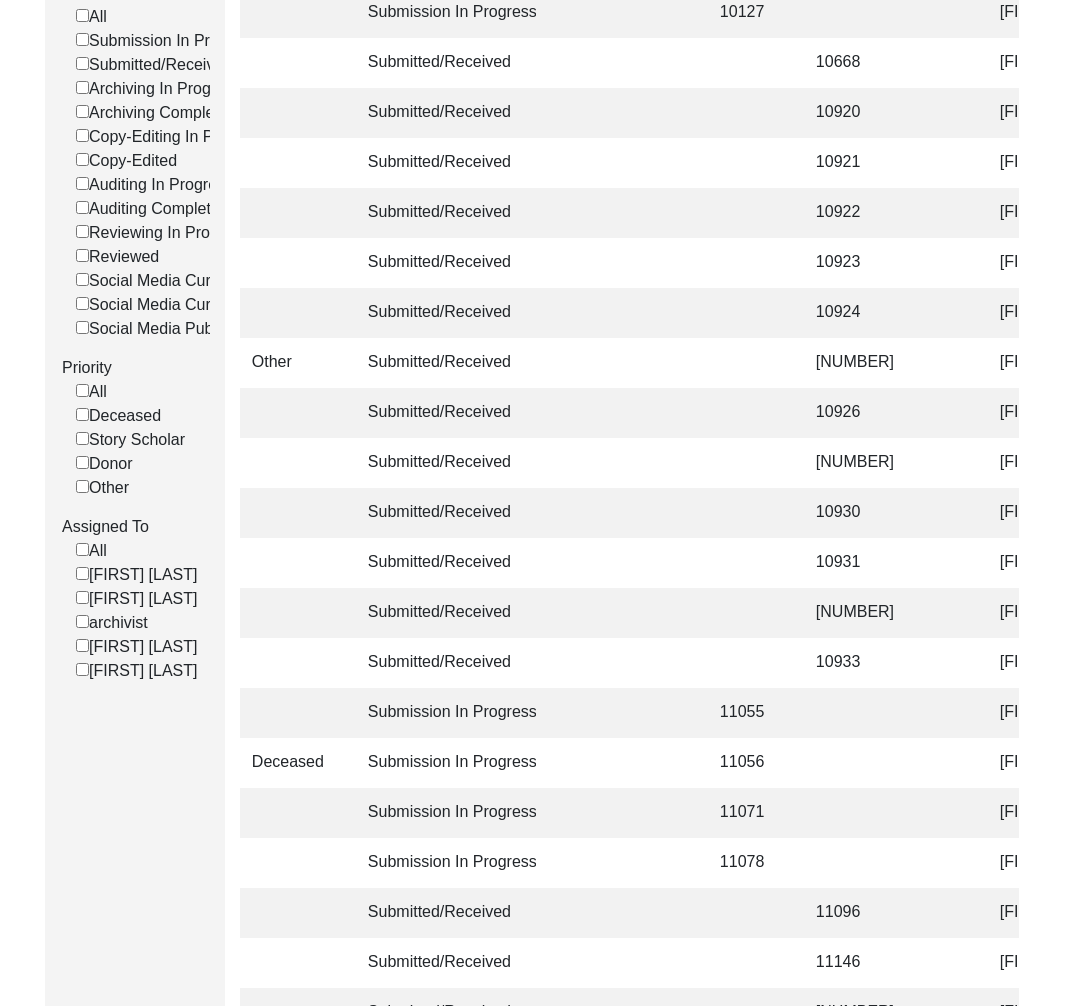click on "[FIRST] [LAST]" 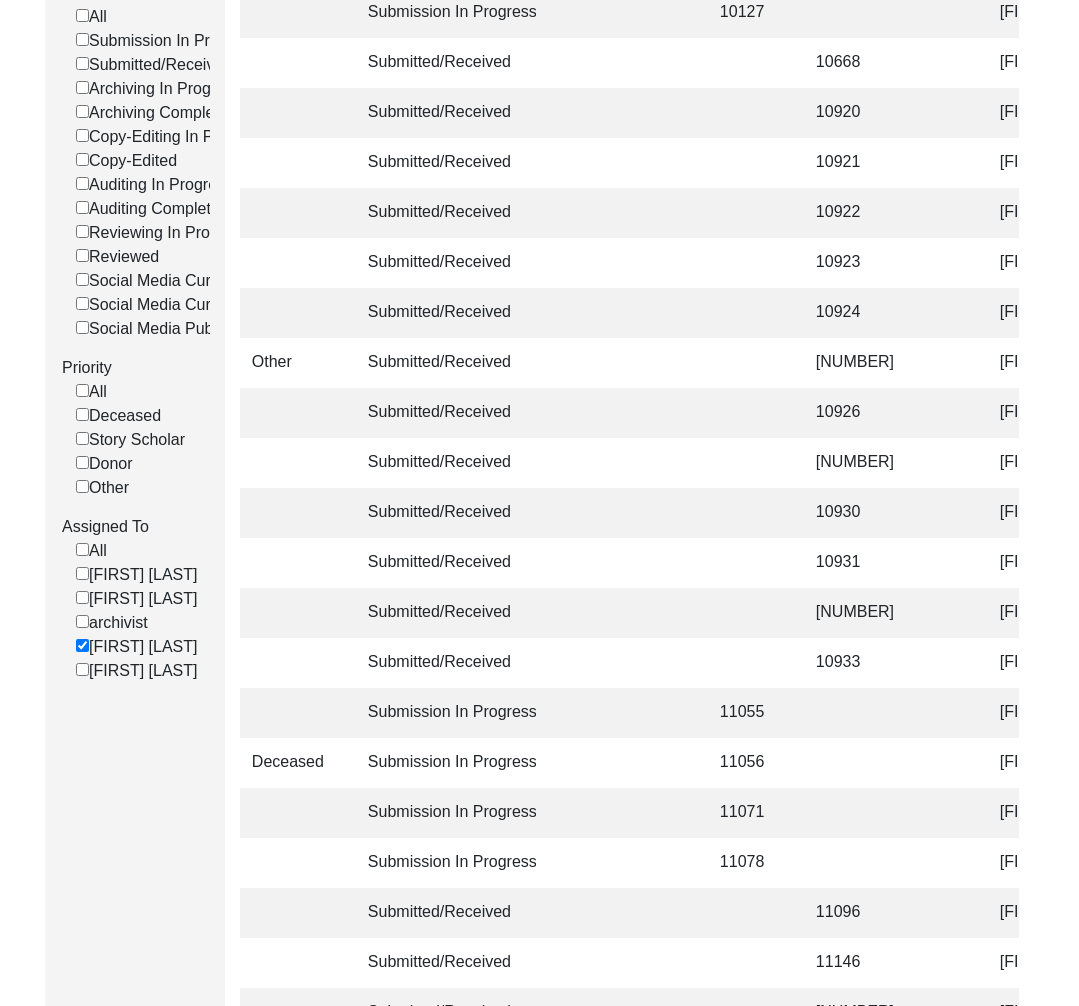 checkbox on "false" 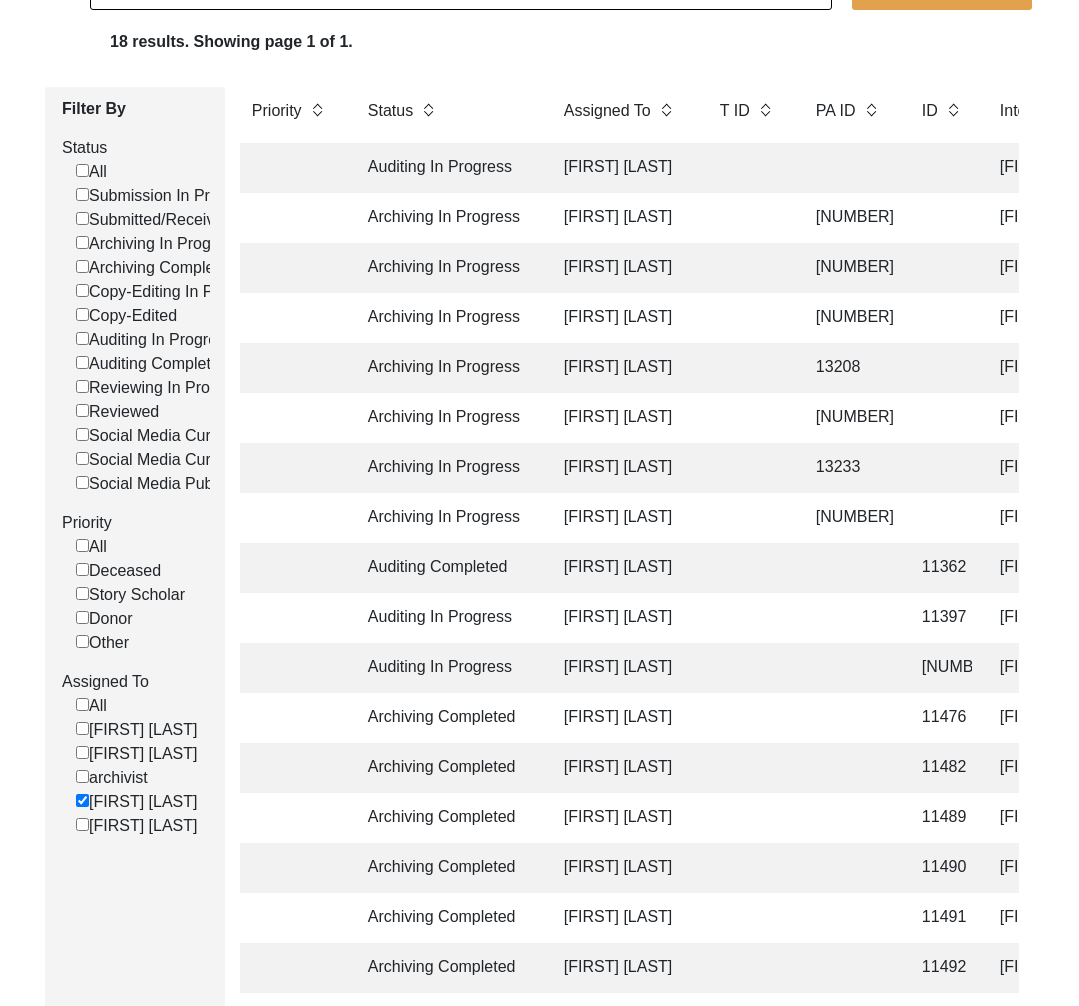 scroll, scrollTop: 358, scrollLeft: 0, axis: vertical 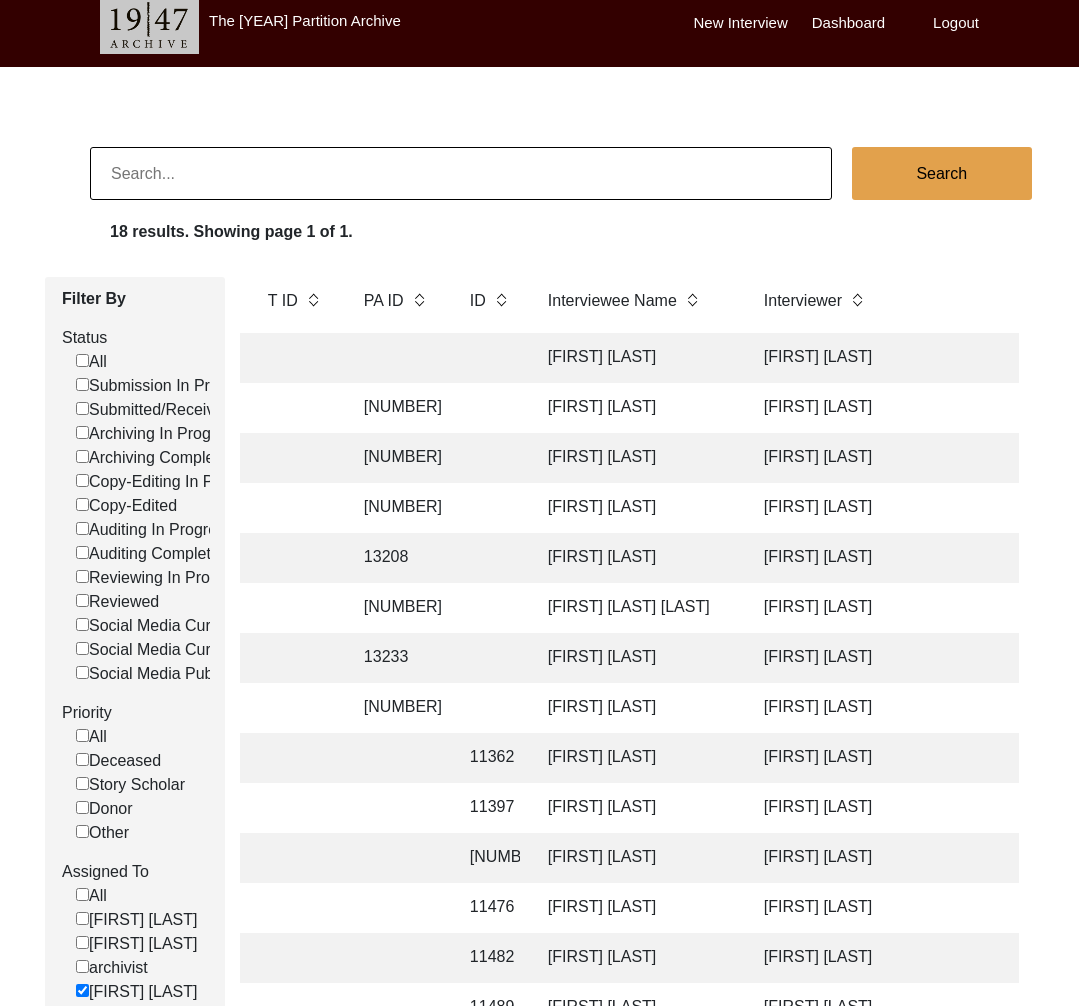 click on "[PERSON]" 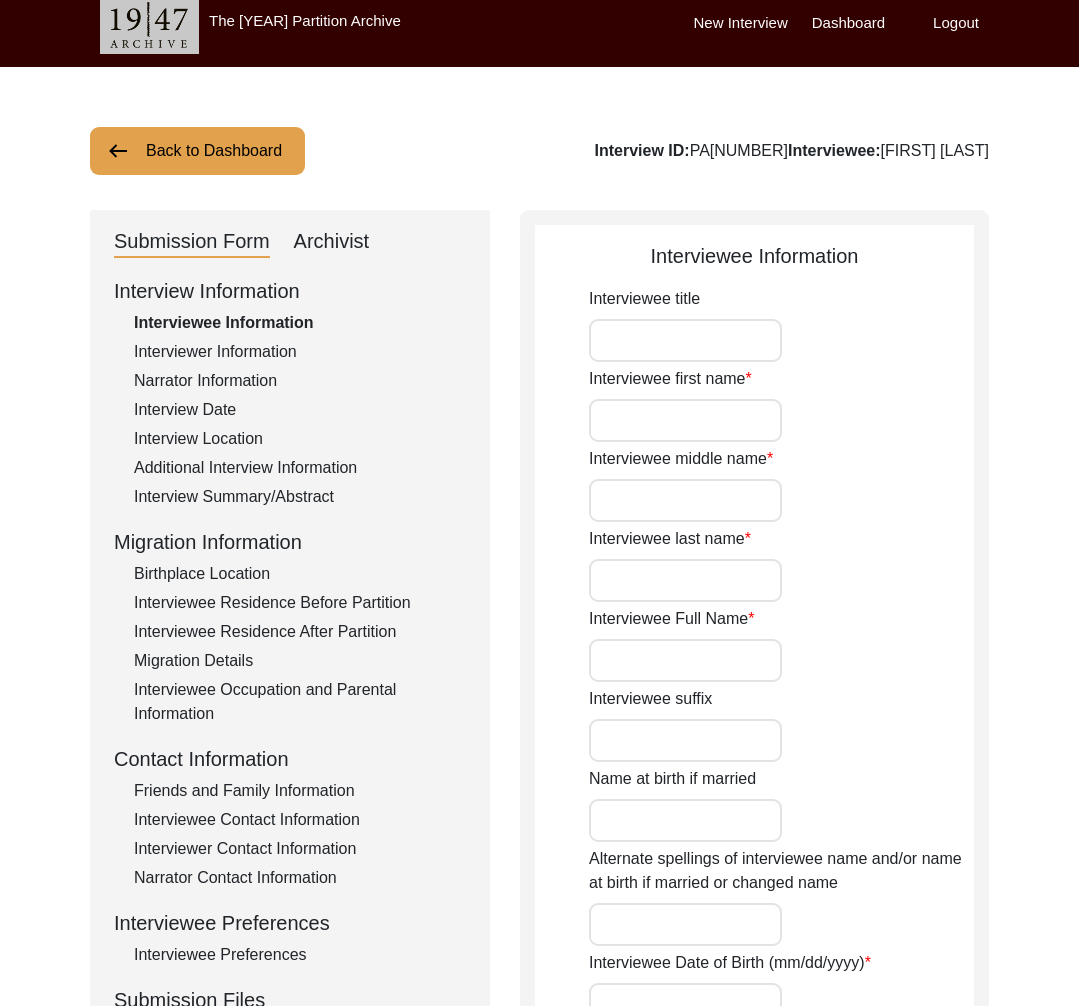 type on "Mr." 